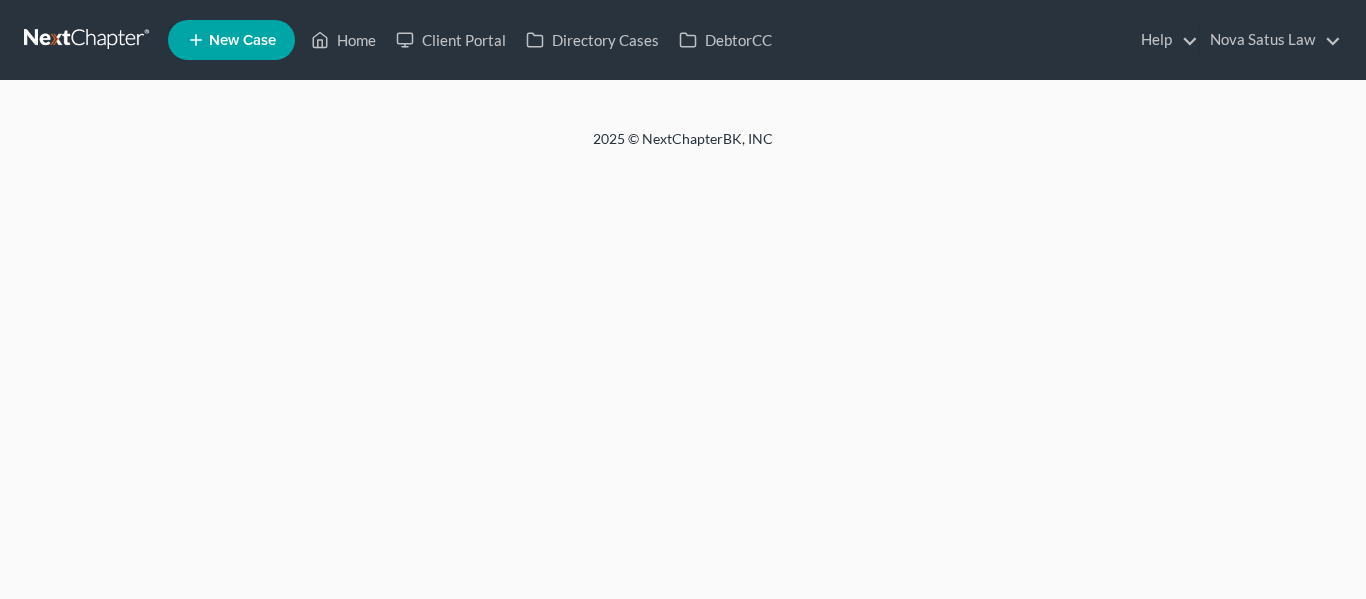 scroll, scrollTop: 0, scrollLeft: 0, axis: both 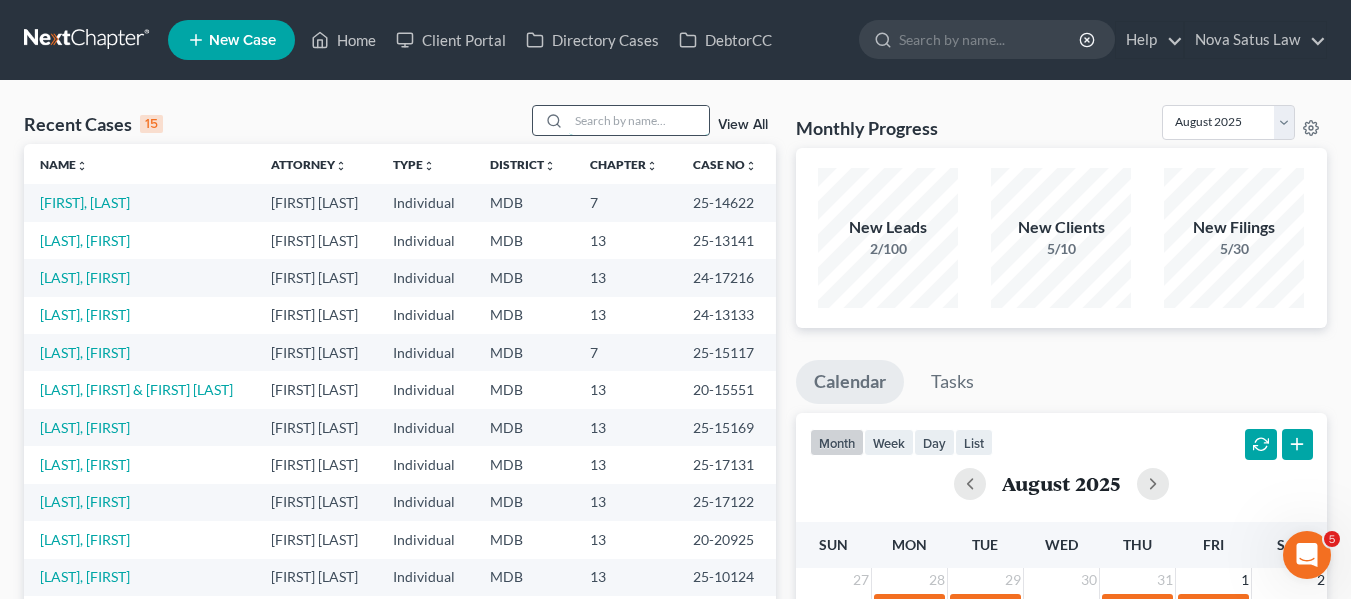 click at bounding box center [639, 120] 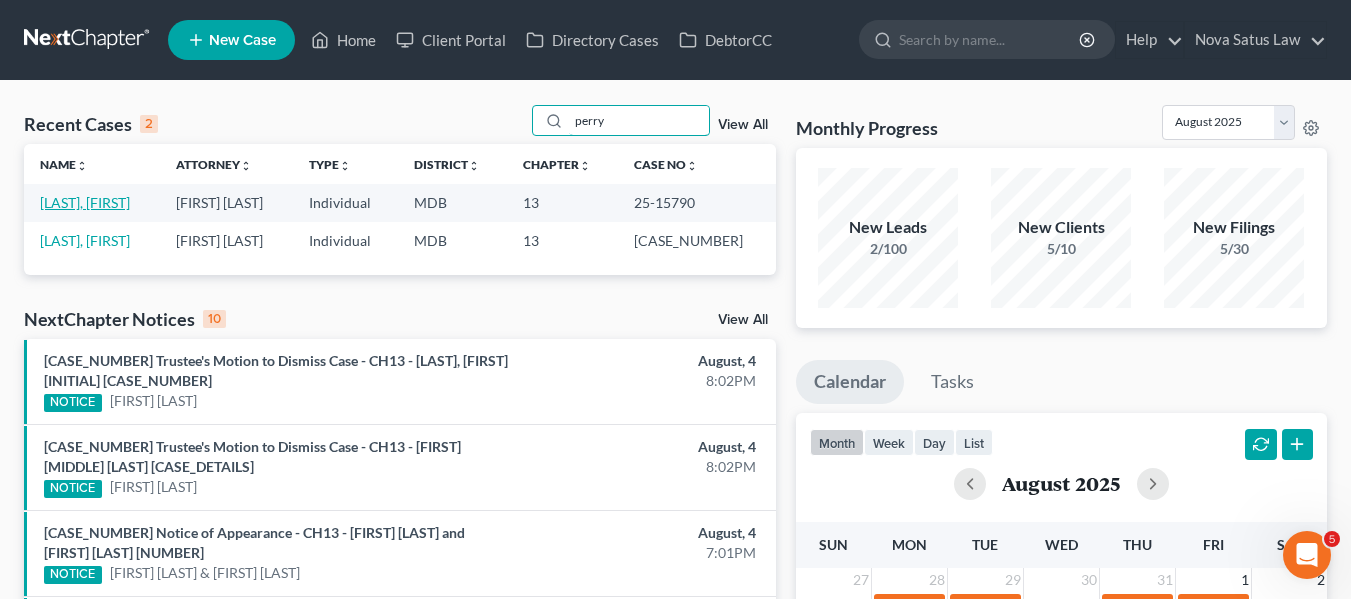 type on "perry" 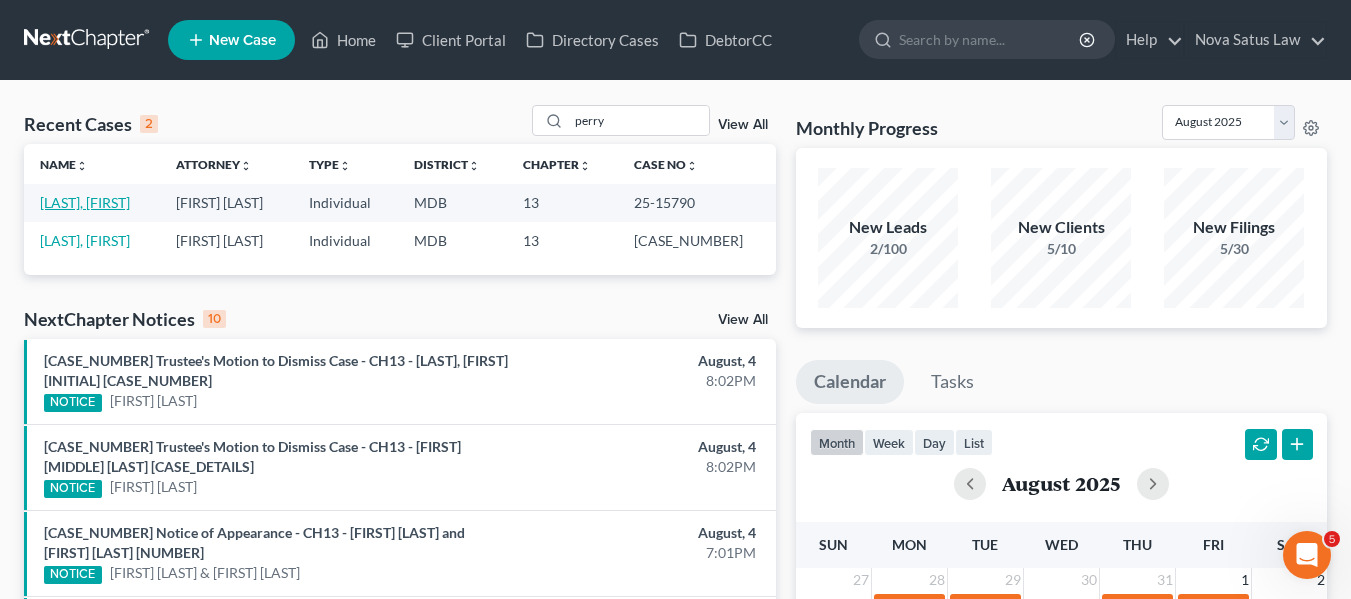 click on "[LAST], [FIRST]" at bounding box center [85, 202] 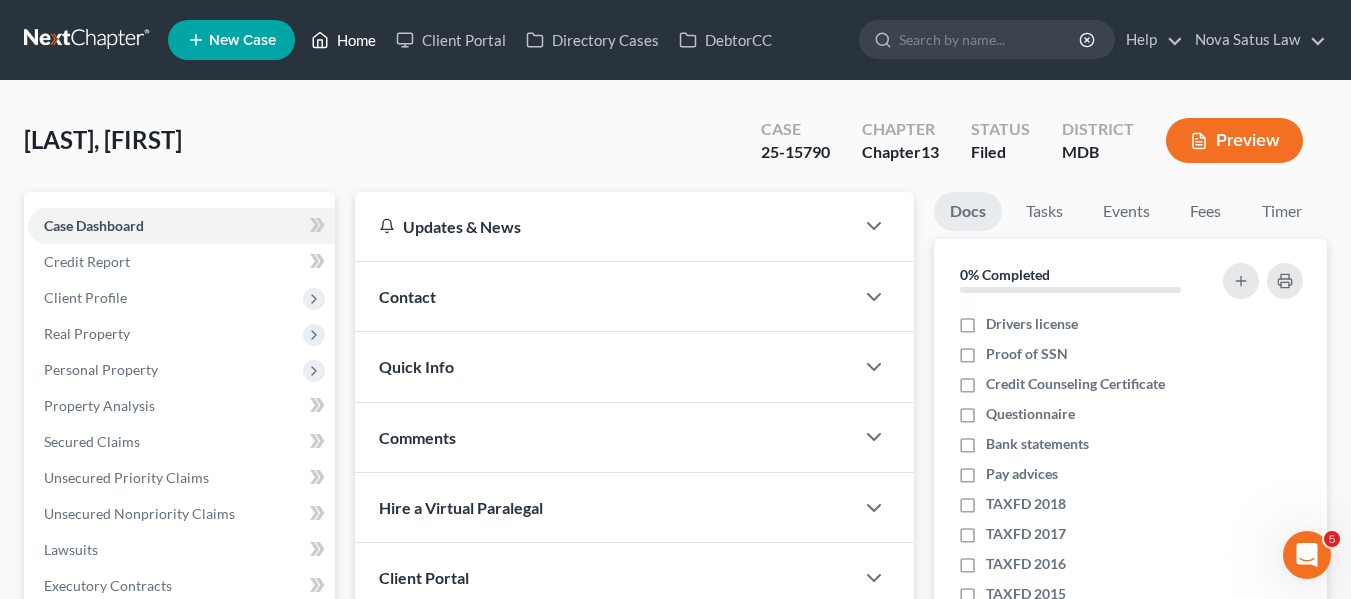 click on "Home" at bounding box center [343, 40] 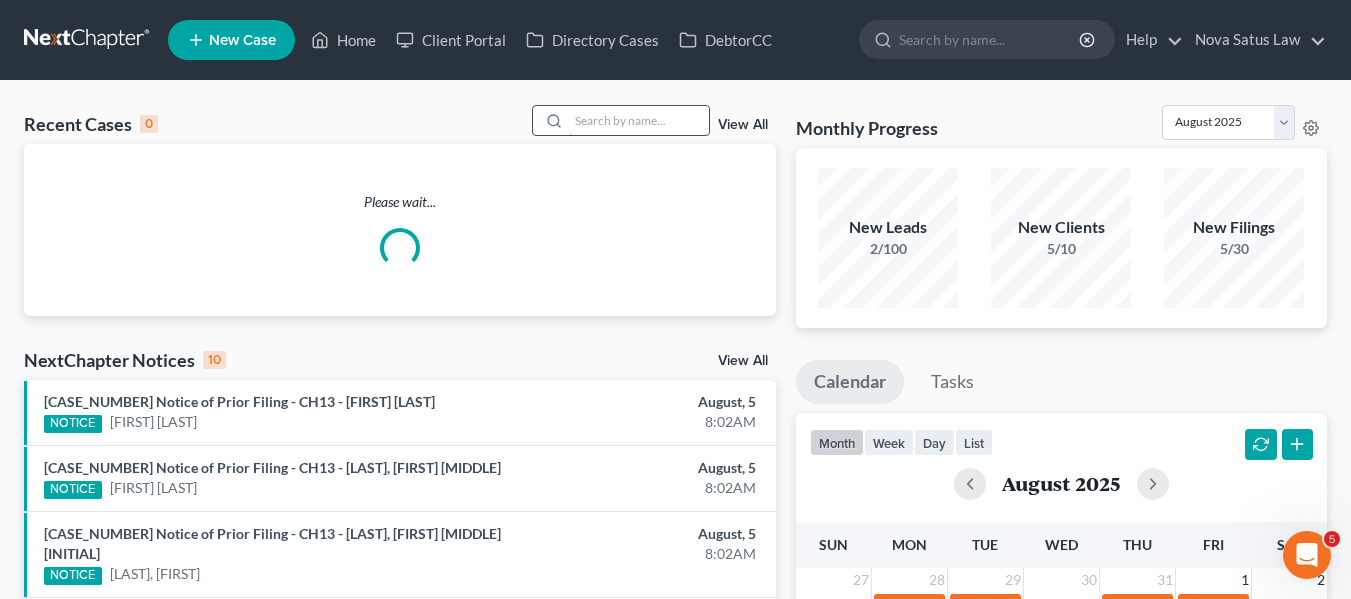 click at bounding box center (639, 120) 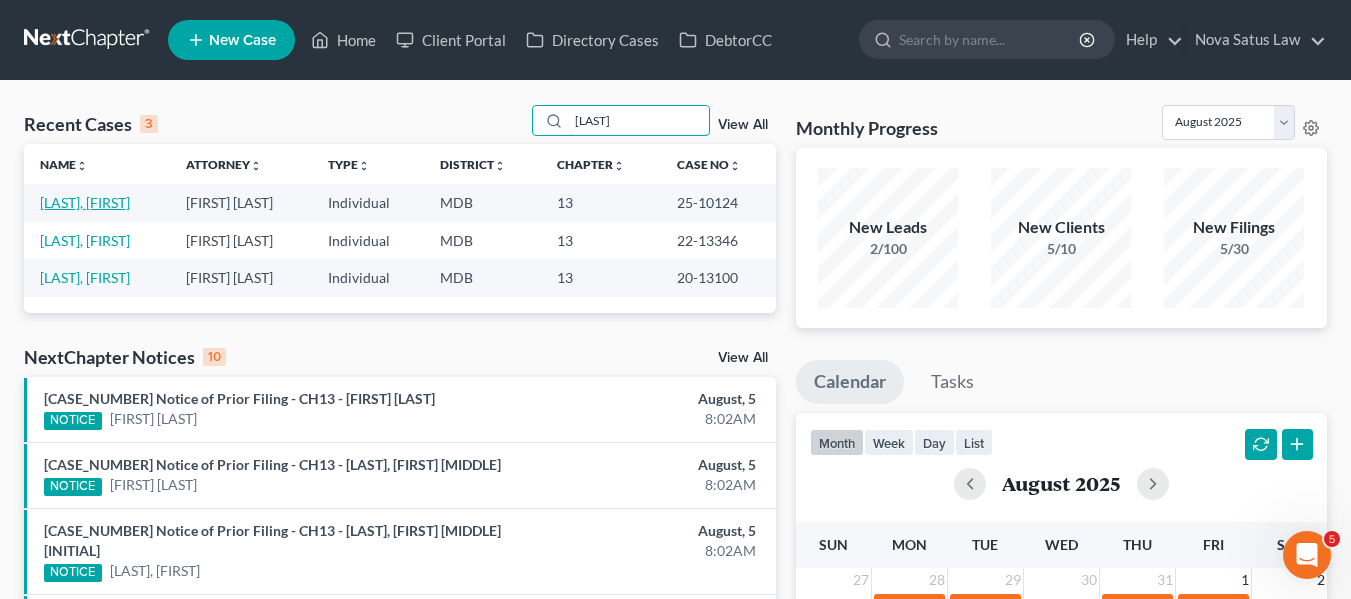 type on "[LAST]" 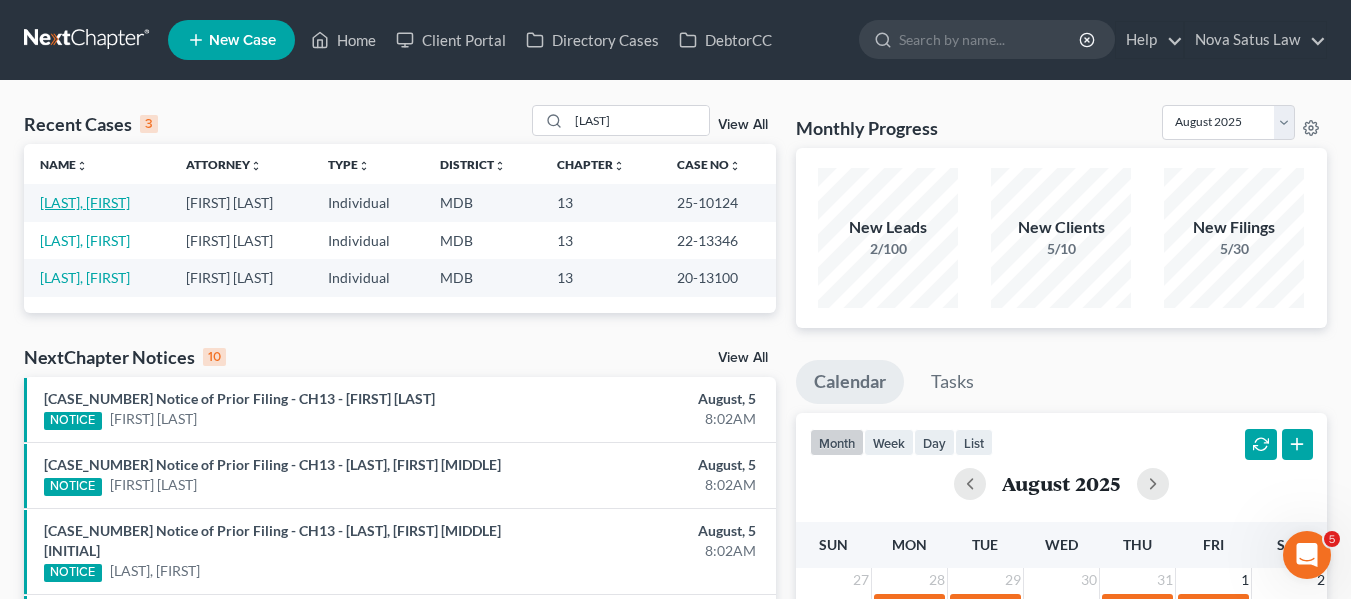 click on "[LAST], [FIRST]" at bounding box center (85, 202) 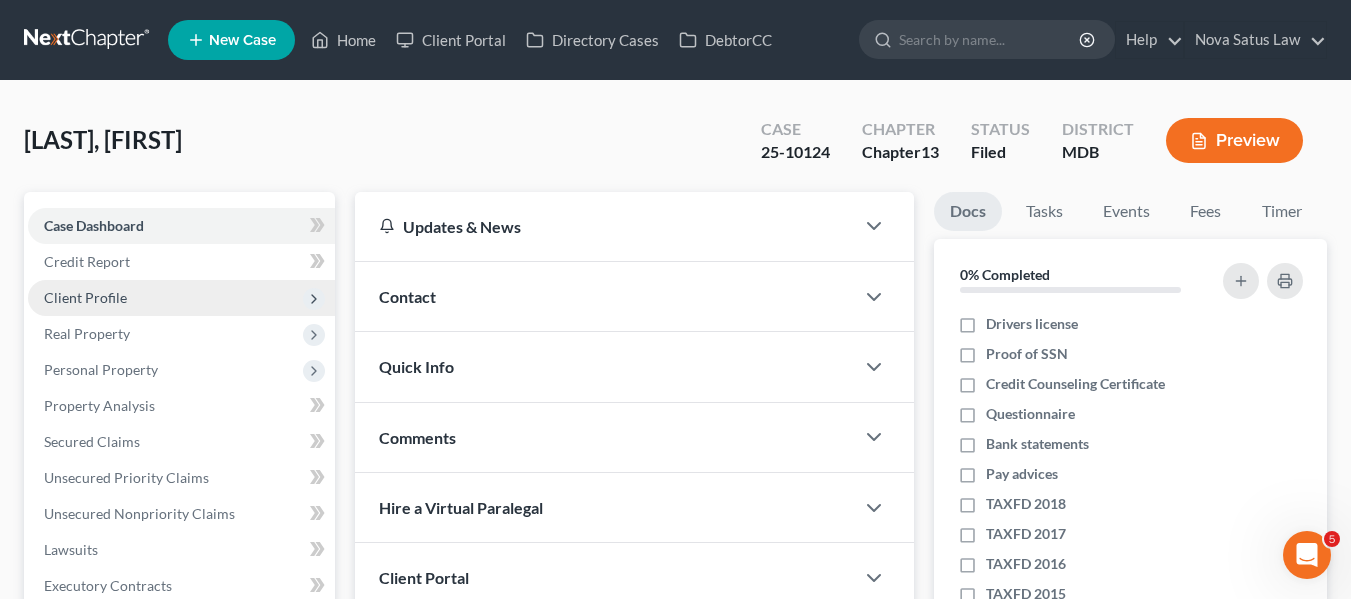 click on "Client Profile" at bounding box center (181, 298) 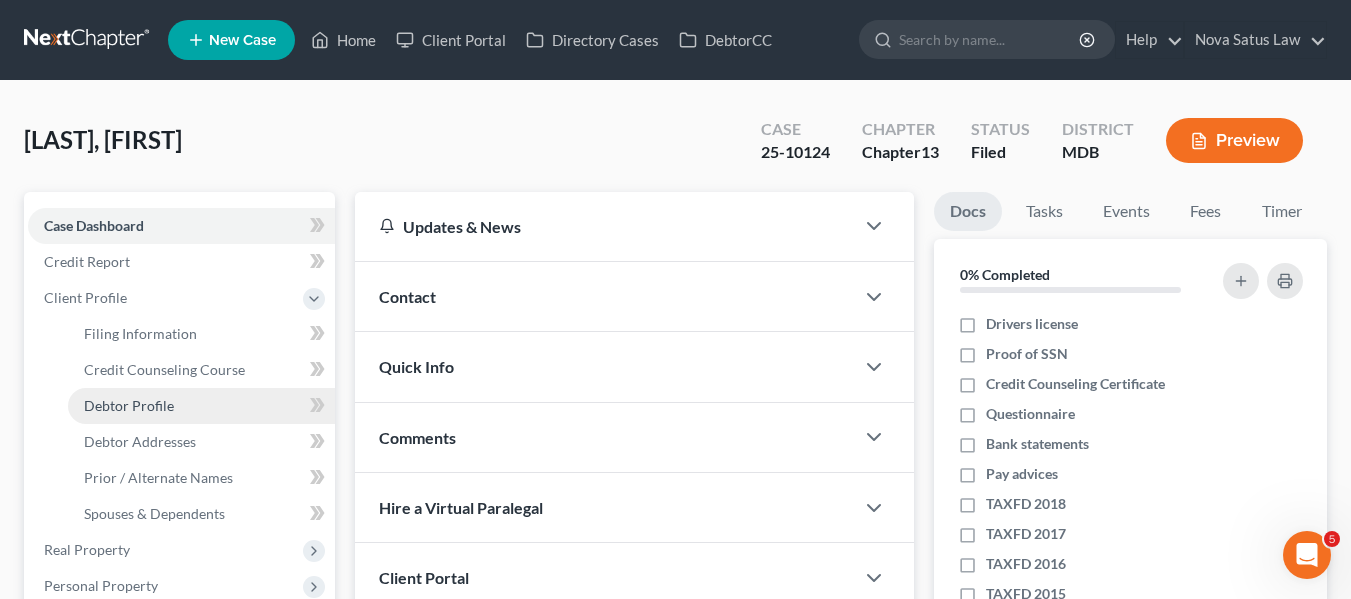 click on "Debtor Profile" at bounding box center [201, 406] 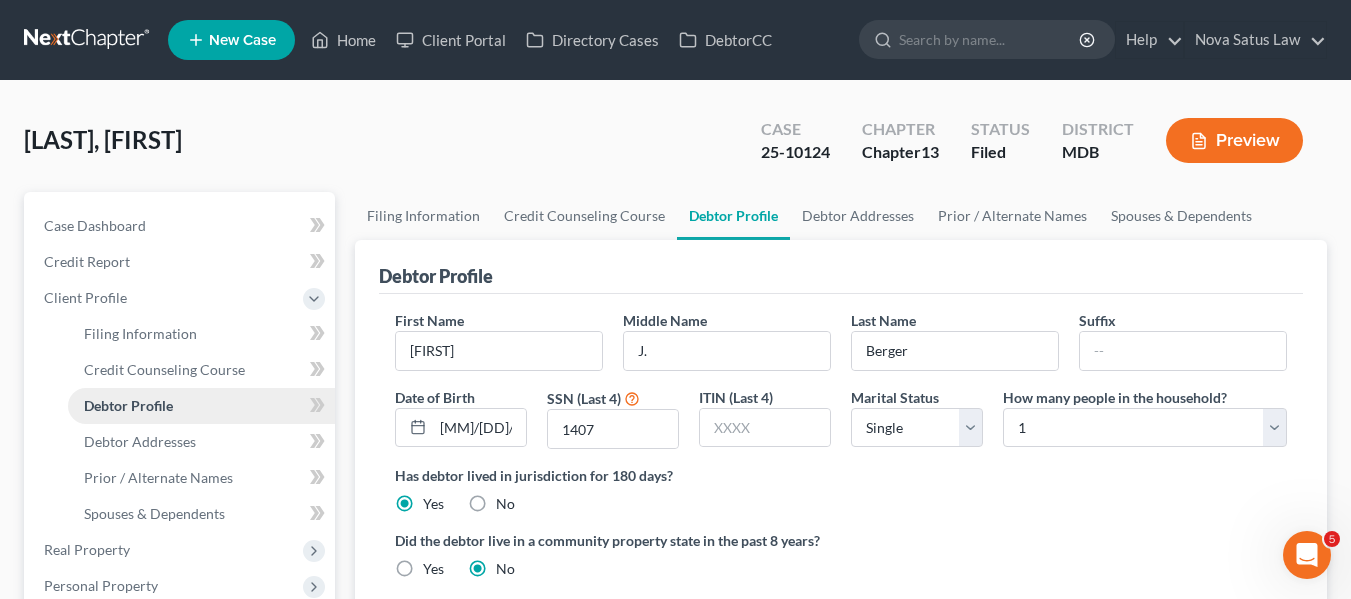 radio on "true" 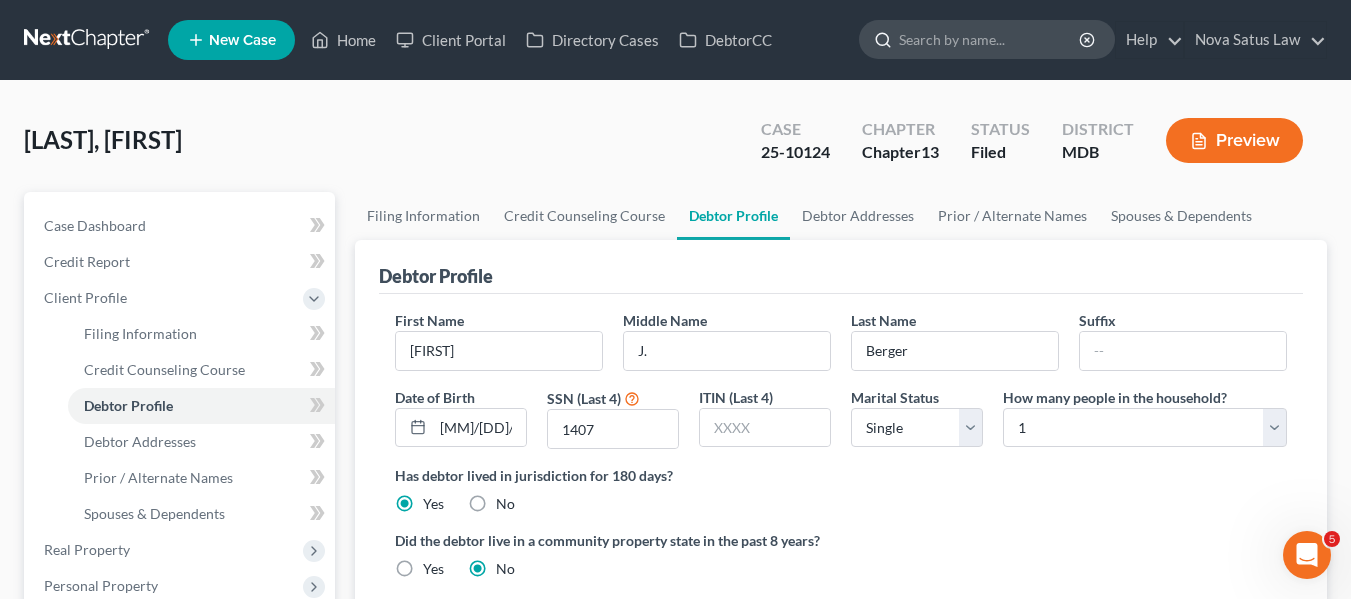 click at bounding box center (990, 39) 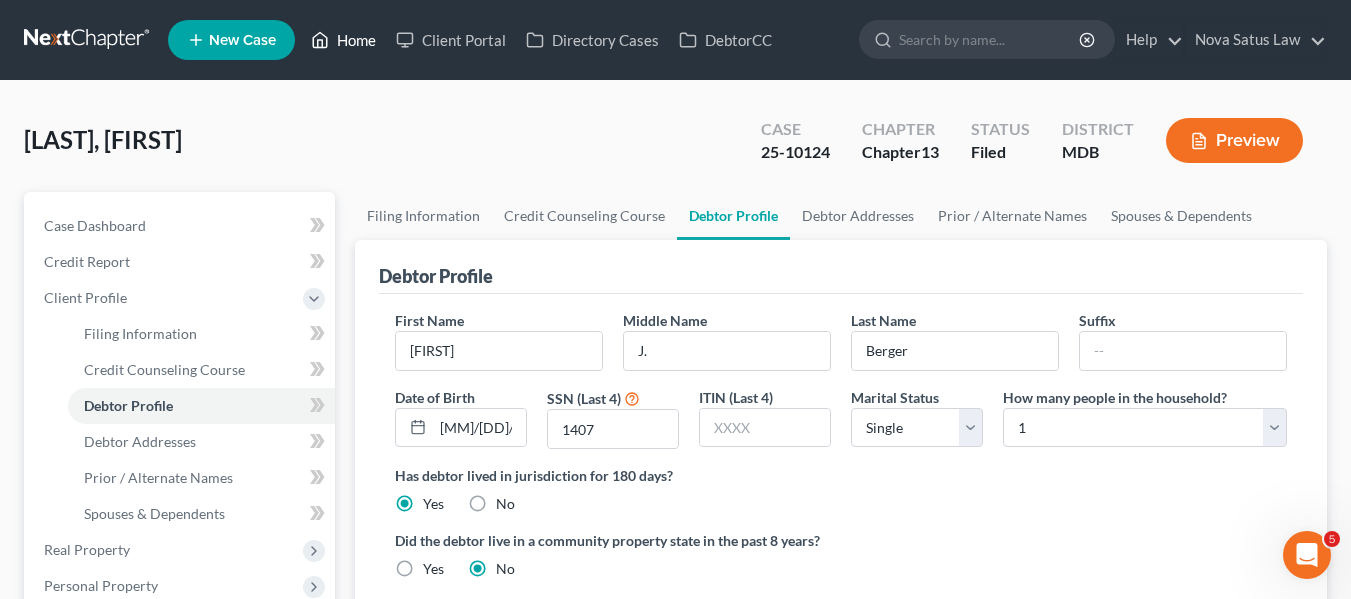 click on "Home" at bounding box center (343, 40) 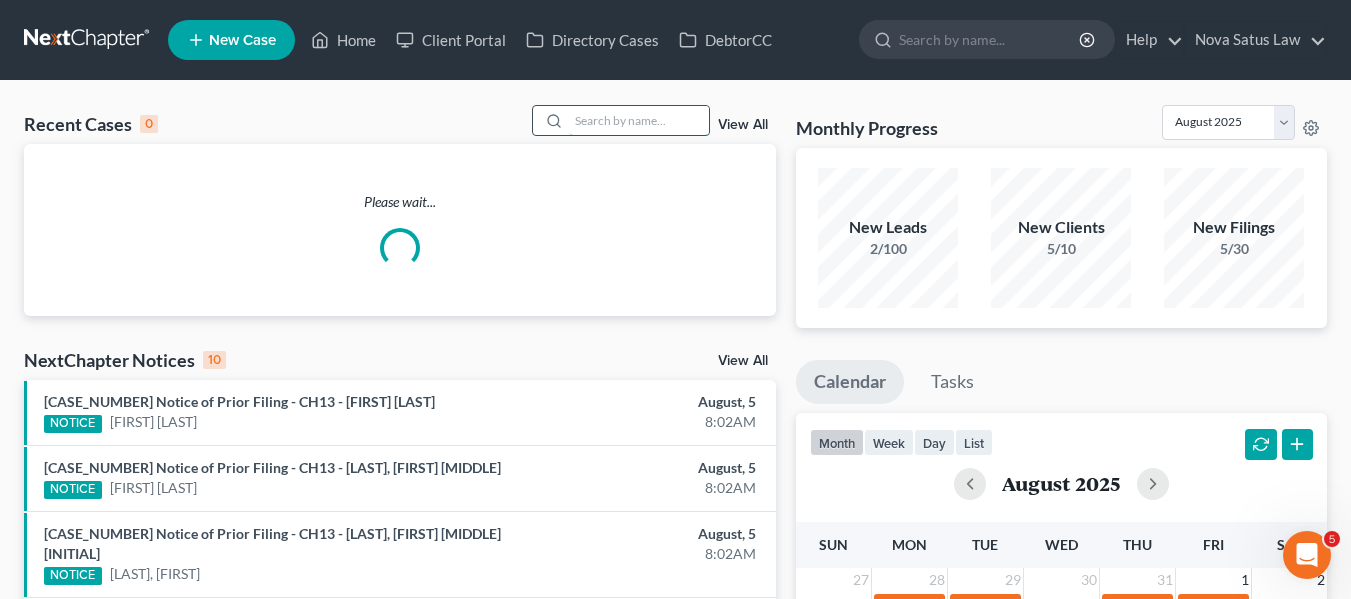 click at bounding box center [639, 120] 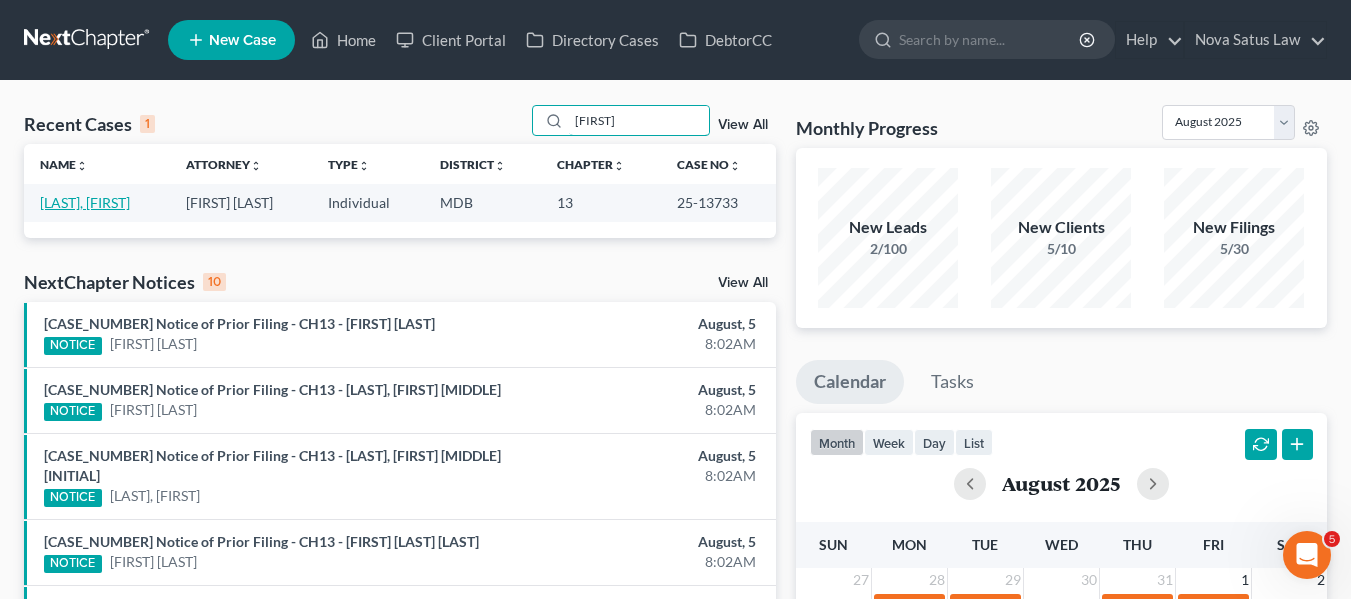 type on "[FIRST]" 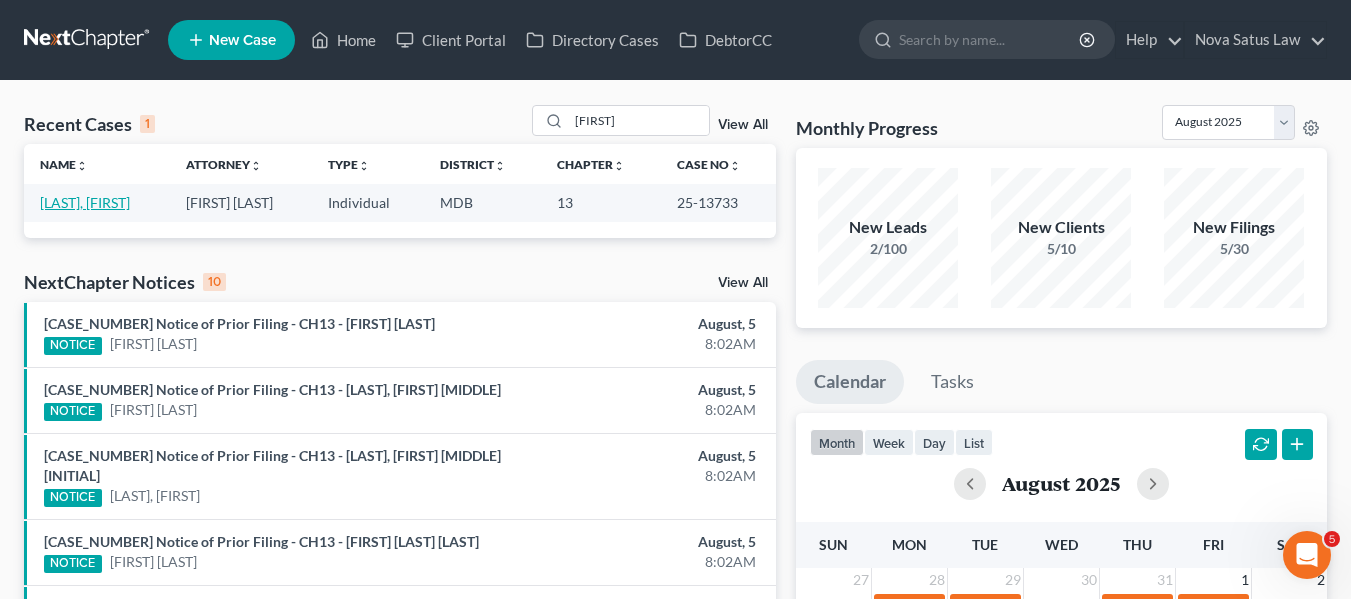 click on "[LAST], [FIRST]" at bounding box center [85, 202] 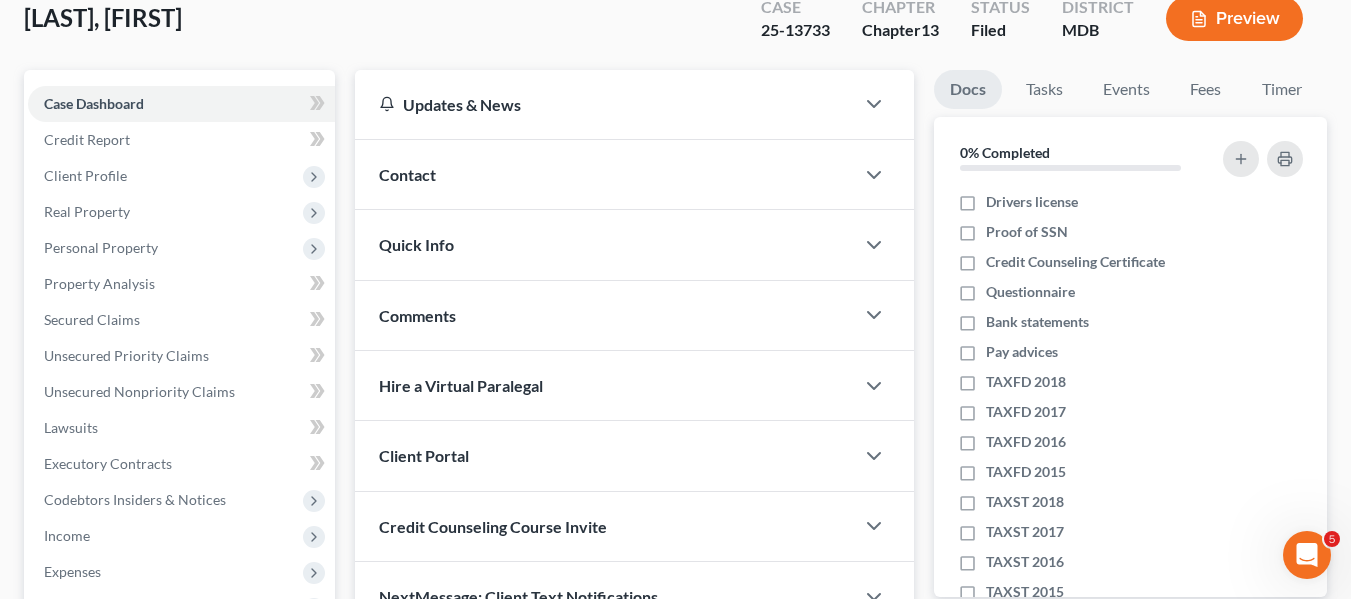 scroll, scrollTop: 0, scrollLeft: 0, axis: both 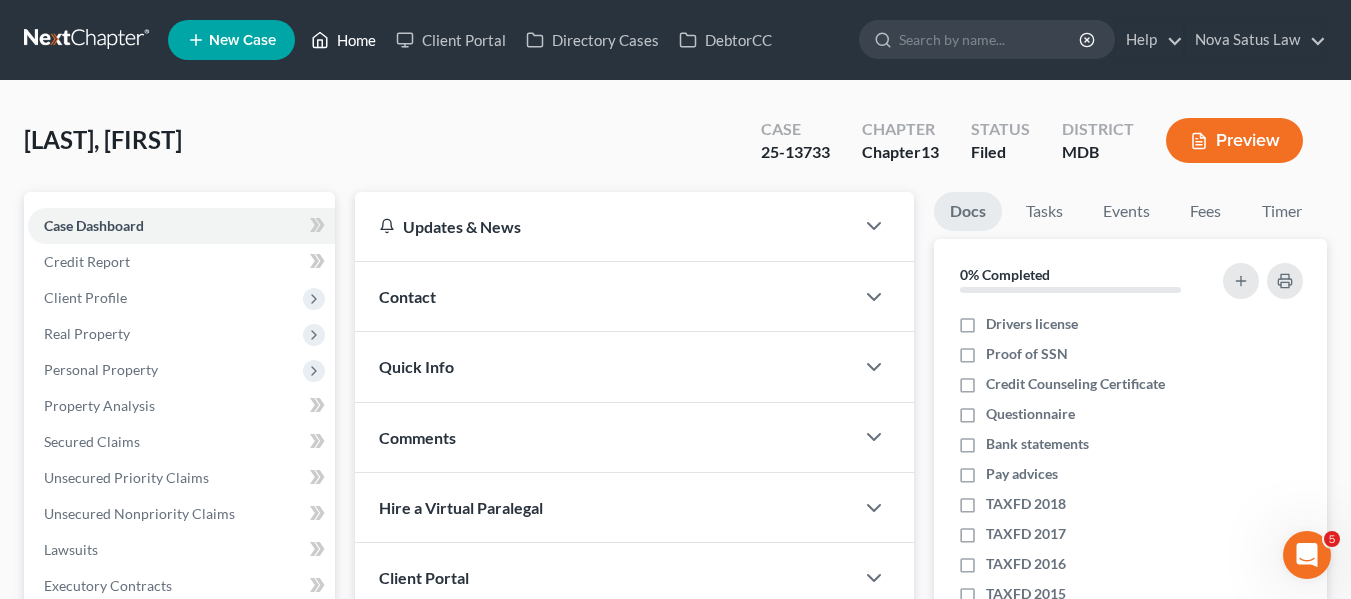 click on "Home" at bounding box center (343, 40) 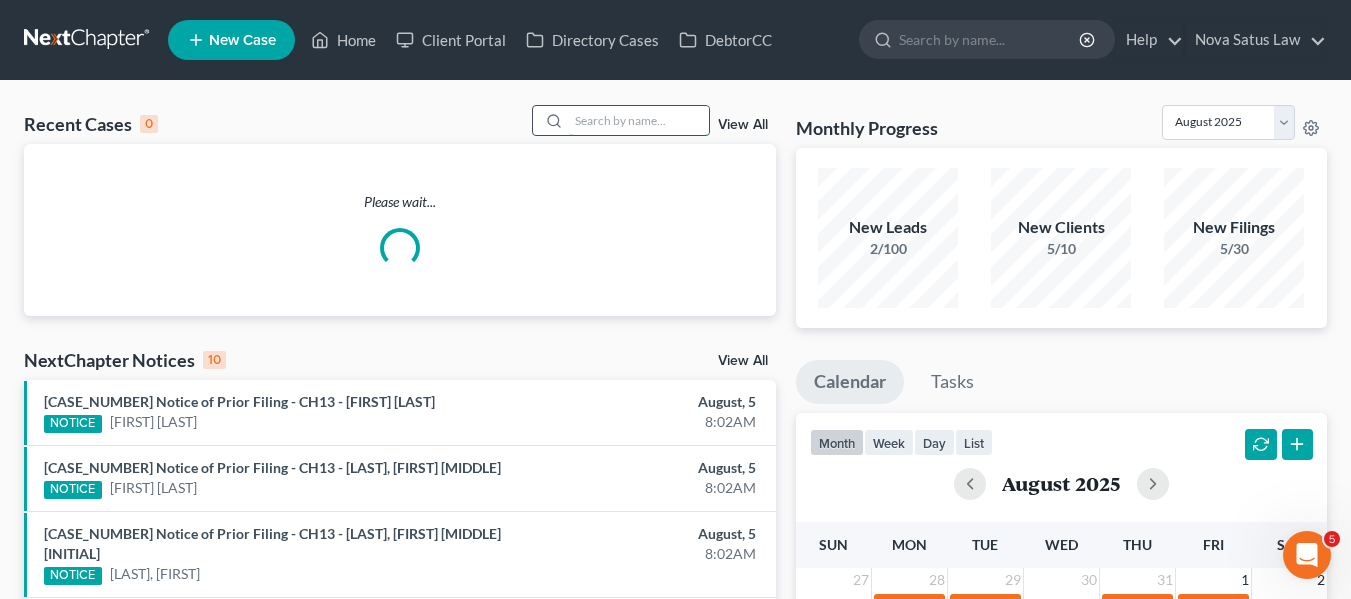 click at bounding box center (639, 120) 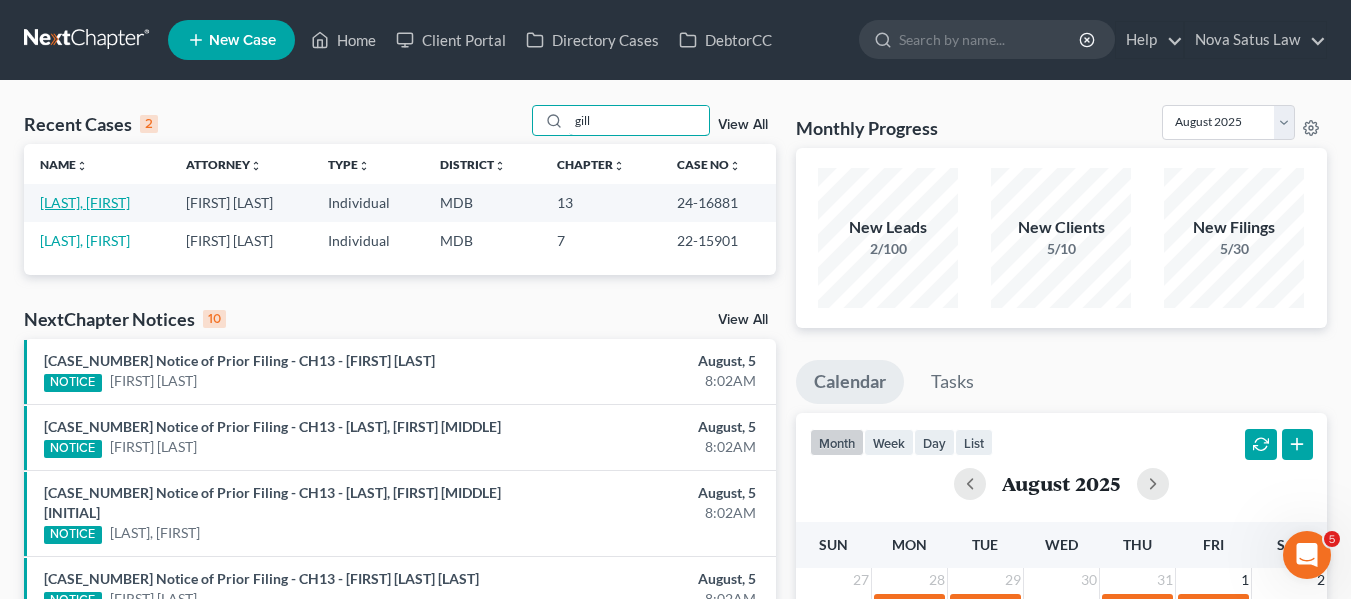 type on "gill" 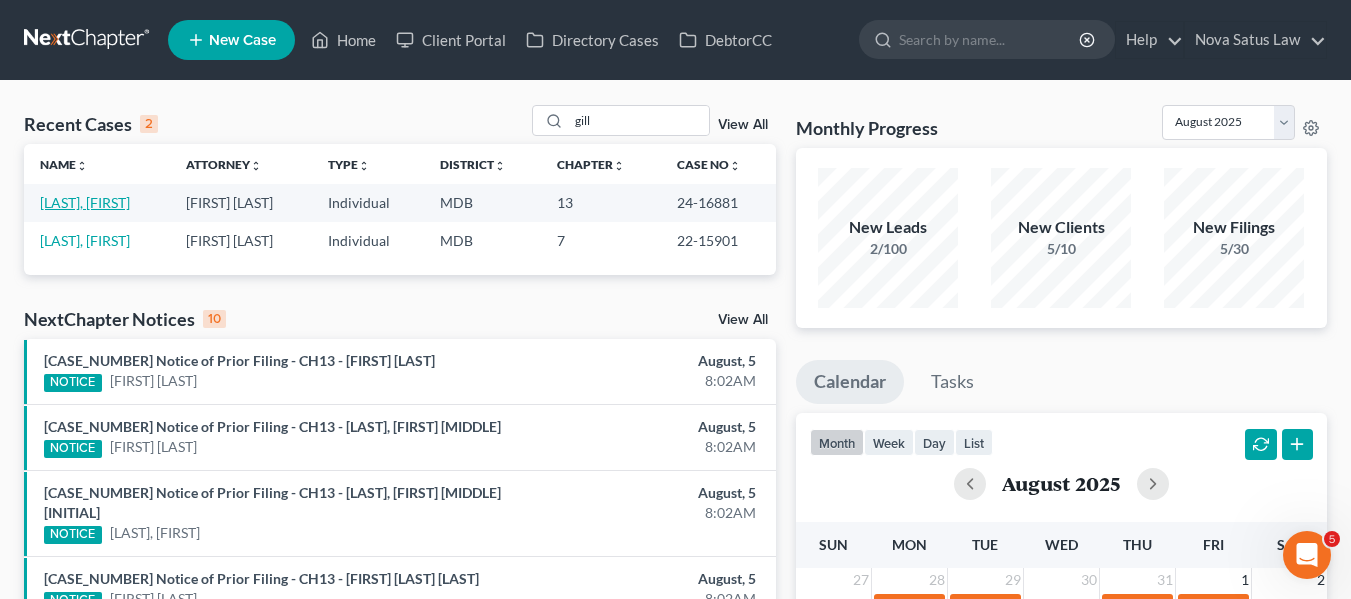 click on "[LAST], [FIRST]" at bounding box center (85, 202) 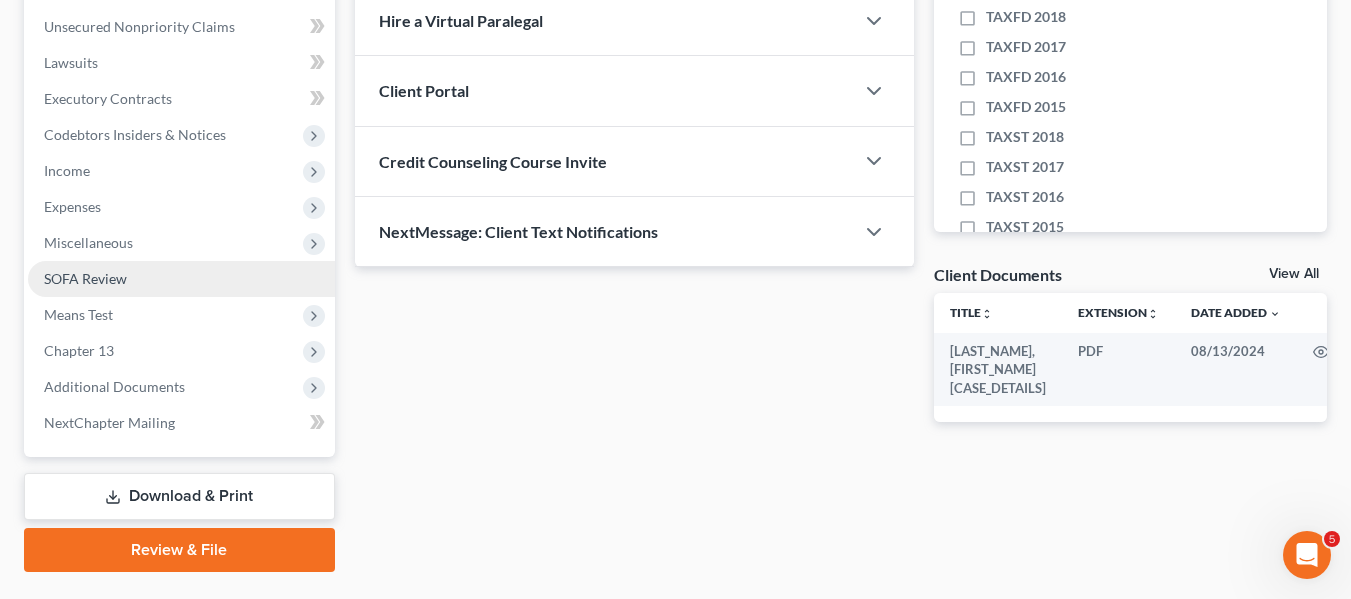 scroll, scrollTop: 488, scrollLeft: 0, axis: vertical 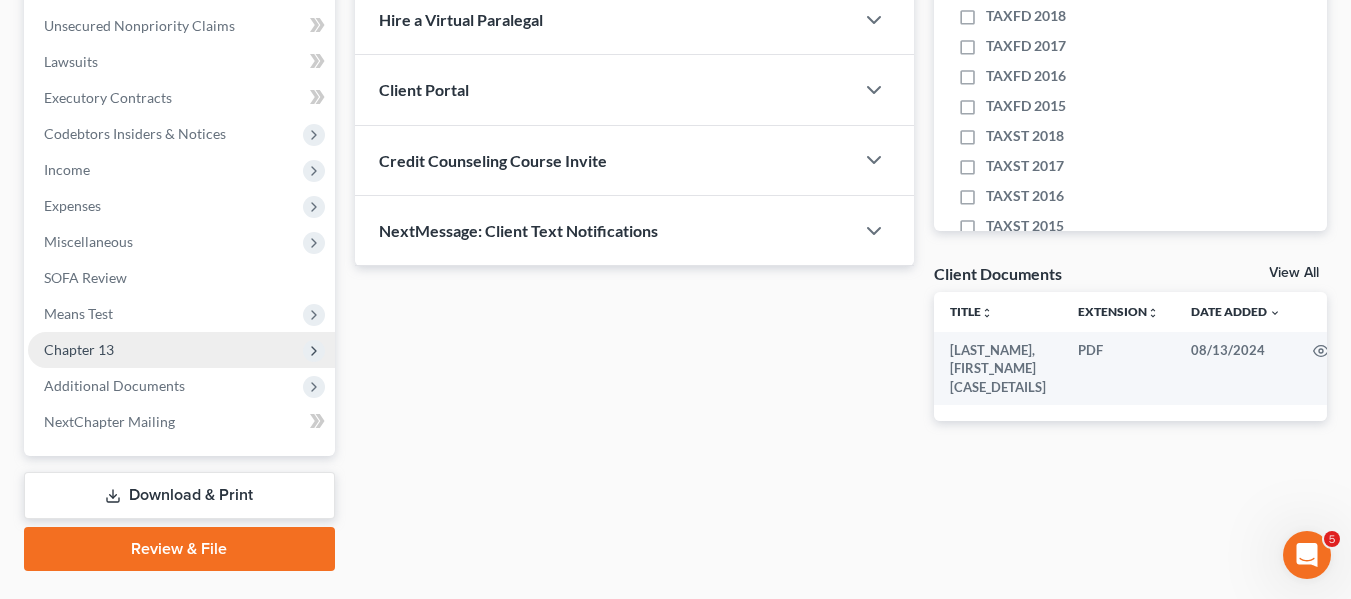 click on "Chapter 13" at bounding box center (79, 349) 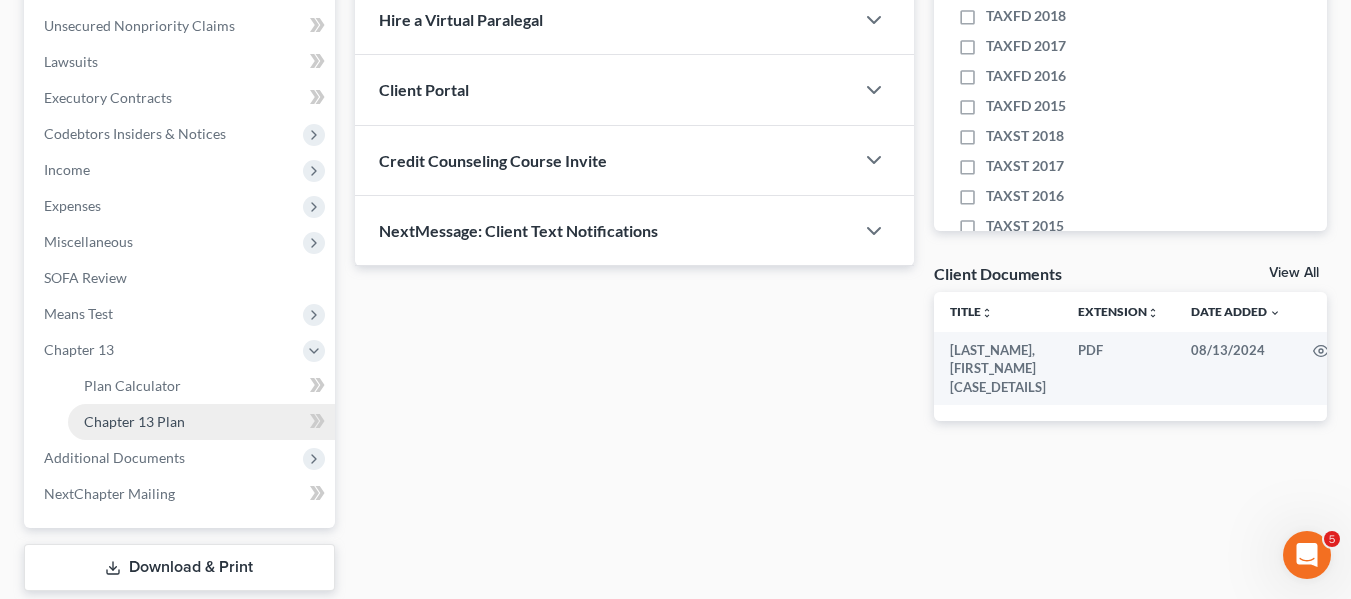click on "Chapter 13 Plan" at bounding box center [134, 421] 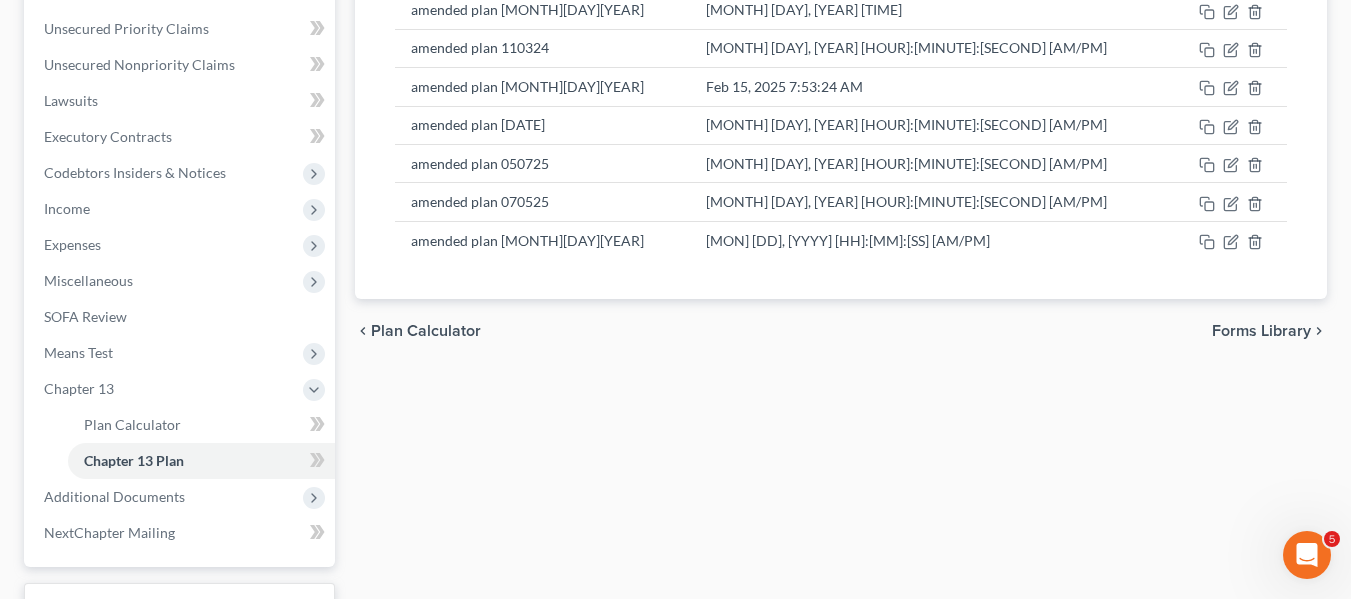 scroll, scrollTop: 450, scrollLeft: 0, axis: vertical 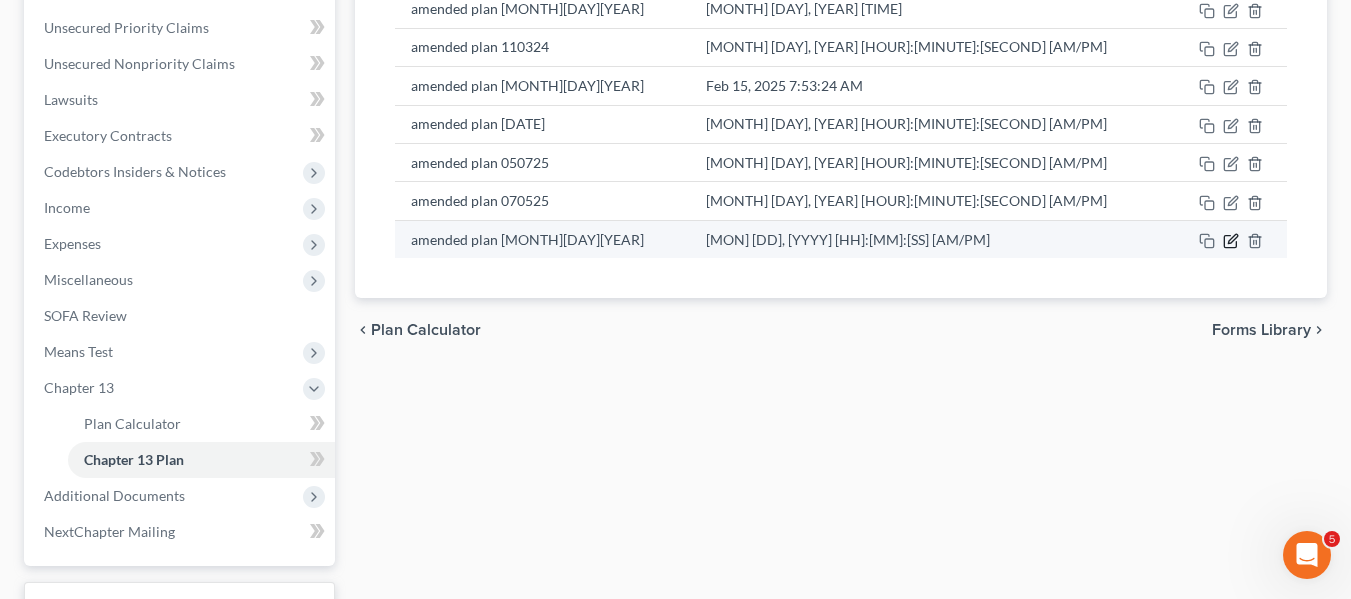click 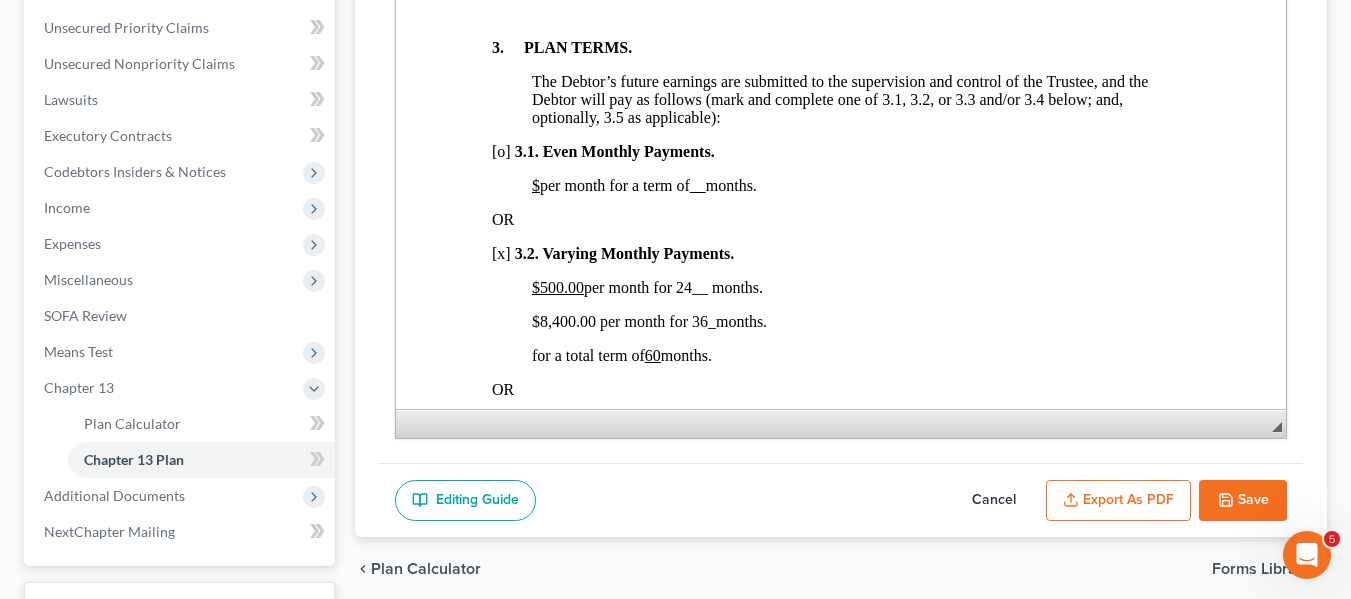 scroll, scrollTop: 1338, scrollLeft: 0, axis: vertical 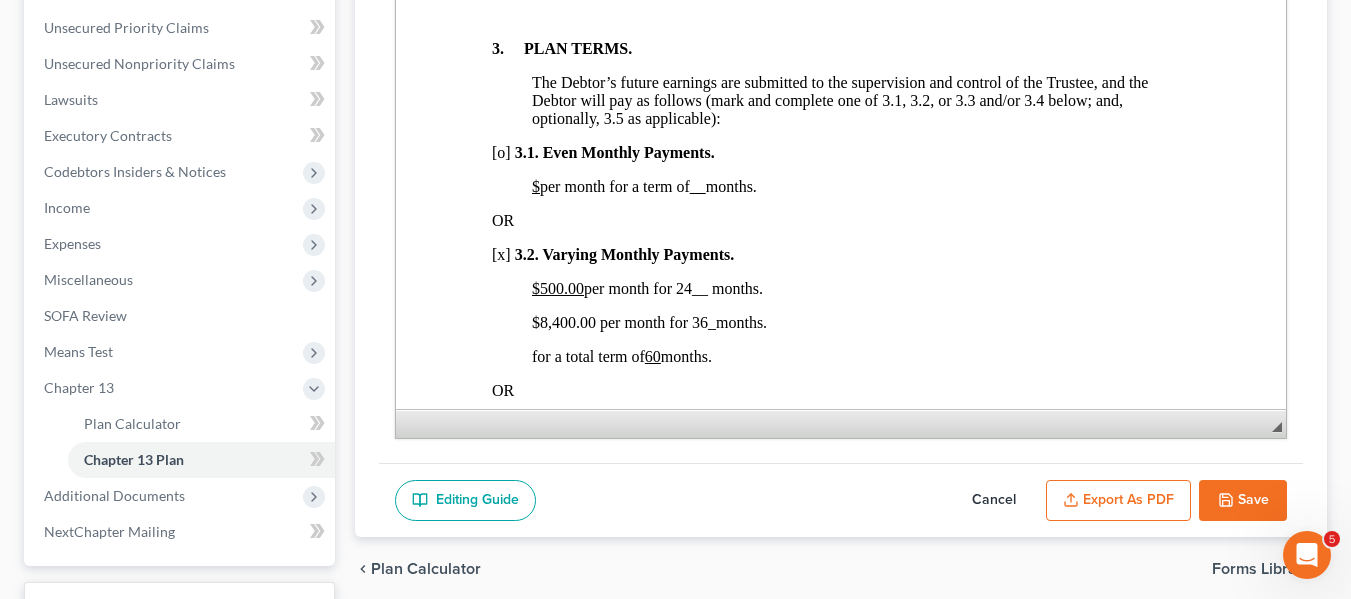 click on "Save" at bounding box center [1243, 501] 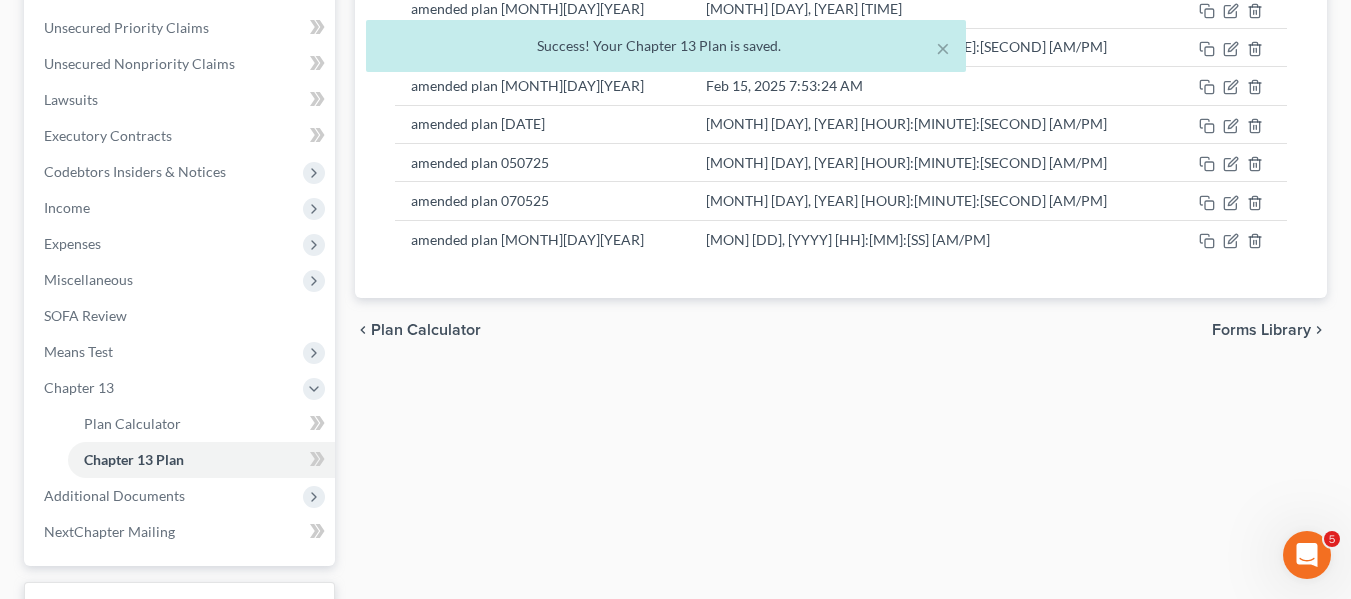scroll, scrollTop: 0, scrollLeft: 0, axis: both 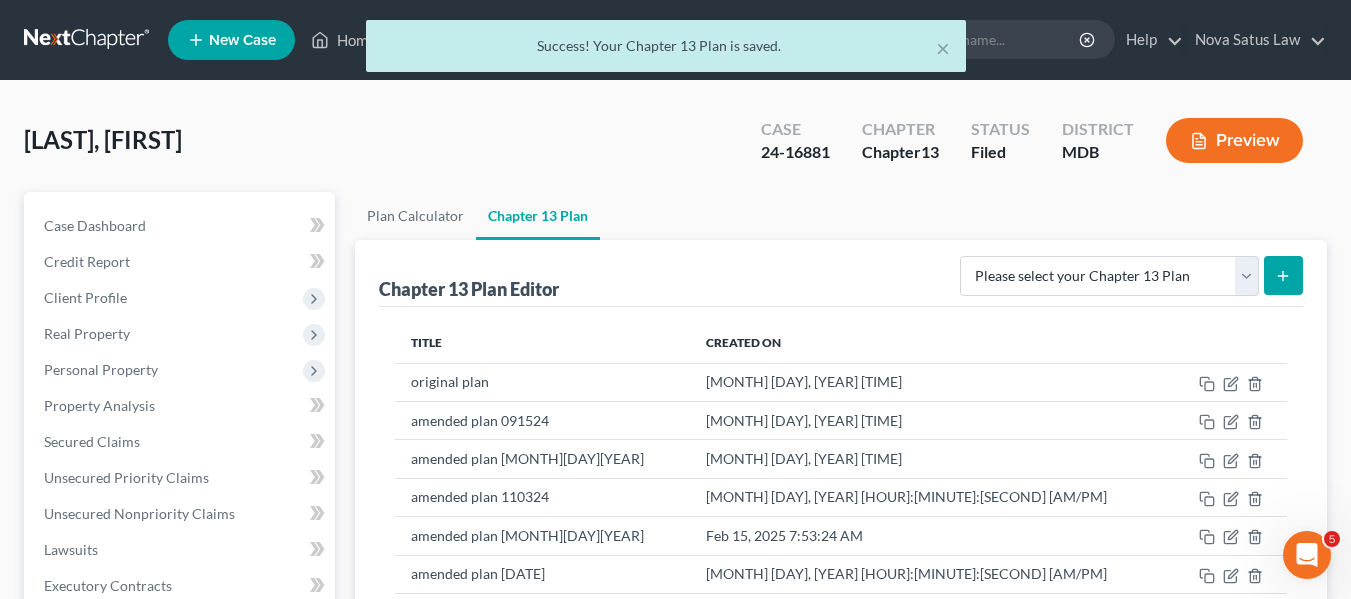 click on "×                     Success! Your Chapter 13 Plan is saved." at bounding box center (665, 51) 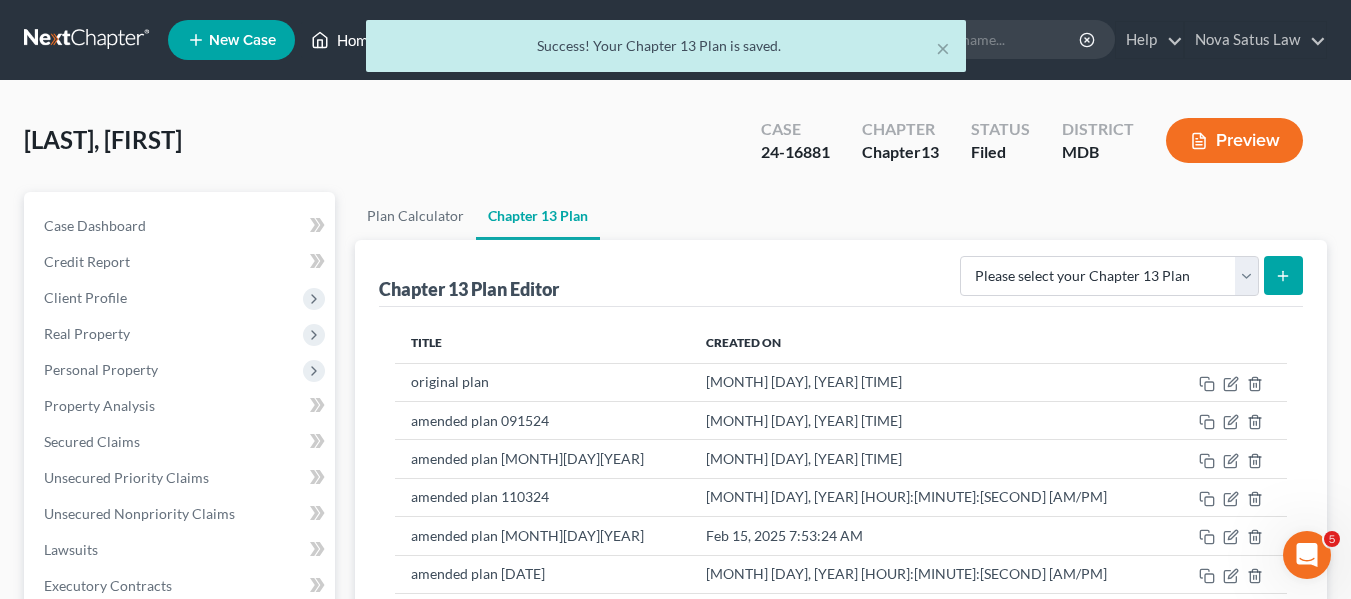 click on "Nova Satus Law [EMAIL] My Account Settings Plan + Billing Account Add-Ons Upgrade to Whoa Help Center Webinars Training Videos What's new Log out New Case Home Client Portal Directory Cases DebtorCC         - No Result - See all results Or Press Enter... Help Help Center Webinars Training Videos What's new Nova Satus Law [EMAIL] My Account Settings Plan + Billing Account Add-Ons Upgrade to Whoa Log out 	 		 ×                     Success! Your Chapter 13 Plan is saved.                     	 [LAST], [FIRST] Upgraded Case [CASE_NUMBER] Chapter Chapter  13 Status Filed District [INITIAL] Preview Petition Navigation
Case Dashboard
Payments" at bounding box center (675, 603) 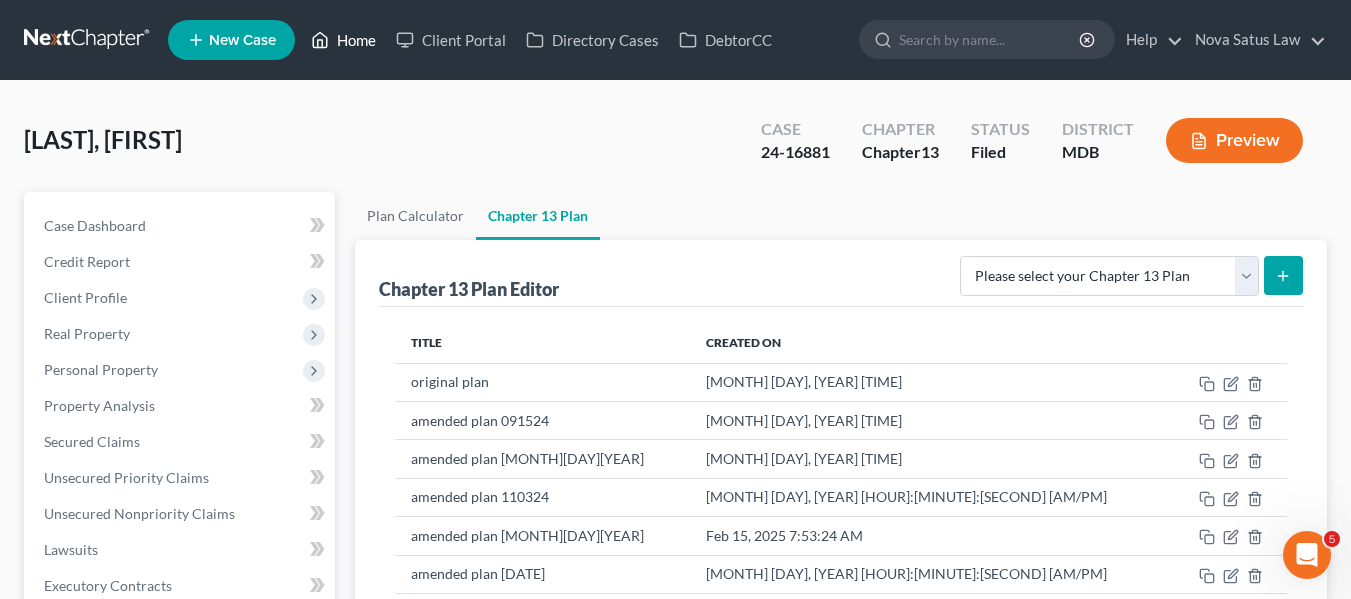 click on "Home" at bounding box center [343, 40] 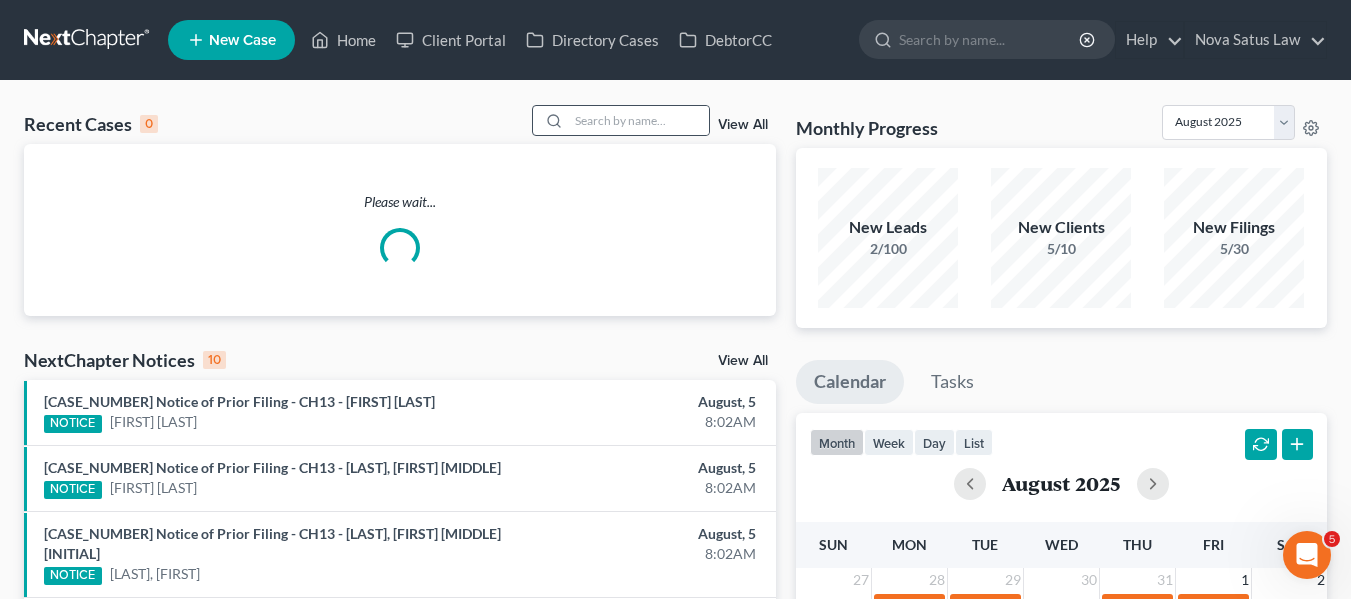 click 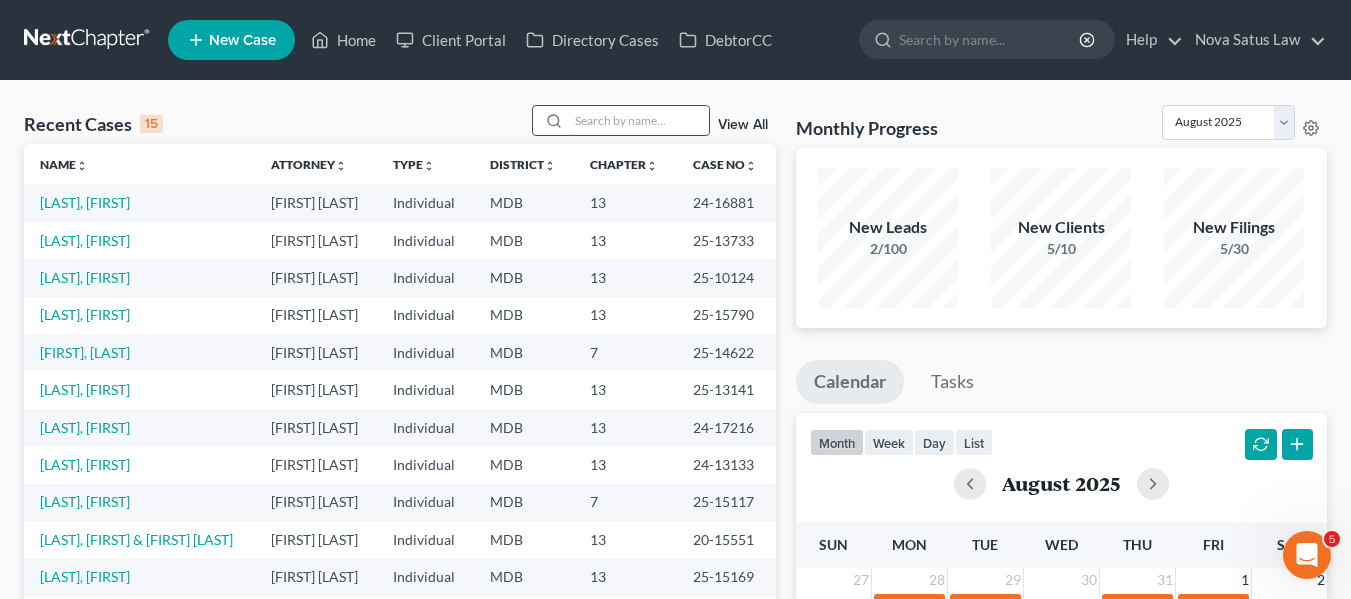 click at bounding box center (639, 120) 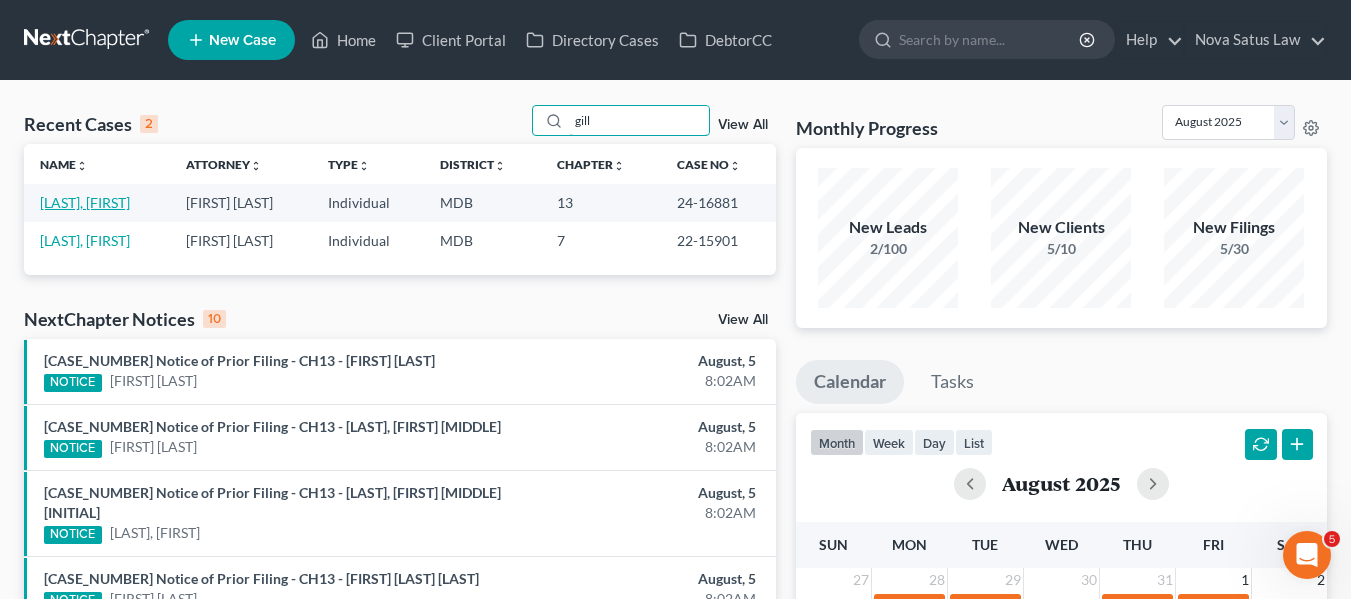 type on "gill" 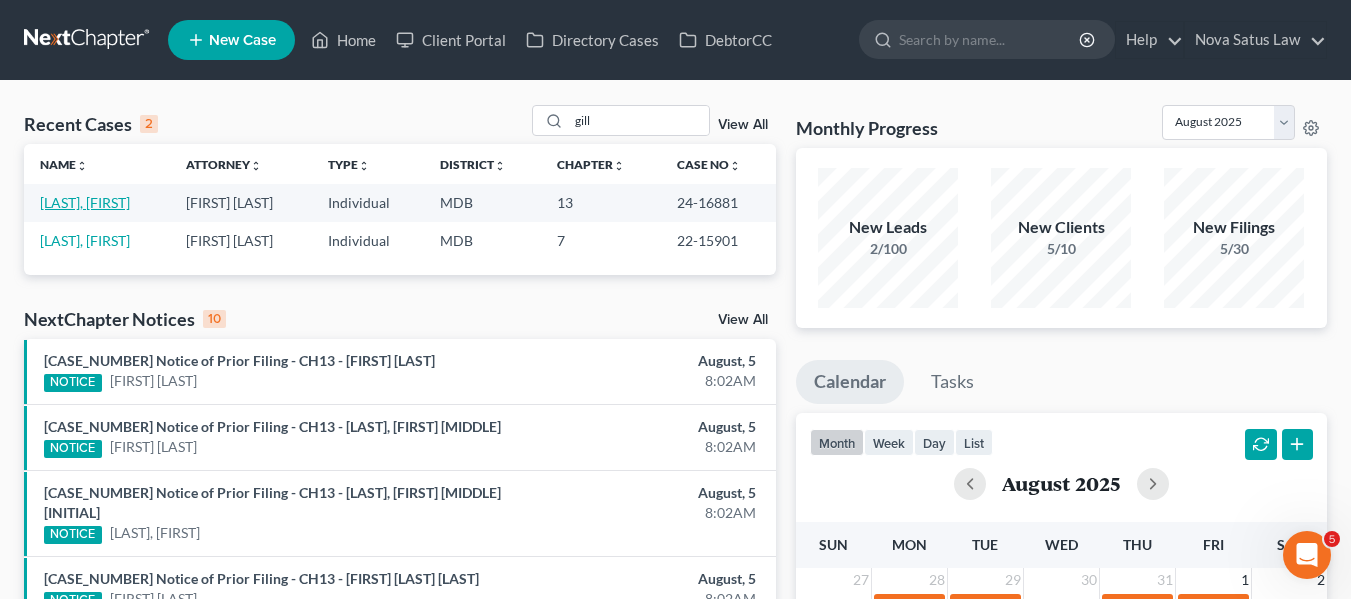 click on "[LAST], [FIRST]" at bounding box center (85, 202) 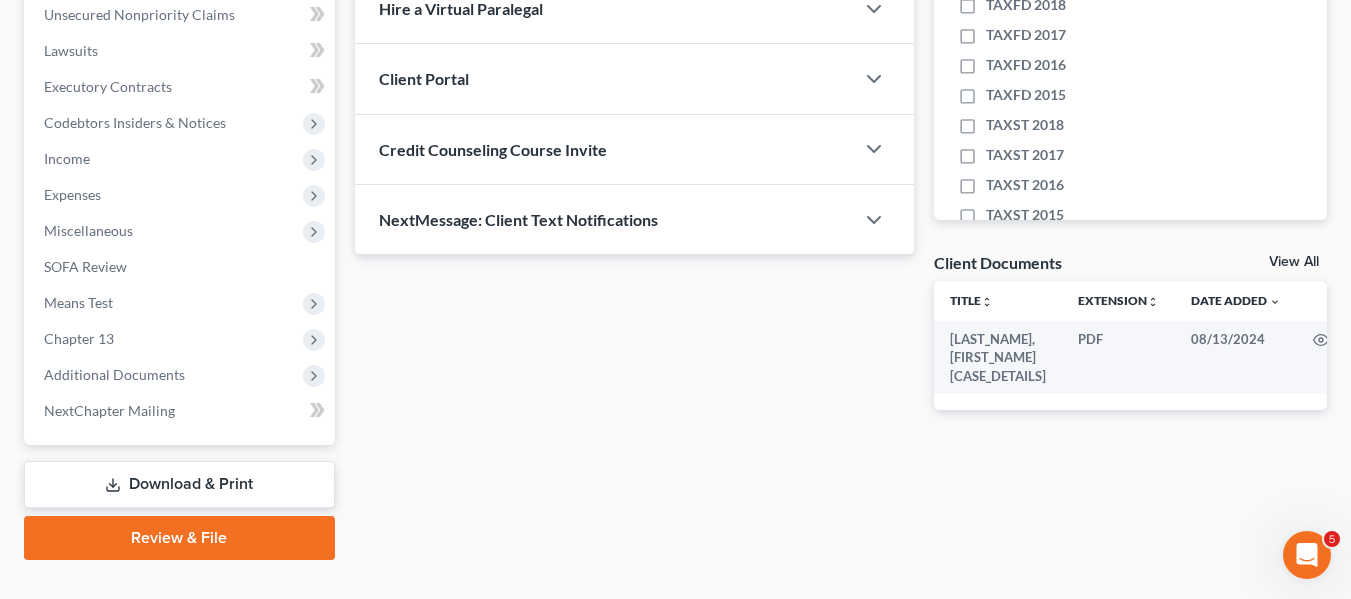 scroll, scrollTop: 536, scrollLeft: 0, axis: vertical 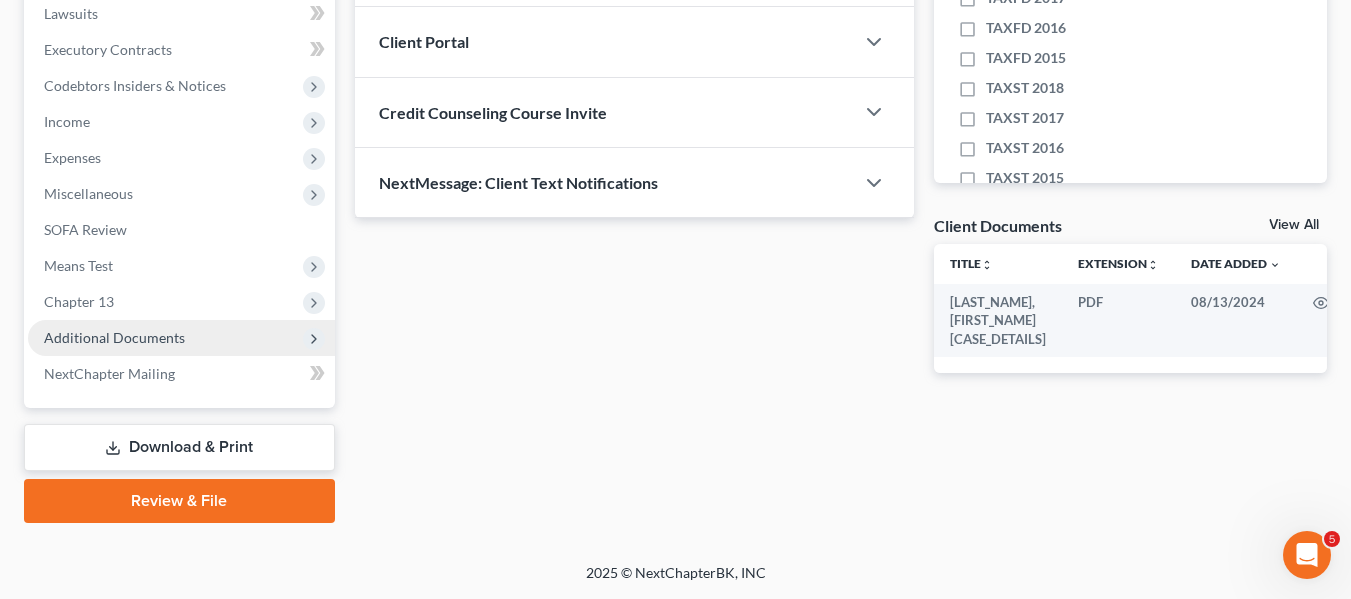 click on "Additional Documents" at bounding box center (114, 337) 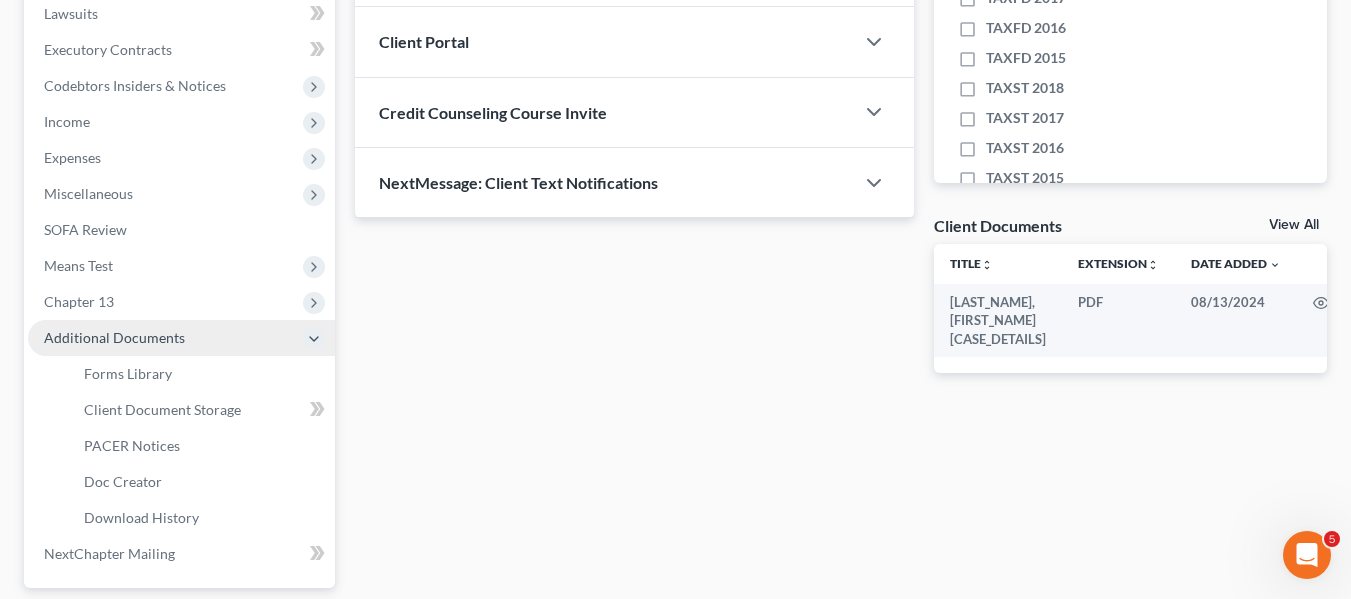 scroll, scrollTop: 637, scrollLeft: 0, axis: vertical 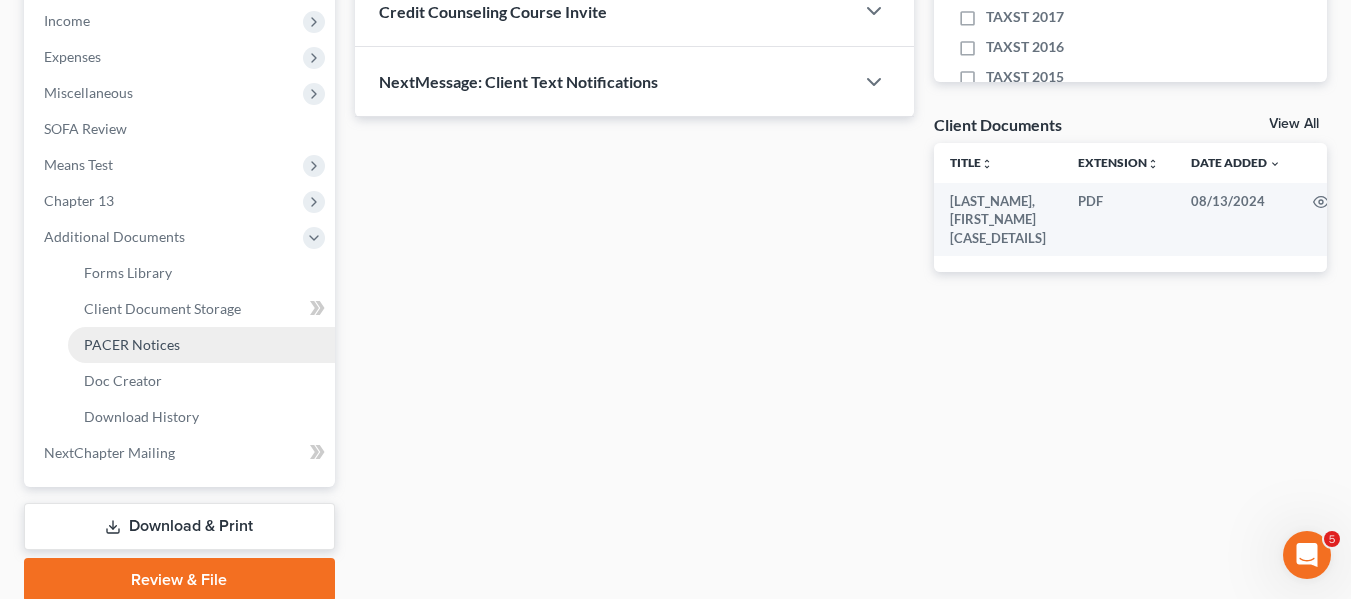 click on "PACER Notices" at bounding box center [201, 345] 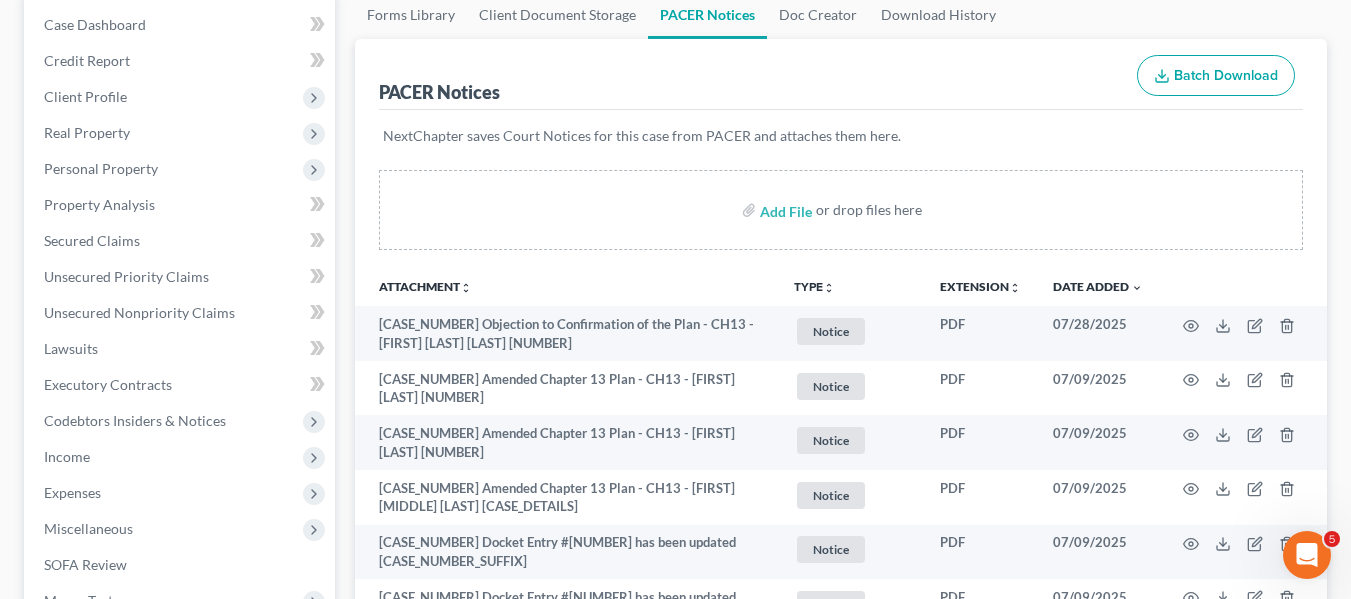 scroll, scrollTop: 205, scrollLeft: 0, axis: vertical 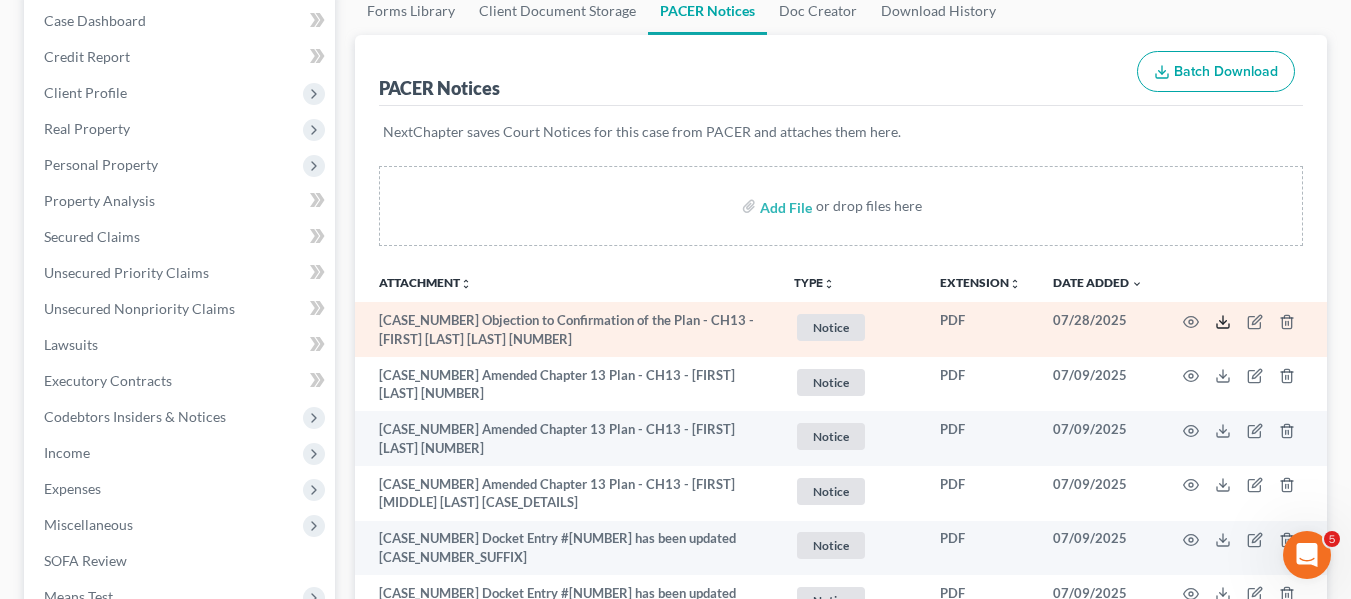 click 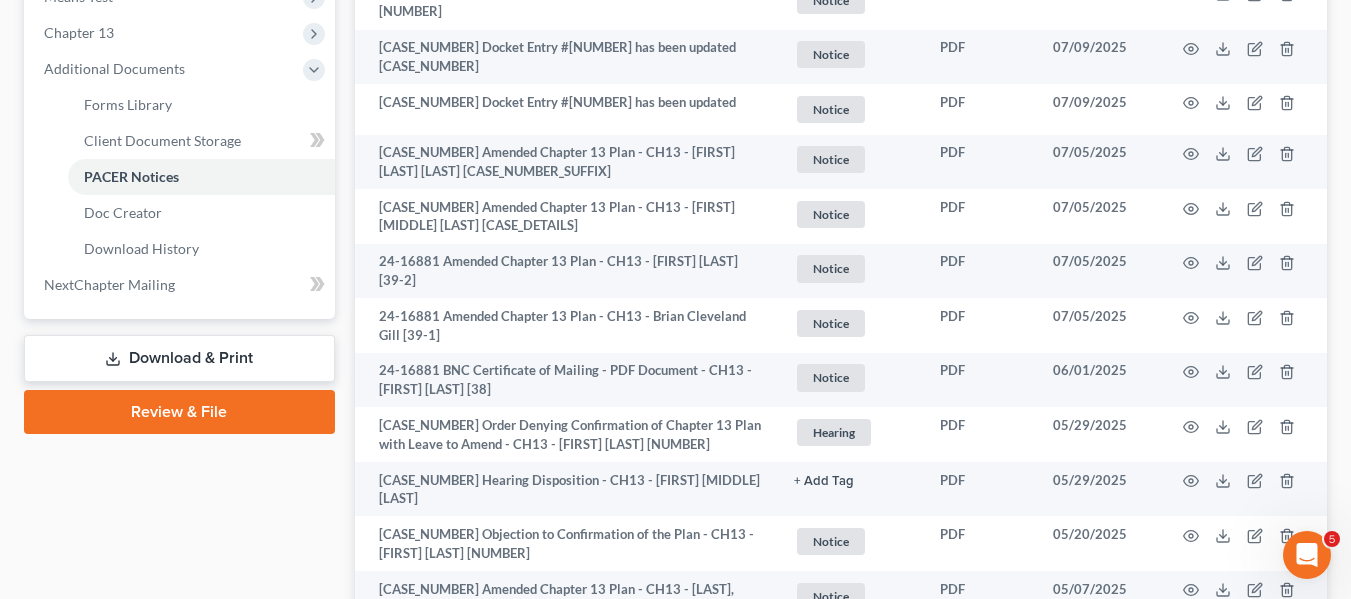 scroll, scrollTop: 782, scrollLeft: 0, axis: vertical 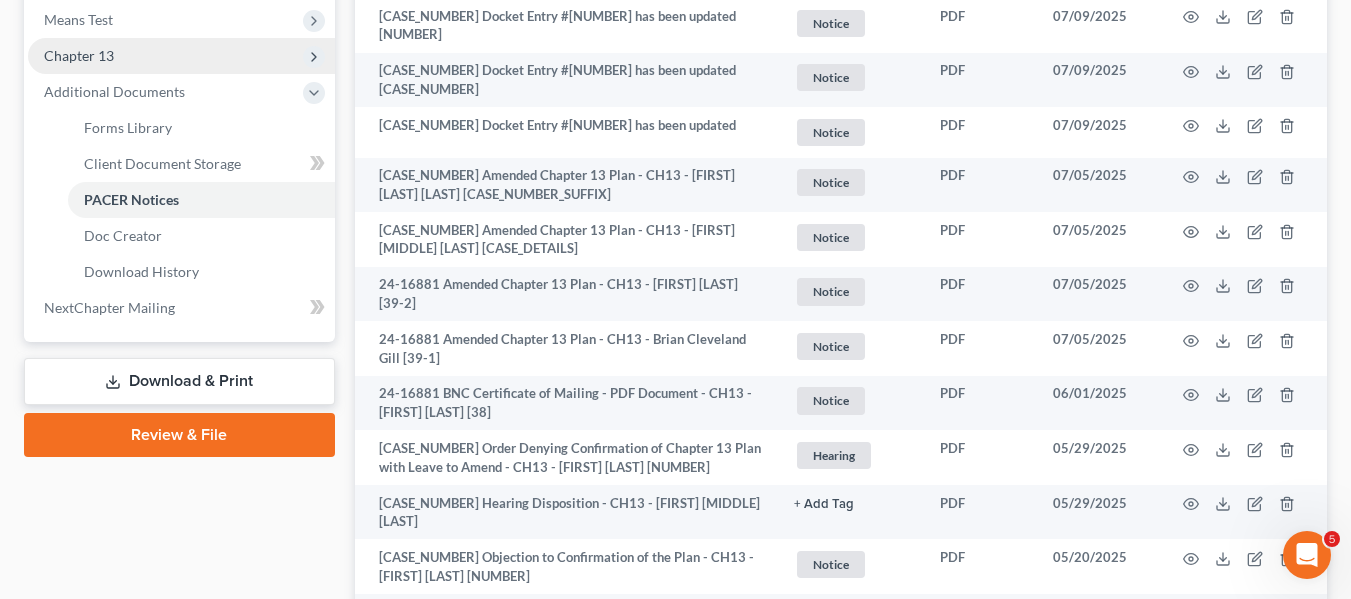 click on "Chapter 13" at bounding box center (181, 56) 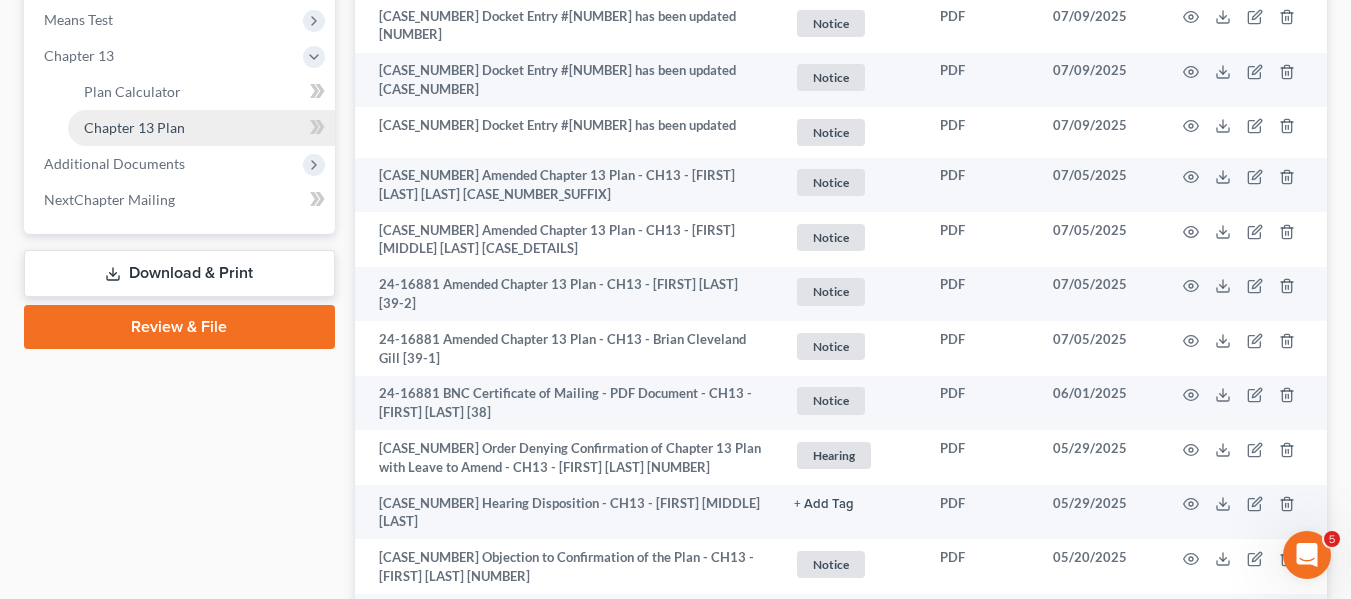 click on "Chapter 13 Plan" at bounding box center [134, 127] 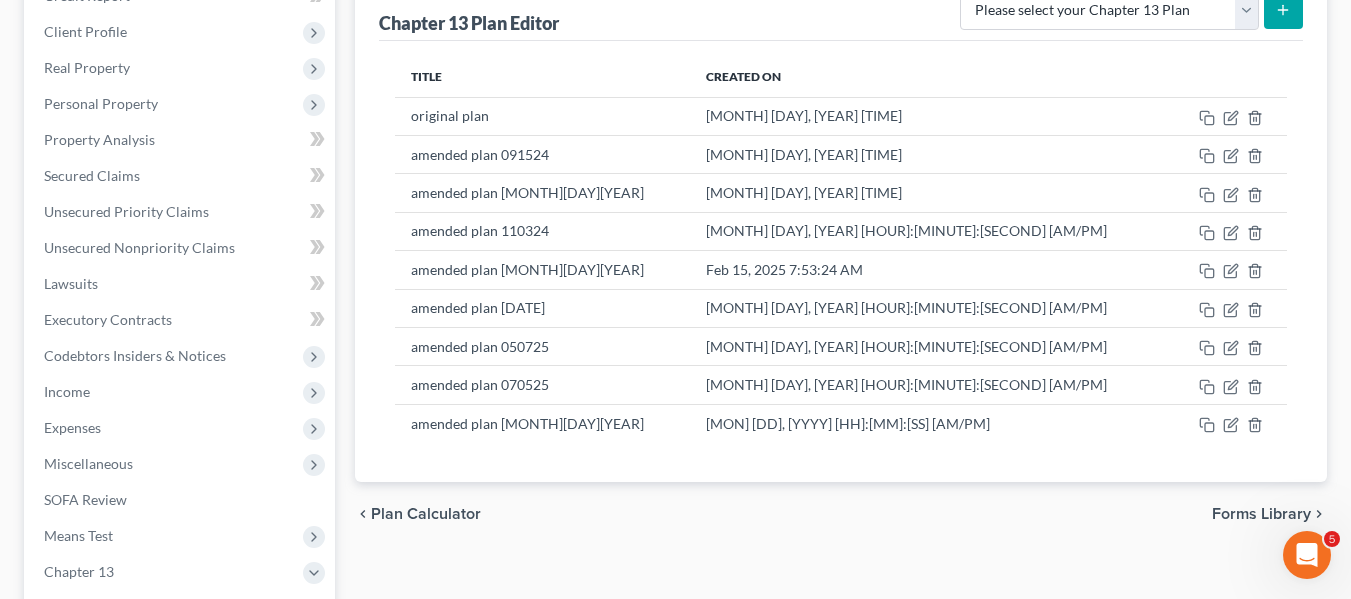 scroll, scrollTop: 267, scrollLeft: 0, axis: vertical 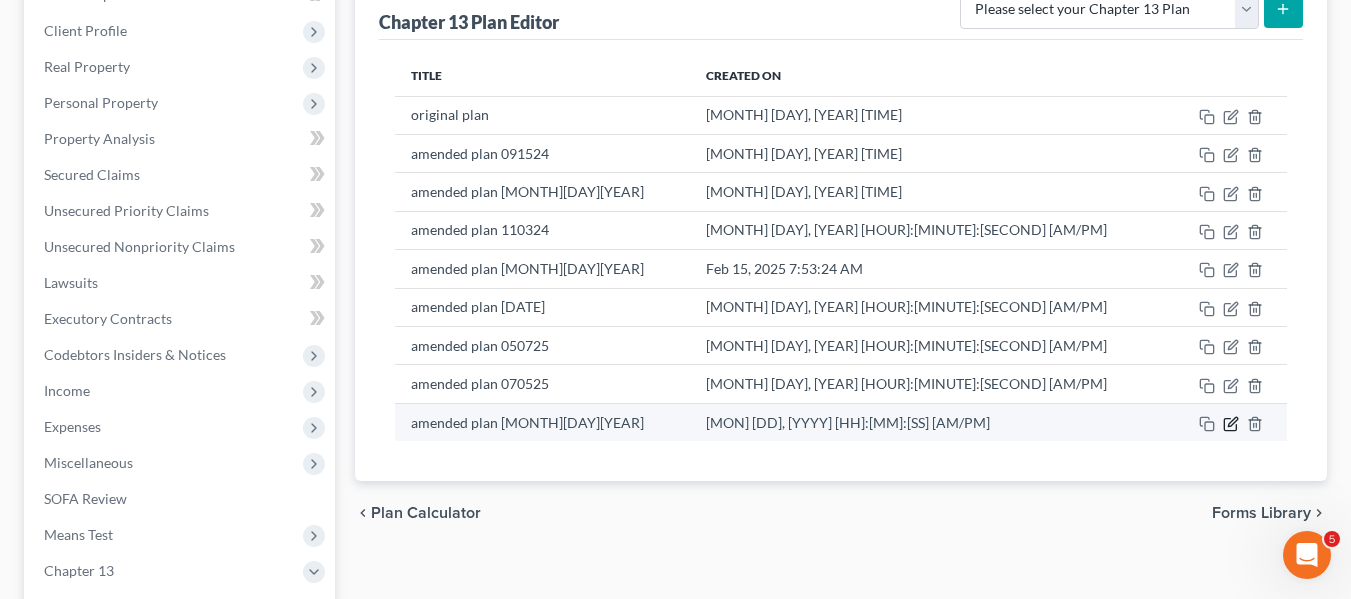 click 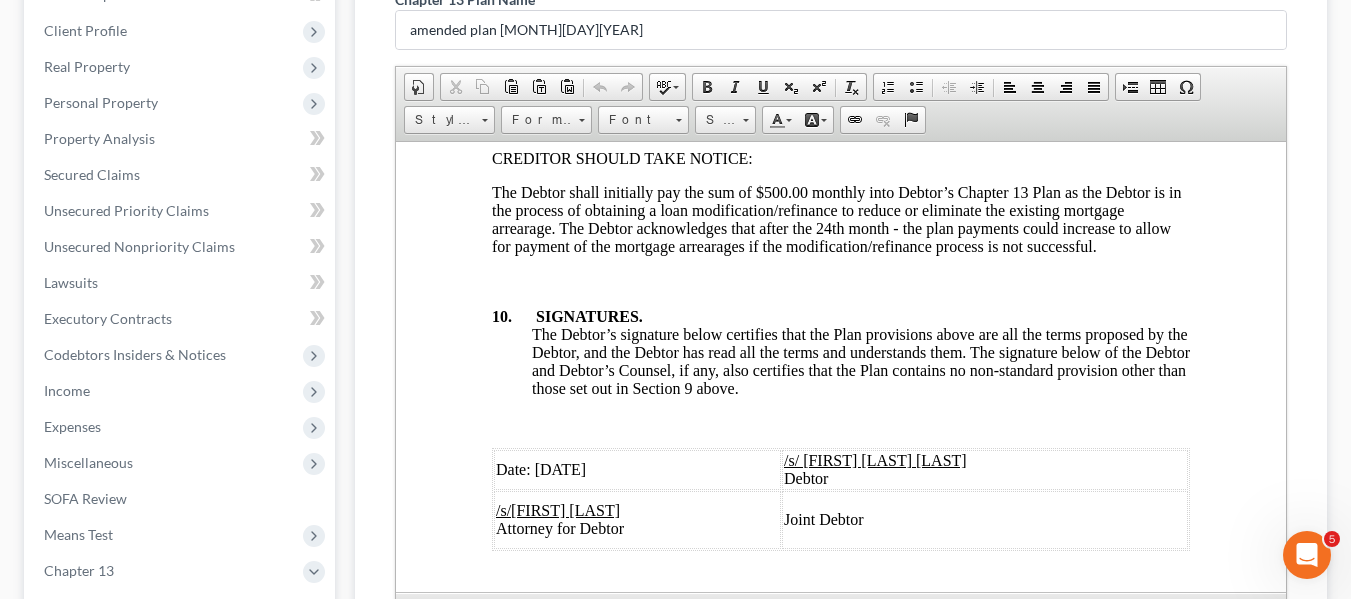 scroll, scrollTop: 8249, scrollLeft: 0, axis: vertical 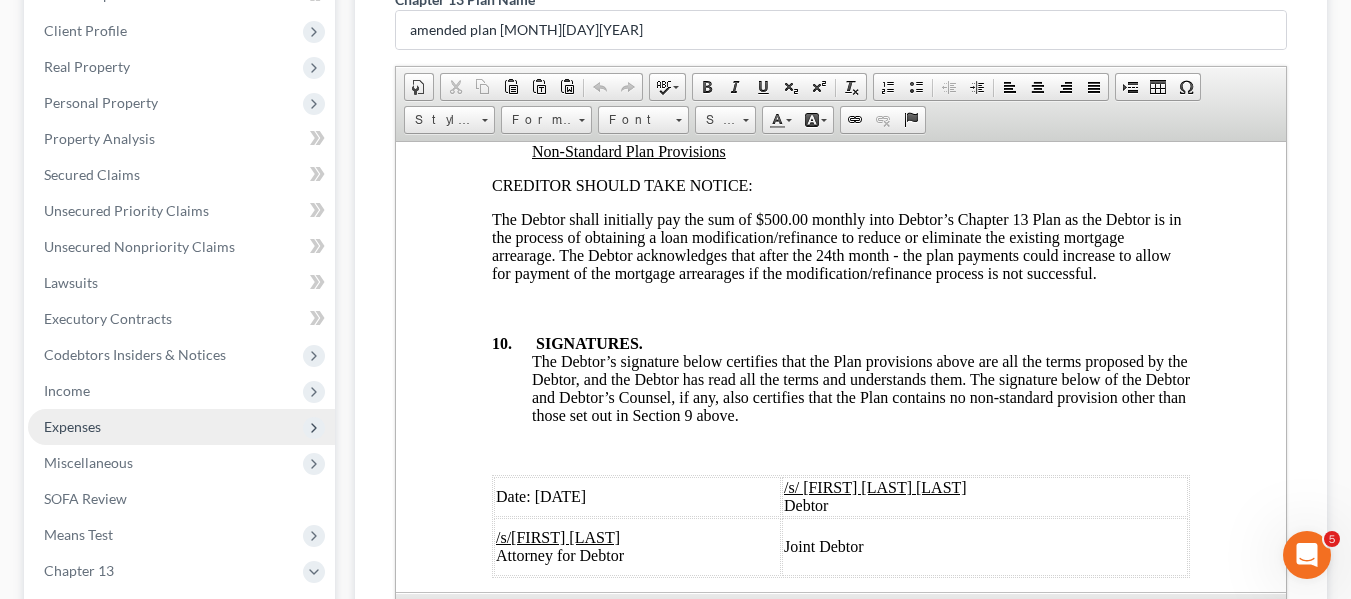 click on "Expenses" at bounding box center [181, 427] 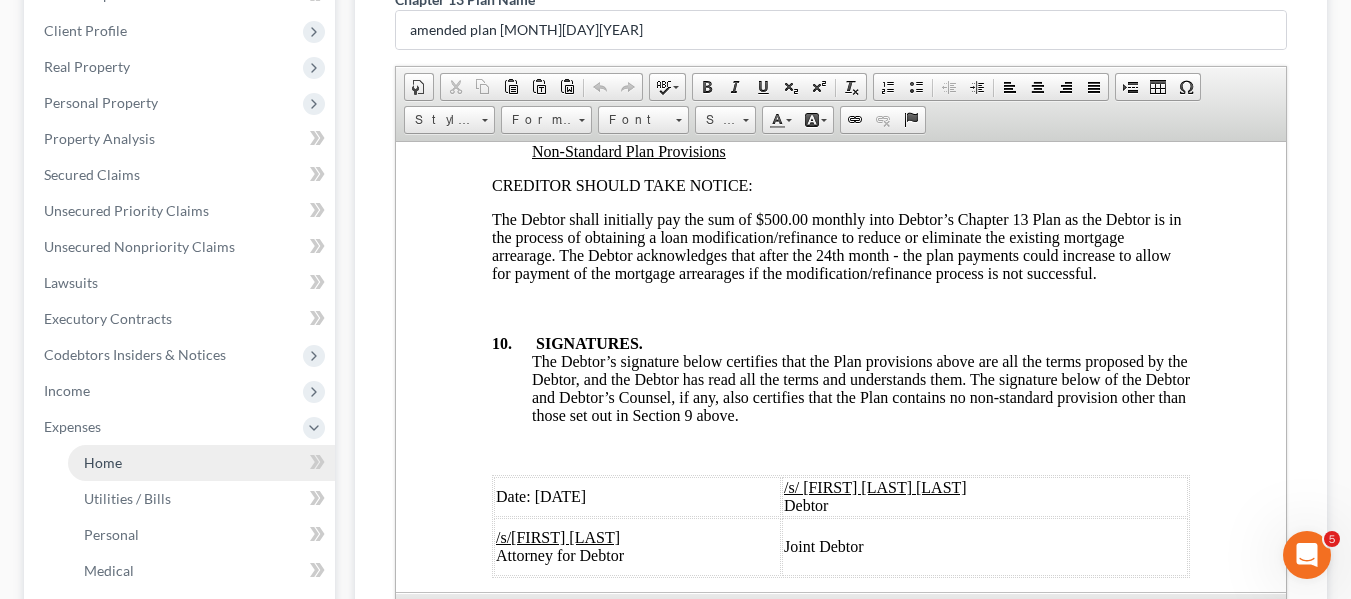 click on "Home" at bounding box center (201, 463) 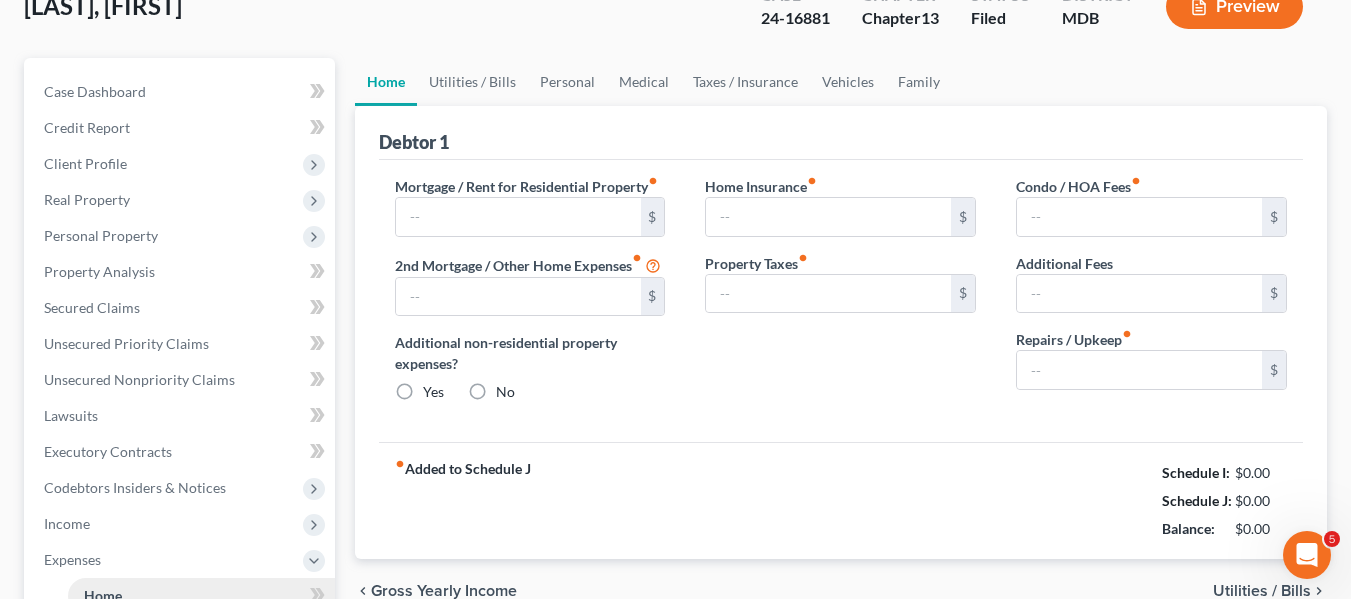 type on "3,200.00" 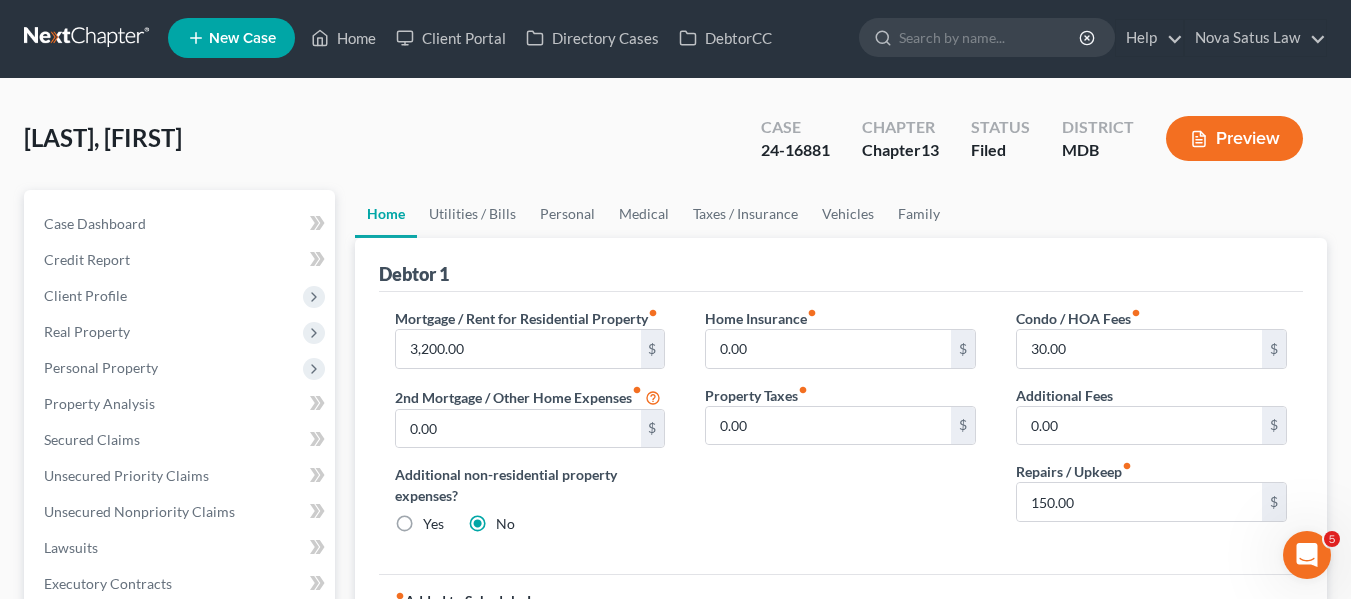 scroll, scrollTop: 0, scrollLeft: 0, axis: both 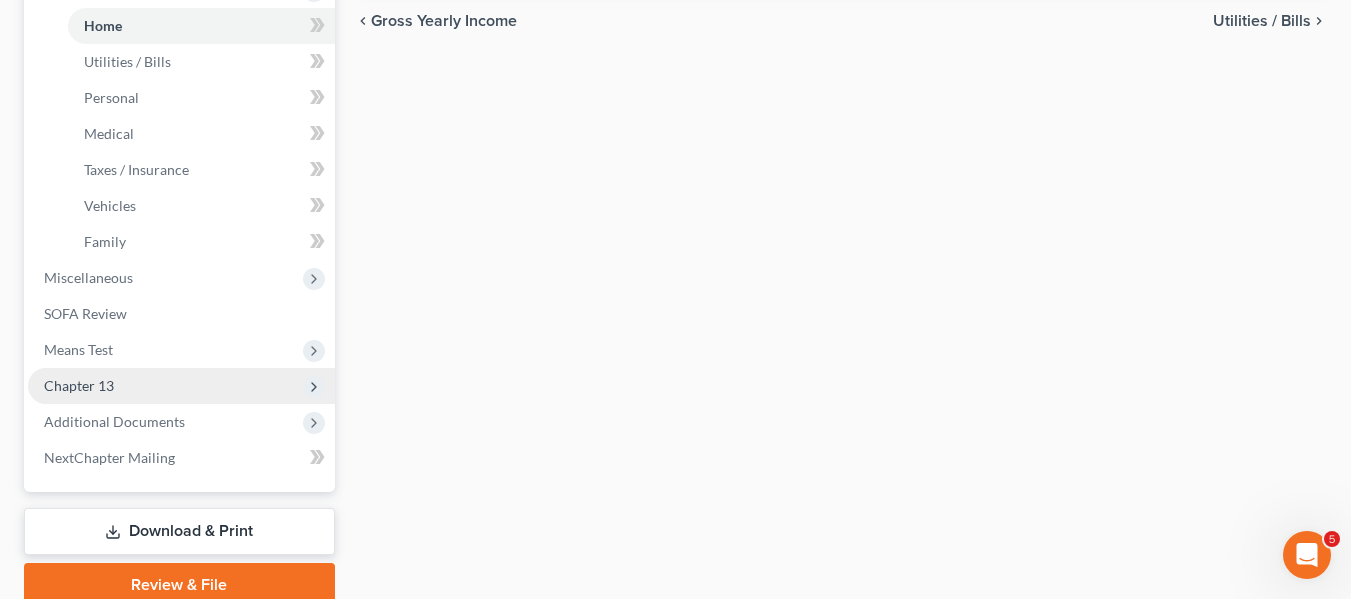 click on "Chapter 13" at bounding box center [79, 385] 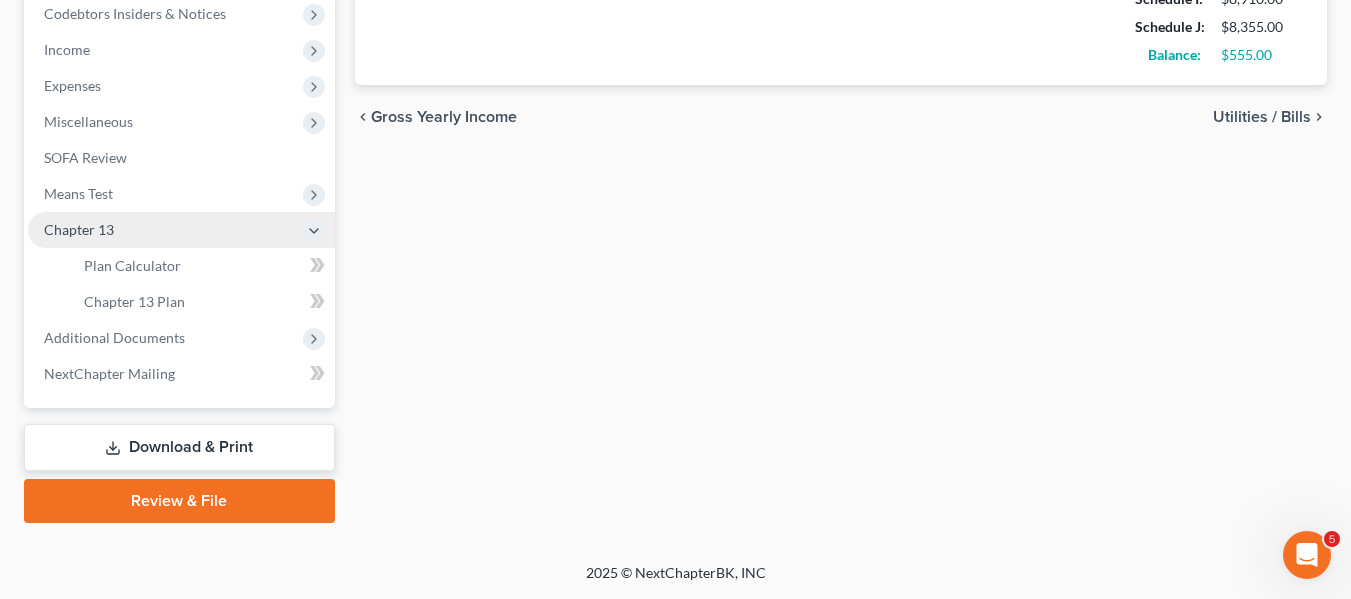 scroll, scrollTop: 608, scrollLeft: 0, axis: vertical 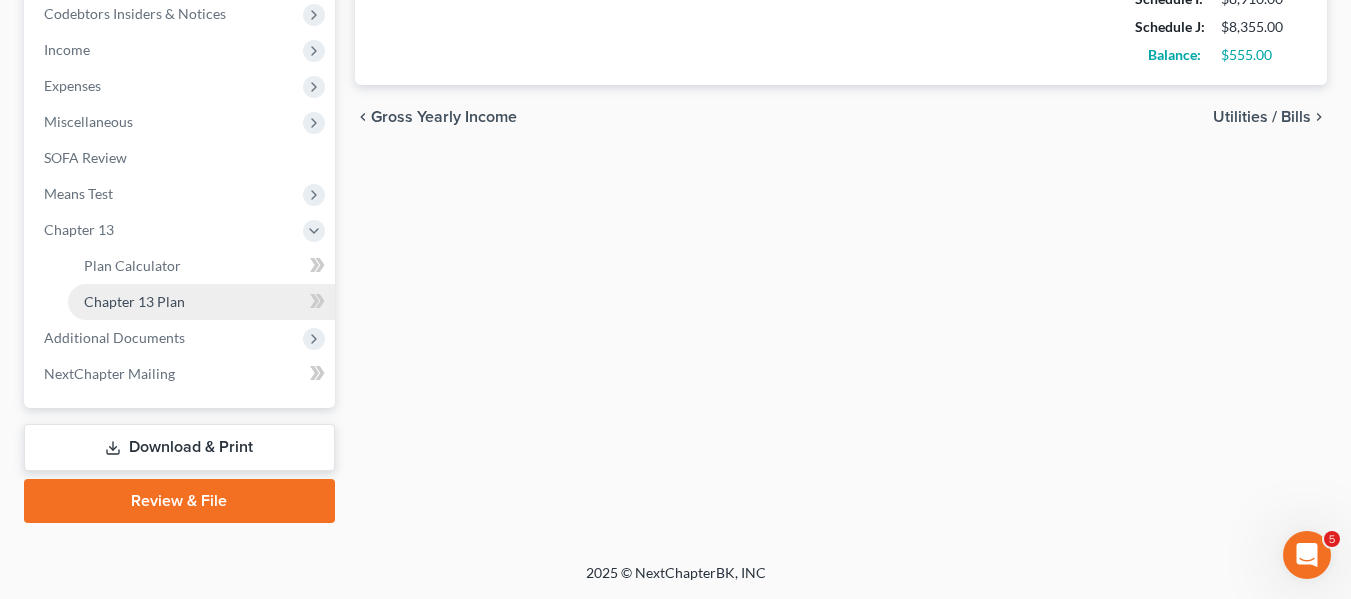 click on "Chapter 13 Plan" at bounding box center [134, 301] 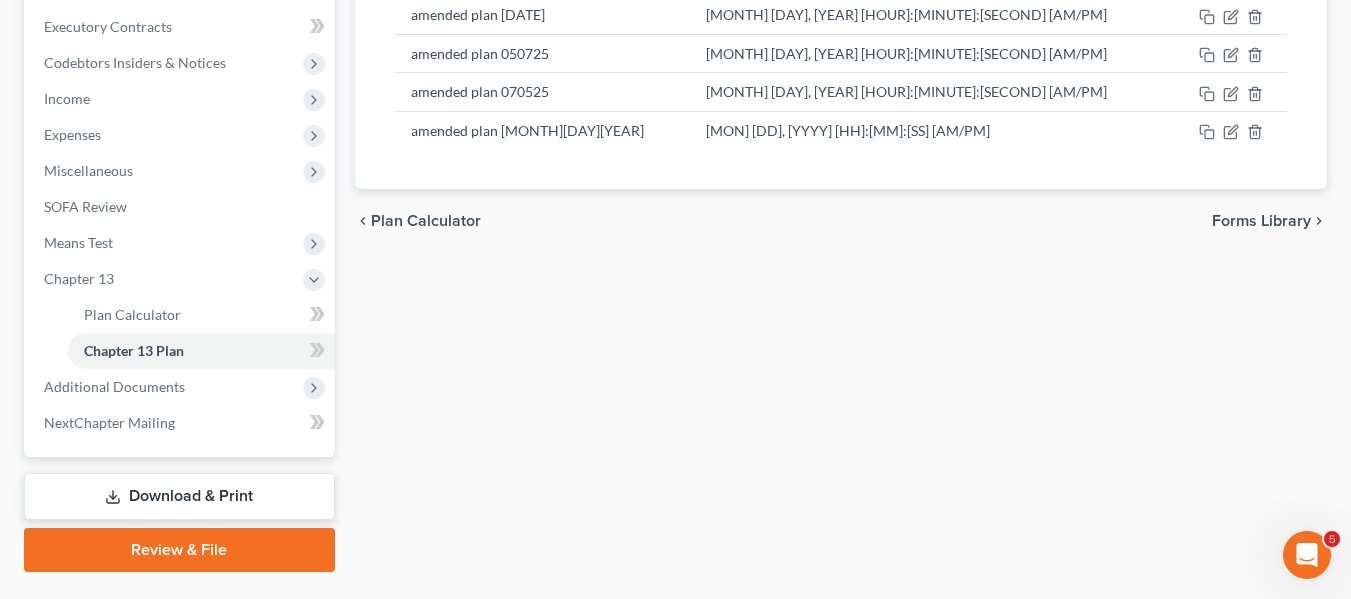 scroll, scrollTop: 564, scrollLeft: 0, axis: vertical 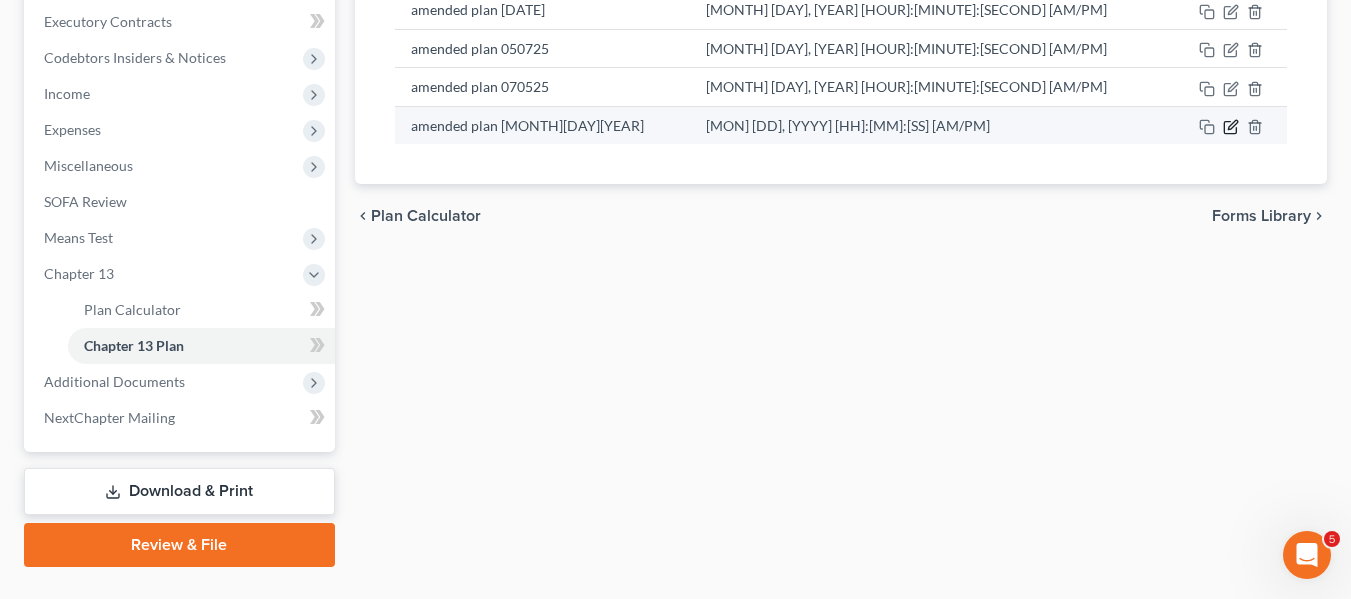click 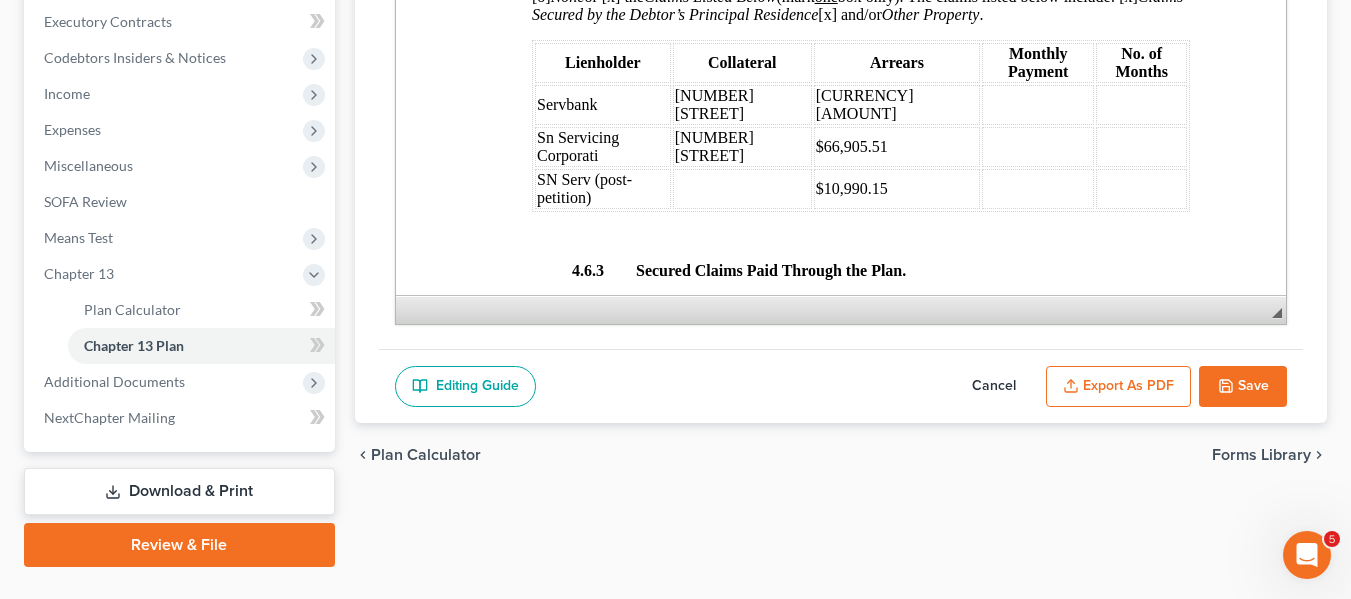 scroll, scrollTop: 3576, scrollLeft: 0, axis: vertical 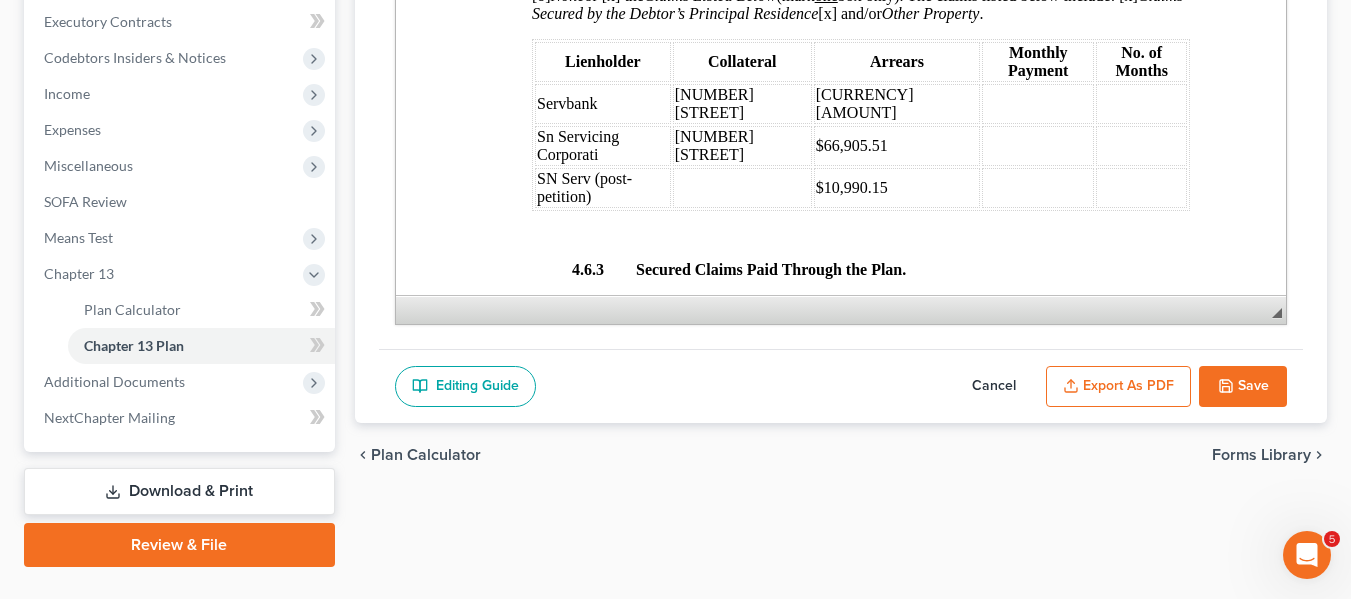 click 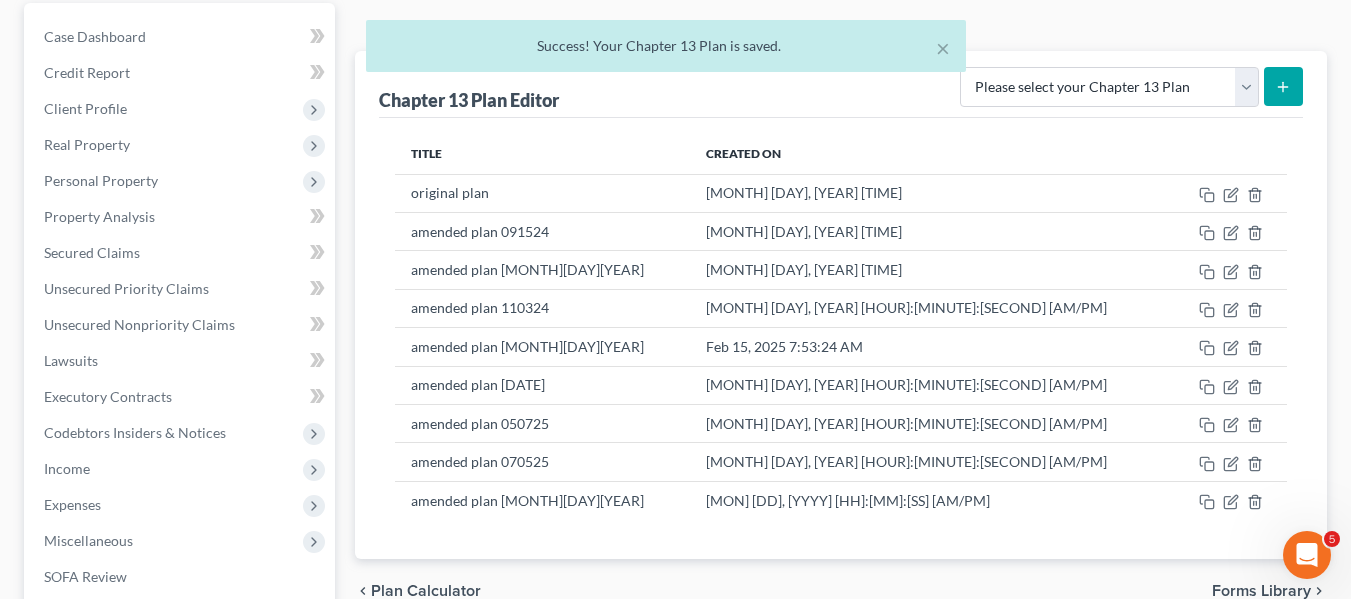 scroll, scrollTop: 0, scrollLeft: 0, axis: both 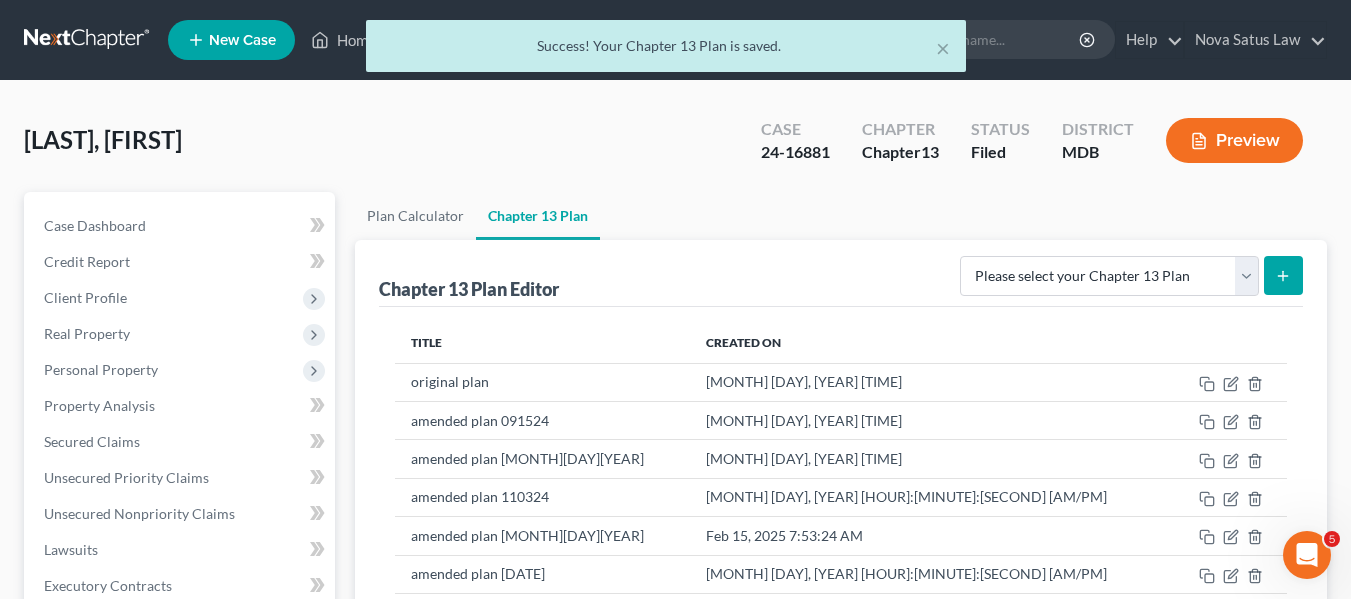 click on "×                     Success! Your Chapter 13 Plan is saved." at bounding box center (665, 51) 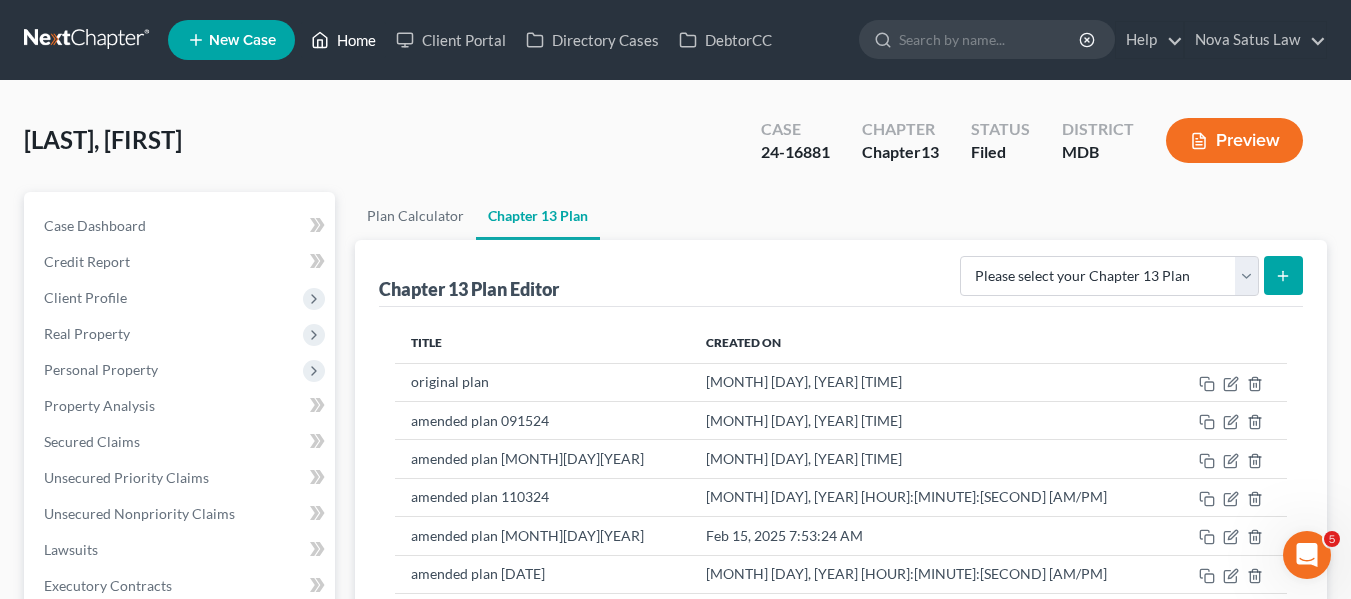 click on "Home" at bounding box center [343, 40] 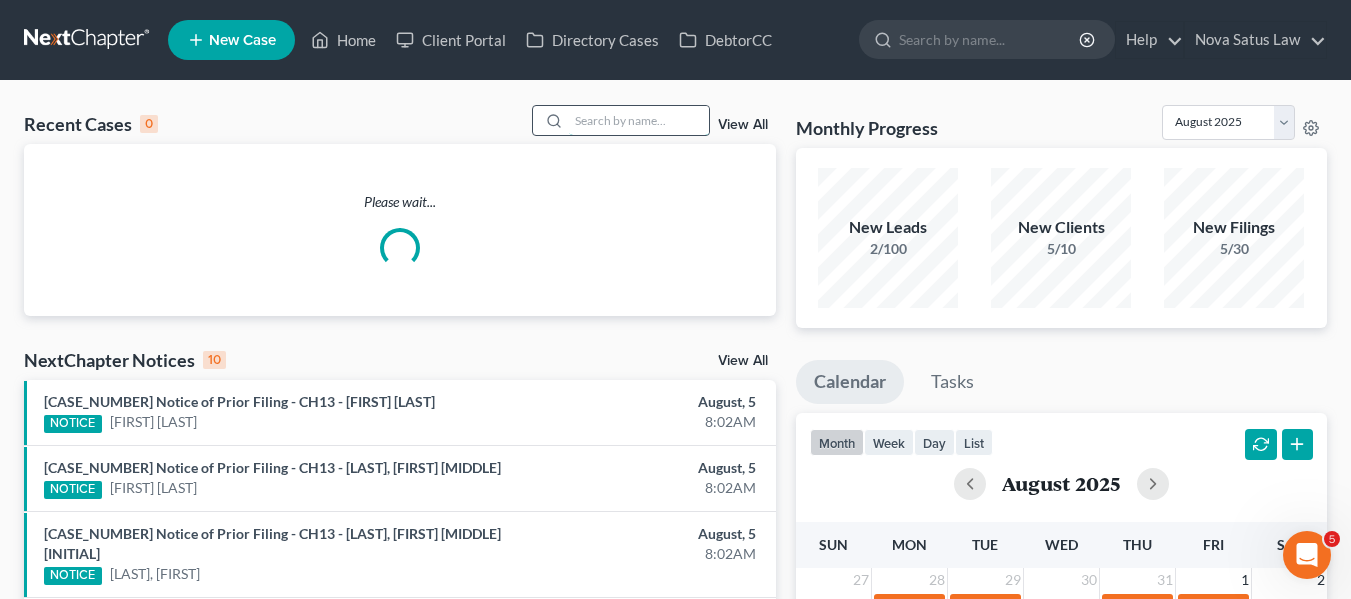 click at bounding box center (639, 120) 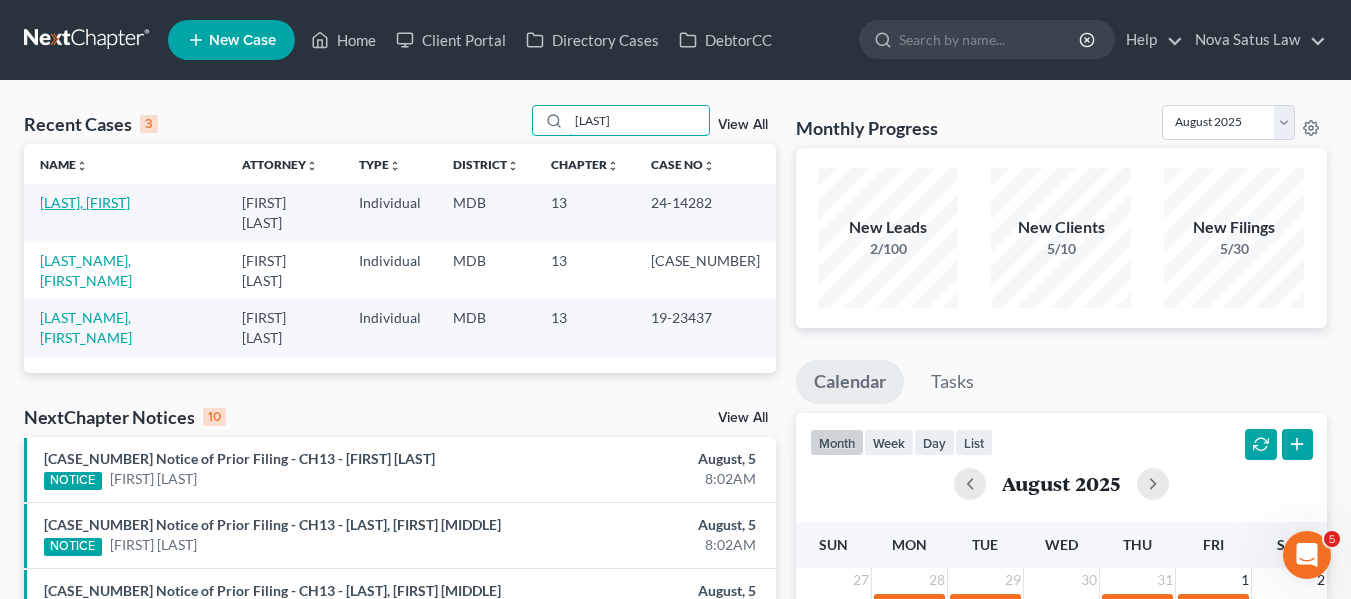 type on "[LAST]" 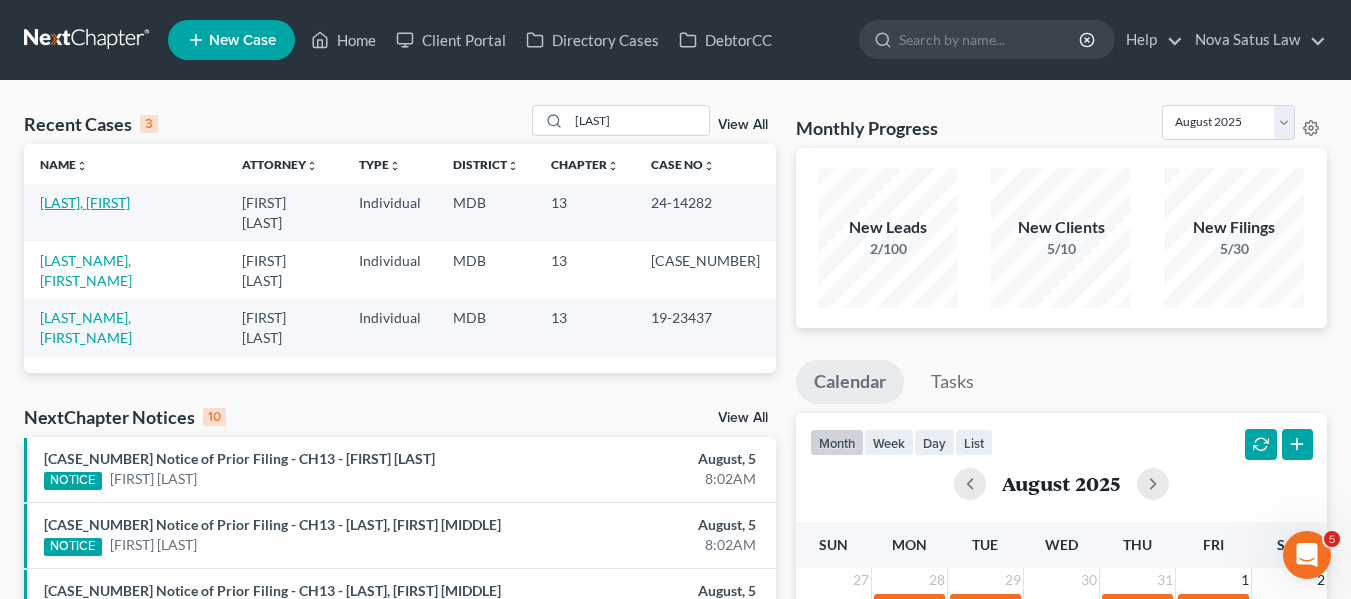 click on "[LAST], [FIRST]" at bounding box center [85, 202] 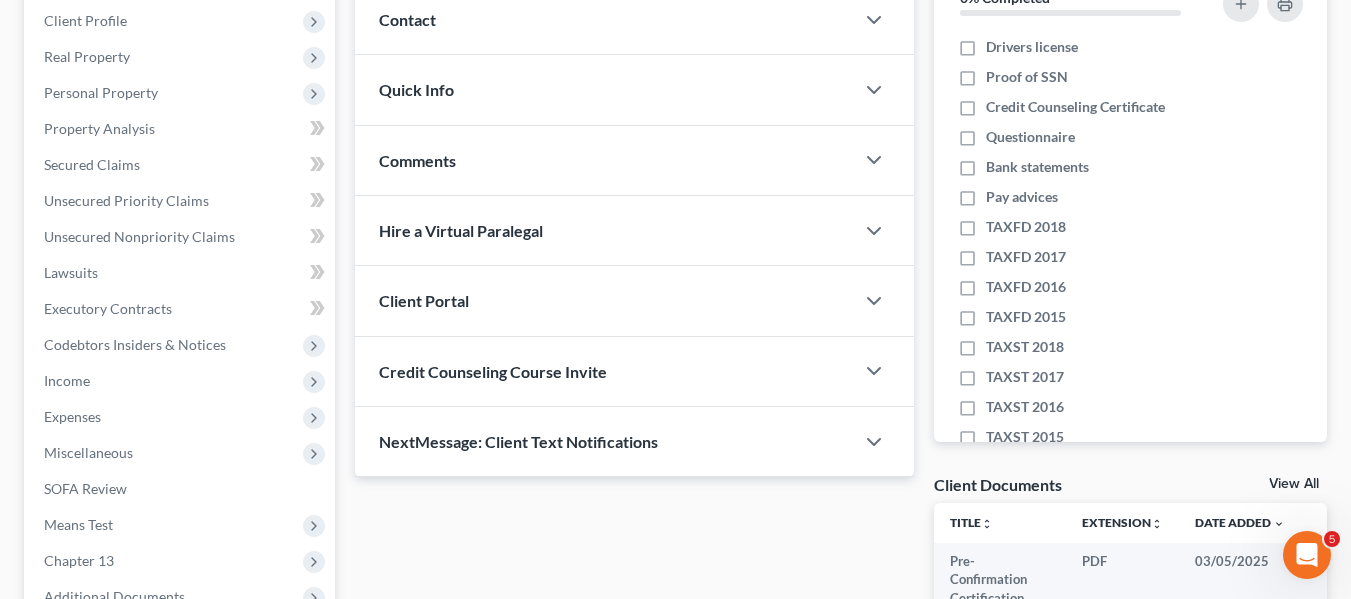 scroll, scrollTop: 565, scrollLeft: 0, axis: vertical 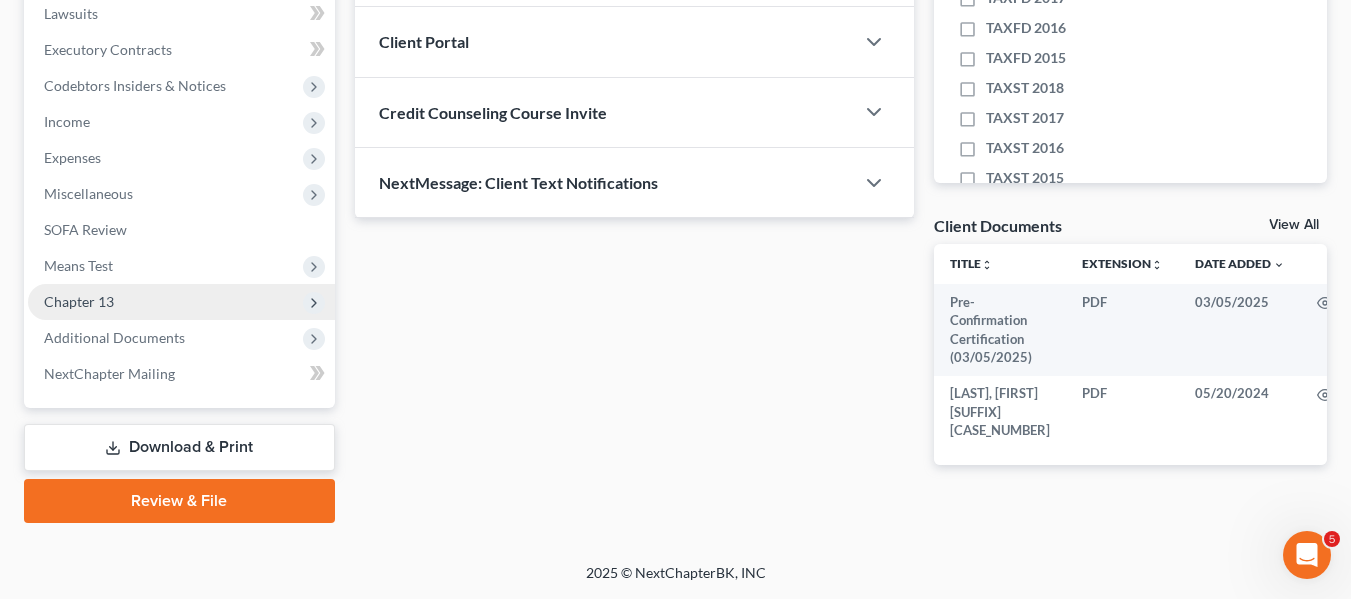 click on "Chapter 13" at bounding box center [181, 302] 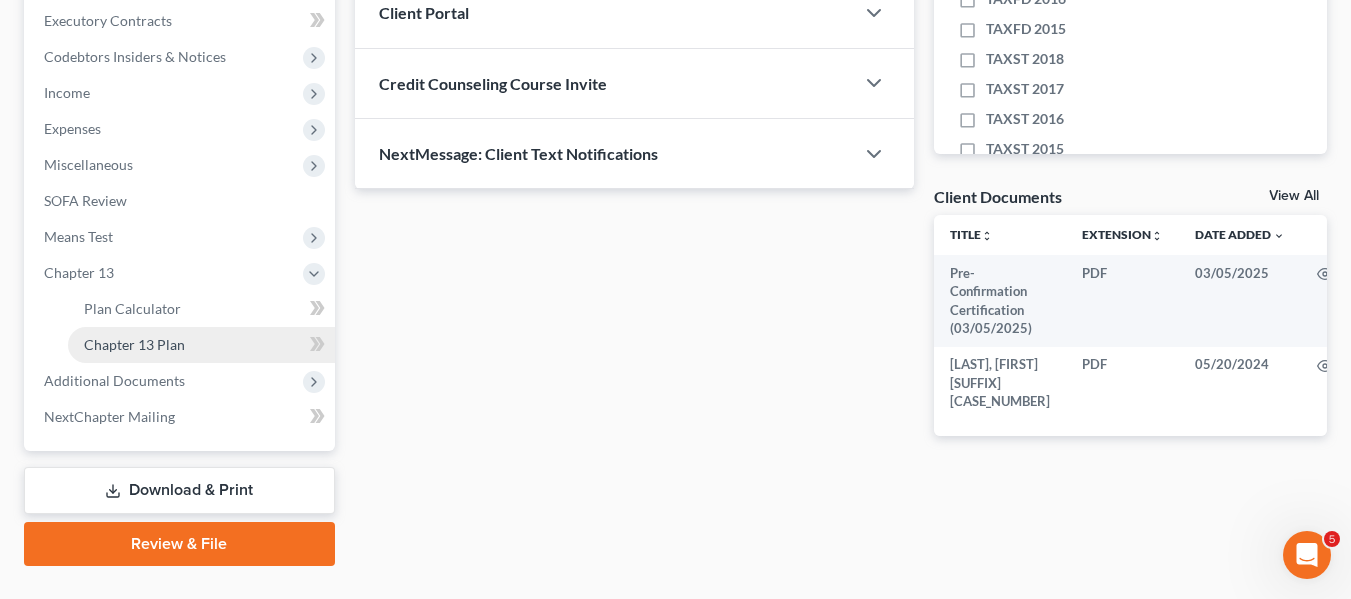 click on "Chapter 13 Plan" at bounding box center (134, 344) 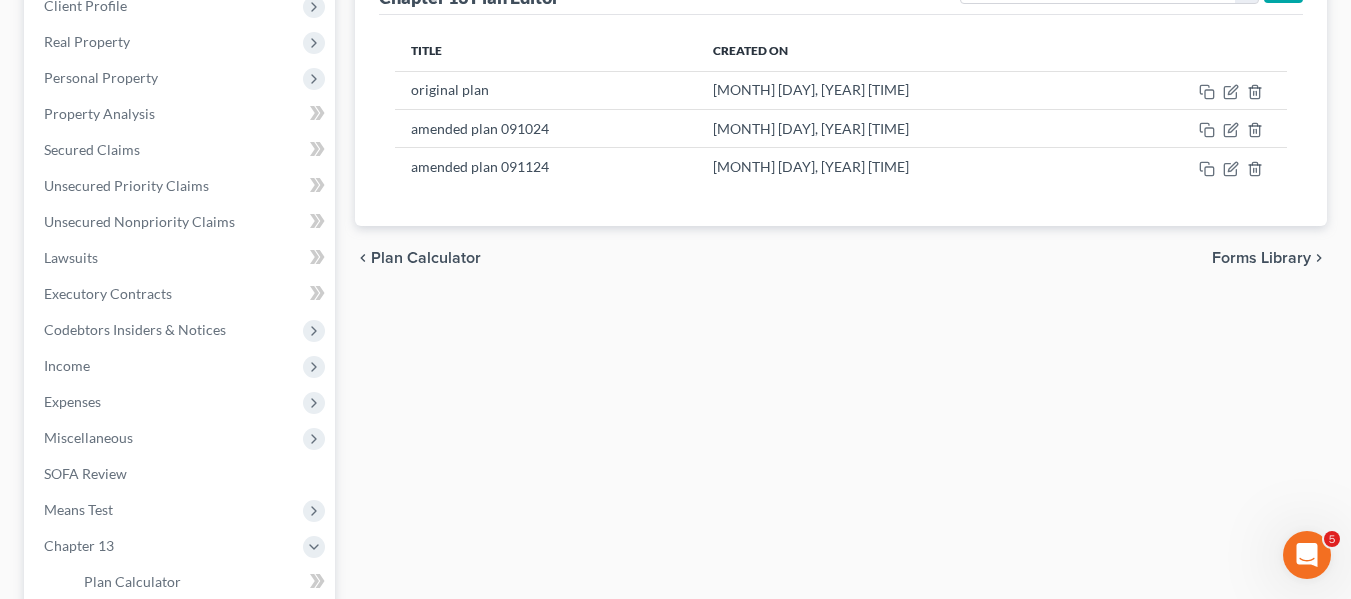scroll, scrollTop: 293, scrollLeft: 0, axis: vertical 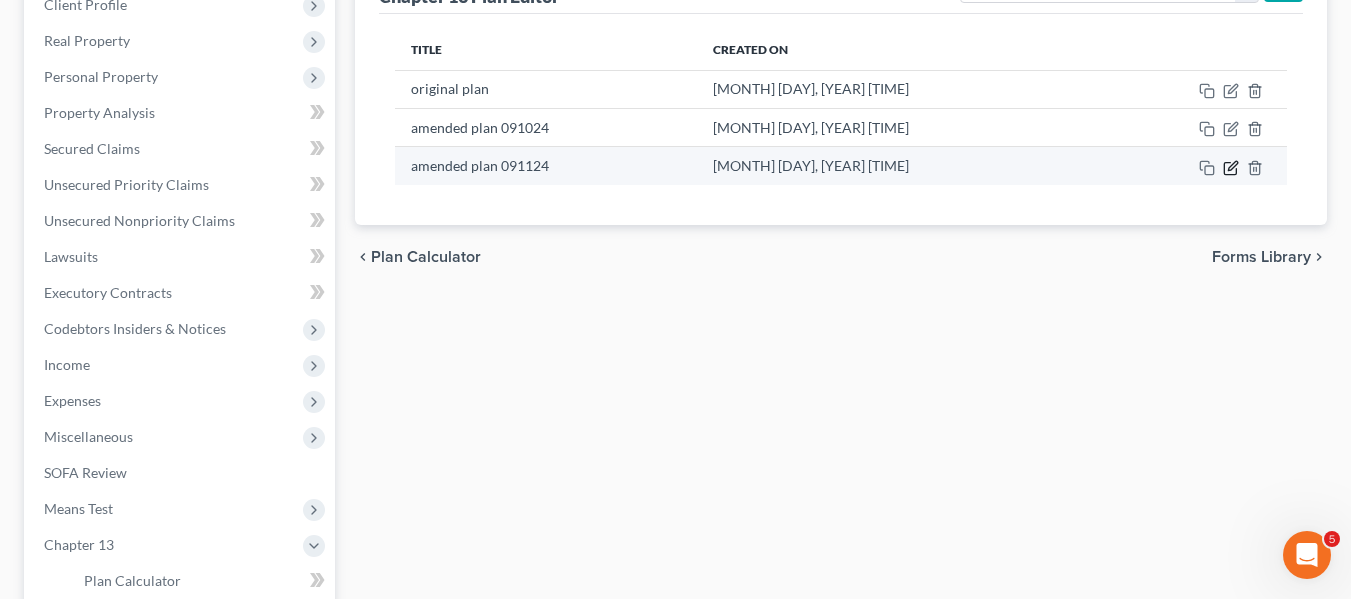 click 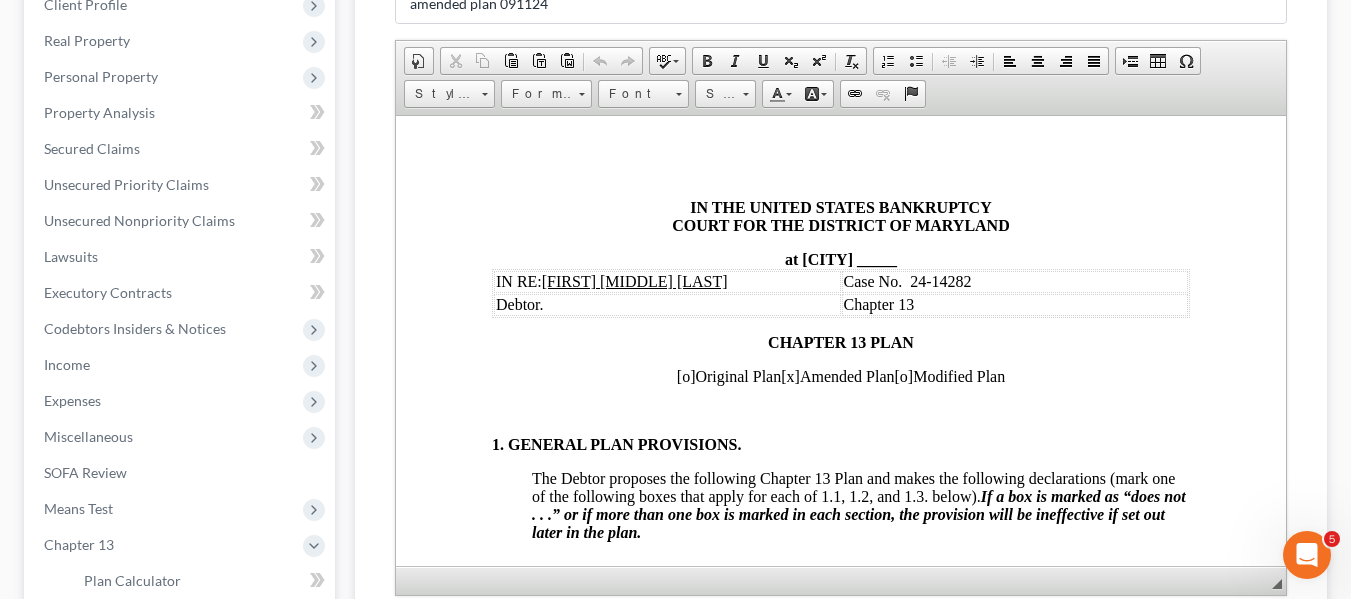 scroll, scrollTop: 0, scrollLeft: 0, axis: both 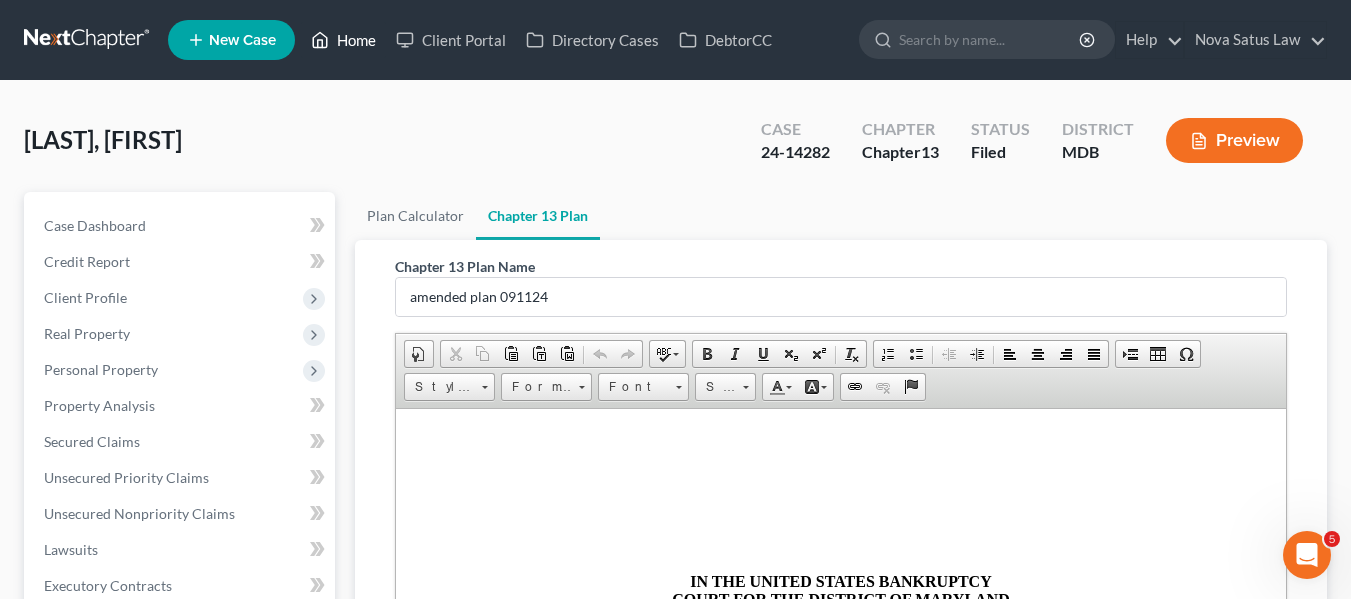 click on "Home" at bounding box center (343, 40) 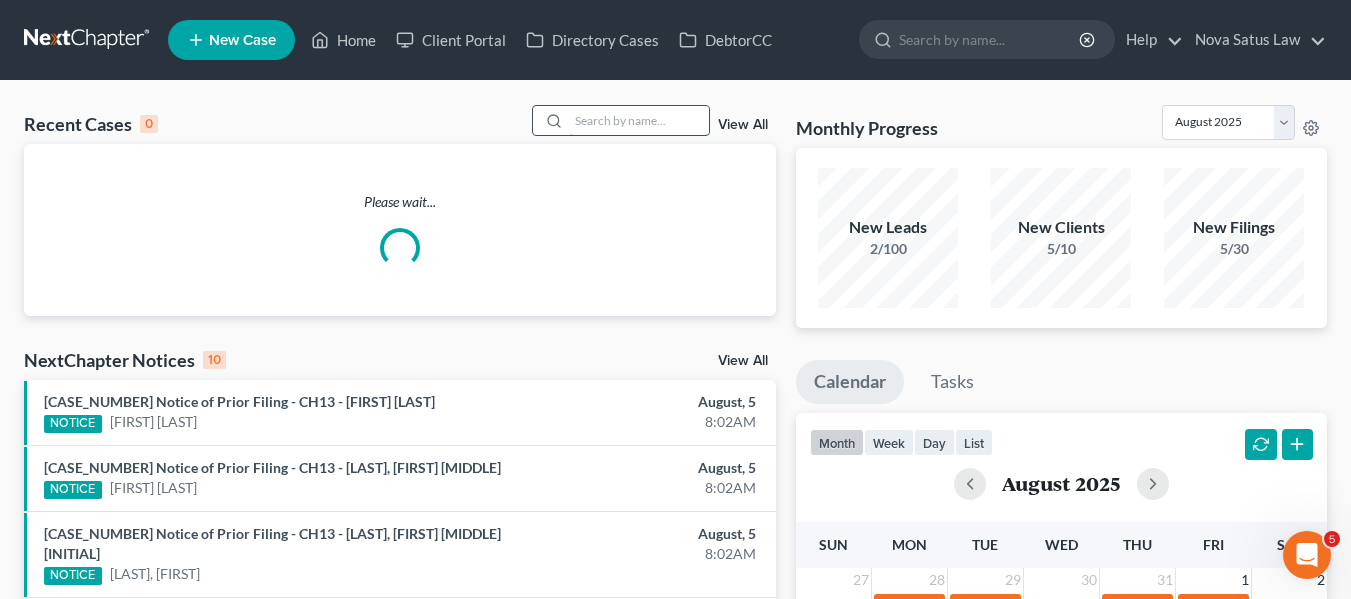 click at bounding box center [639, 120] 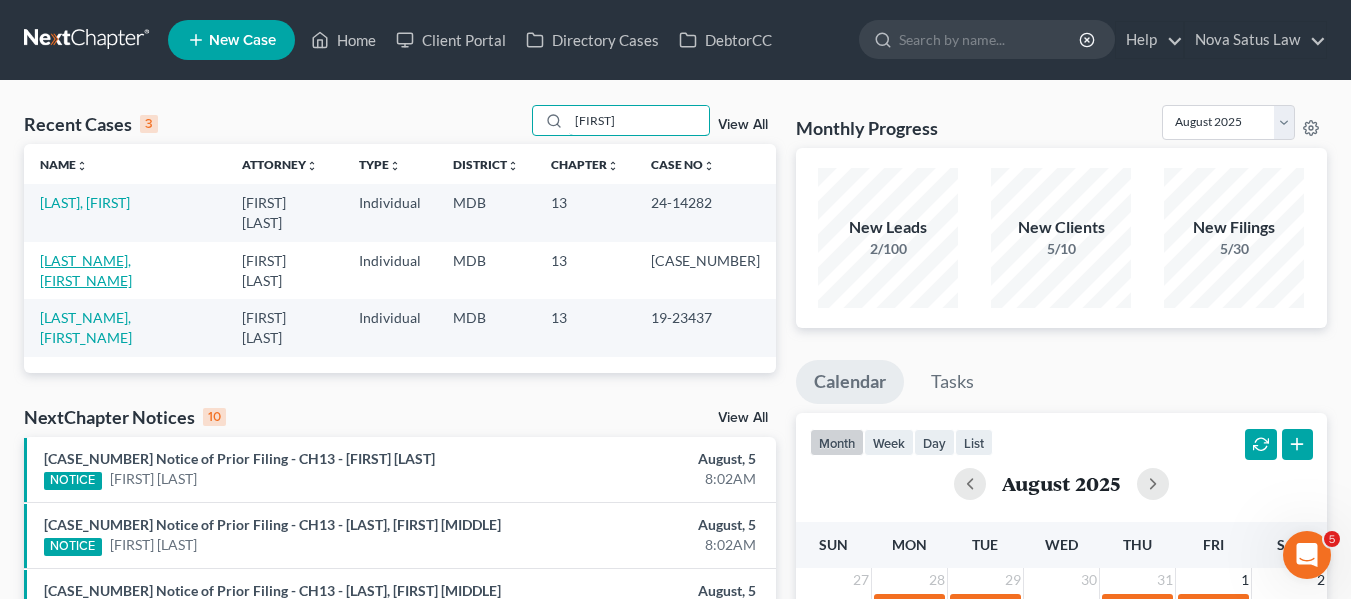 type on "[FIRST]" 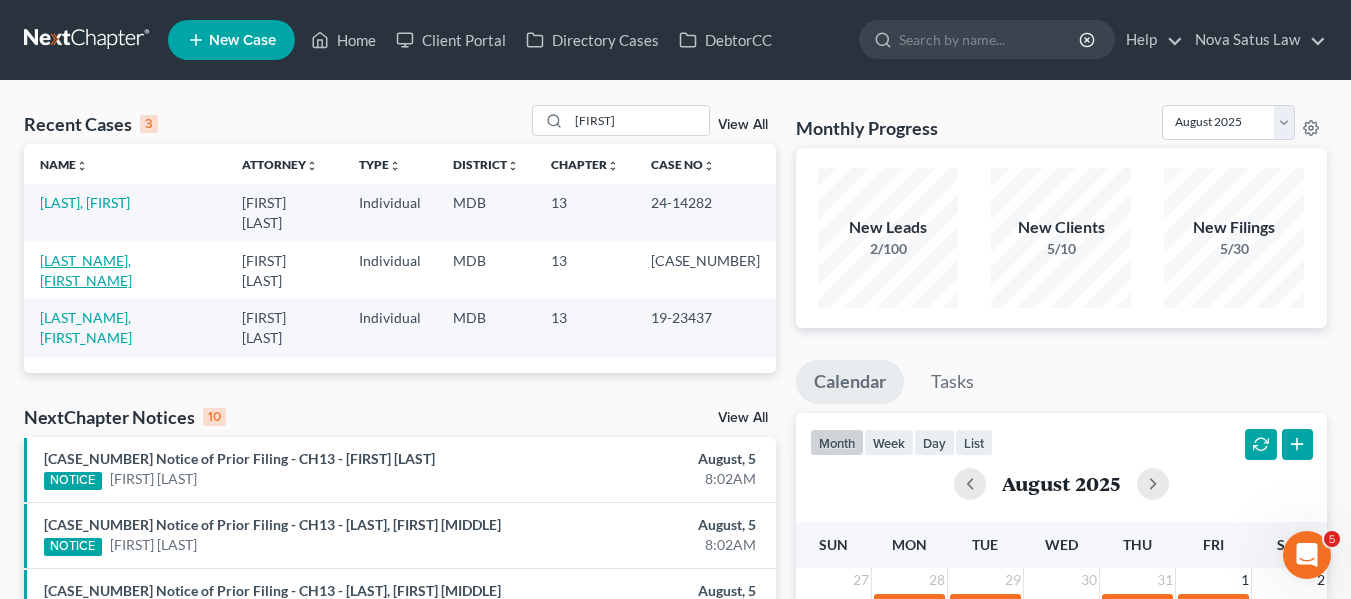 click on "[LAST_NAME], [FIRST_NAME]" at bounding box center (86, 270) 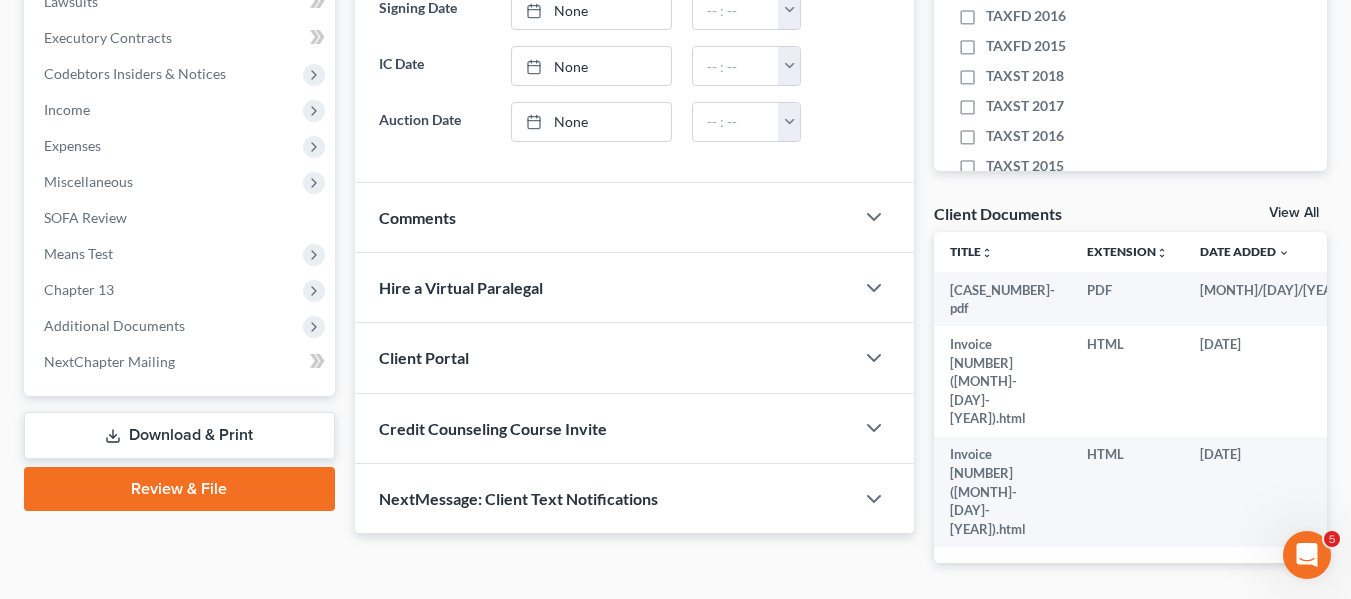 scroll, scrollTop: 564, scrollLeft: 0, axis: vertical 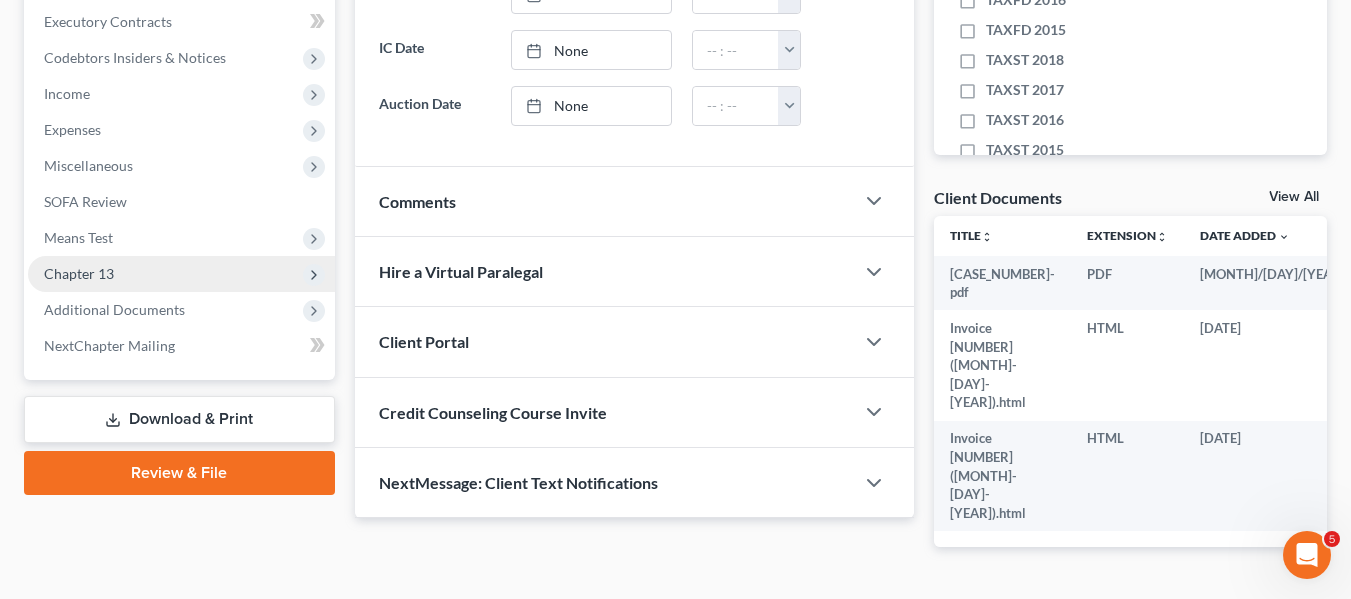 click on "Chapter 13" at bounding box center (79, 273) 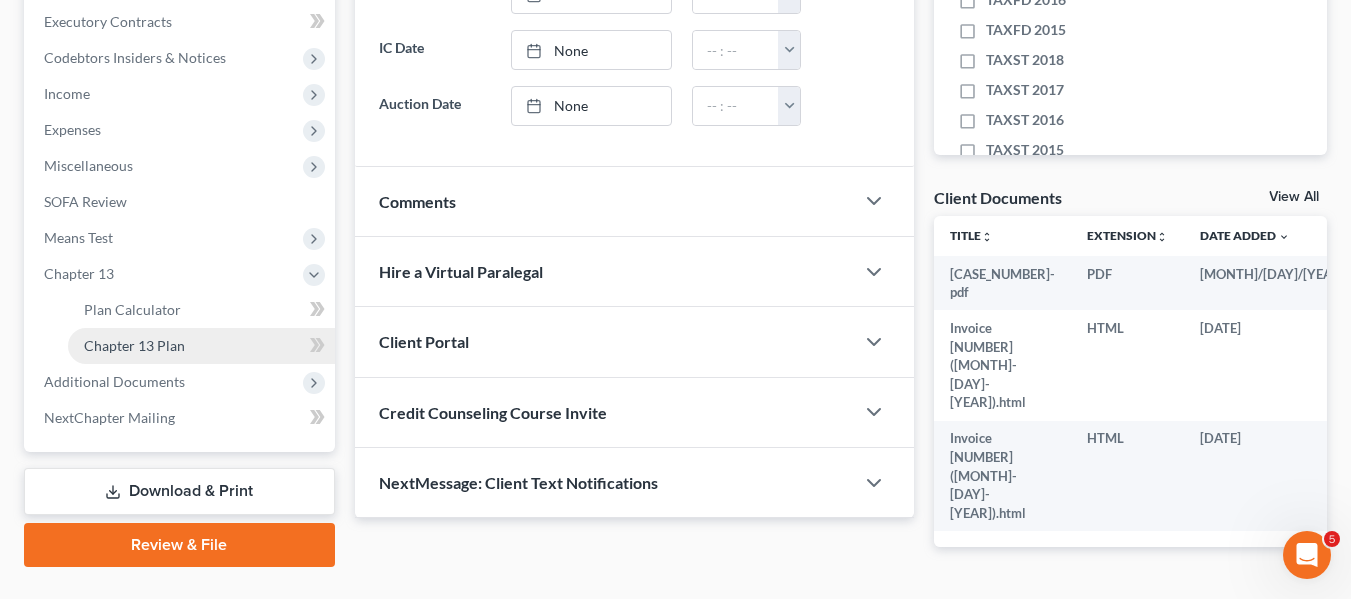click on "Chapter 13 Plan" at bounding box center [134, 345] 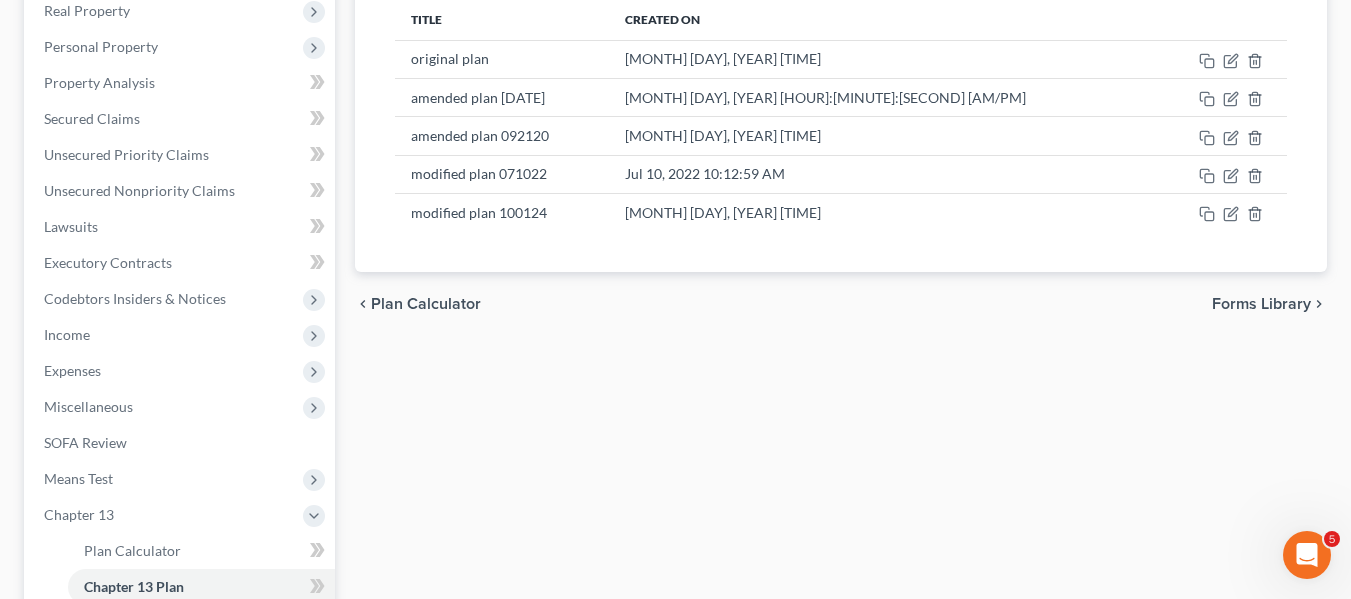 scroll, scrollTop: 314, scrollLeft: 0, axis: vertical 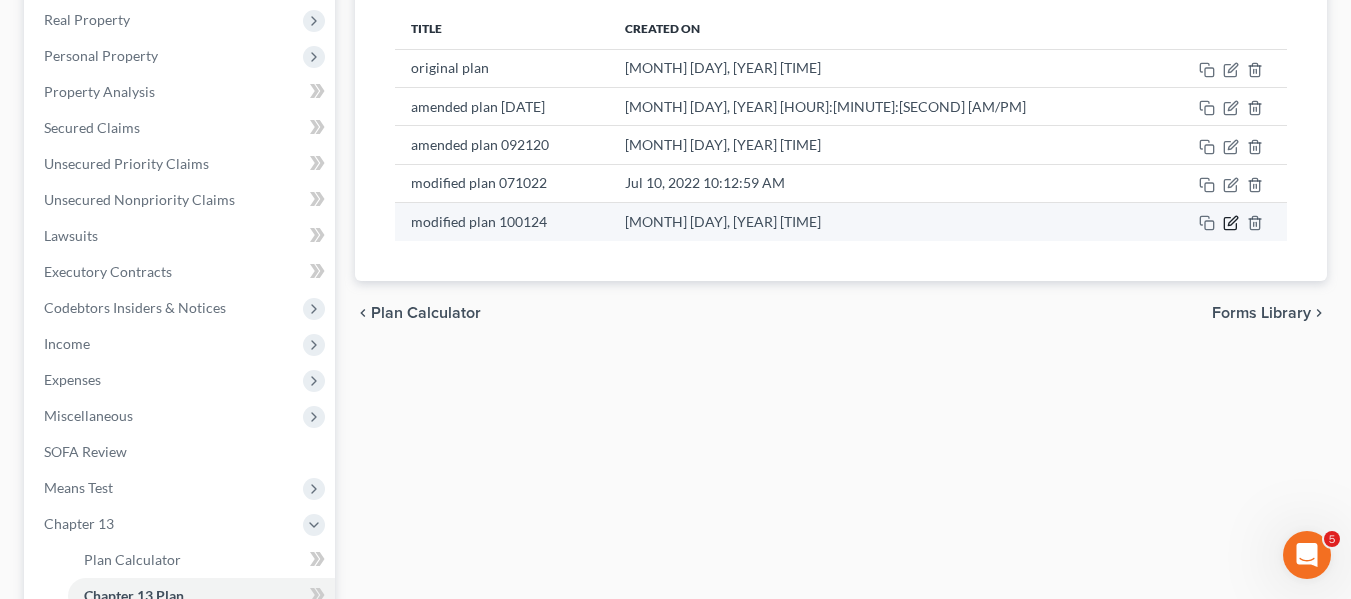 click 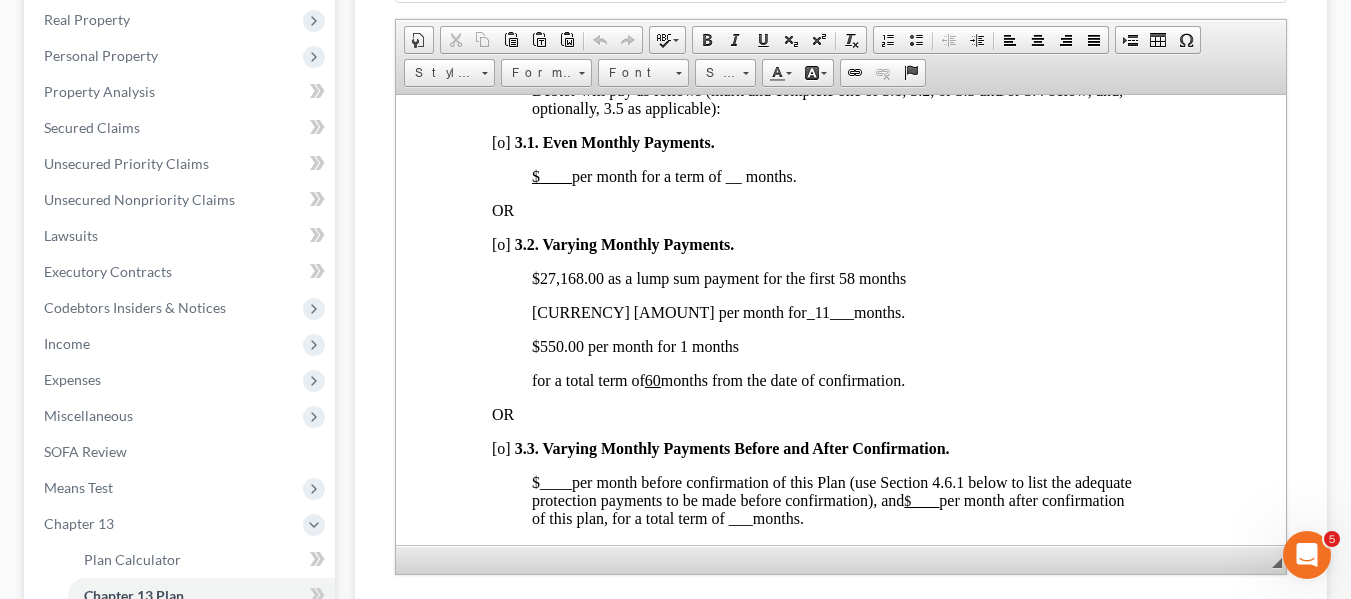 scroll, scrollTop: 1485, scrollLeft: 0, axis: vertical 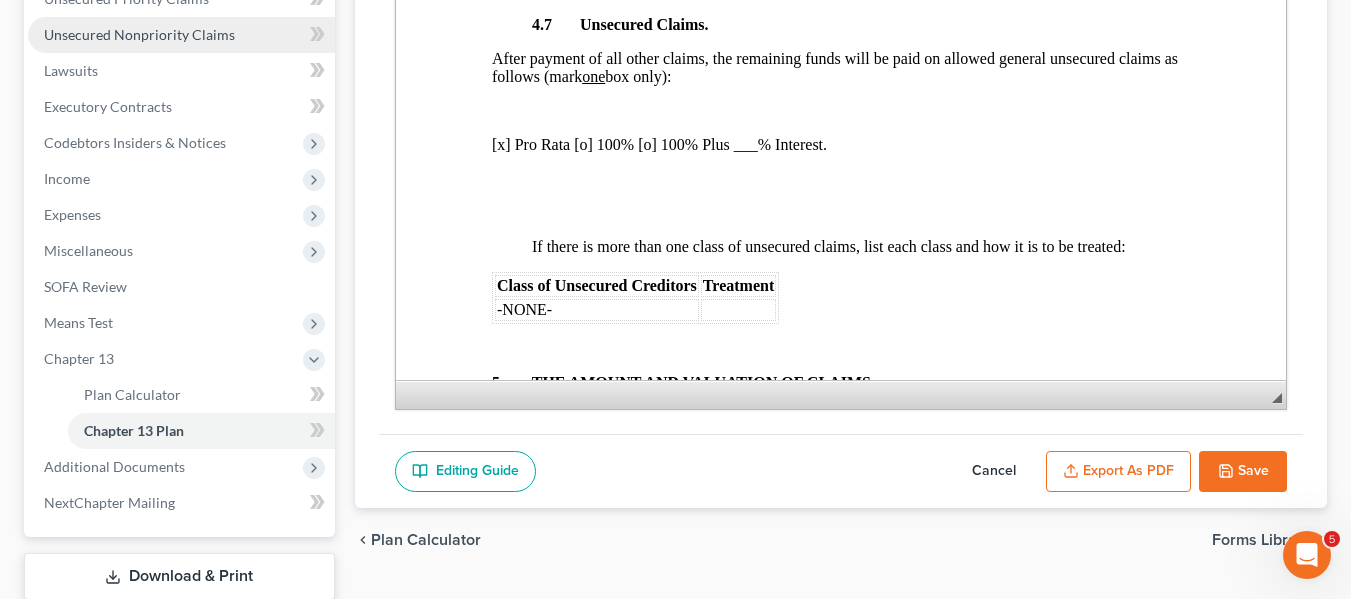 click on "Unsecured Nonpriority Claims" at bounding box center (181, 35) 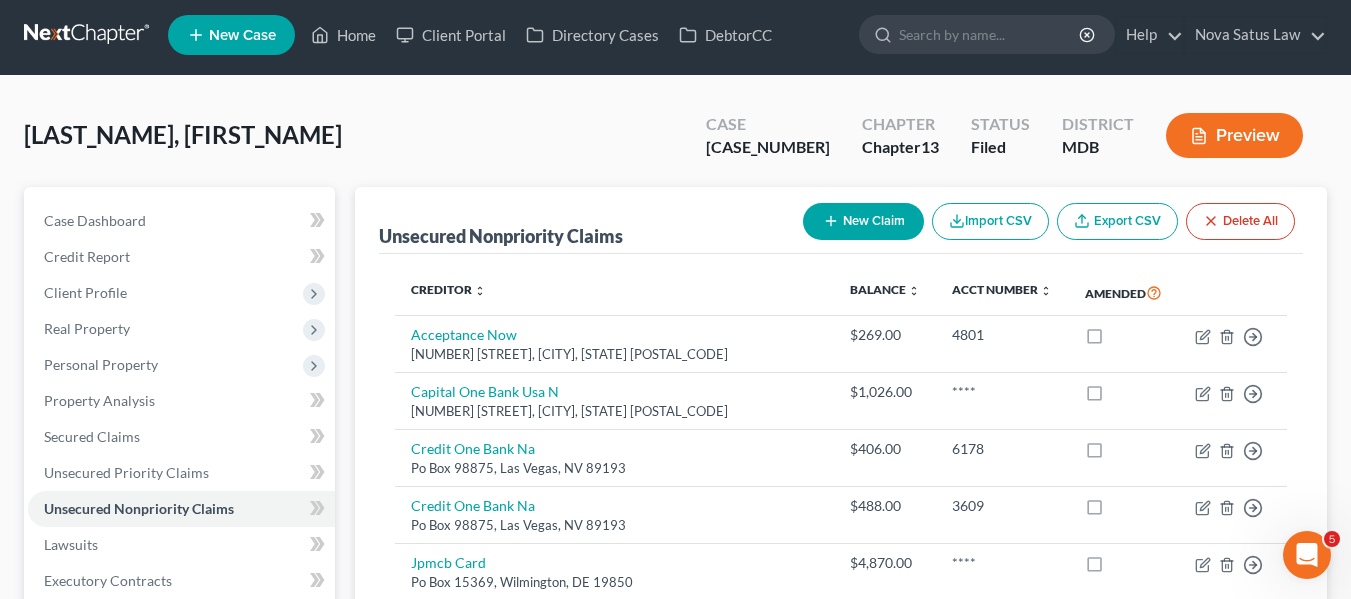 scroll, scrollTop: 0, scrollLeft: 0, axis: both 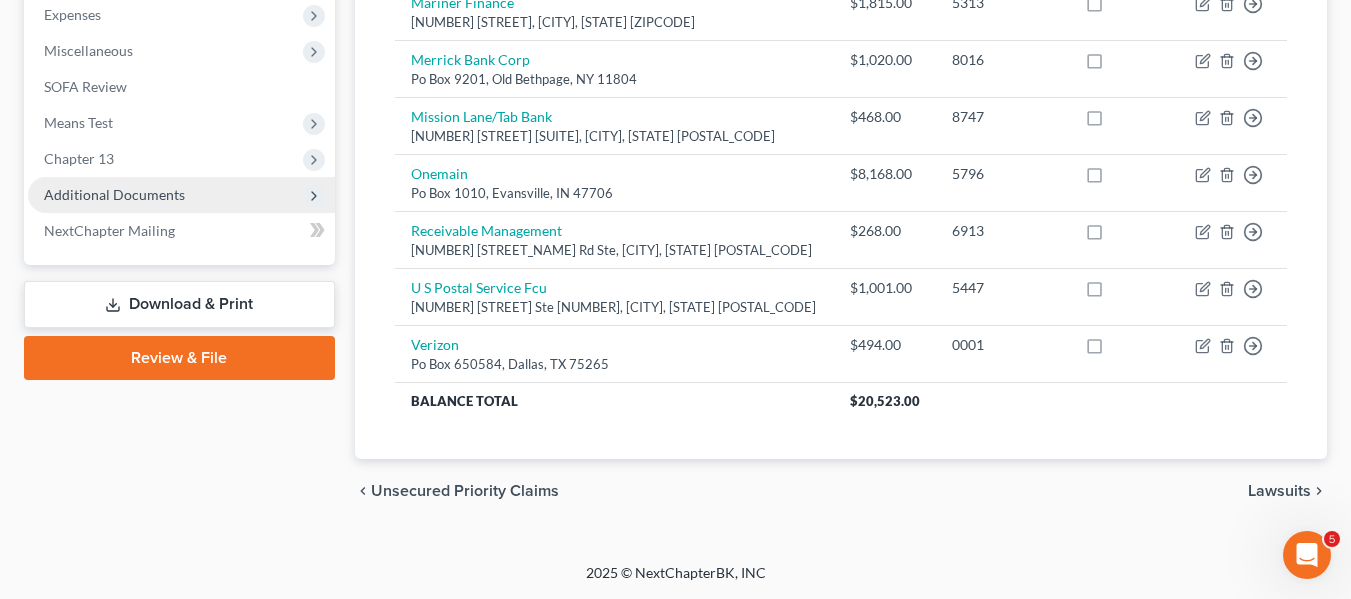 click on "Additional Documents" at bounding box center (114, 194) 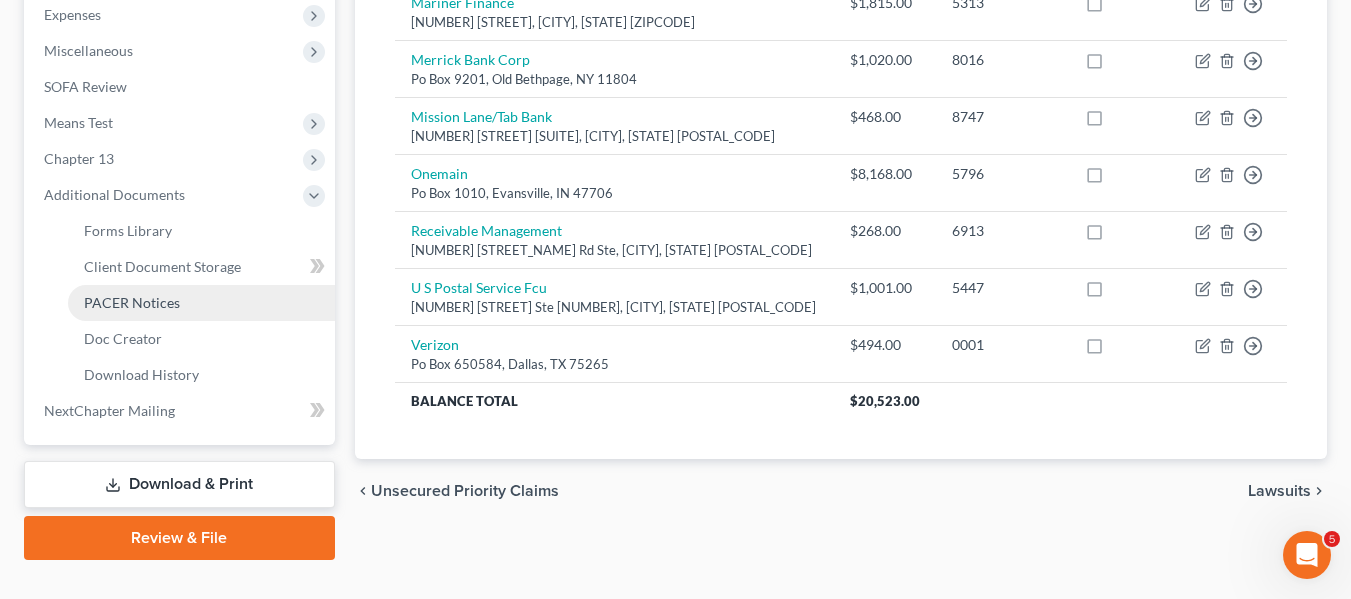 click on "PACER Notices" at bounding box center [132, 302] 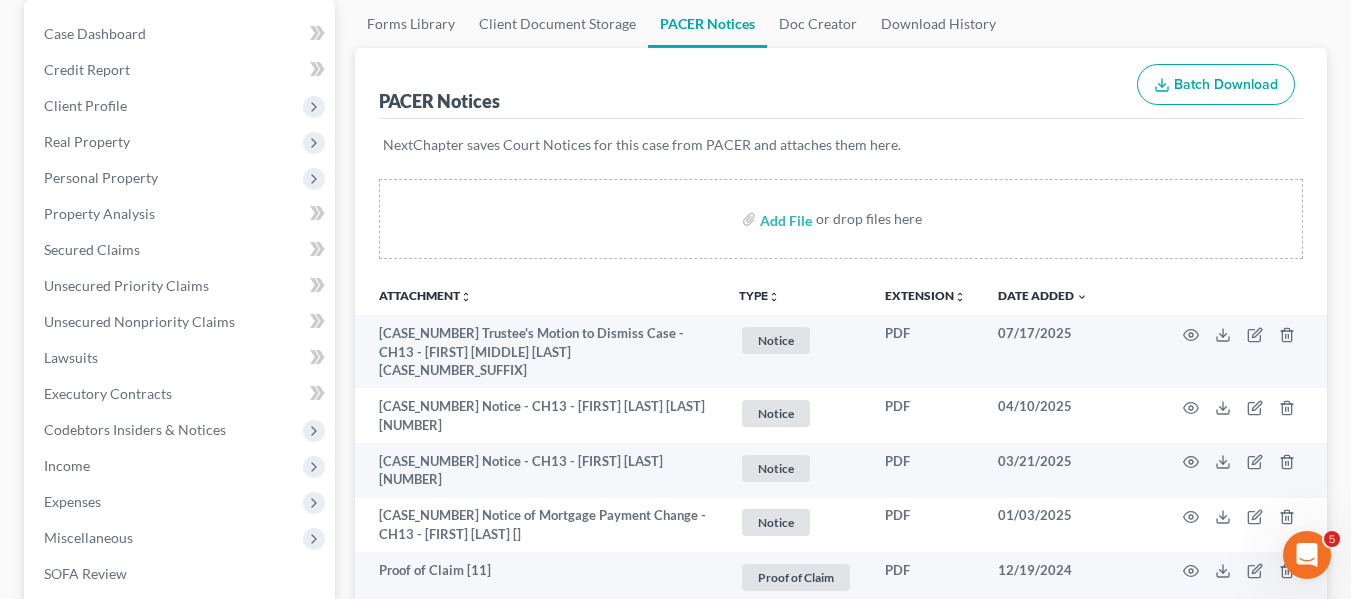 scroll, scrollTop: 193, scrollLeft: 0, axis: vertical 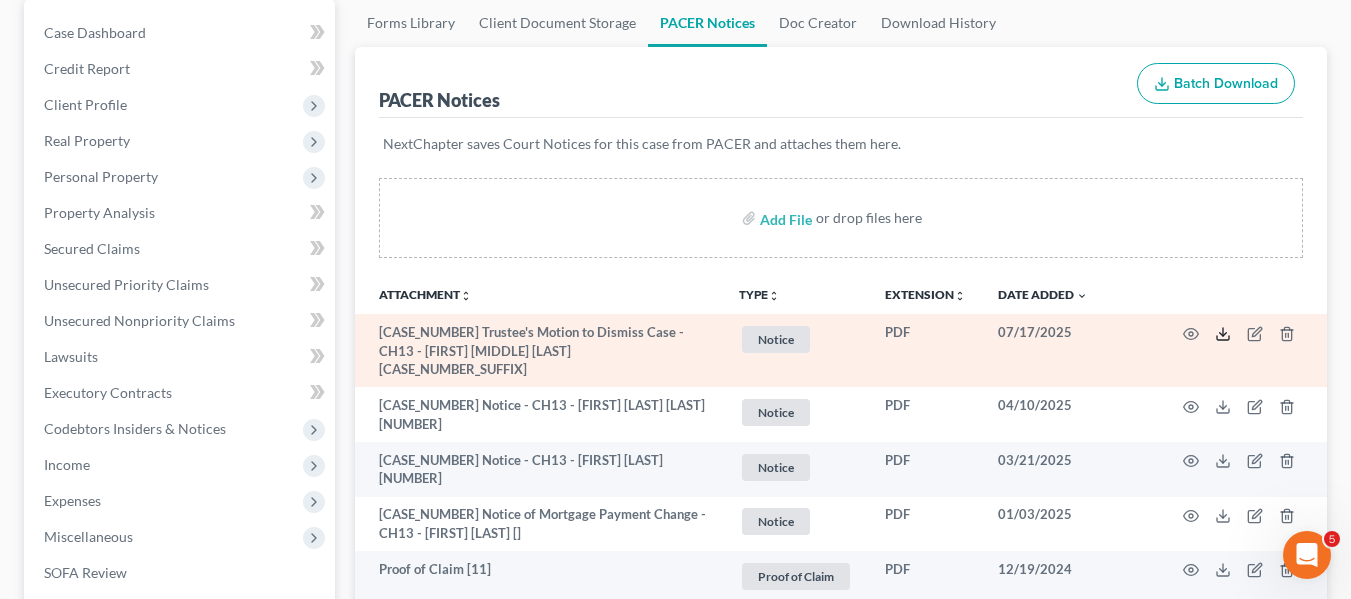 click 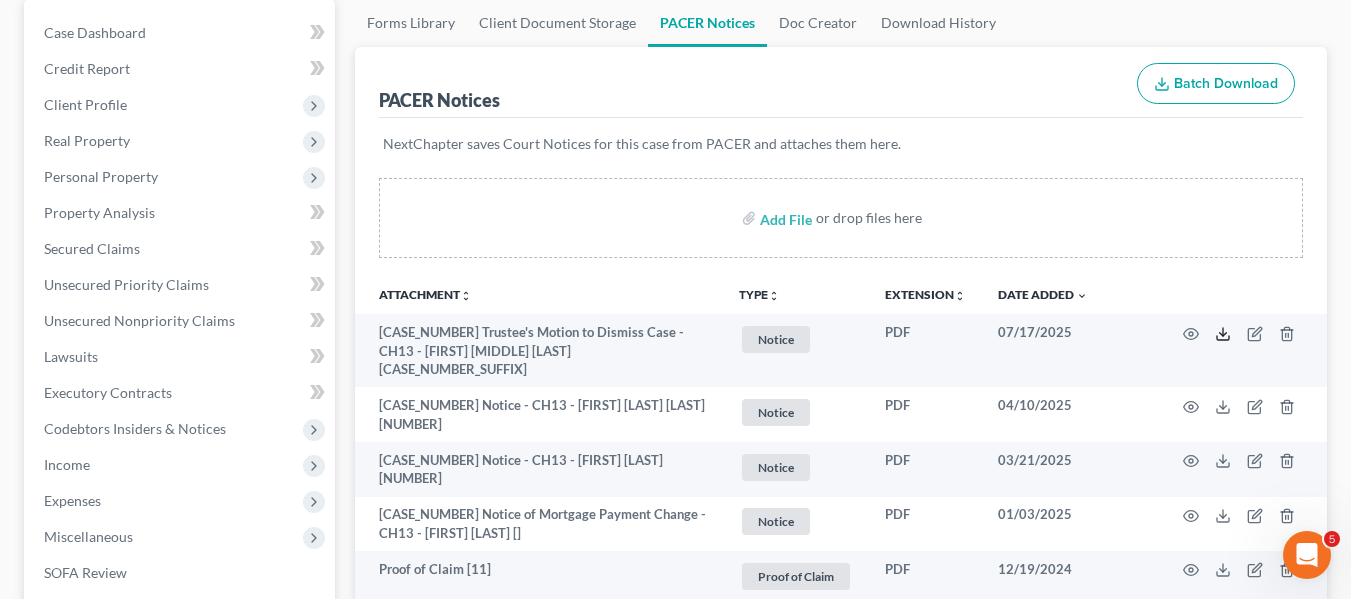 scroll, scrollTop: 0, scrollLeft: 0, axis: both 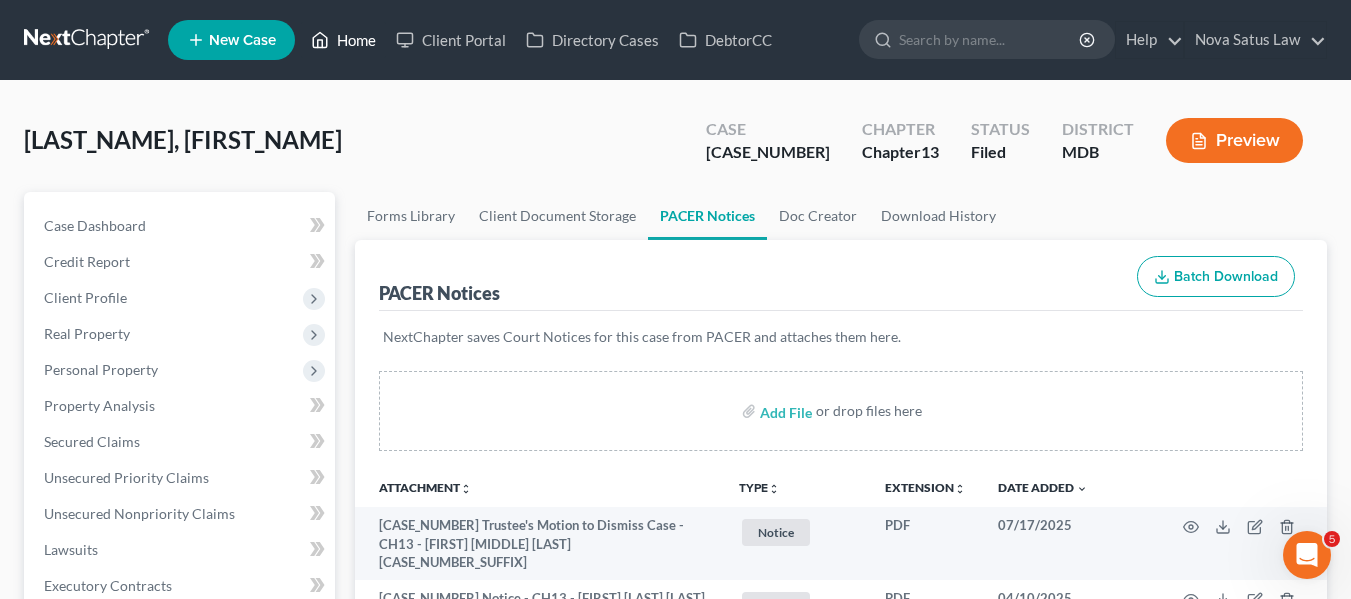 click on "Home" at bounding box center [343, 40] 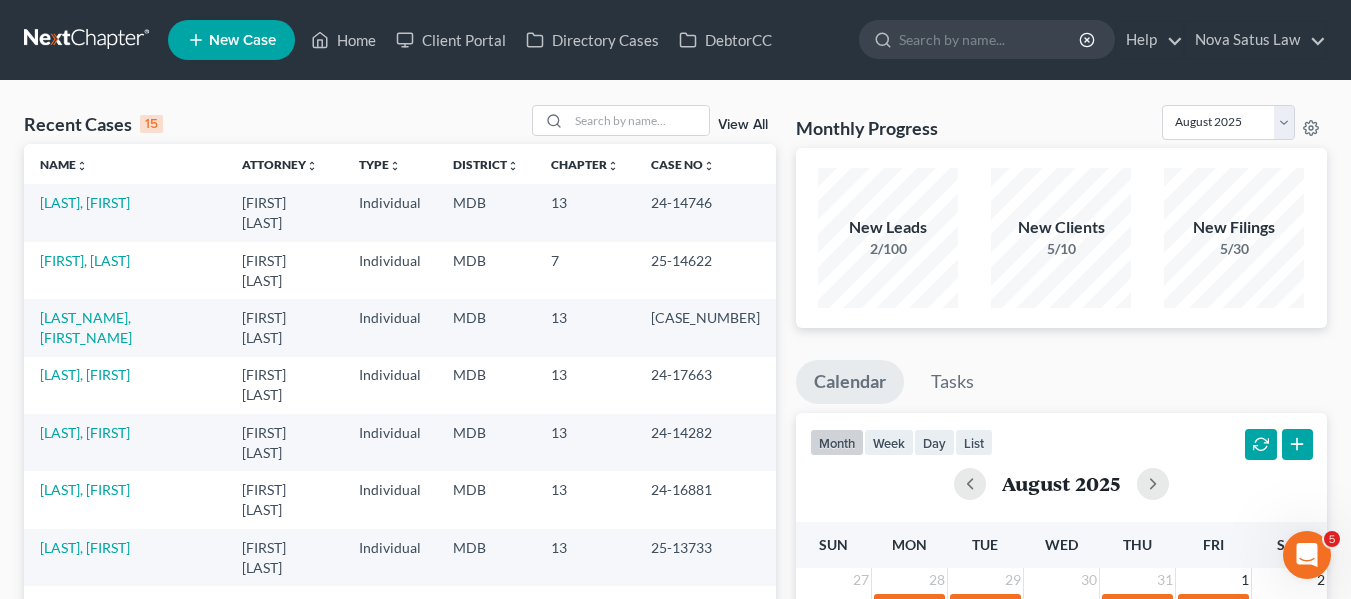 click on "New Case" at bounding box center (242, 40) 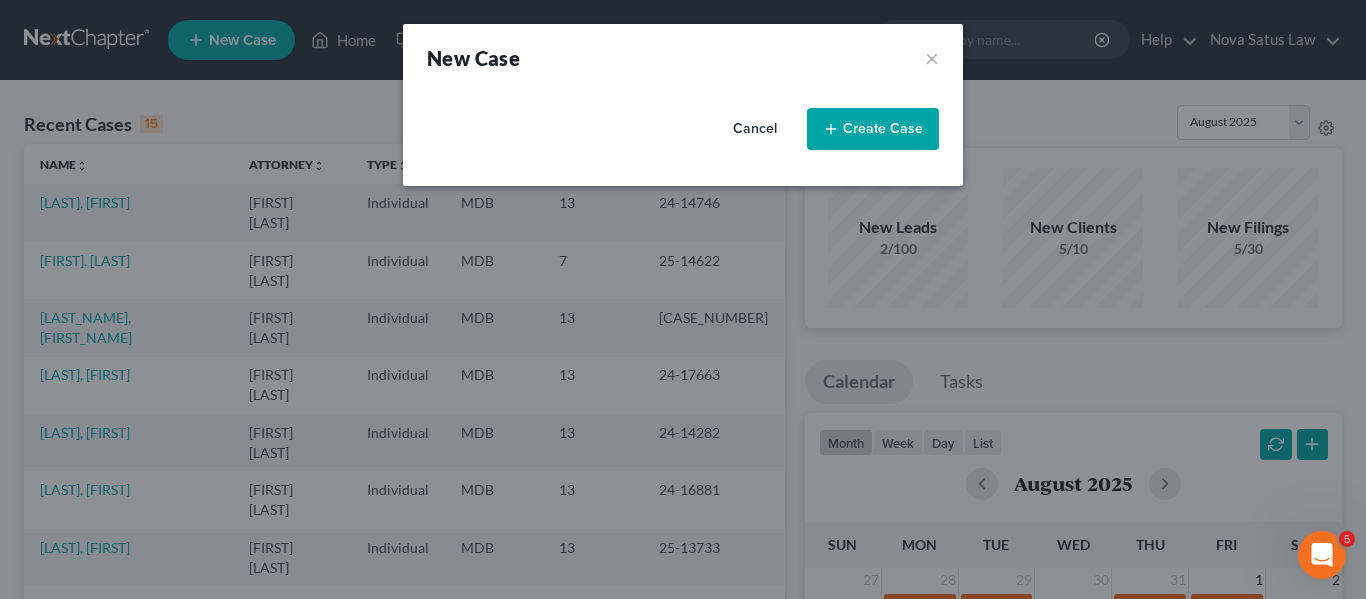 select on "38" 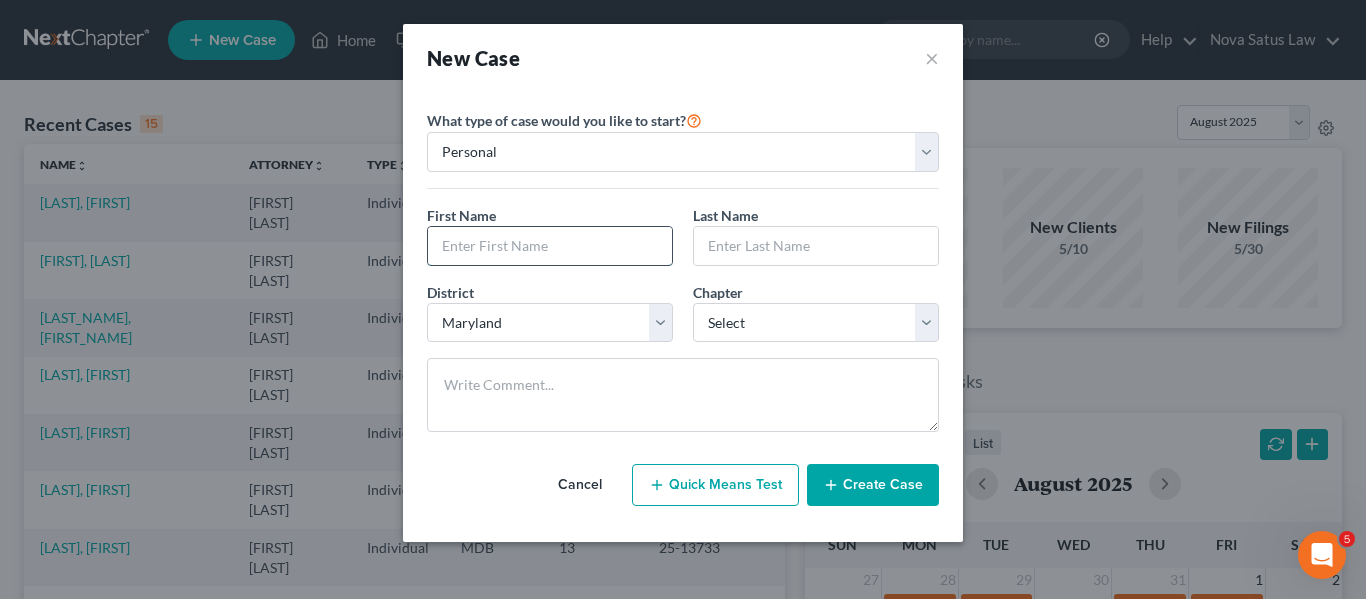 click at bounding box center (550, 246) 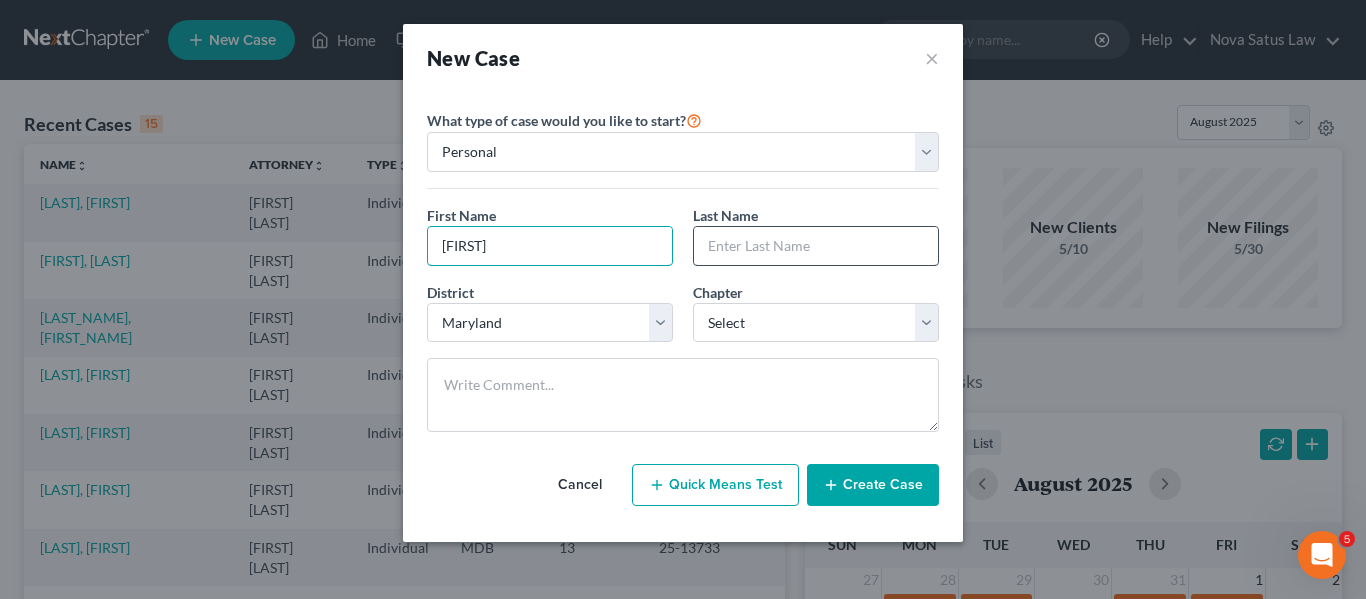 type on "[FIRST]" 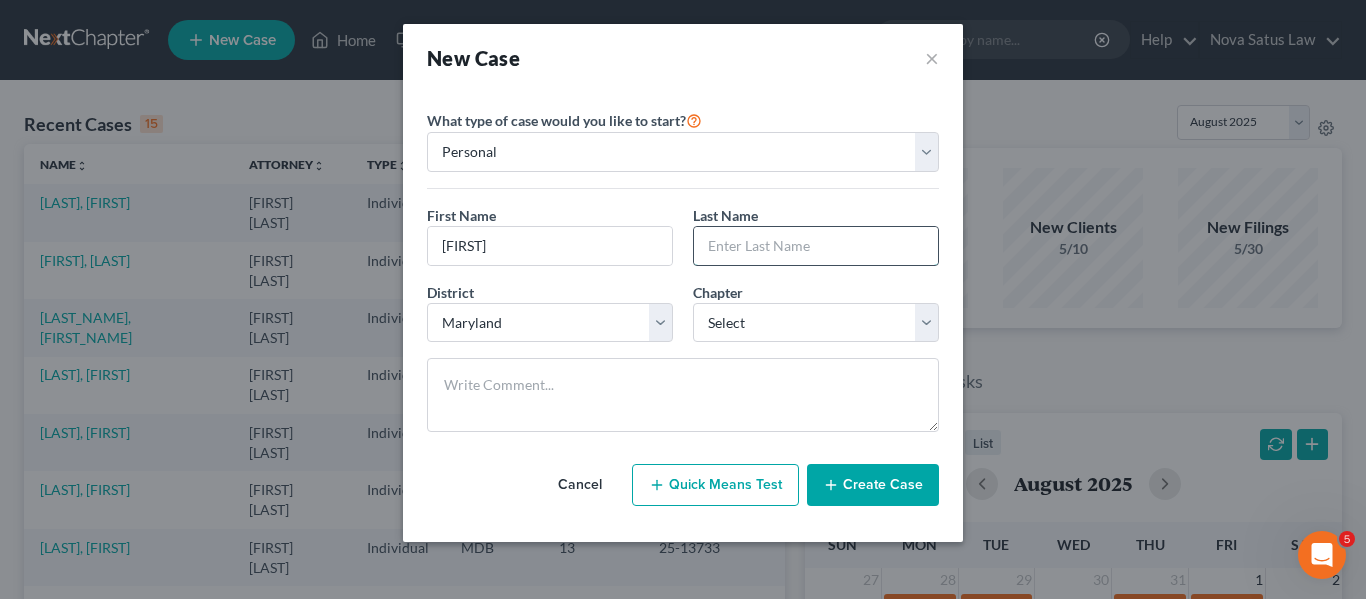 click at bounding box center [816, 246] 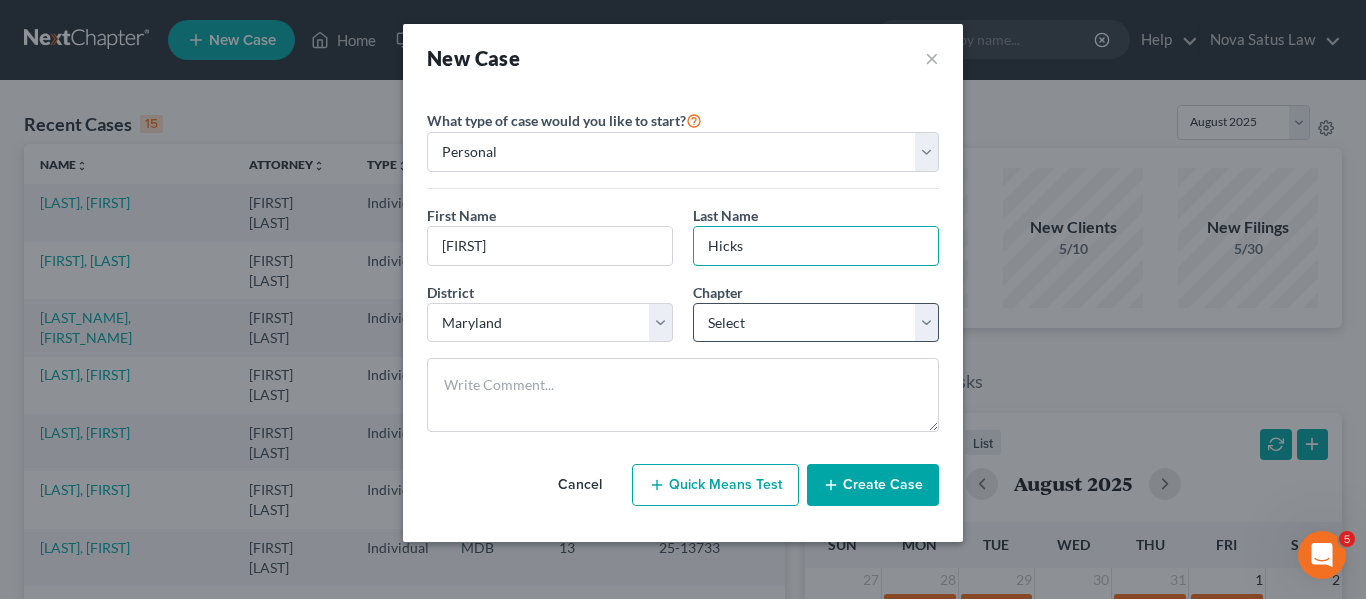 type on "Hicks" 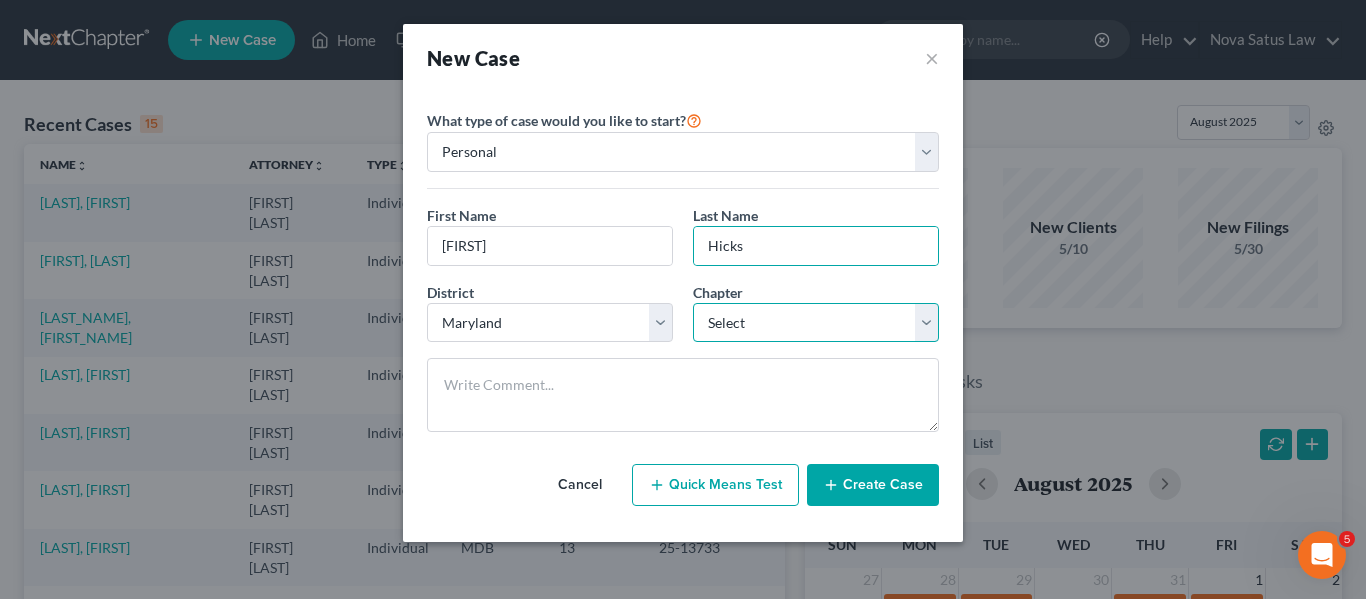 click on "Select 7 11 12 13" at bounding box center (816, 323) 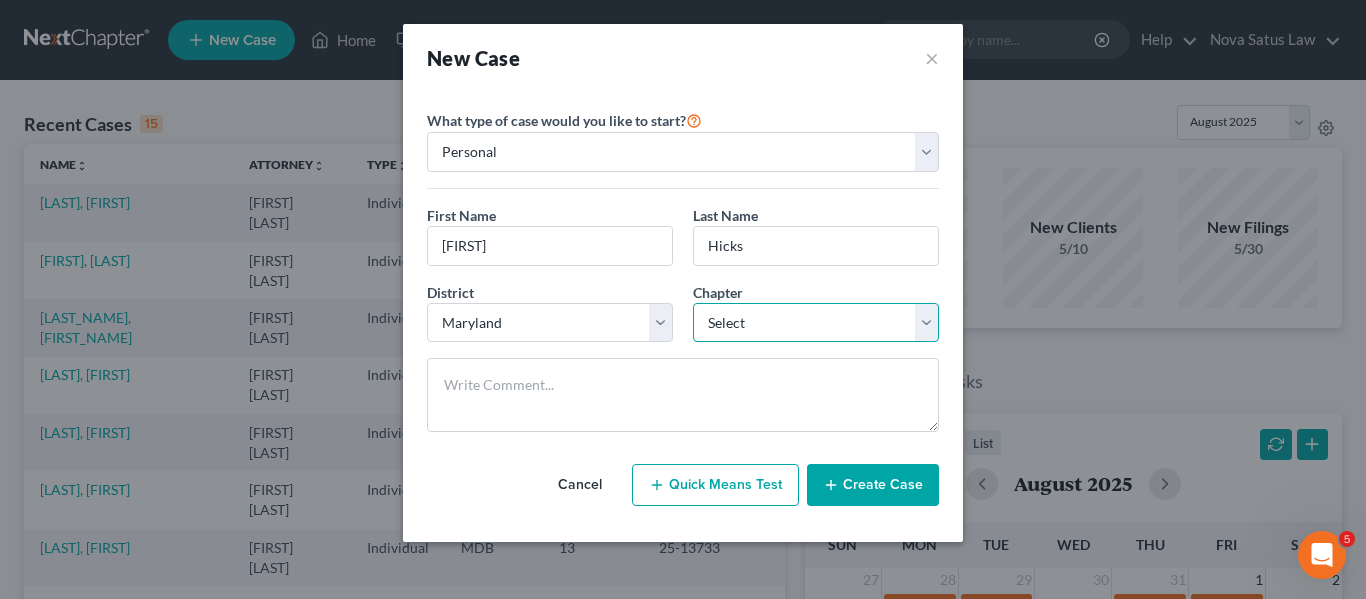 select on "3" 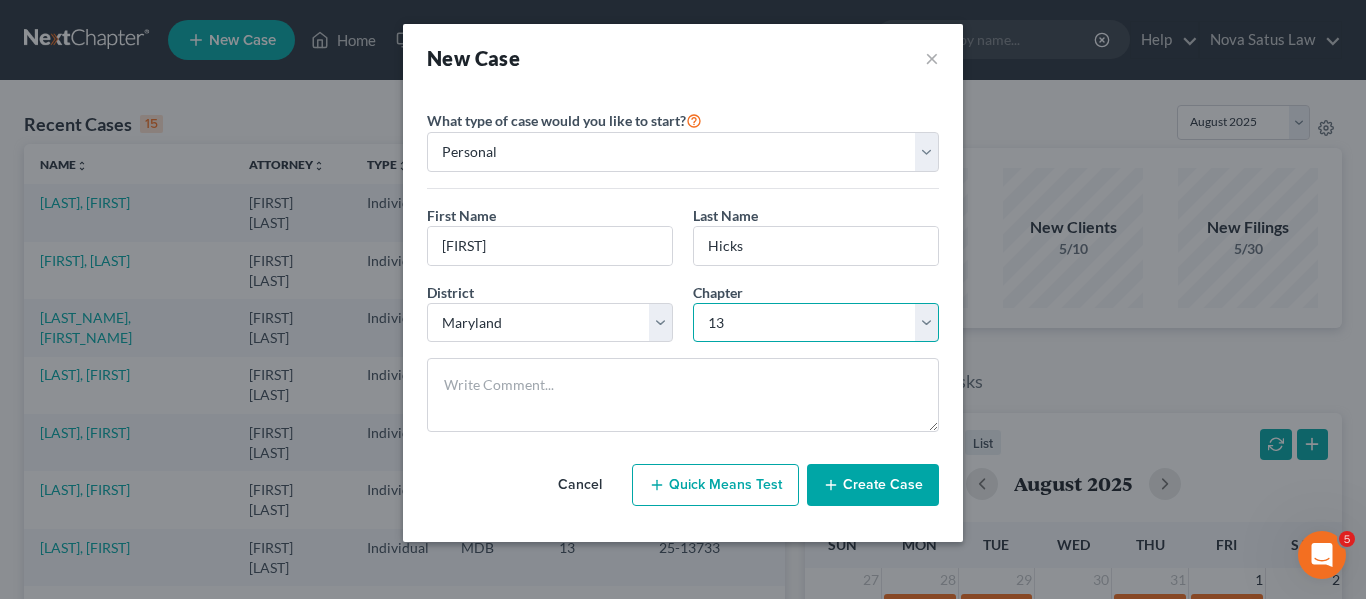 click on "Select 7 11 12 13" at bounding box center [816, 323] 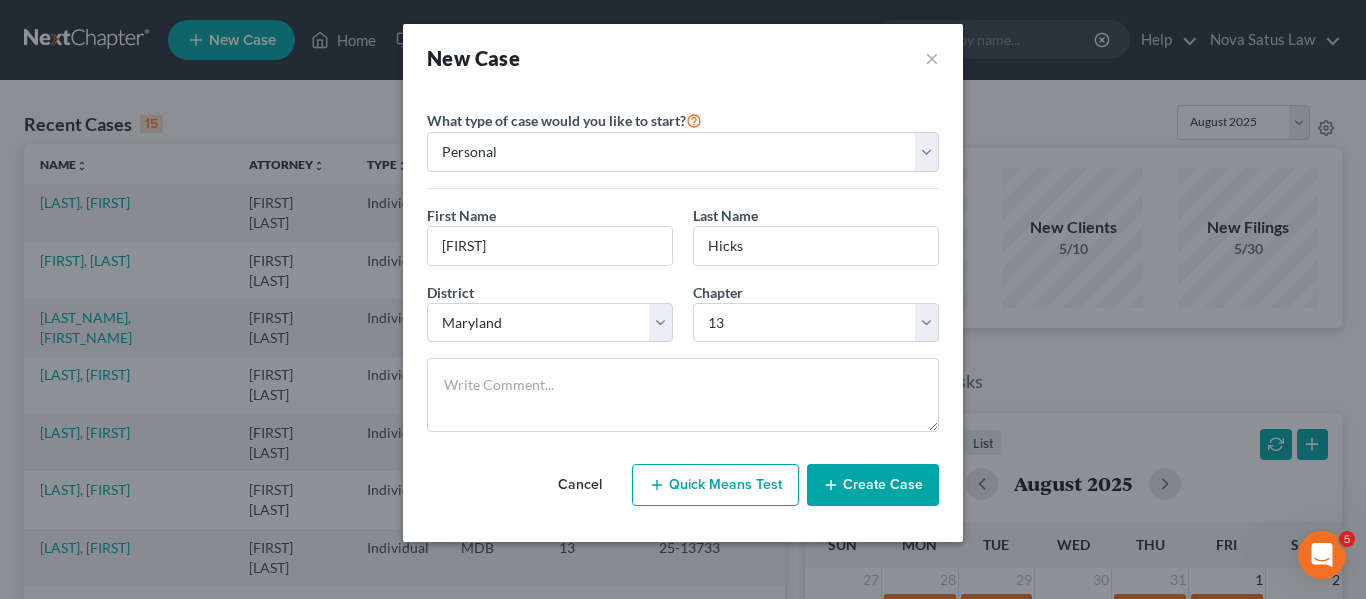 click on "Create Case" at bounding box center [873, 485] 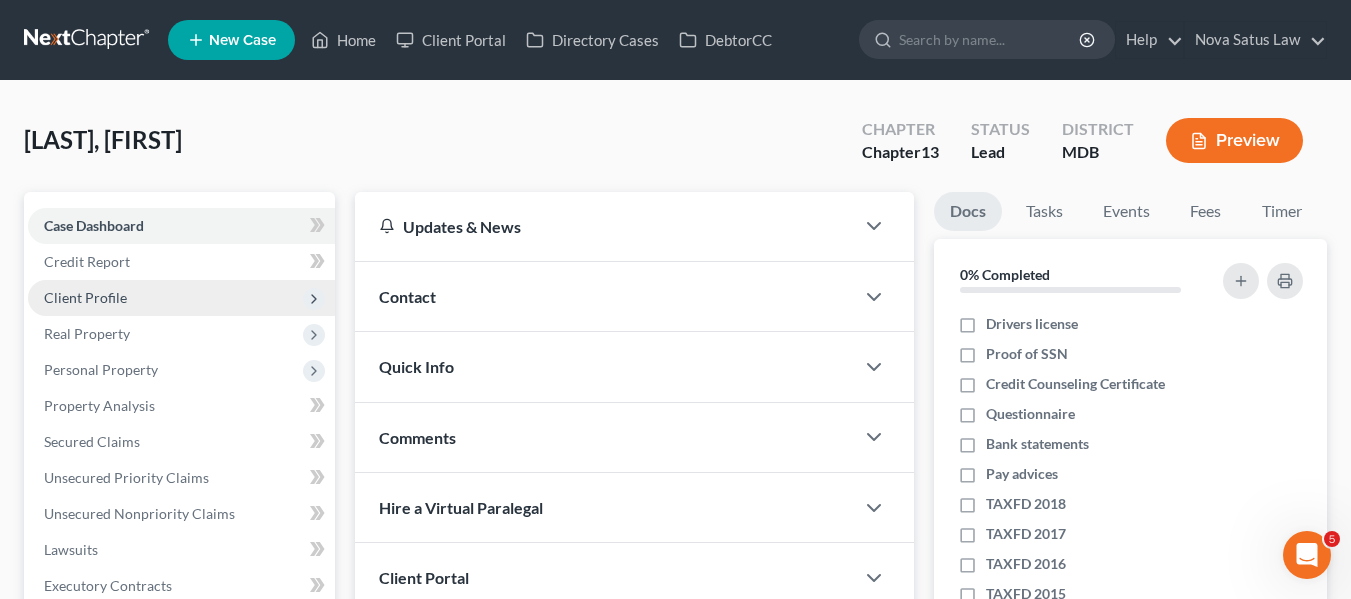 click on "Client Profile" at bounding box center [181, 298] 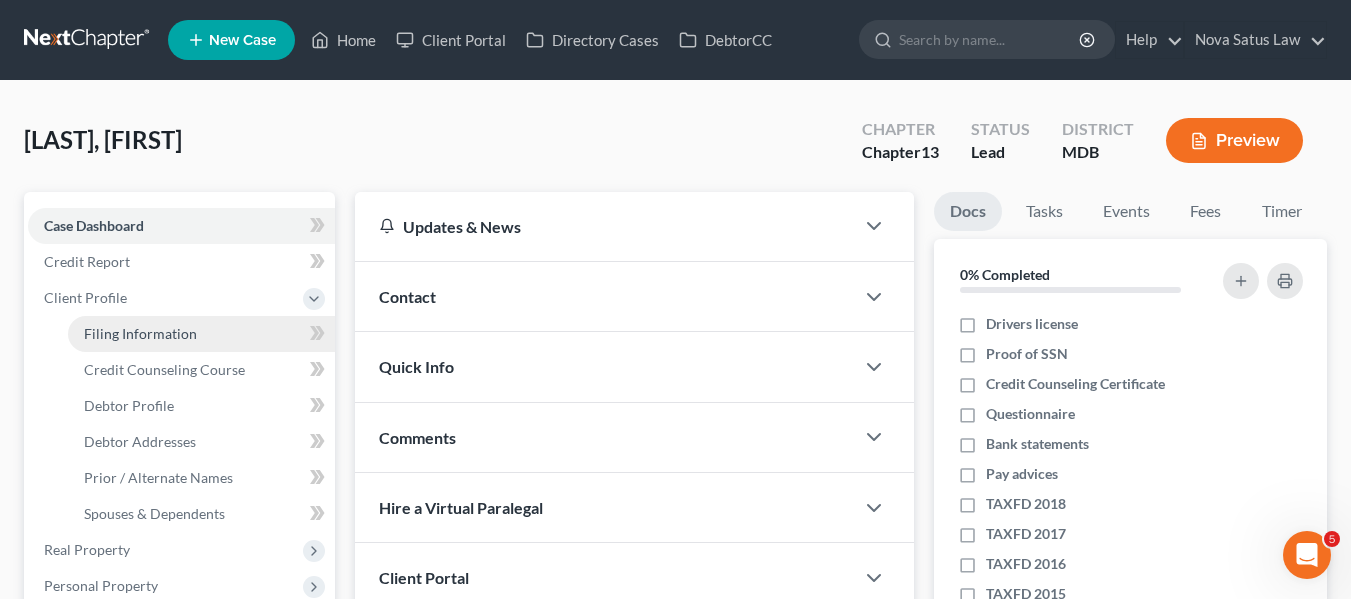click on "Filing Information" at bounding box center (140, 333) 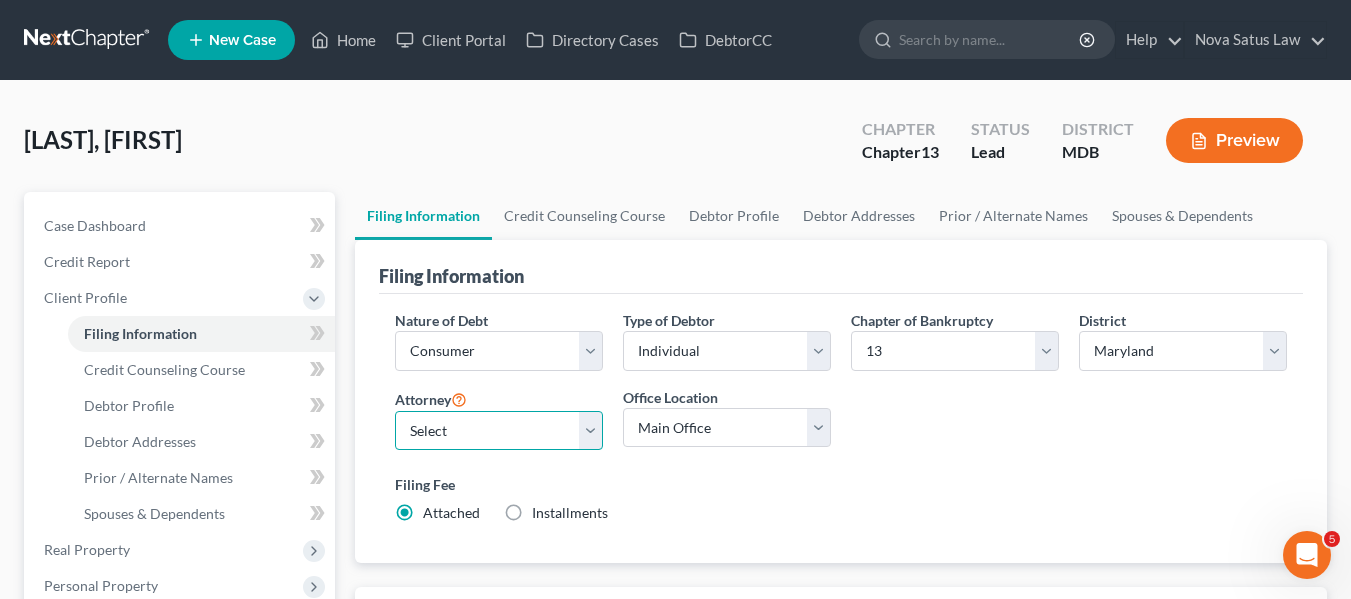 click on "Select [FIRST] [LAST] - [BRAND] [LAST] - [FIRST] [LAST] - null" at bounding box center [499, 431] 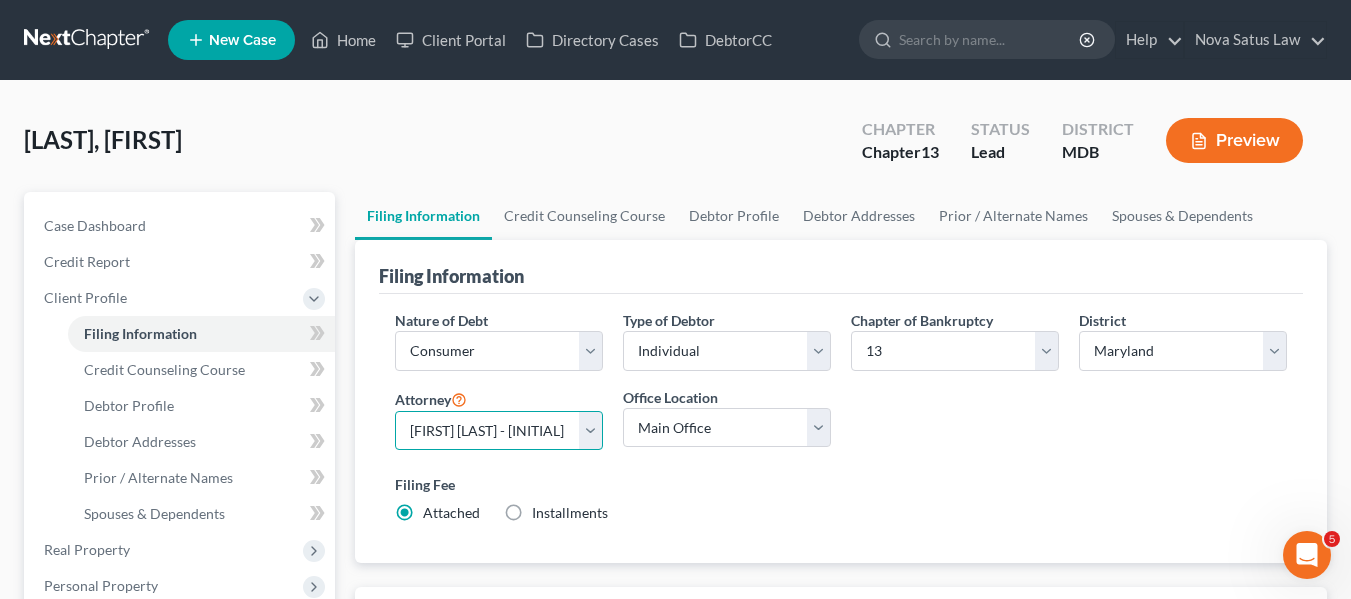 click on "Select [FIRST] [LAST] - [BRAND] [LAST] - [FIRST] [LAST] - null" at bounding box center [499, 431] 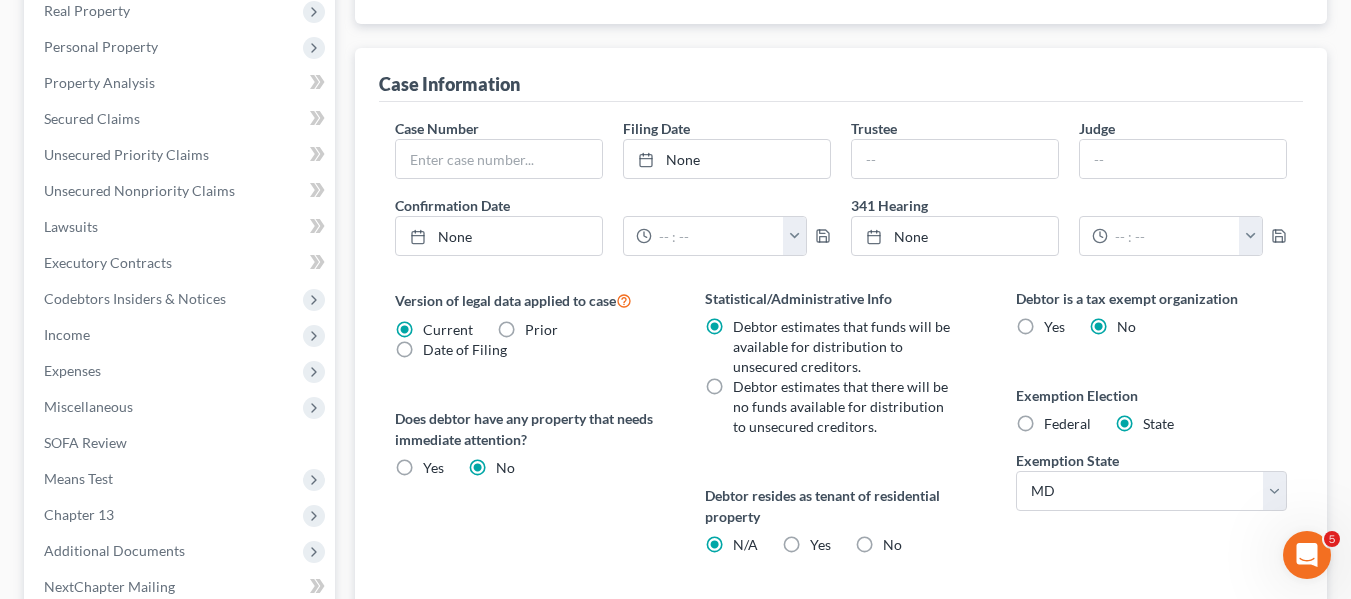 scroll, scrollTop: 800, scrollLeft: 0, axis: vertical 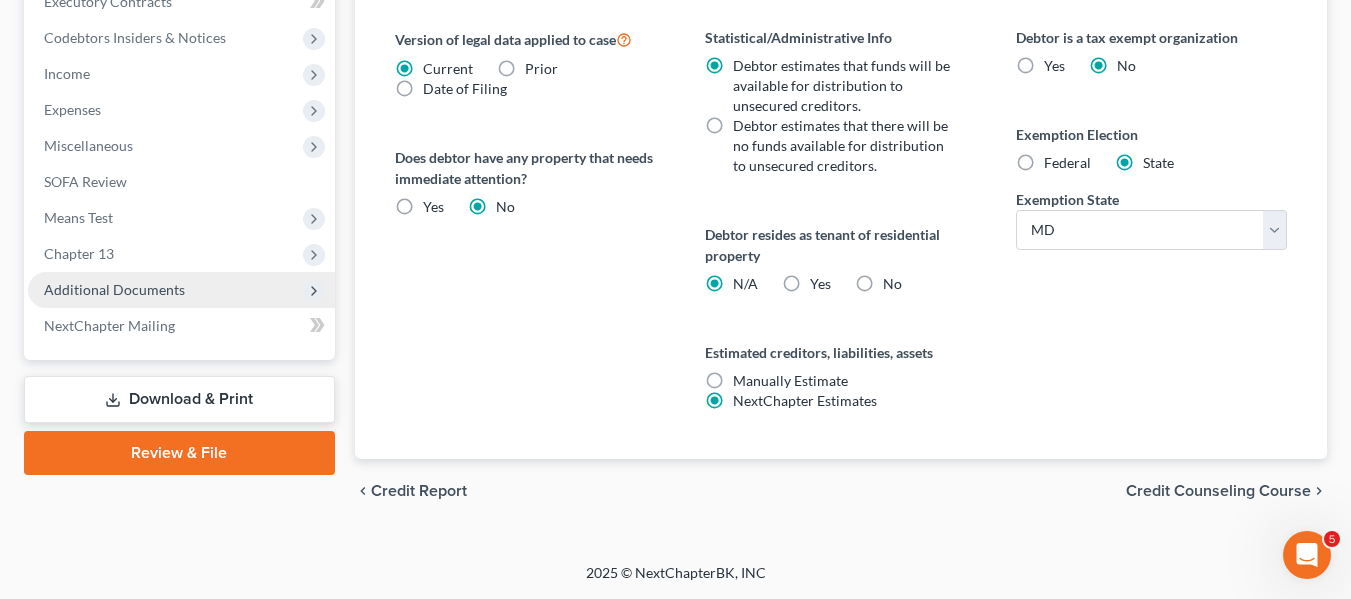 click on "Additional Documents" at bounding box center [114, 289] 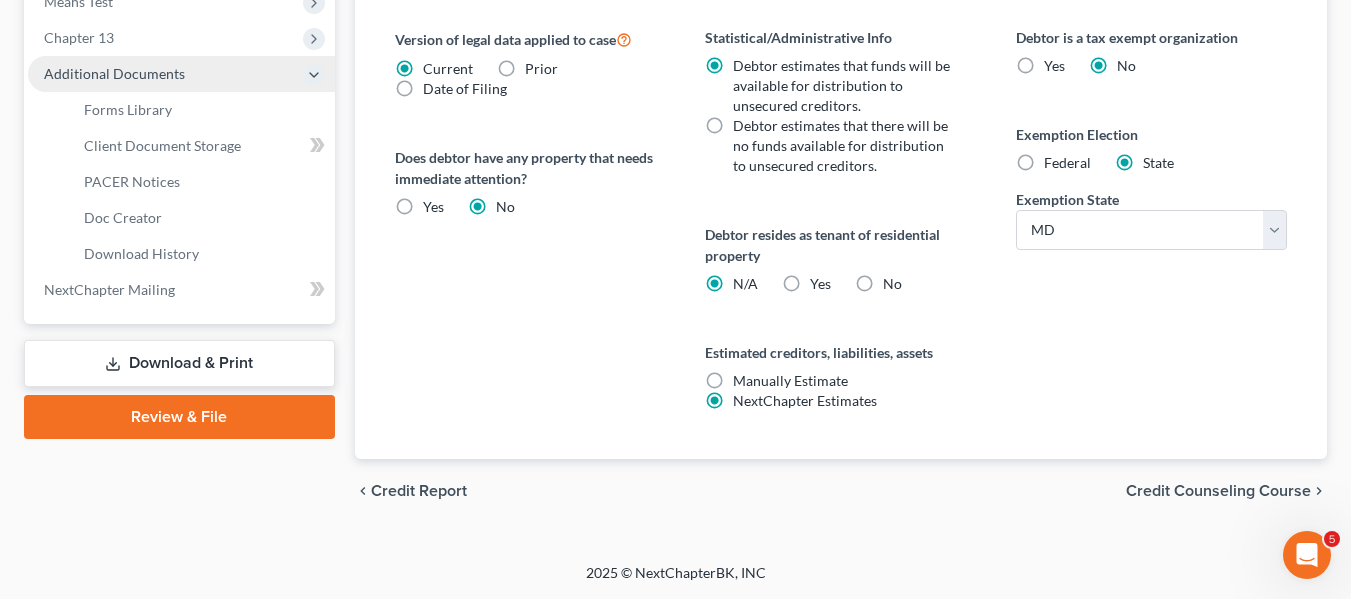 scroll, scrollTop: 584, scrollLeft: 0, axis: vertical 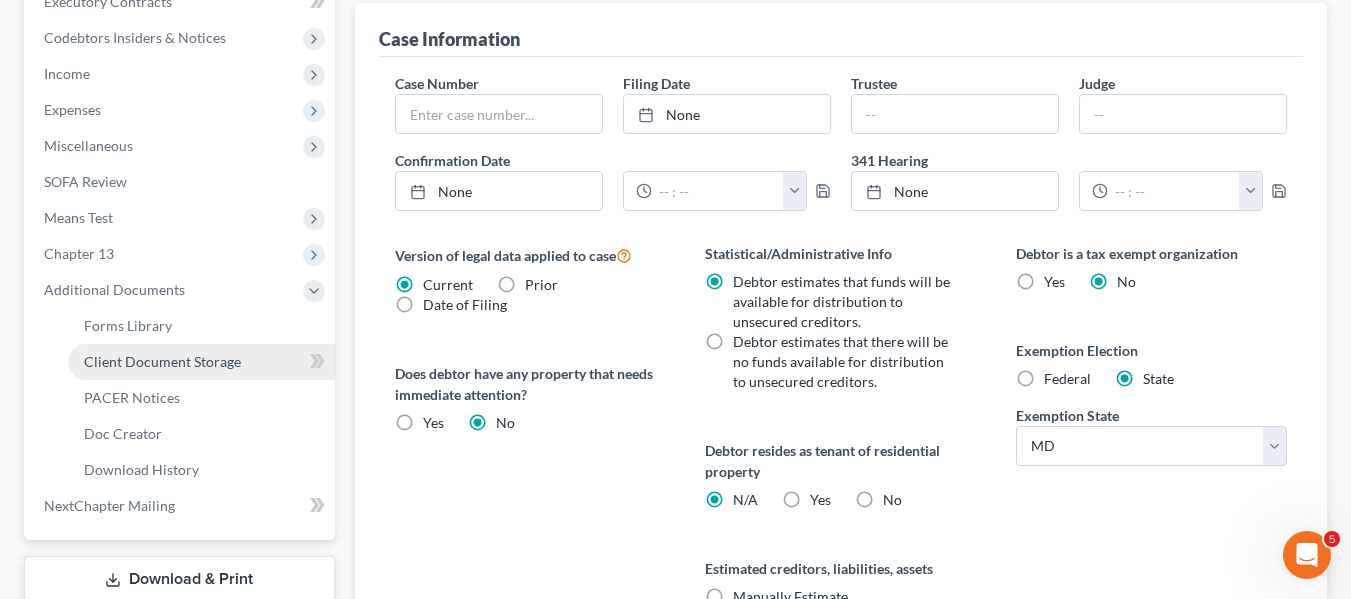 click on "Client Document Storage" at bounding box center (162, 361) 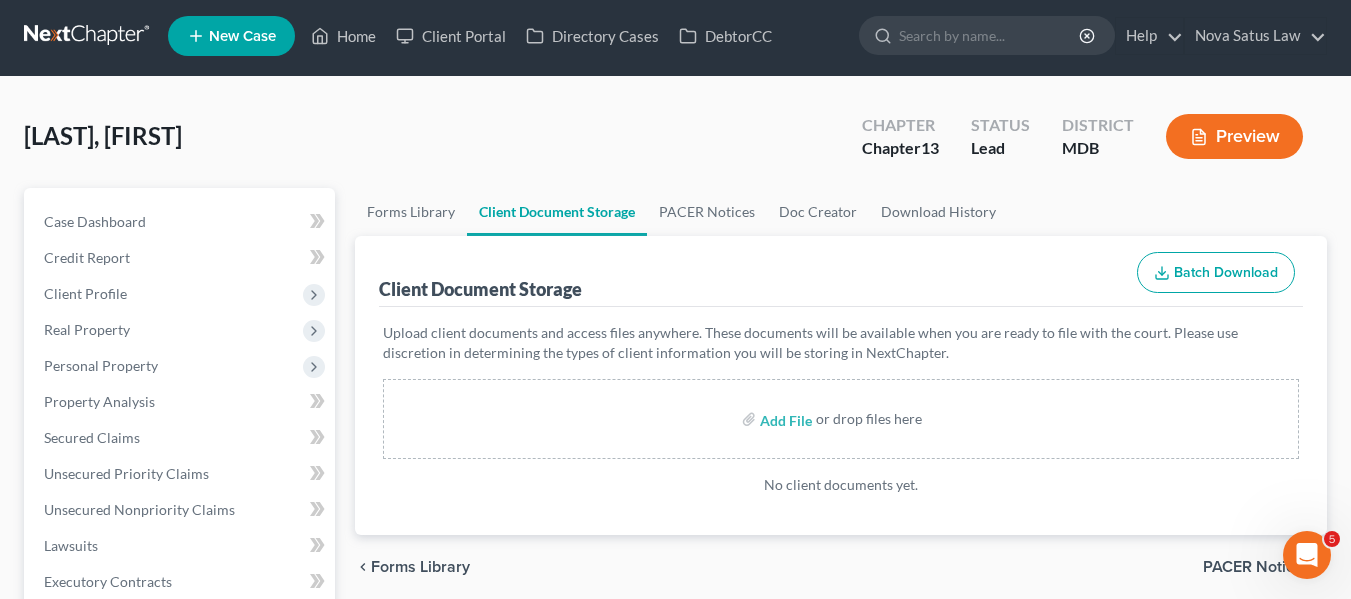scroll, scrollTop: 0, scrollLeft: 0, axis: both 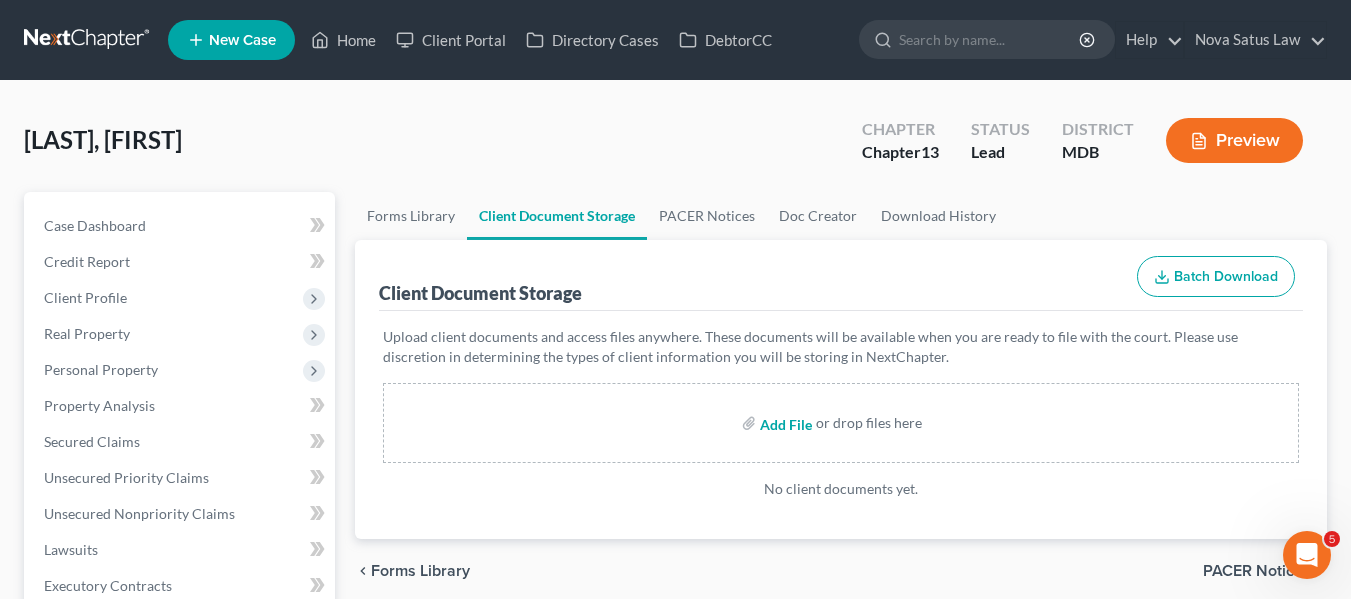 click at bounding box center (784, 423) 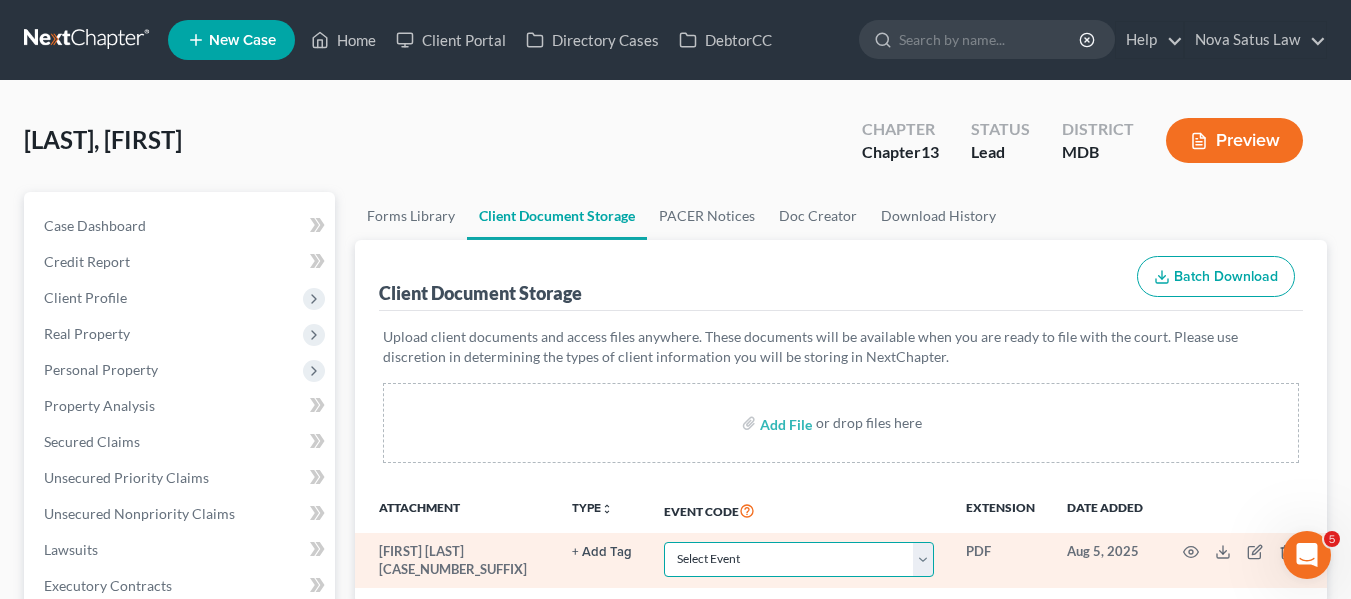 click on "Select Event Affidavit Affidavit of Adequate Protection and Lease Payments Affidavit of Default Affidavit of Justification Amended Creditor Matrix Amended Disclosure of Compensation of Attorney for Debtor Amended Reaffirmation Agreement Amended Schedules Amended Statement of Financial Affairs Amended Voluntary Petition Attachment to Voluntary Petition for Non-Individuals Ch 11 Balance Sheet Bankruptcy Petition Preparer's Notice, Declaration, and Signature (Form 119) Bill of Costs Certificate of Credit Counseling Certificate of Service Certificate of Service of Tax Information to Requestor Certificate of Service of Tax Information to Taxing Authority Chapter 11 Final Report and Account Chapter 11 Monthly Operating Report UST Form 11-MOR Chapter 11 Post-Confirmation Report Chapter 11 Small Business Documents Chapter 11 Statement of Monthly Income Form 122B Chapter 13 Calculation of Disposable Income 122C-2 Chapter 13 Interim Business Report Chapter 13 Plan Chapter 13 Pre-Confirmation Certificate Declaration" at bounding box center (799, 559) 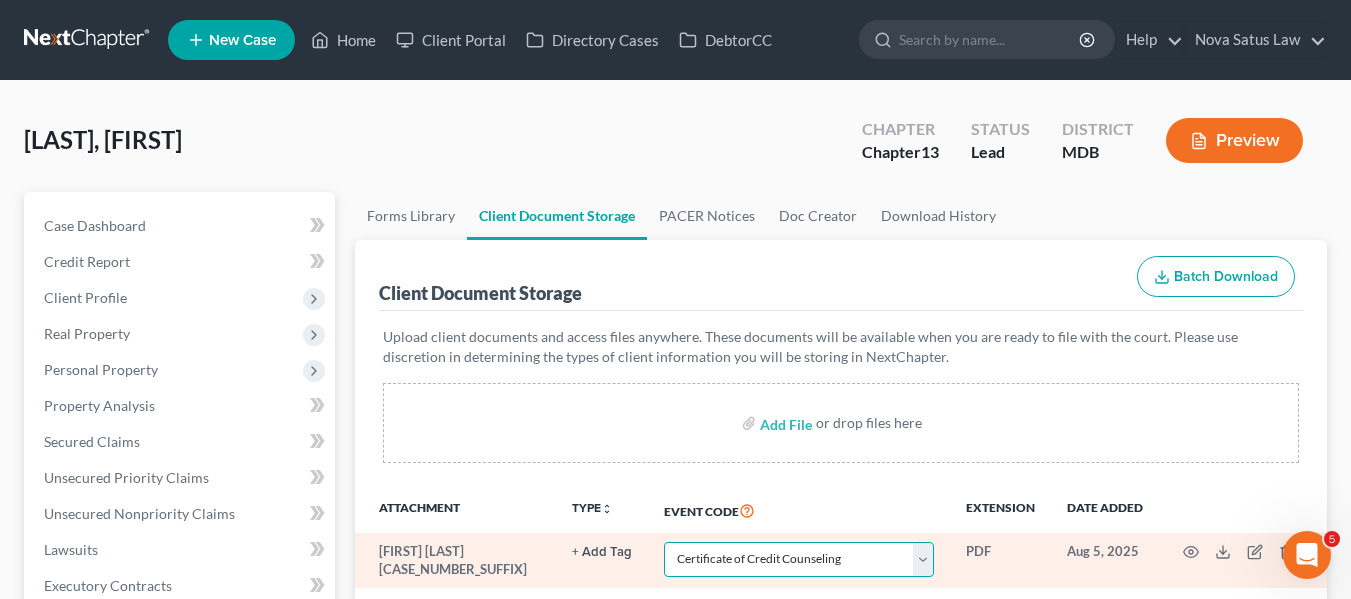 click on "Select Event Affidavit Affidavit of Adequate Protection and Lease Payments Affidavit of Default Affidavit of Justification Amended Creditor Matrix Amended Disclosure of Compensation of Attorney for Debtor Amended Reaffirmation Agreement Amended Schedules Amended Statement of Financial Affairs Amended Voluntary Petition Attachment to Voluntary Petition for Non-Individuals Ch 11 Balance Sheet Bankruptcy Petition Preparer's Notice, Declaration, and Signature (Form 119) Bill of Costs Certificate of Credit Counseling Certificate of Service Certificate of Service of Tax Information to Requestor Certificate of Service of Tax Information to Taxing Authority Chapter 11 Final Report and Account Chapter 11 Monthly Operating Report UST Form 11-MOR Chapter 11 Post-Confirmation Report Chapter 11 Small Business Documents Chapter 11 Statement of Monthly Income Form 122B Chapter 13 Calculation of Disposable Income 122C-2 Chapter 13 Interim Business Report Chapter 13 Plan Chapter 13 Pre-Confirmation Certificate Declaration" at bounding box center [799, 559] 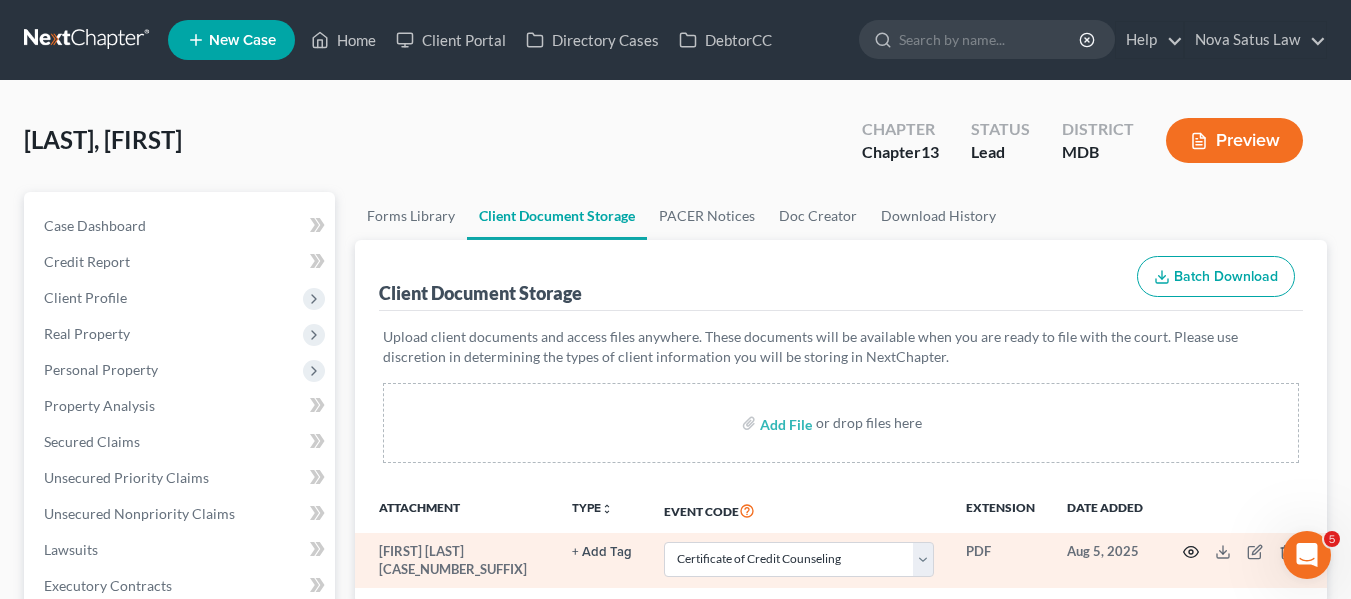 click 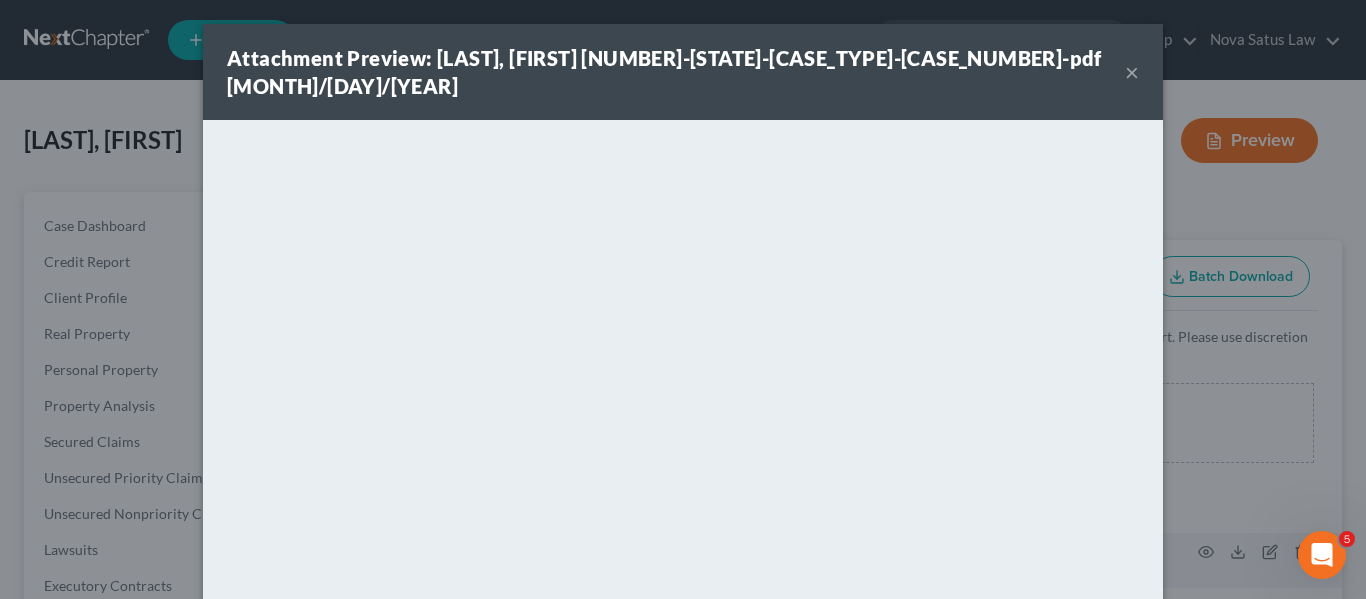click on "×" at bounding box center (1132, 72) 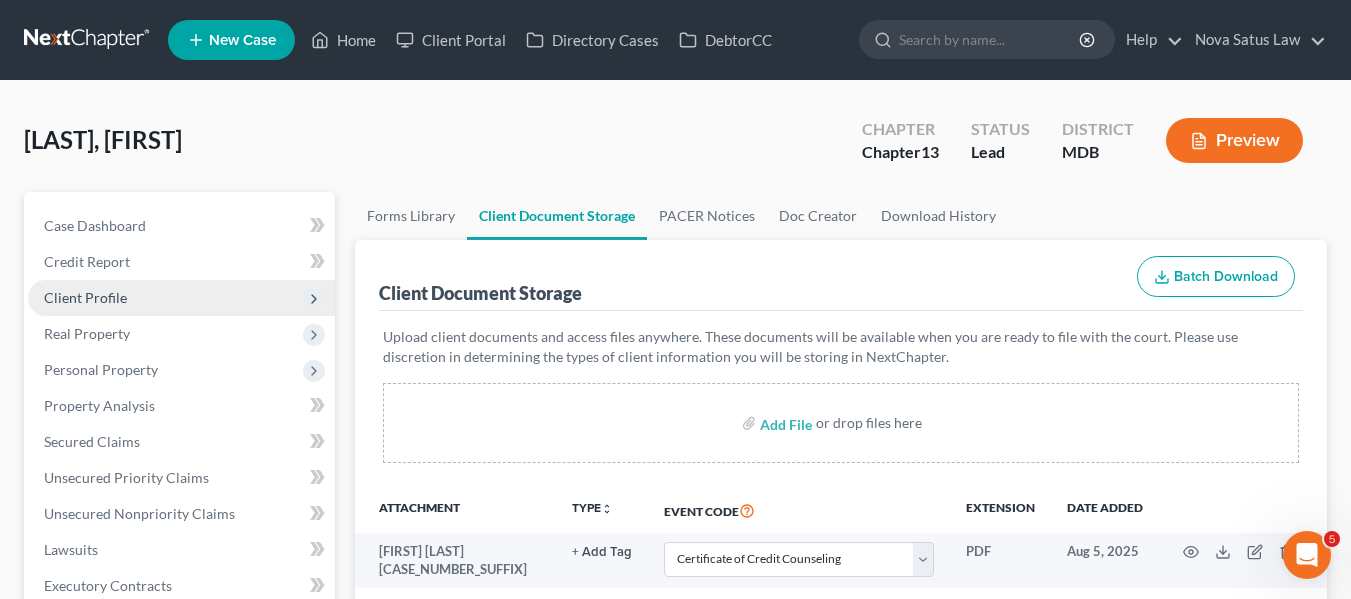 click on "Client Profile" at bounding box center [85, 297] 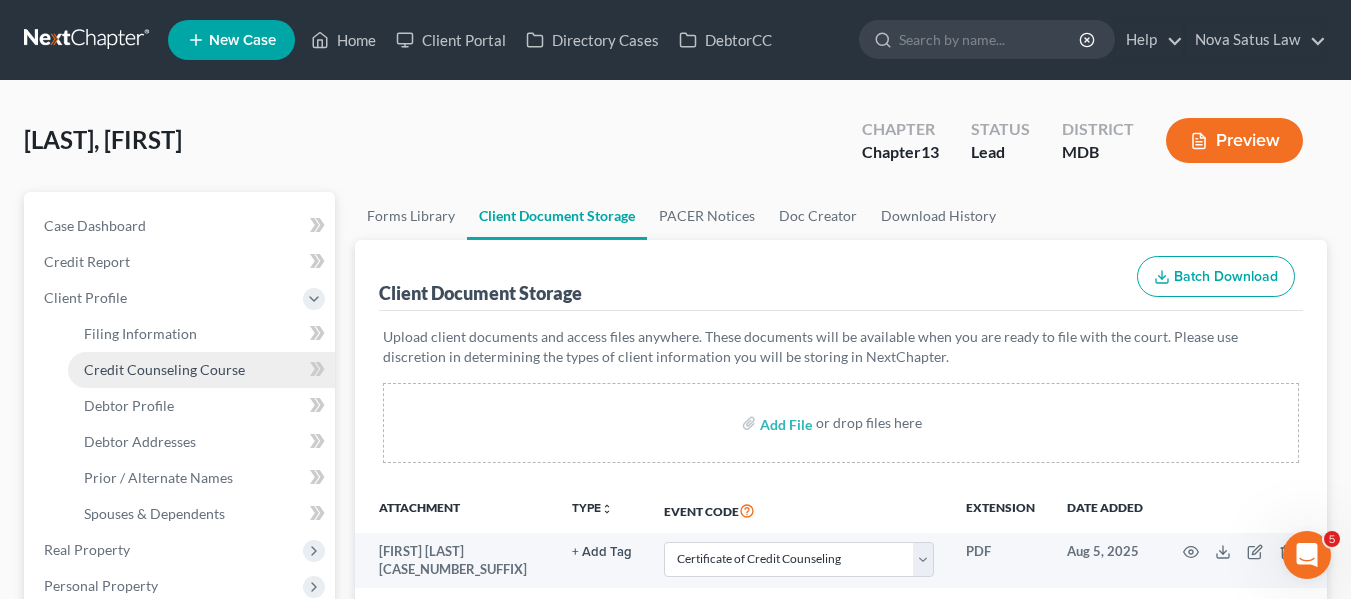 click on "Credit Counseling Course" at bounding box center [164, 369] 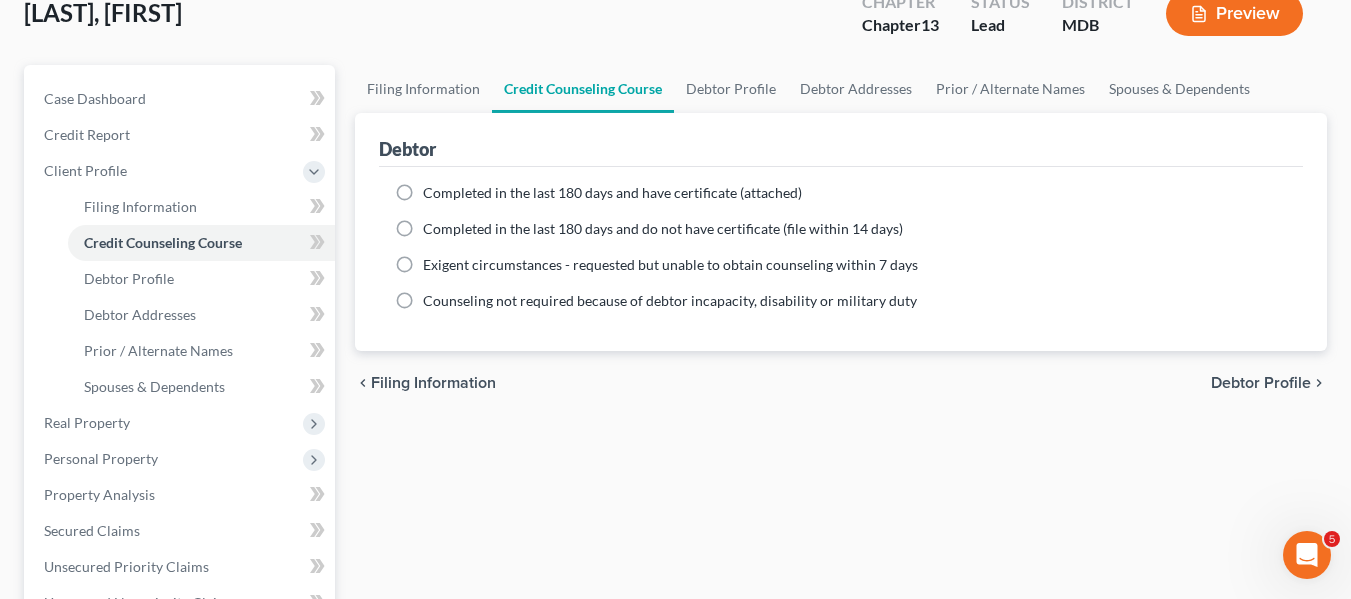 scroll, scrollTop: 128, scrollLeft: 0, axis: vertical 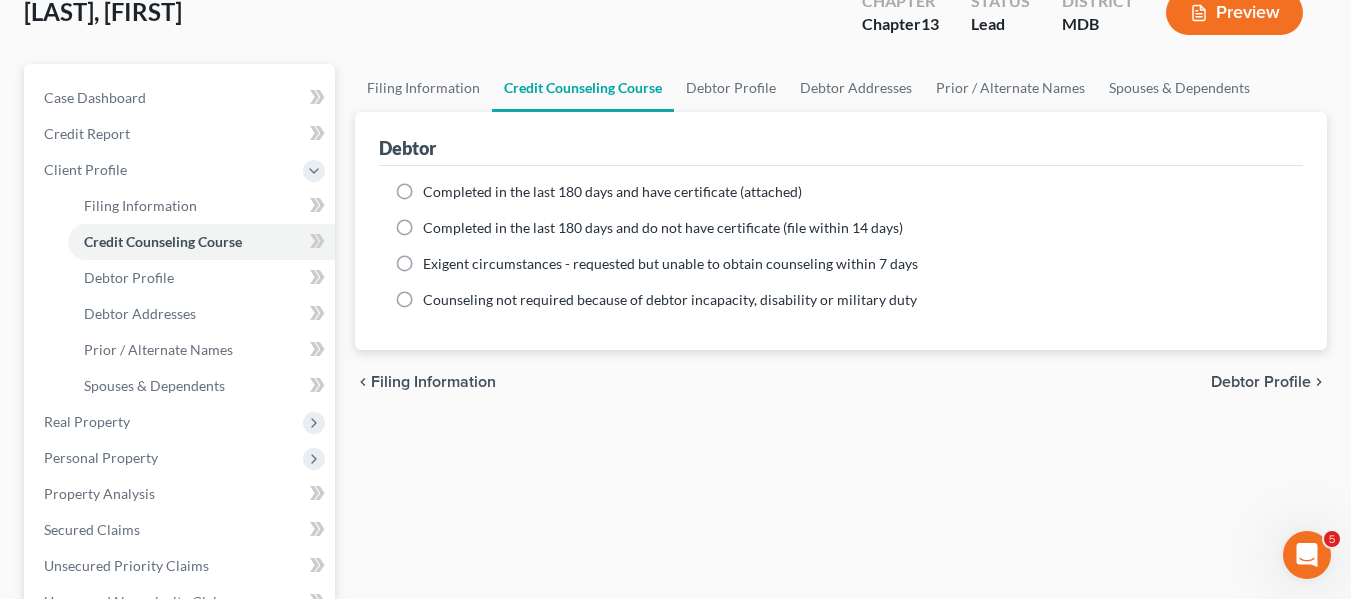 click on "Completed in the last 180 days and have certificate (attached)" at bounding box center [612, 192] 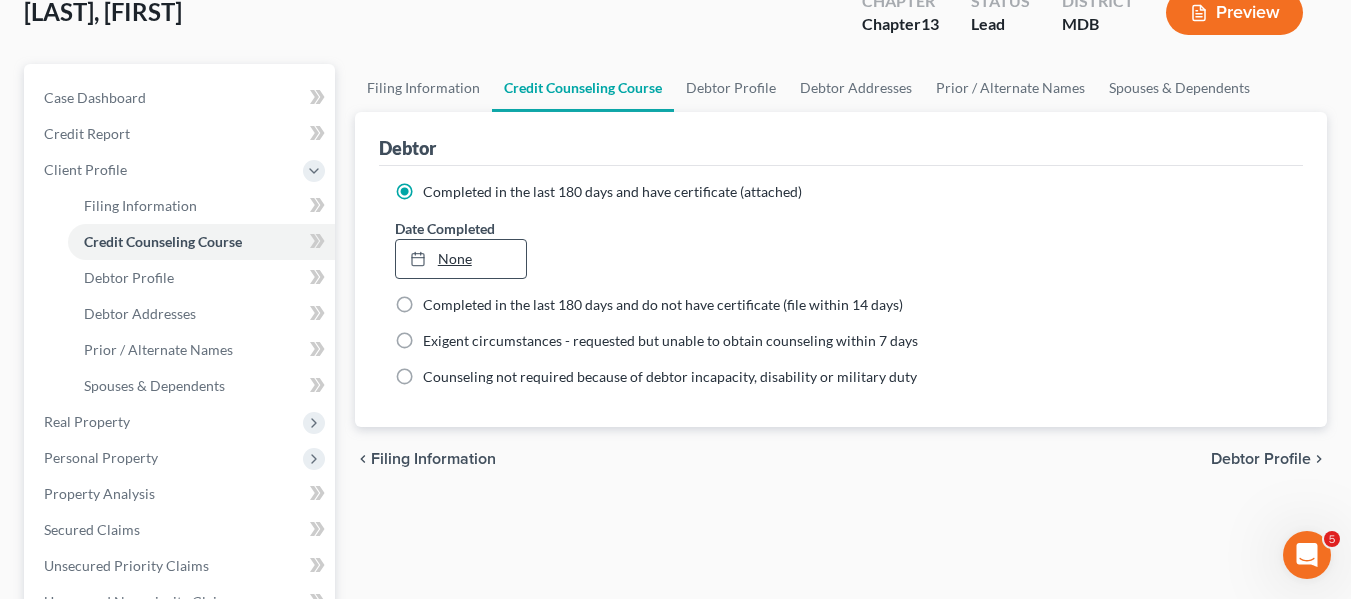type on "8/5/2025" 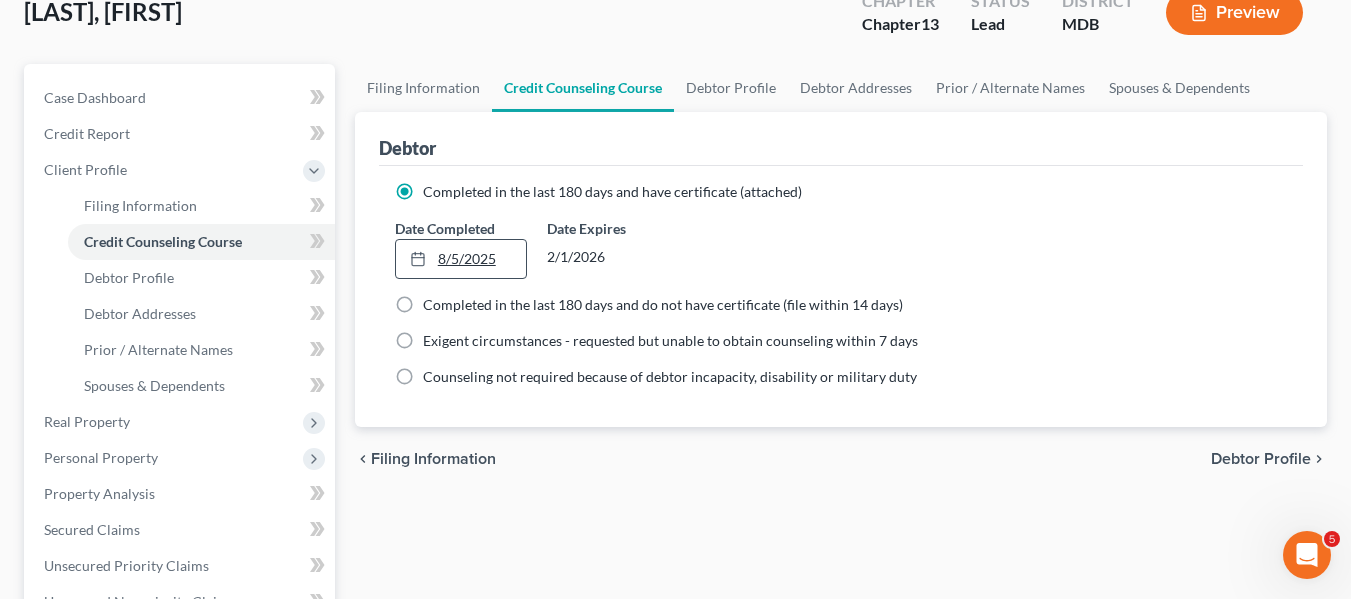 click on "8/5/2025" at bounding box center (461, 259) 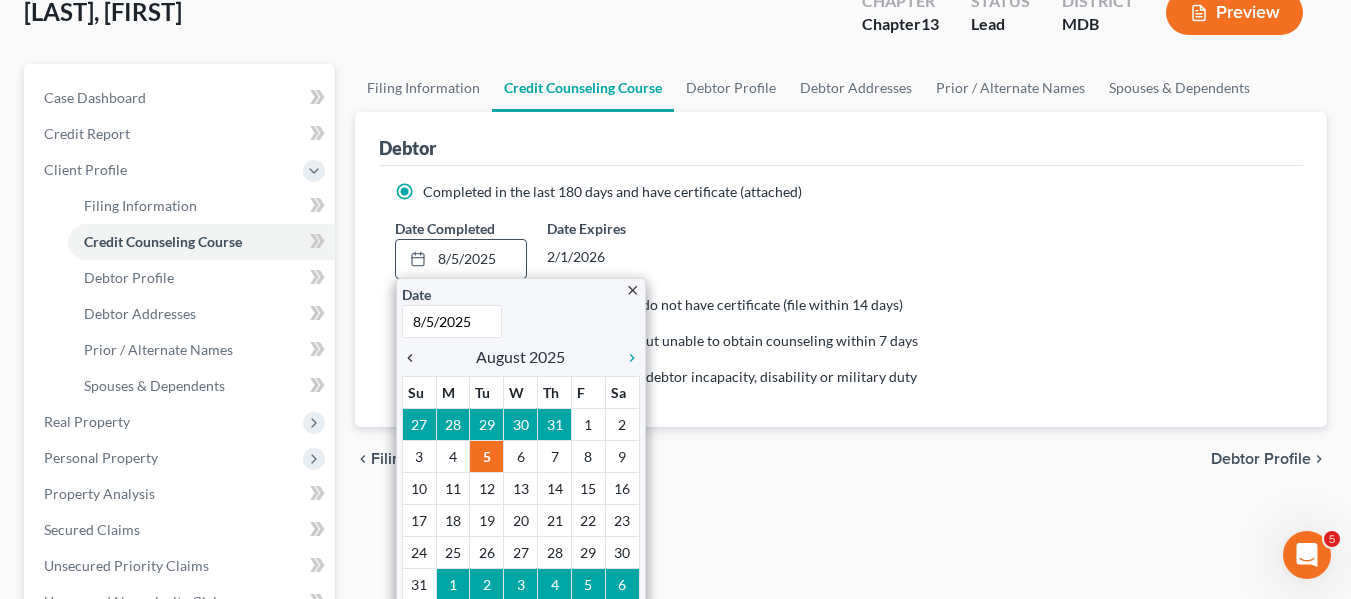 click on "chevron_left" at bounding box center [415, 358] 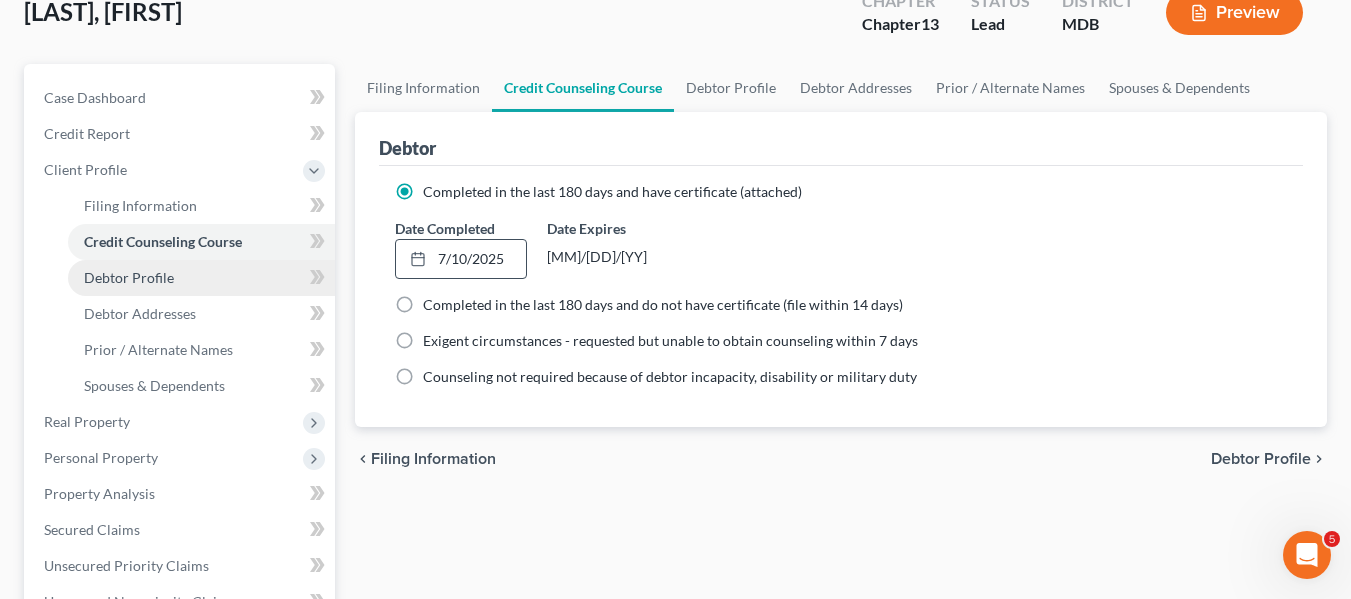 click on "Debtor Profile" at bounding box center [129, 277] 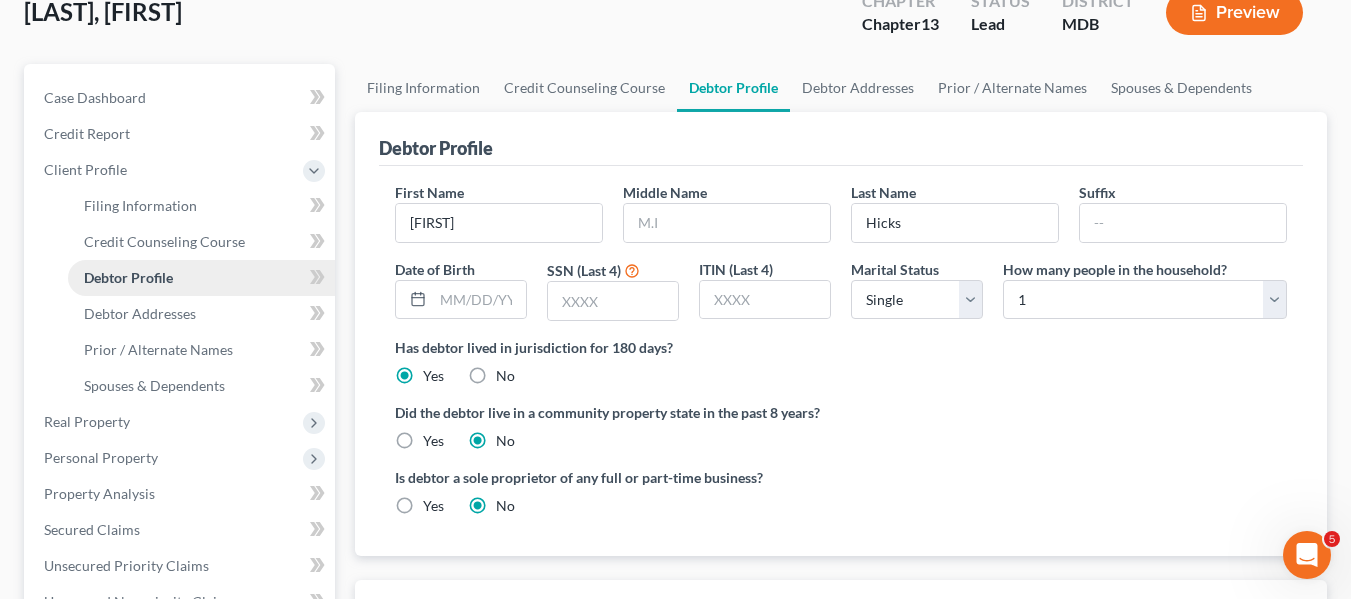 scroll, scrollTop: 0, scrollLeft: 0, axis: both 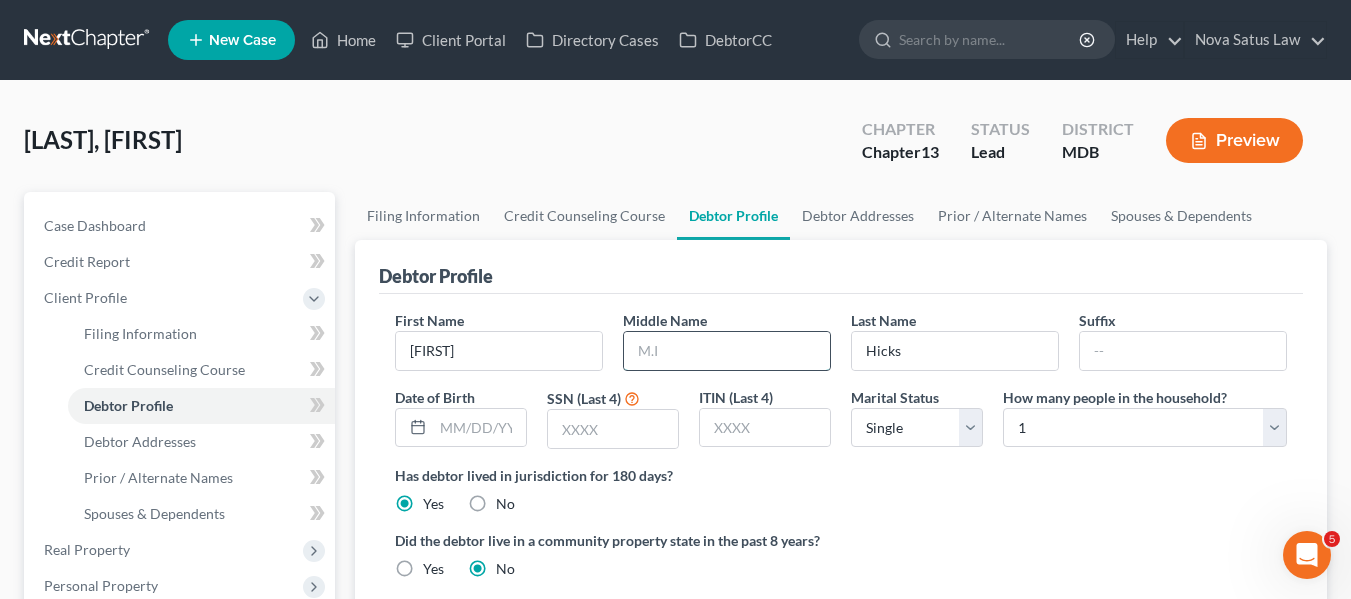 click at bounding box center (727, 351) 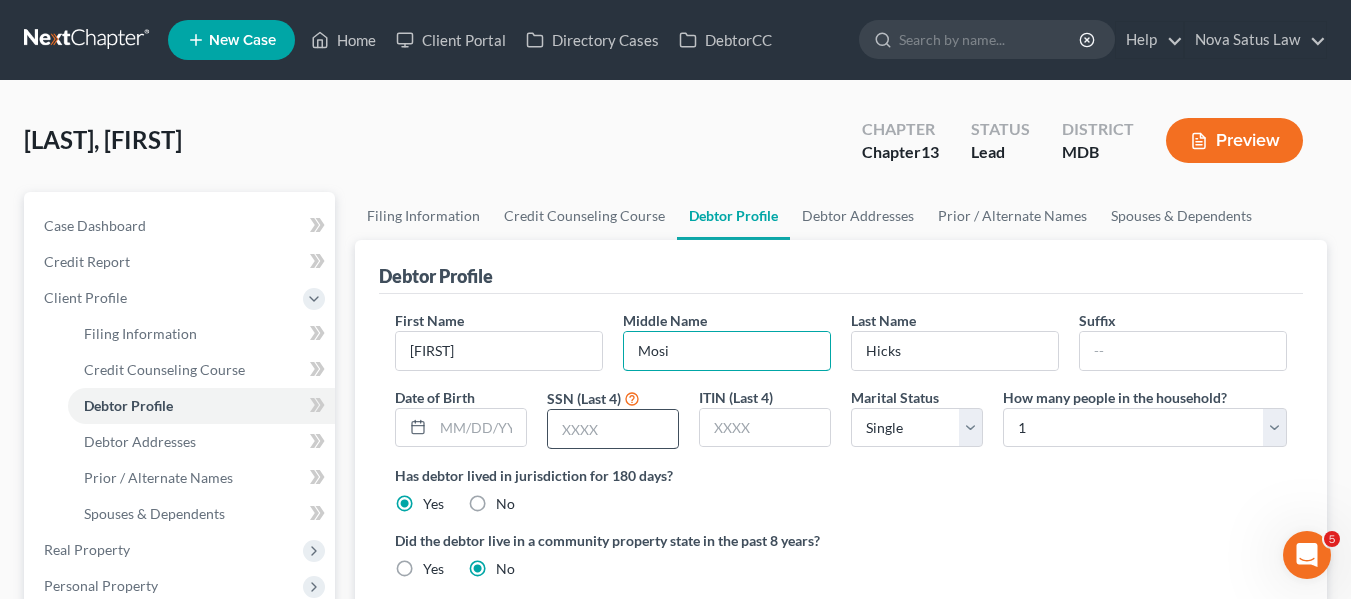 type on "Mosi" 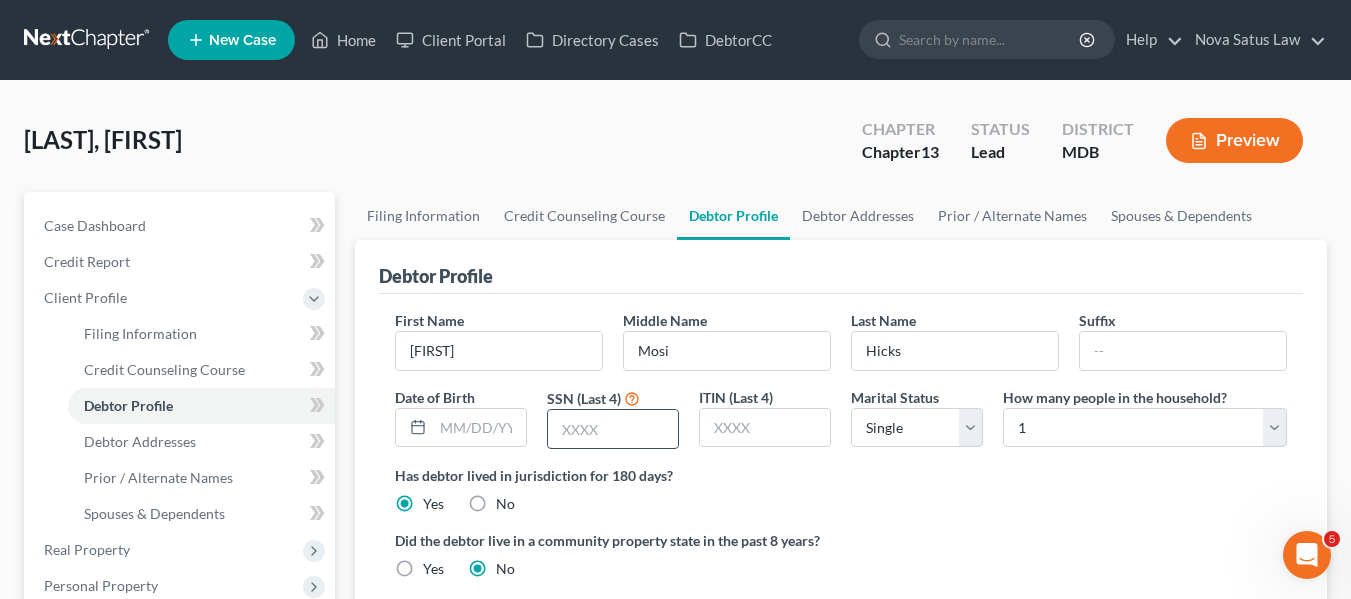 click at bounding box center [613, 429] 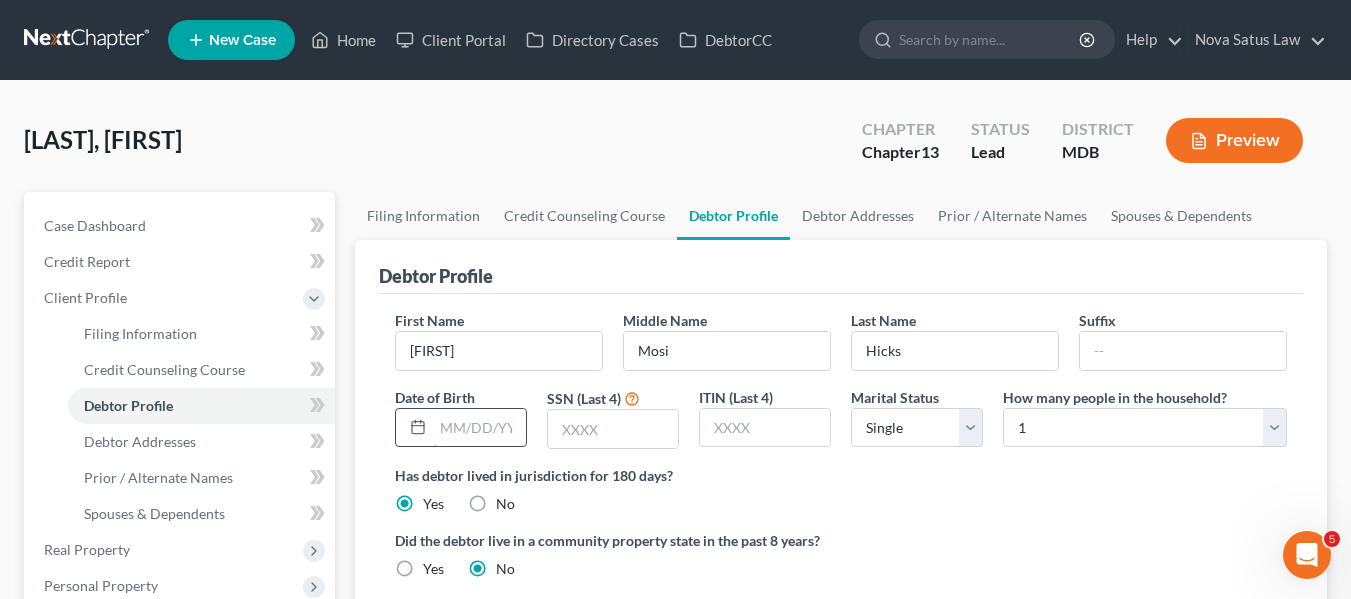 click at bounding box center [479, 428] 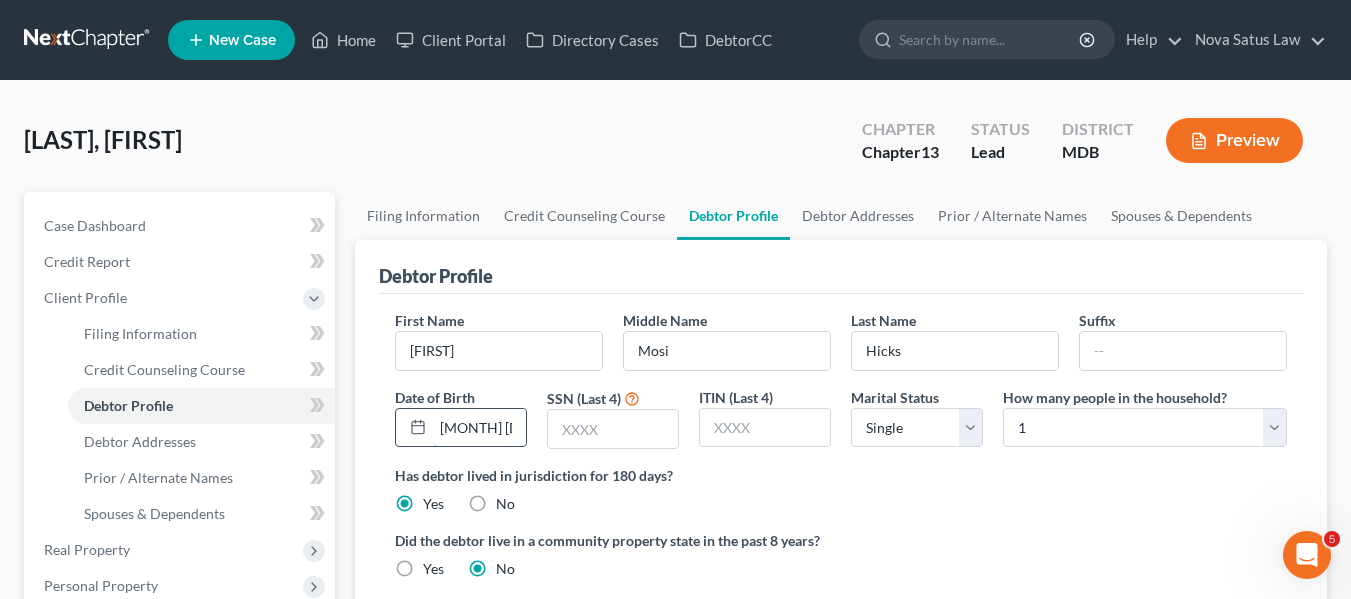 type on "[MONTH] [DAY], [YEAR]" 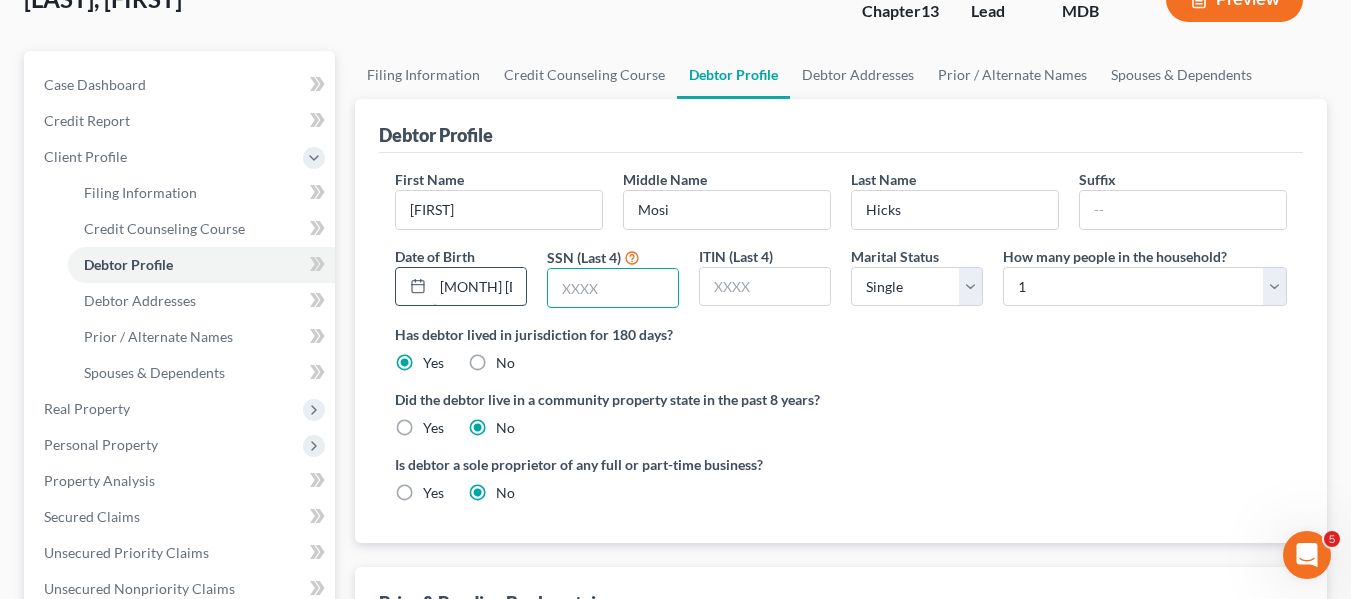 scroll, scrollTop: 143, scrollLeft: 0, axis: vertical 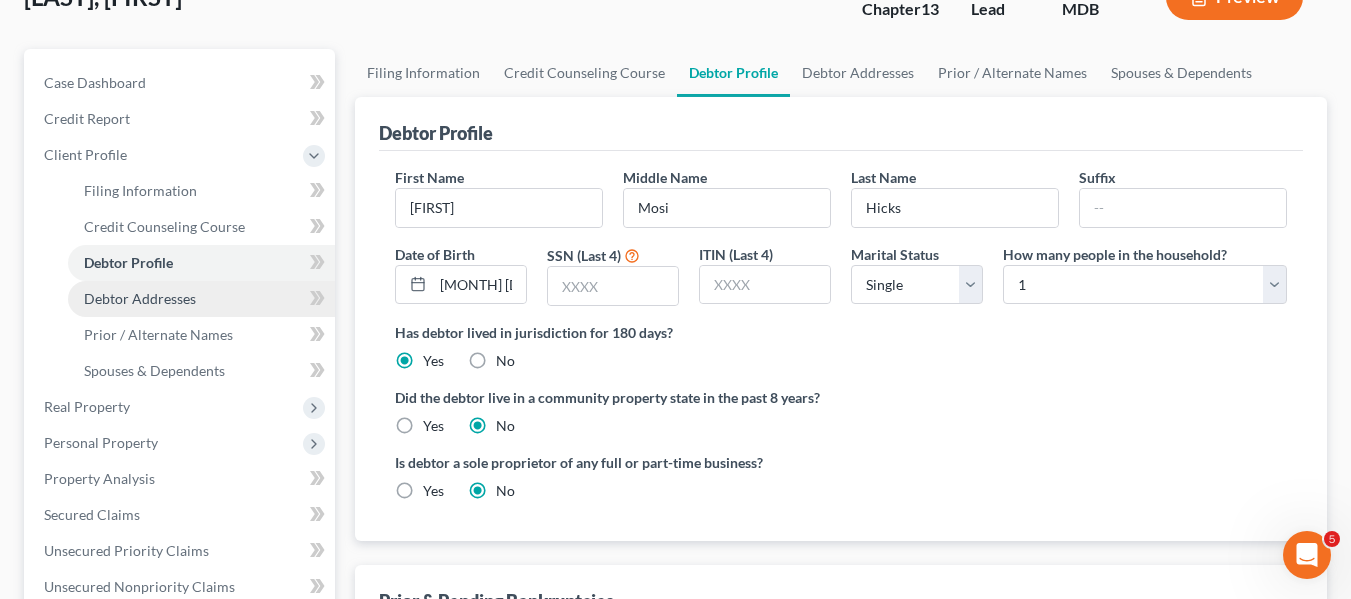 click on "Debtor Addresses" at bounding box center [201, 299] 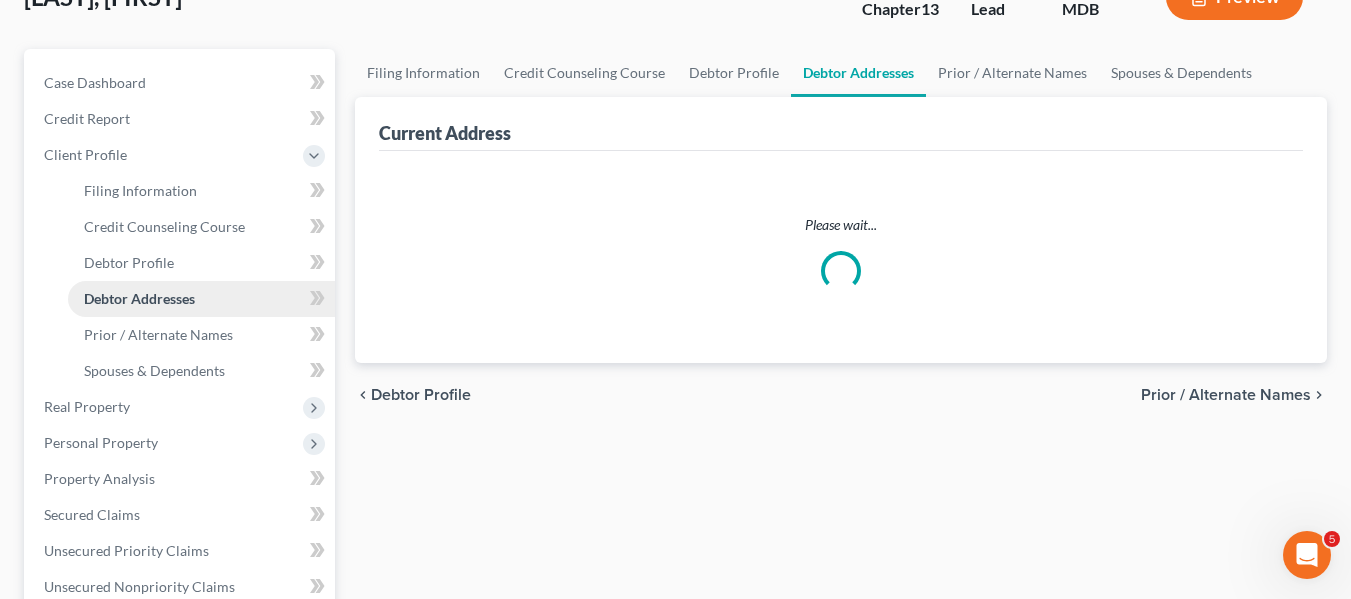 scroll, scrollTop: 0, scrollLeft: 0, axis: both 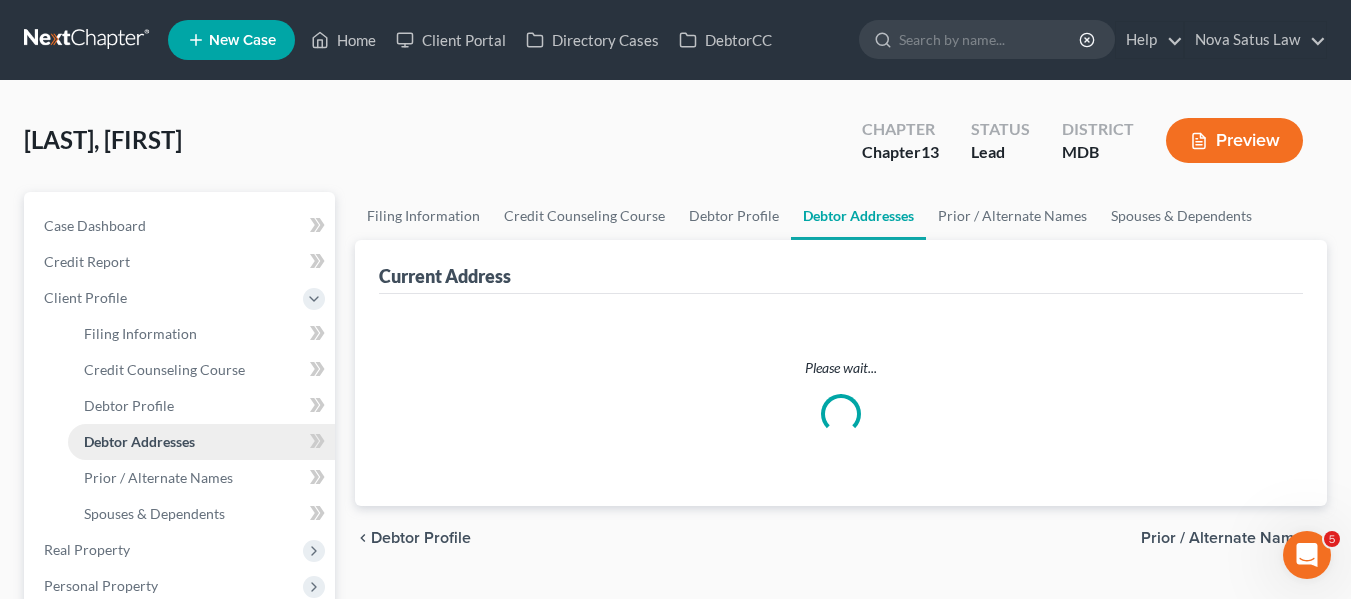 select on "0" 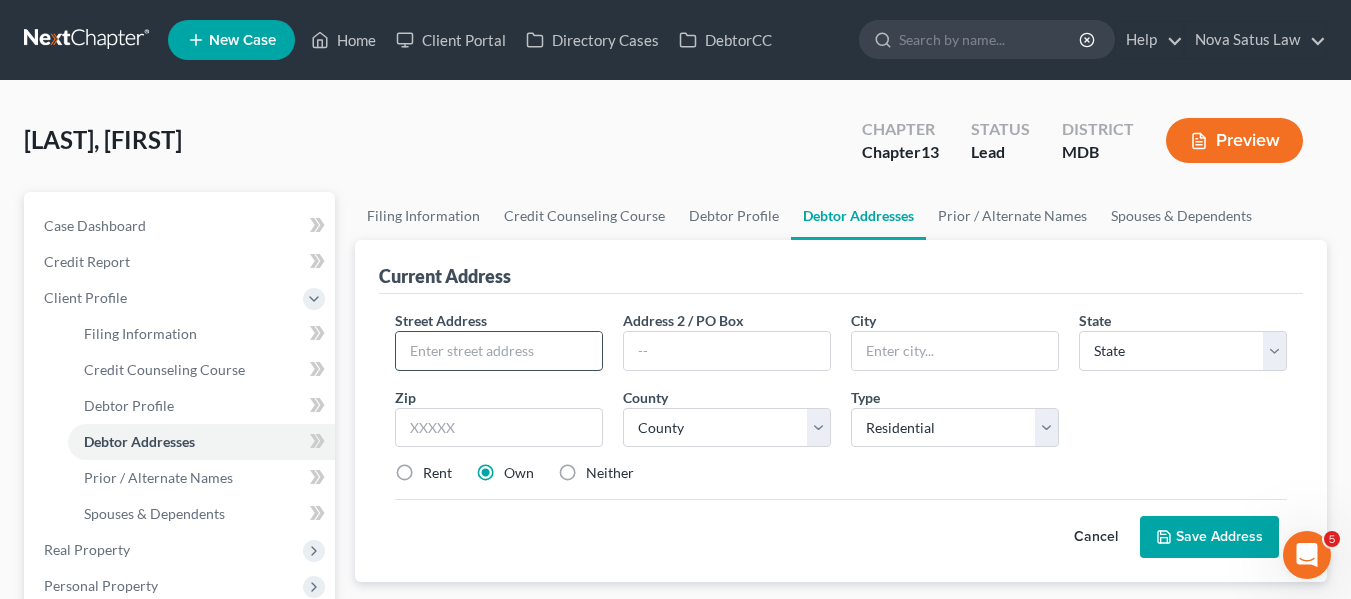 click at bounding box center [499, 351] 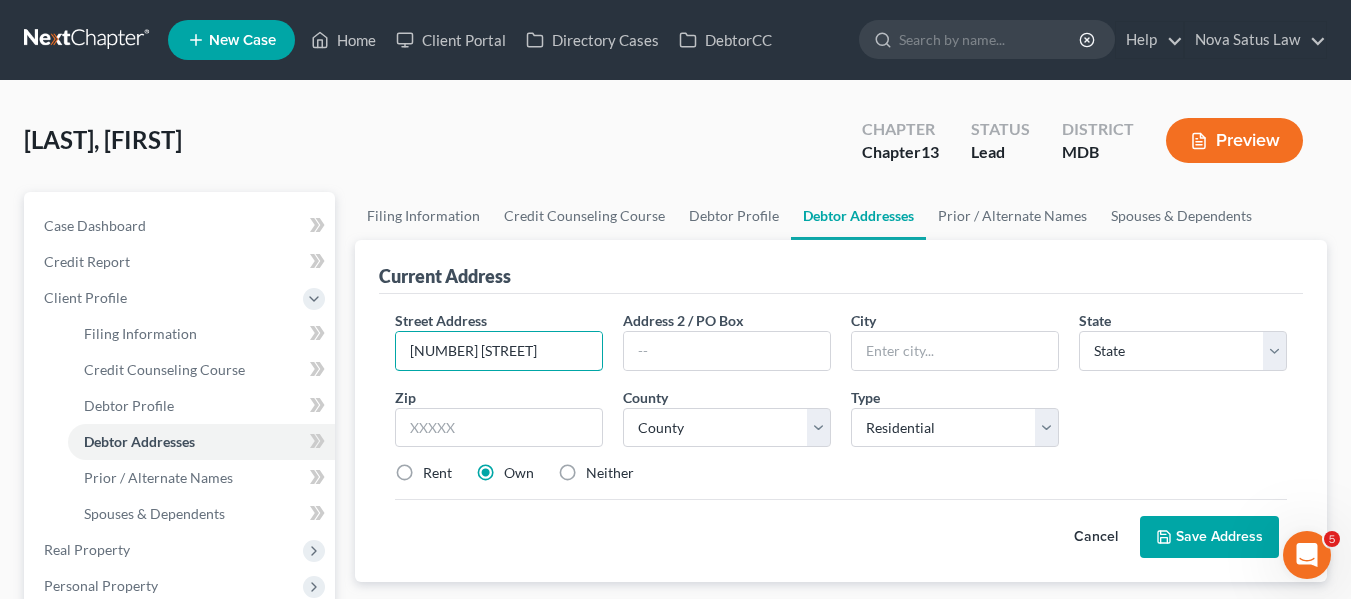 type on "[NUMBER] [STREET]" 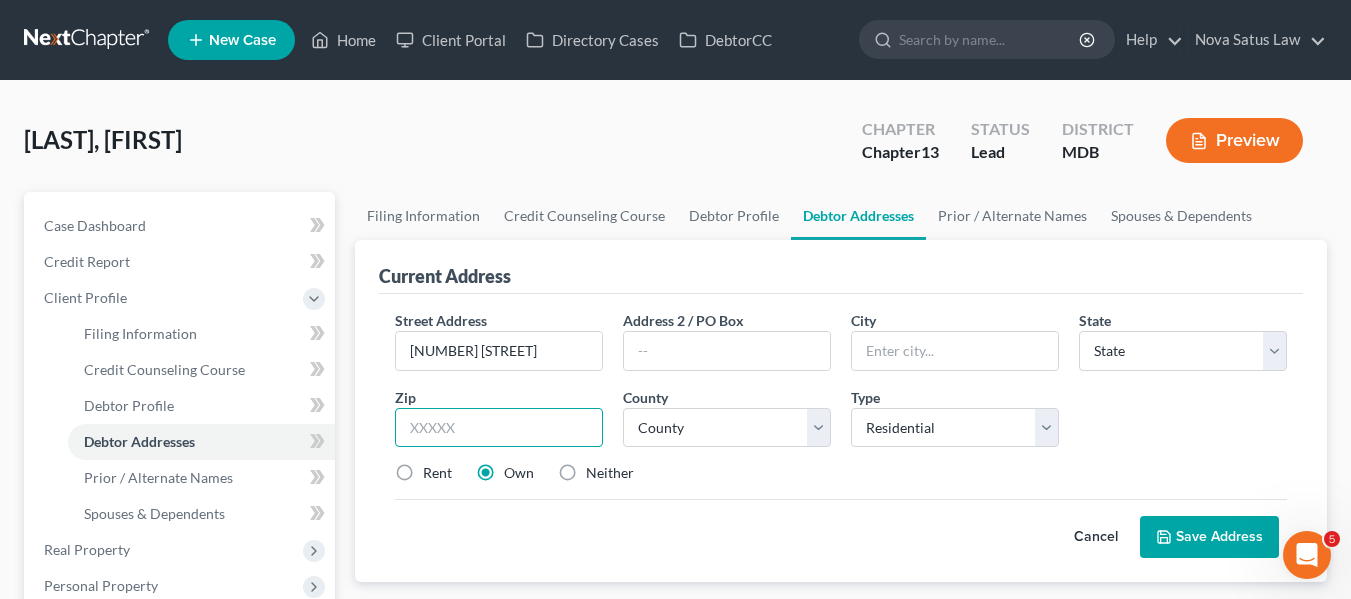 click at bounding box center [499, 428] 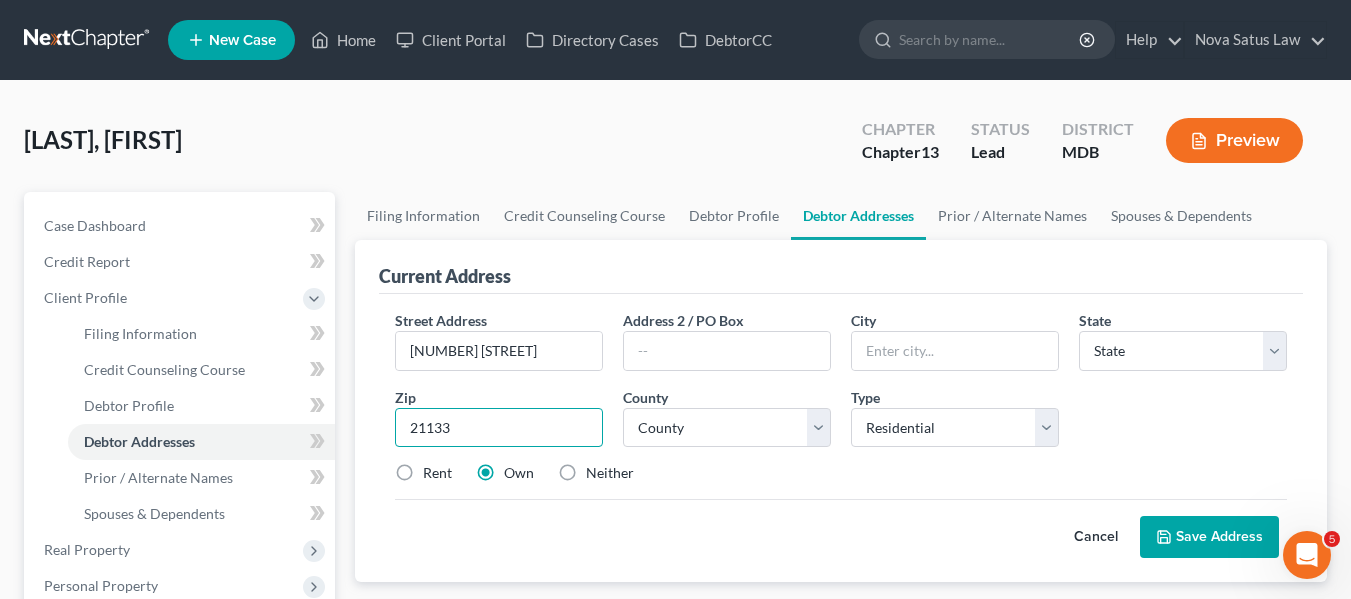 type on "21133" 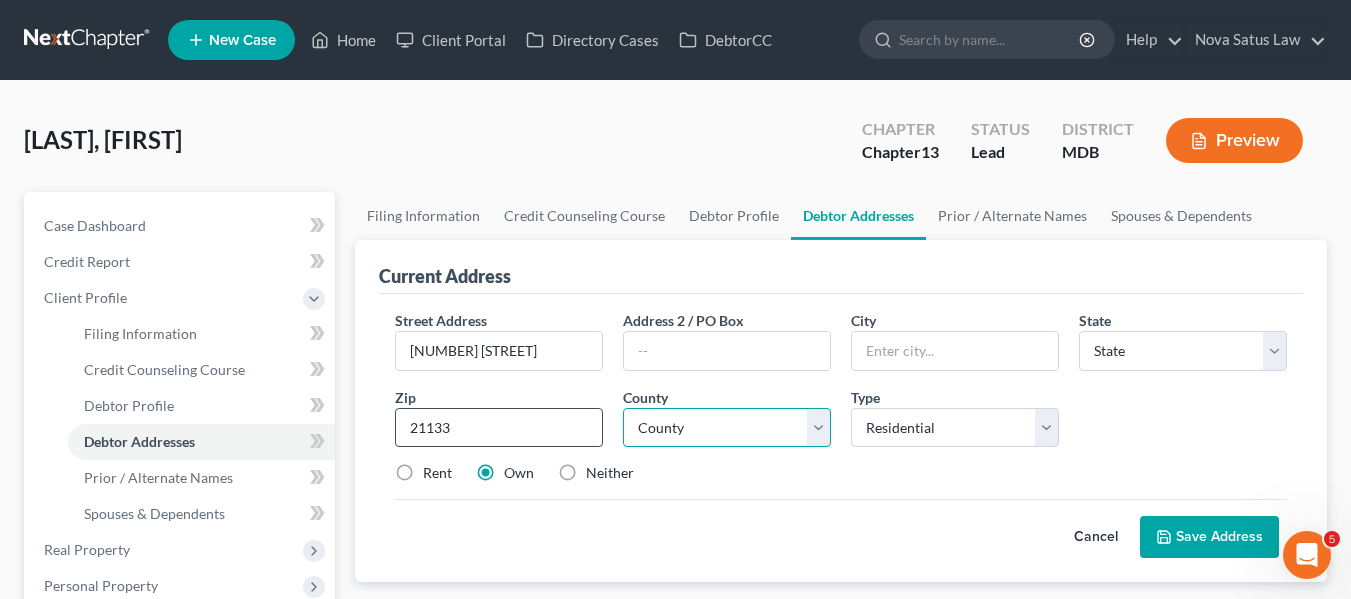 type on "[CITY]" 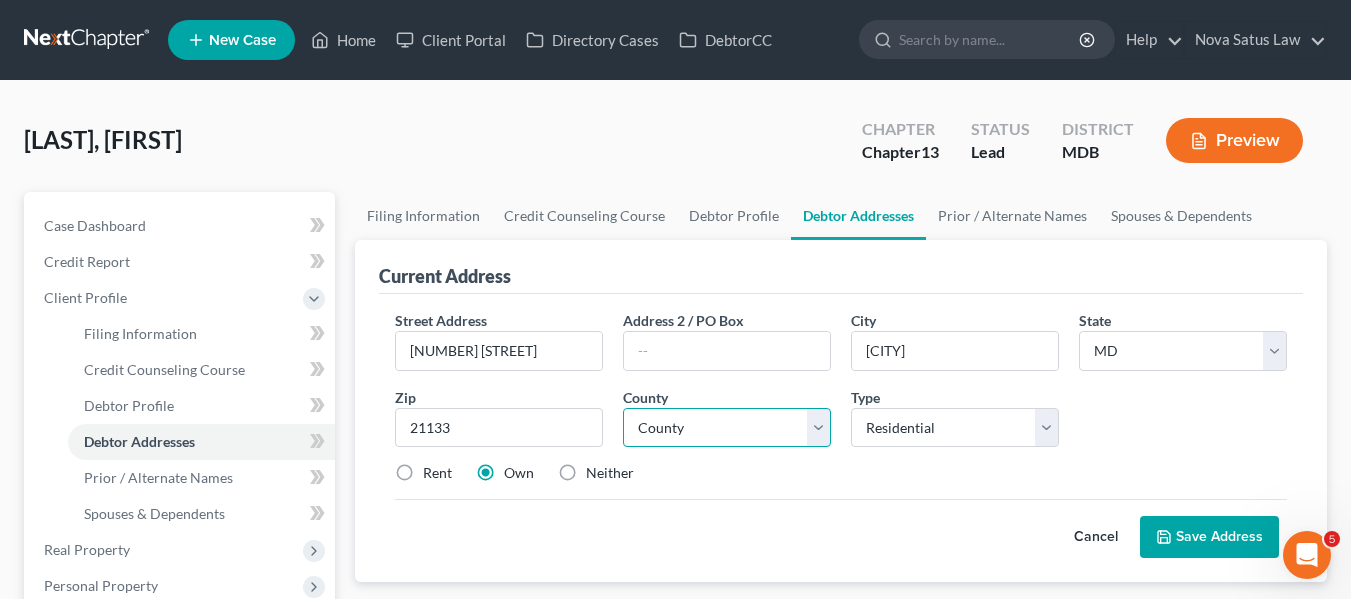 click on "County Allegany County Anne Arundel County Baltimore County Baltimore city Calvert County Caroline County Carroll County Cecil County Charles County Dorchester County Frederick County Garrett County Harford County Howard County Kent County Montgomery County Prince George's County Queen Anne's County Somerset County St. Mary's County Talbot County Washington County Wicomico County Worcester County" at bounding box center (727, 428) 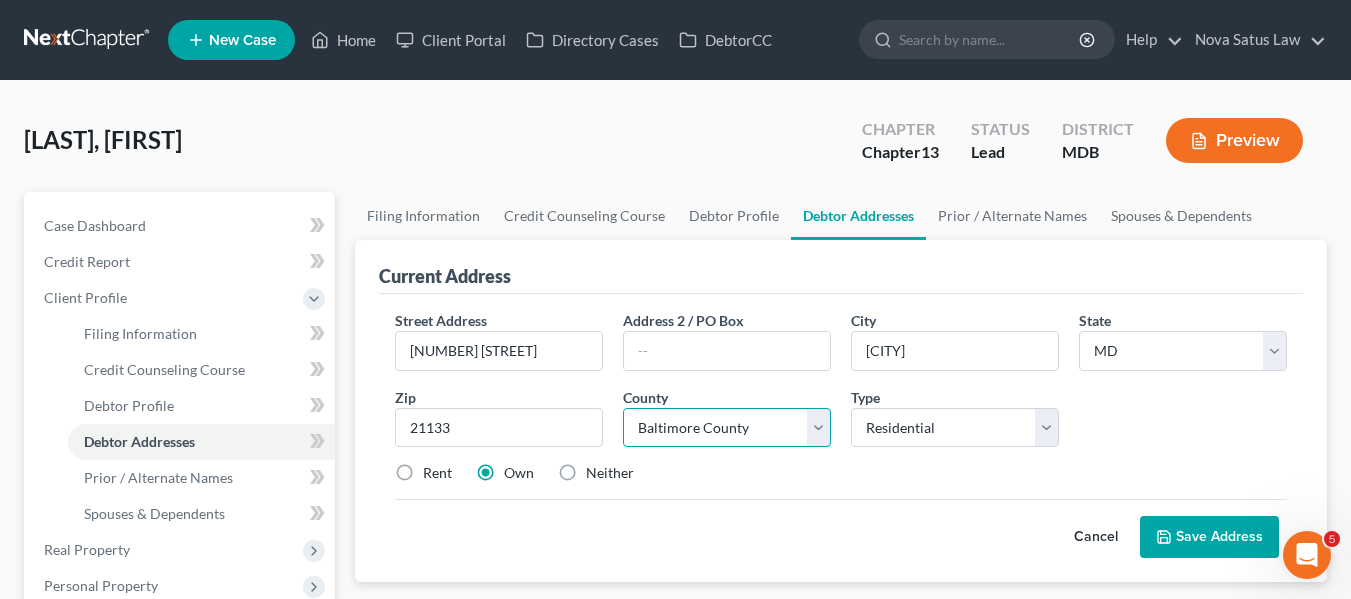 click on "County Allegany County Anne Arundel County Baltimore County Baltimore city Calvert County Caroline County Carroll County Cecil County Charles County Dorchester County Frederick County Garrett County Harford County Howard County Kent County Montgomery County Prince George's County Queen Anne's County Somerset County St. Mary's County Talbot County Washington County Wicomico County Worcester County" at bounding box center (727, 428) 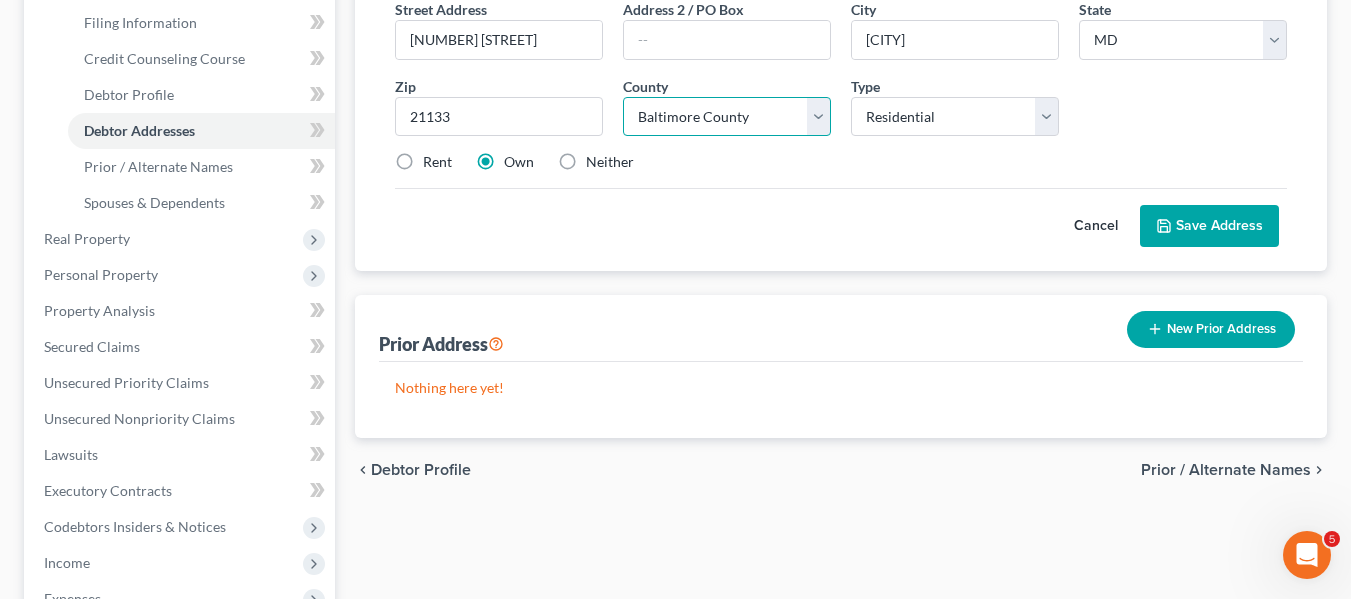 scroll, scrollTop: 313, scrollLeft: 0, axis: vertical 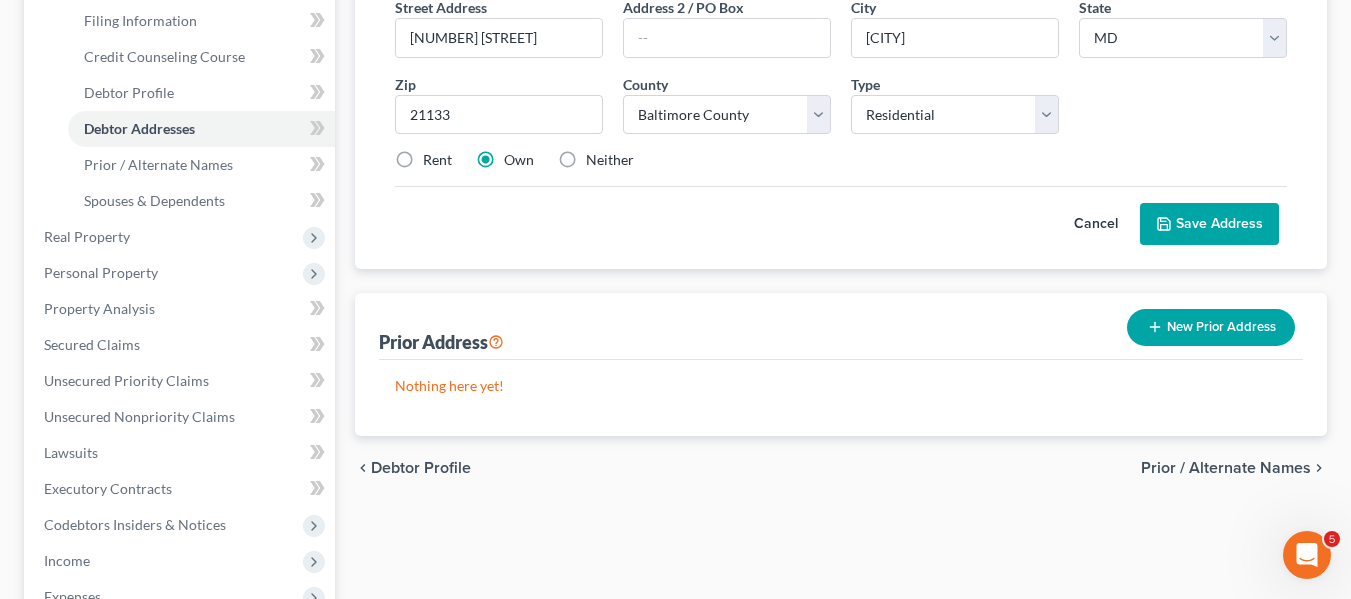 click 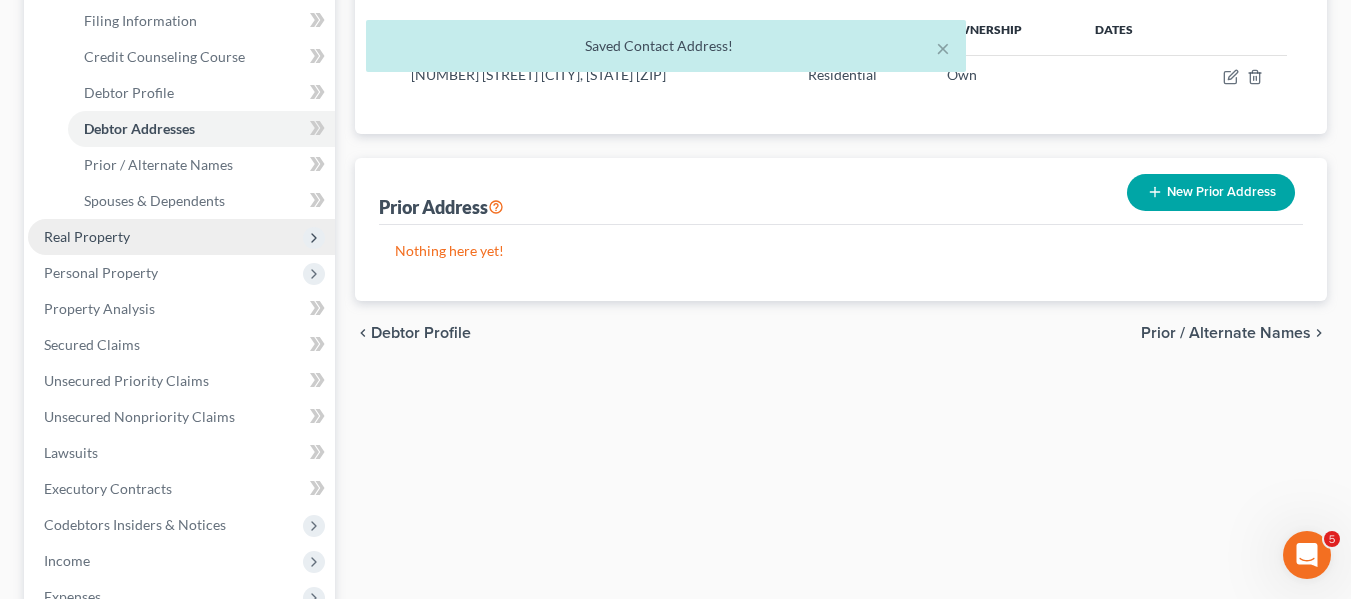 click on "Real Property" at bounding box center (87, 236) 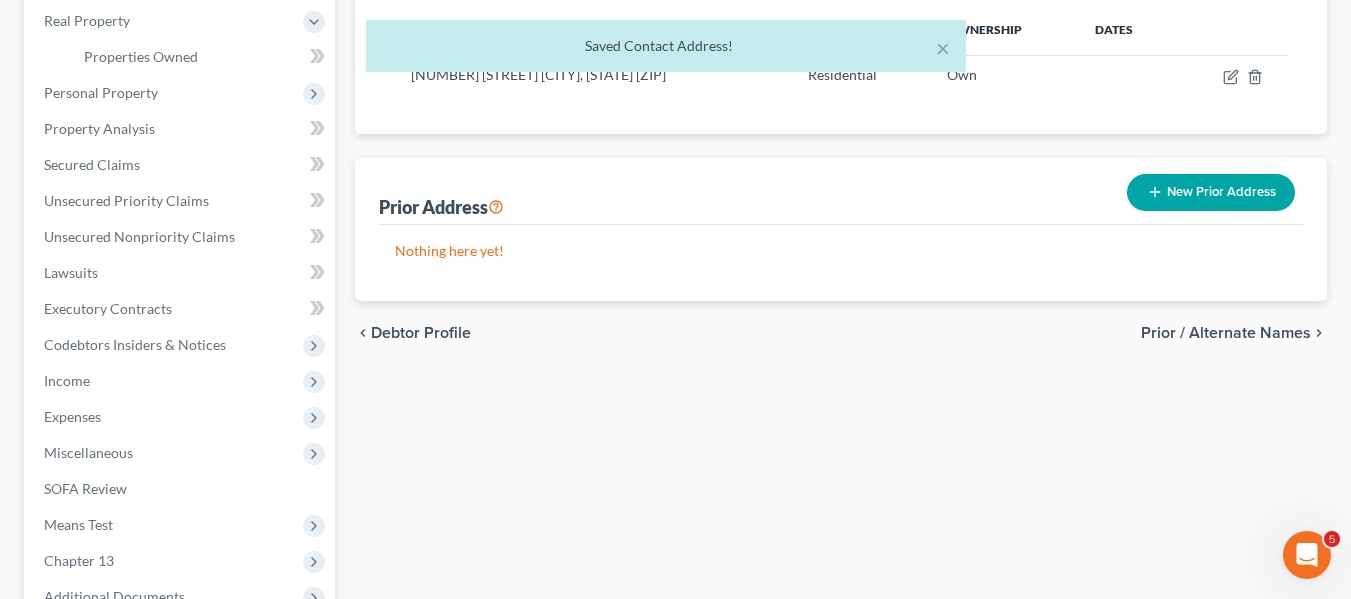 click on "×                     Saved Contact Address!" at bounding box center [665, 51] 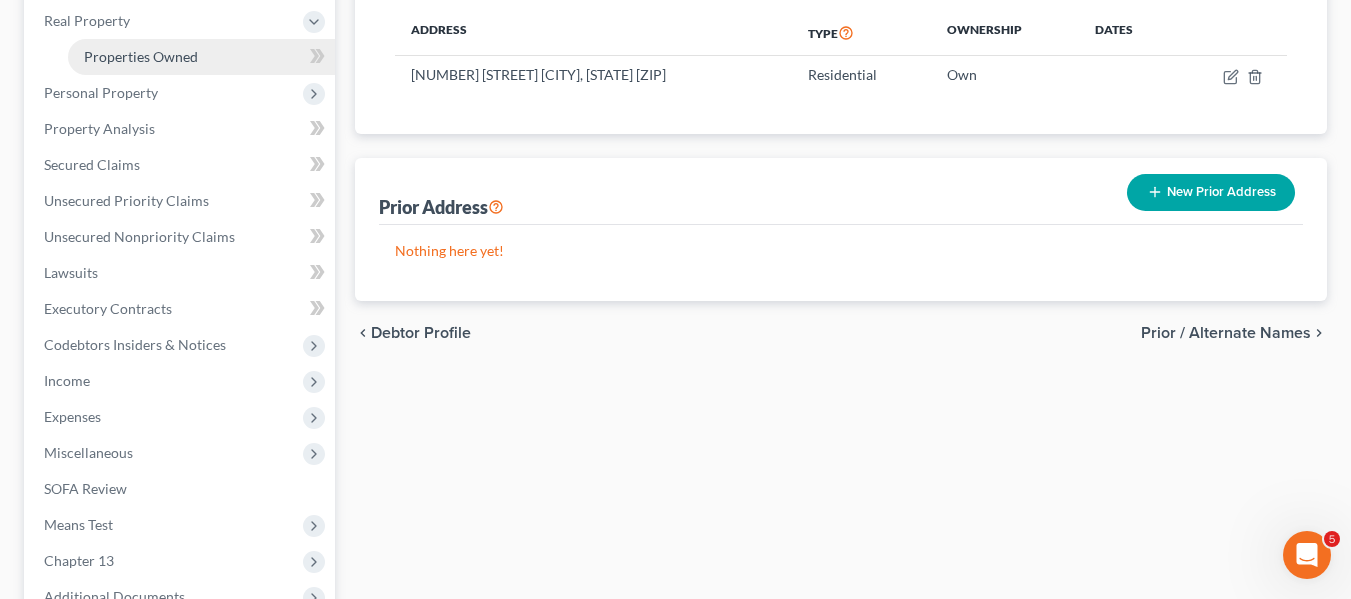 click on "Properties Owned" at bounding box center [141, 56] 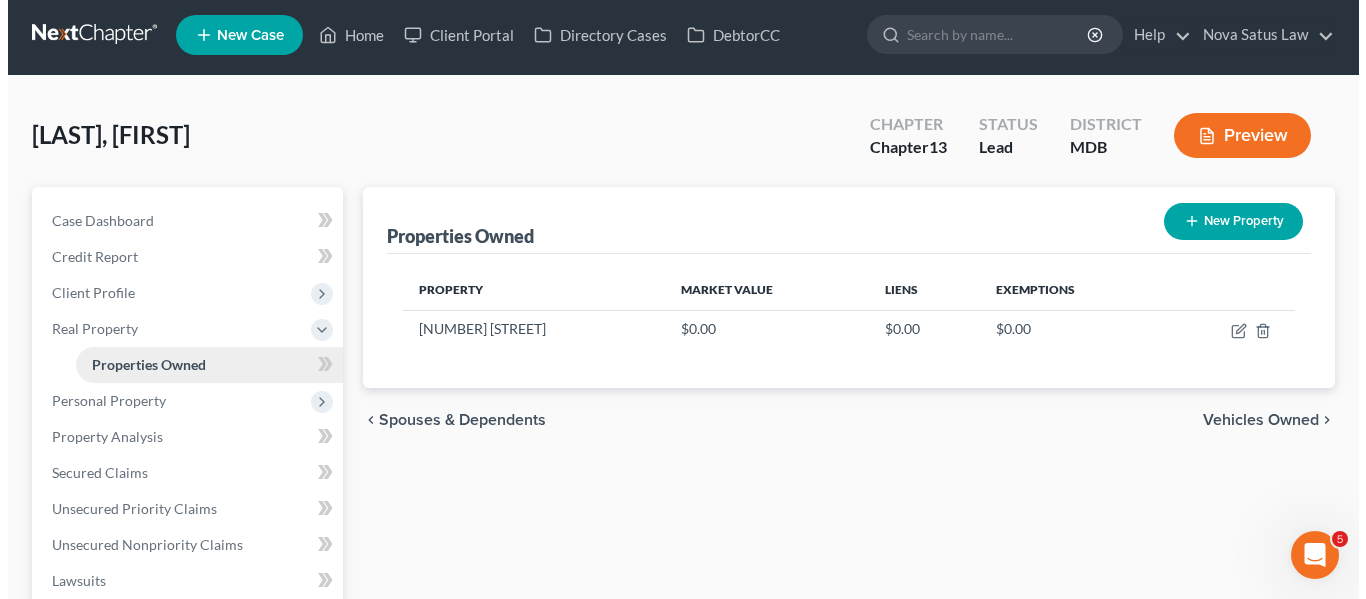 scroll, scrollTop: 0, scrollLeft: 0, axis: both 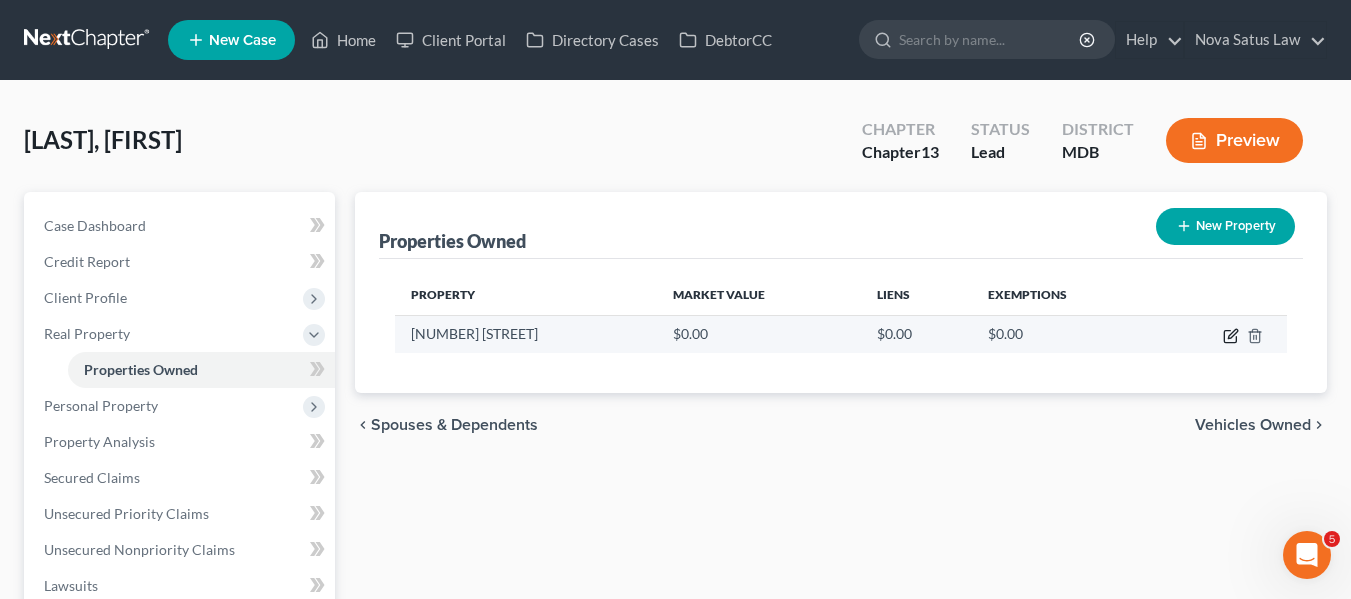 click 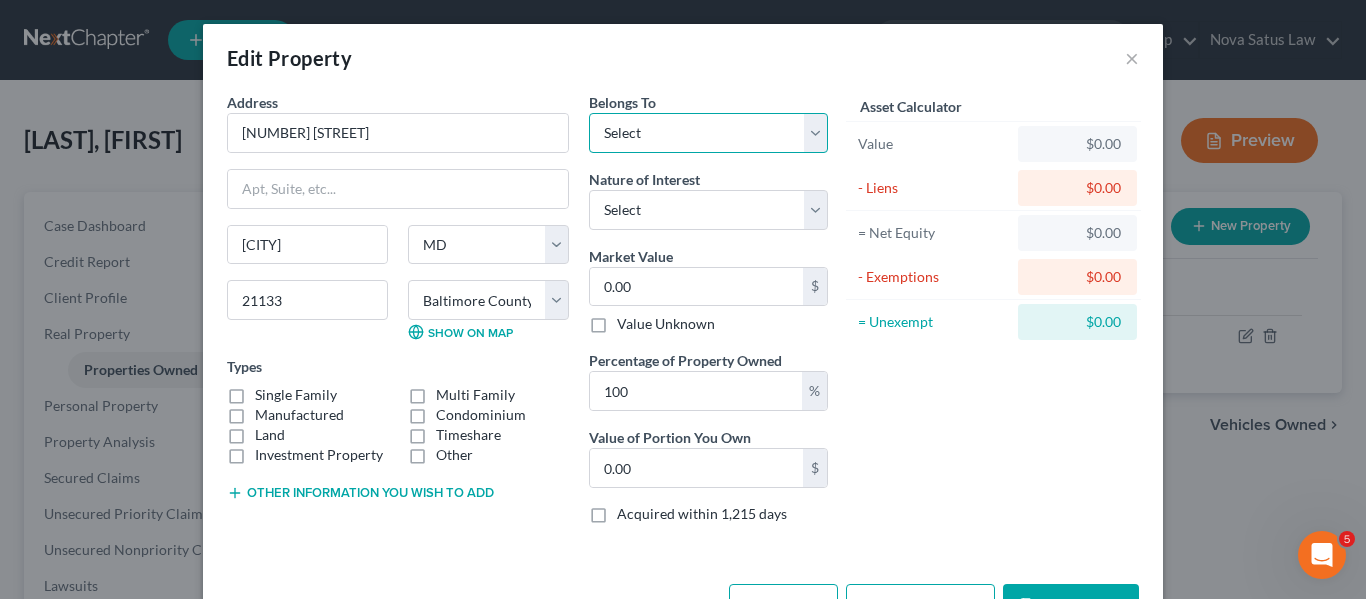 click on "Select Debtor 1 Only Debtor 2 Only Debtor 1 And Debtor 2 Only At Least One Of The Debtors And Another Community Property" at bounding box center (708, 133) 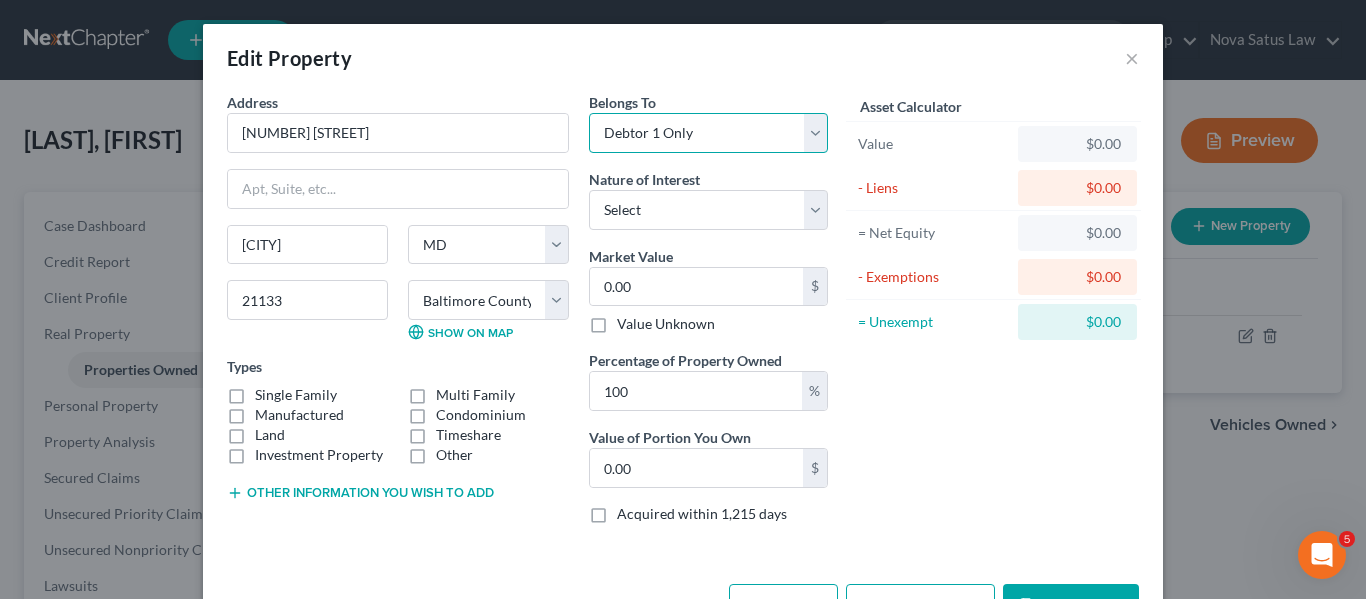click on "Select Debtor 1 Only Debtor 2 Only Debtor 1 And Debtor 2 Only At Least One Of The Debtors And Another Community Property" at bounding box center [708, 133] 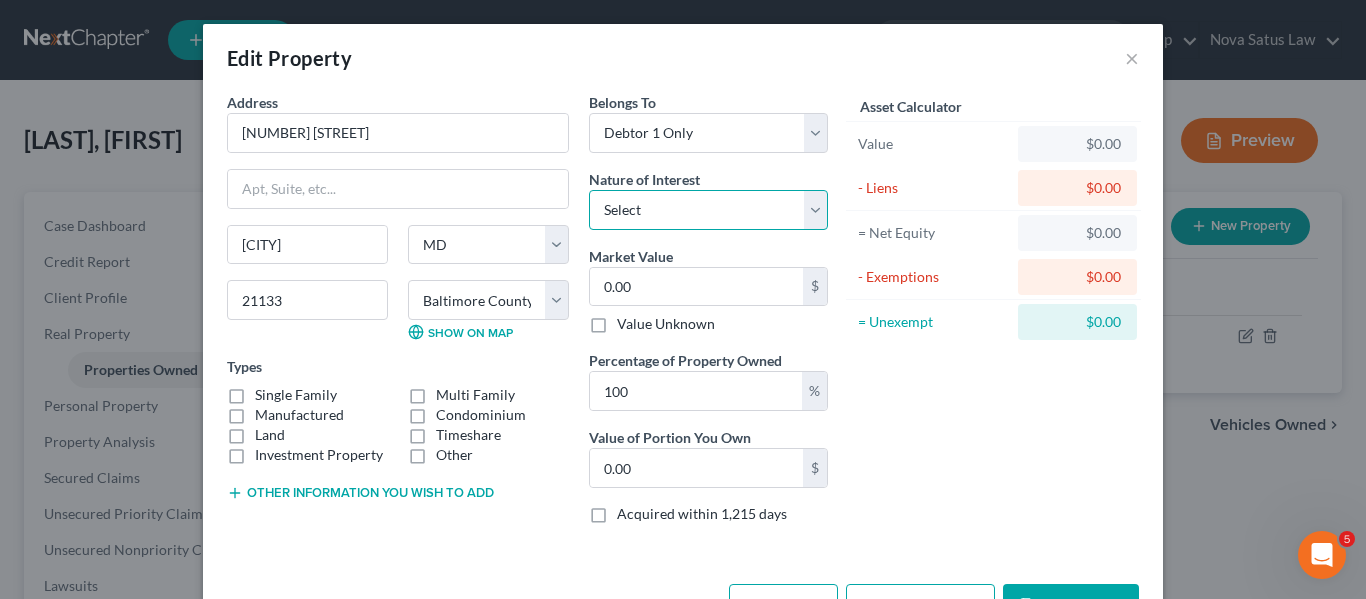 click on "Select Fee Simple Joint Tenant Life Estate Equitable Interest Future Interest Tenancy By The Entireties Tenants In Common Other" at bounding box center [708, 210] 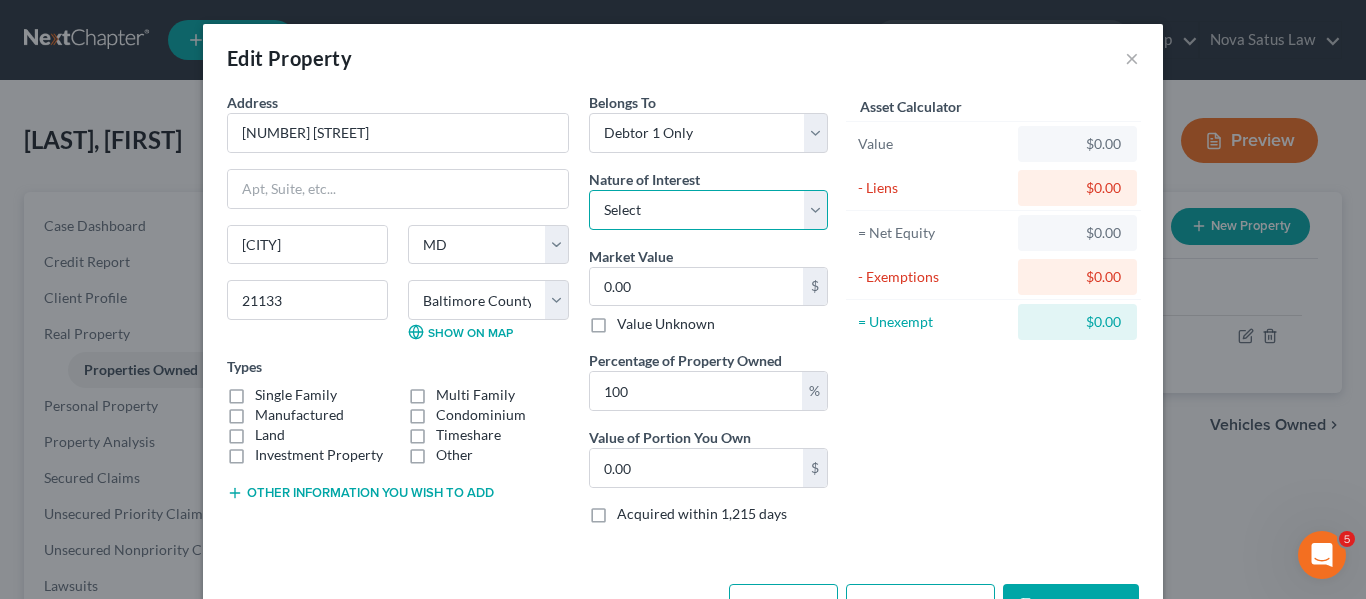 select on "0" 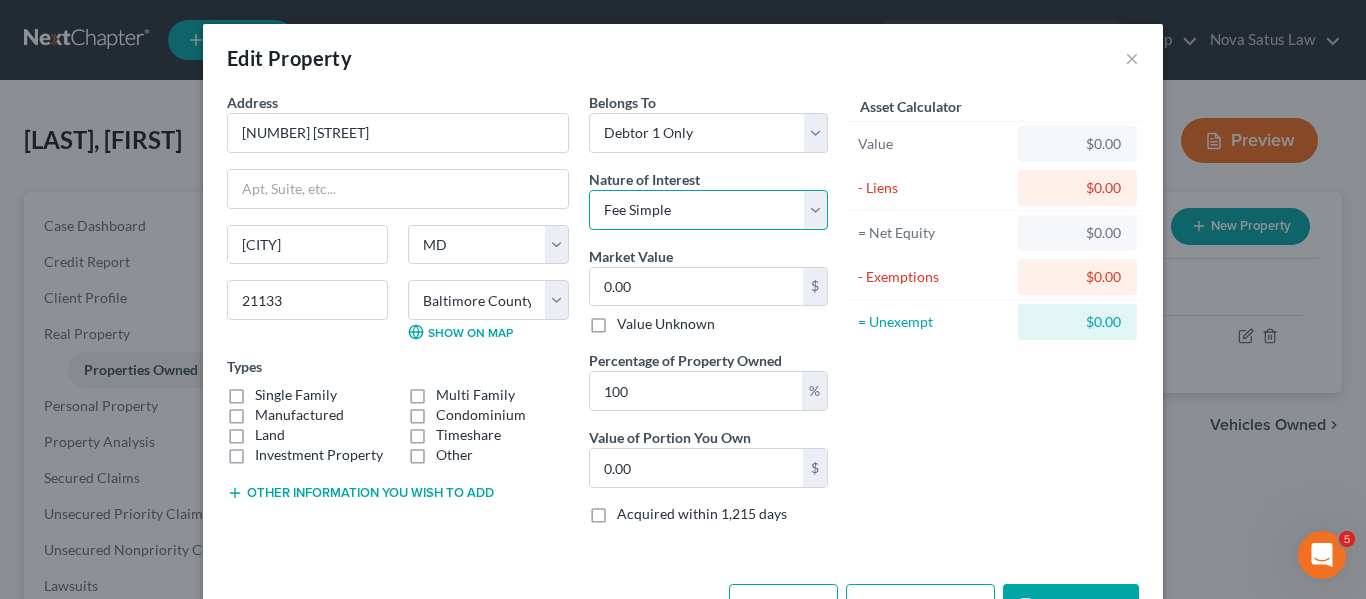 click on "Select Fee Simple Joint Tenant Life Estate Equitable Interest Future Interest Tenancy By The Entireties Tenants In Common Other" at bounding box center [708, 210] 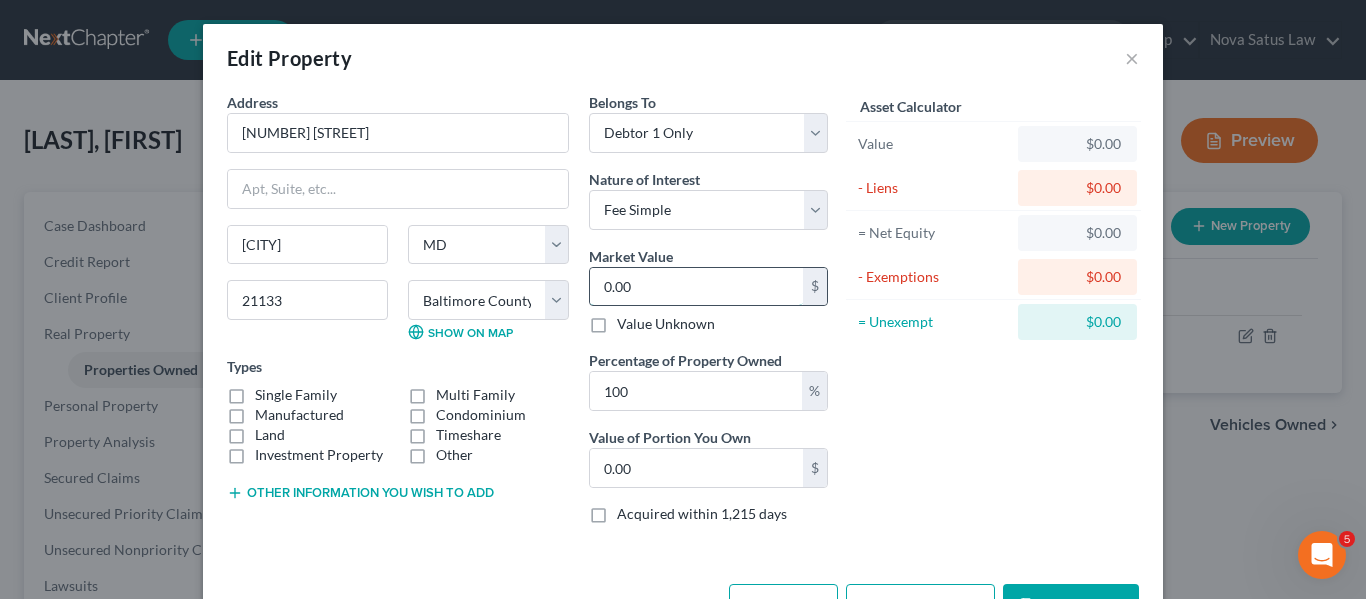 click on "0.00" at bounding box center [696, 287] 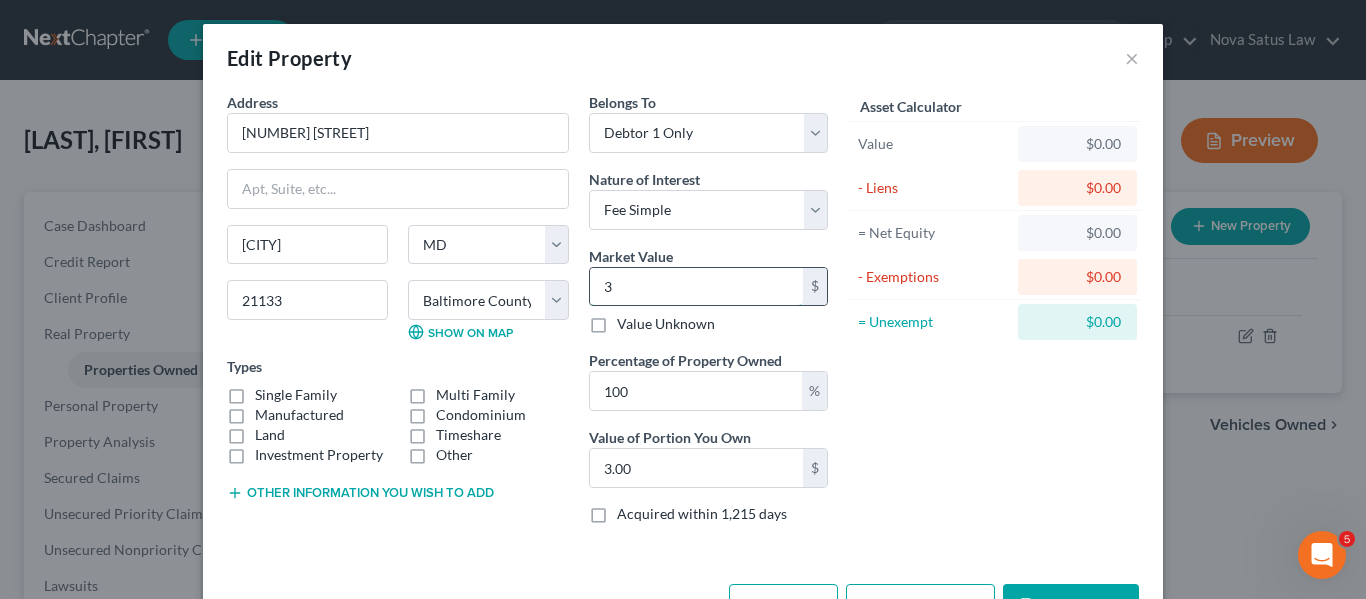 type on "37" 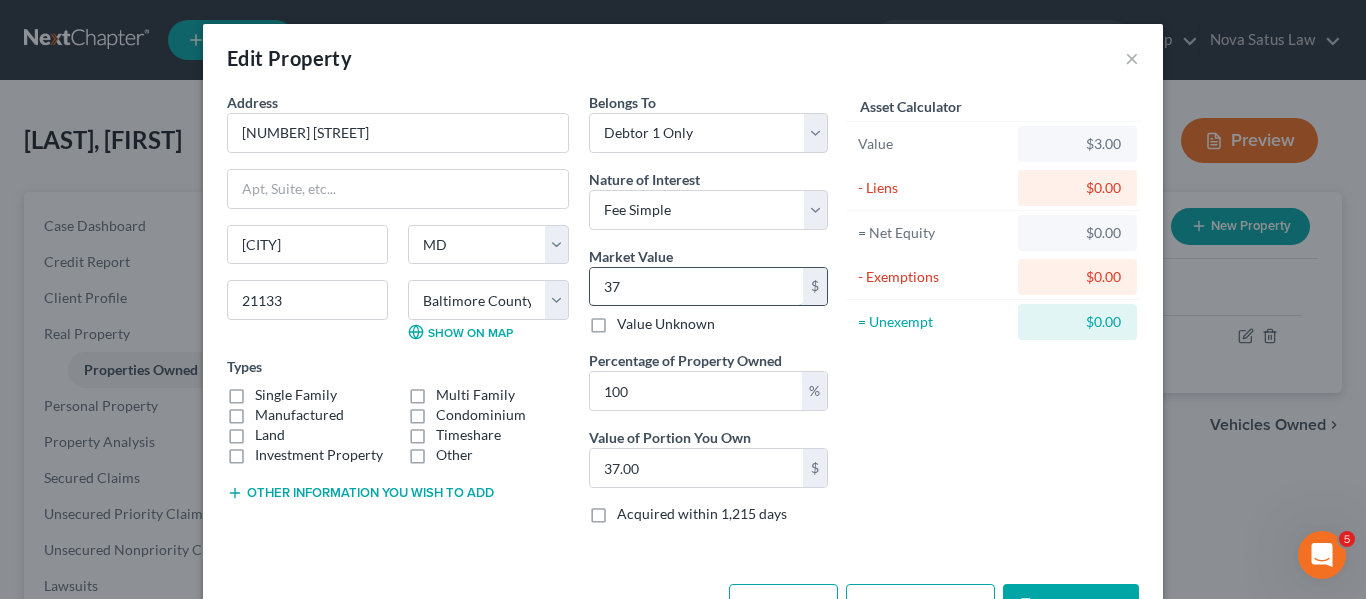 type on "370" 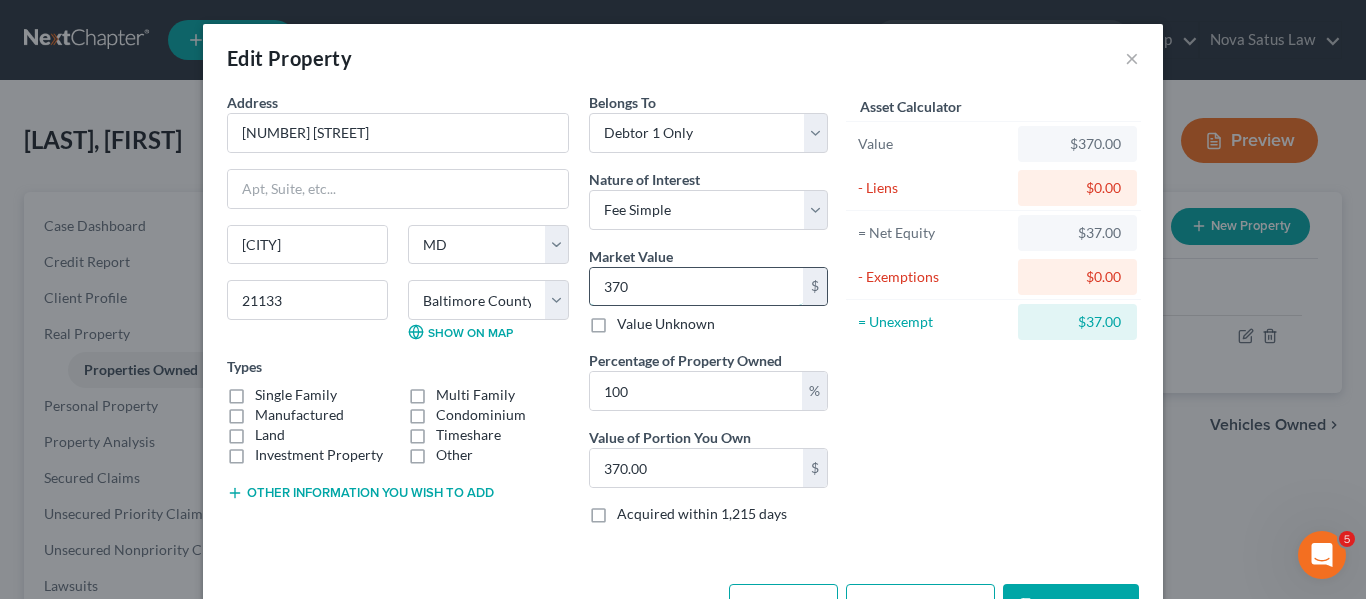 type on "3700" 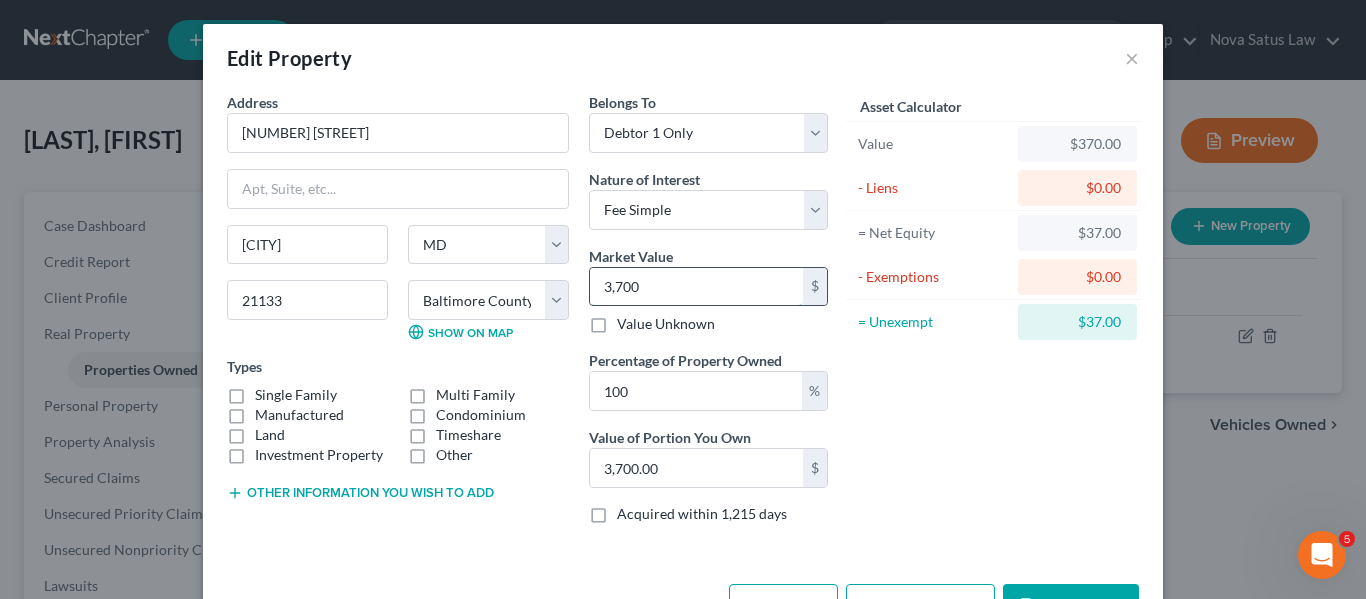 type on "3,7000" 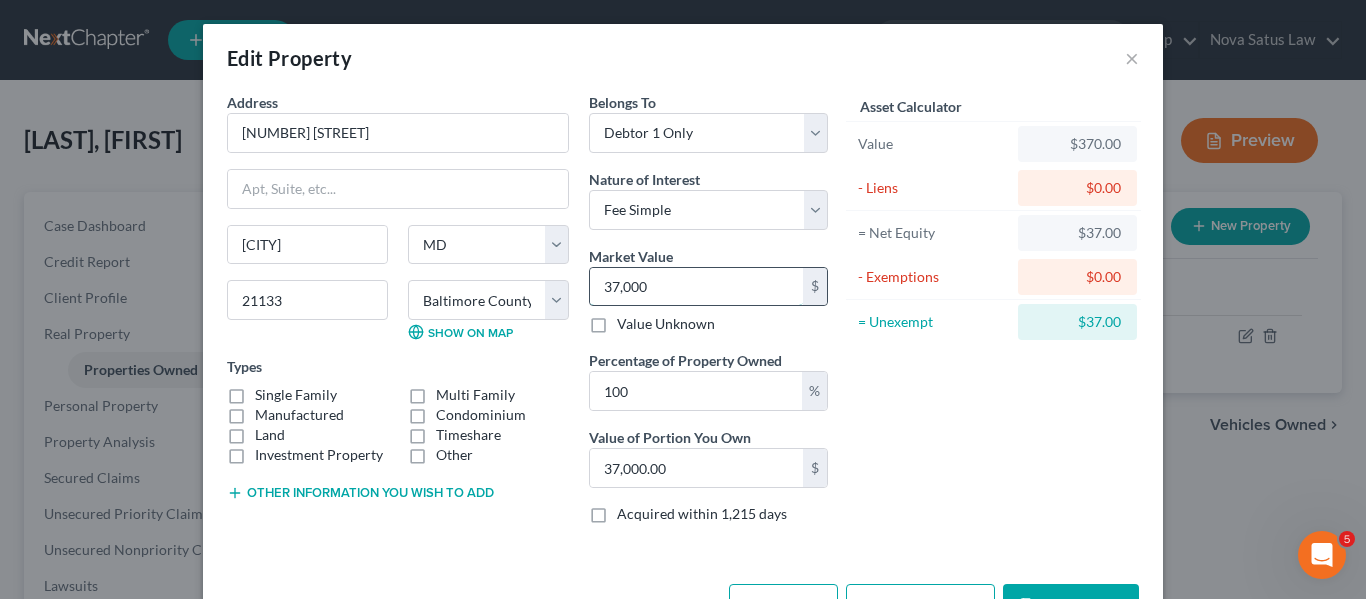 type on "37,0000" 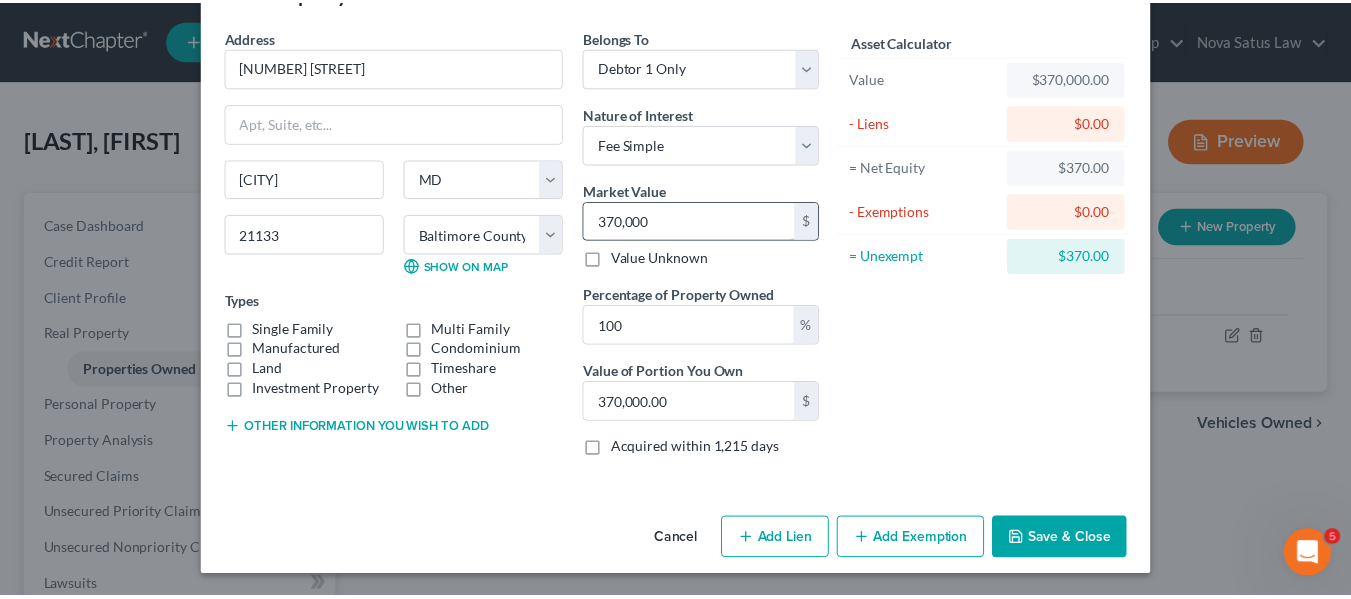 scroll, scrollTop: 67, scrollLeft: 0, axis: vertical 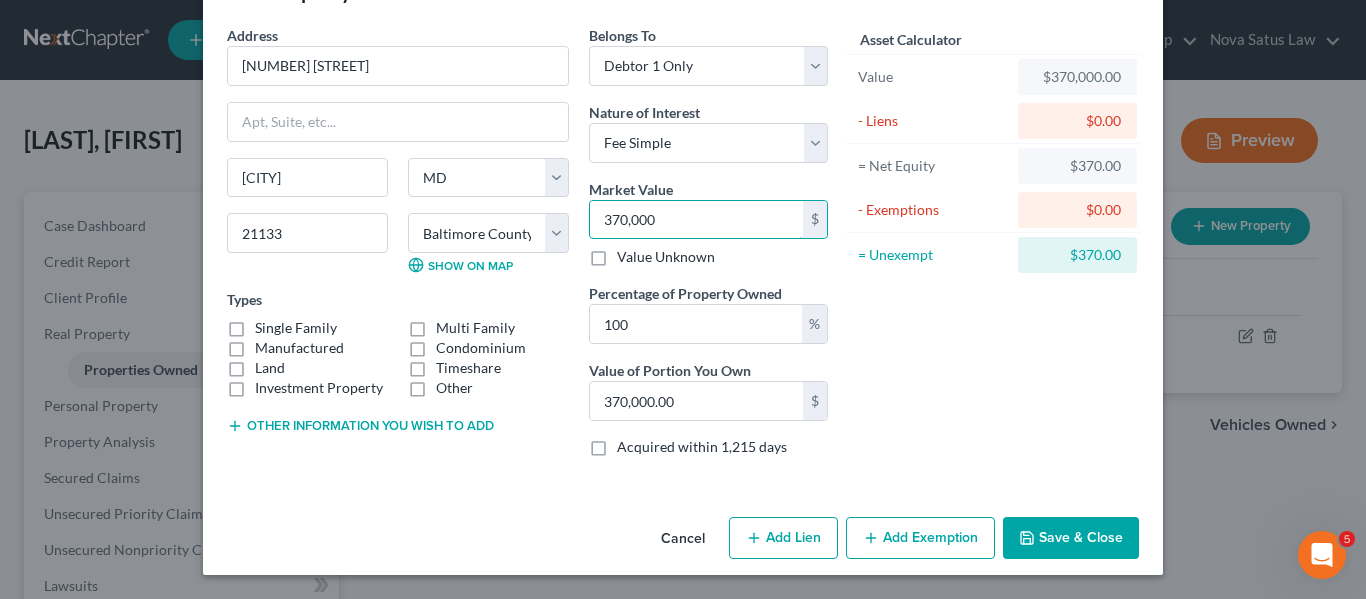 type on "370,000" 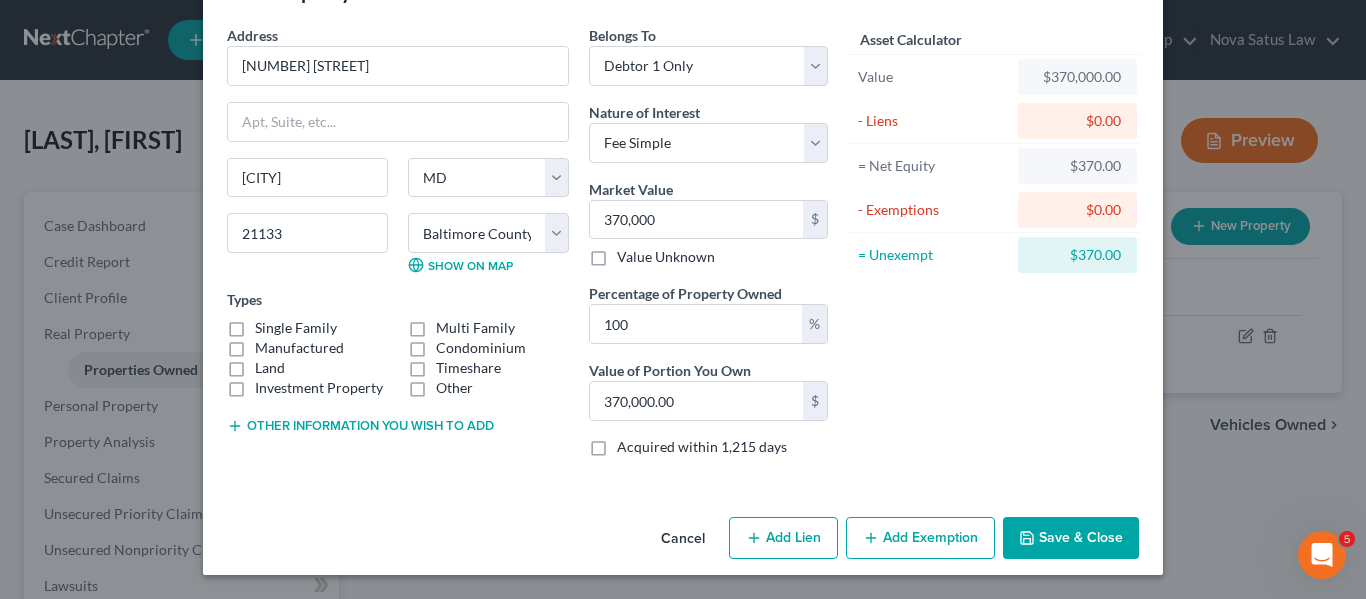click 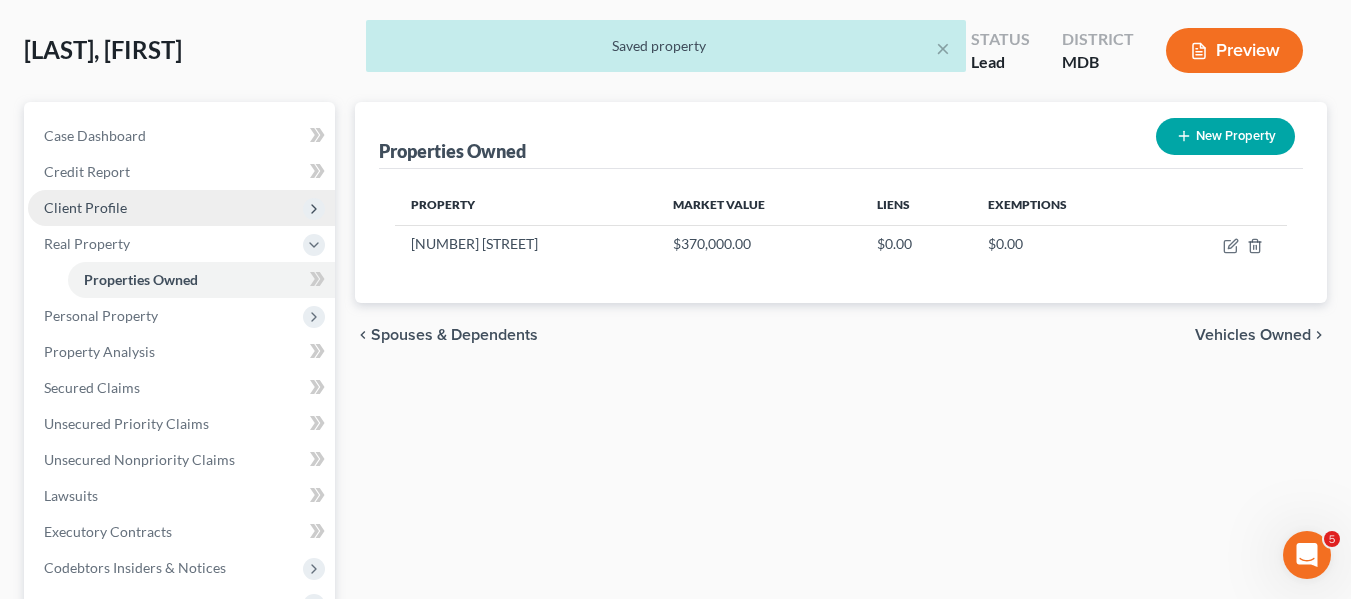 scroll, scrollTop: 91, scrollLeft: 0, axis: vertical 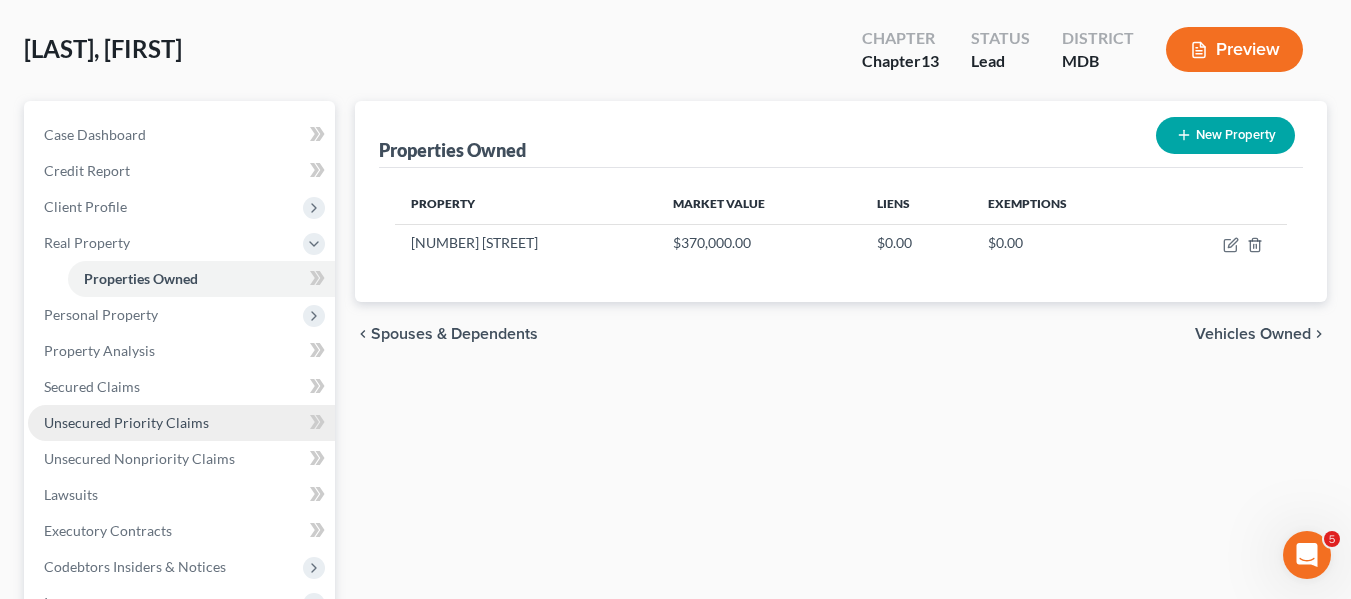 click on "Unsecured Priority Claims" at bounding box center [126, 422] 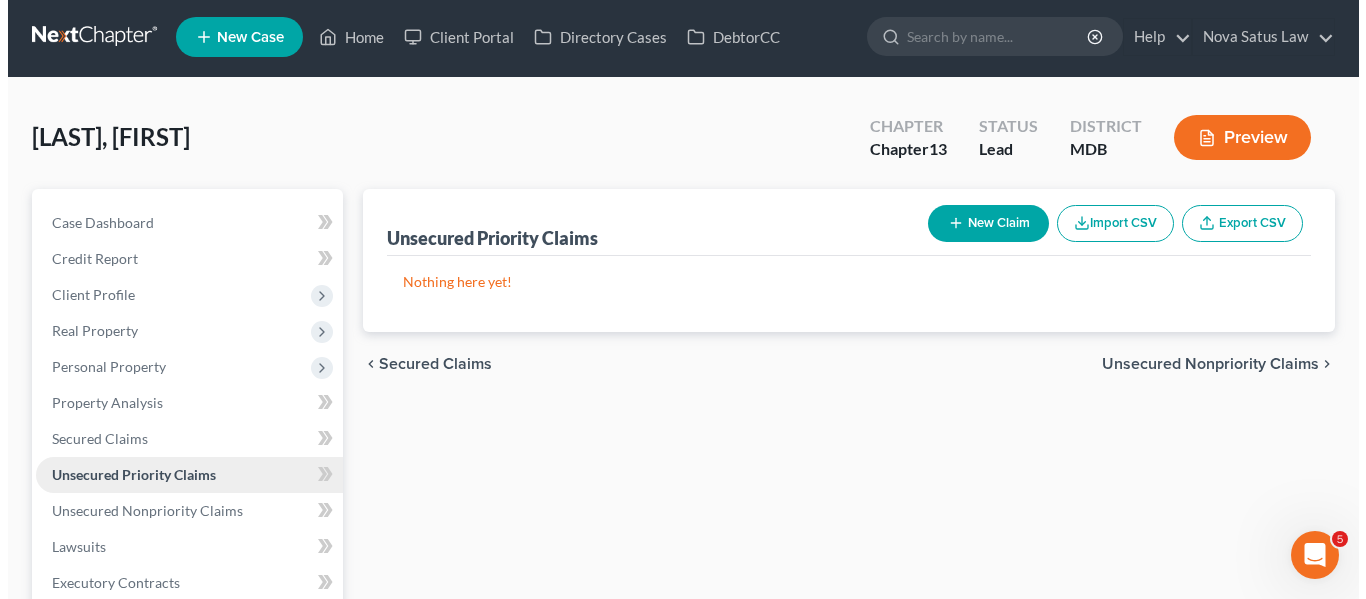 scroll, scrollTop: 0, scrollLeft: 0, axis: both 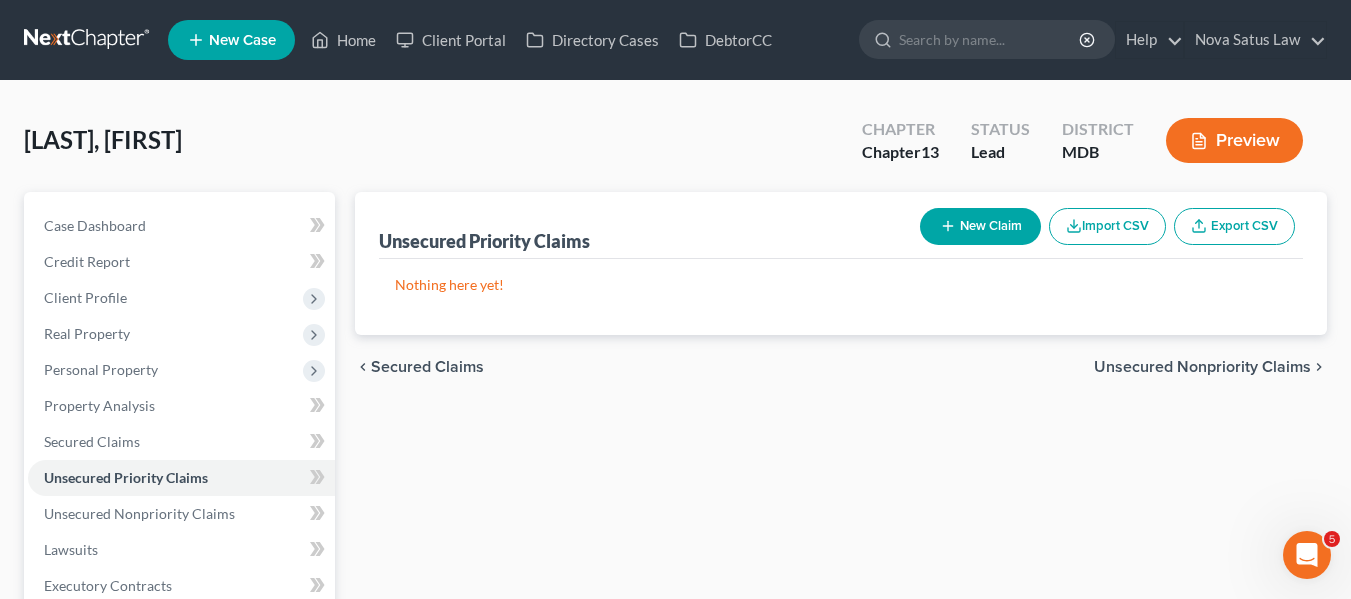click on "New Claim" at bounding box center [980, 226] 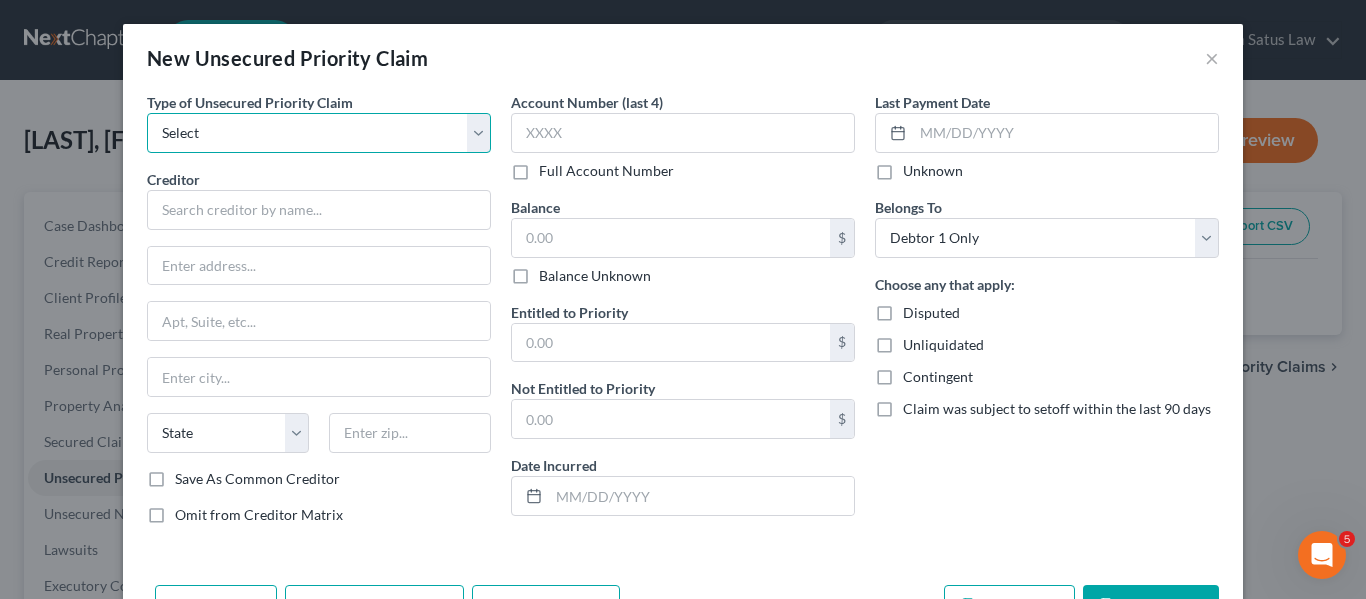 click on "Select Taxes & Other Government Units Domestic Support Obligations Extensions of credit in an involuntary case Wages, Salaries, Commissions Contributions to employee benefits Certain farmers and fisherman Deposits by individuals Commitments to maintain capitals Claims for death or injury while intoxicated Other" at bounding box center [319, 133] 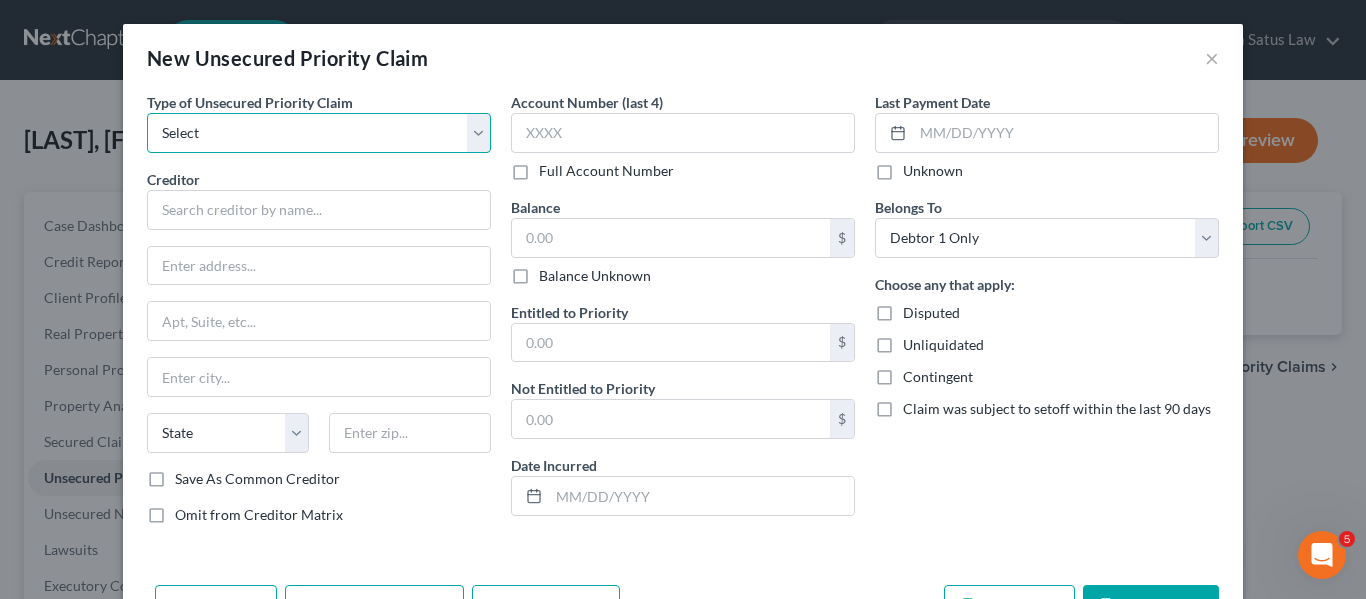 select on "0" 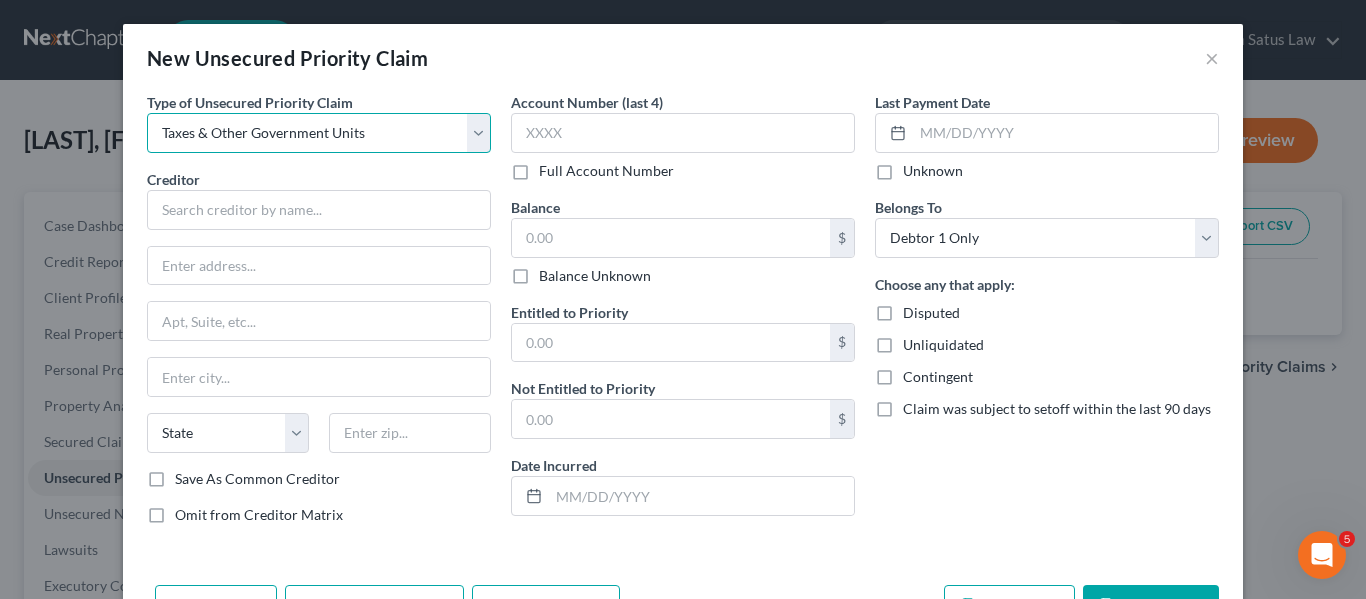 click on "Select Taxes & Other Government Units Domestic Support Obligations Extensions of credit in an involuntary case Wages, Salaries, Commissions Contributions to employee benefits Certain farmers and fisherman Deposits by individuals Commitments to maintain capitals Claims for death or injury while intoxicated Other" at bounding box center [319, 133] 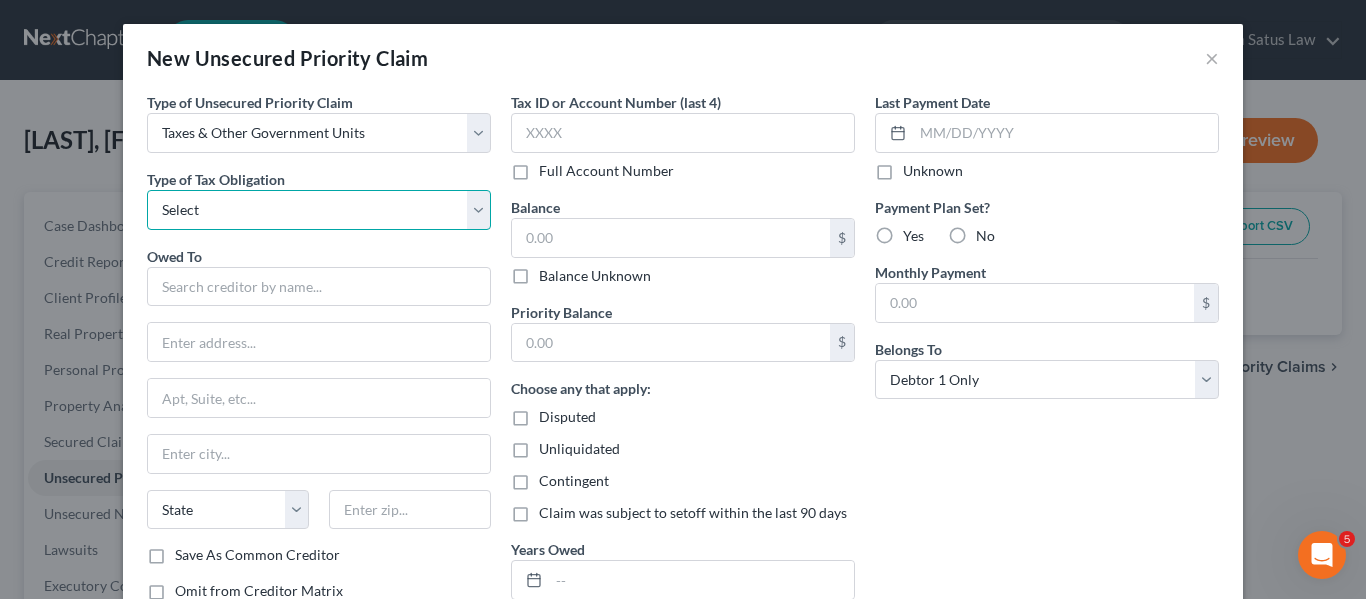 click on "Select Federal City State Franchise Tax Board Other" at bounding box center [319, 210] 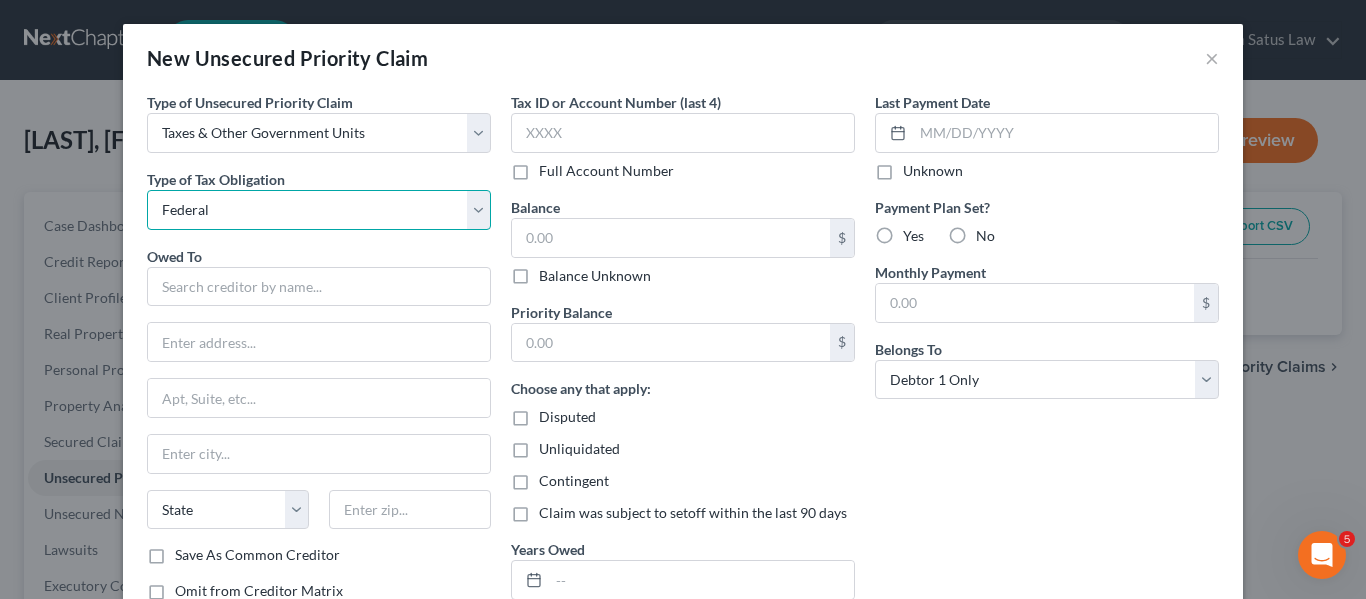 click on "Select Federal City State Franchise Tax Board Other" at bounding box center (319, 210) 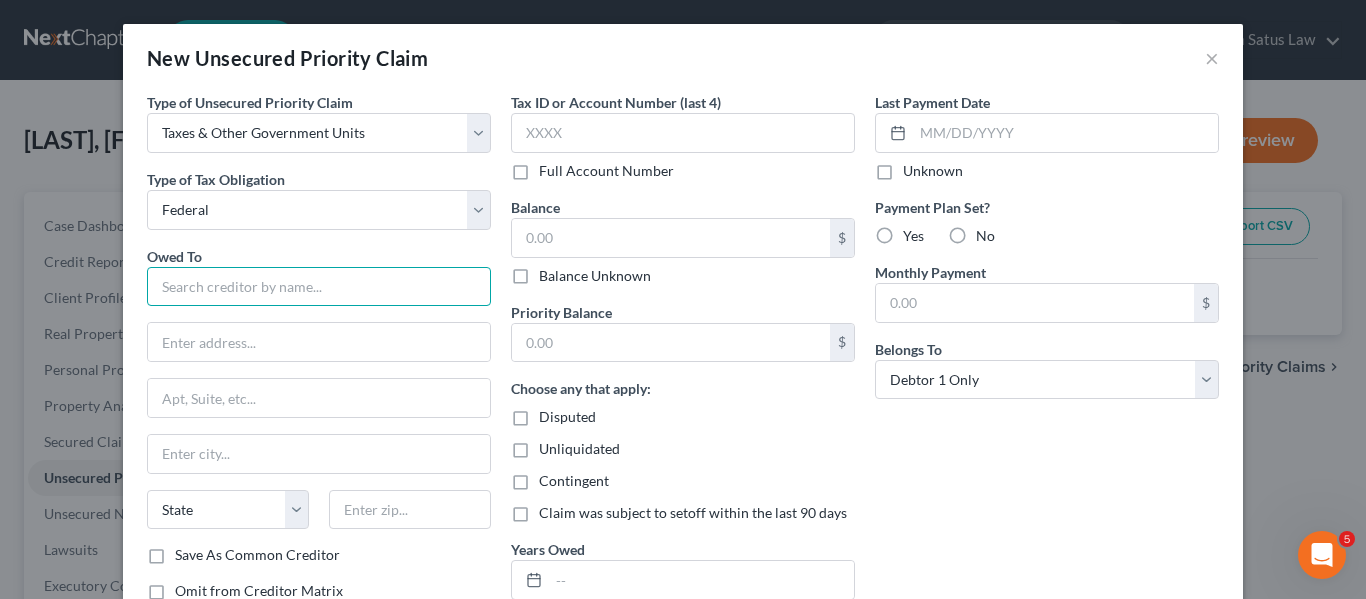 click at bounding box center [319, 287] 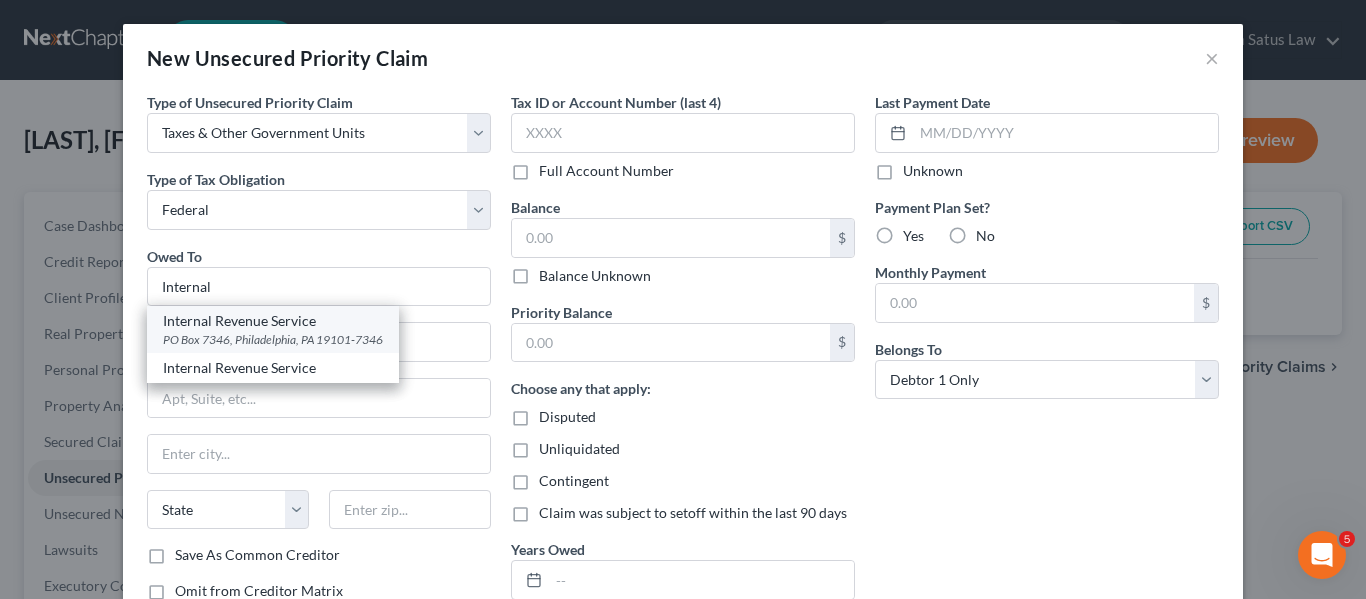 click on "Internal Revenue Service" at bounding box center [273, 321] 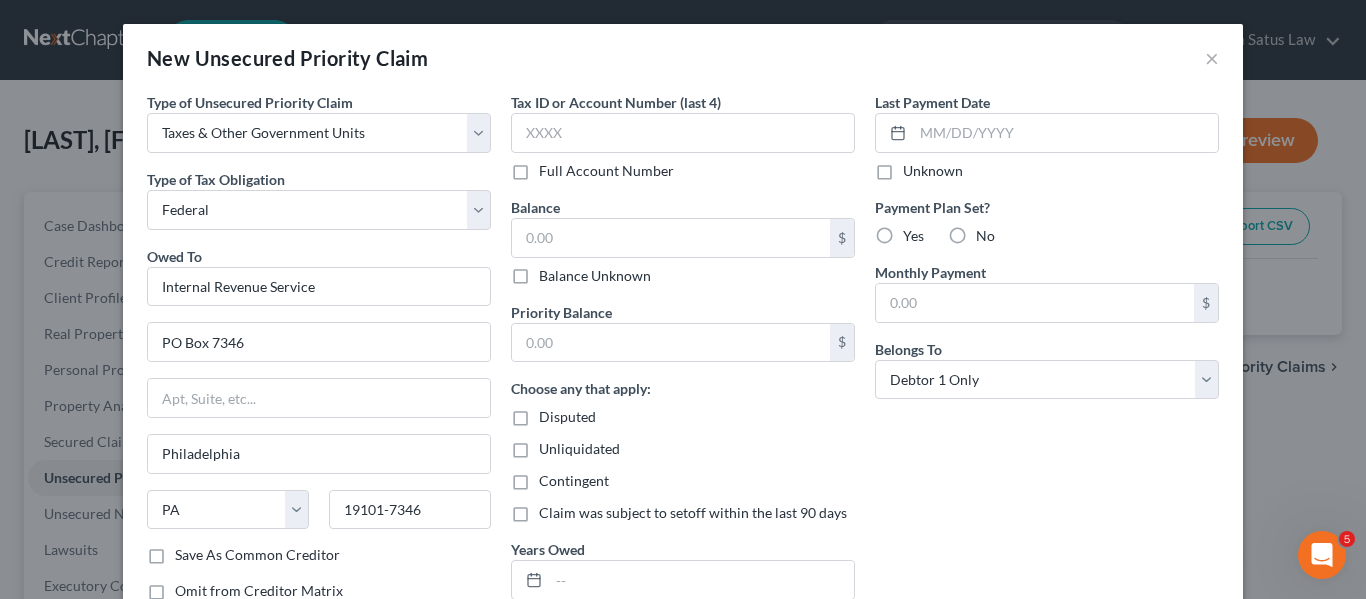 scroll, scrollTop: 144, scrollLeft: 0, axis: vertical 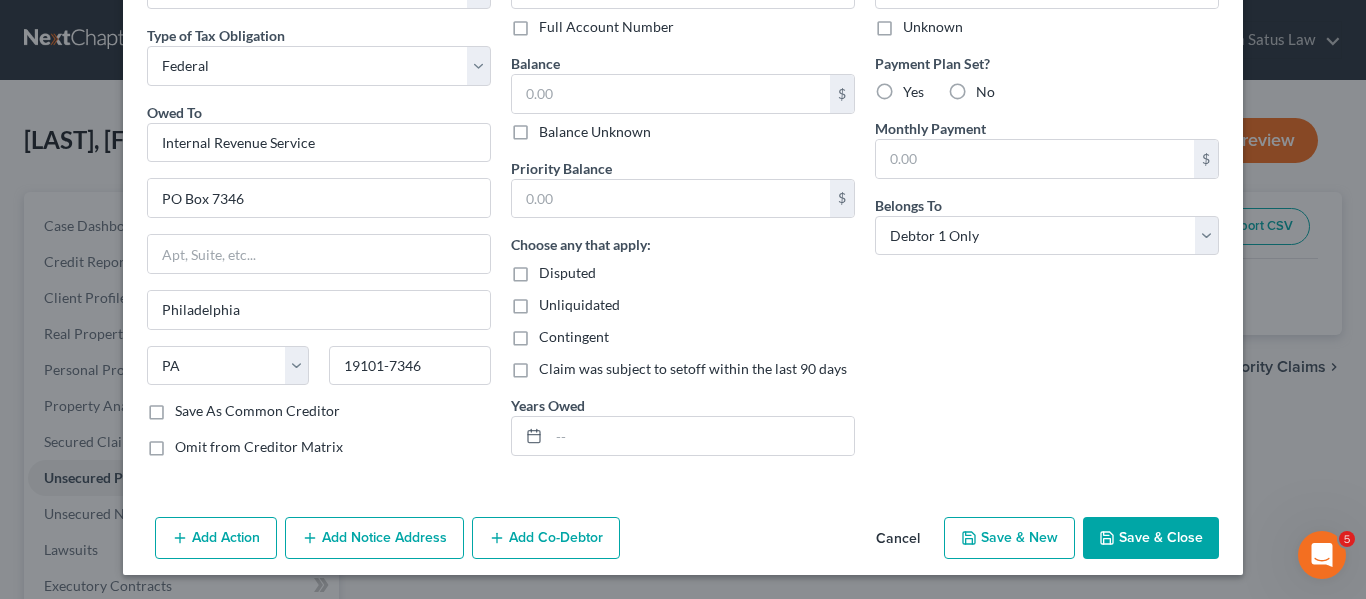 click on "Save & Close" at bounding box center [1151, 538] 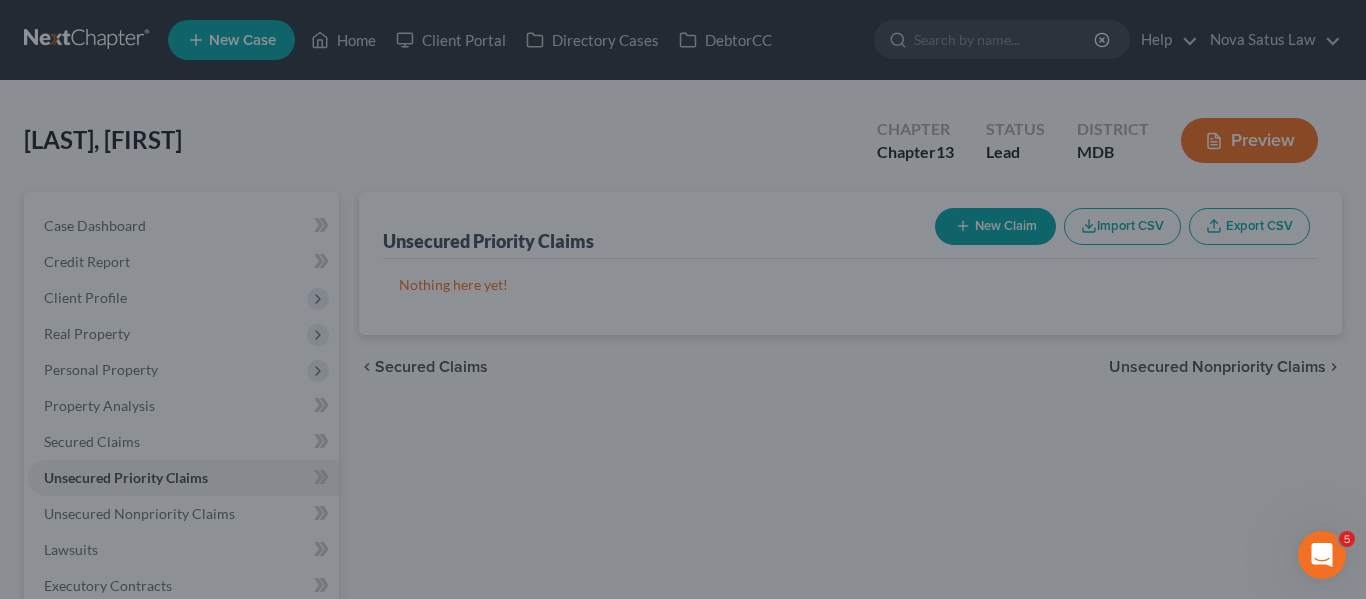type on "0.00" 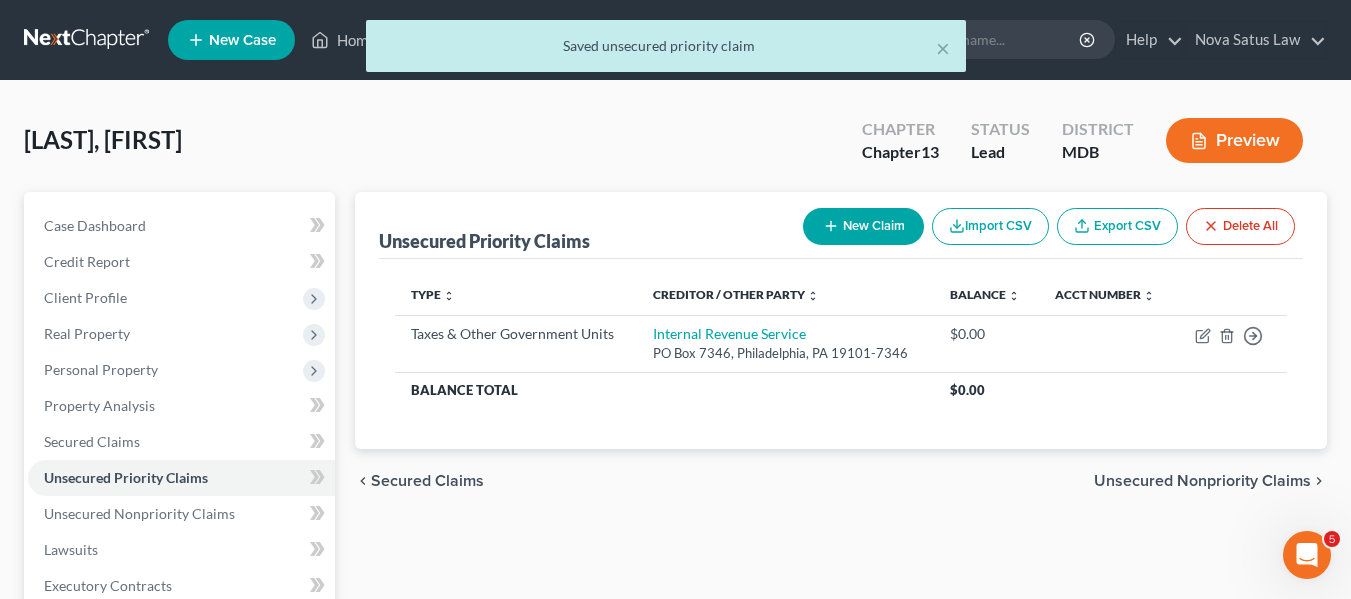 click on "New Claim" at bounding box center (863, 226) 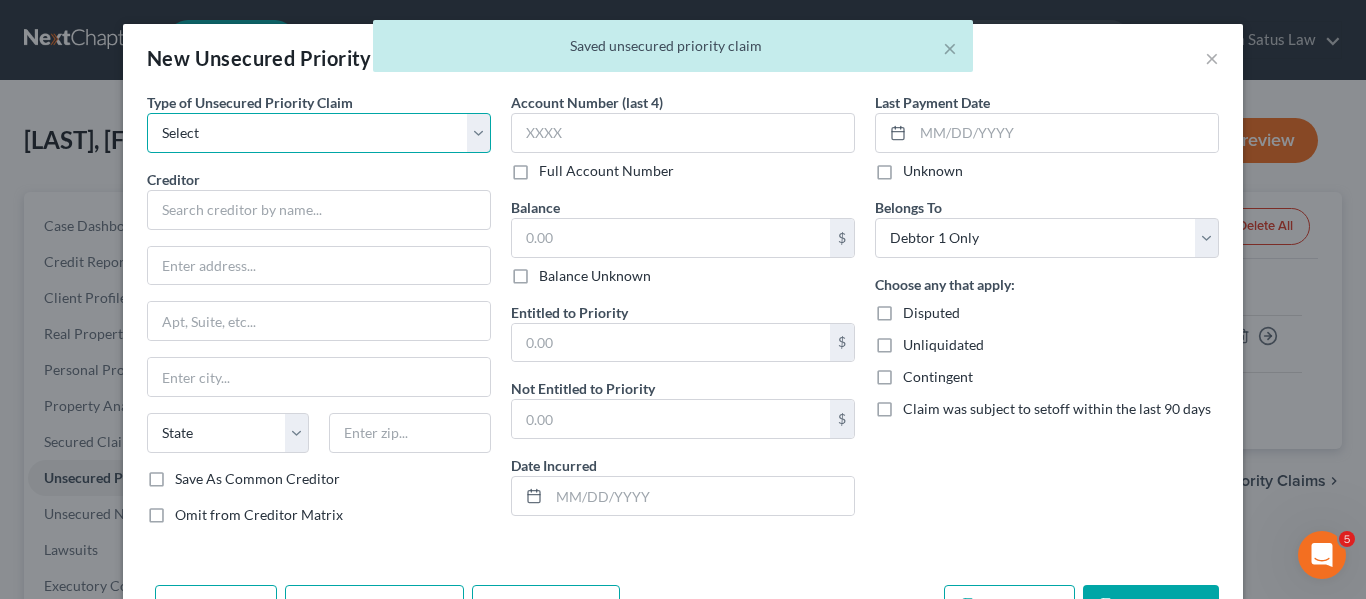 click on "Select Taxes & Other Government Units Domestic Support Obligations Extensions of credit in an involuntary case Wages, Salaries, Commissions Contributions to employee benefits Certain farmers and fisherman Deposits by individuals Commitments to maintain capitals Claims for death or injury while intoxicated Other" at bounding box center [319, 133] 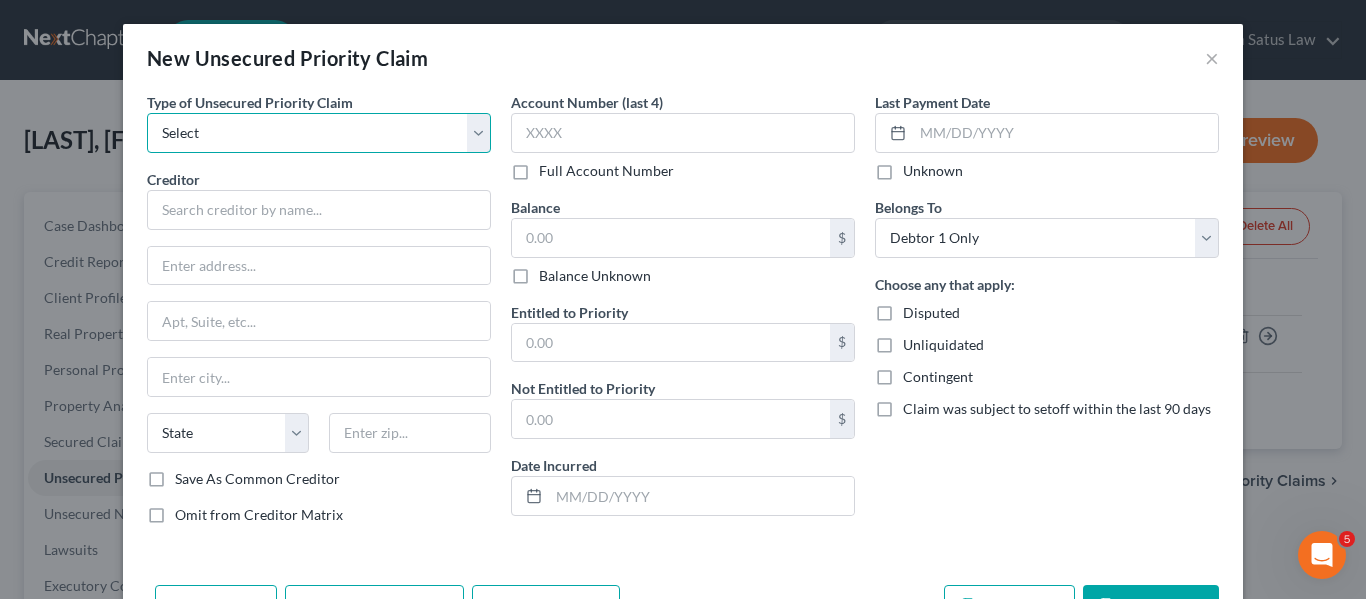 select on "0" 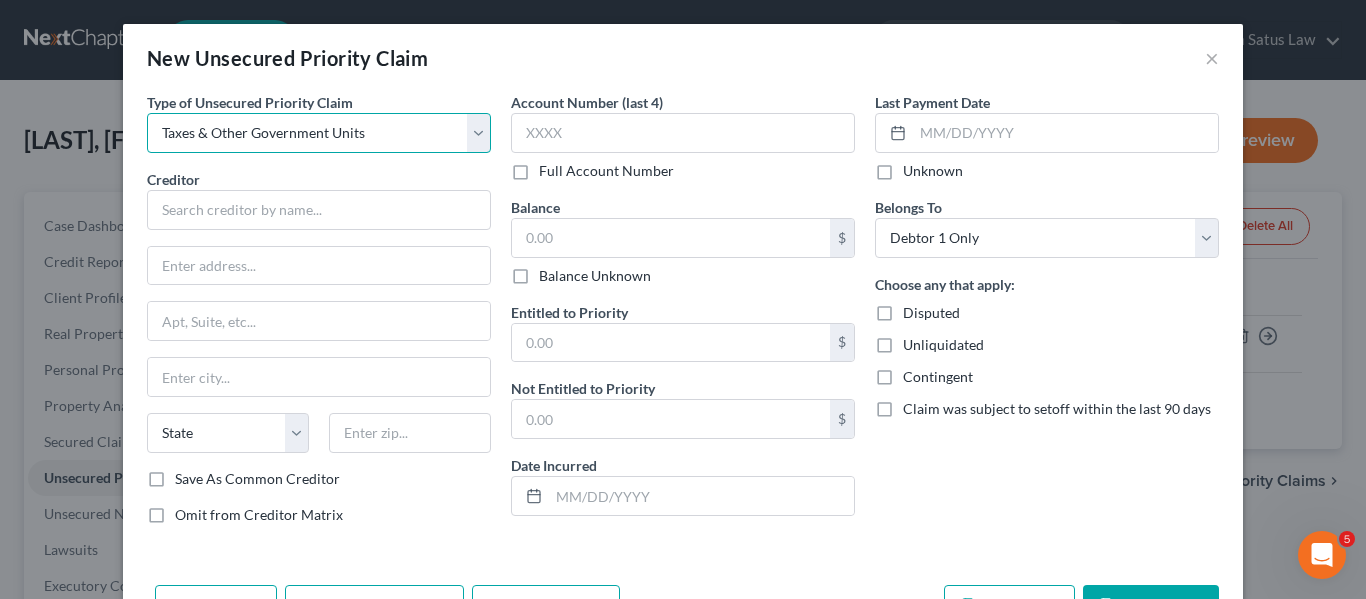 click on "Select Taxes & Other Government Units Domestic Support Obligations Extensions of credit in an involuntary case Wages, Salaries, Commissions Contributions to employee benefits Certain farmers and fisherman Deposits by individuals Commitments to maintain capitals Claims for death or injury while intoxicated Other" at bounding box center [319, 133] 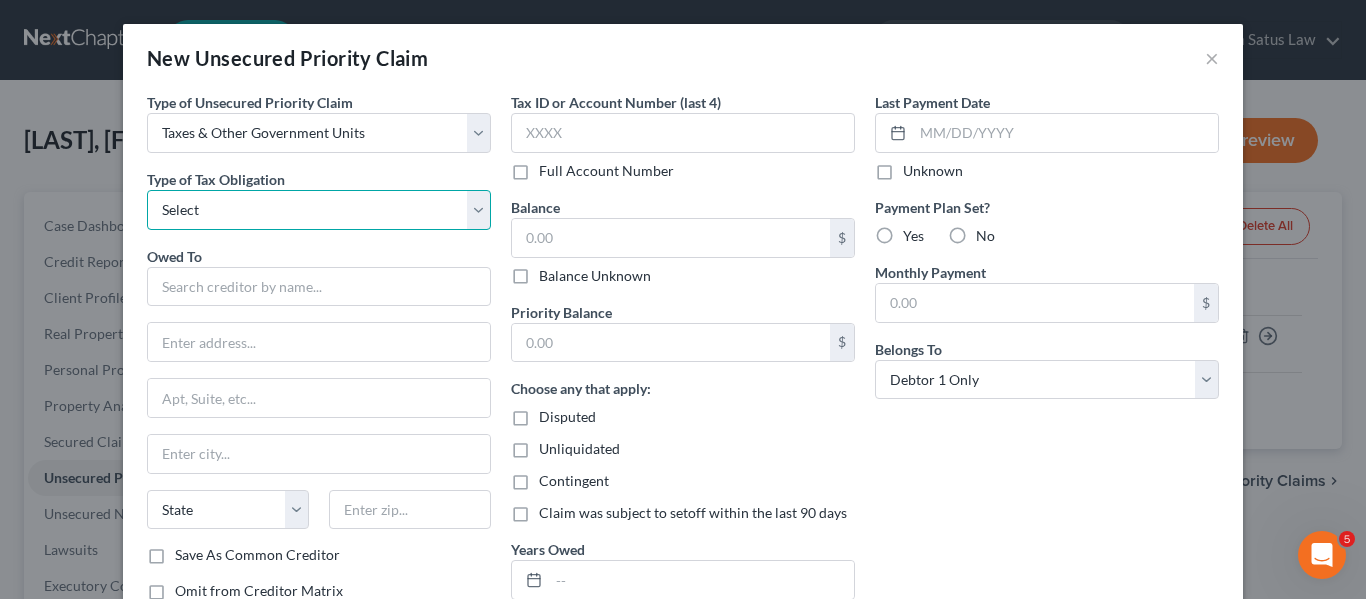 click on "Select Federal City State Franchise Tax Board Other" at bounding box center (319, 210) 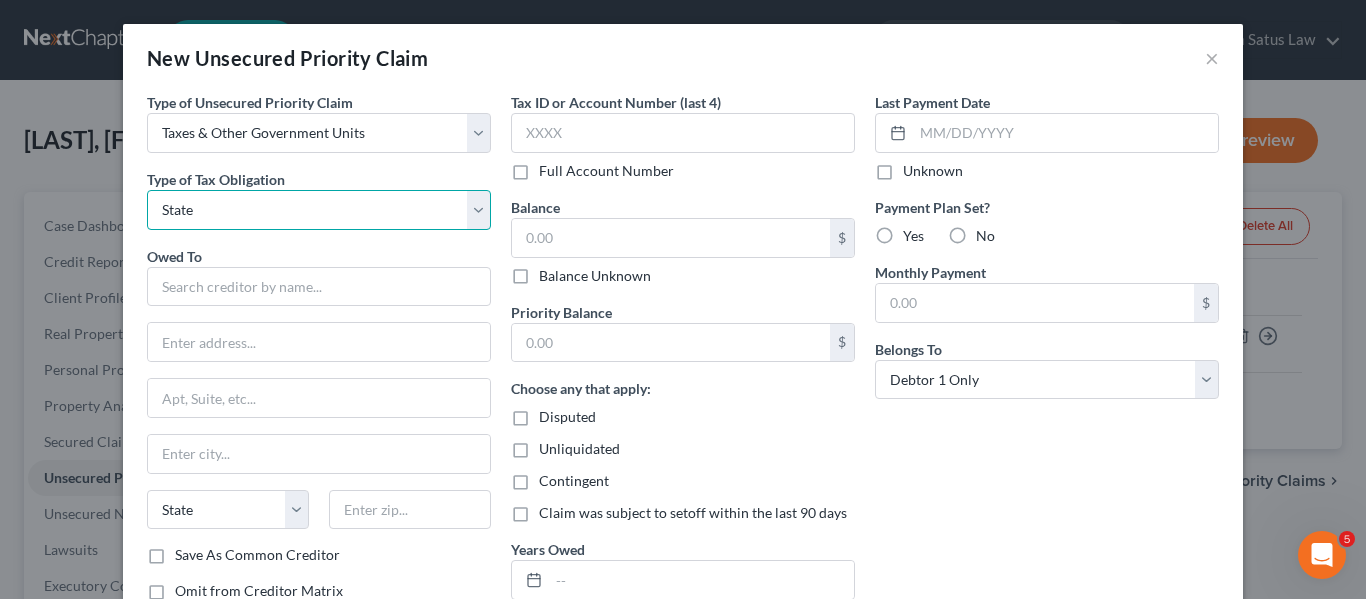 click on "Select Federal City State Franchise Tax Board Other" at bounding box center [319, 210] 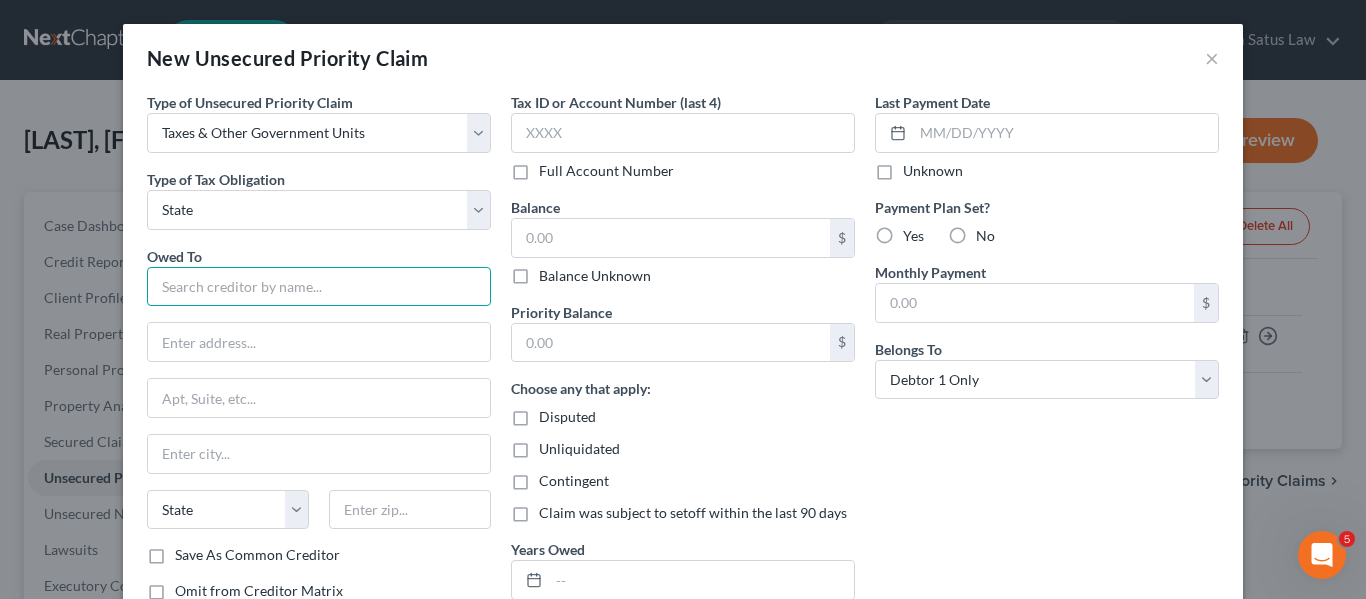click at bounding box center [319, 287] 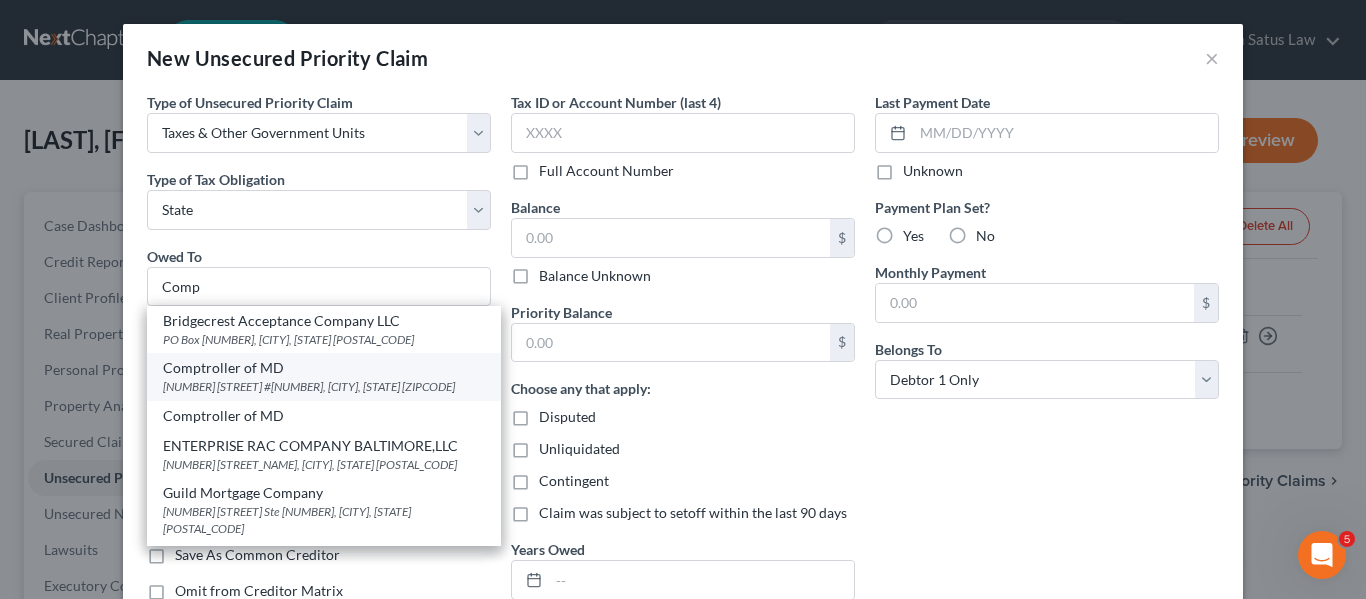 click on "Comptroller of MD" at bounding box center (324, 368) 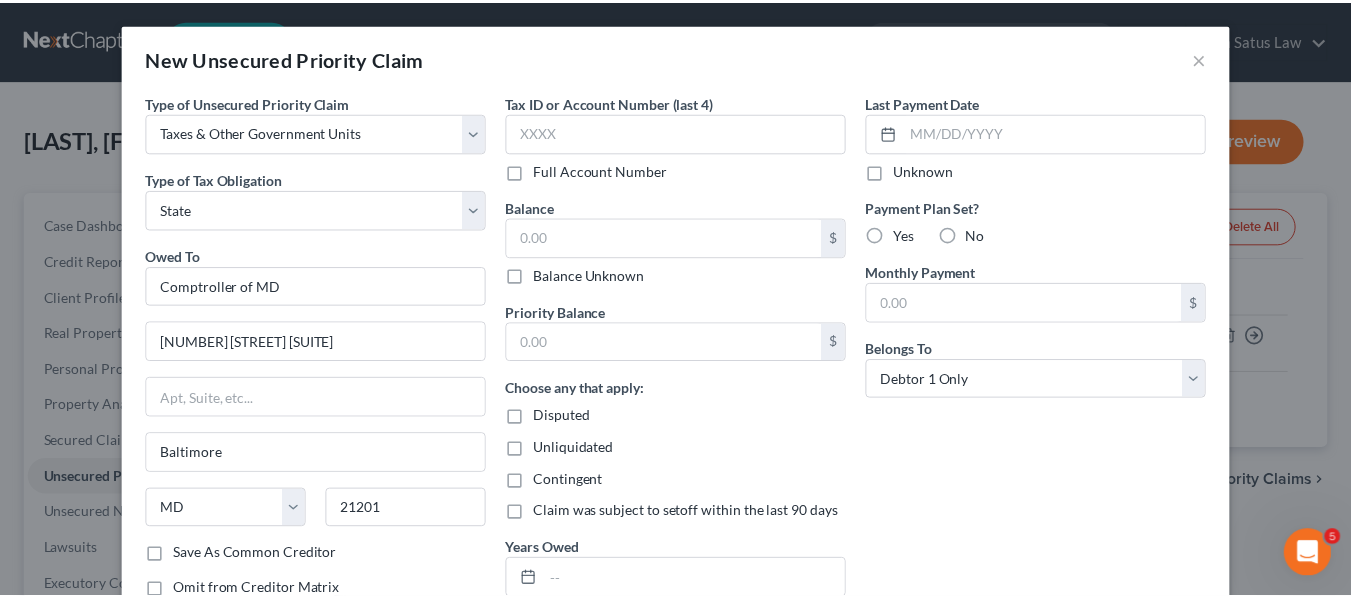 scroll, scrollTop: 144, scrollLeft: 0, axis: vertical 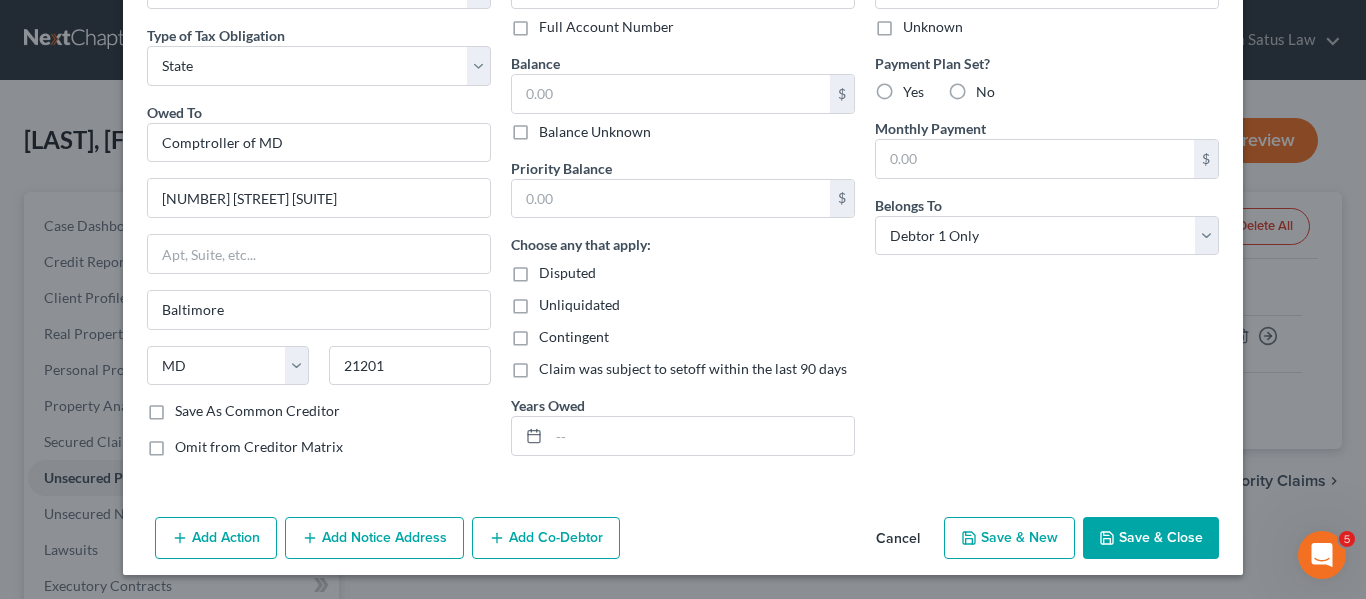 click on "Save & Close" at bounding box center (1151, 538) 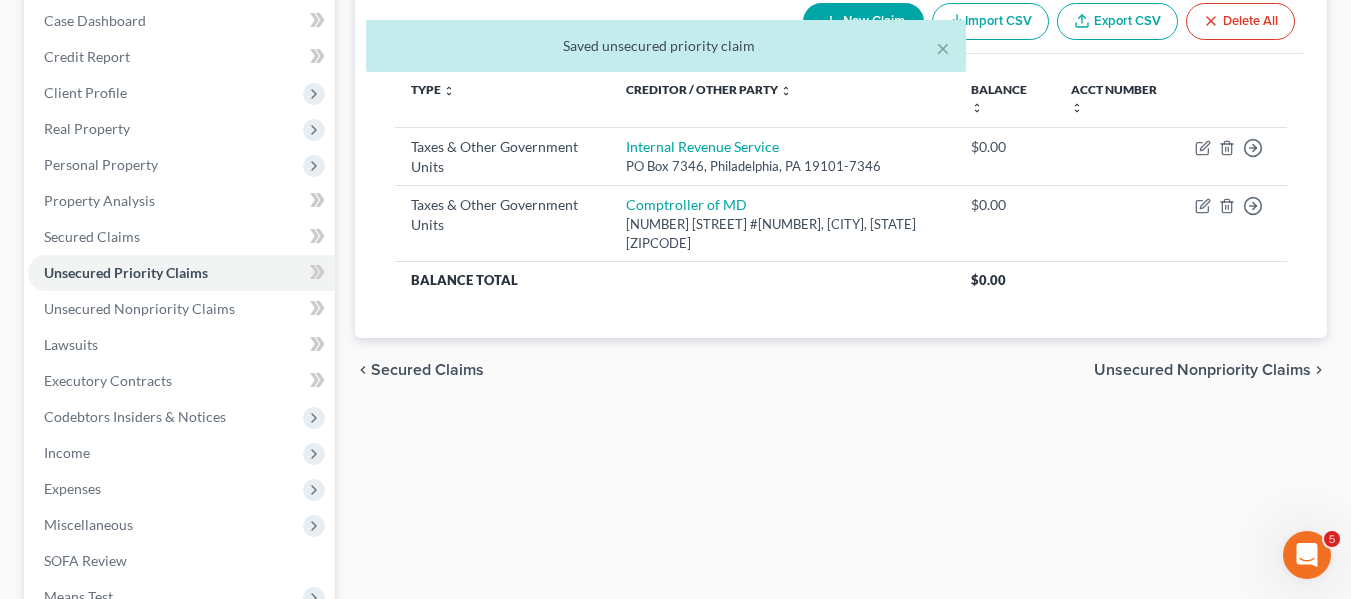 scroll, scrollTop: 206, scrollLeft: 0, axis: vertical 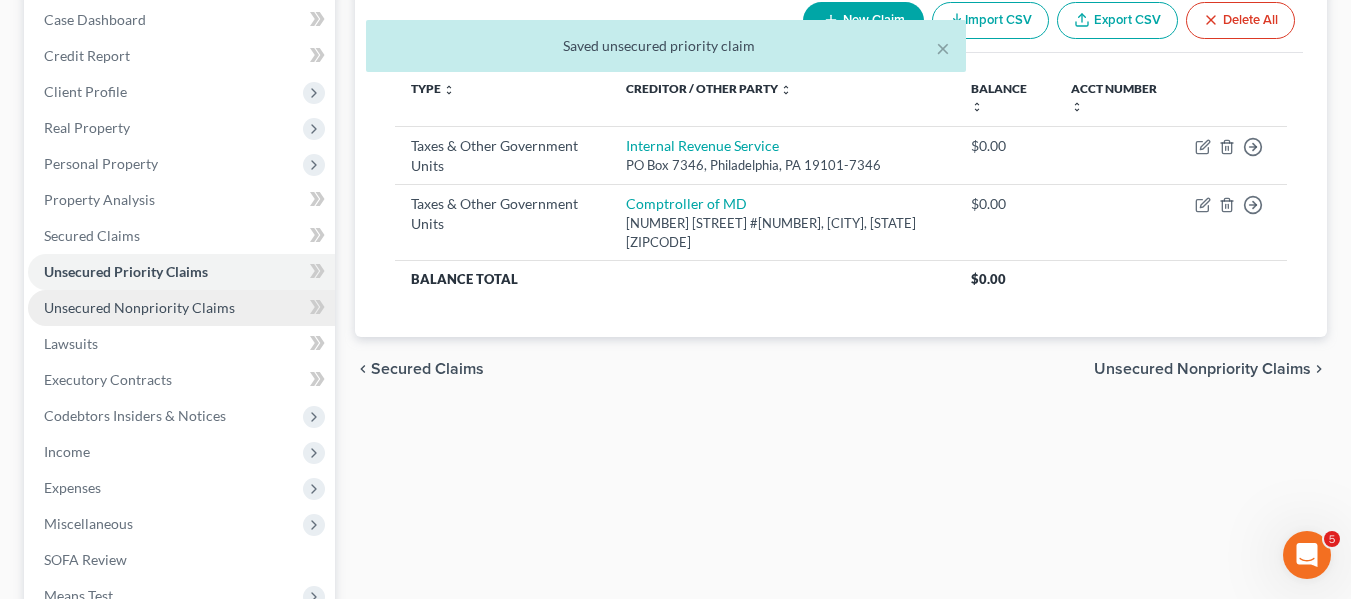 click on "Unsecured Nonpriority Claims" at bounding box center (139, 307) 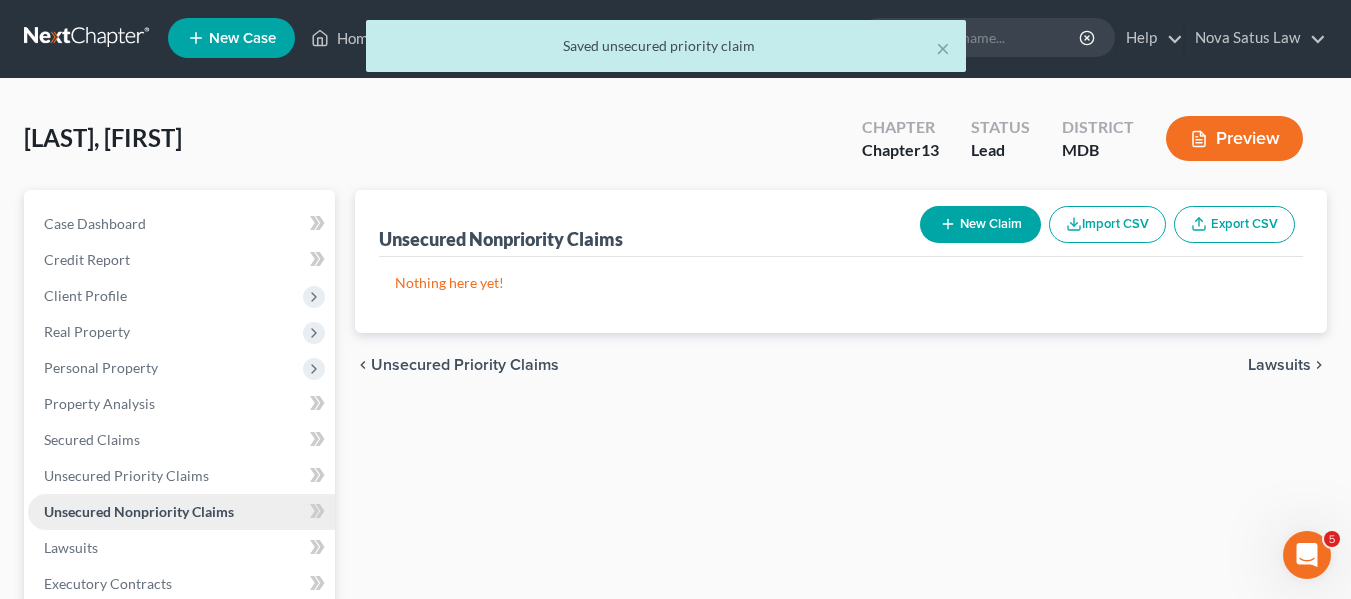 scroll, scrollTop: 0, scrollLeft: 0, axis: both 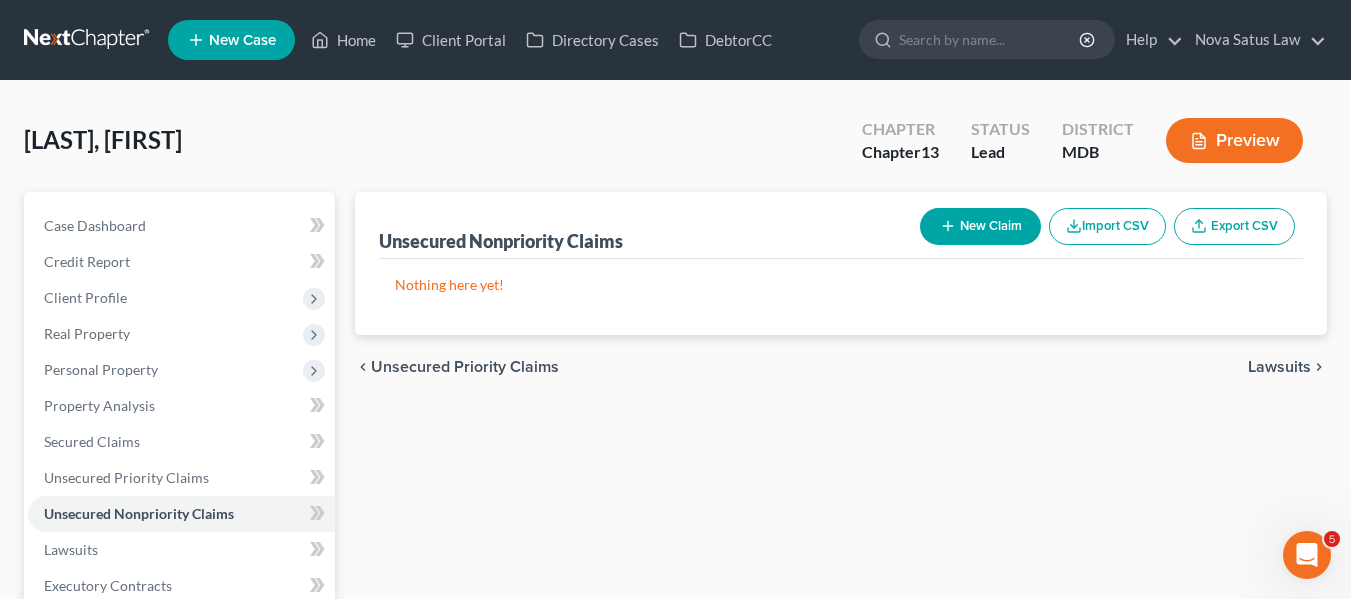 click 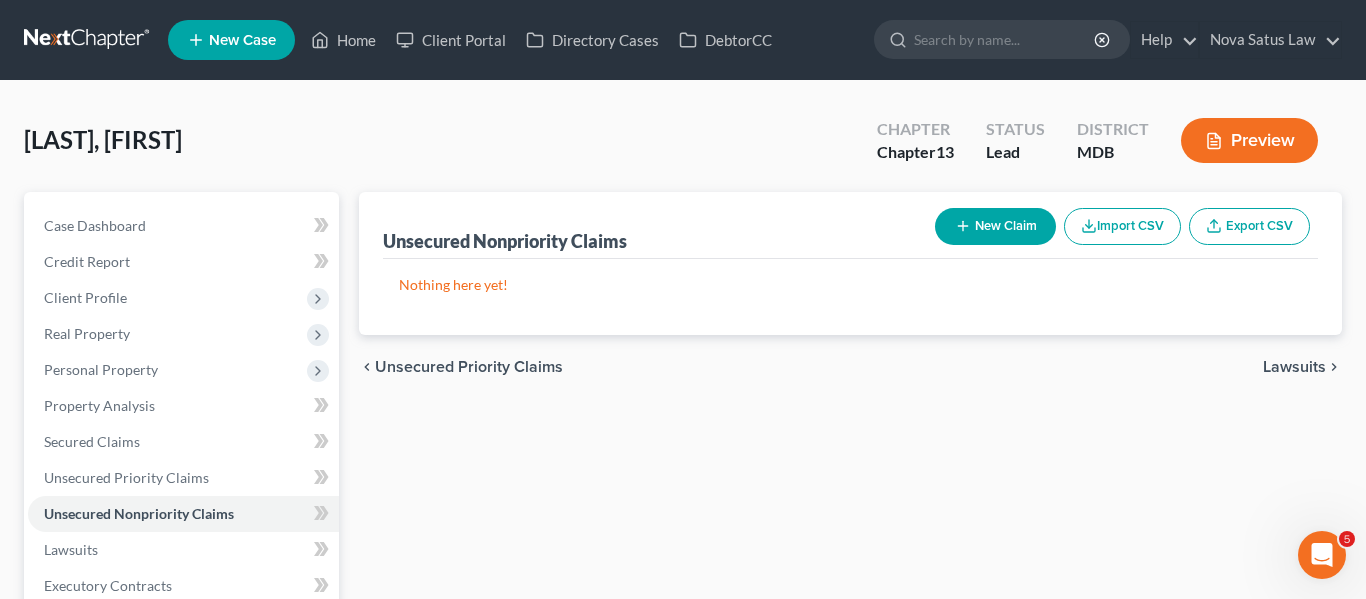 select on "0" 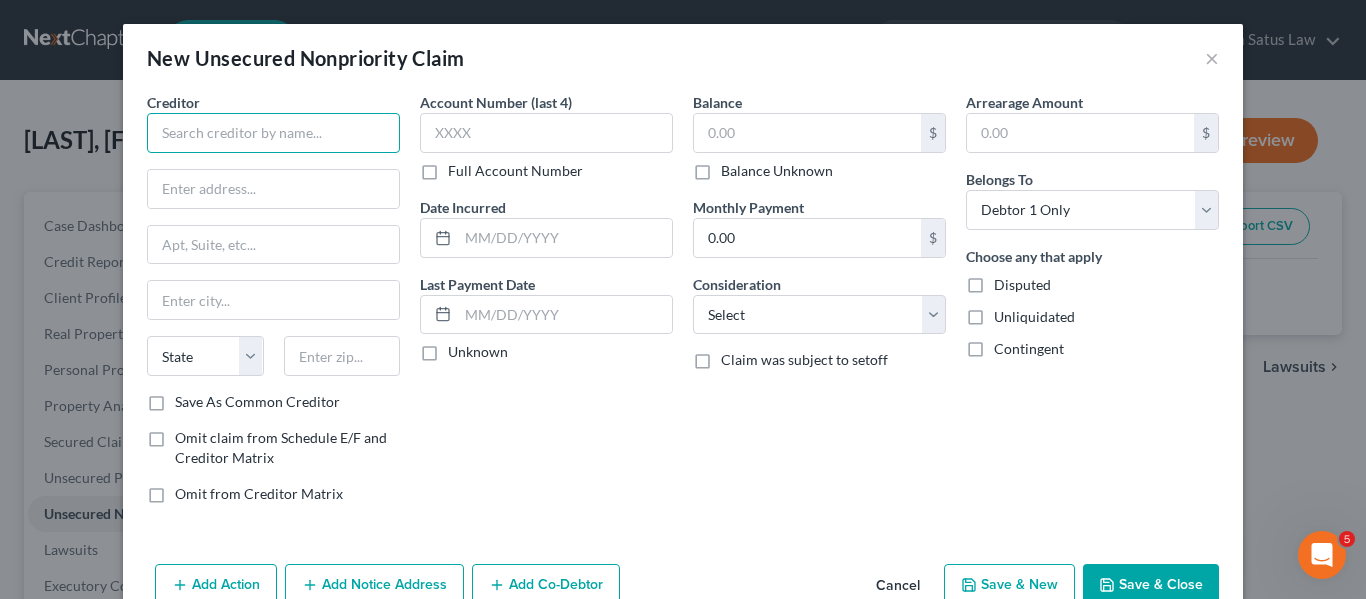 click at bounding box center [273, 133] 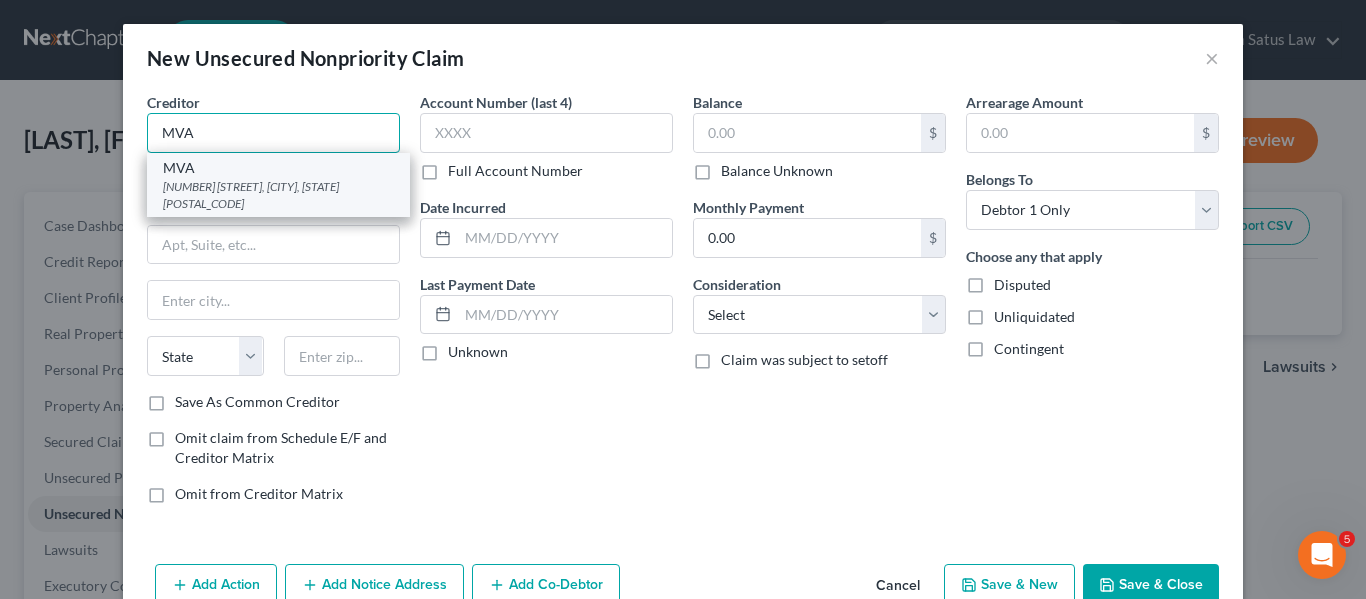 type on "MVA" 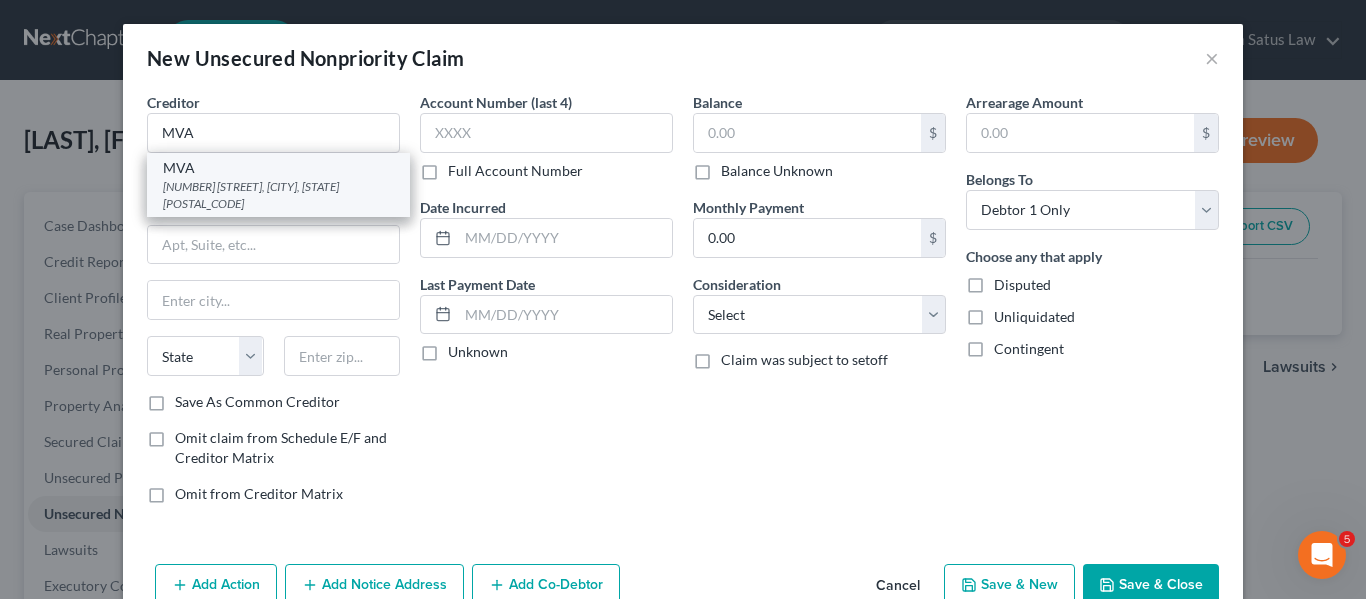 click on "[NUMBER] [STREET], [CITY], [STATE] [POSTAL_CODE]" at bounding box center [278, 195] 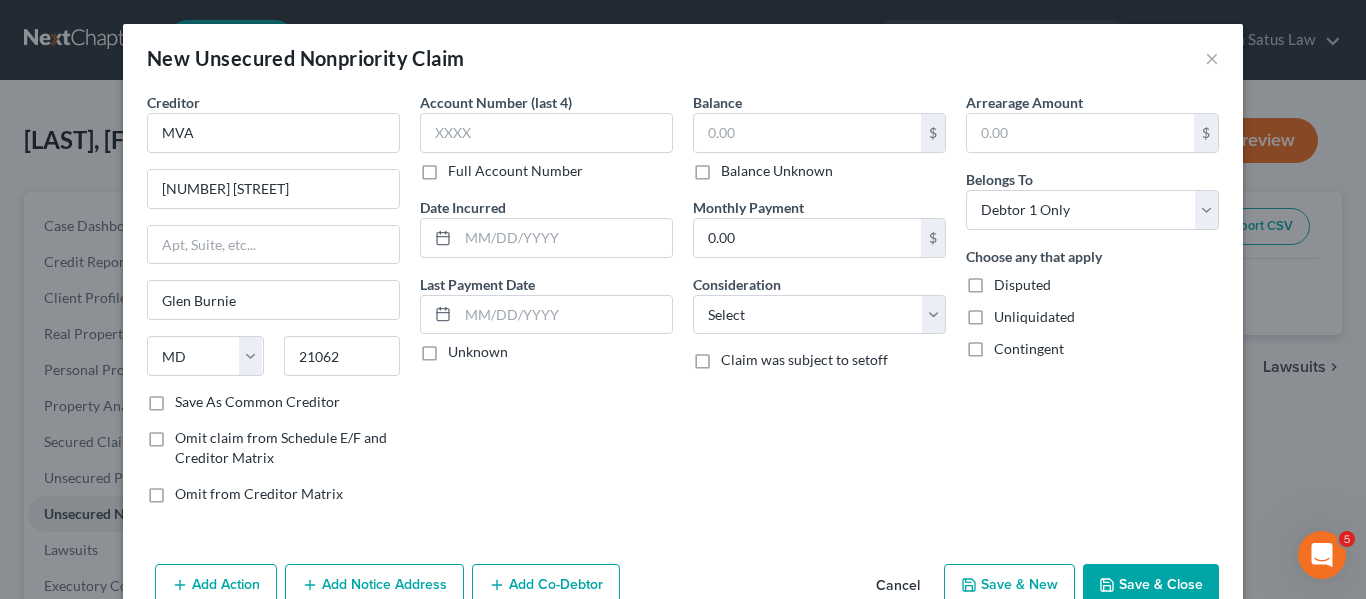 click on "Save & Close" at bounding box center [1151, 585] 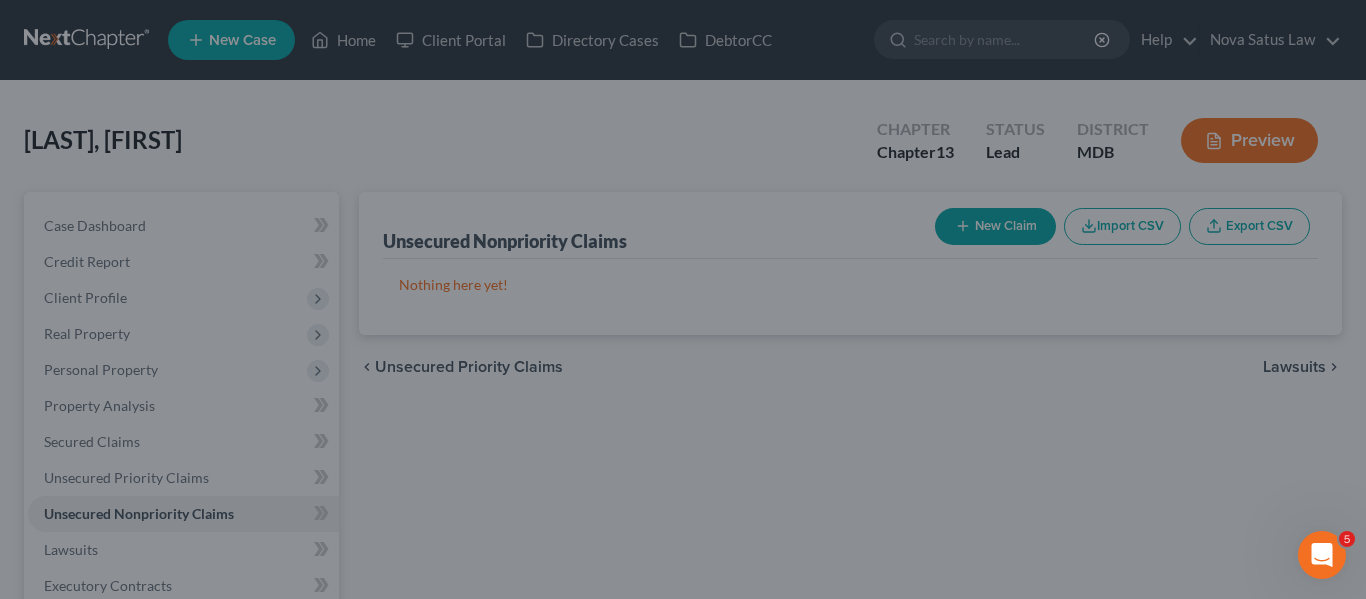 type on "0.00" 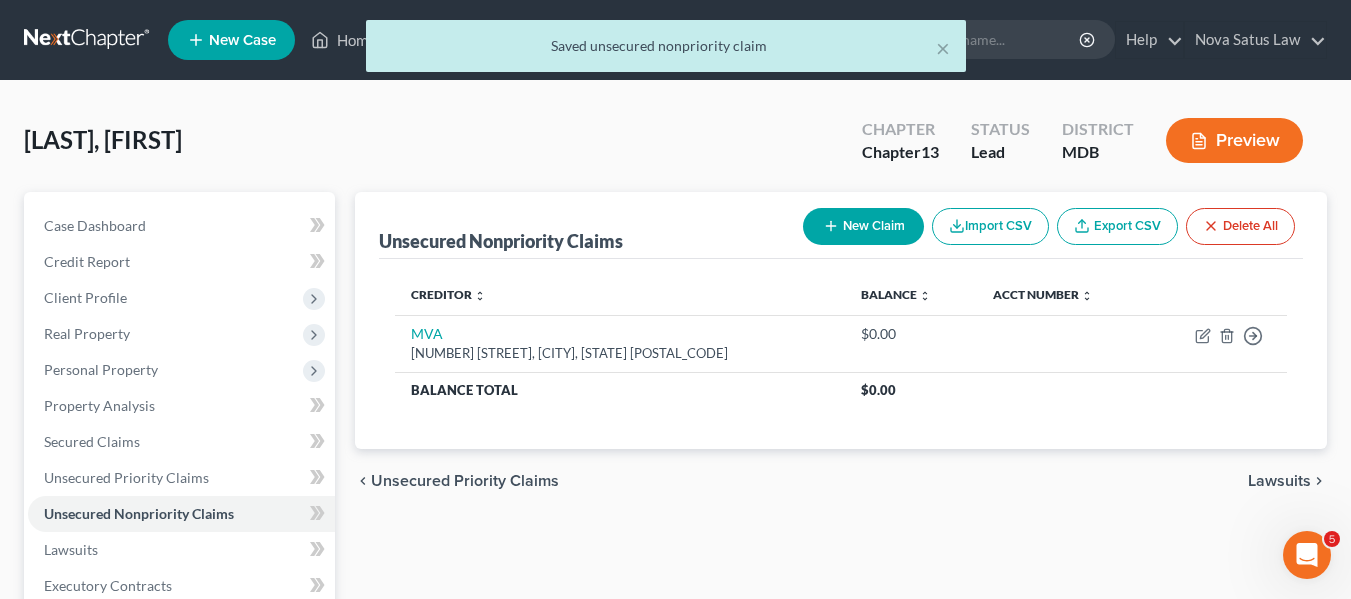 click on "New Claim" at bounding box center (863, 226) 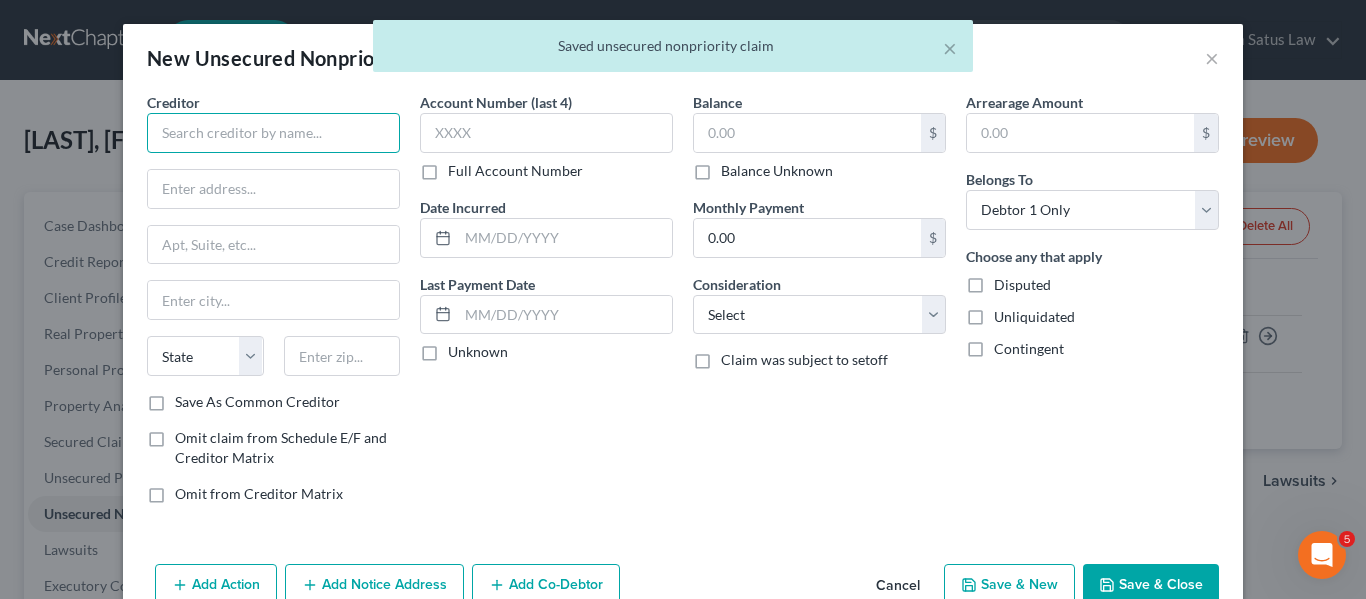click at bounding box center [273, 133] 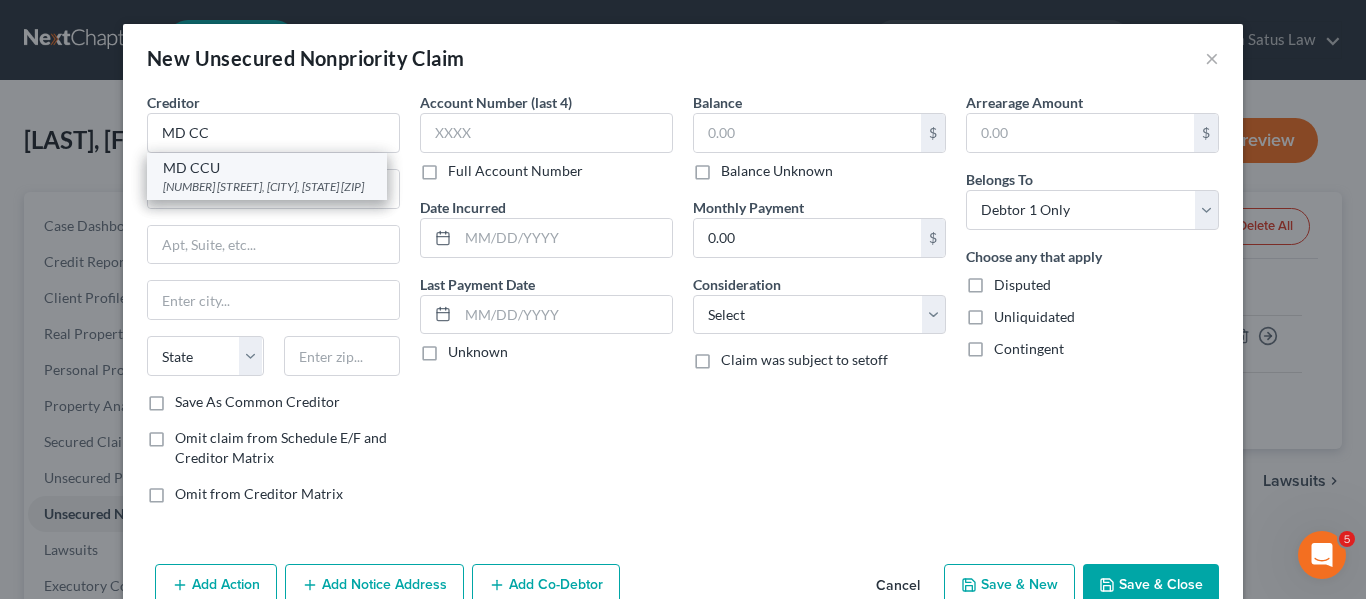 click on "[NUMBER] [STREET], [CITY], [STATE] [ZIP]" at bounding box center (267, 186) 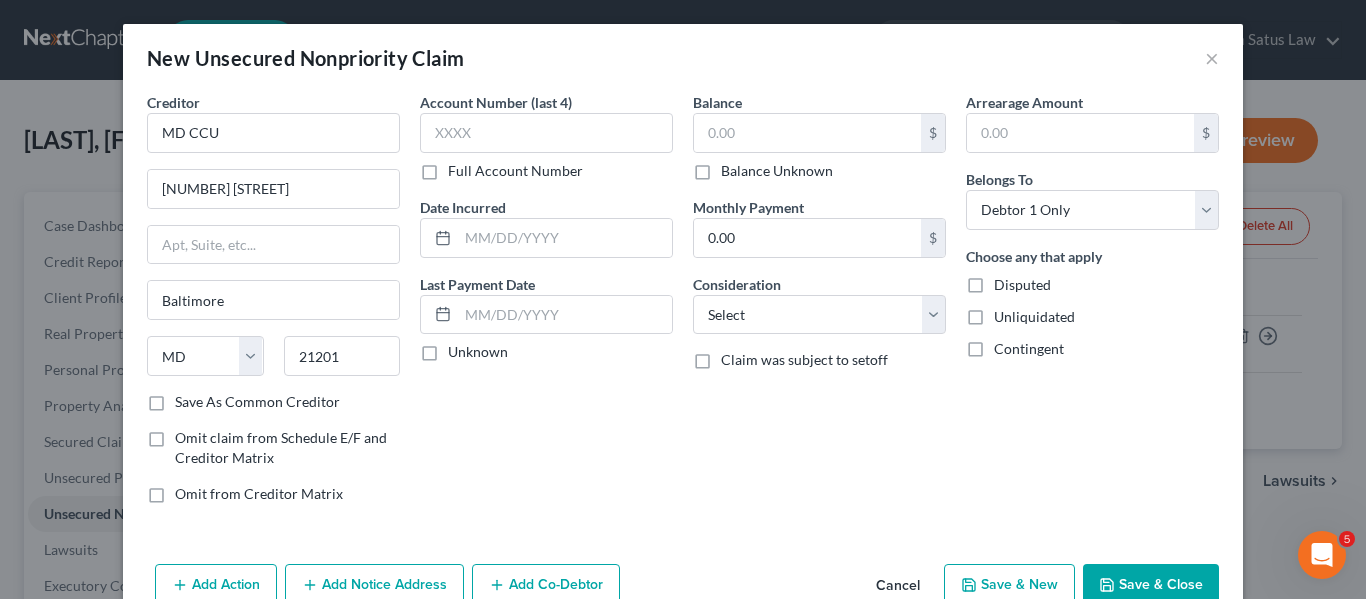 click on "Save & Close" at bounding box center [1151, 585] 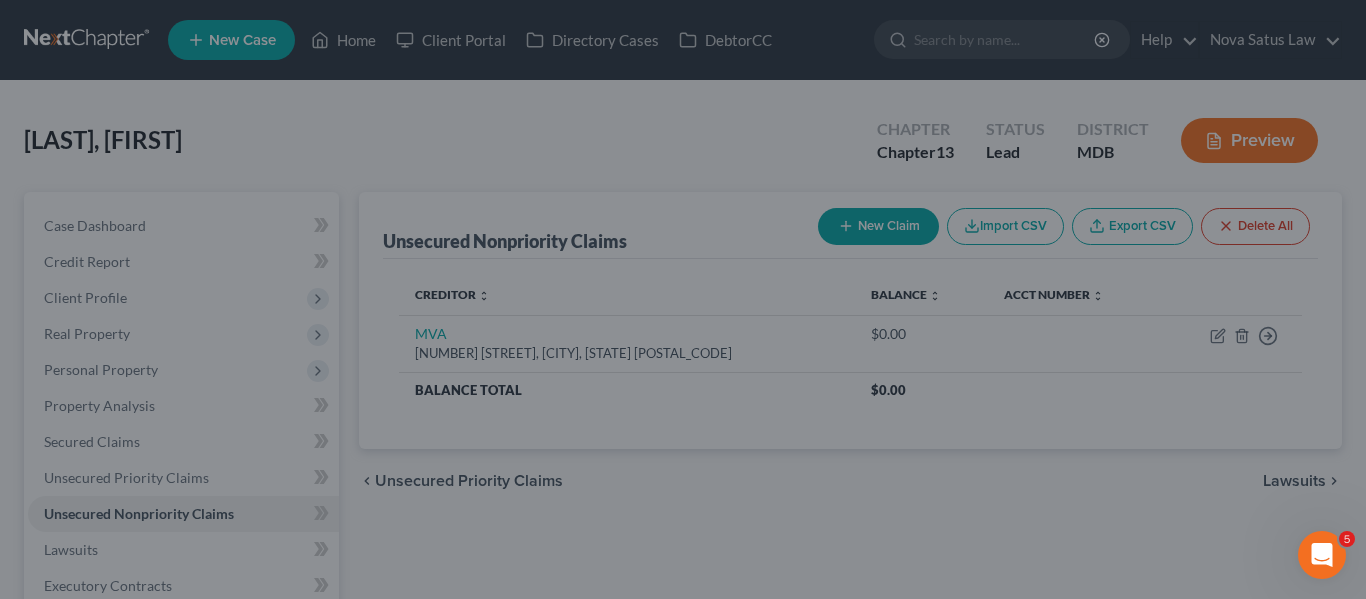 type on "0.00" 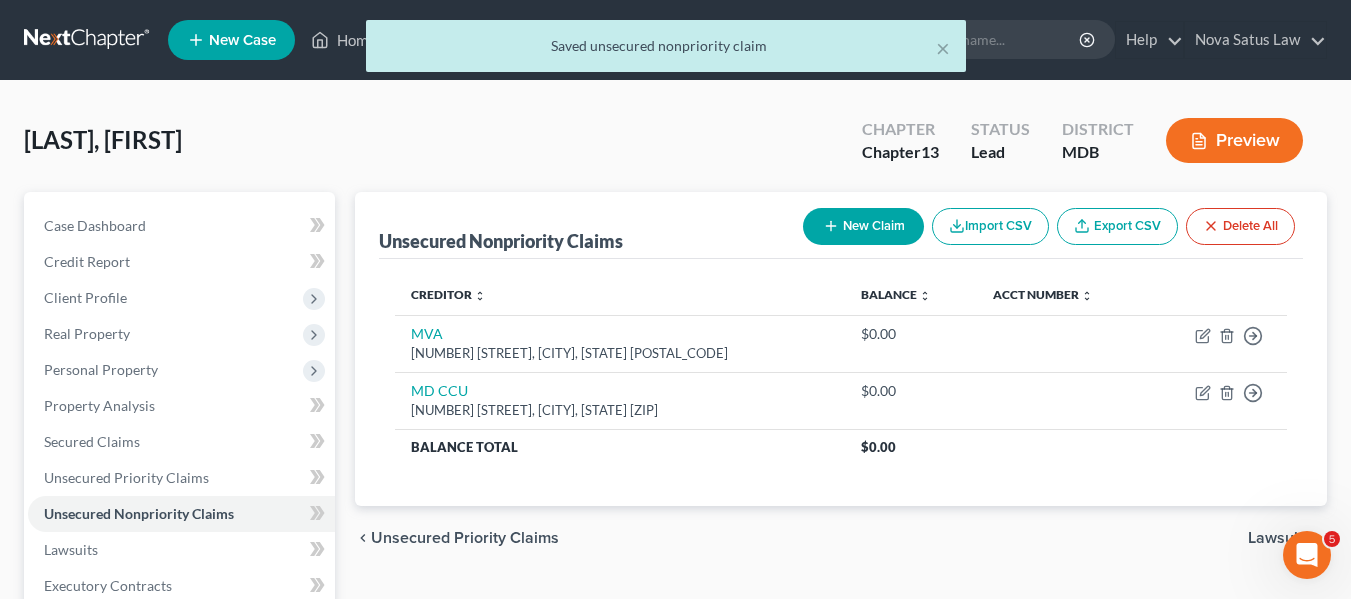click on "New Claim" at bounding box center [863, 226] 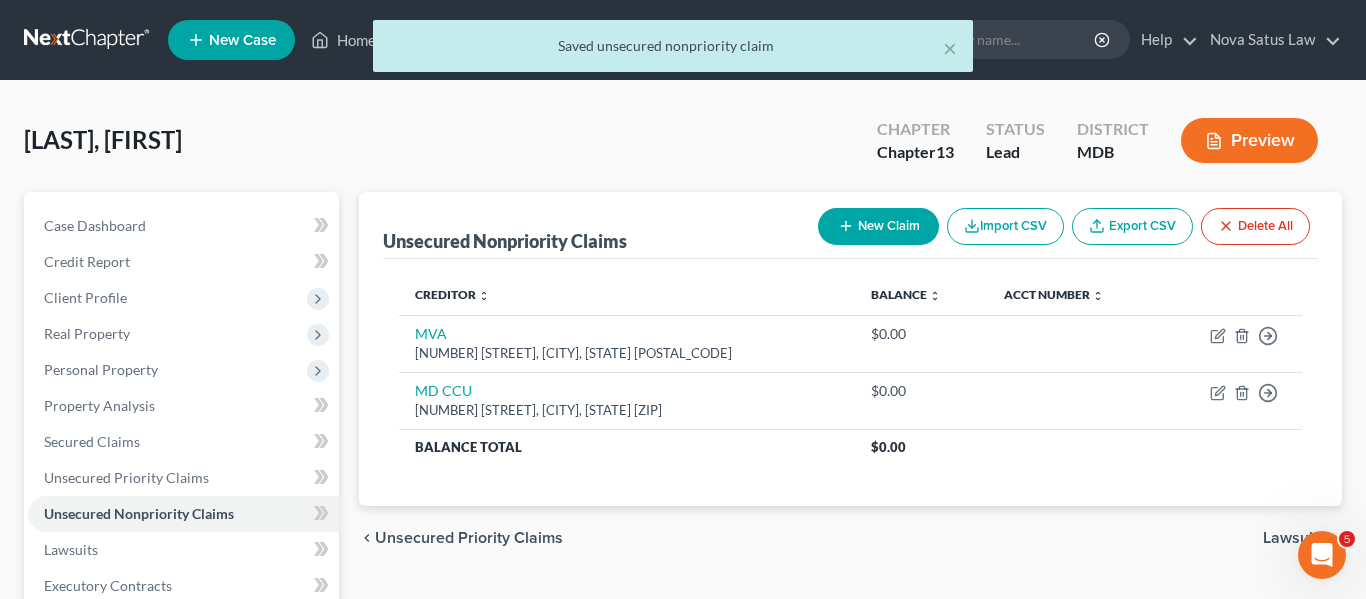select on "0" 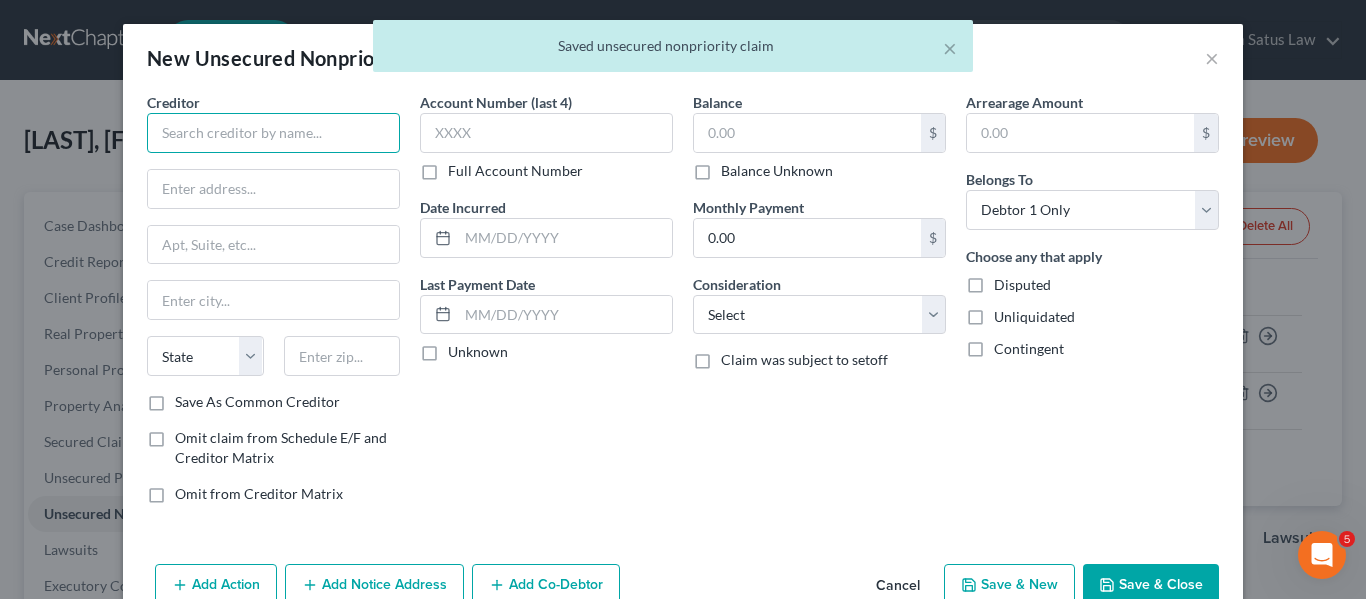 click at bounding box center [273, 133] 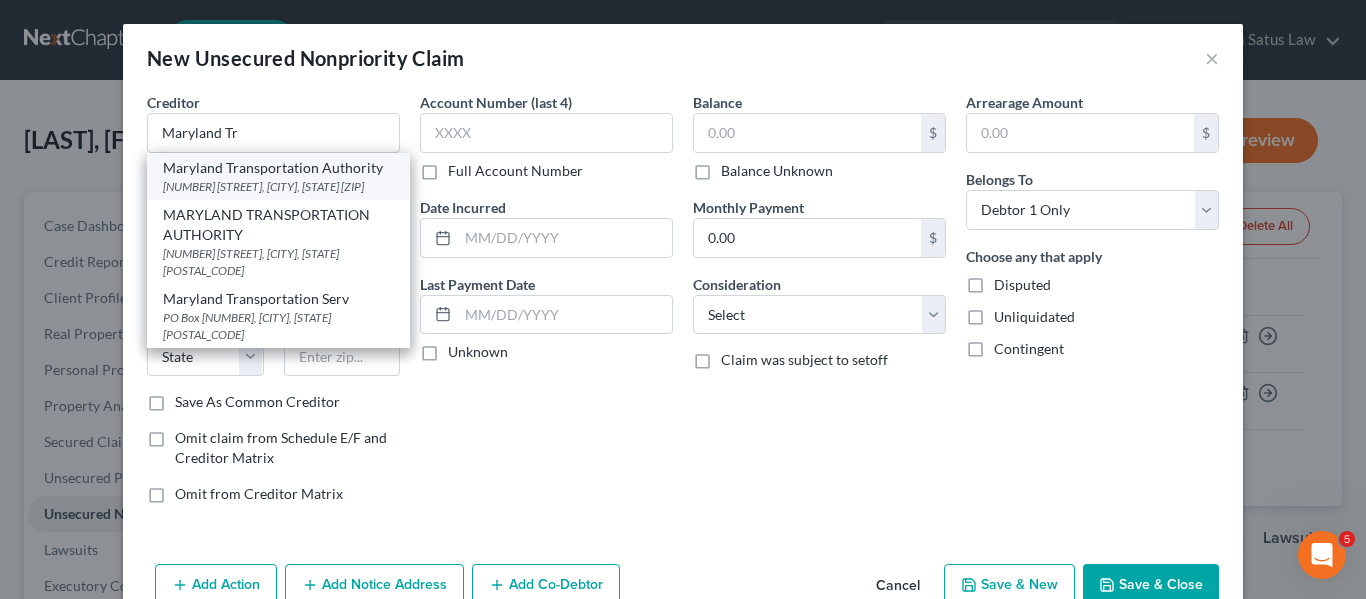 click on "[NUMBER] [STREET], [CITY], [STATE] [ZIP]" at bounding box center [278, 186] 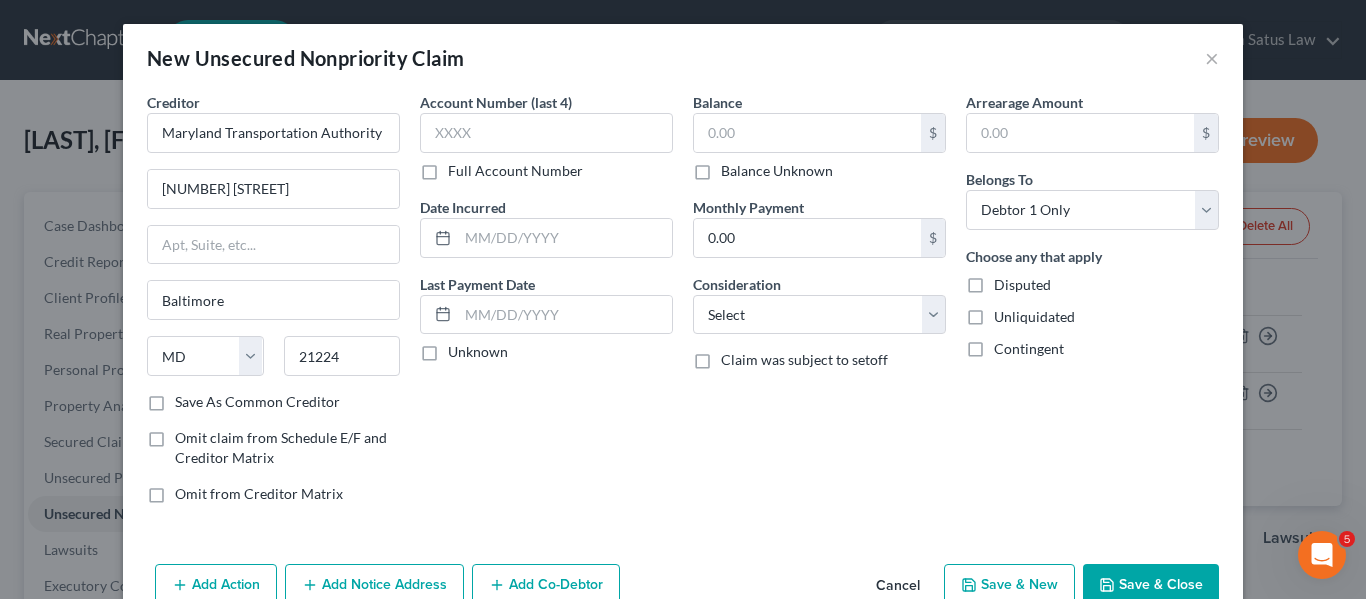 click on "Save & Close" at bounding box center (1151, 585) 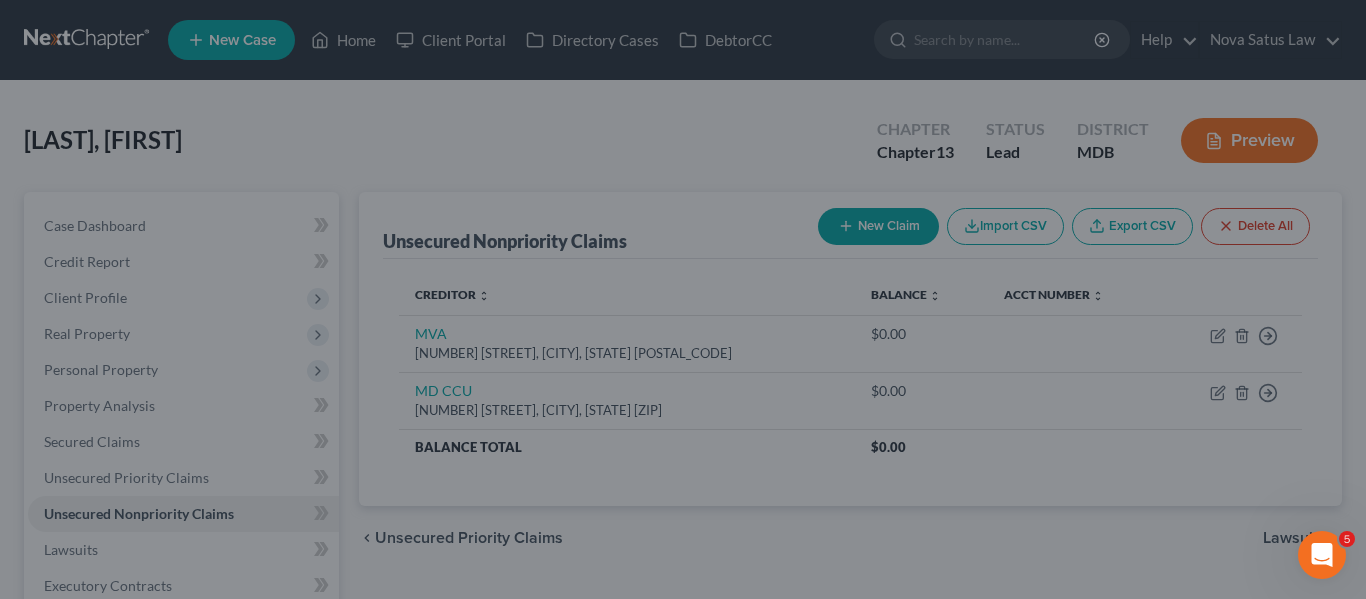 type on "0.00" 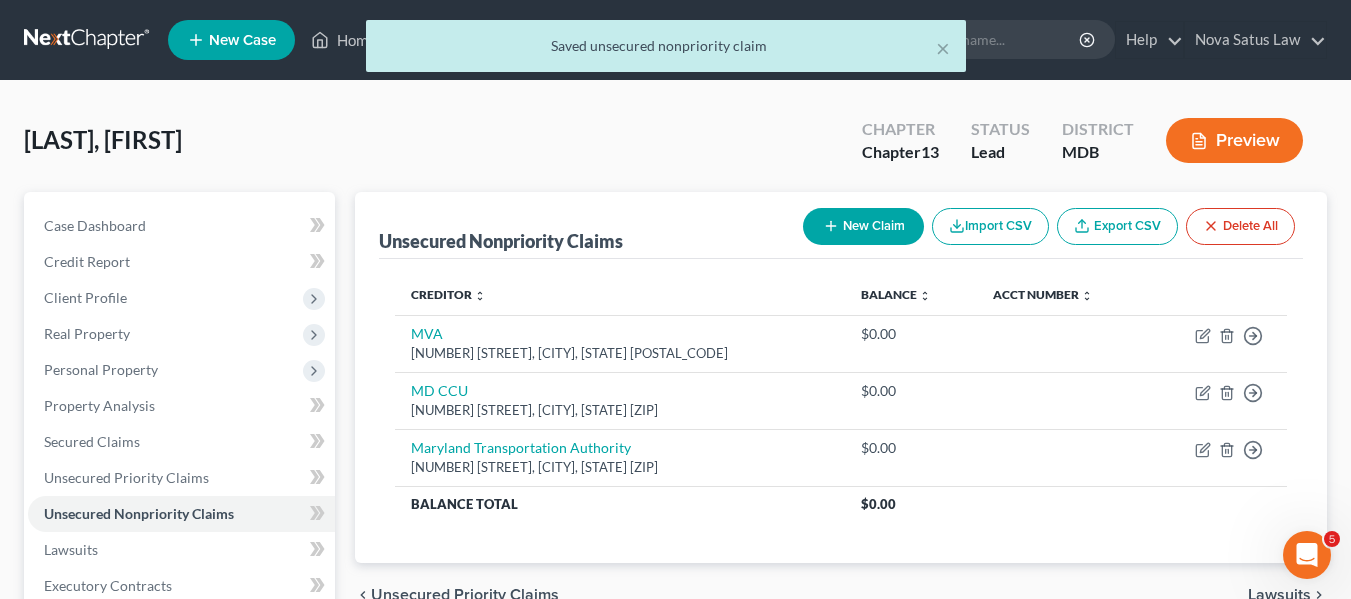 click 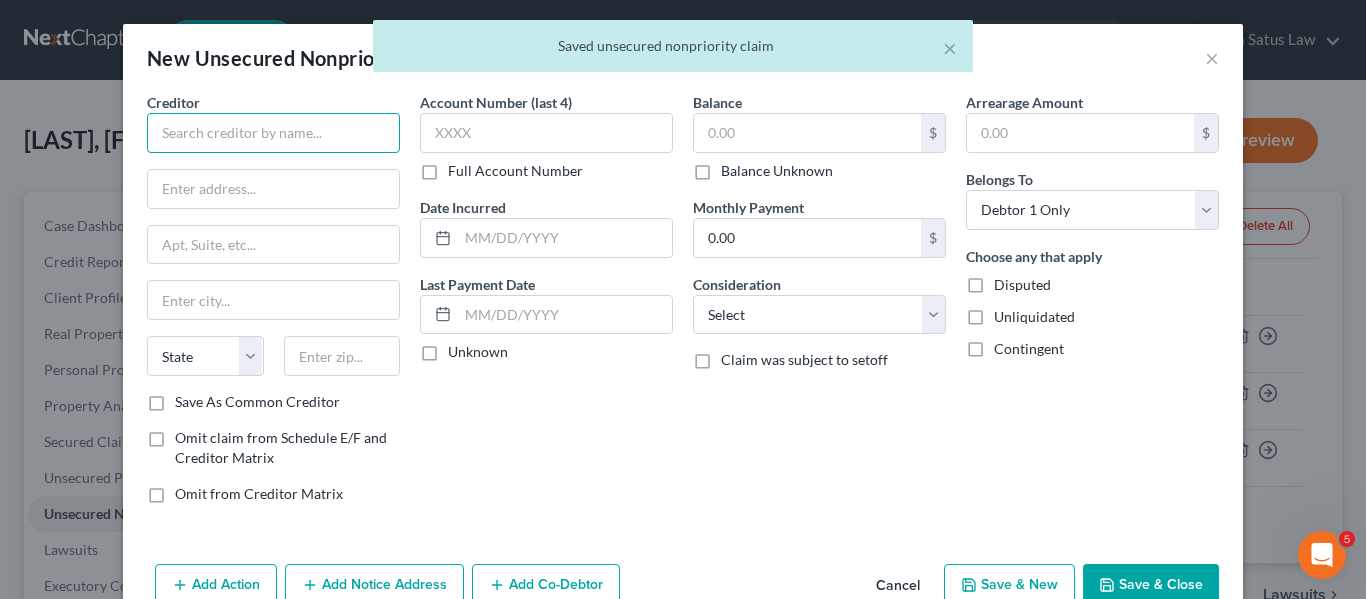 click at bounding box center [273, 133] 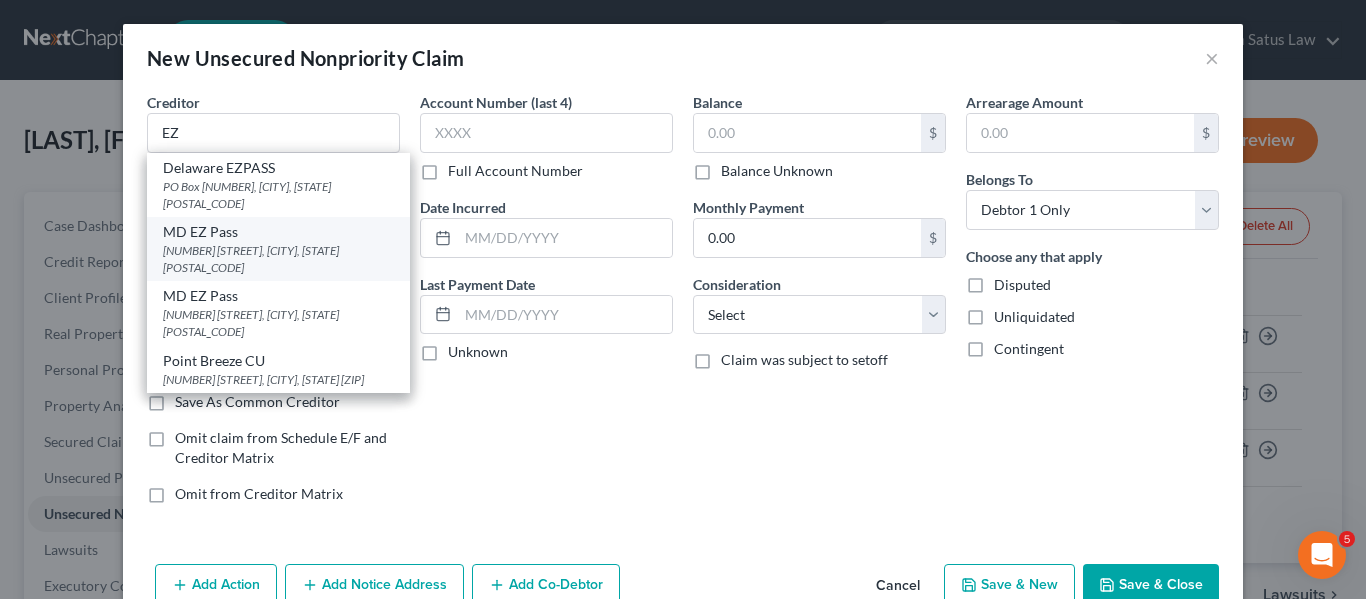 click on "[NUMBER] [STREET], [CITY], [STATE] [POSTAL_CODE]" at bounding box center [278, 259] 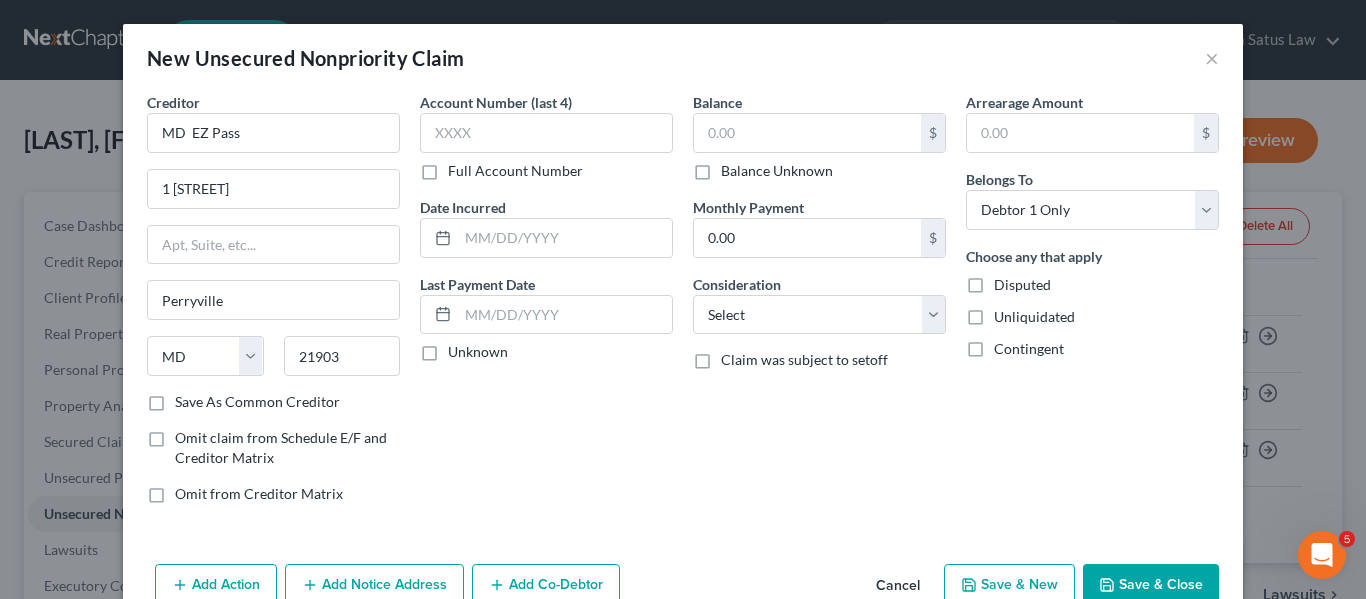 click on "Save & Close" at bounding box center [1151, 585] 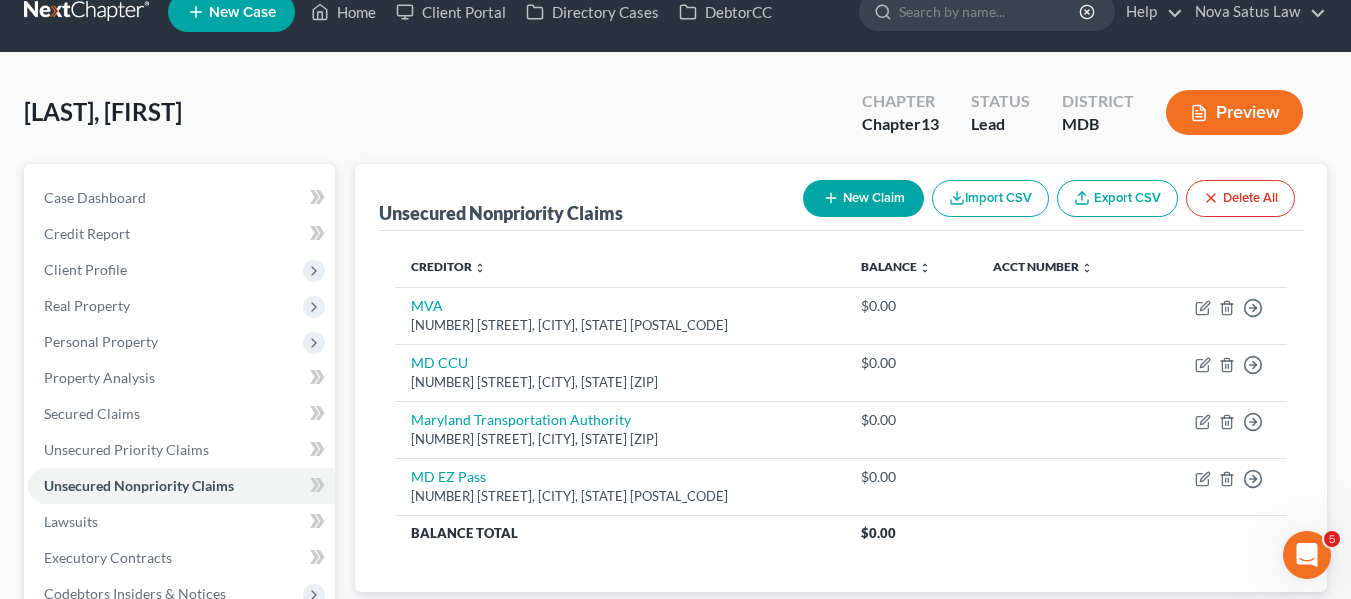 scroll, scrollTop: 0, scrollLeft: 0, axis: both 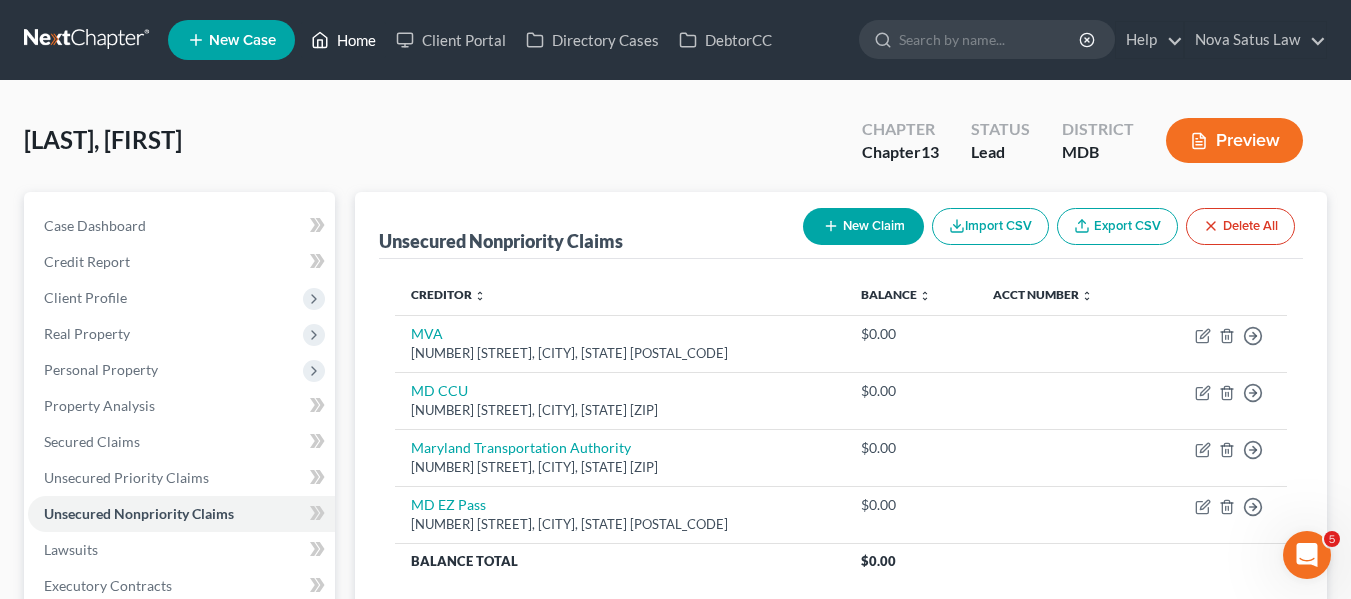 click on "Home" at bounding box center [343, 40] 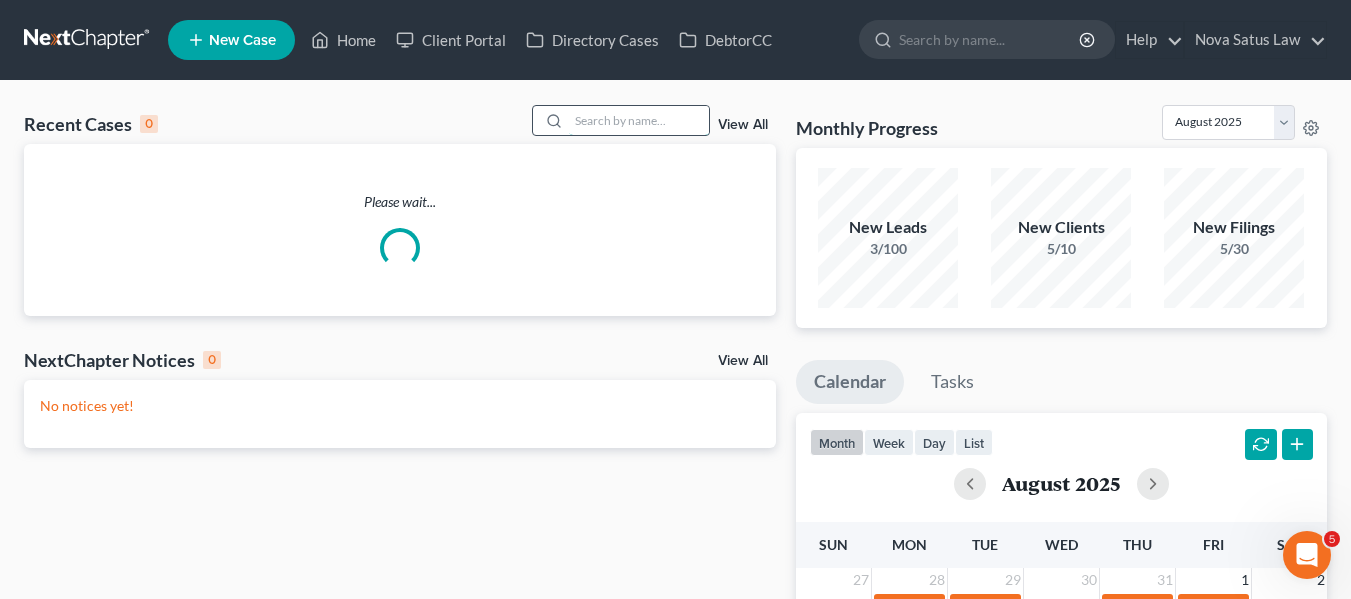 click at bounding box center [639, 120] 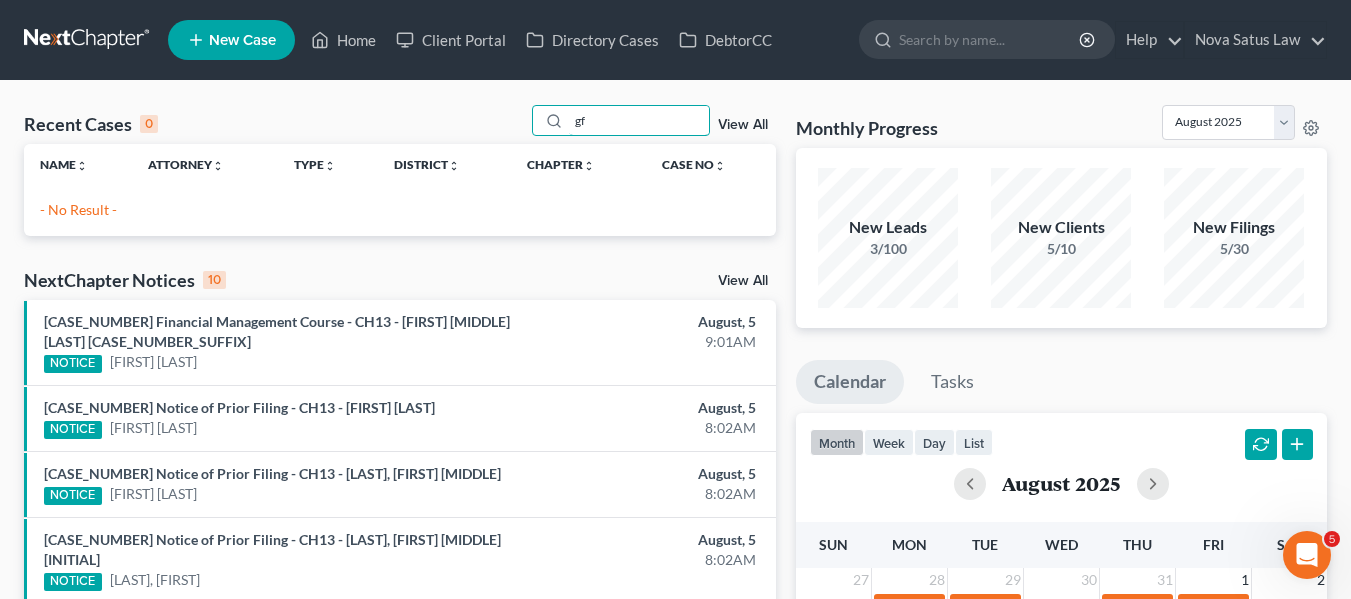 type on "g" 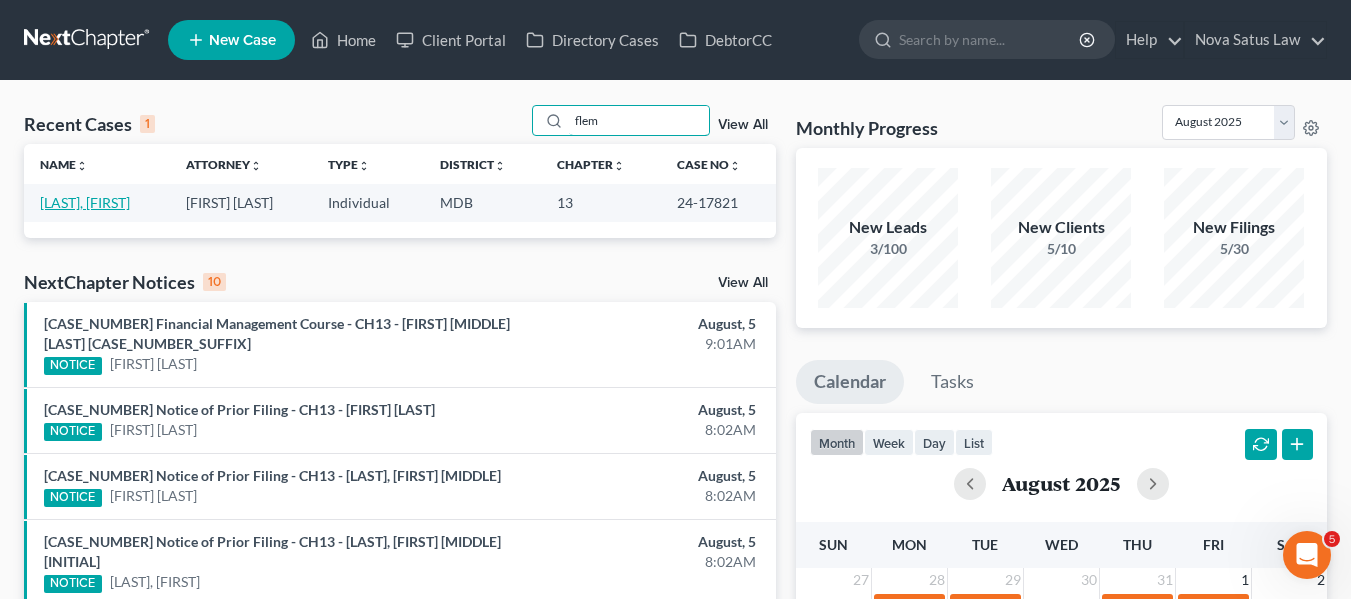type on "flem" 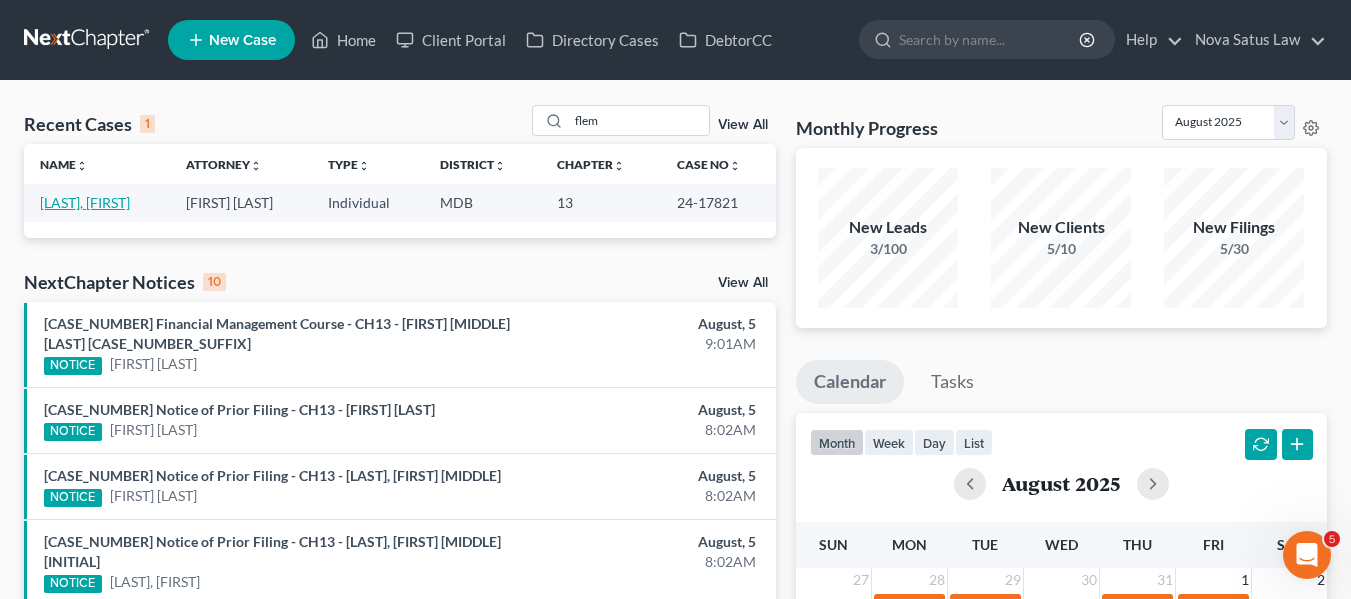 click on "[LAST], [FIRST]" at bounding box center (85, 202) 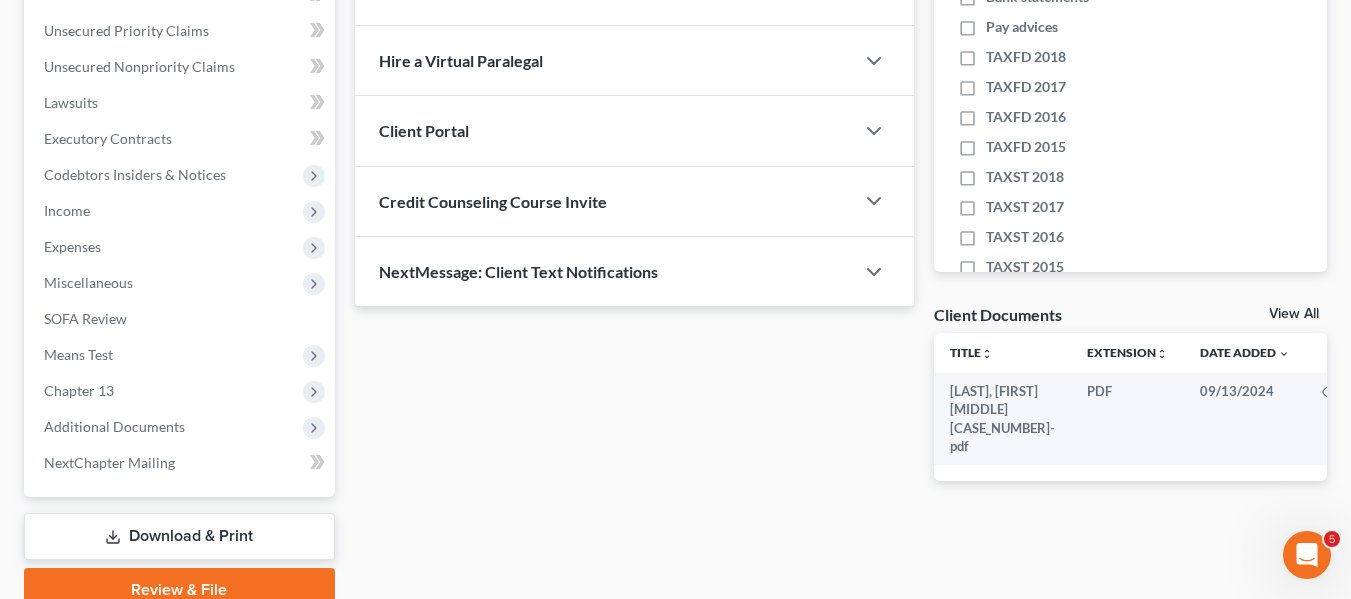 scroll, scrollTop: 536, scrollLeft: 0, axis: vertical 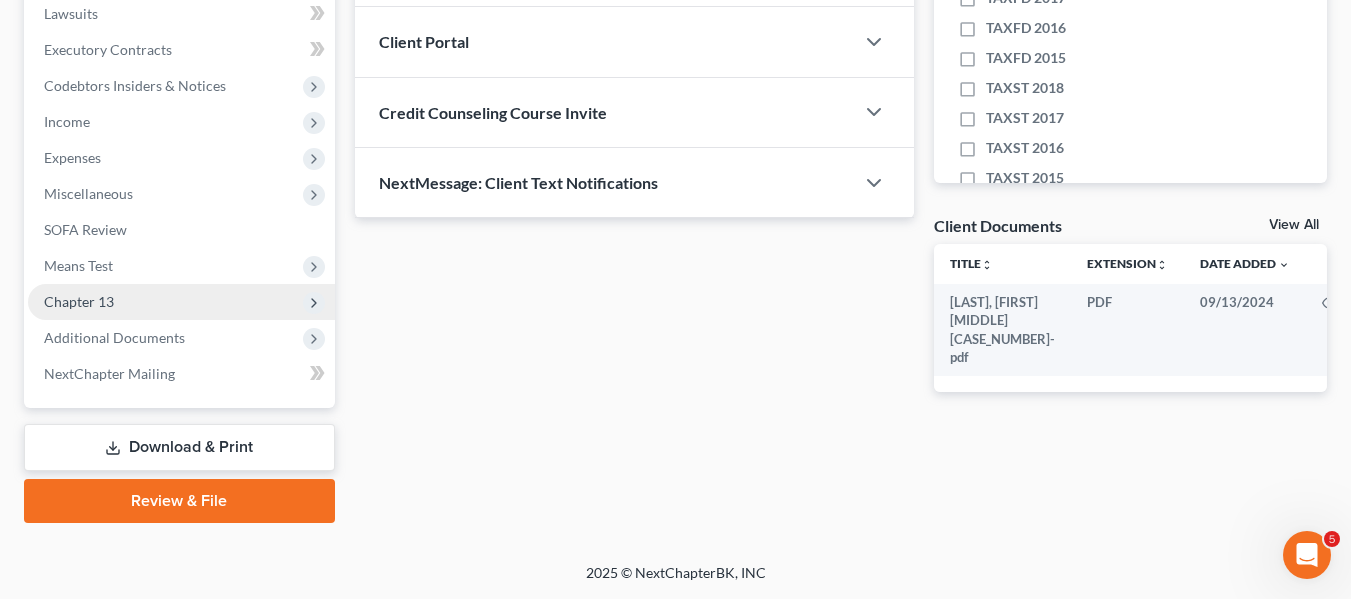 click on "Chapter 13" at bounding box center (79, 301) 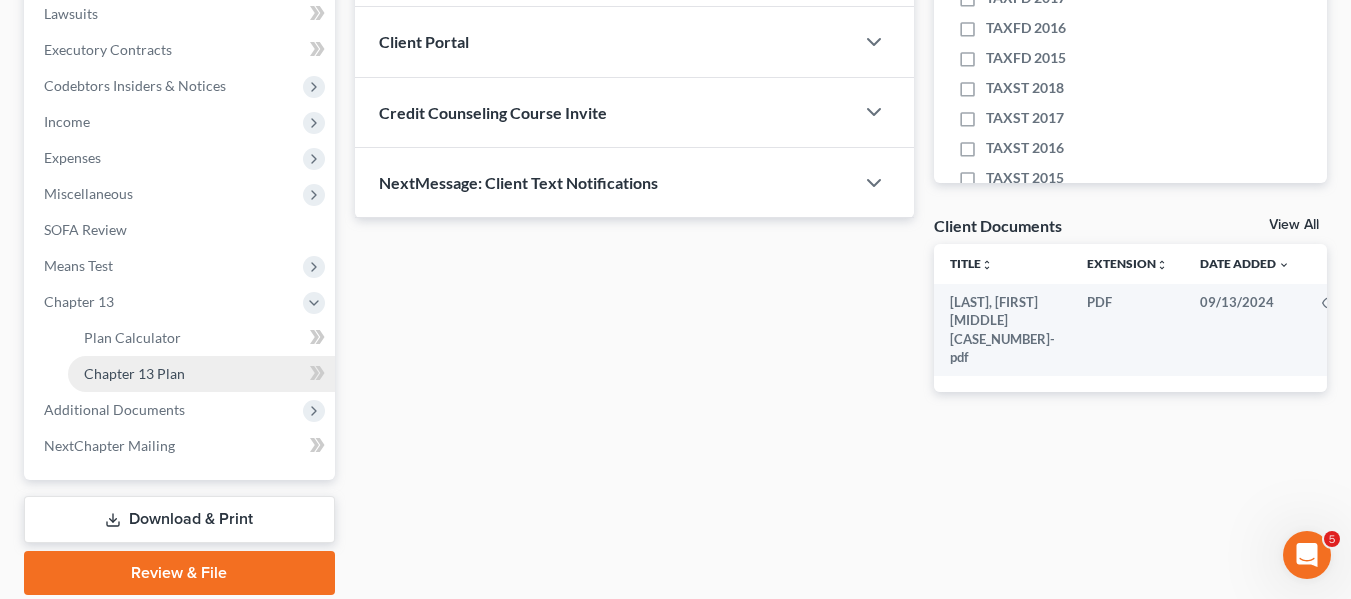 click on "Chapter 13 Plan" at bounding box center (134, 373) 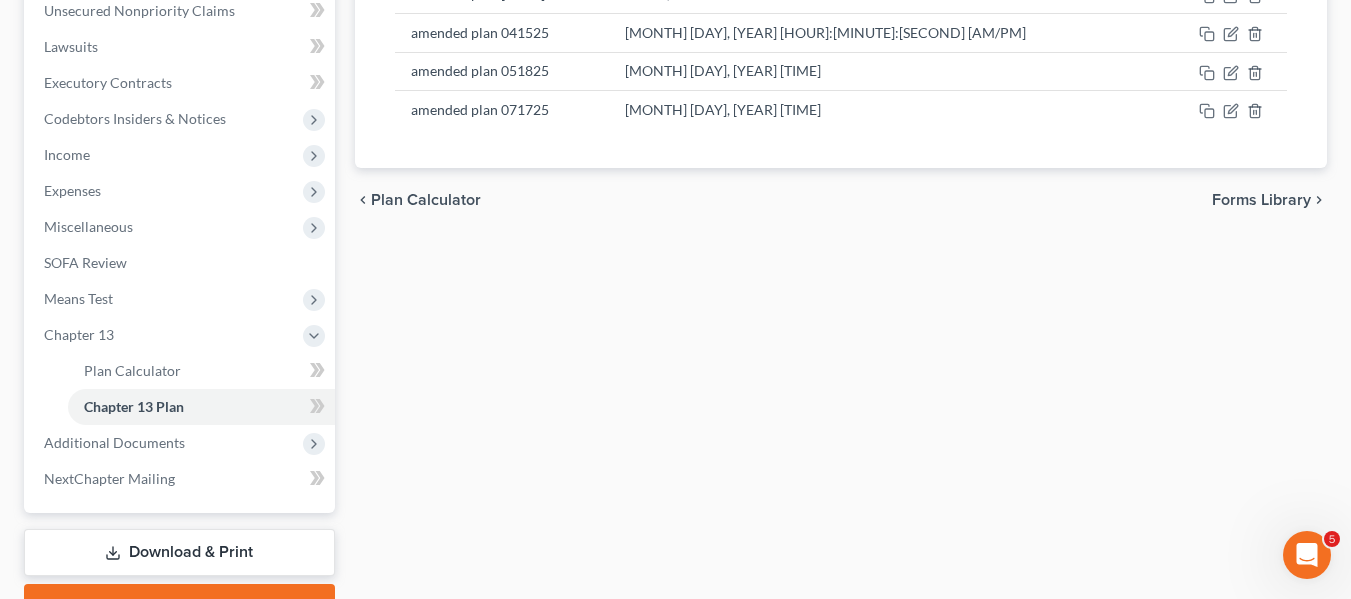 scroll, scrollTop: 504, scrollLeft: 0, axis: vertical 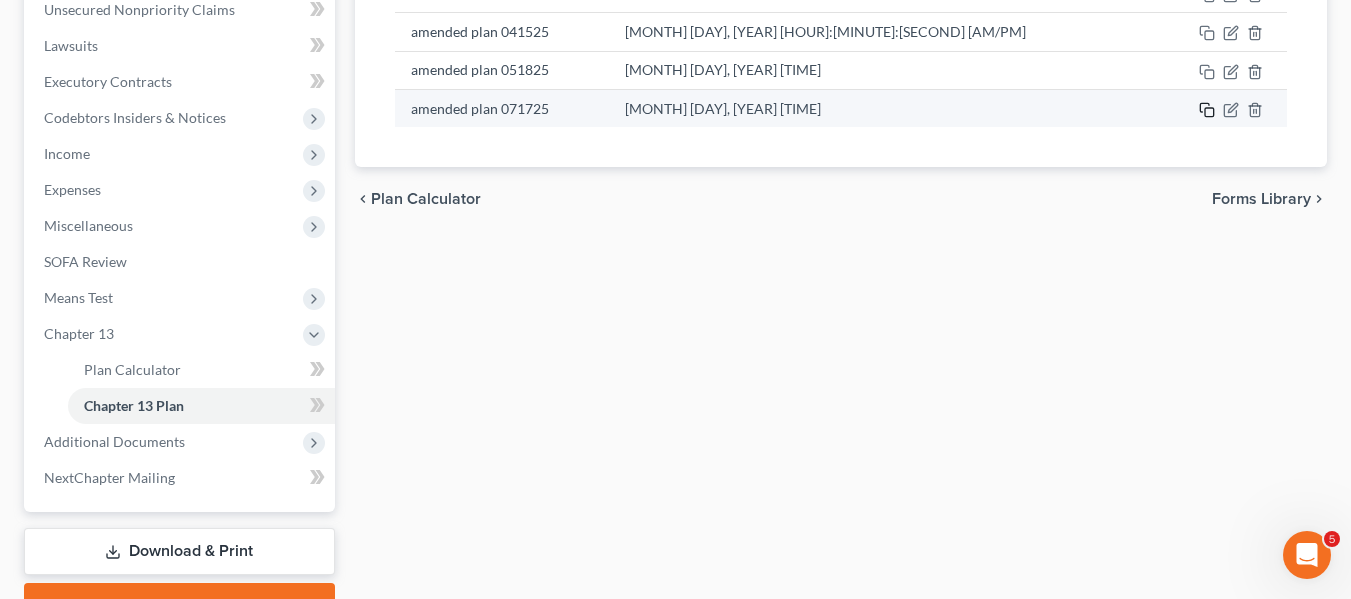 click 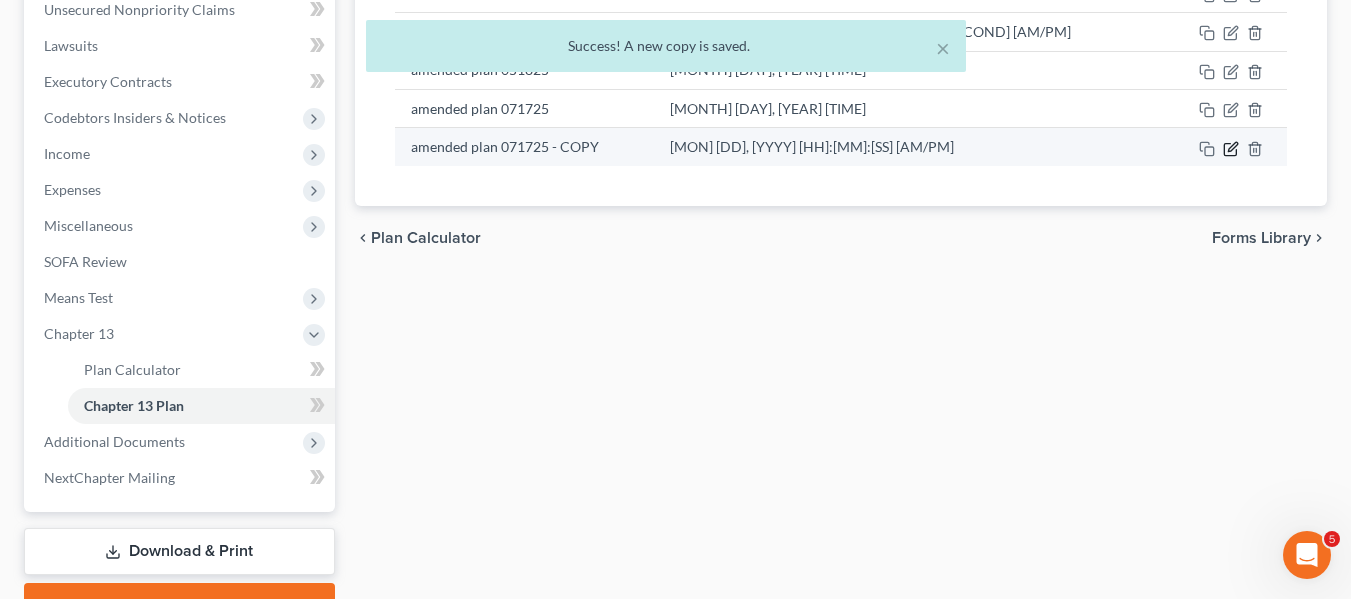click 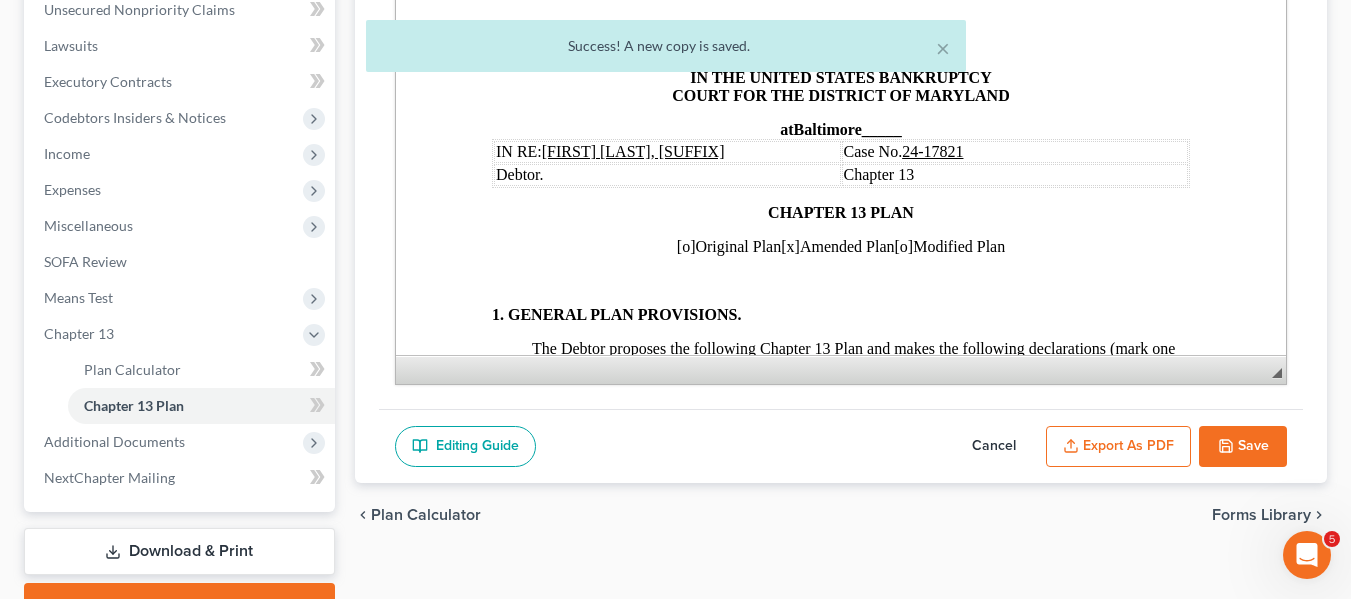 scroll, scrollTop: 0, scrollLeft: 0, axis: both 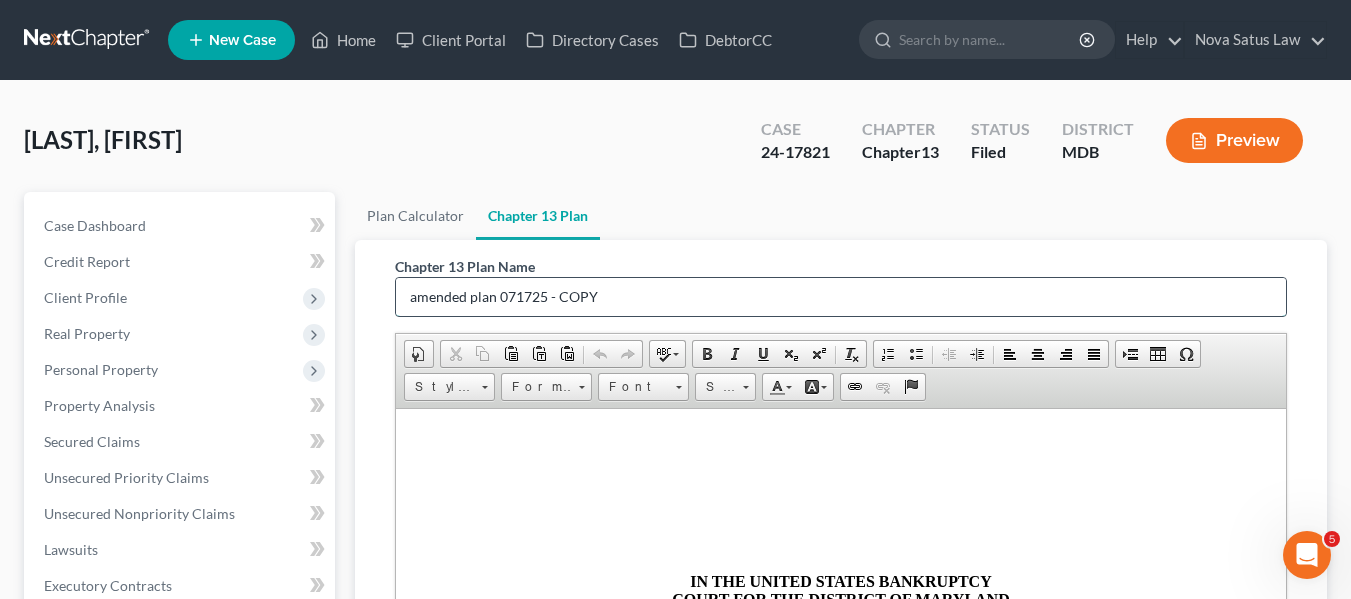 click on "amended plan 071725 - COPY" at bounding box center [841, 297] 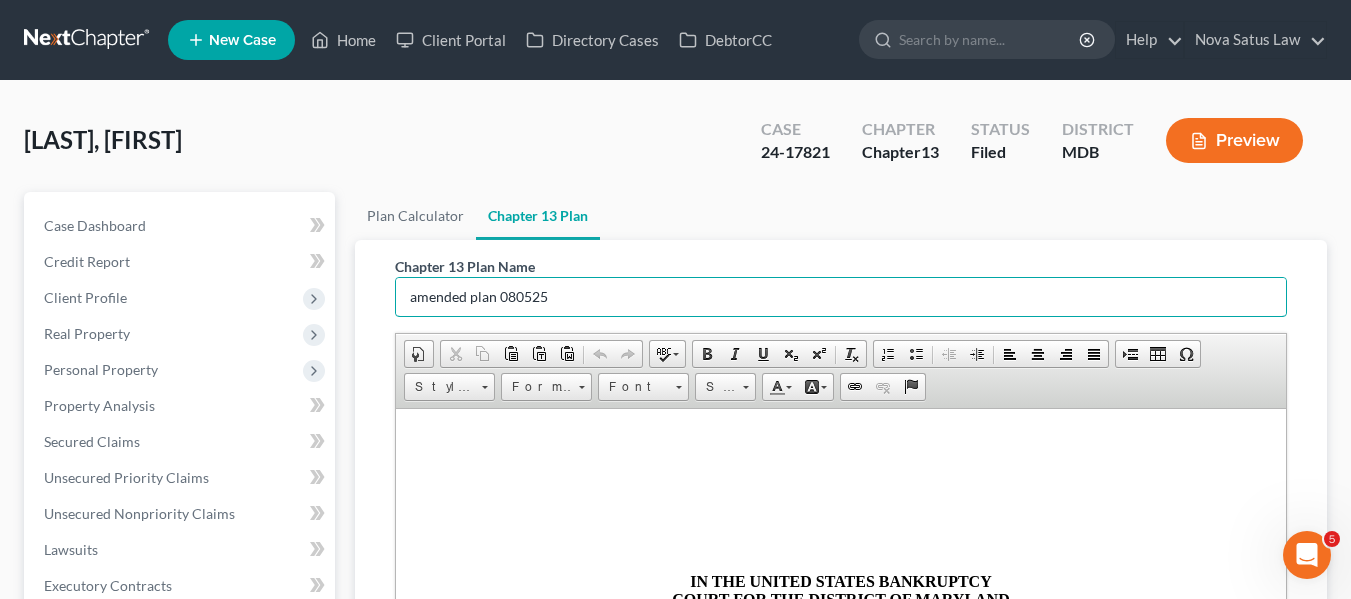 scroll, scrollTop: 524, scrollLeft: 0, axis: vertical 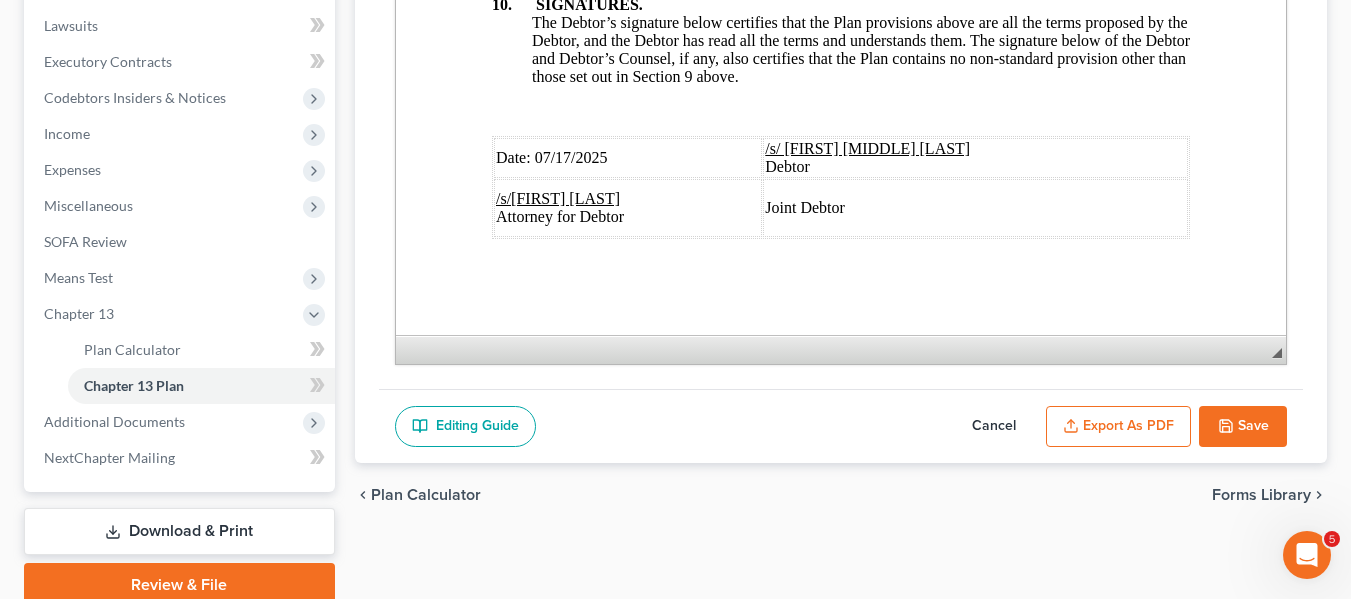 type on "amended plan 080525" 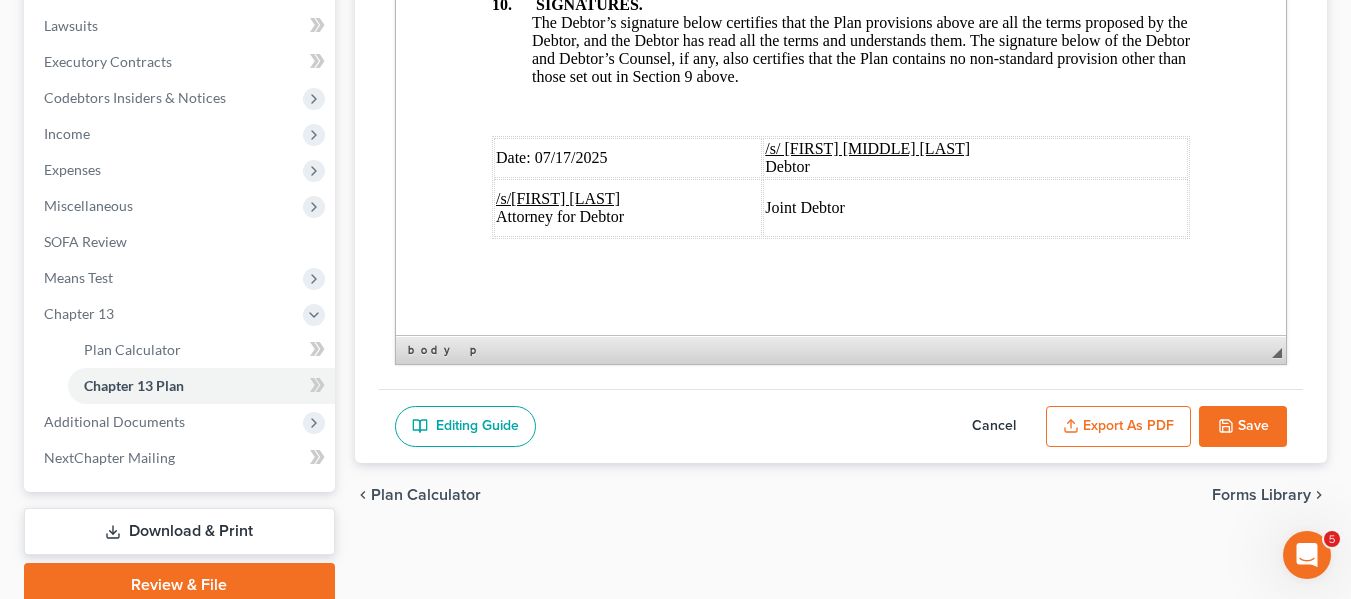 click on "Date: 07/17/2025" at bounding box center (551, 157) 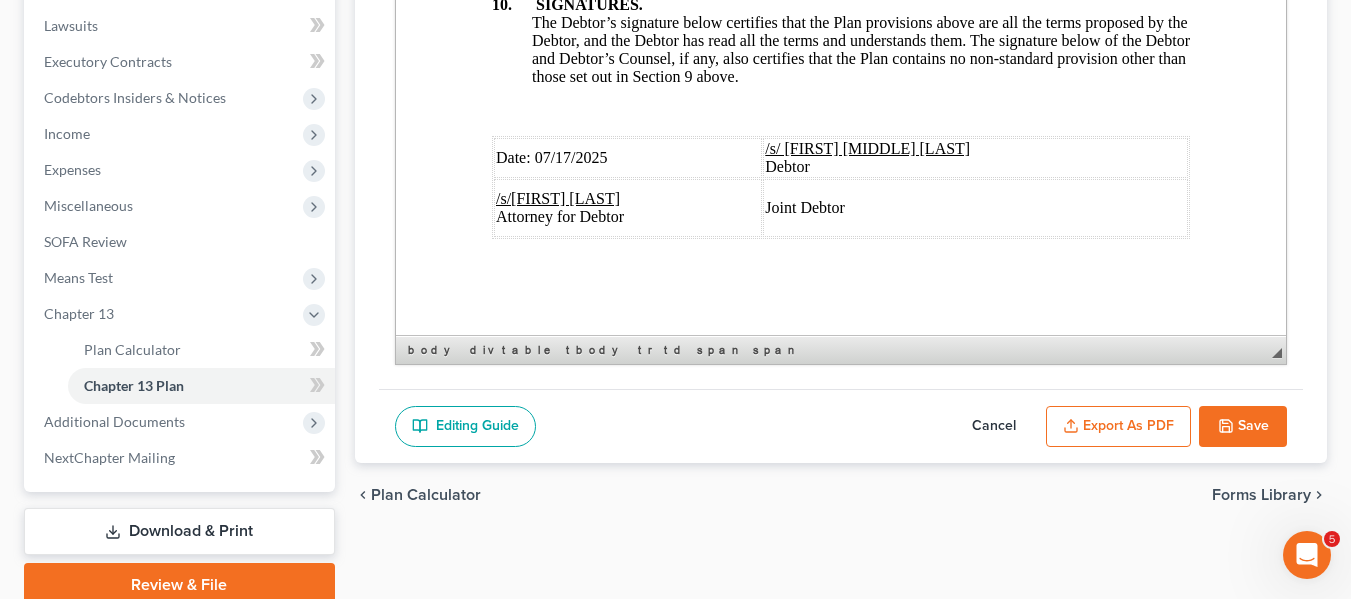 type 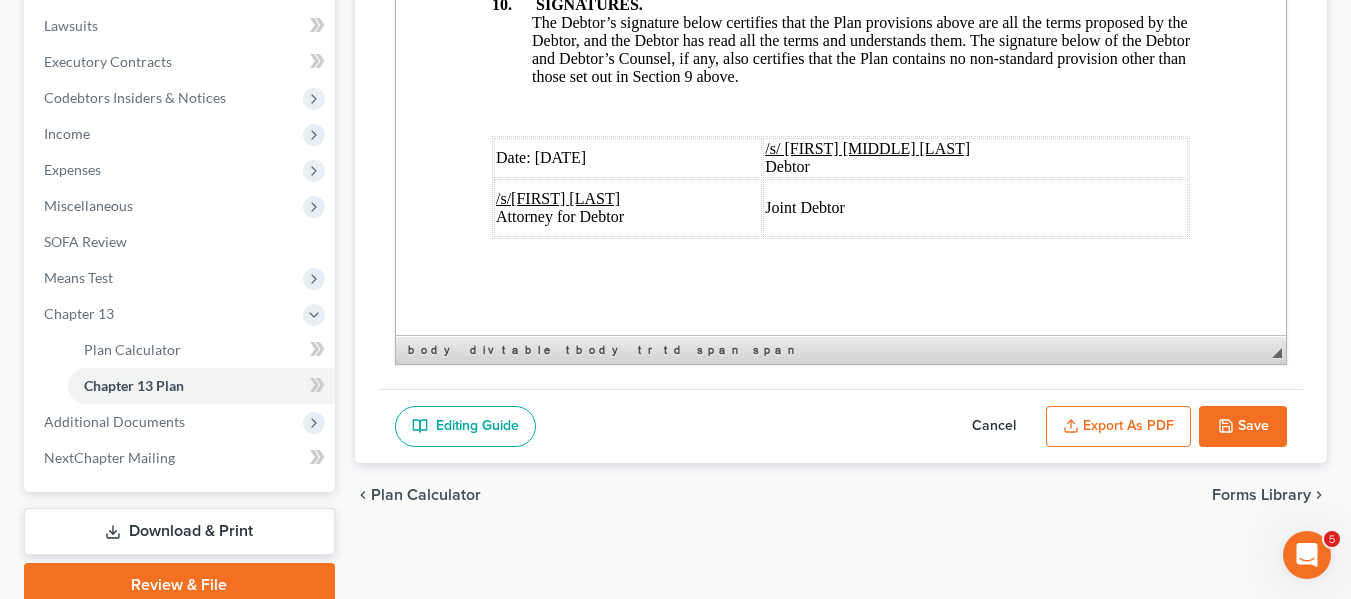 click on "Export as PDF" at bounding box center (1118, 427) 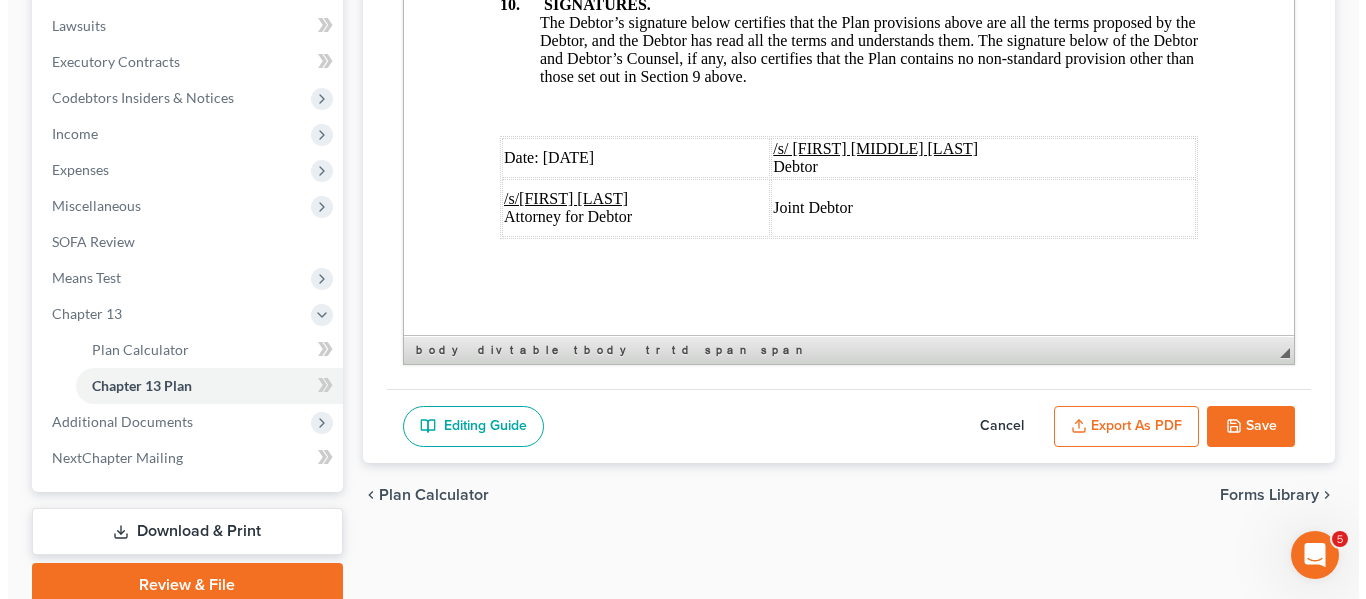 scroll, scrollTop: 7842, scrollLeft: 0, axis: vertical 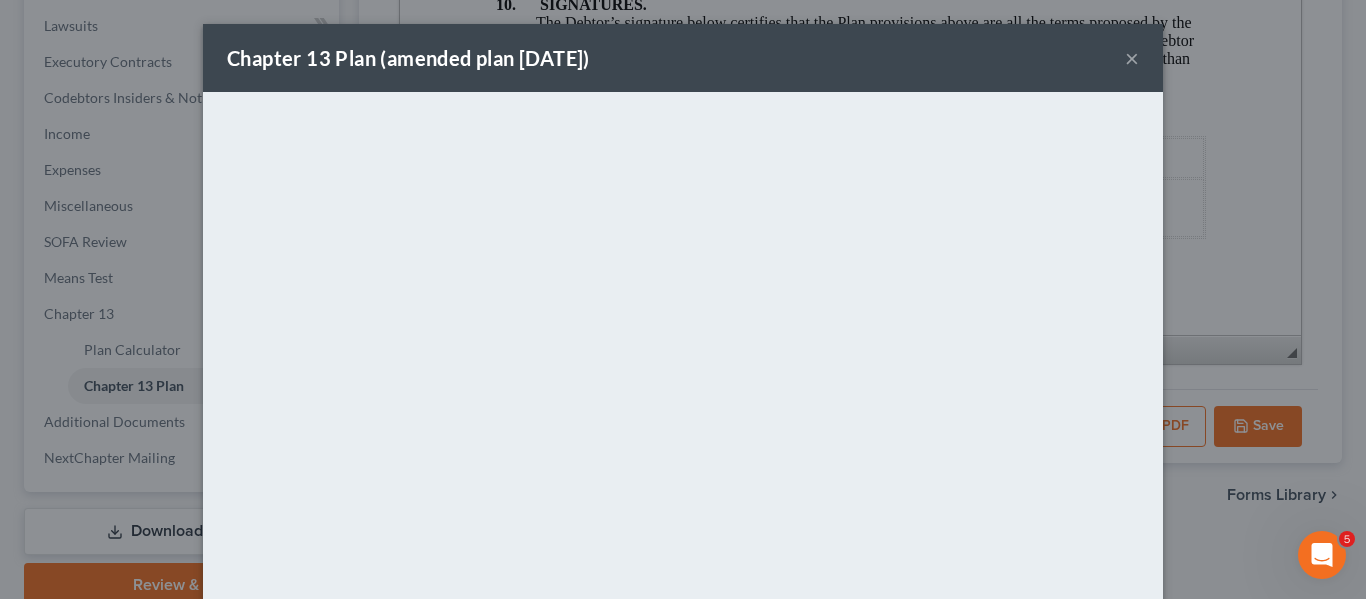 click on "Chapter 13 Plan (amended plan 080525) ×" at bounding box center [683, 58] 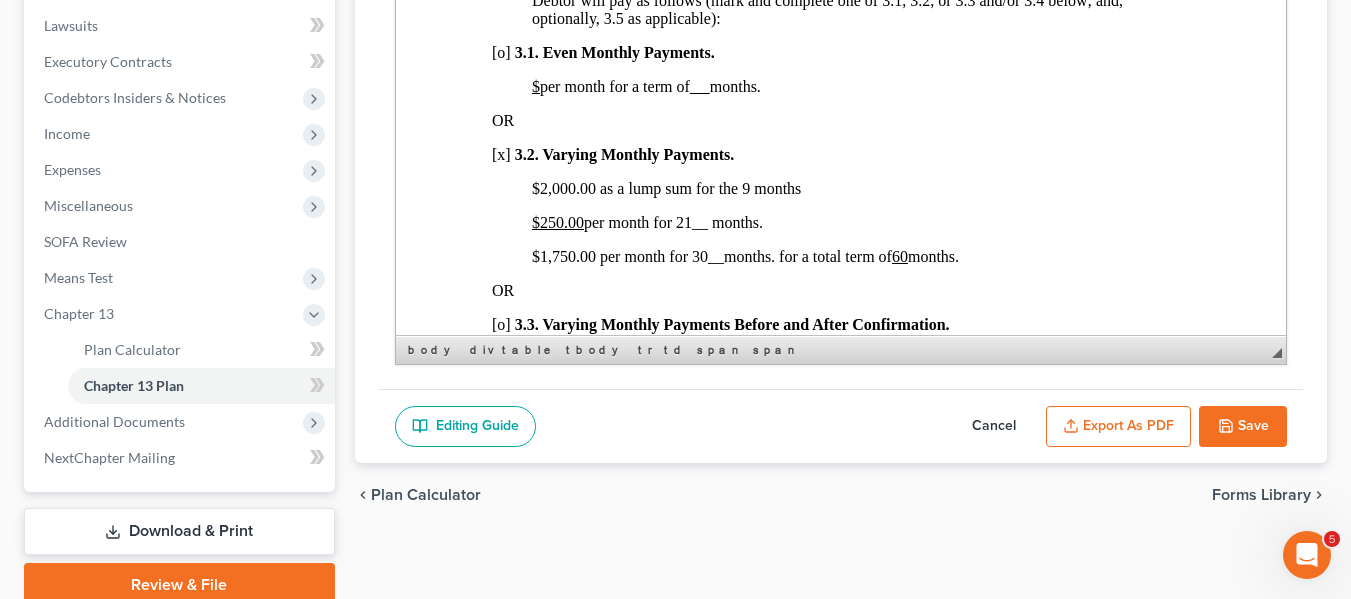 scroll, scrollTop: 1365, scrollLeft: 0, axis: vertical 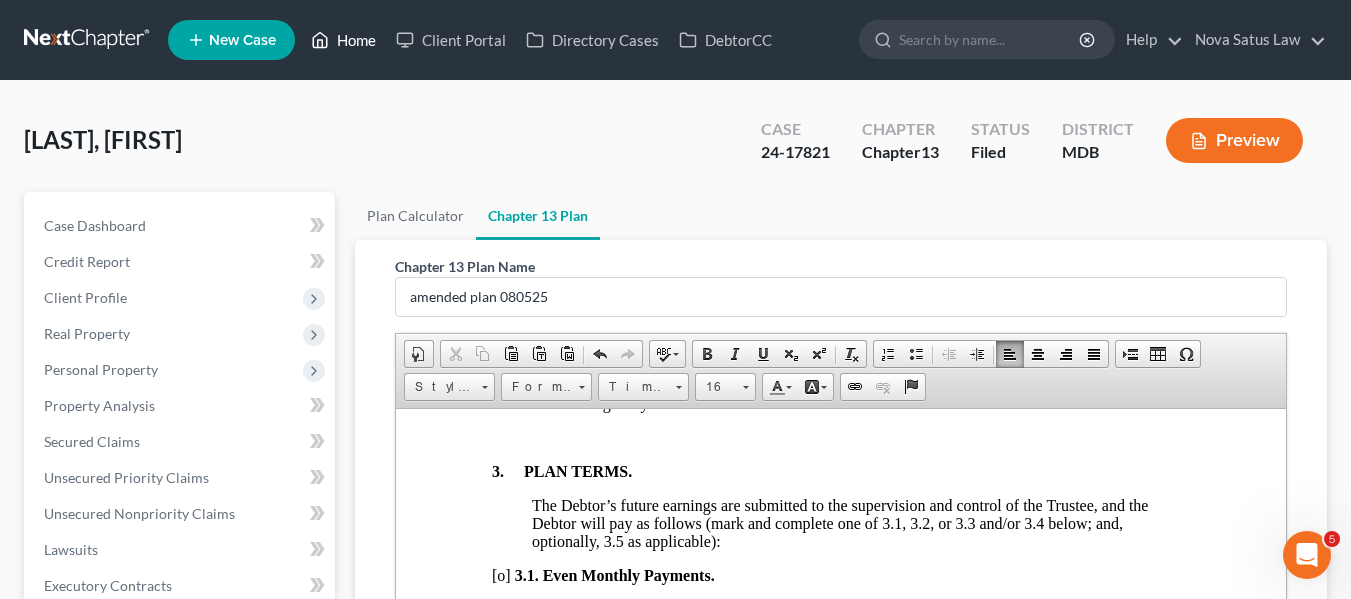 click on "Home" at bounding box center [343, 40] 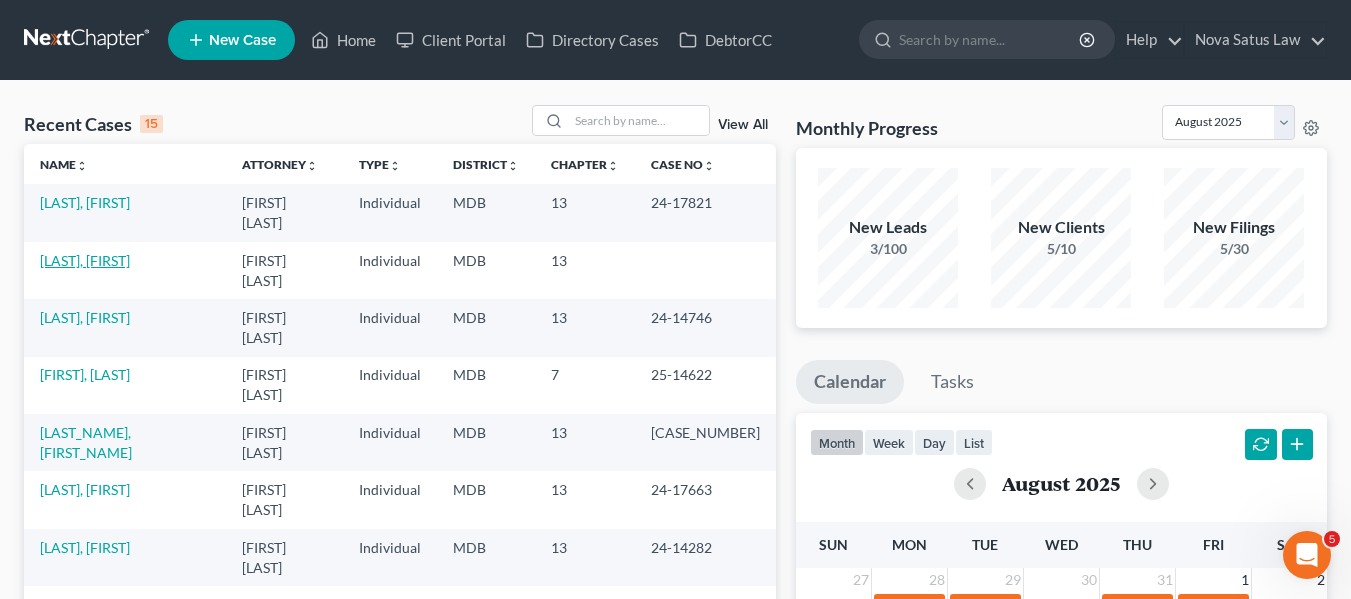click on "[LAST], [FIRST]" at bounding box center (85, 260) 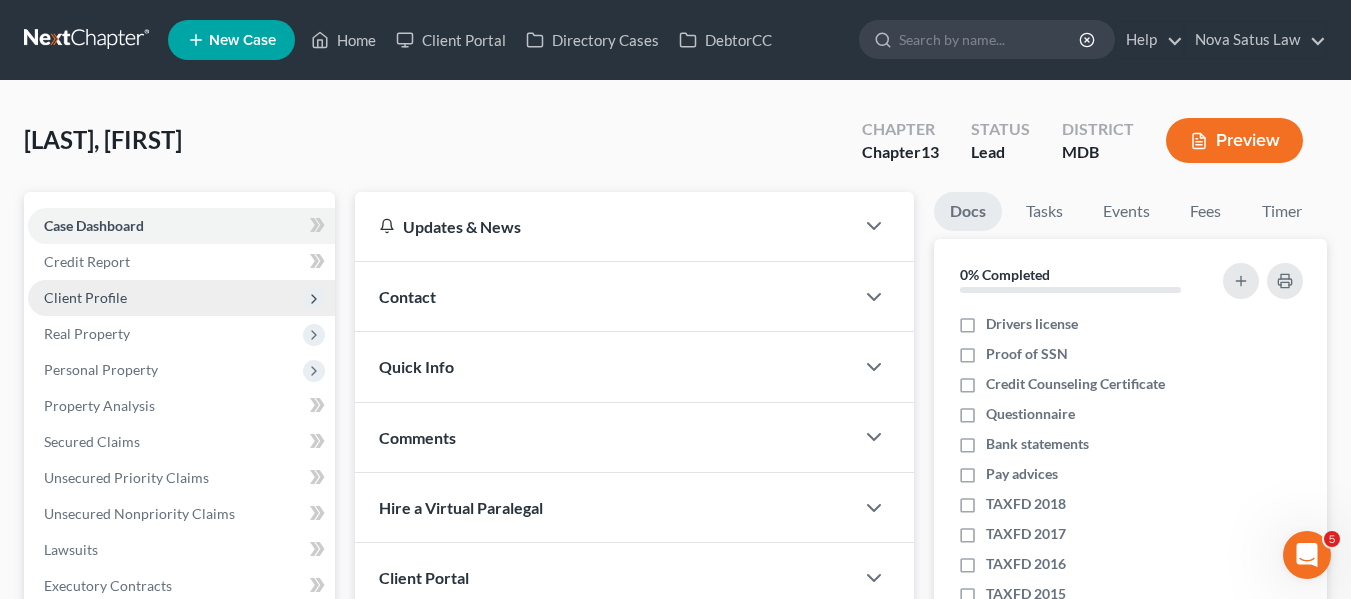 click on "Client Profile" at bounding box center (85, 297) 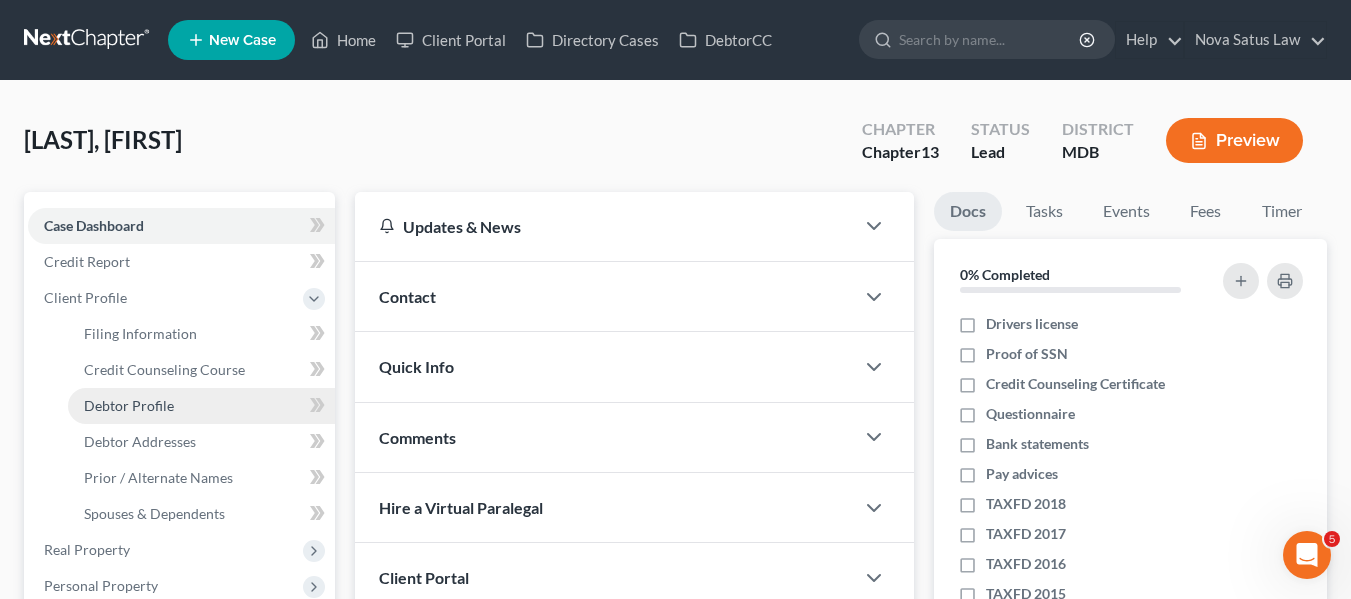 click on "Debtor Profile" at bounding box center (201, 406) 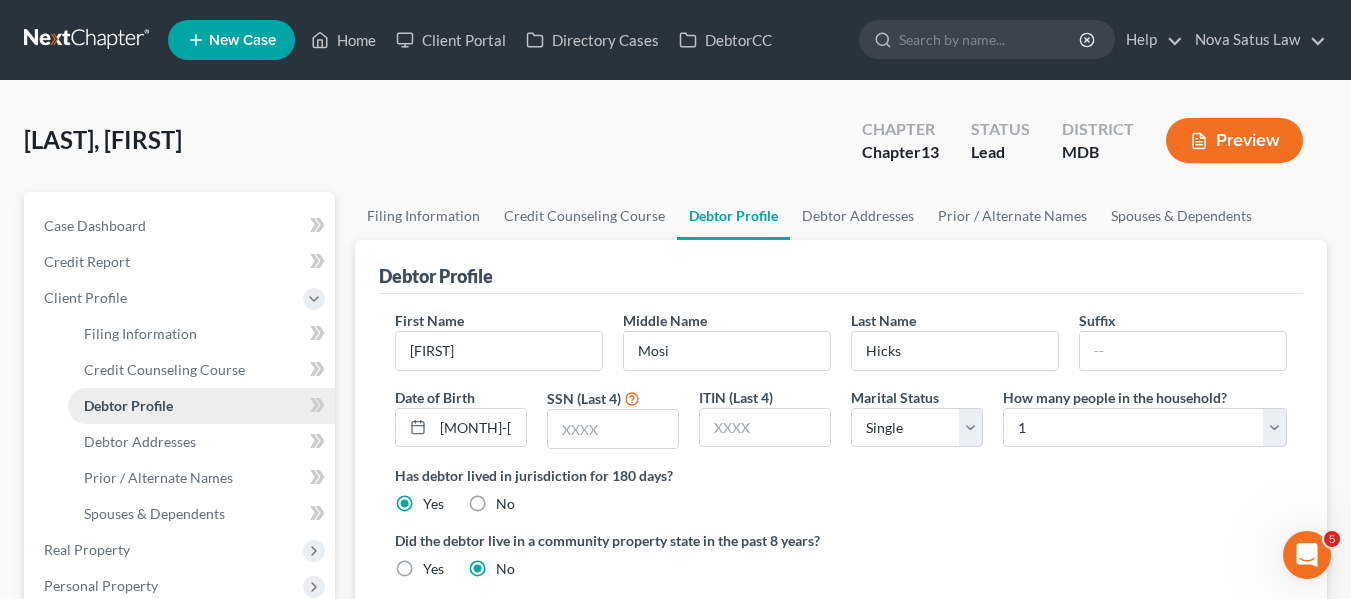 scroll, scrollTop: 177, scrollLeft: 0, axis: vertical 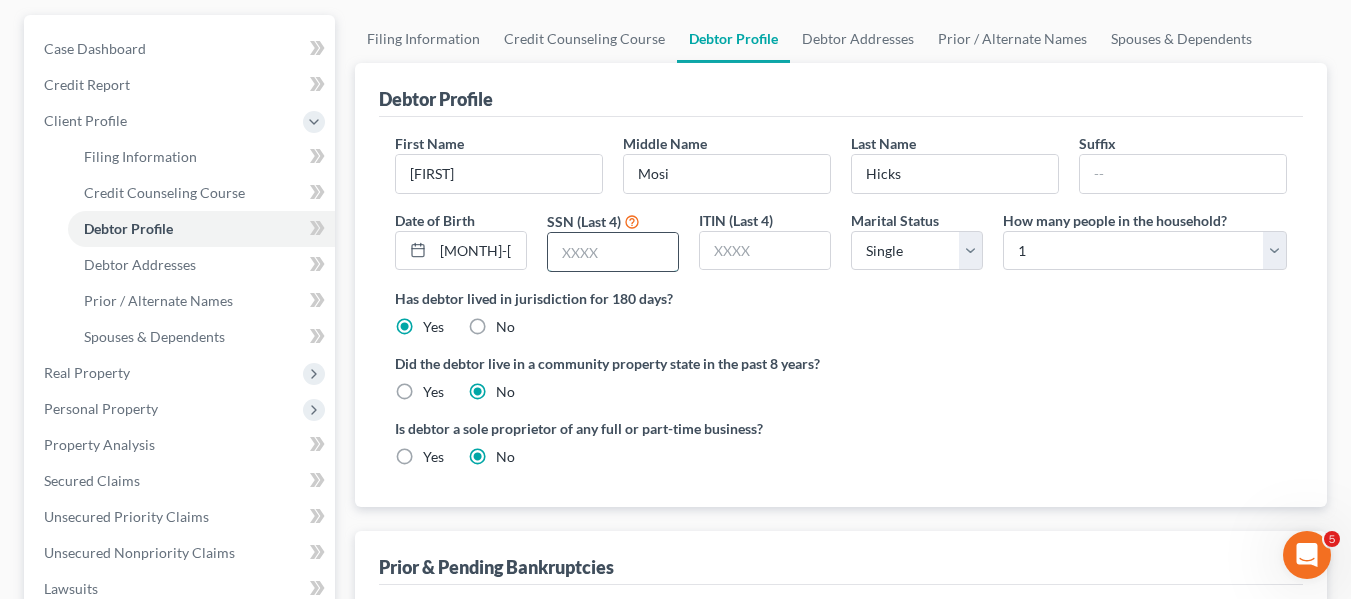 click at bounding box center [613, 252] 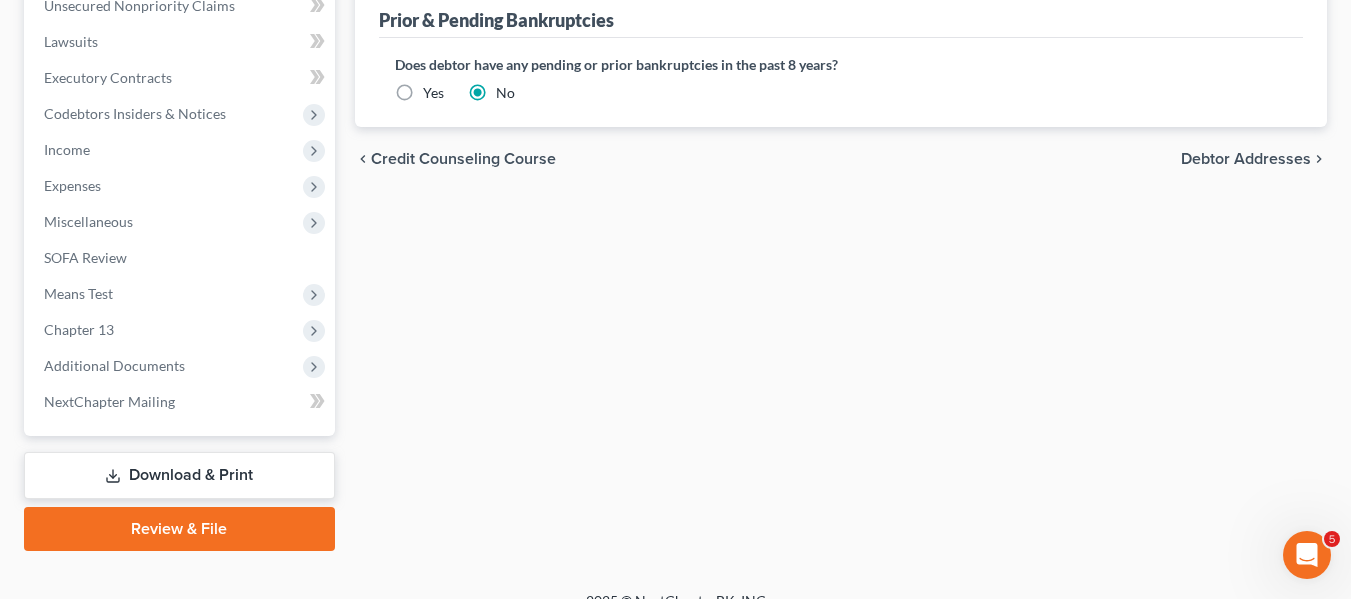 scroll, scrollTop: 752, scrollLeft: 0, axis: vertical 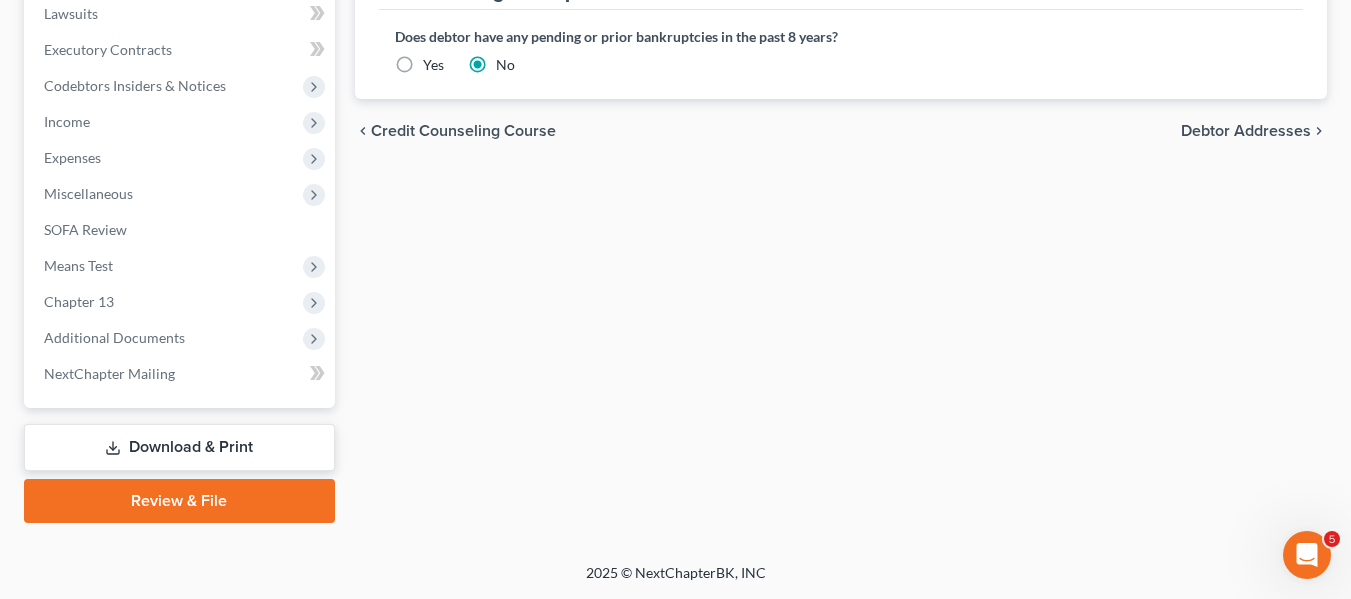 type on "1044" 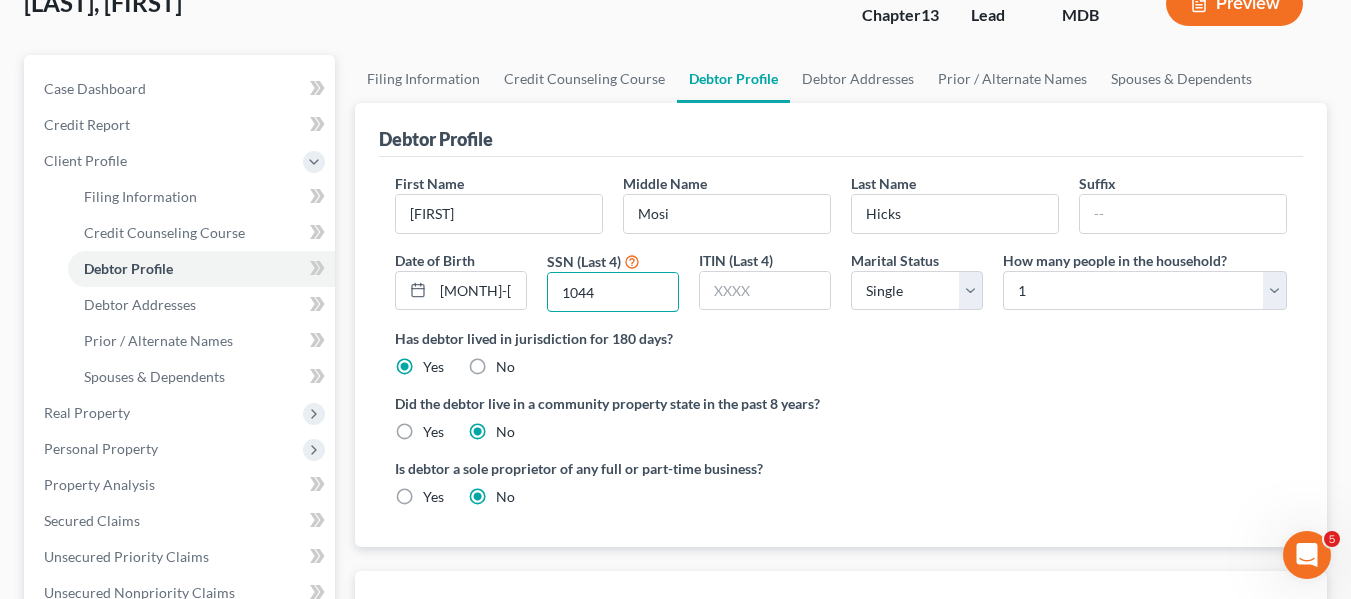 scroll, scrollTop: 136, scrollLeft: 0, axis: vertical 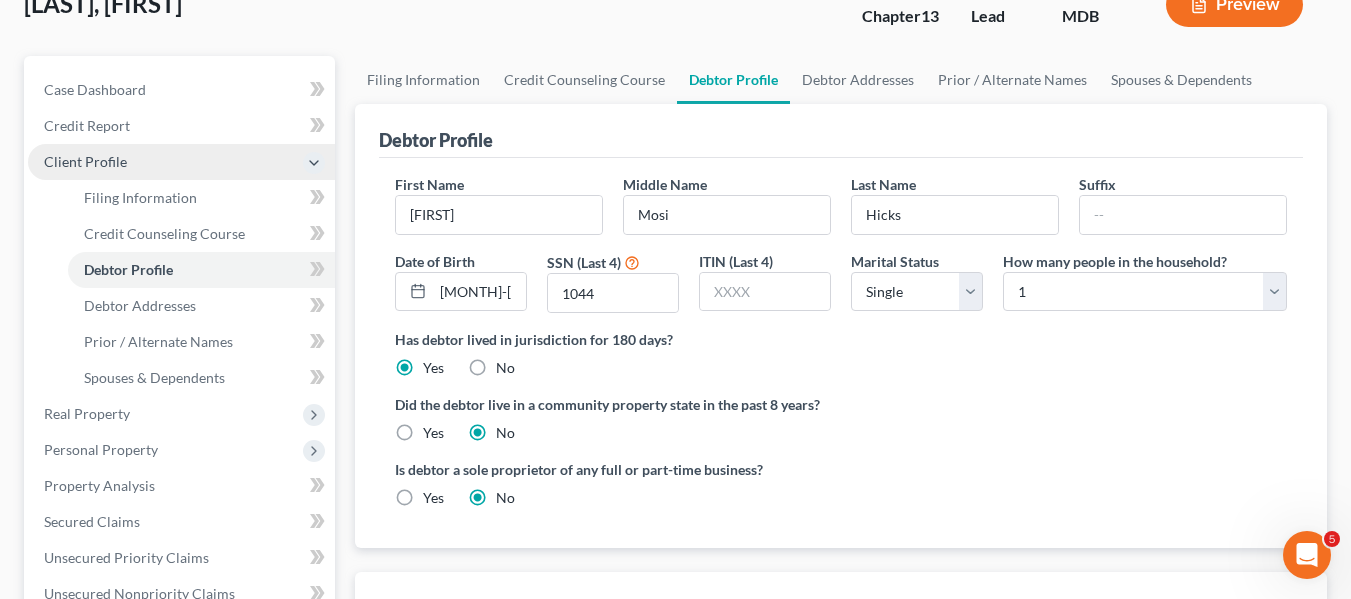 click on "Client Profile" at bounding box center (181, 162) 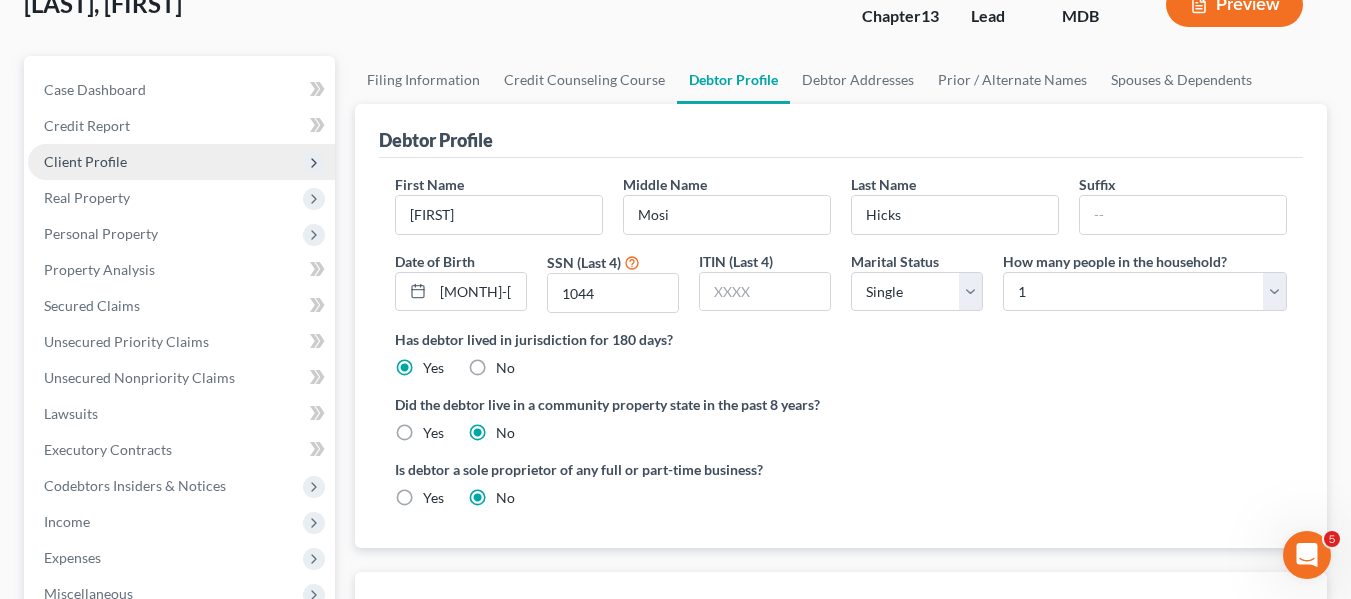 click on "Client Profile" at bounding box center (181, 162) 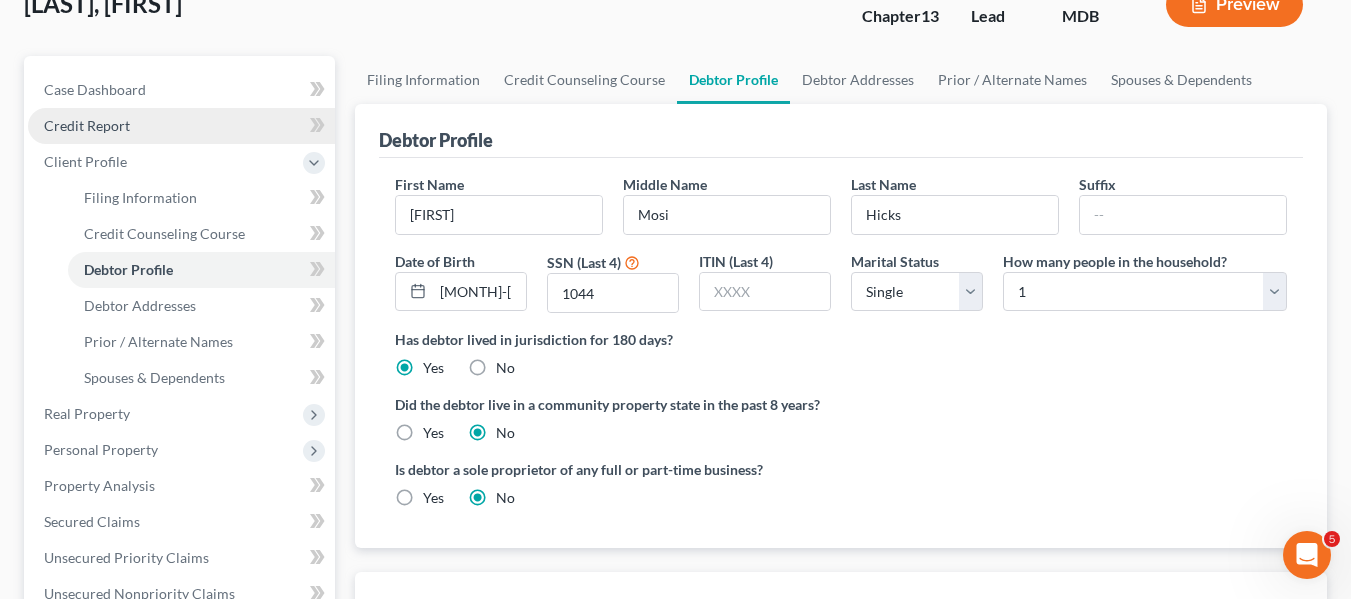 click on "Credit Report" at bounding box center (87, 125) 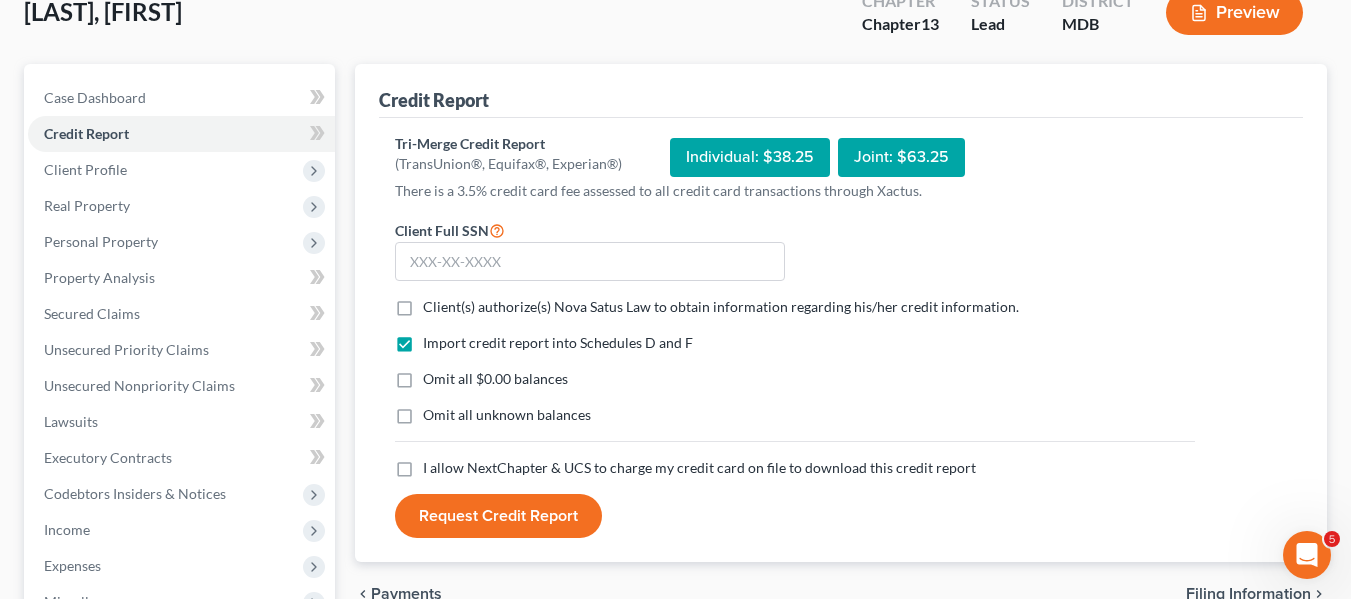 scroll, scrollTop: 129, scrollLeft: 0, axis: vertical 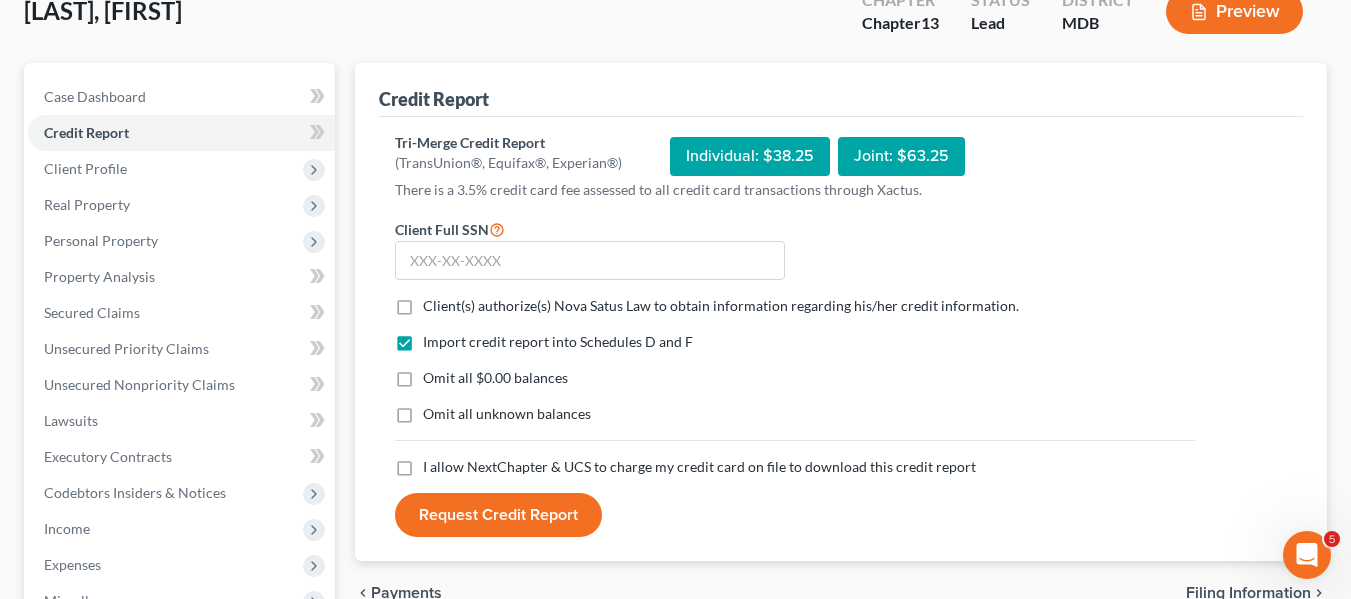 click on "Client(s) authorize(s) [BRAND] [BRAND] to obtain information regarding his/her credit information.
*" at bounding box center [721, 306] 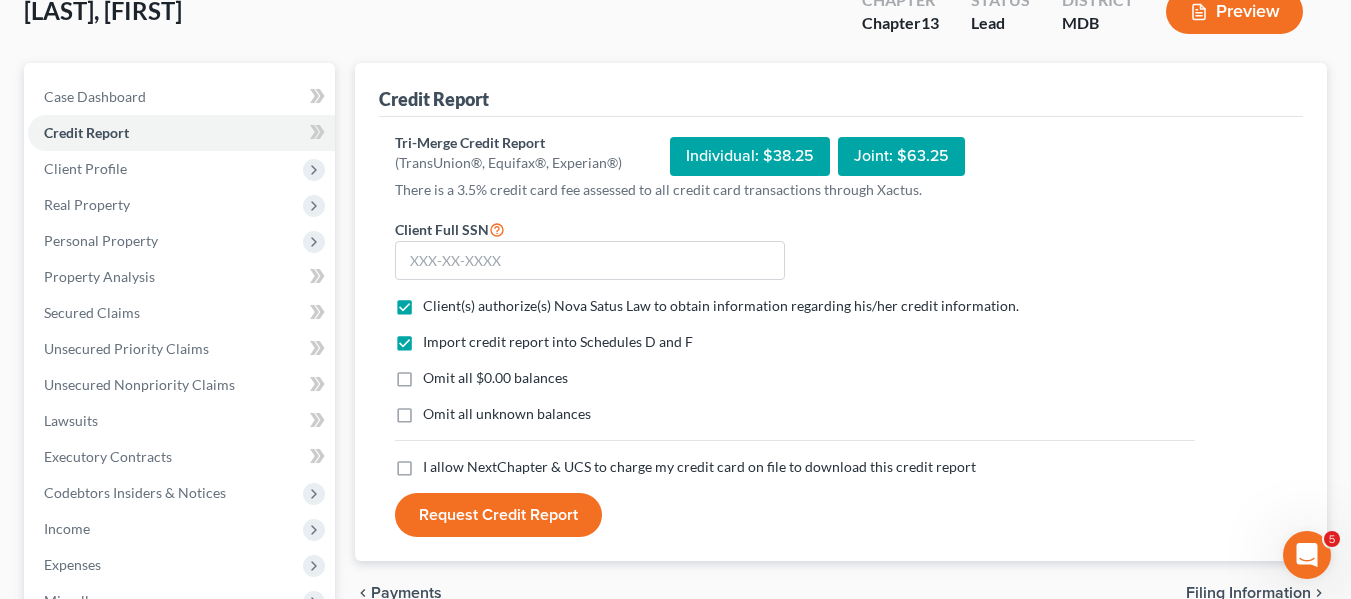 click on "I allow NextChapter & UCS to charge my credit card on file to download this credit report
*" at bounding box center [699, 467] 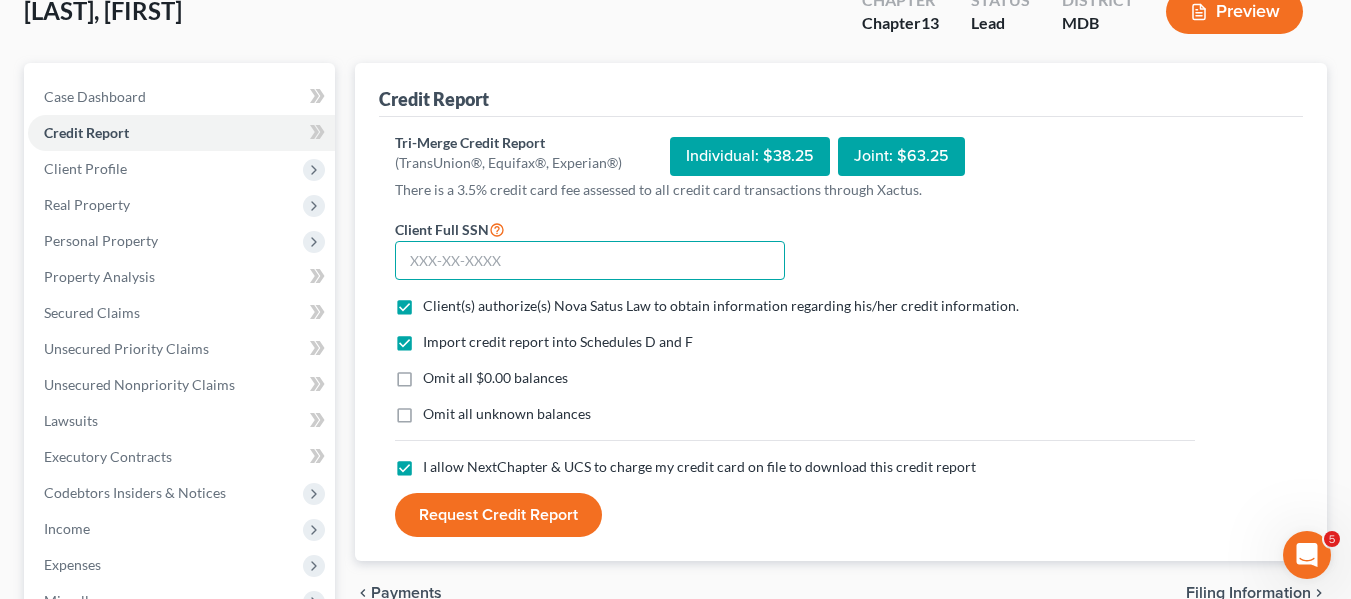 click at bounding box center (590, 261) 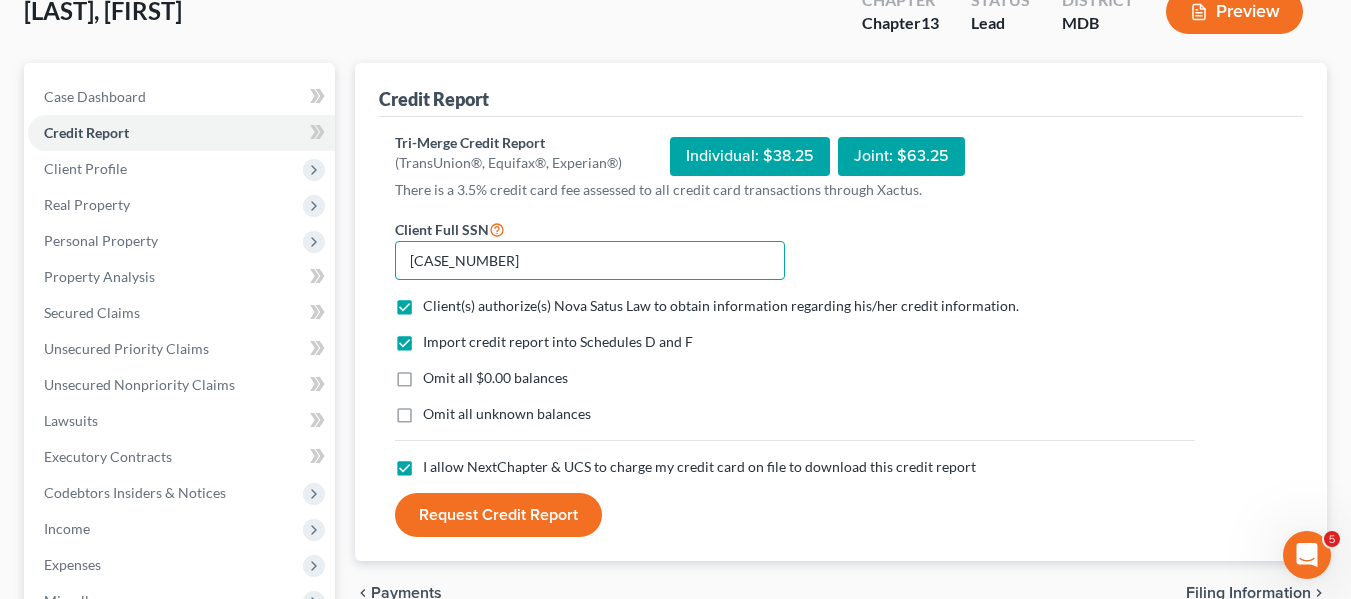 type on "[CASE_NUMBER]" 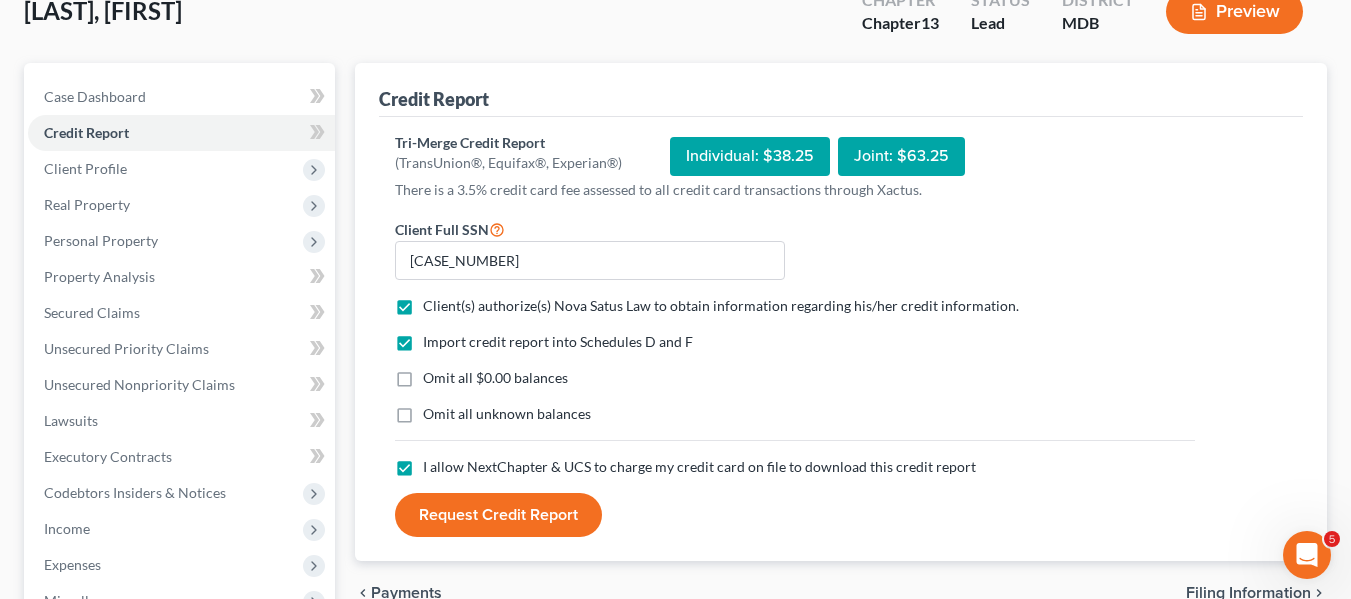 click on "Request Credit Report" at bounding box center [498, 515] 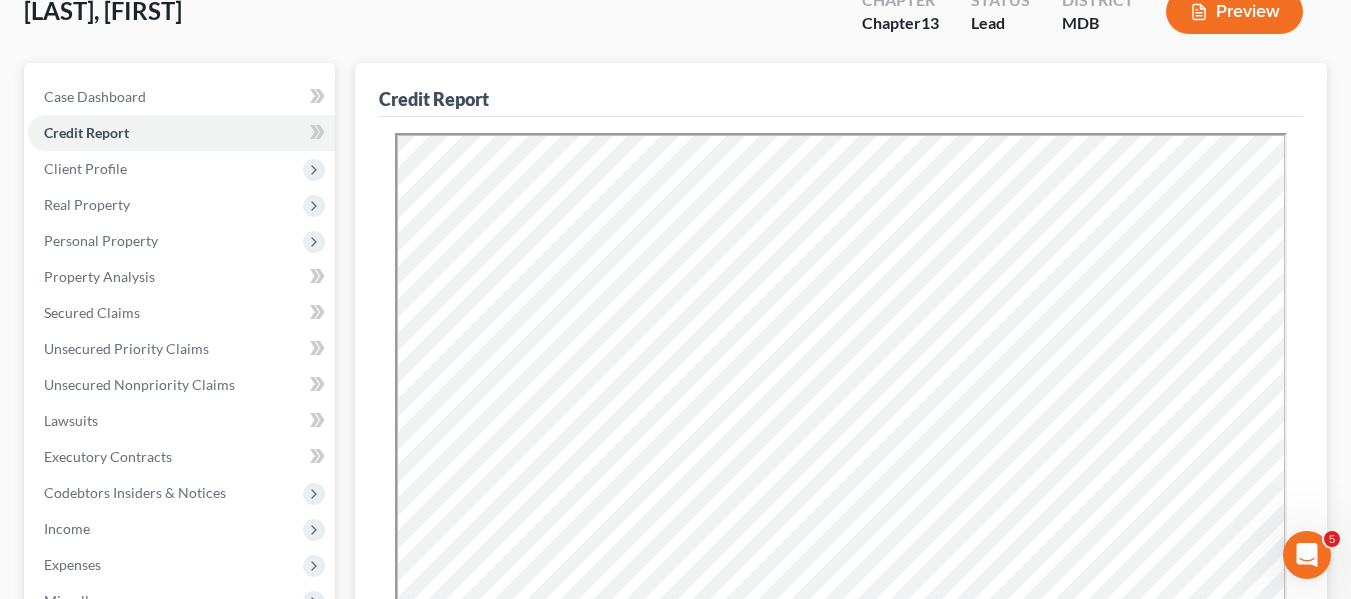 scroll, scrollTop: 0, scrollLeft: 0, axis: both 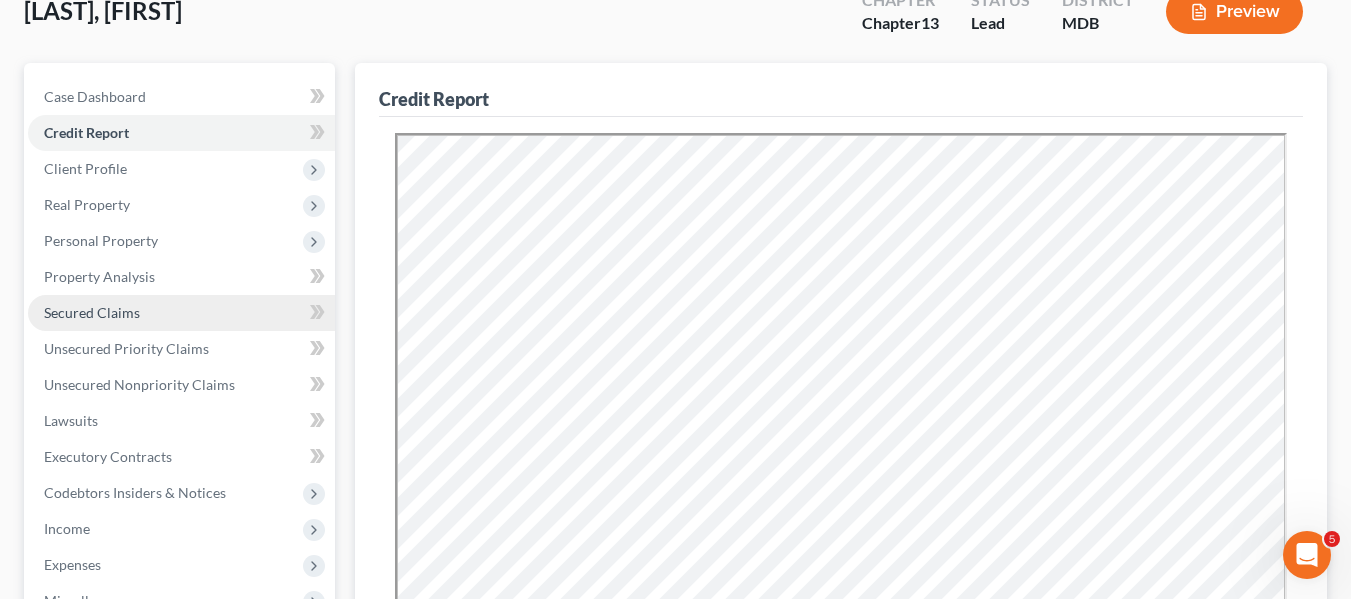 click on "Secured Claims" at bounding box center (181, 313) 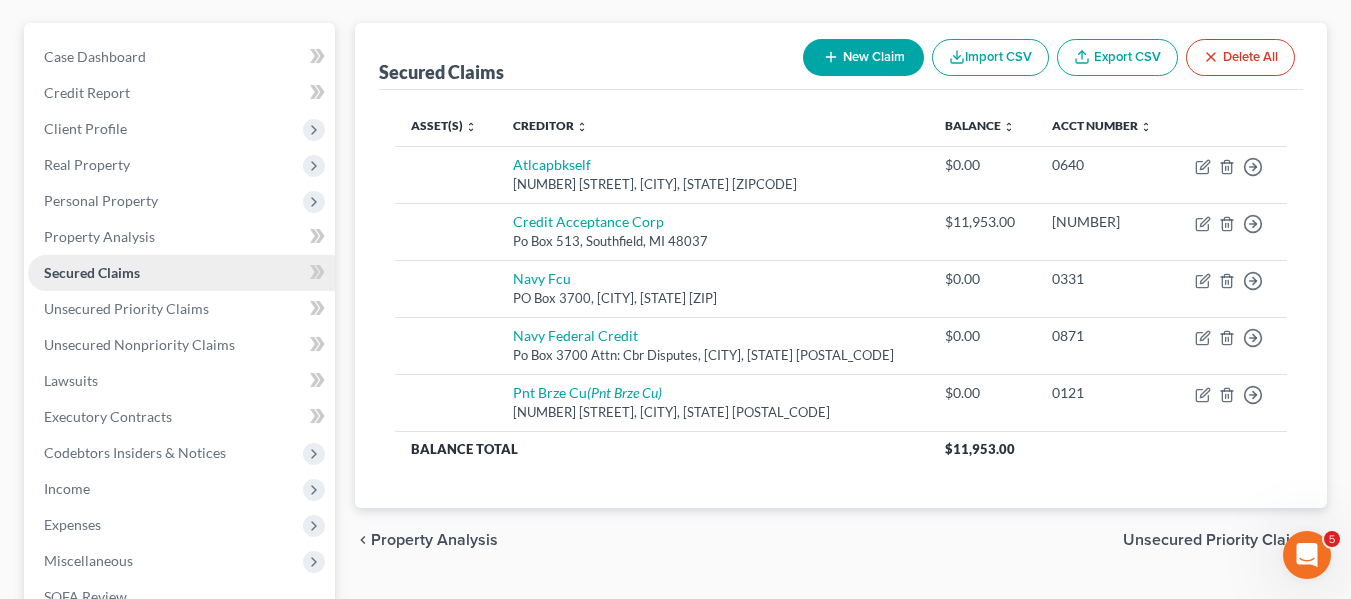 scroll, scrollTop: 170, scrollLeft: 0, axis: vertical 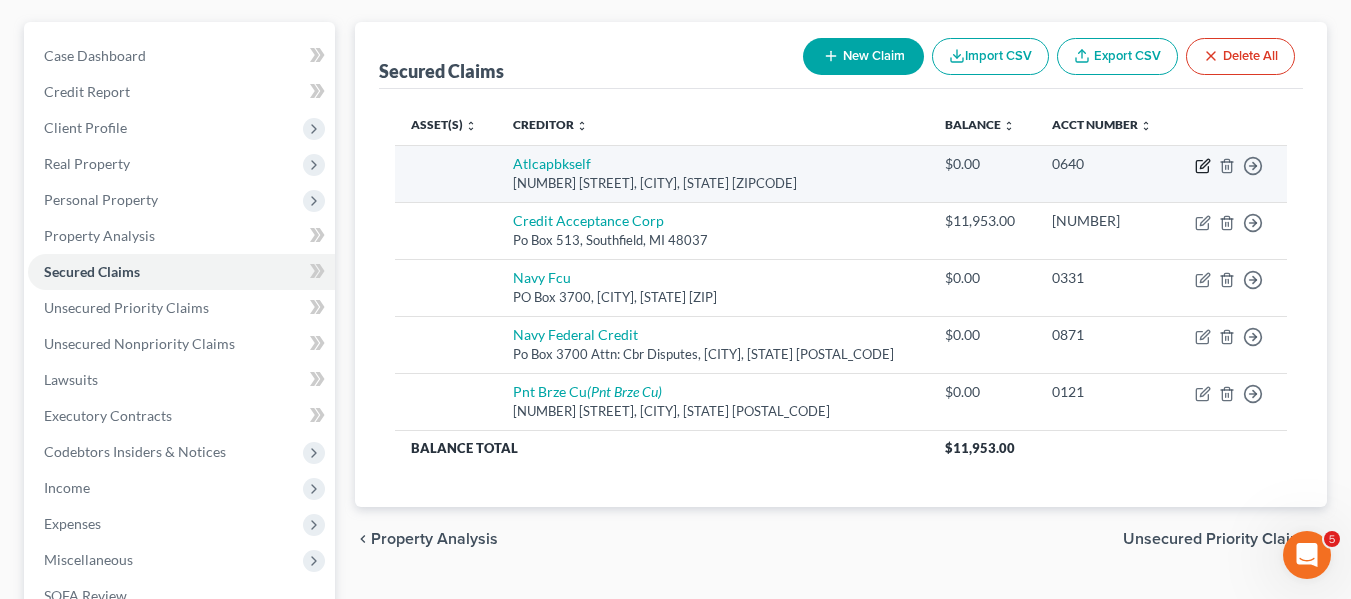 click 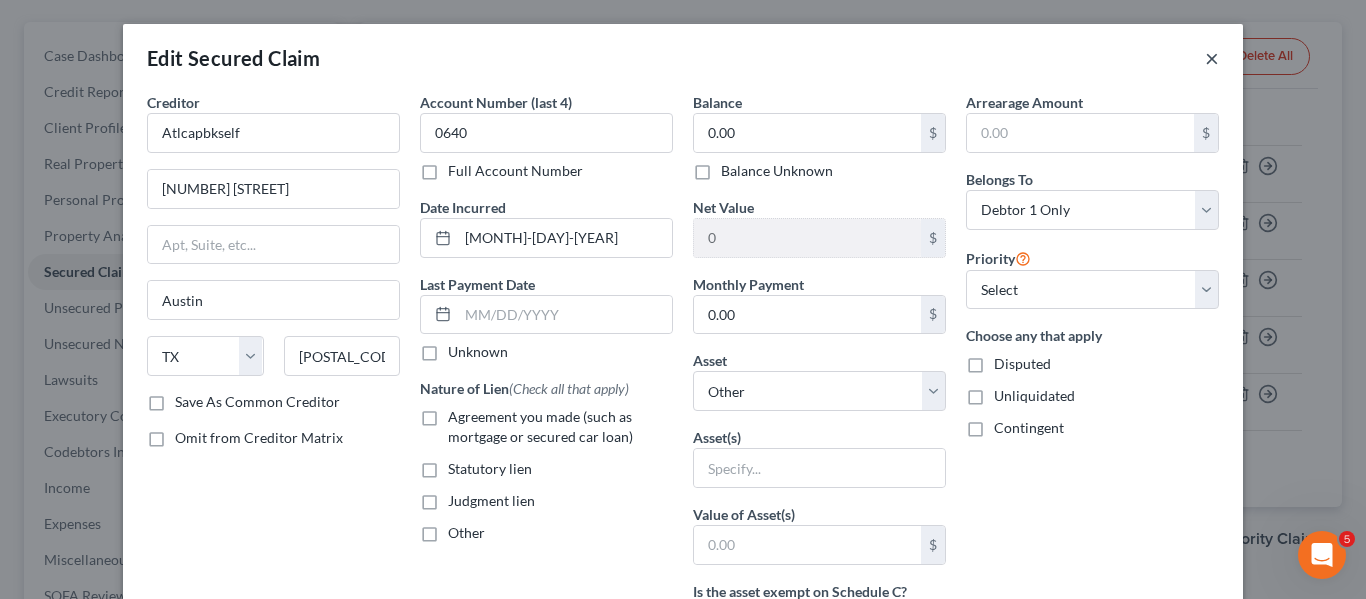 click on "×" at bounding box center [1212, 58] 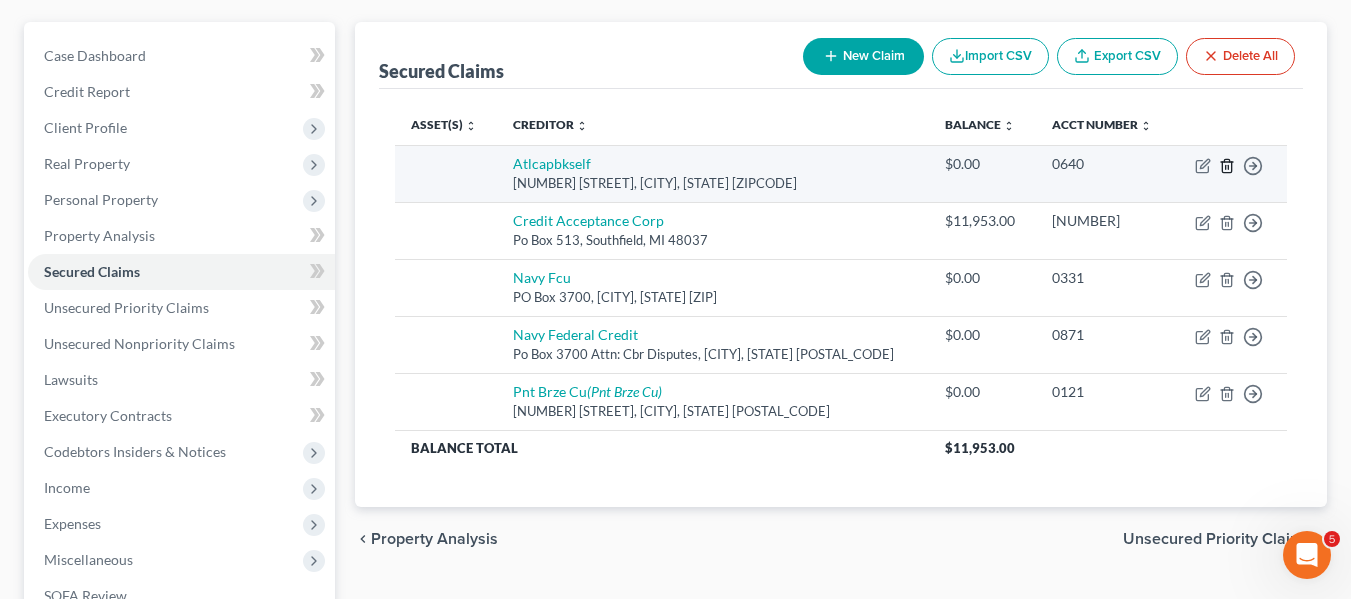 click 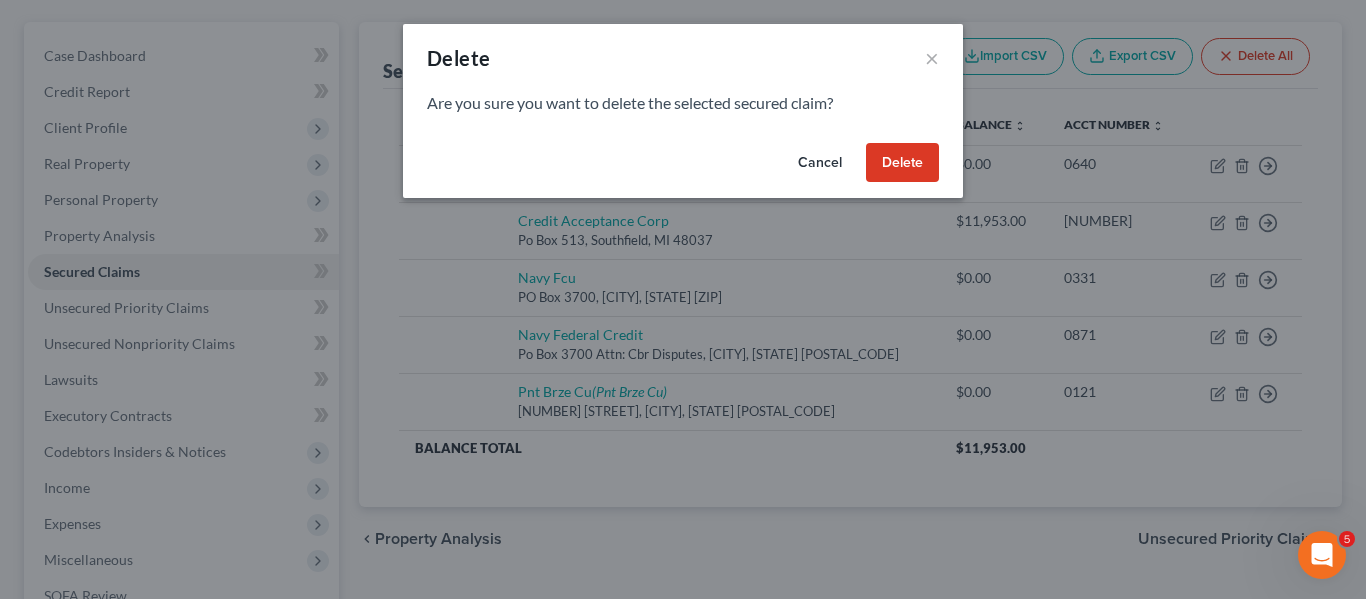 click on "Delete" at bounding box center (902, 163) 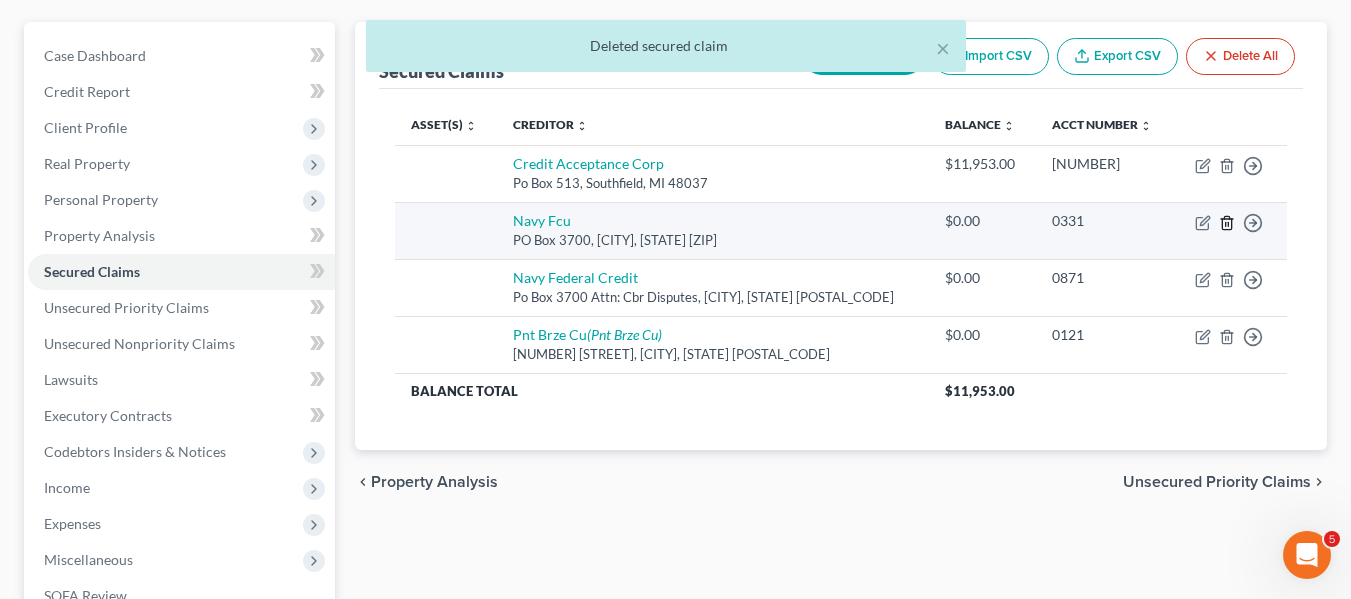 click 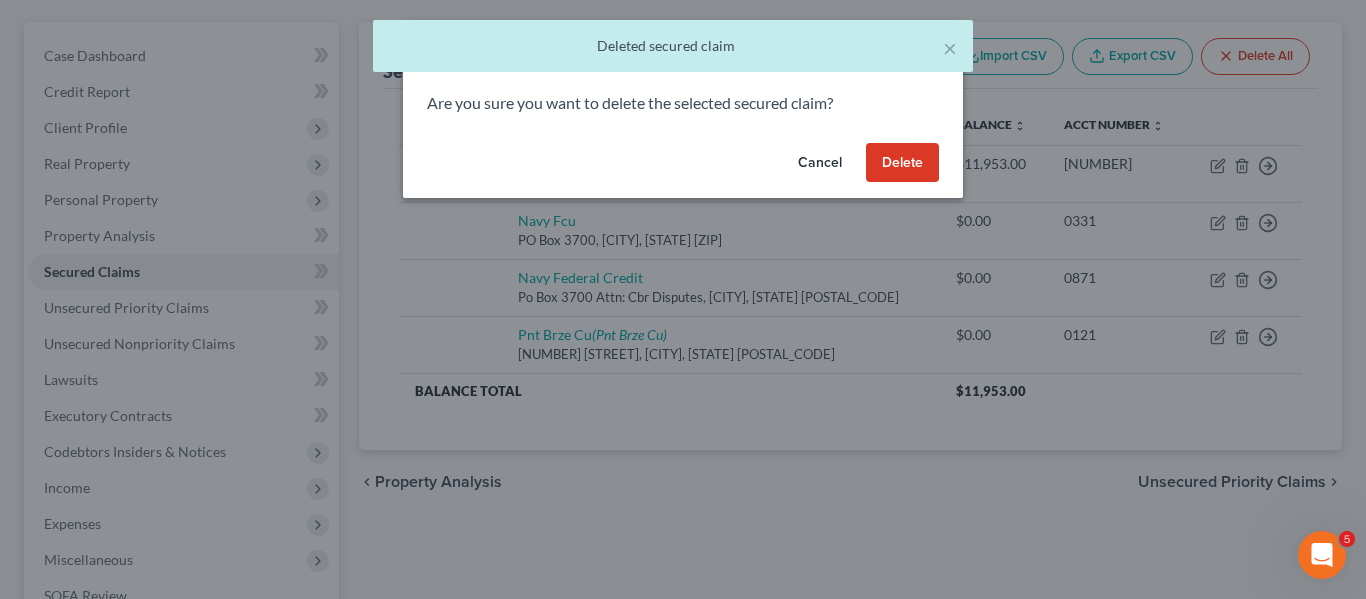 click on "Delete" at bounding box center [902, 163] 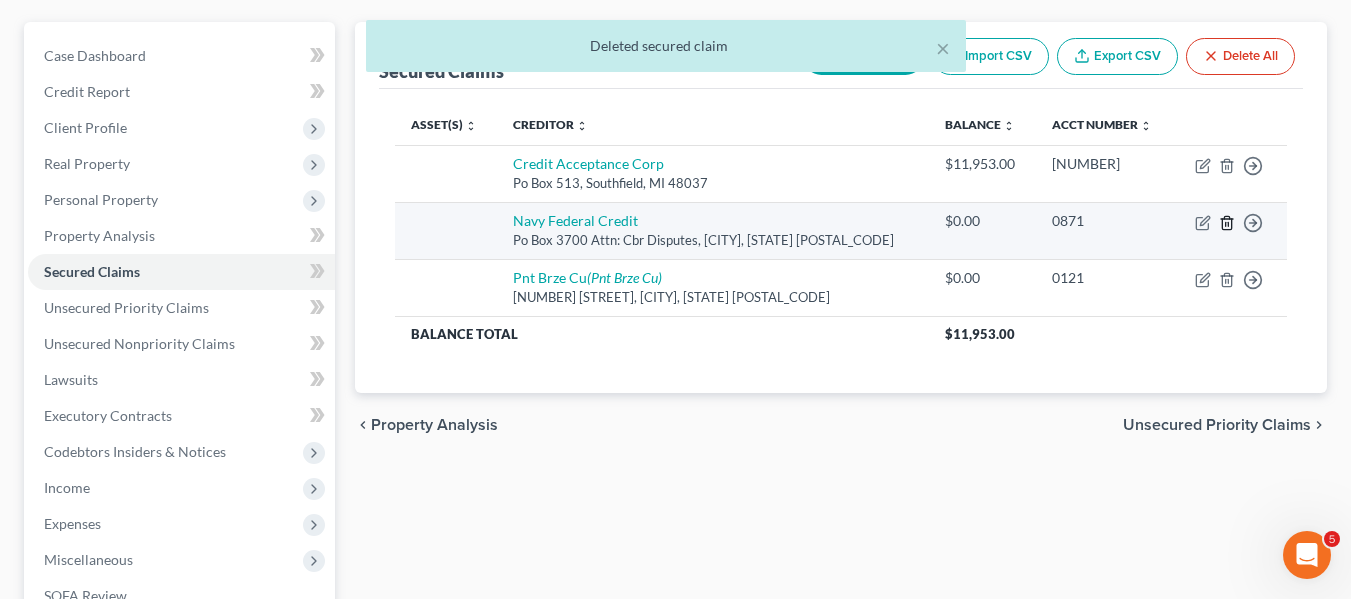 click 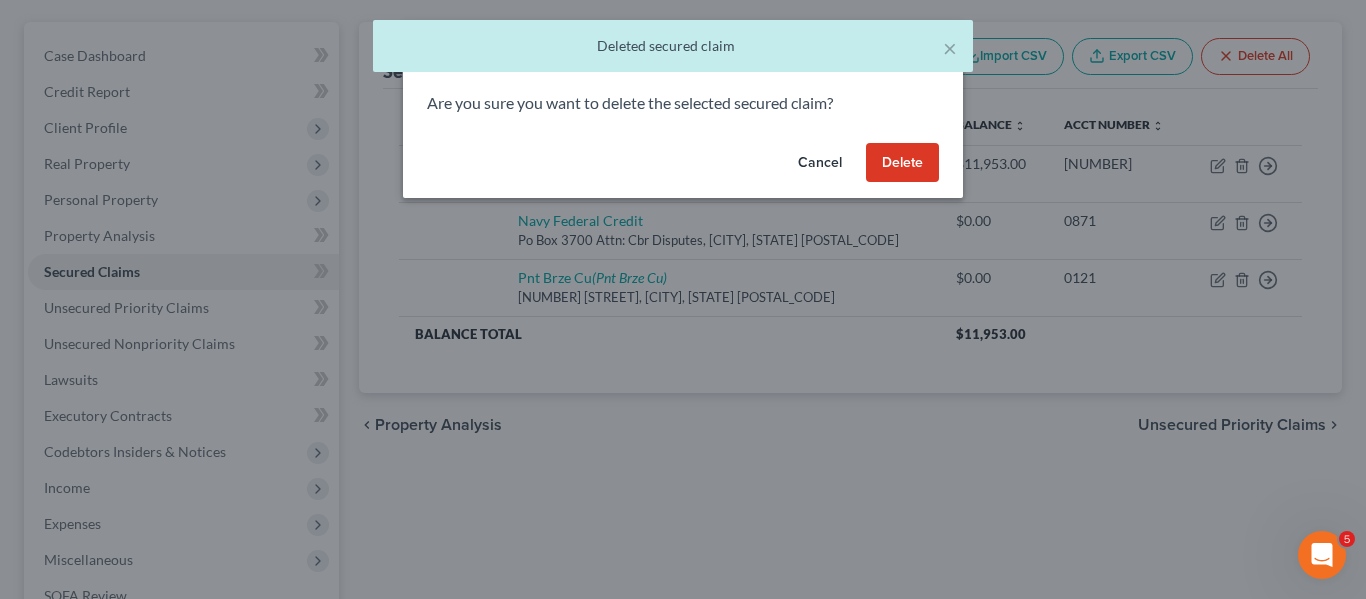 click on "Delete" at bounding box center [902, 163] 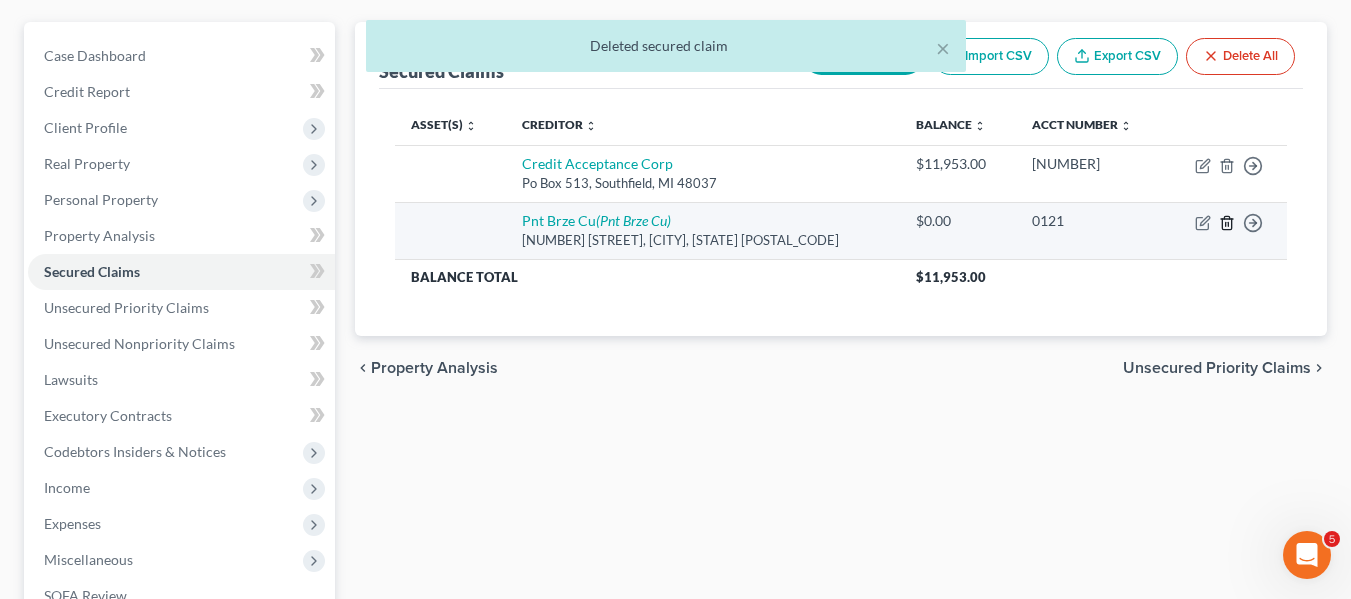 click 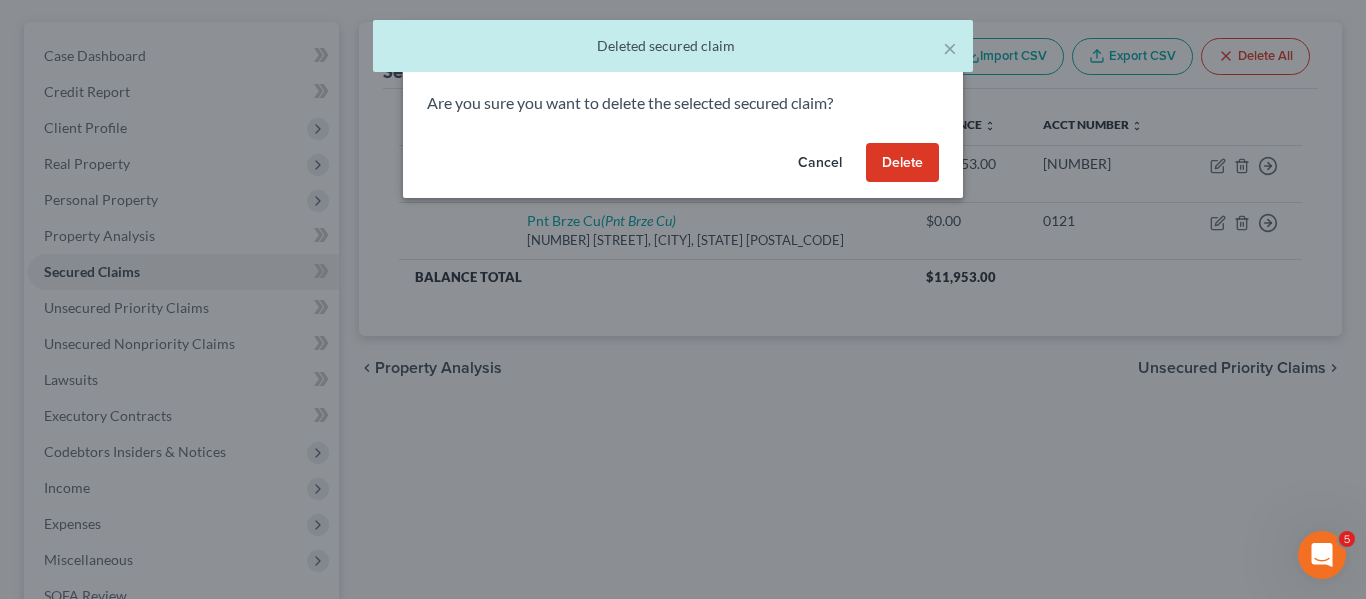 click on "Delete" at bounding box center (902, 163) 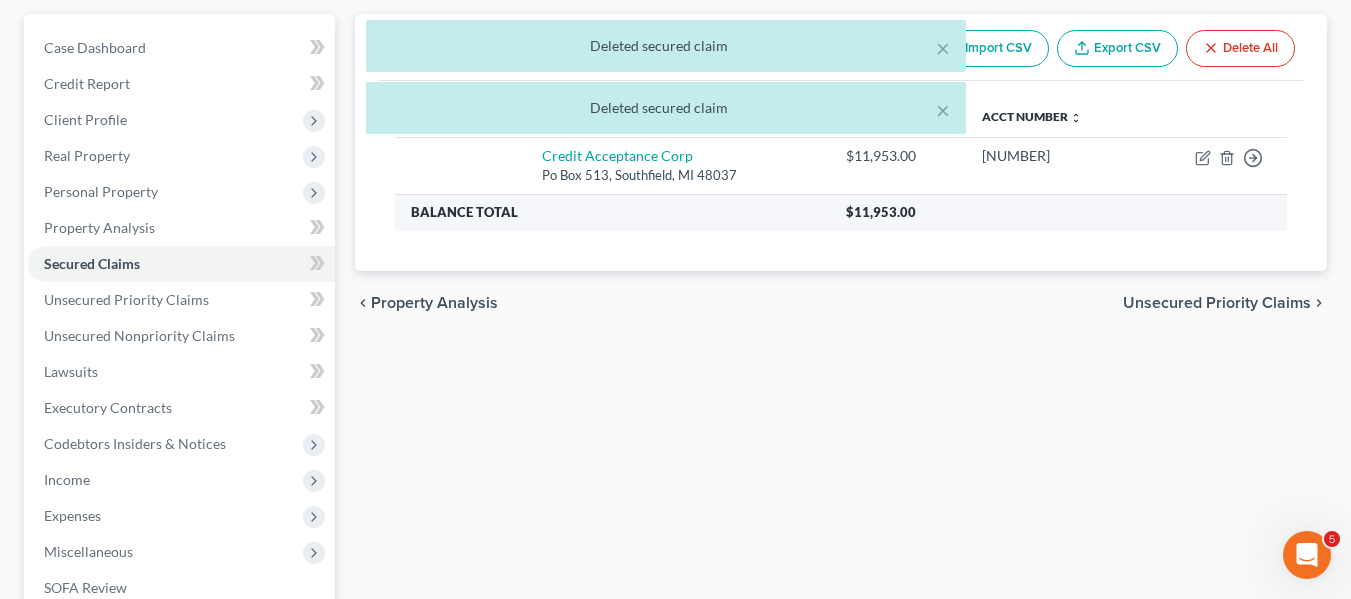 scroll, scrollTop: 182, scrollLeft: 0, axis: vertical 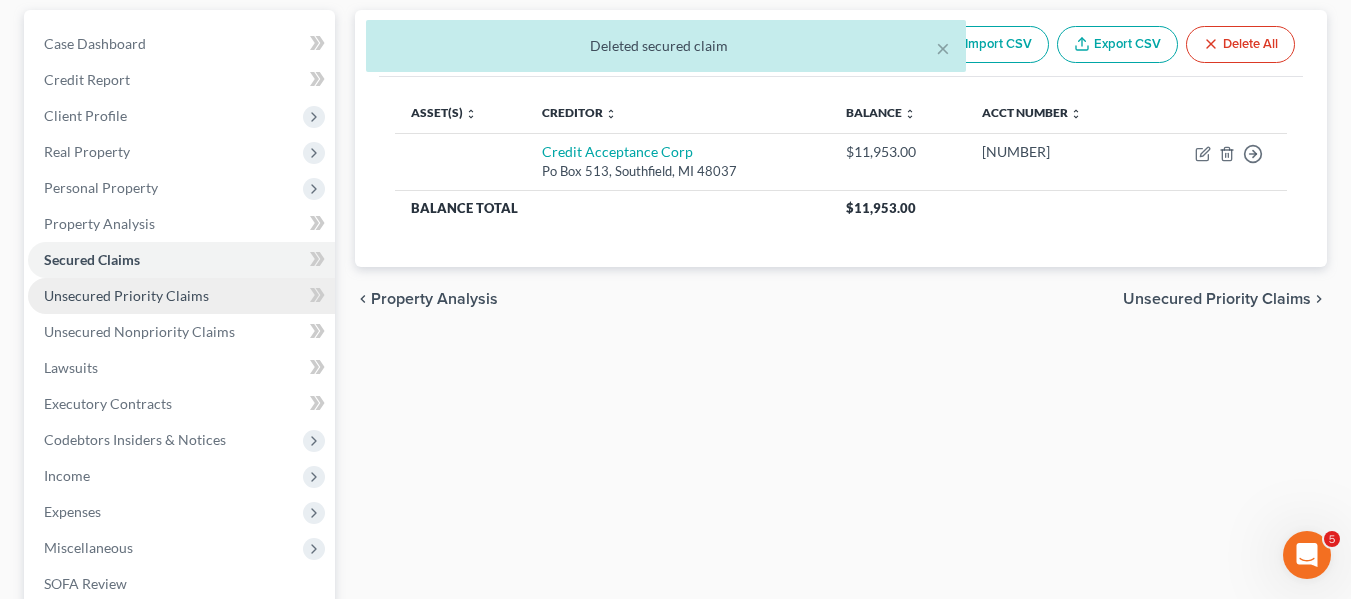 click on "Unsecured Priority Claims" at bounding box center [126, 295] 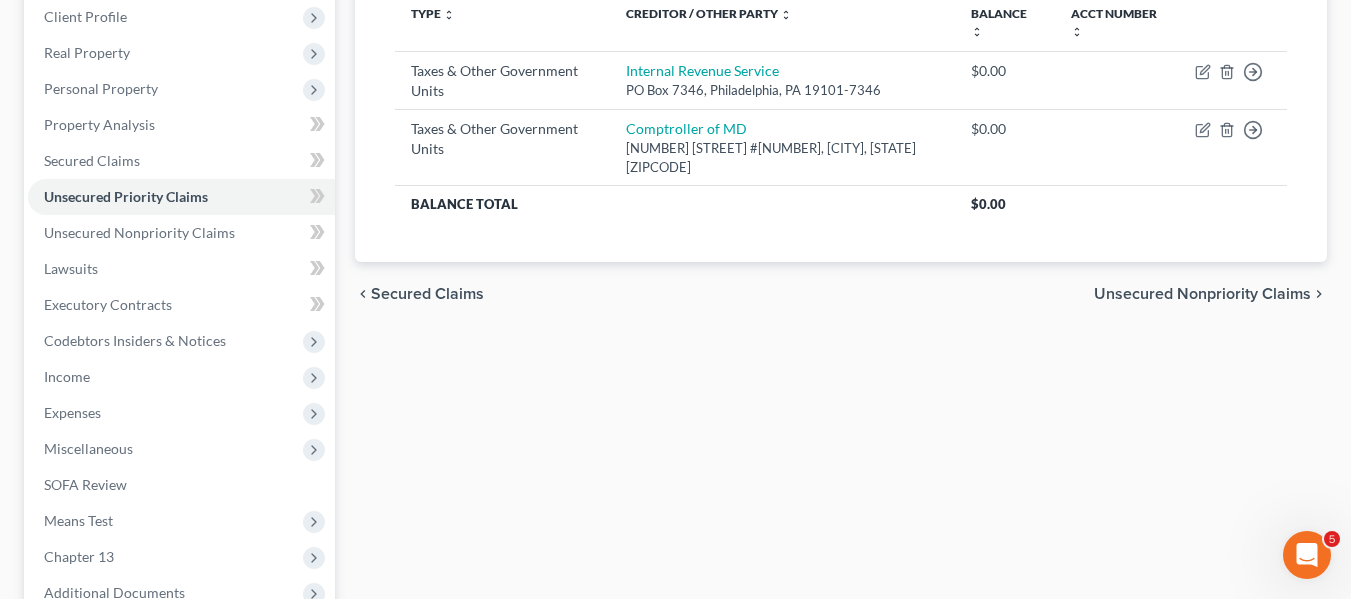 scroll, scrollTop: 282, scrollLeft: 0, axis: vertical 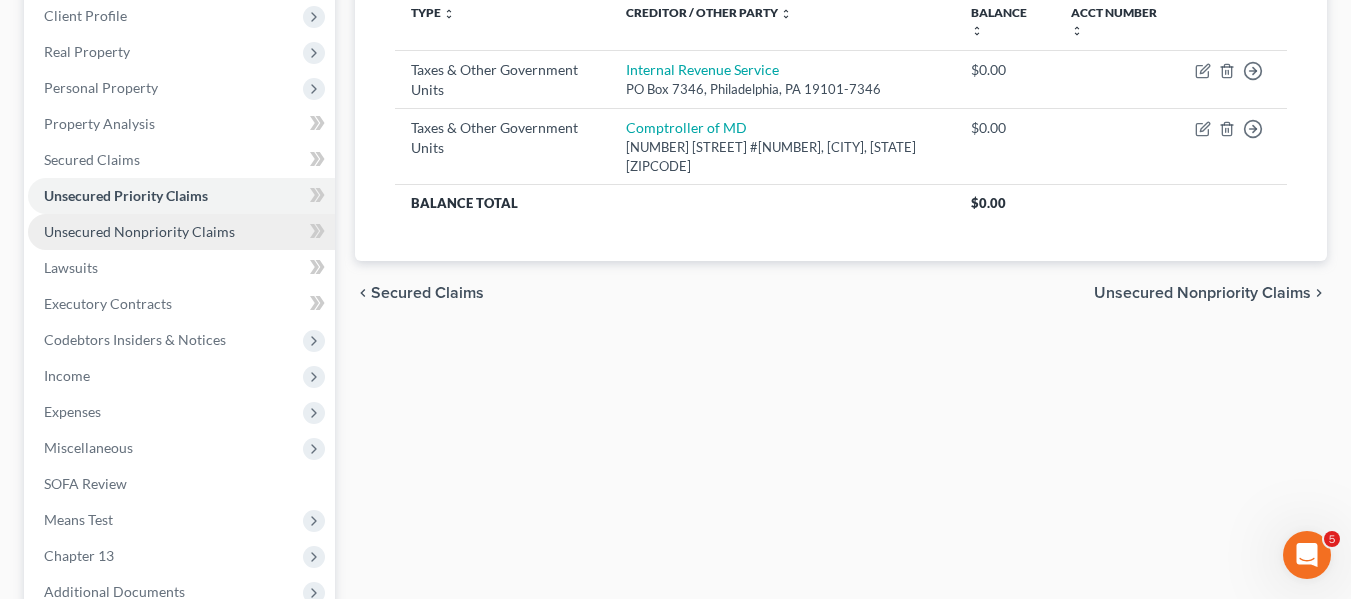 click on "Unsecured Nonpriority Claims" at bounding box center (139, 231) 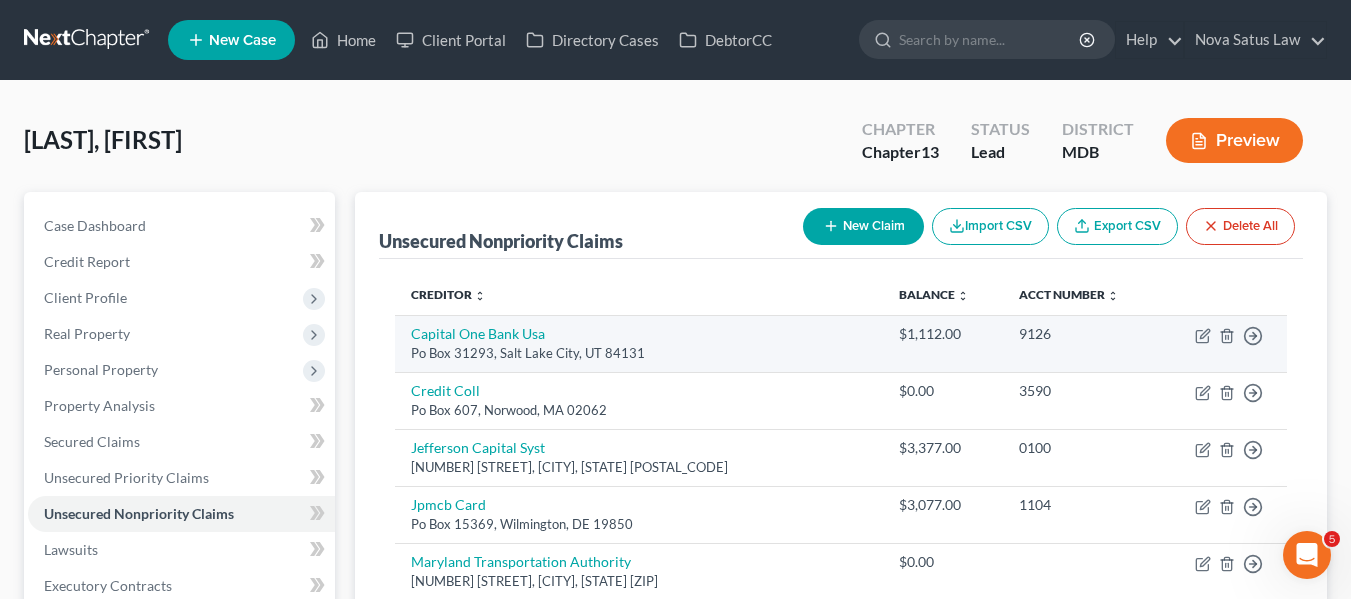 scroll, scrollTop: 123, scrollLeft: 0, axis: vertical 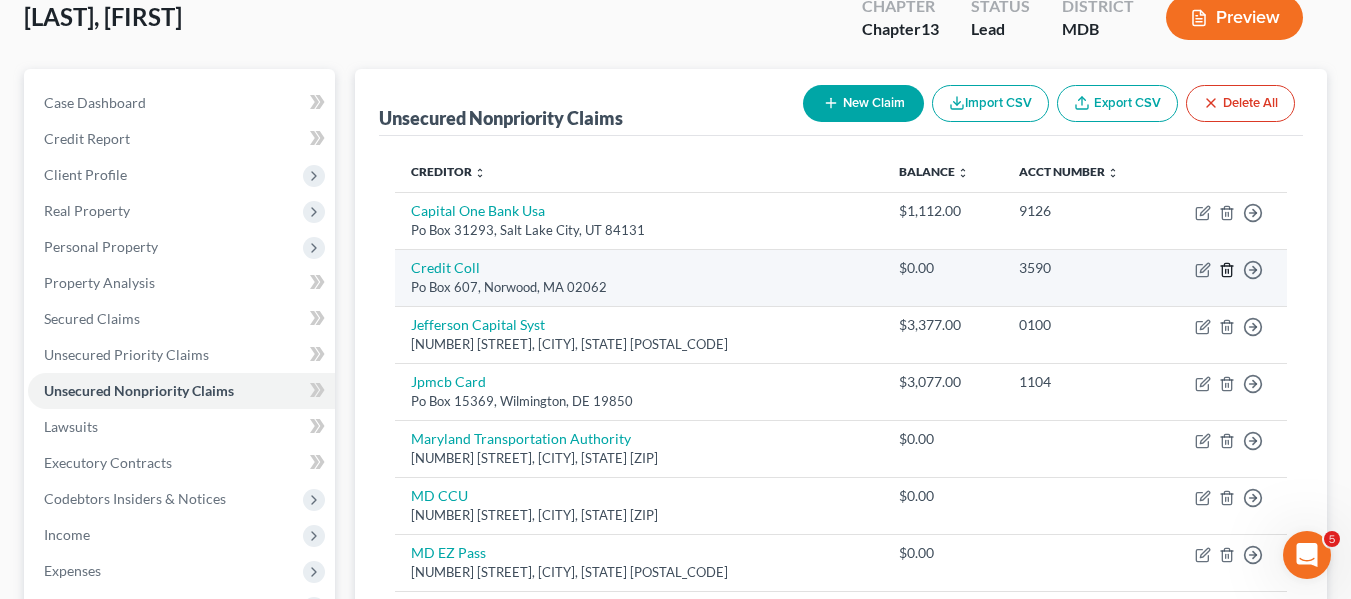 click 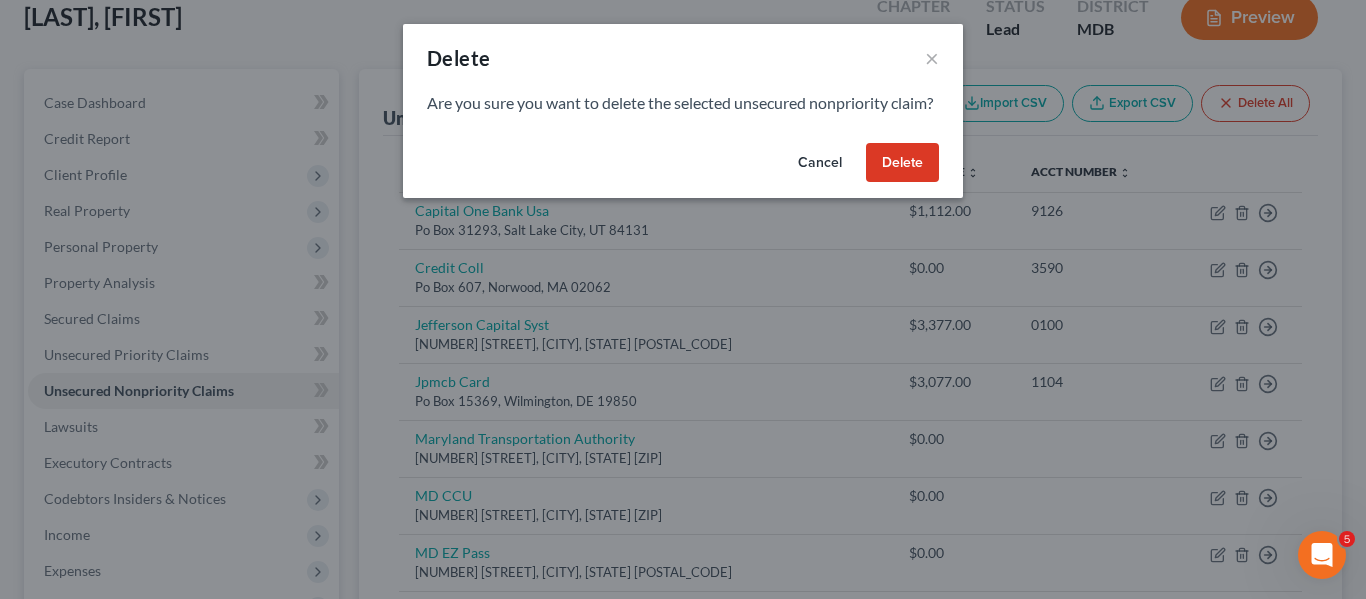 click on "Delete" at bounding box center (902, 163) 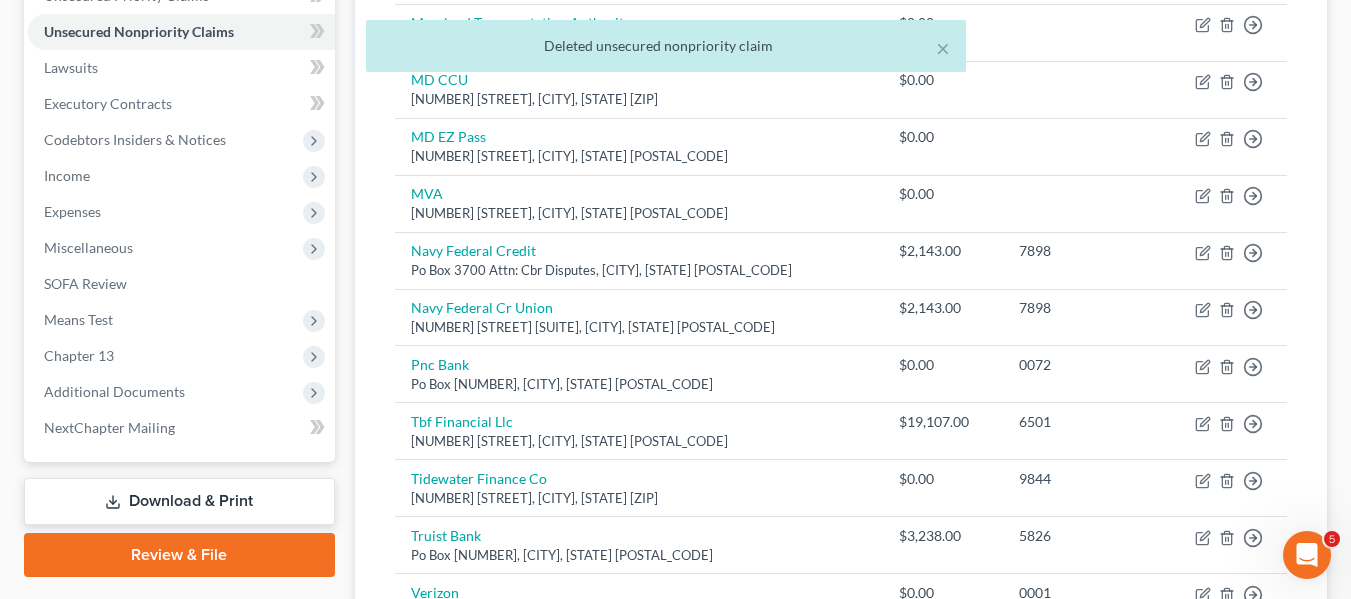 scroll, scrollTop: 483, scrollLeft: 0, axis: vertical 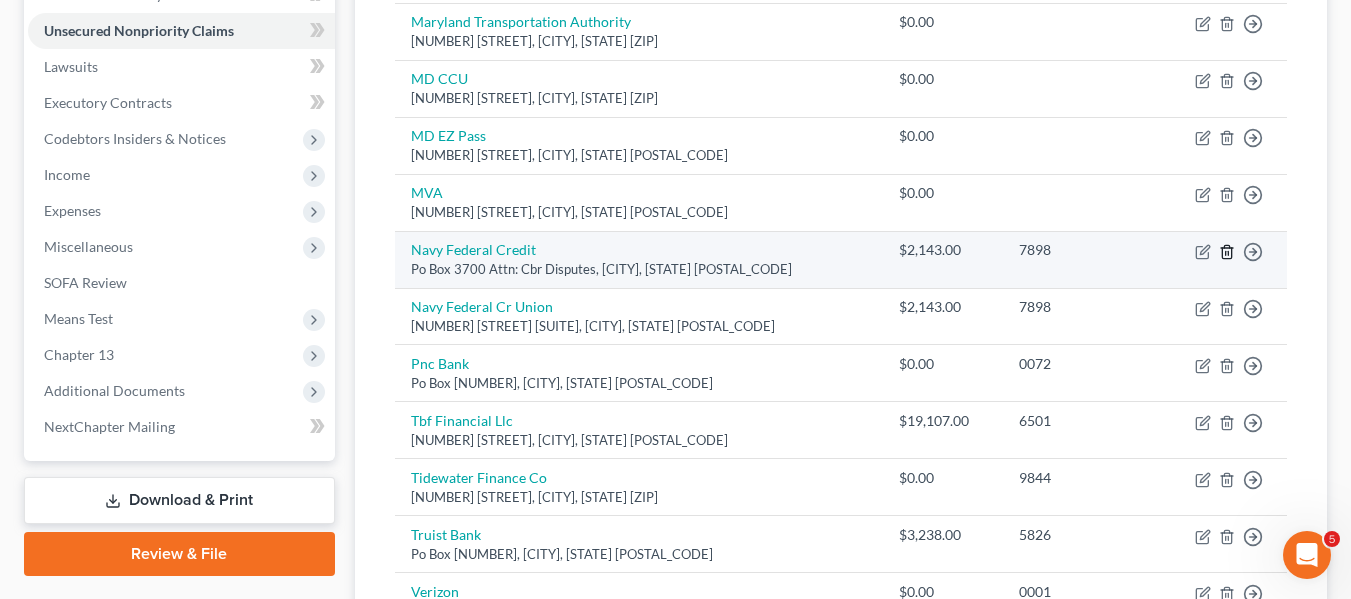 click 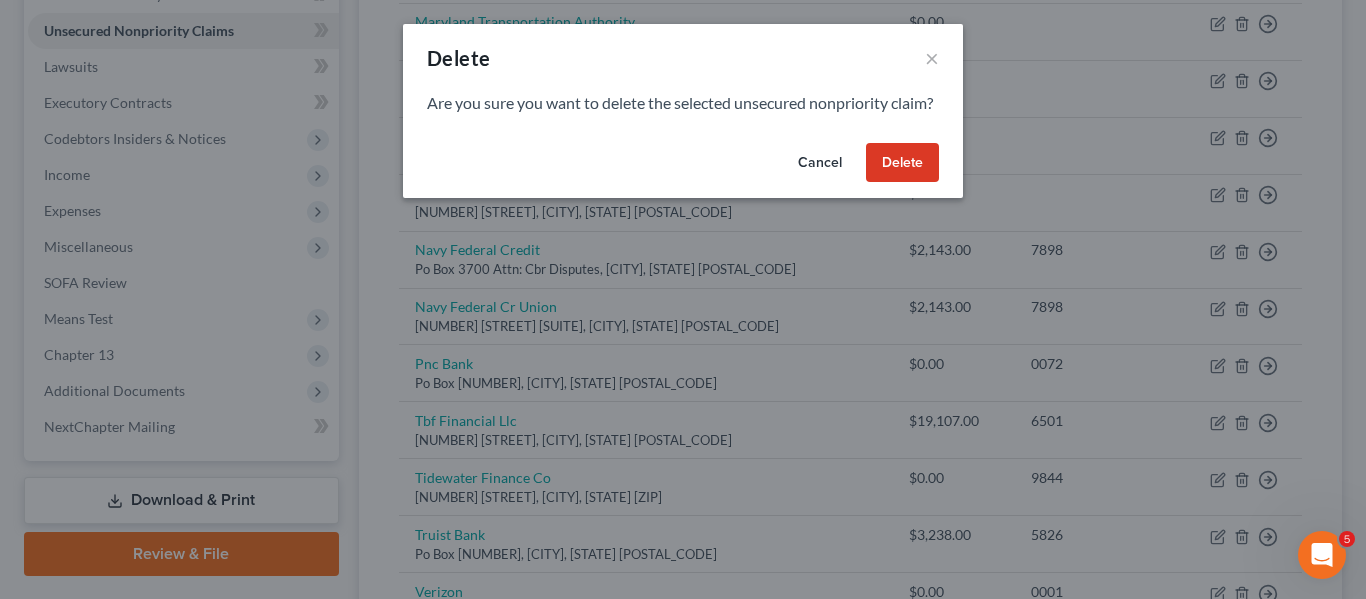click on "Delete" at bounding box center [902, 163] 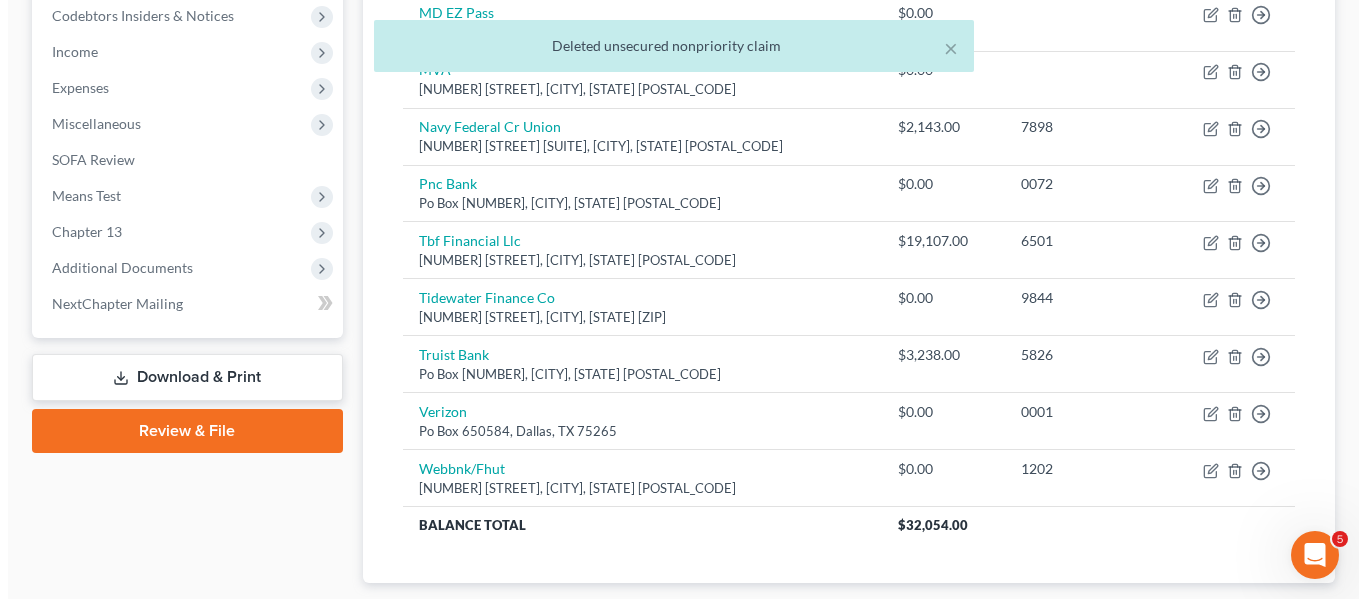 scroll, scrollTop: 607, scrollLeft: 0, axis: vertical 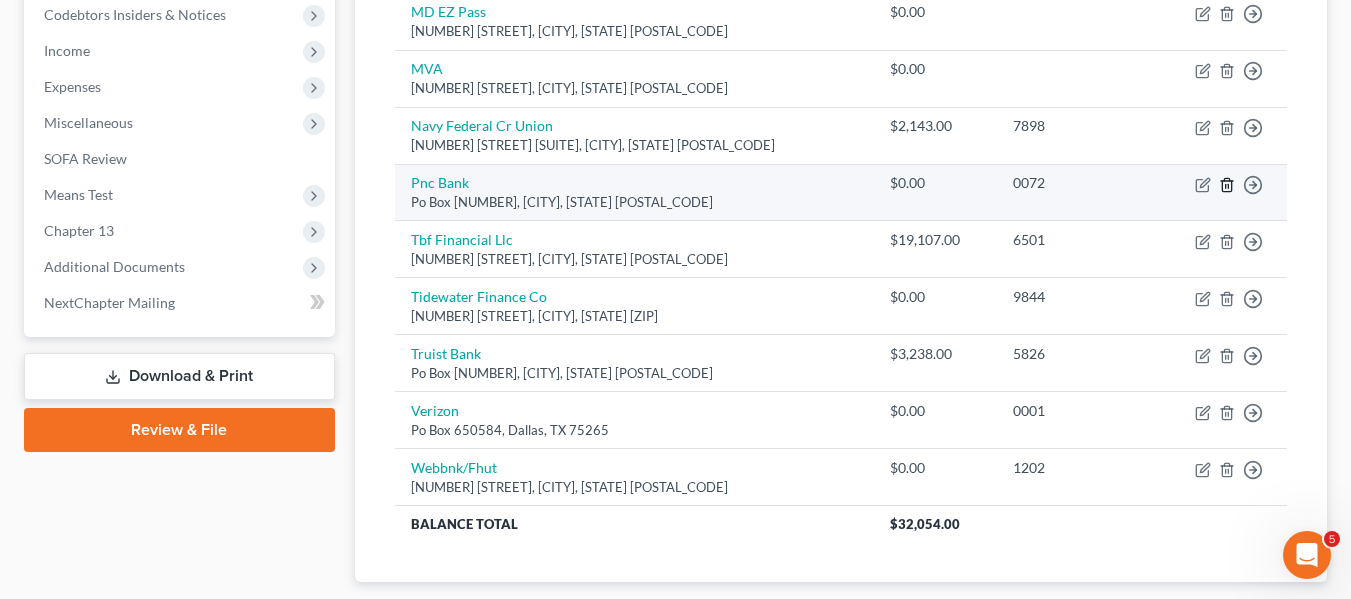 click 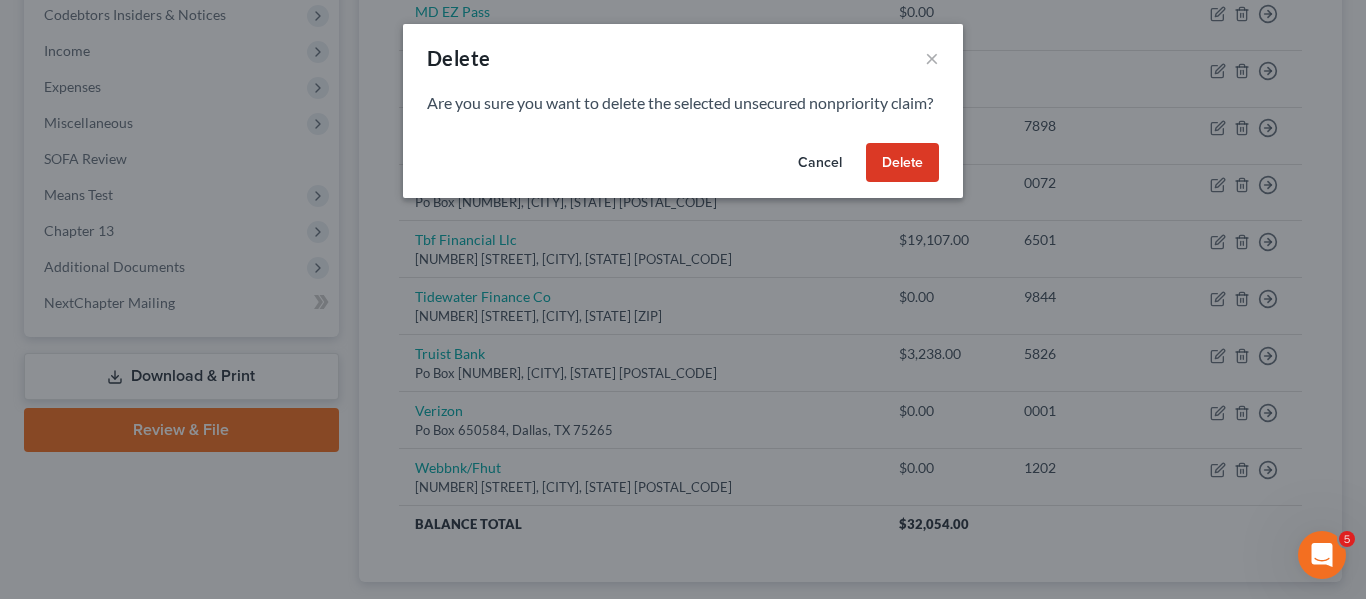 click on "Delete" at bounding box center (902, 163) 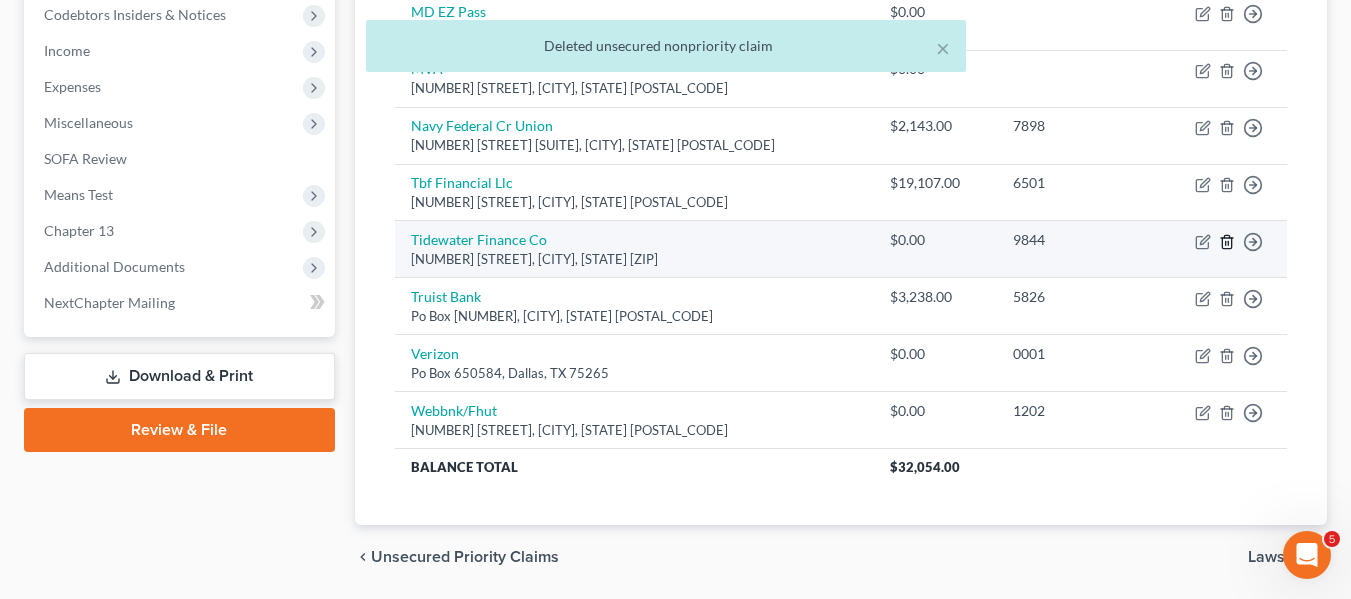 click 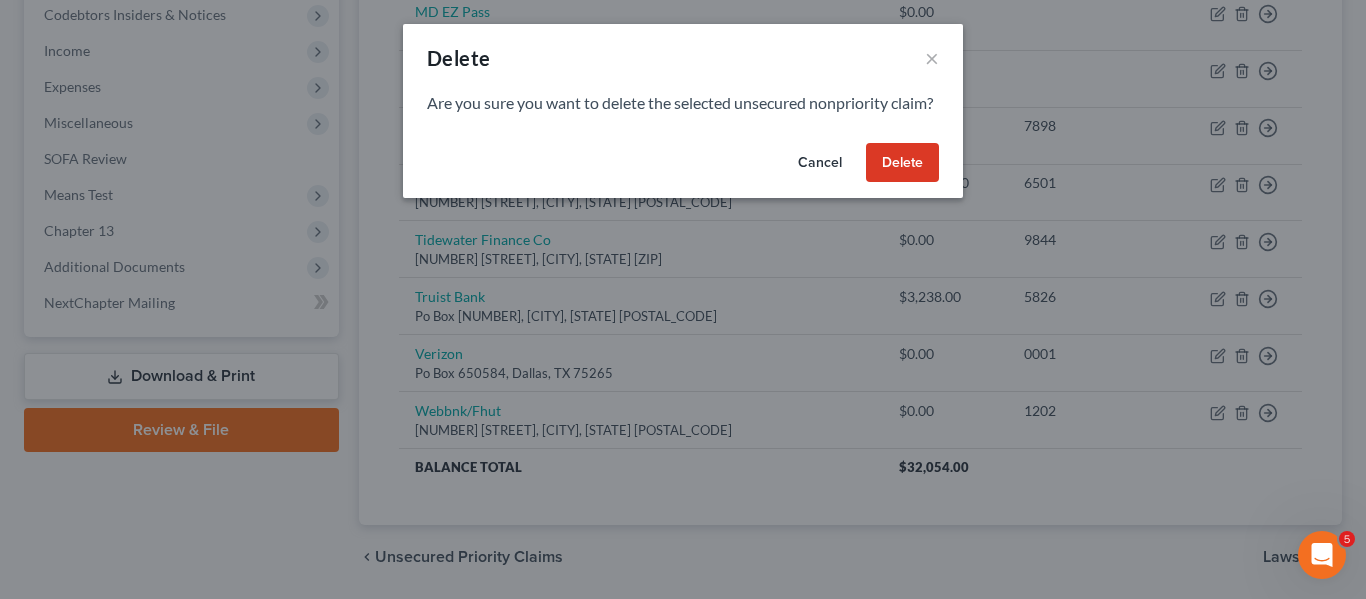 click on "Delete" at bounding box center [902, 163] 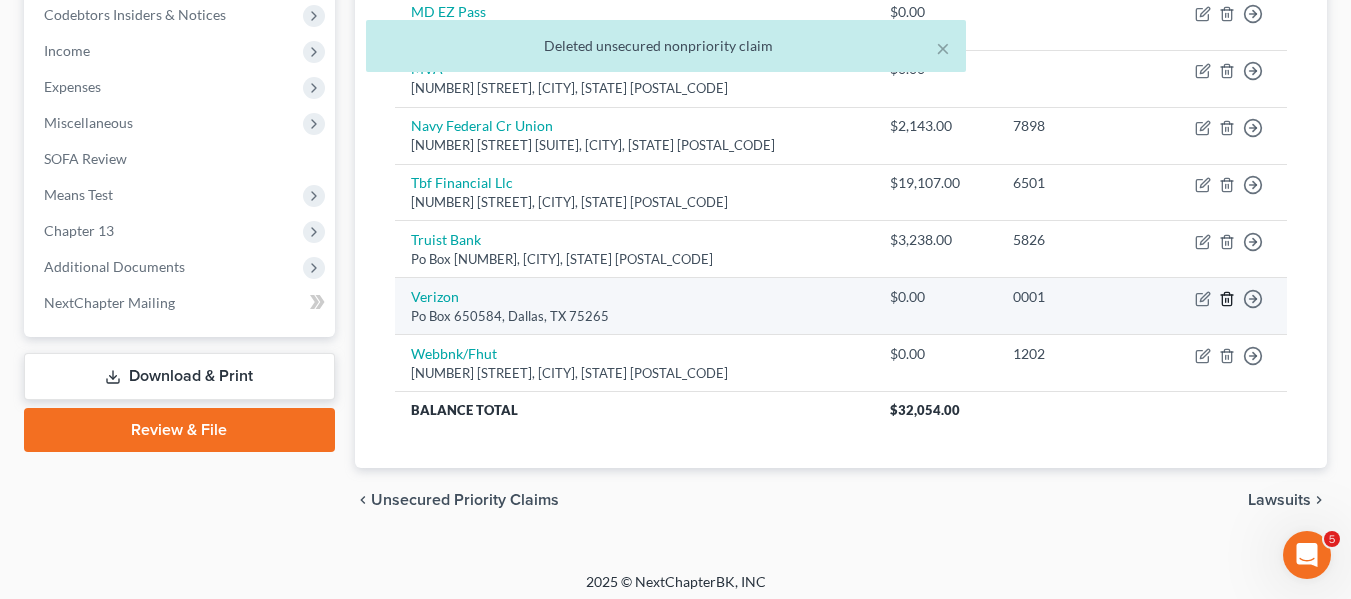 click 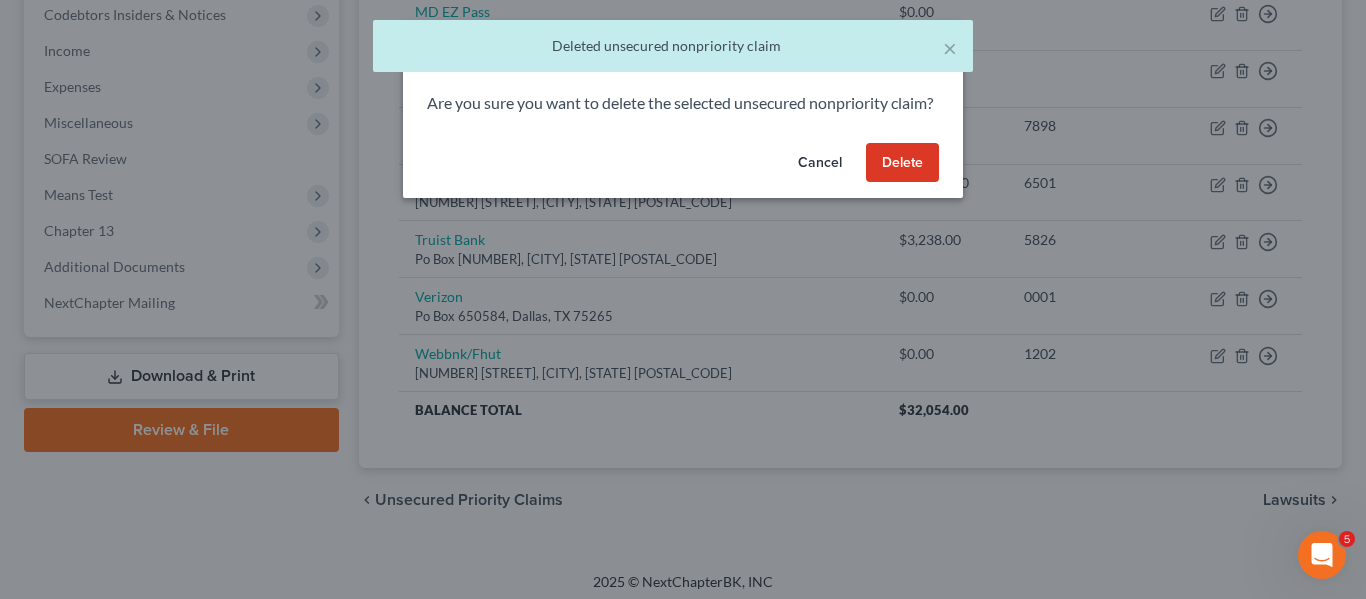 click on "Delete" at bounding box center (902, 163) 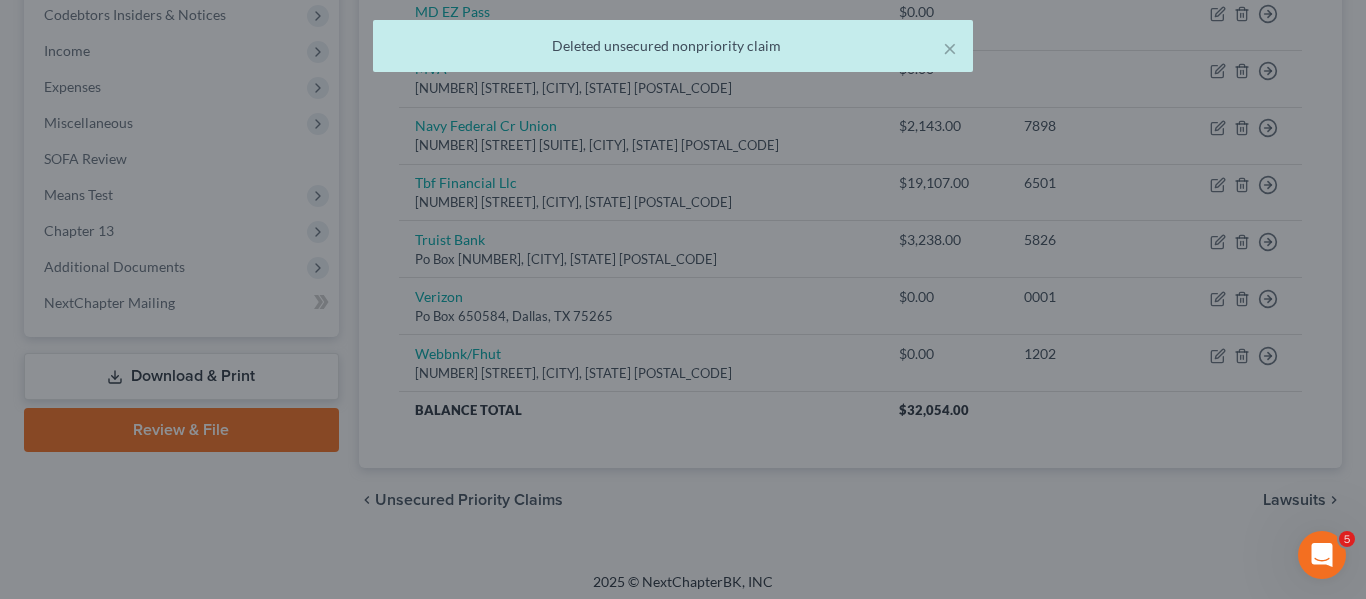scroll, scrollTop: 559, scrollLeft: 0, axis: vertical 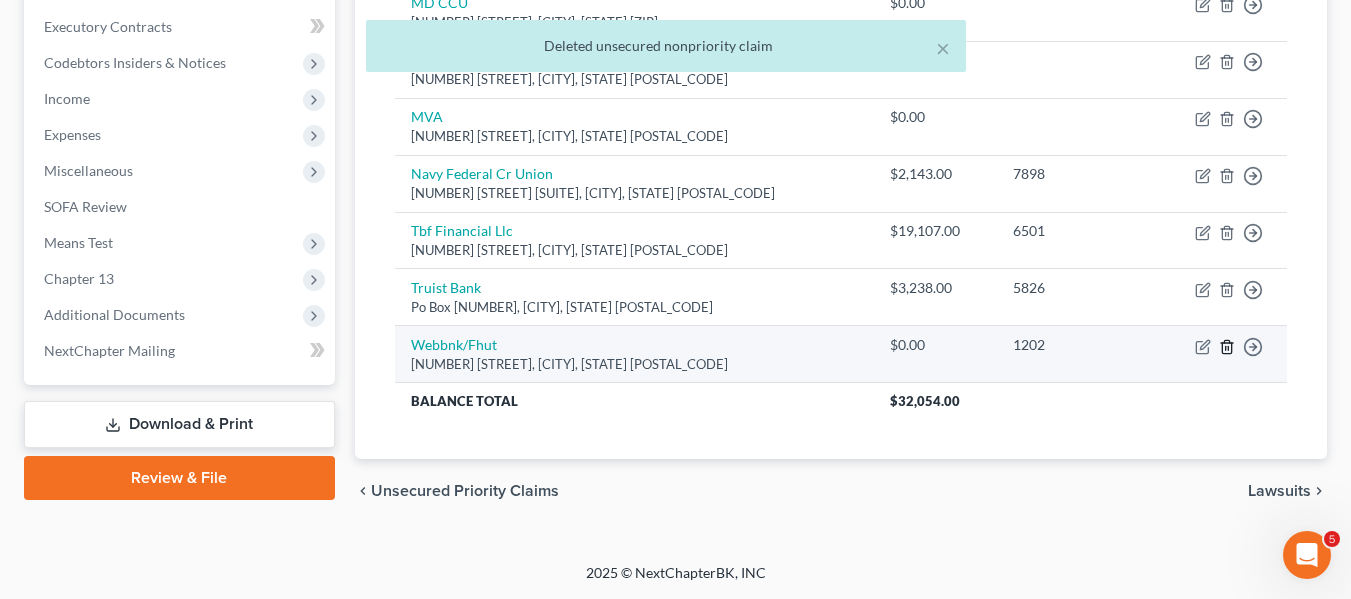 click 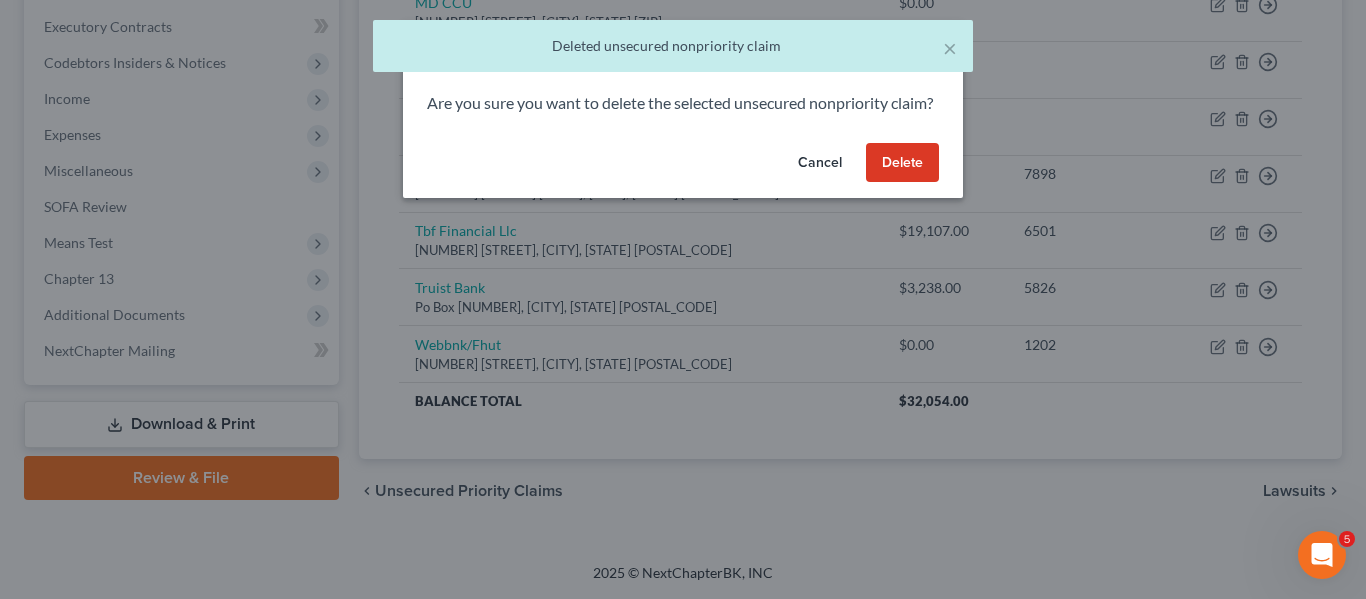 click on "Delete" at bounding box center (902, 163) 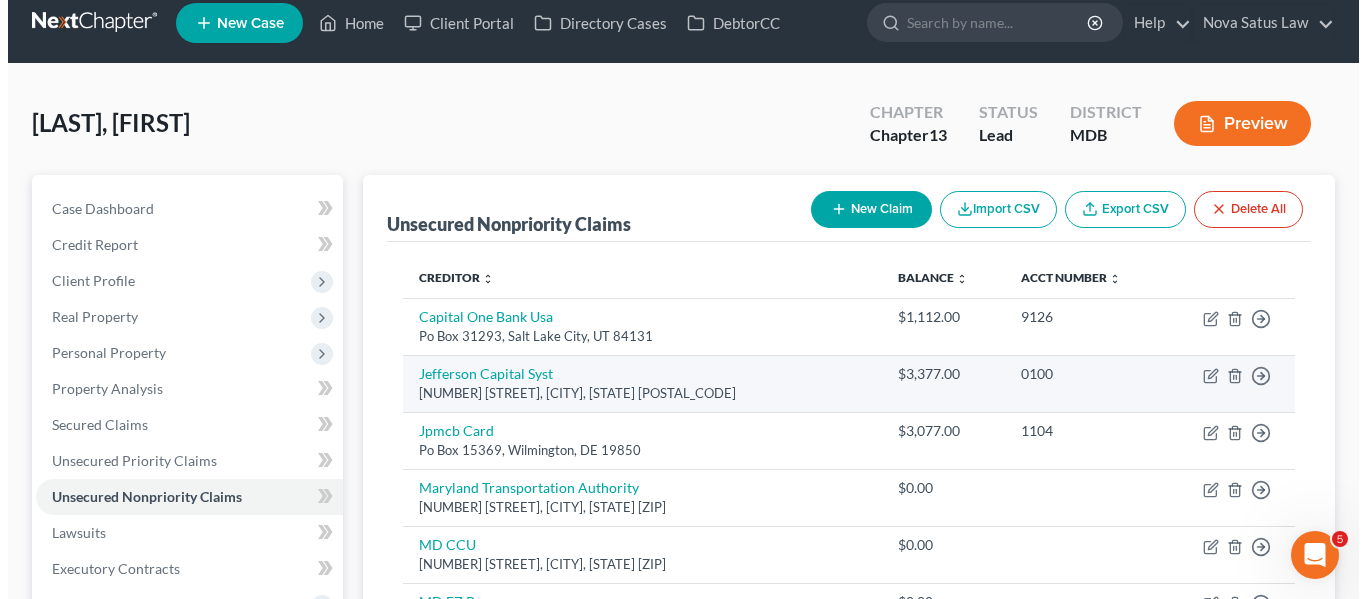 scroll, scrollTop: 0, scrollLeft: 0, axis: both 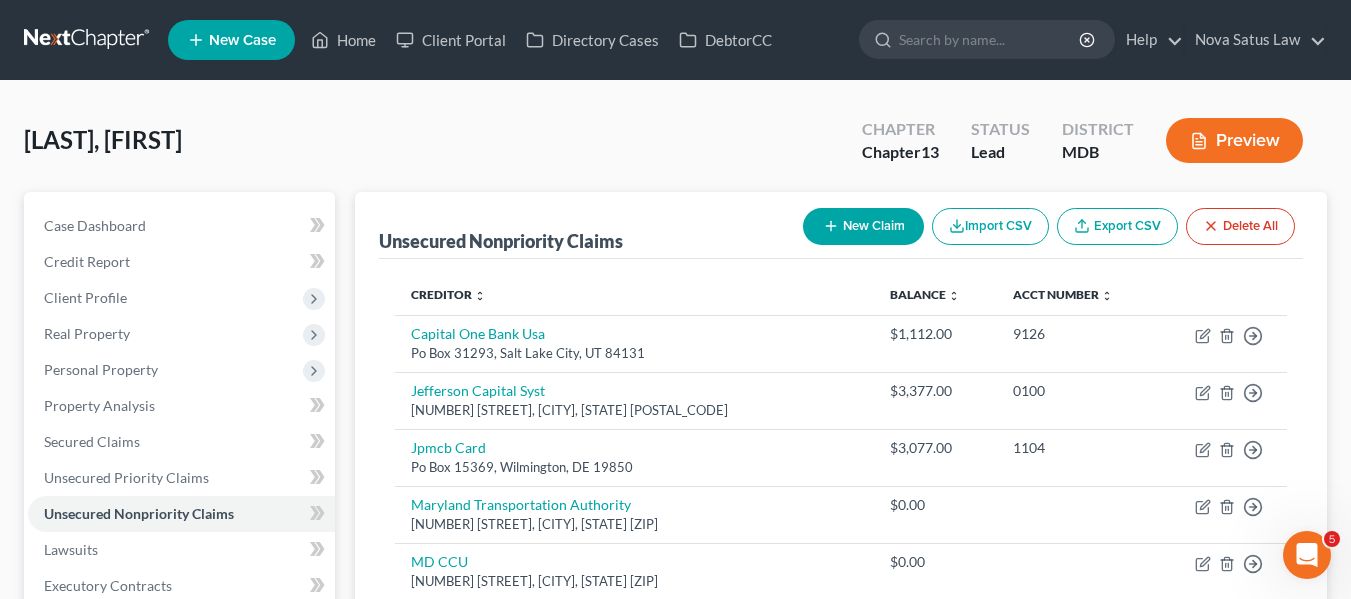 click on "New Claim" at bounding box center [863, 226] 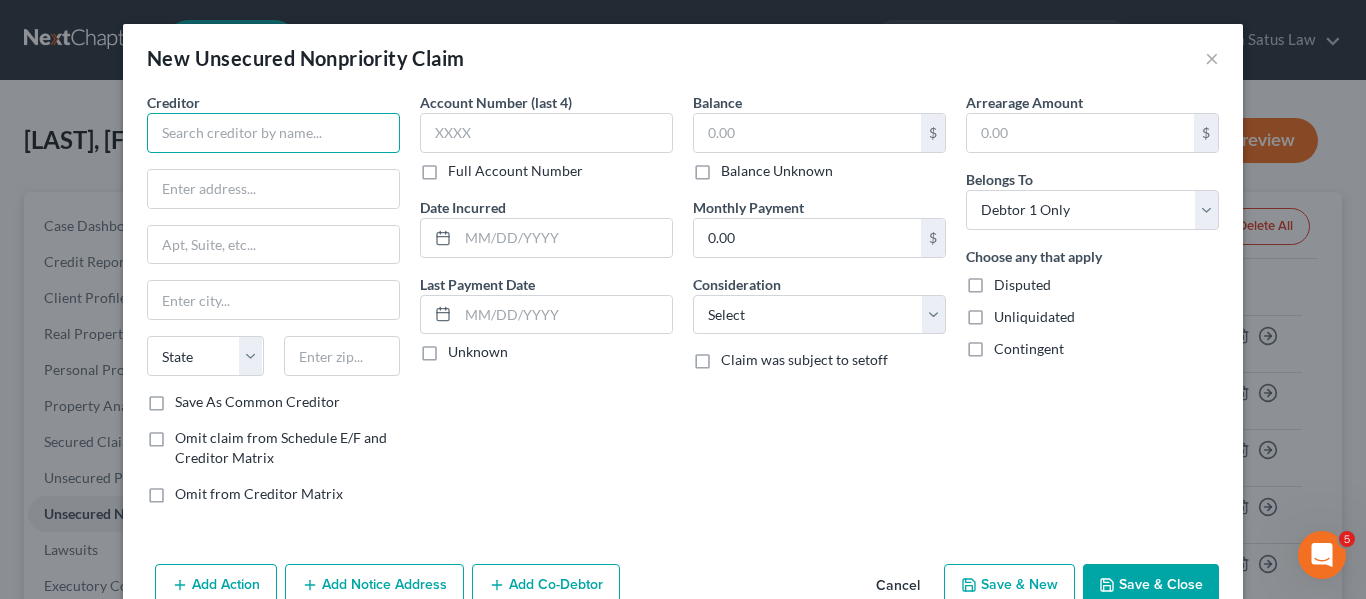 click at bounding box center [273, 133] 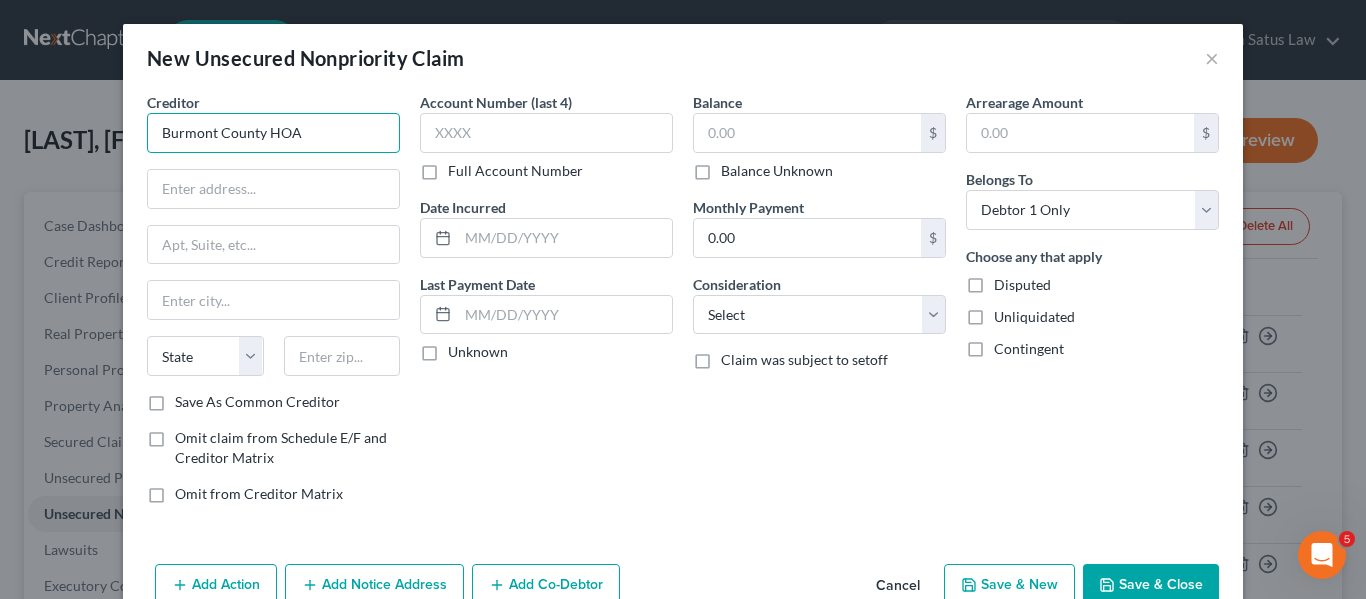 click on "Burmont County HOA" at bounding box center (273, 133) 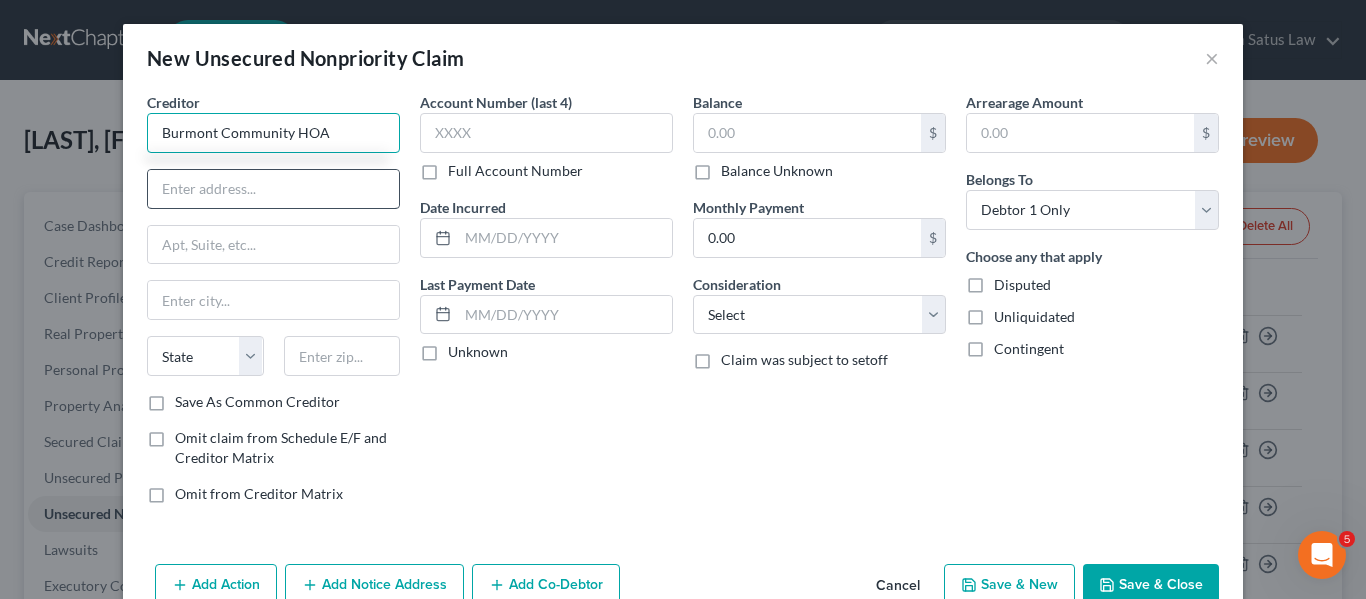 type on "Burmont Community HOA" 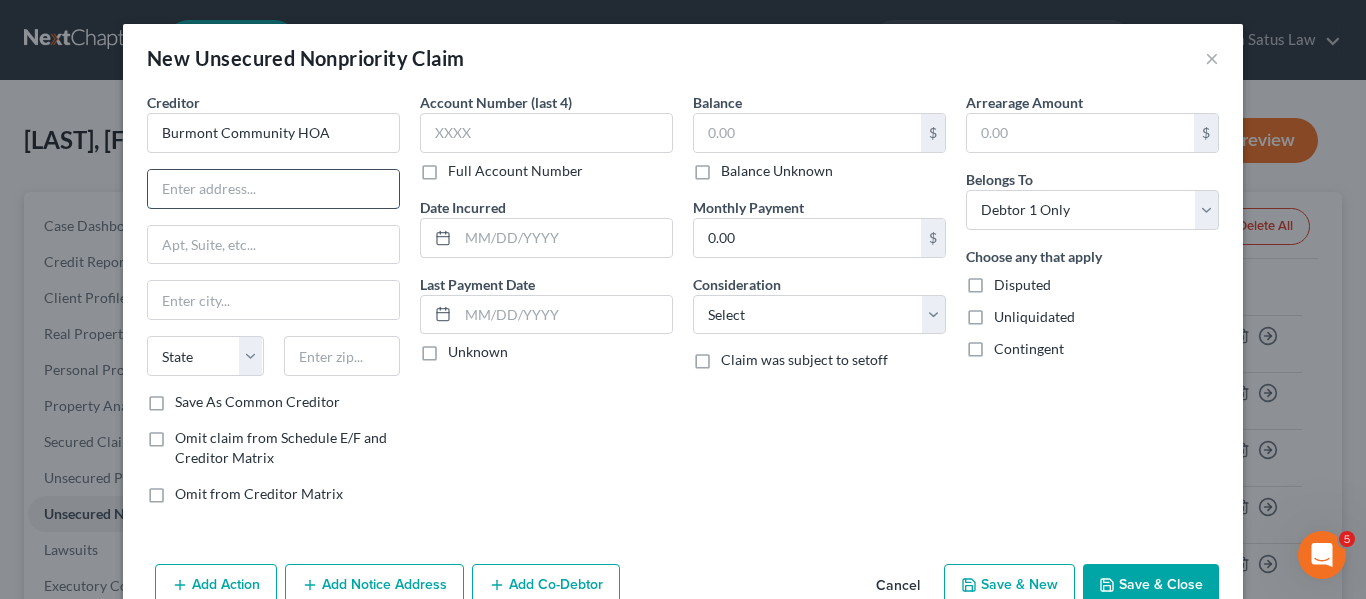 click at bounding box center [273, 189] 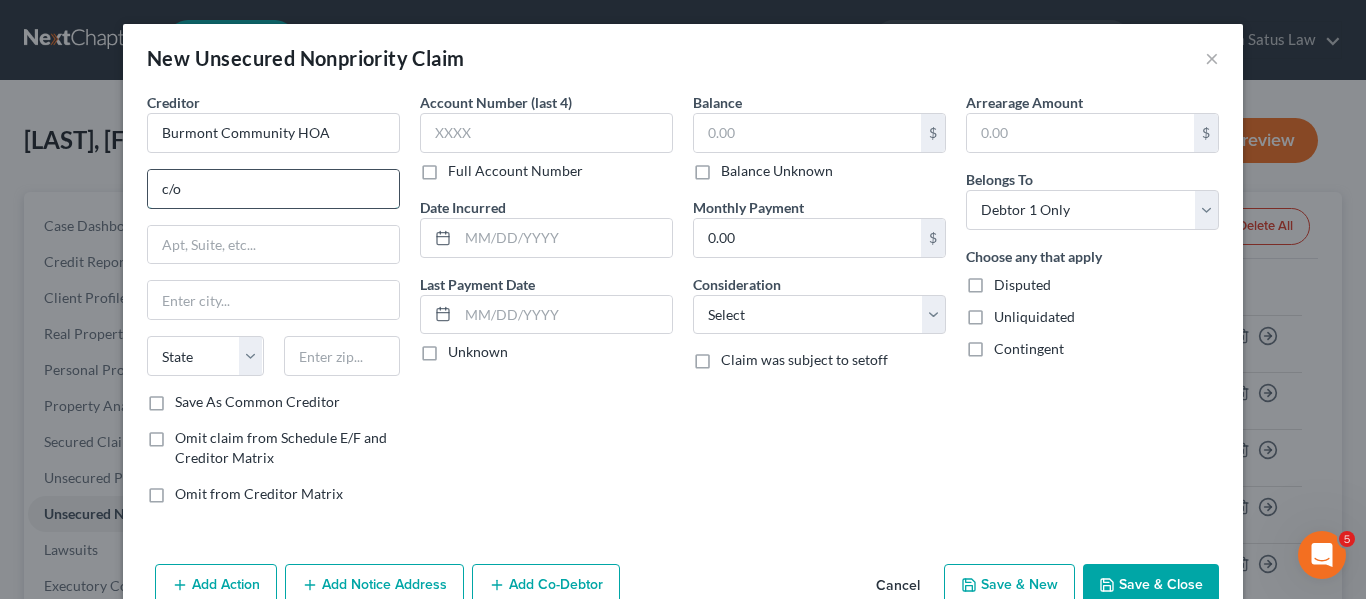type on "c/o [FIRST] [LAST] & Associates PC" 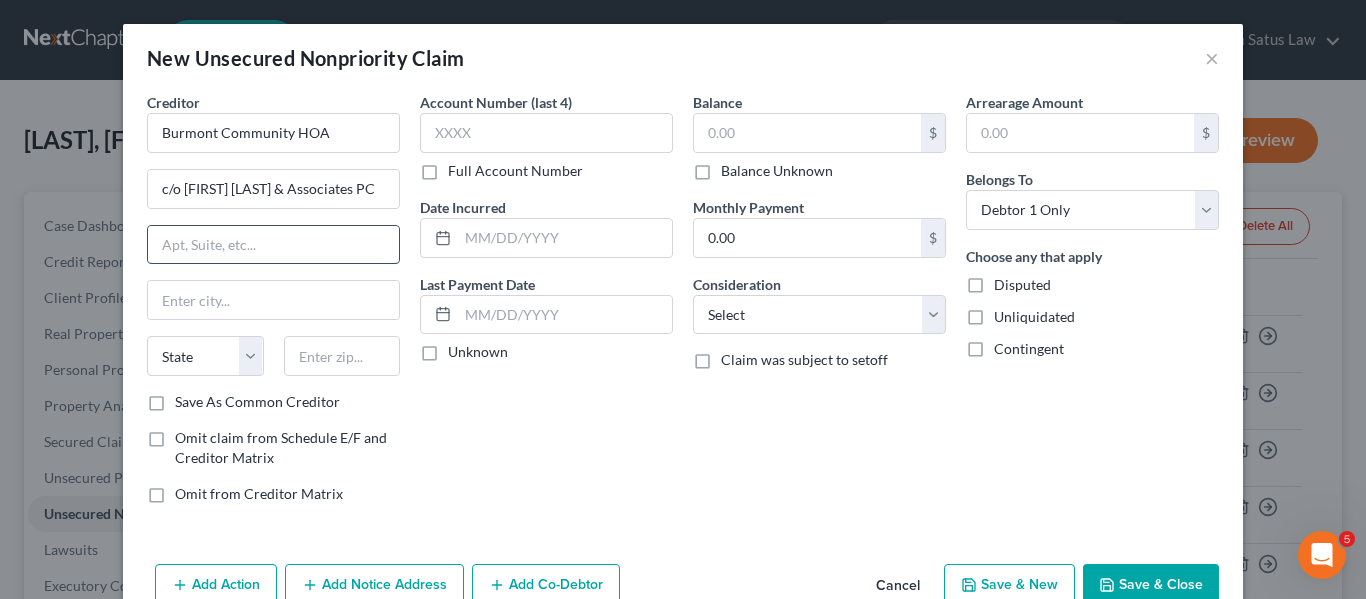 click at bounding box center (273, 245) 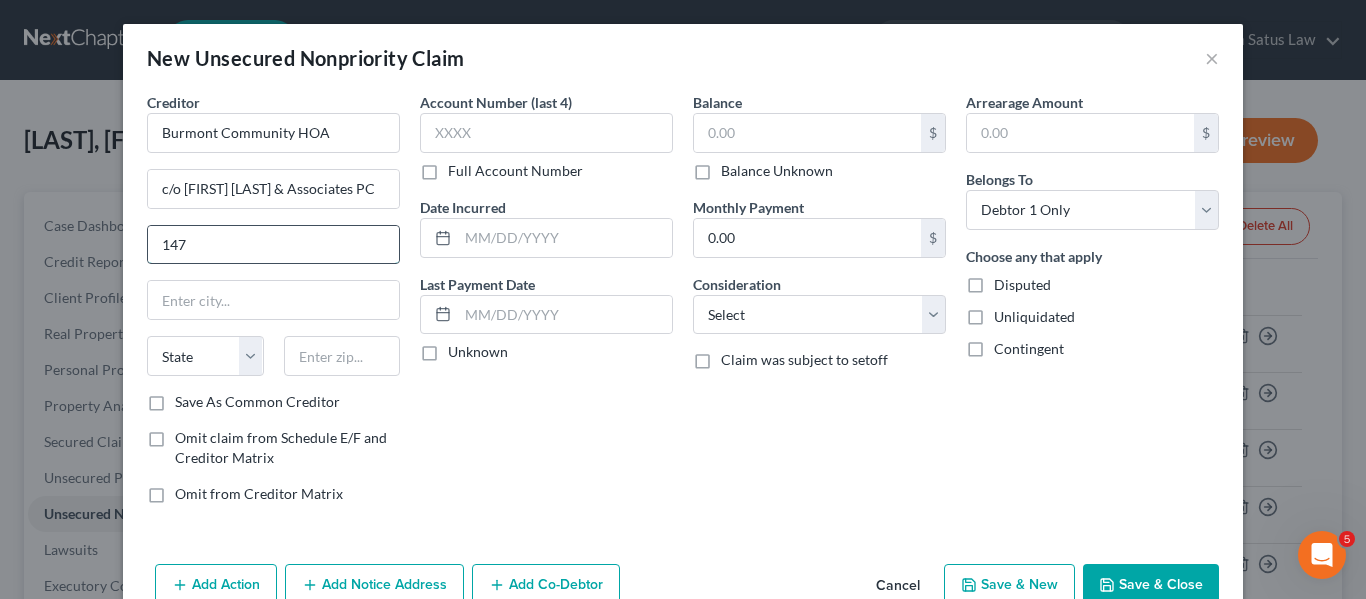 type on "[NUMBER] [STREET] [SUITE], [CITY], [STATE] [POSTAL_CODE]" 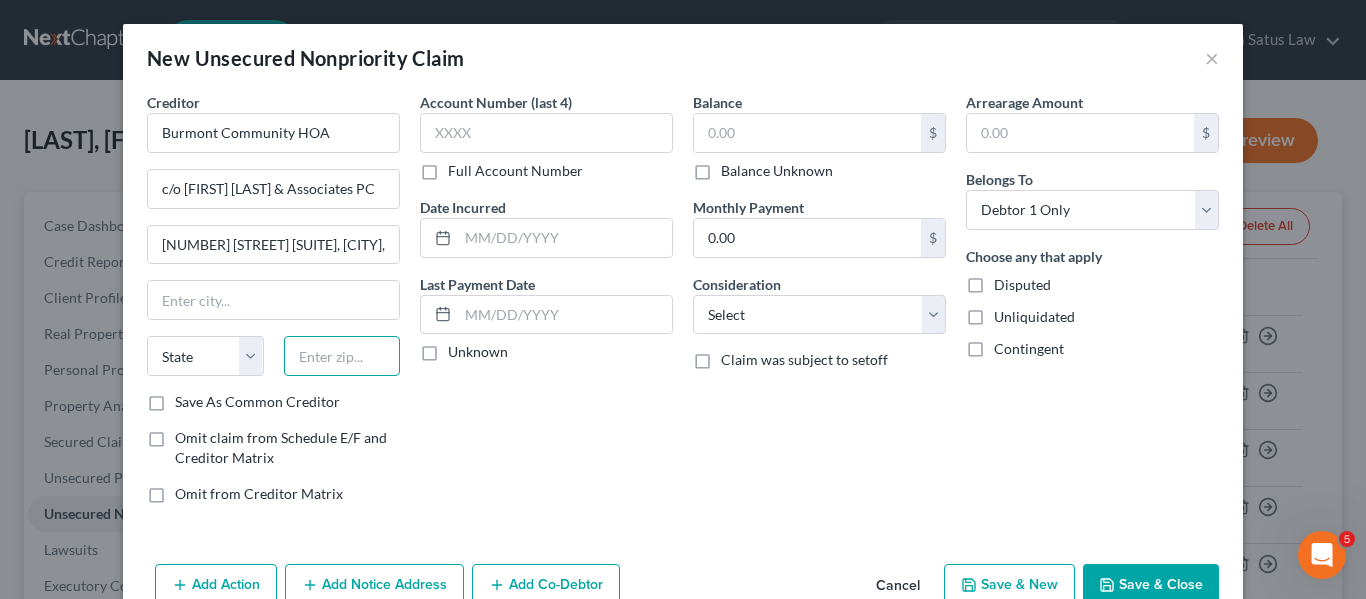 click at bounding box center [342, 356] 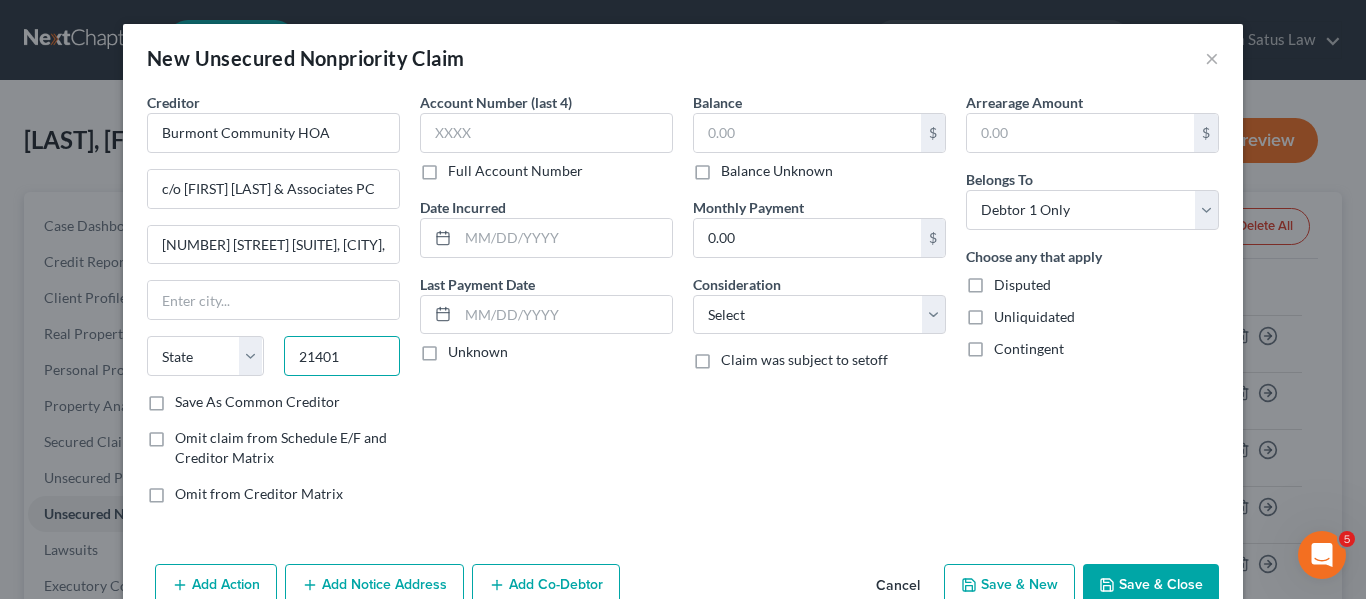 type on "21401" 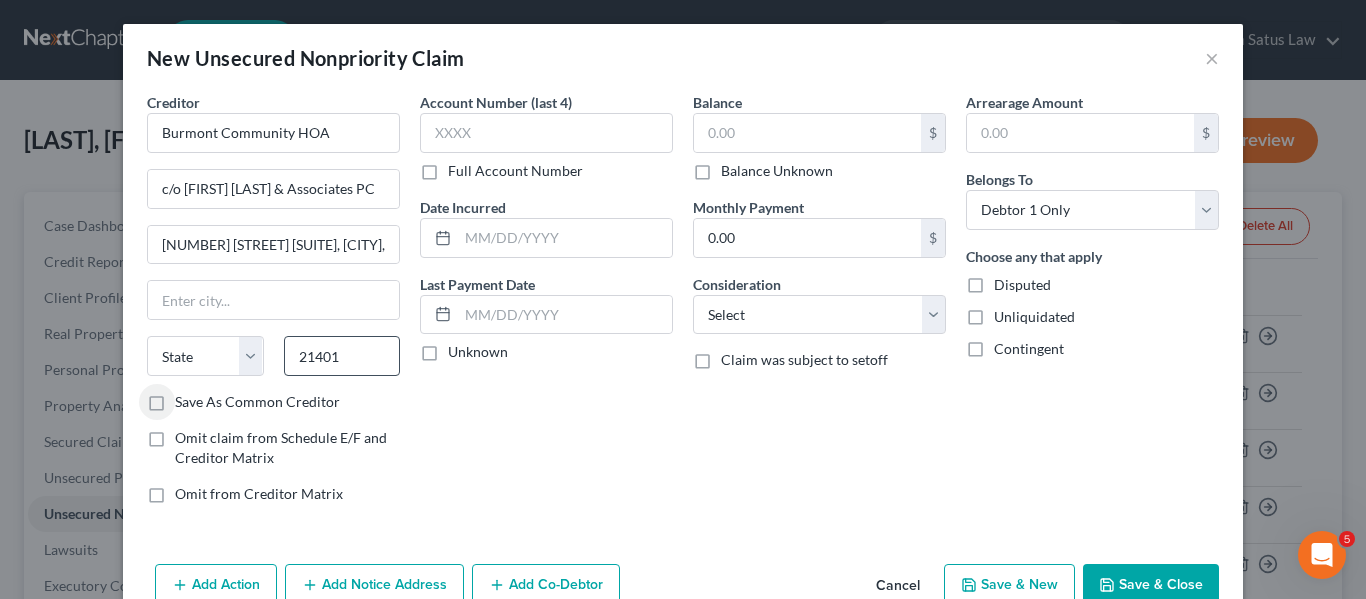 type on "Annapolis" 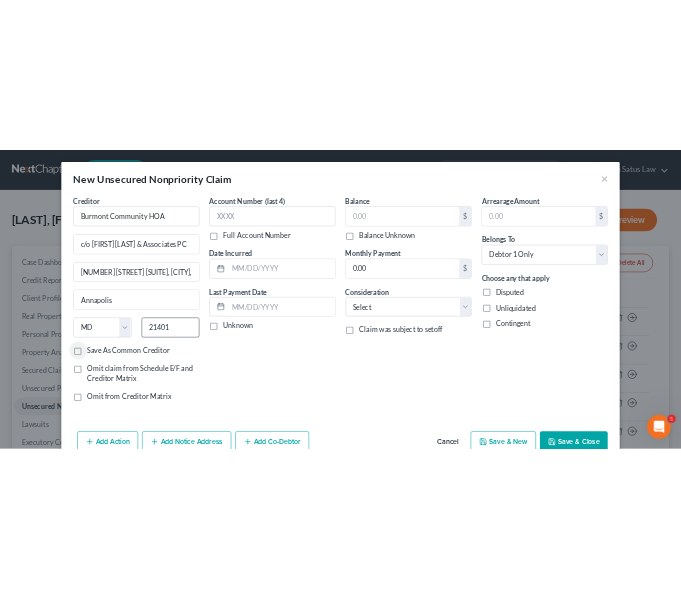 scroll, scrollTop: 47, scrollLeft: 0, axis: vertical 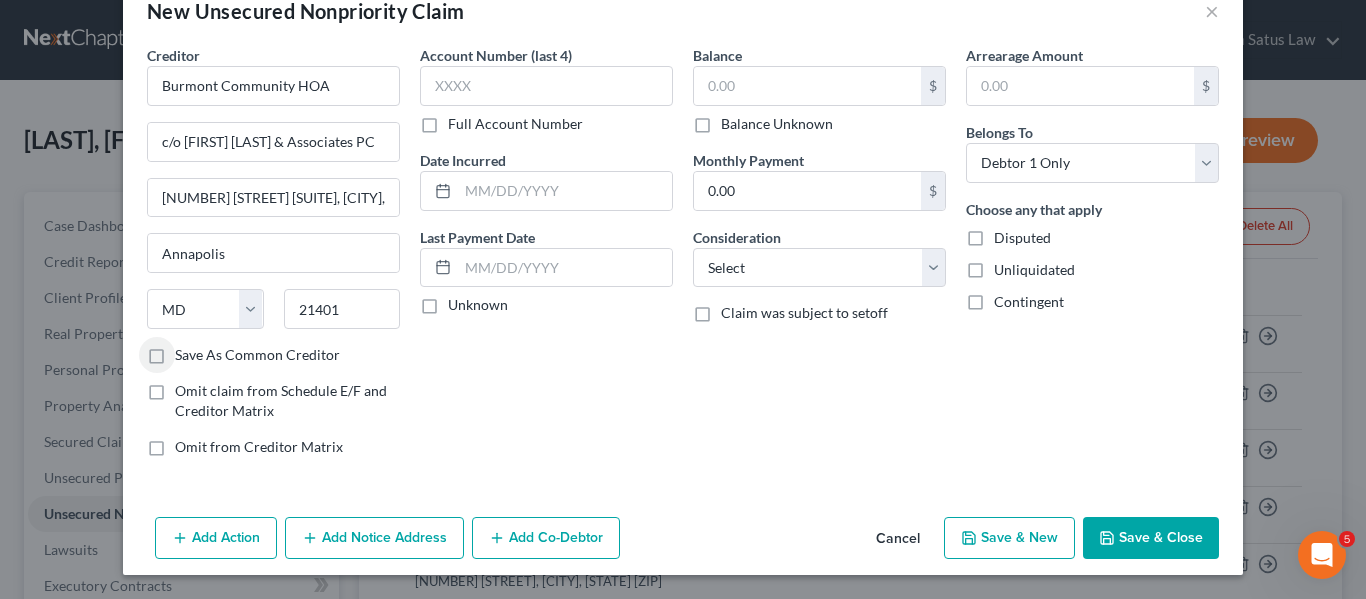 click on "Save & Close" at bounding box center (1151, 538) 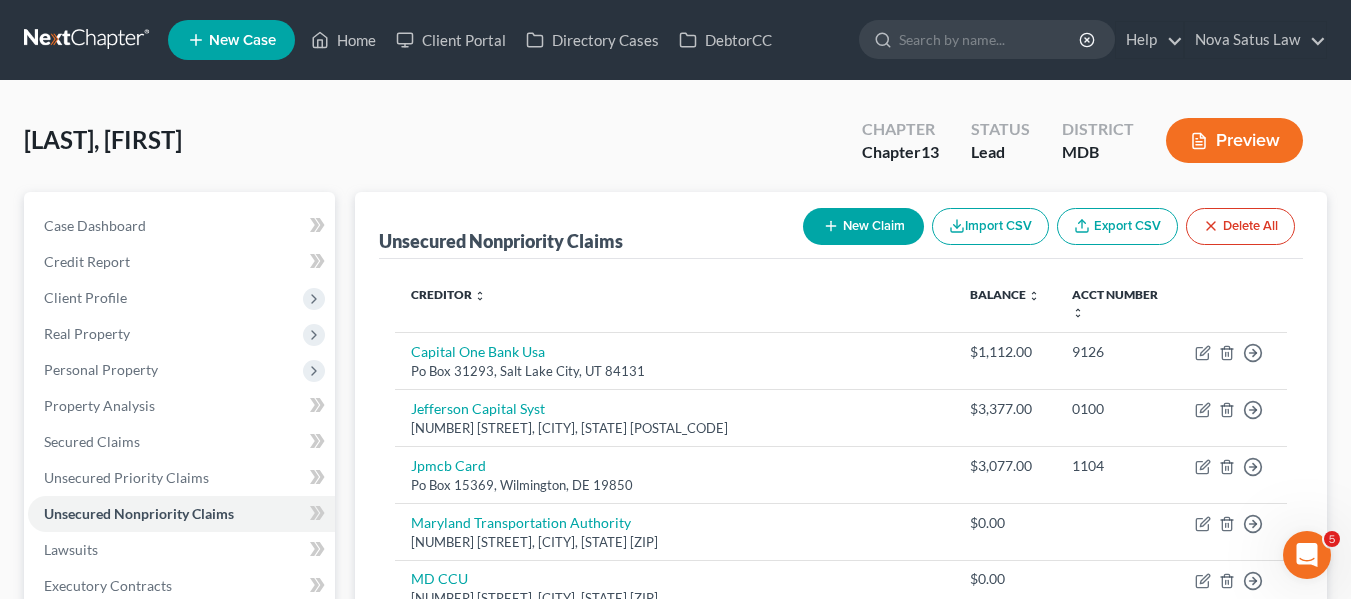 click 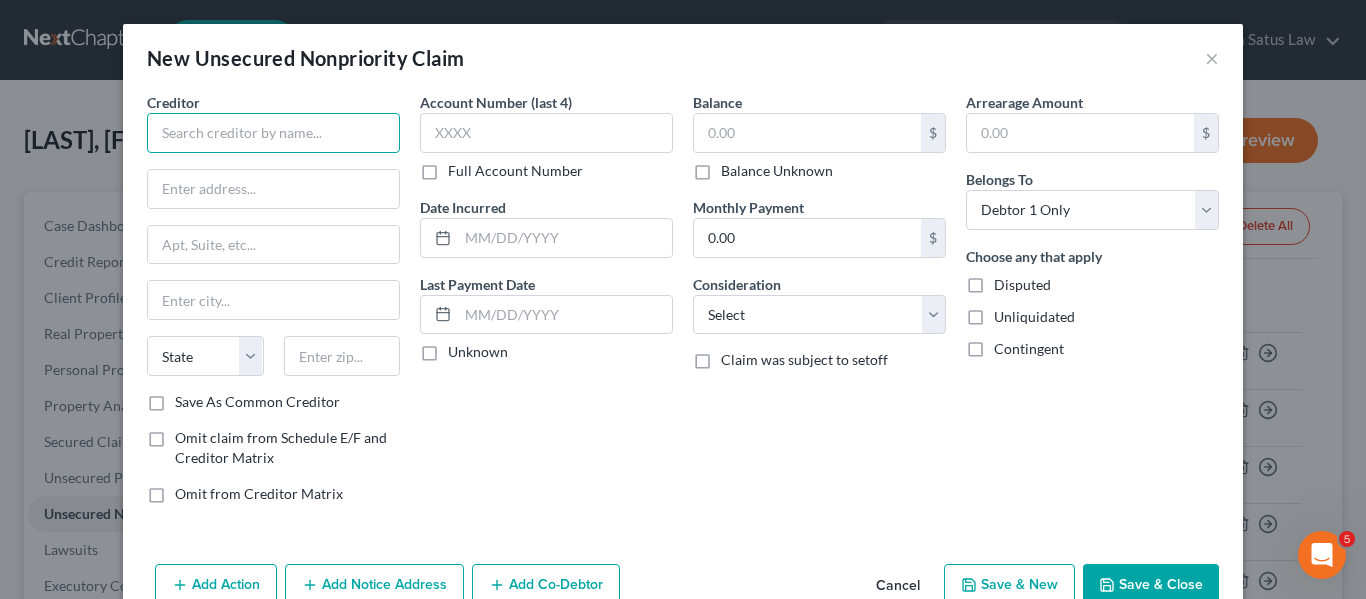 click at bounding box center [273, 133] 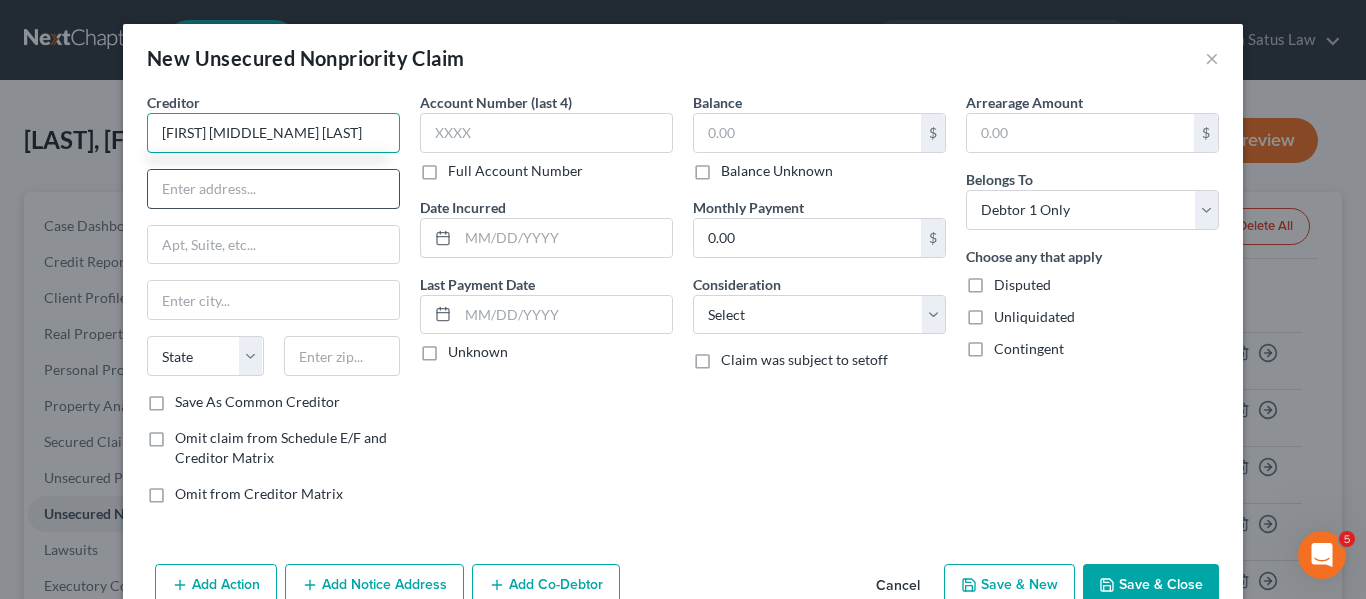 type on "[FIRST] [MIDDLE_NAME] [LAST]" 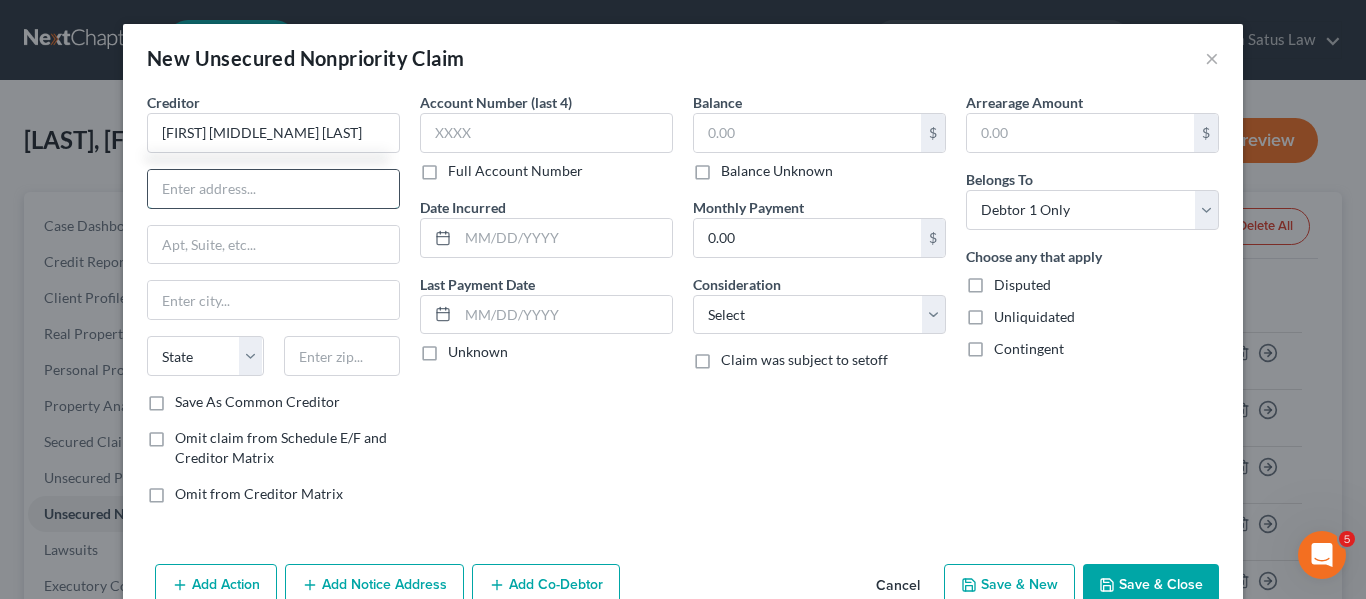 click at bounding box center (273, 189) 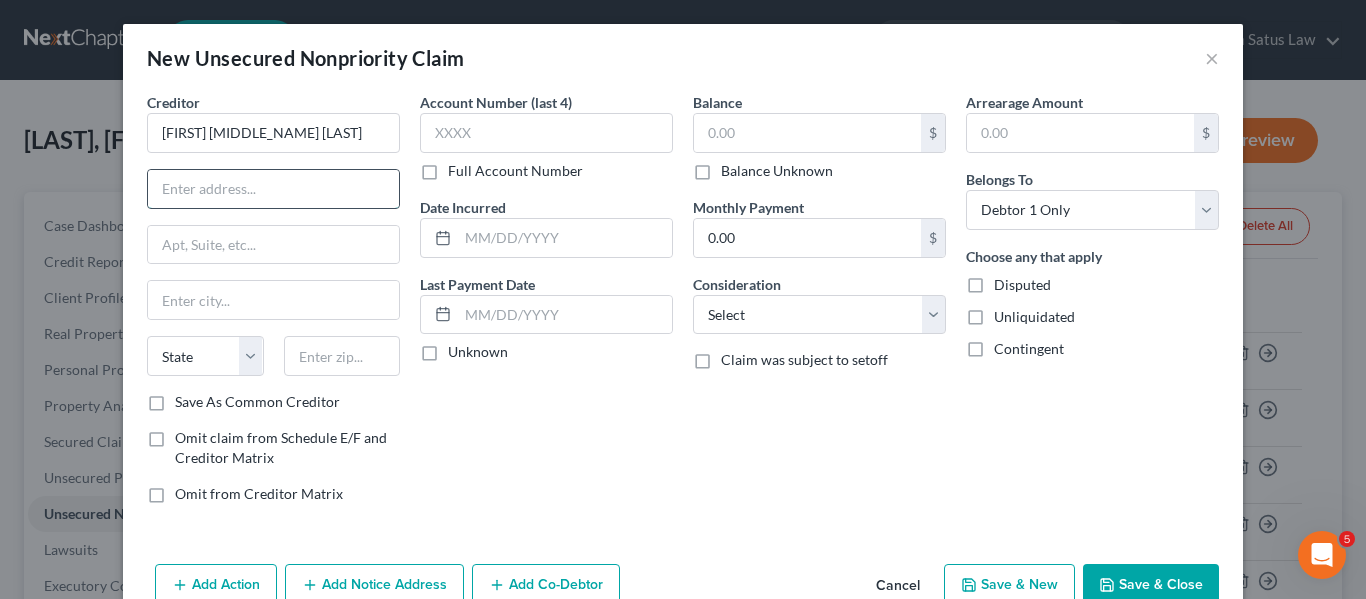 click at bounding box center (273, 189) 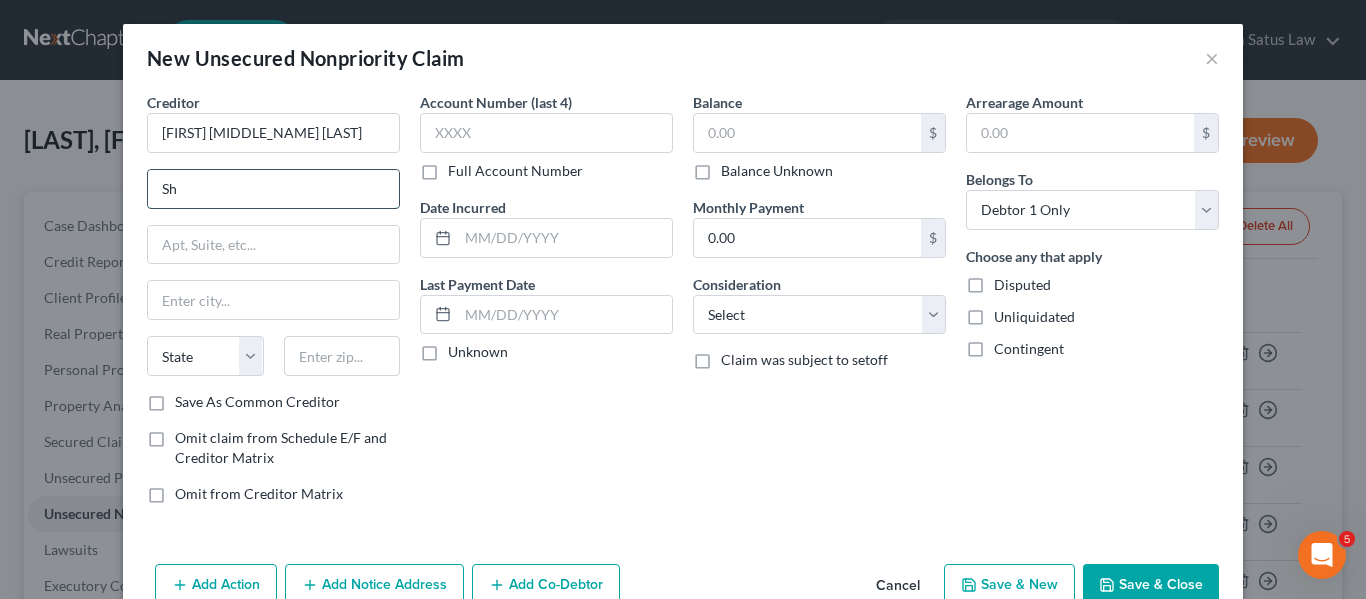 type on "S" 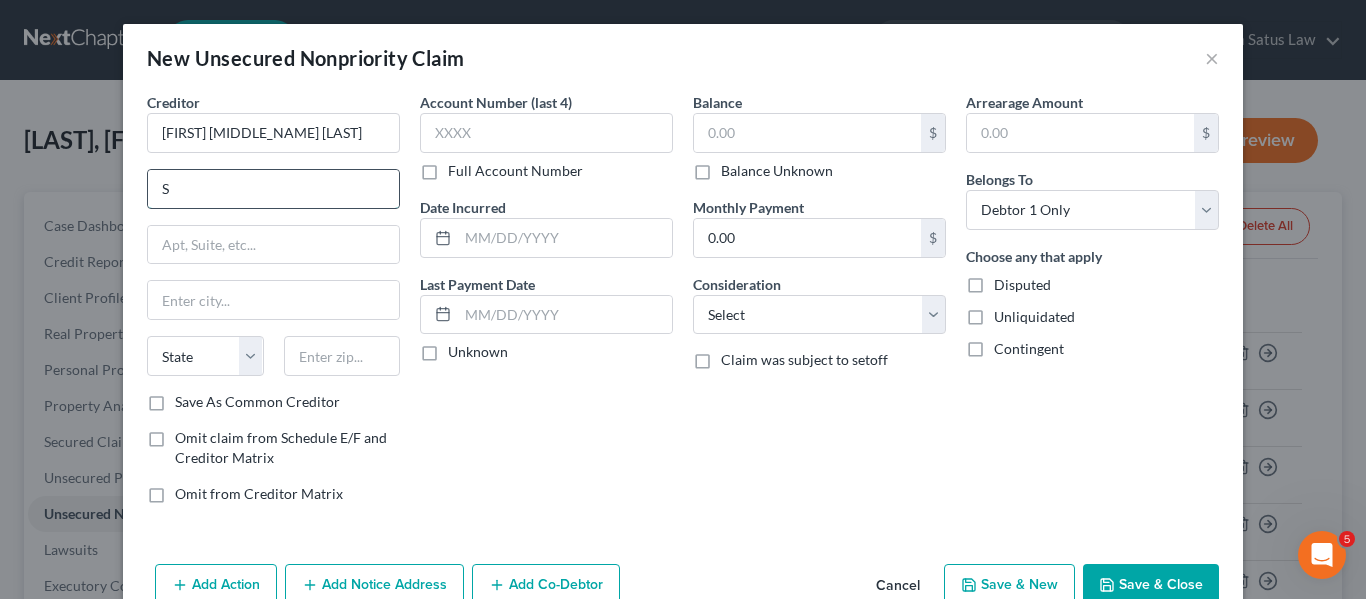type 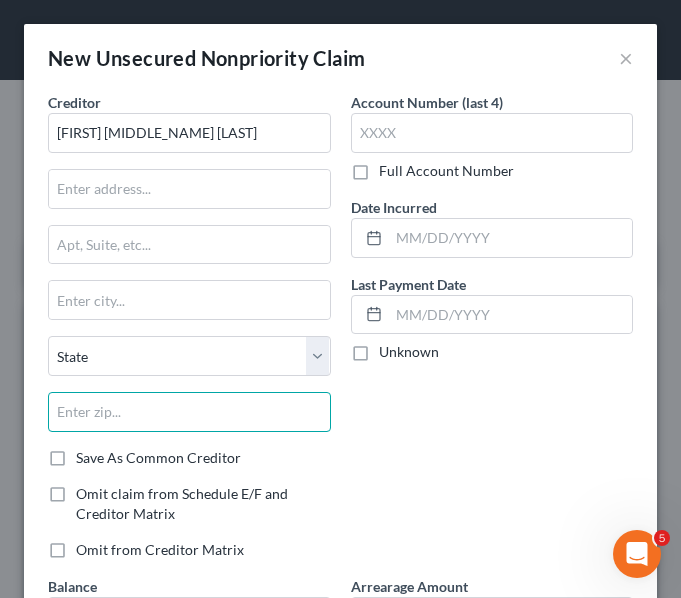 click at bounding box center (189, 412) 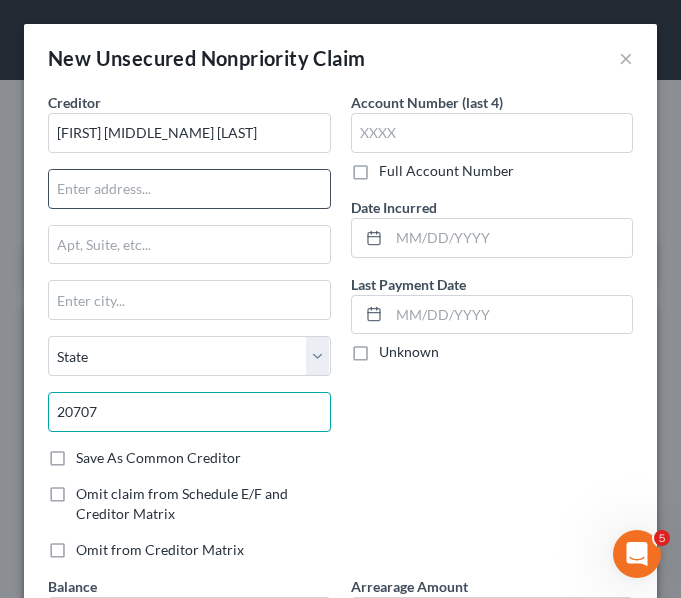 type on "20707" 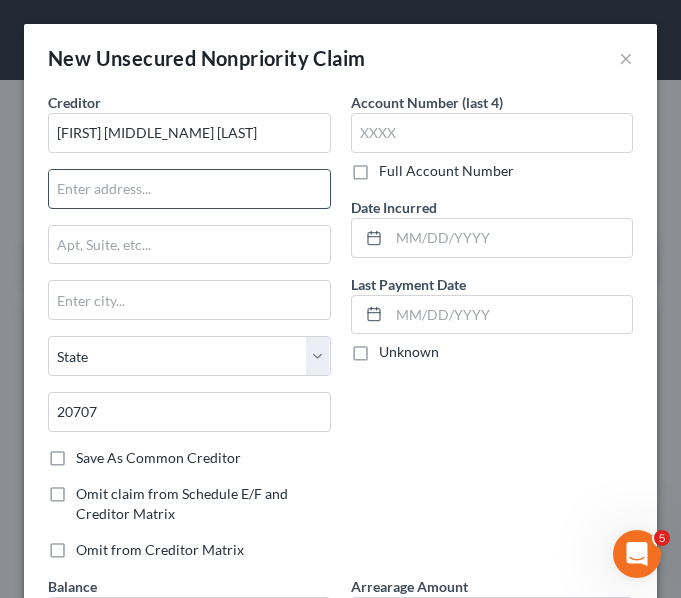 type on "Laurel" 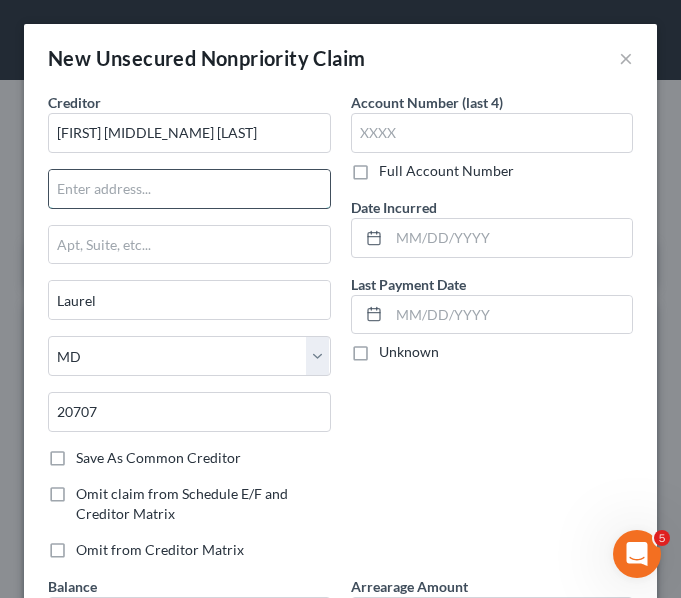 click at bounding box center (189, 189) 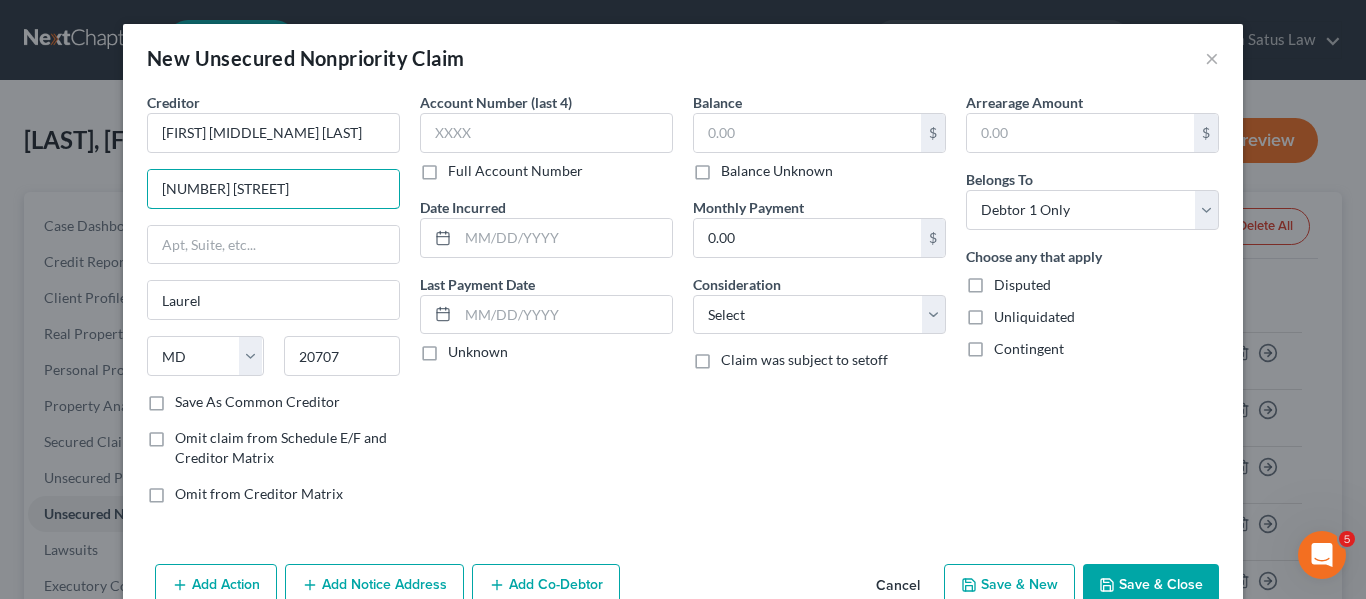 type on "[NUMBER] [STREET]" 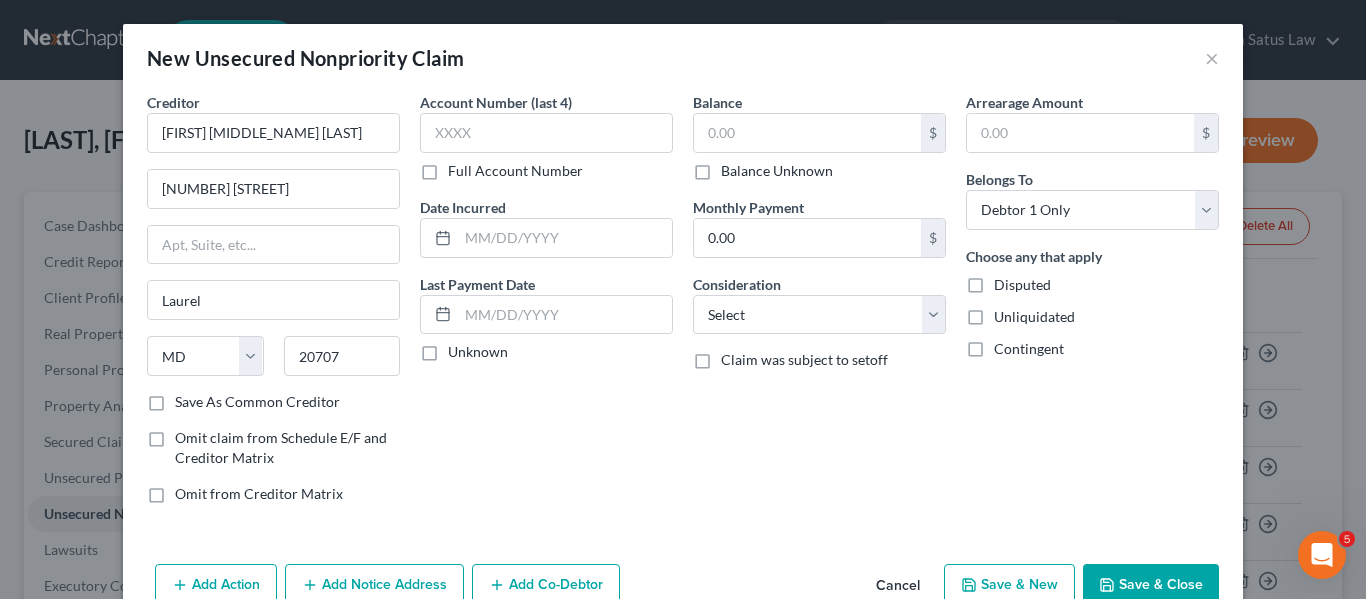 click on "Save & Close" at bounding box center (1151, 585) 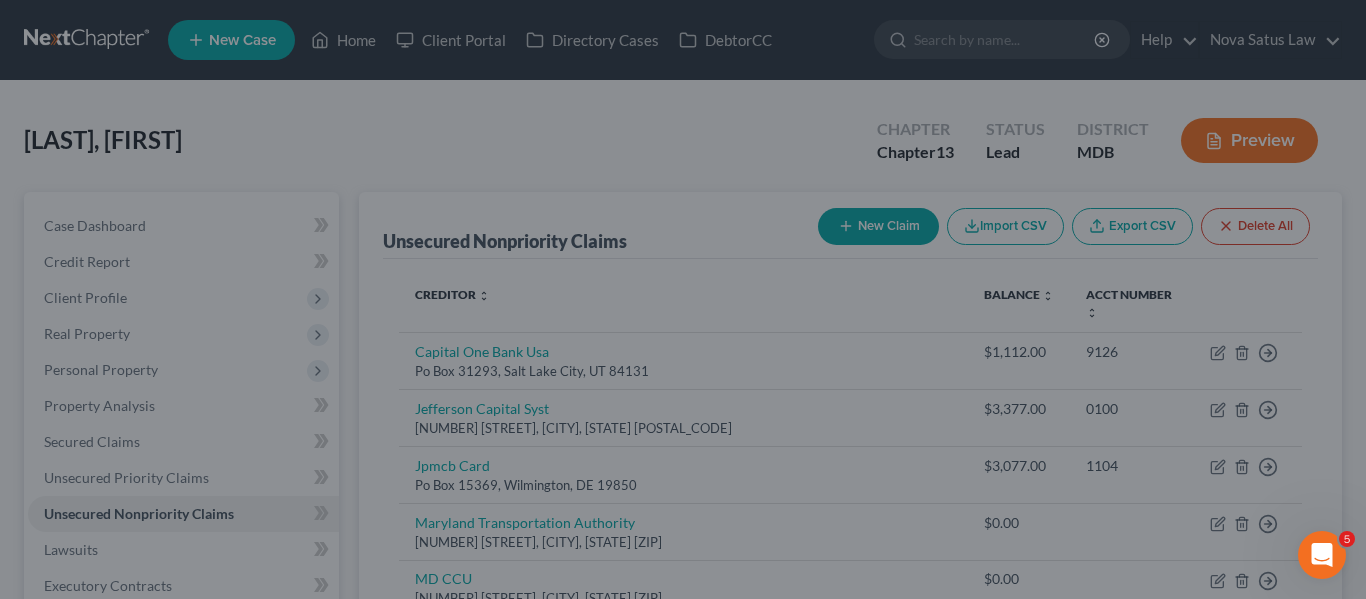 type on "0.00" 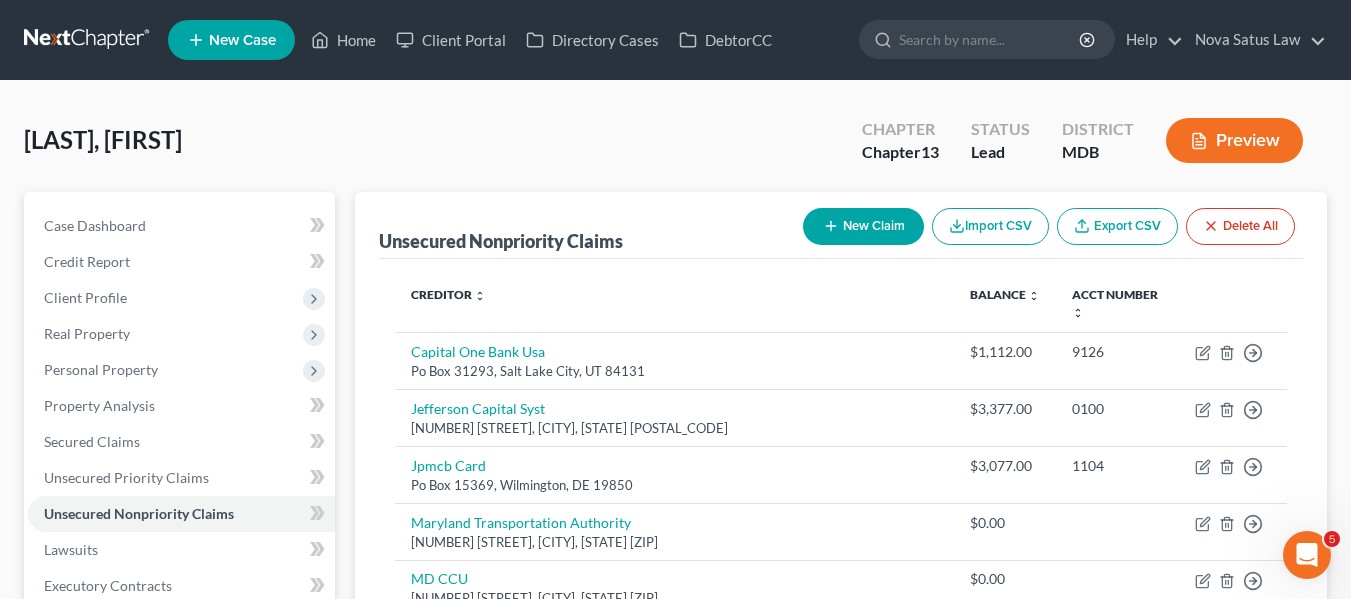 click on "New Claim" at bounding box center [863, 226] 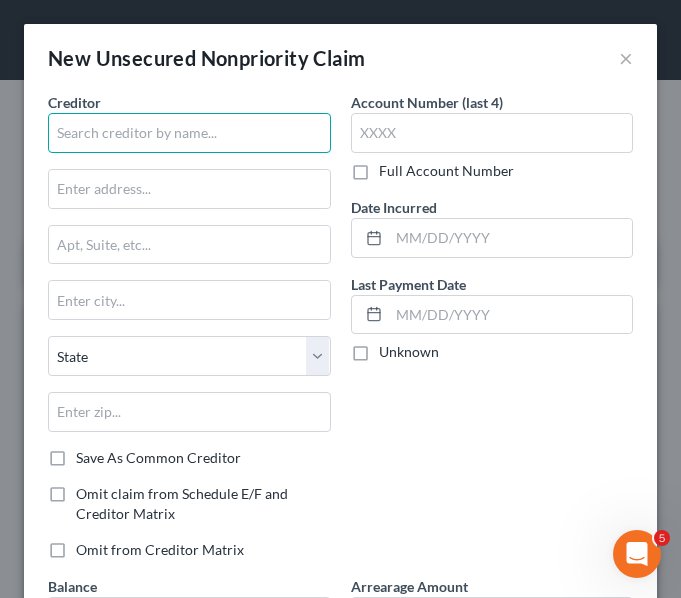 click at bounding box center (189, 133) 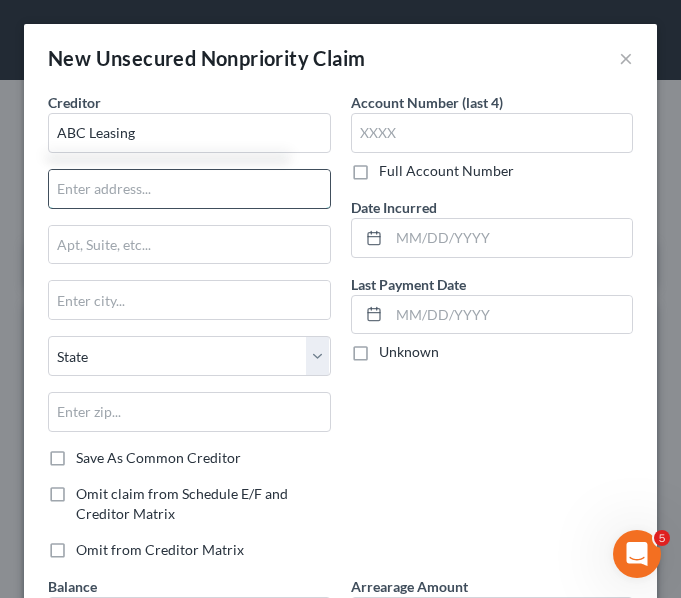 click at bounding box center (189, 189) 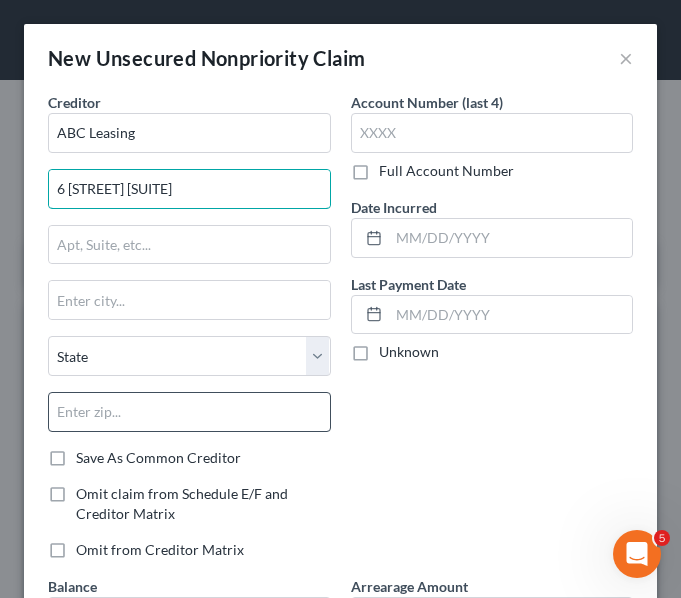 type on "6 [STREET] [SUITE]" 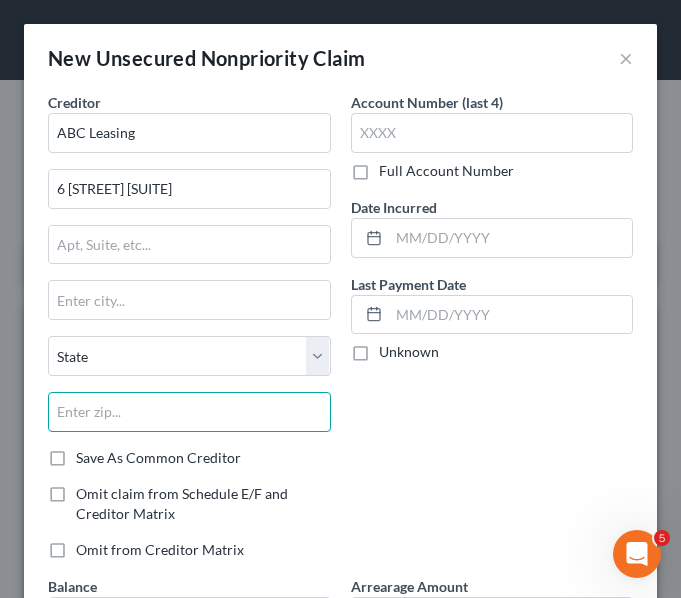 click at bounding box center [189, 412] 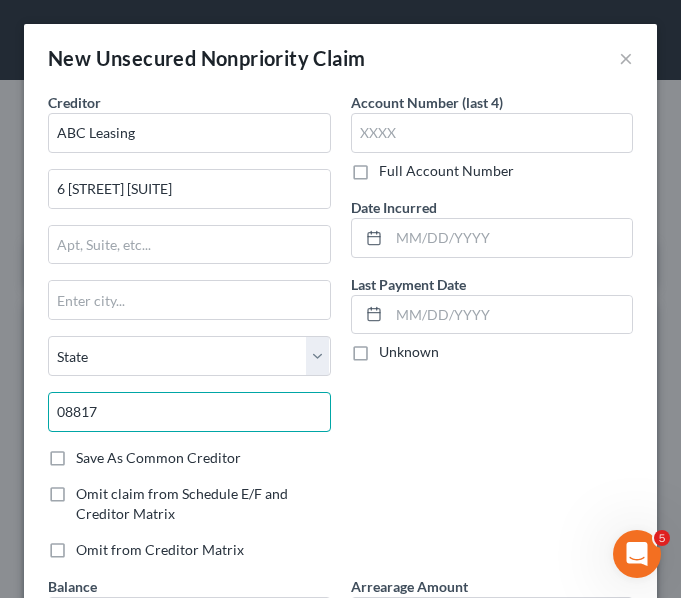 type on "08817" 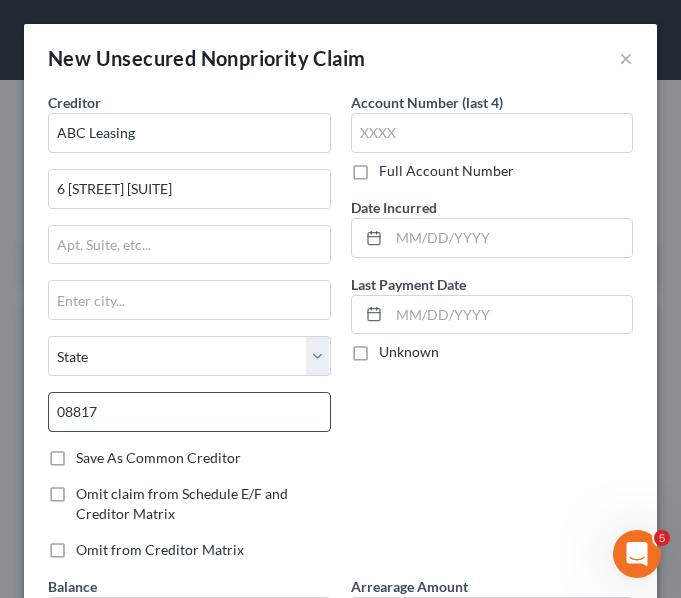 type on "Edison" 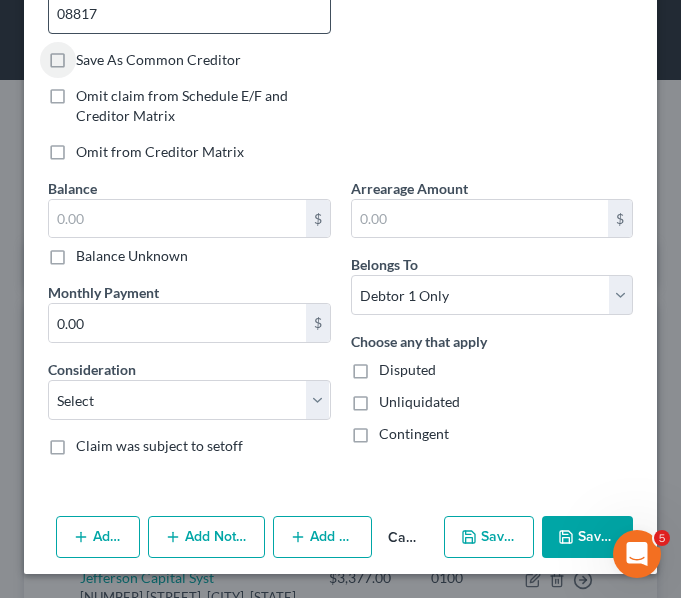 scroll, scrollTop: 398, scrollLeft: 0, axis: vertical 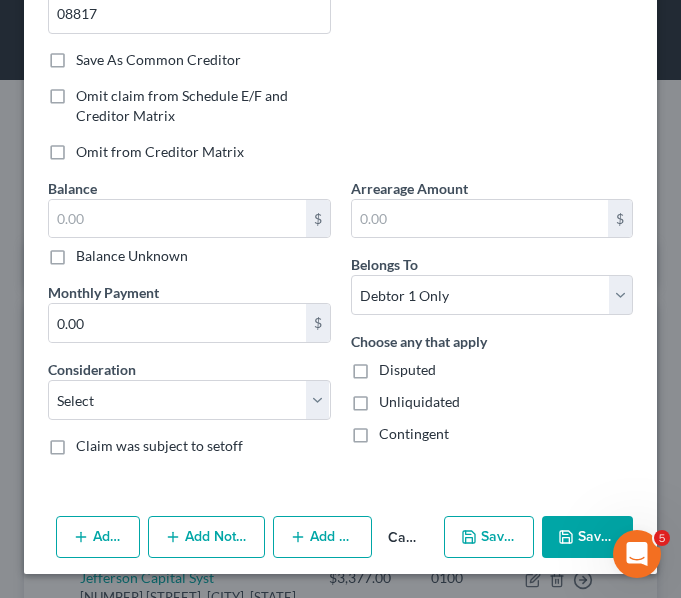 click on "Add Notice Address" at bounding box center [206, 537] 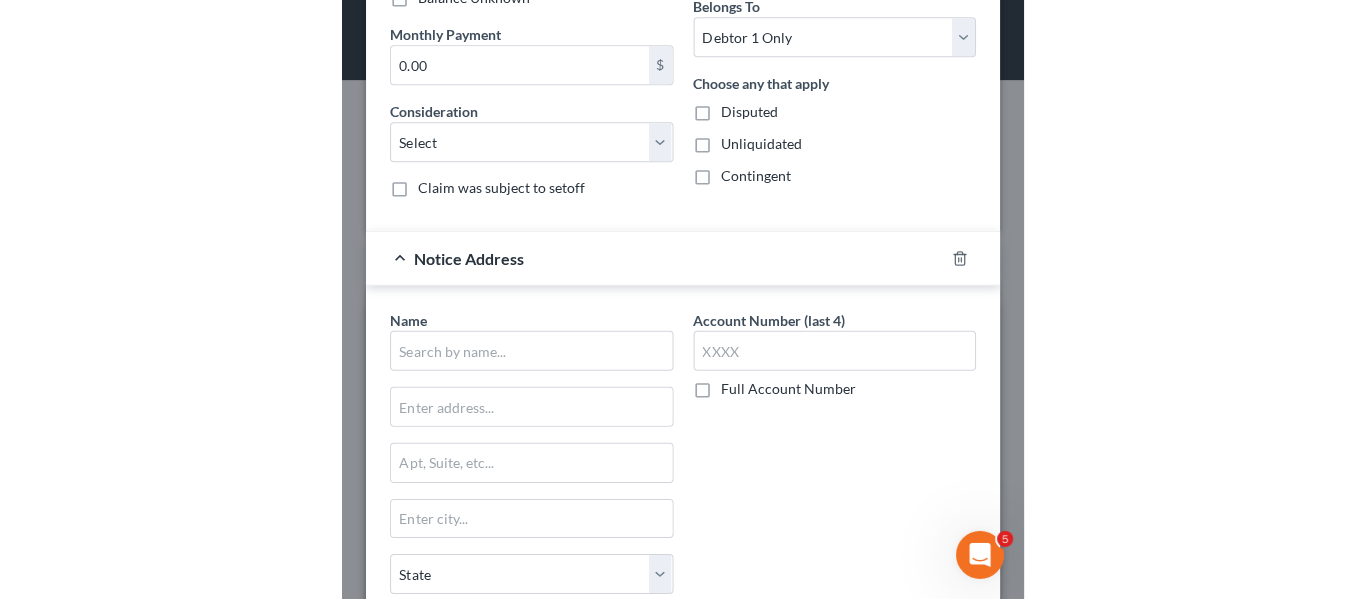 scroll, scrollTop: 657, scrollLeft: 0, axis: vertical 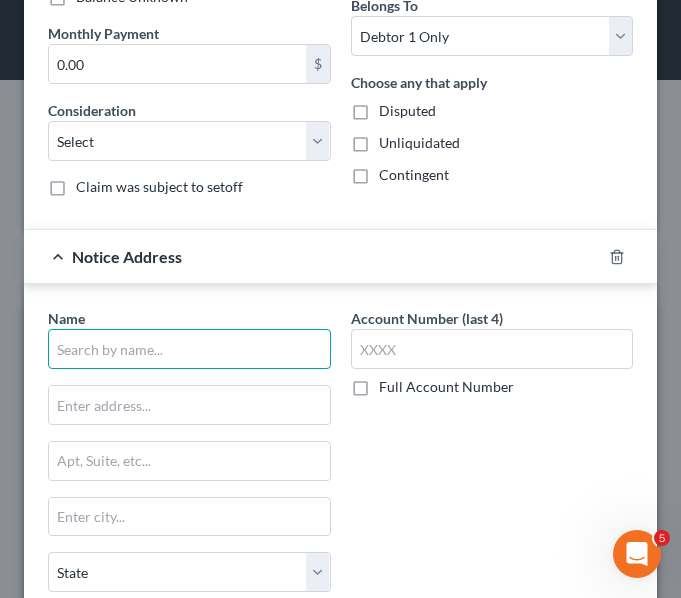 click at bounding box center (189, 349) 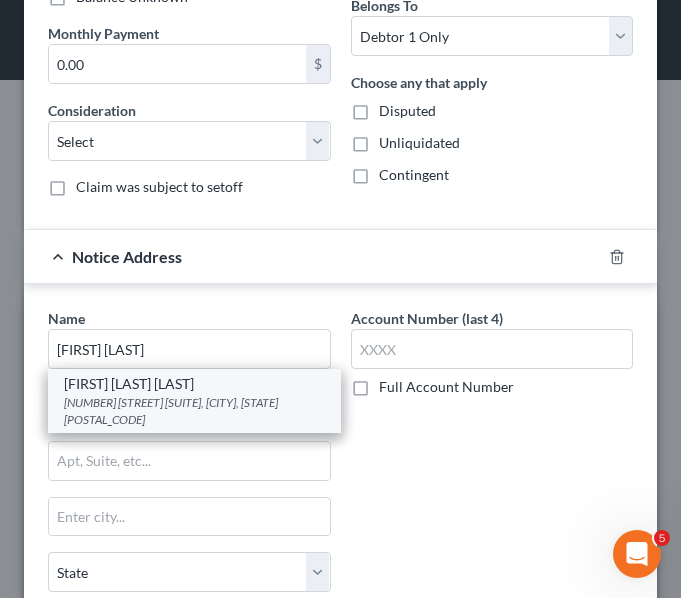 click on "[NUMBER] [STREET] [SUITE], [CITY], [STATE] [POSTAL_CODE]" at bounding box center [194, 411] 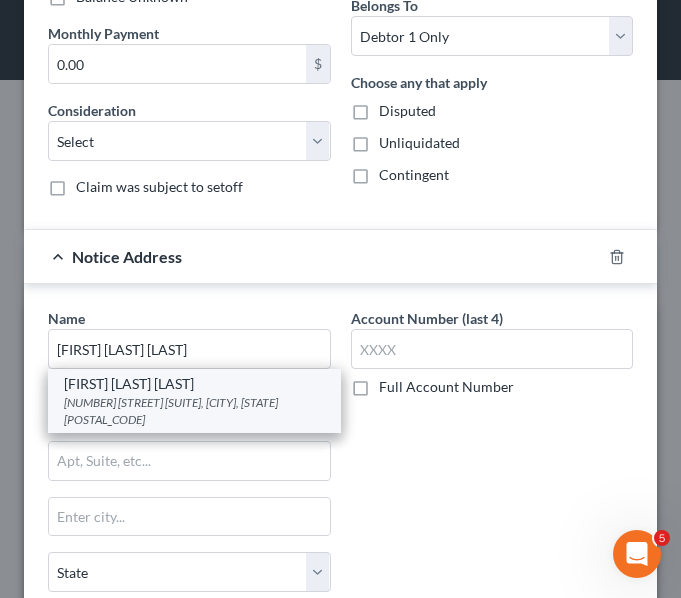 type on "[NUMBER] [STREET] Ste [NUMBER]" 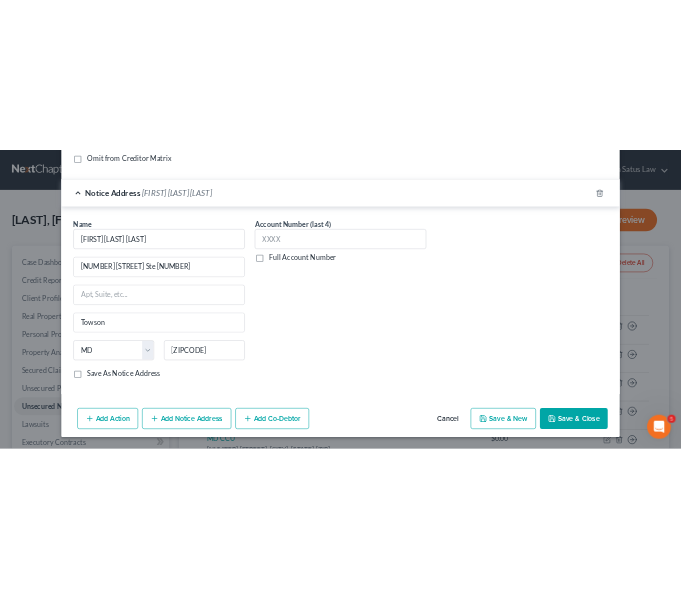 scroll, scrollTop: 478, scrollLeft: 0, axis: vertical 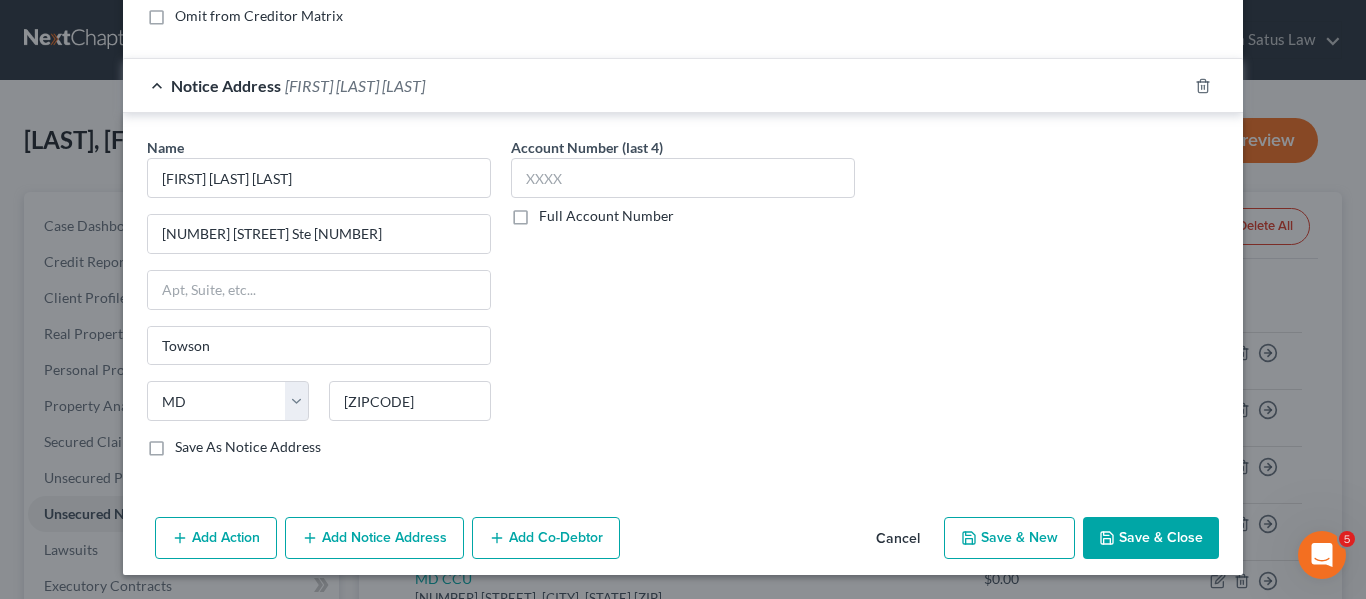 click on "Save & Close" at bounding box center (1151, 538) 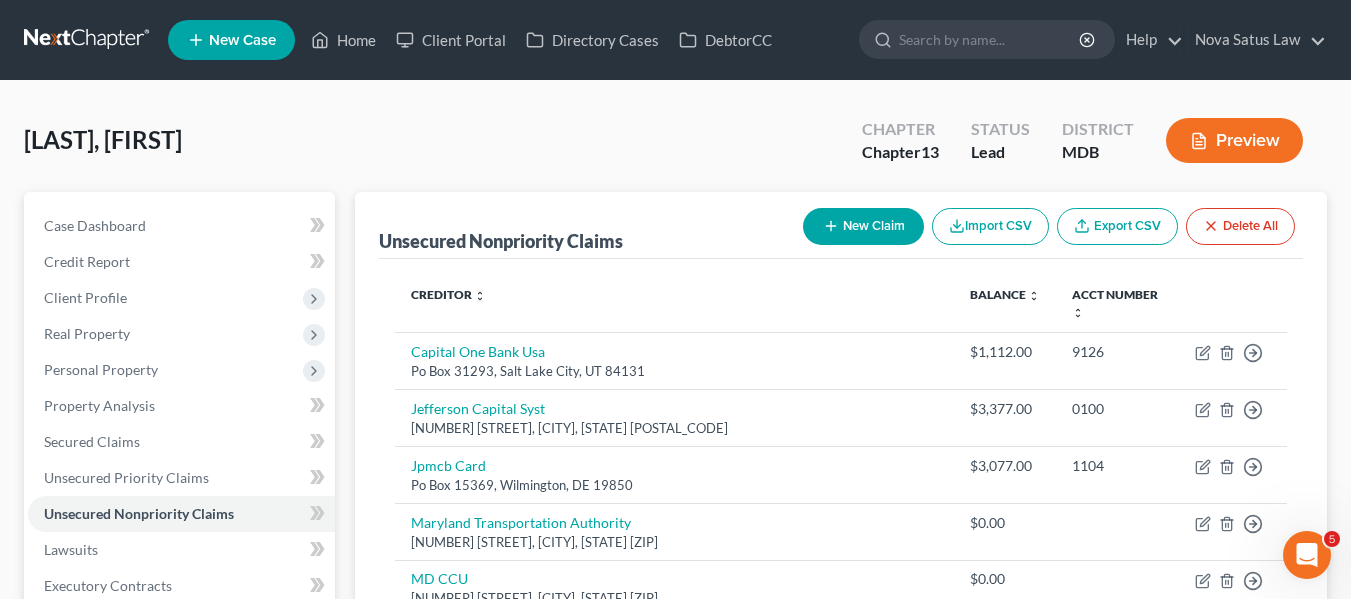 click on "New Claim" at bounding box center [863, 226] 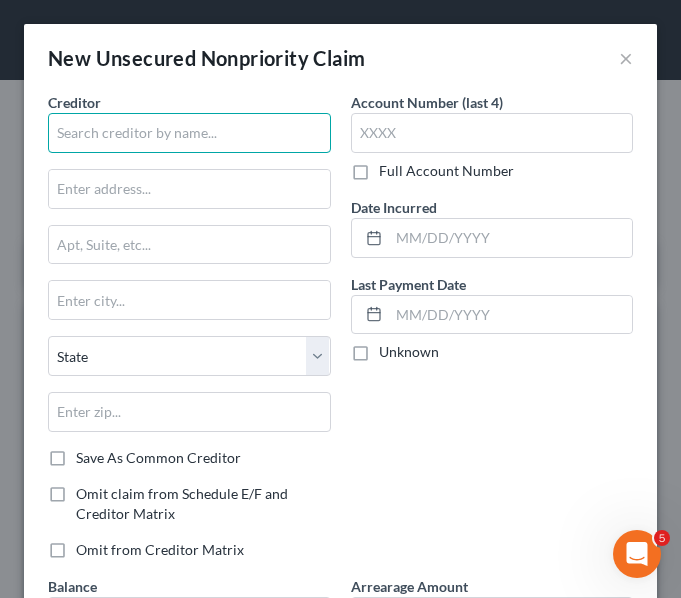 click at bounding box center [189, 133] 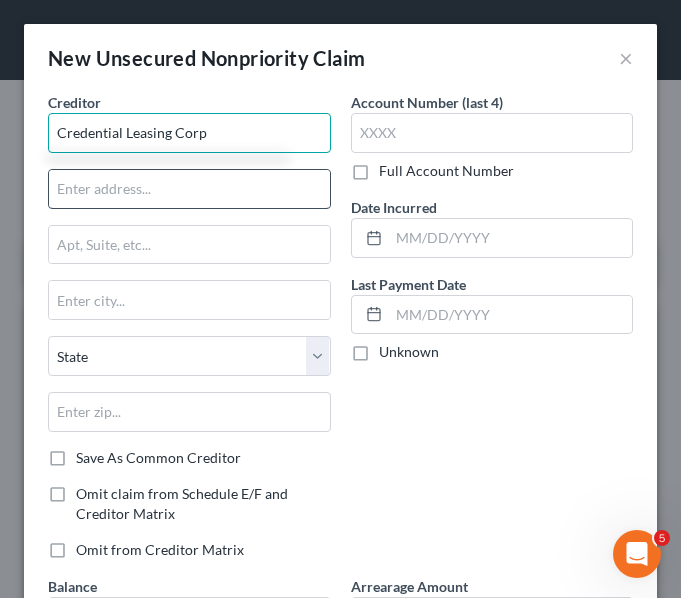 type on "Credential Leasing Corp" 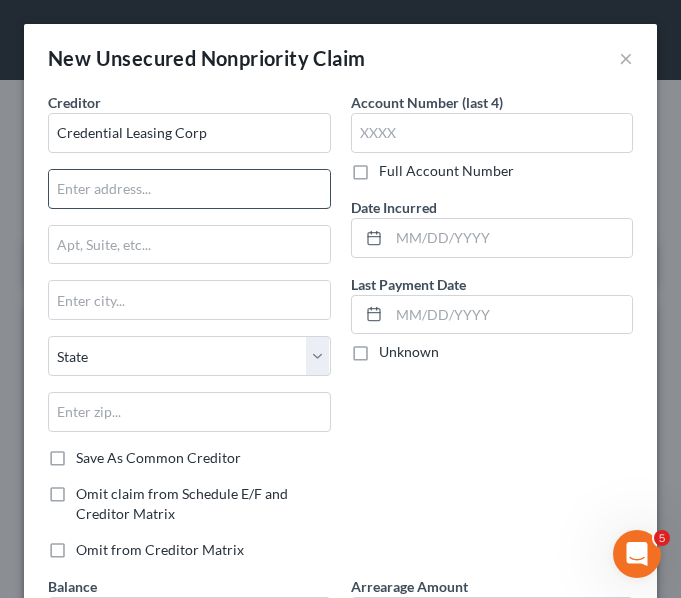 click at bounding box center [189, 189] 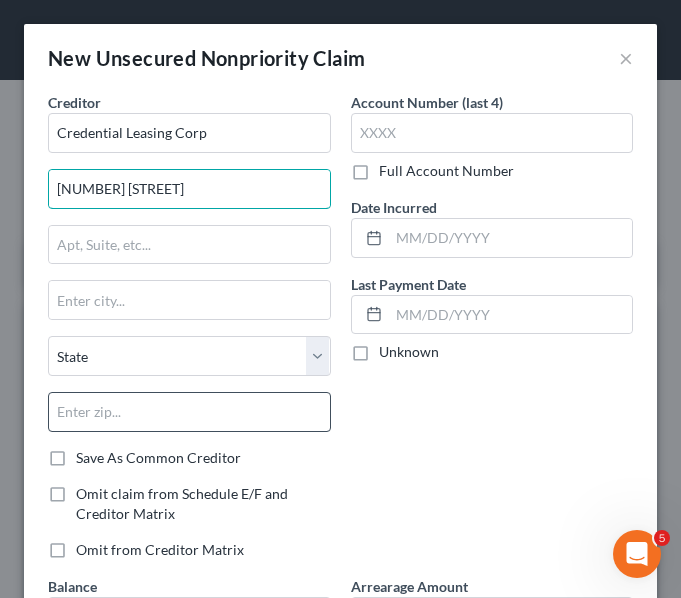 type on "[NUMBER] [STREET]" 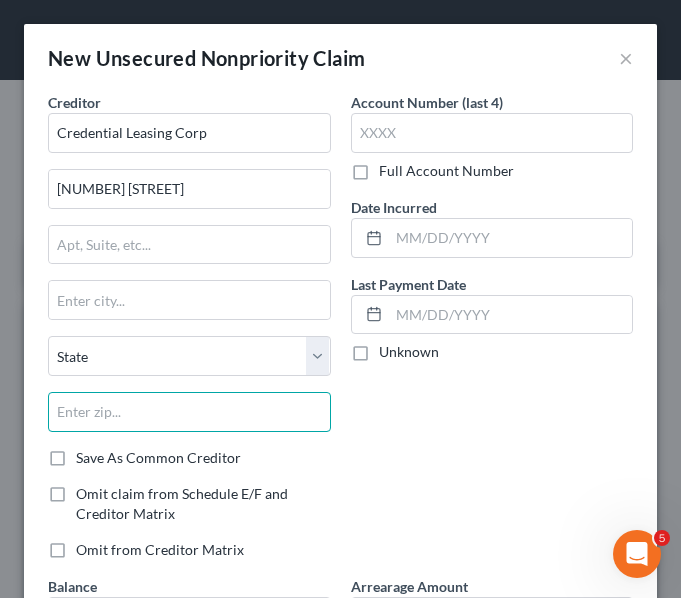 click at bounding box center (189, 412) 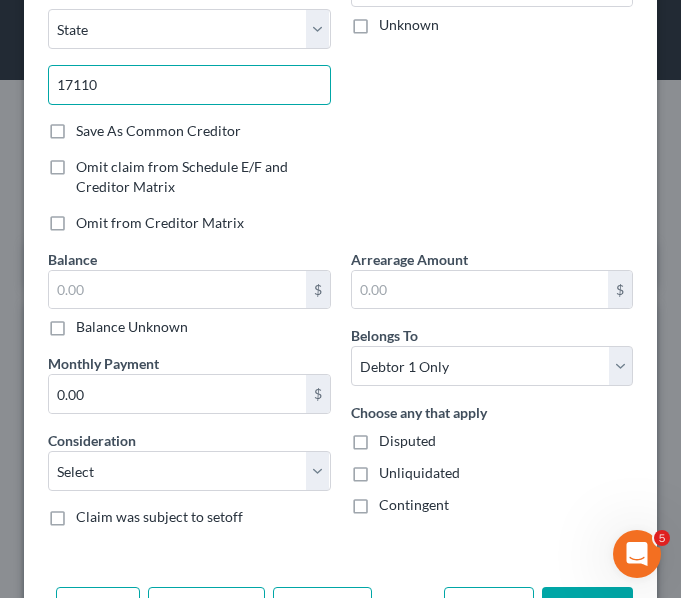 scroll, scrollTop: 398, scrollLeft: 0, axis: vertical 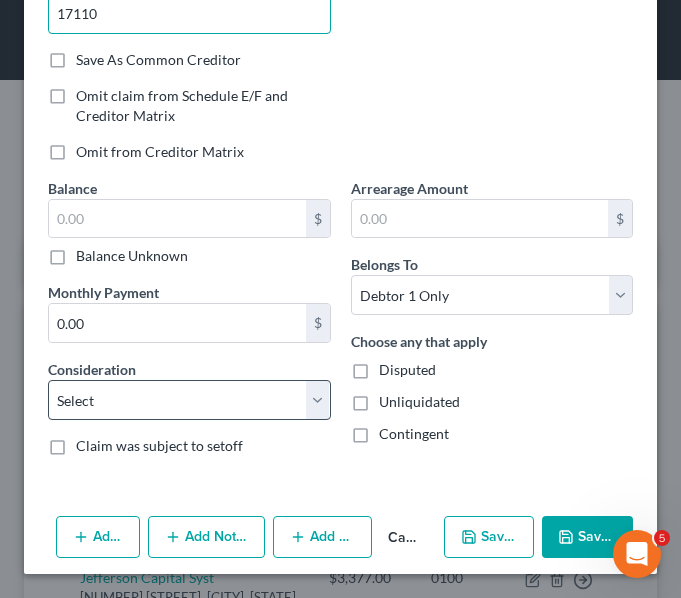 type on "17110" 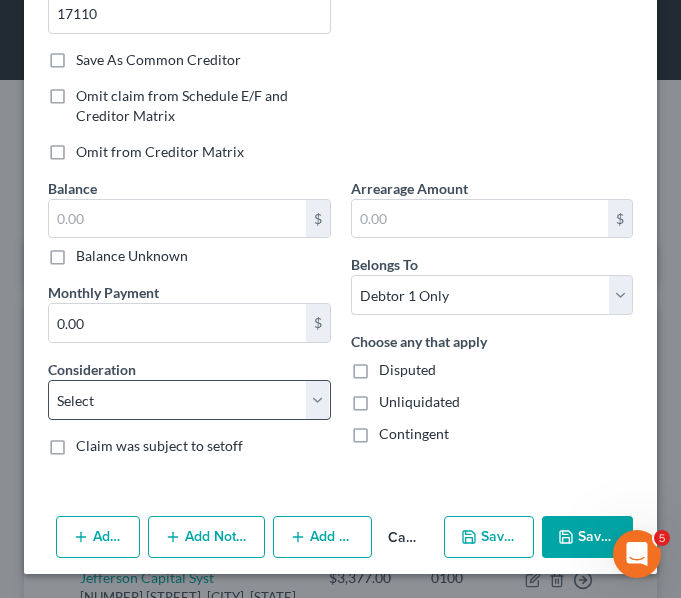 type on "Harrisburg" 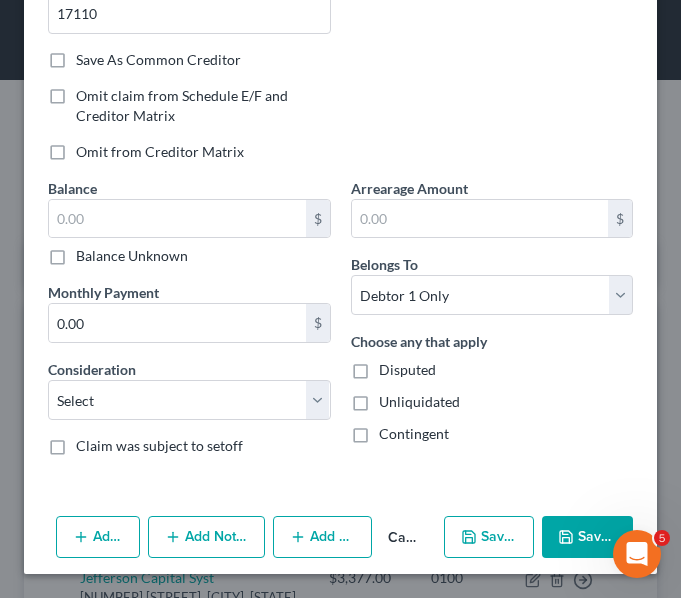 click 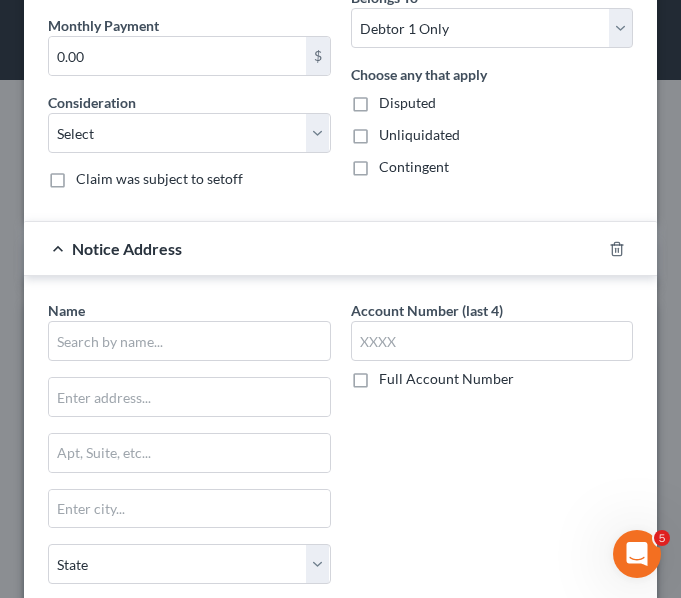 scroll, scrollTop: 666, scrollLeft: 0, axis: vertical 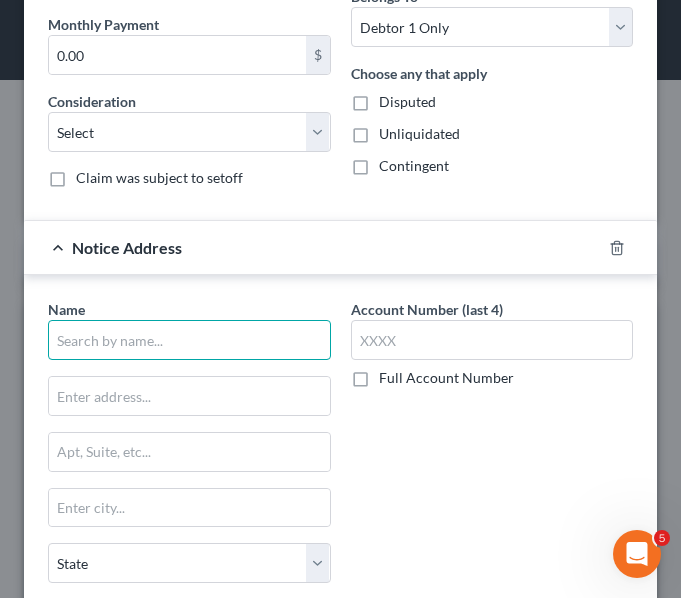 click at bounding box center [189, 340] 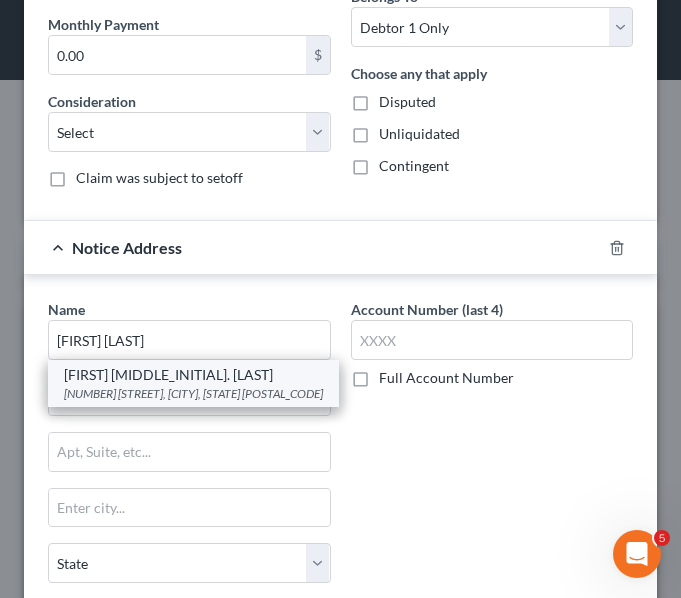 click on "[NUMBER] [STREET], [CITY], [STATE] [POSTAL_CODE]" at bounding box center (193, 393) 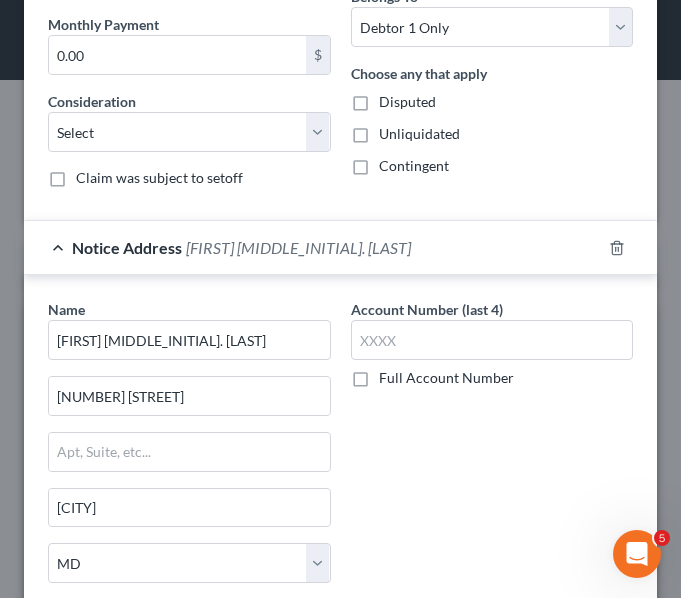 scroll, scrollTop: 885, scrollLeft: 0, axis: vertical 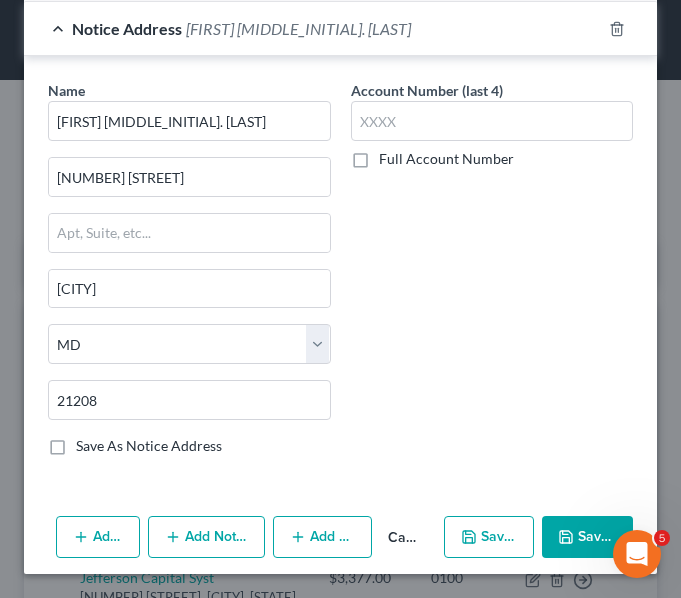 click on "Save & Close" at bounding box center (587, 537) 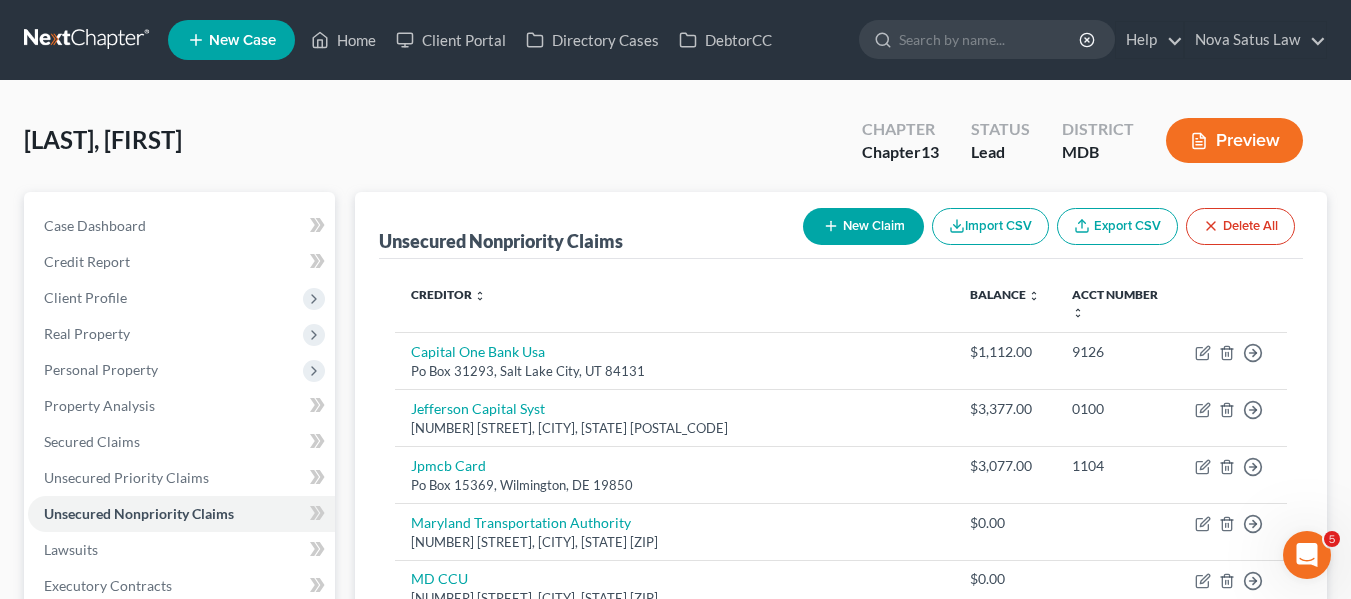 click on "New Claim" at bounding box center (863, 226) 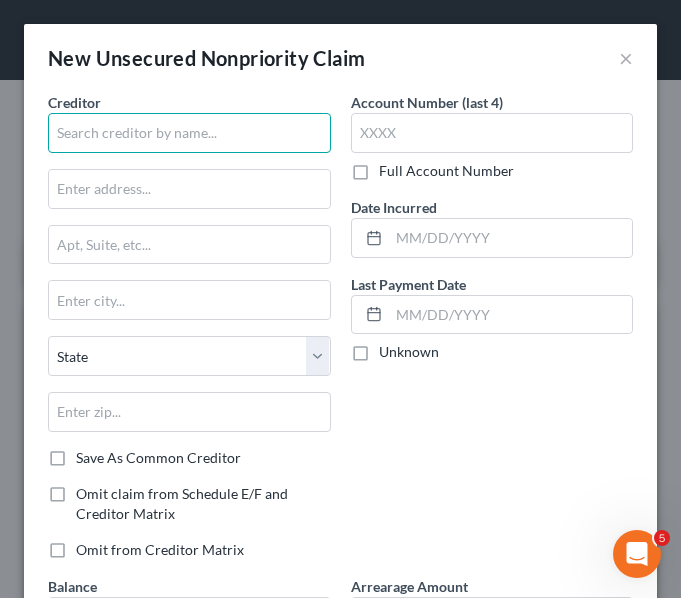 click at bounding box center [189, 133] 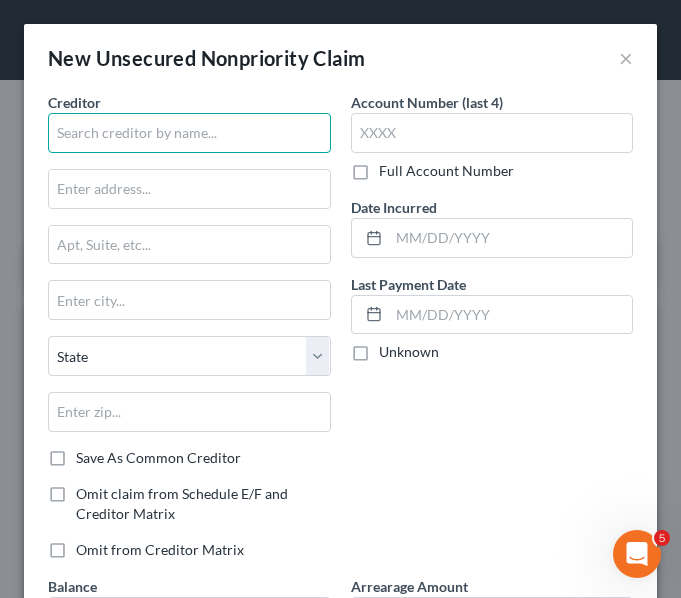 click at bounding box center [189, 133] 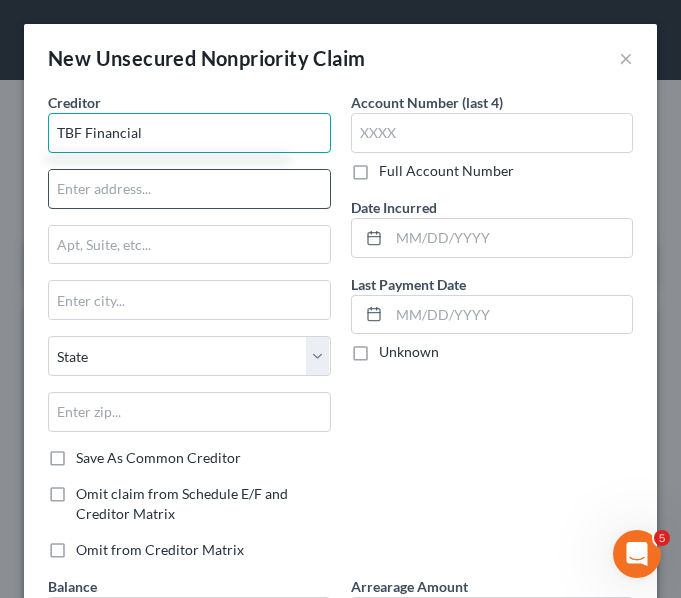 type on "TBF Financial" 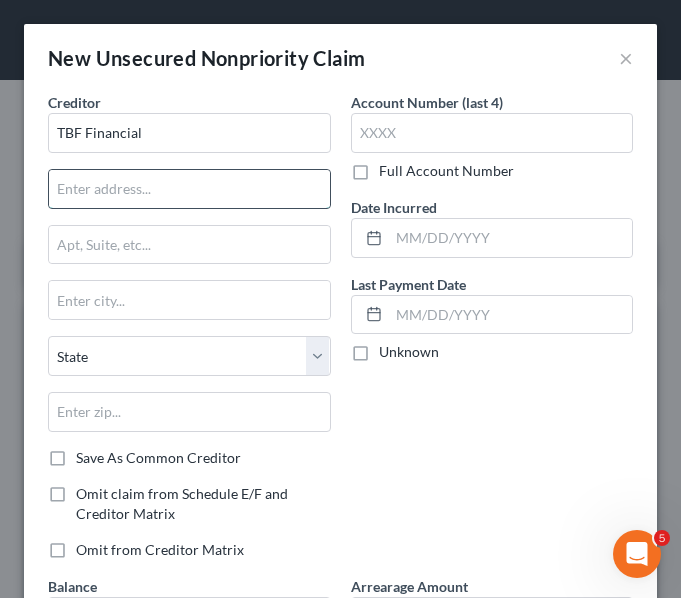 click at bounding box center [189, 189] 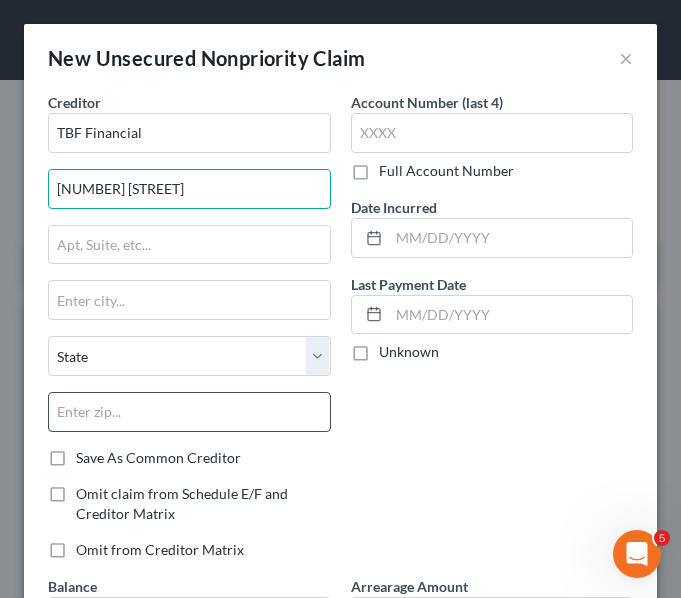 type on "[NUMBER] [STREET]" 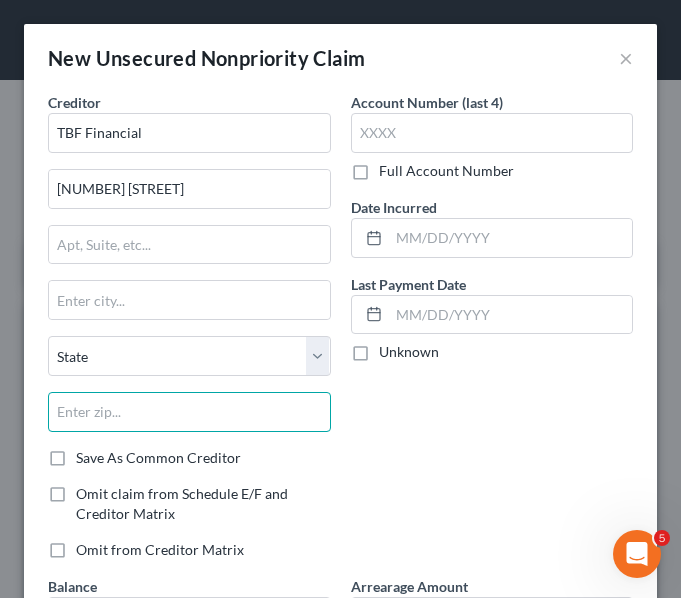 click at bounding box center [189, 412] 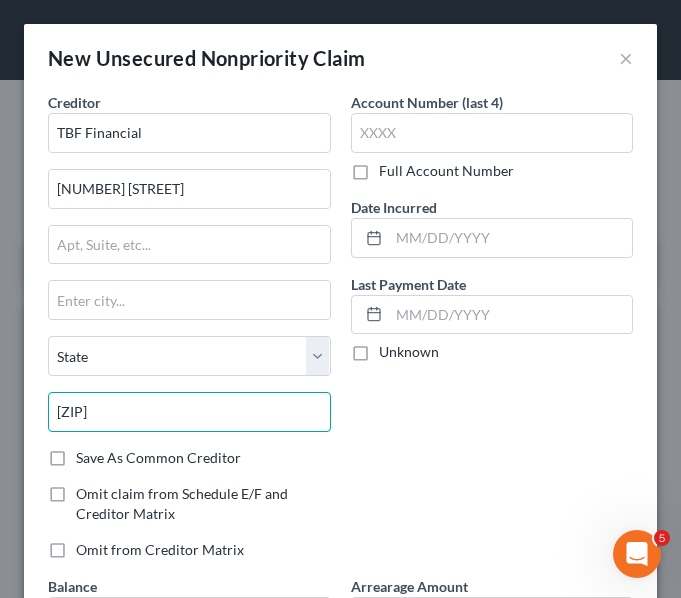 type on "[ZIP]" 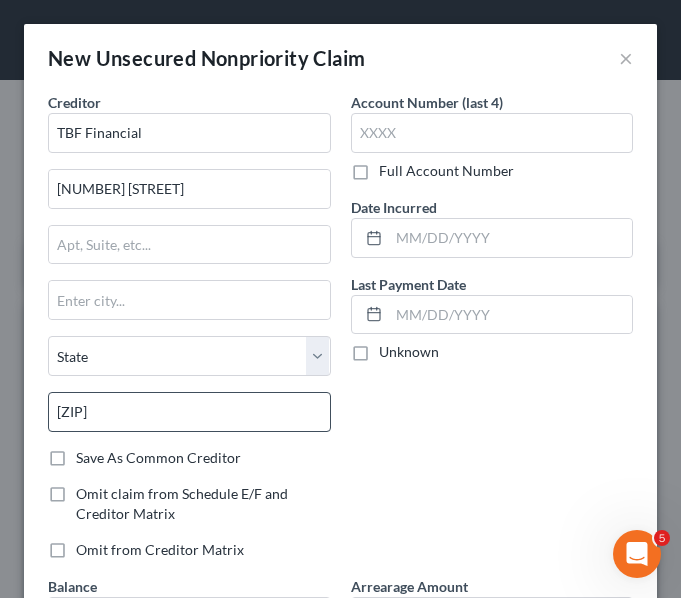 type on "[CITY]" 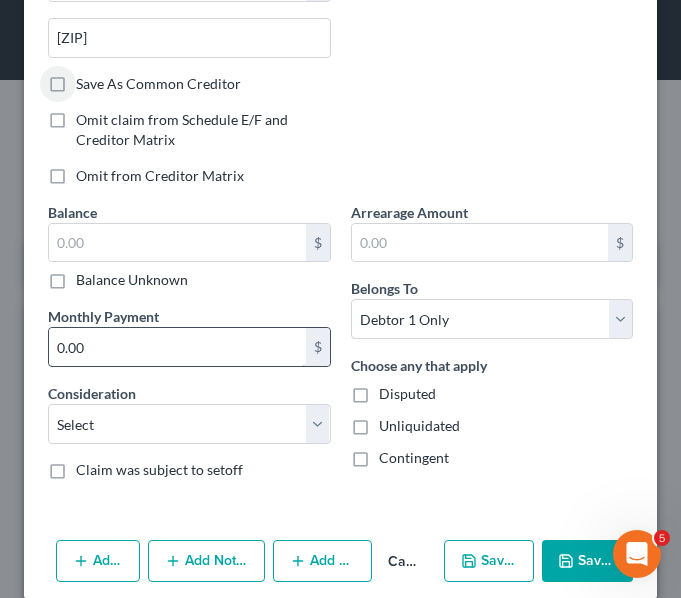 scroll, scrollTop: 398, scrollLeft: 0, axis: vertical 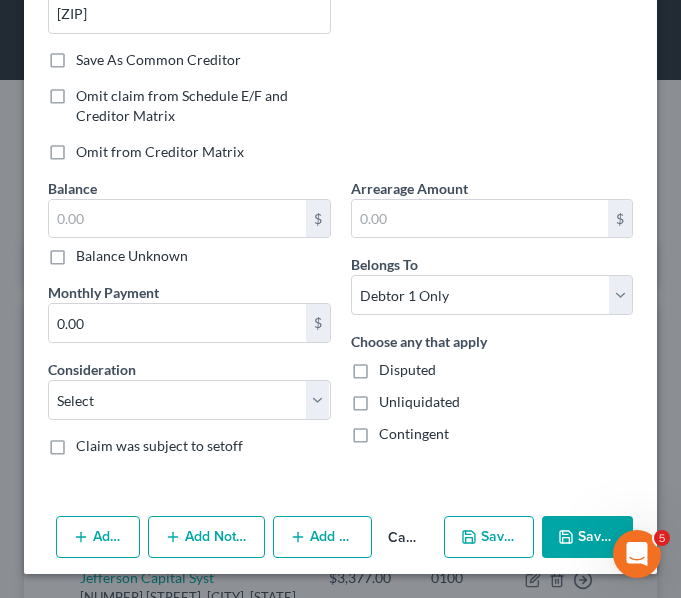 click 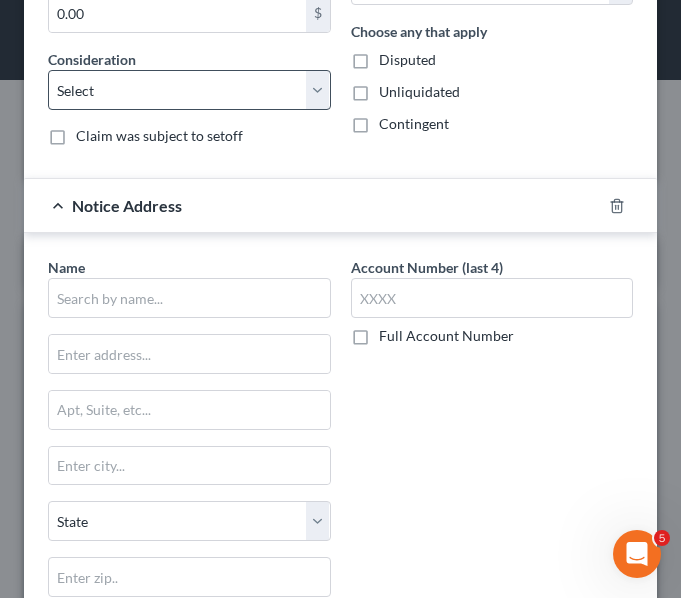 scroll, scrollTop: 708, scrollLeft: 0, axis: vertical 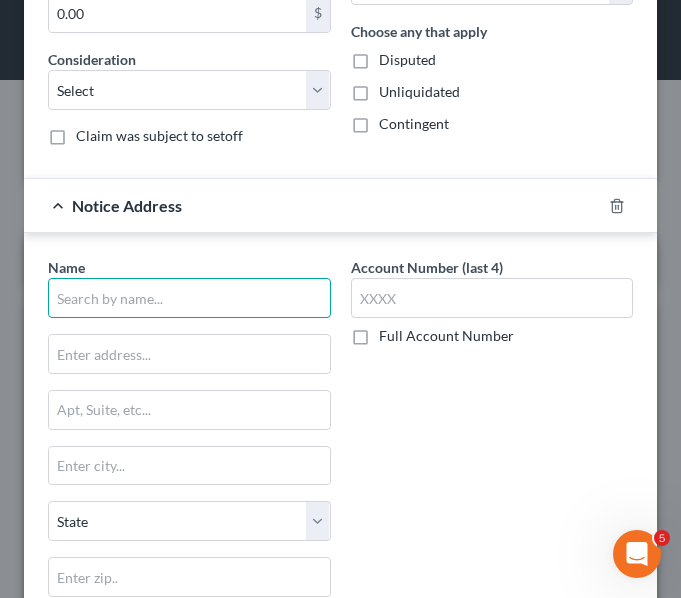 click at bounding box center (189, 298) 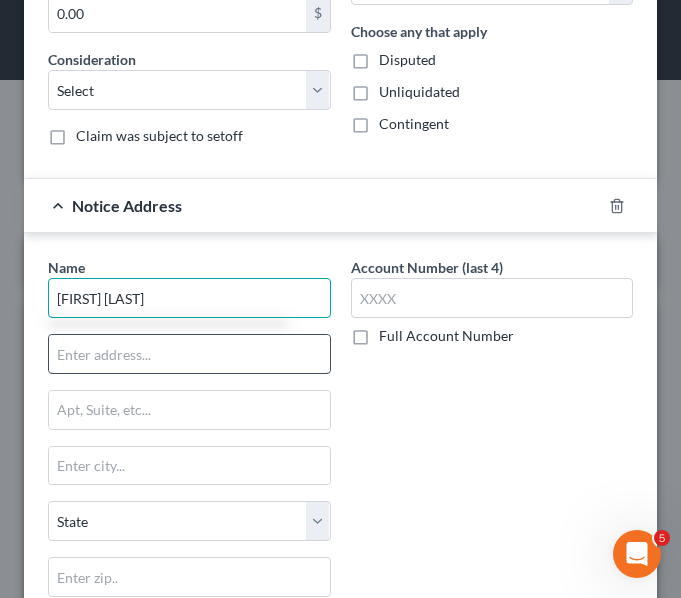 type on "[FIRST] [LAST]" 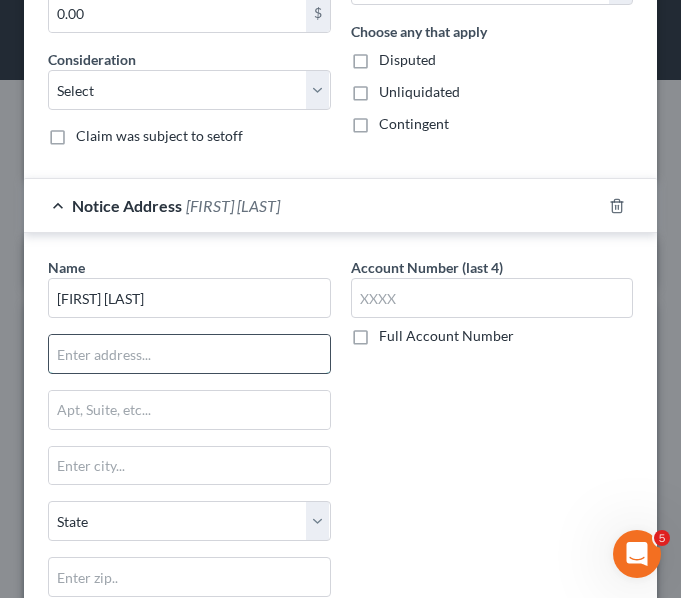 click at bounding box center (189, 354) 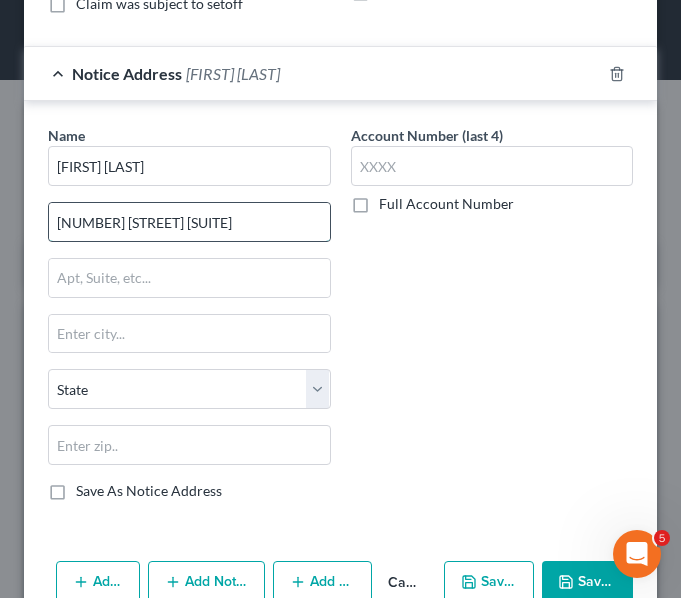 scroll, scrollTop: 841, scrollLeft: 0, axis: vertical 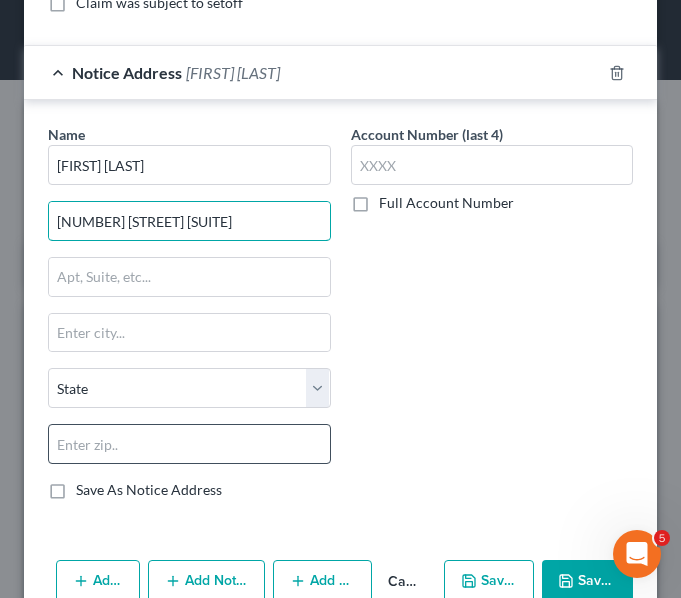 type on "[NUMBER] [STREET] [SUITE]" 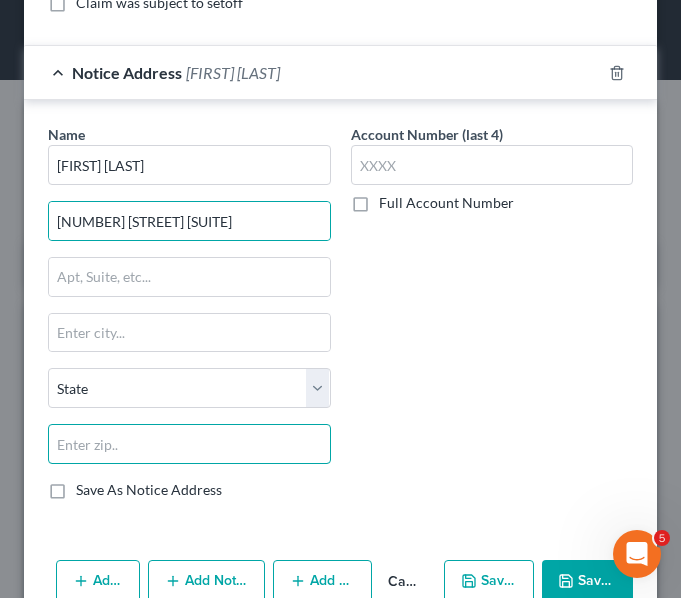 click at bounding box center (189, 444) 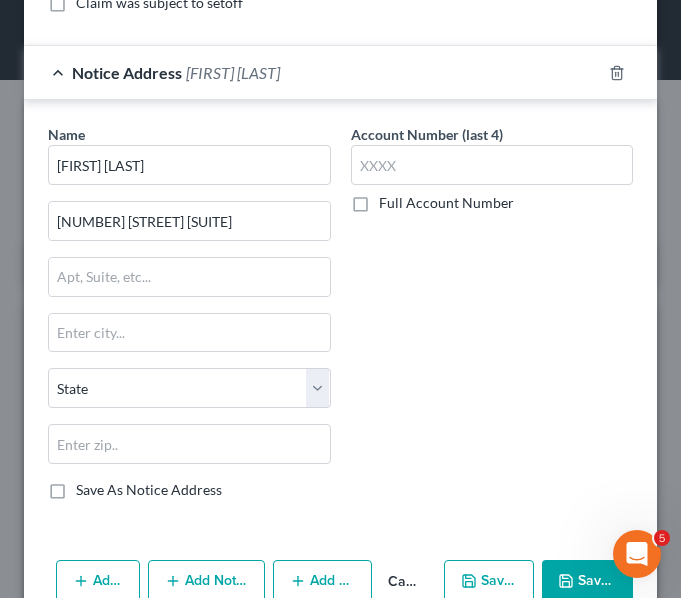 click on "Account Number (last 4)
Full Account Number" at bounding box center [492, 320] 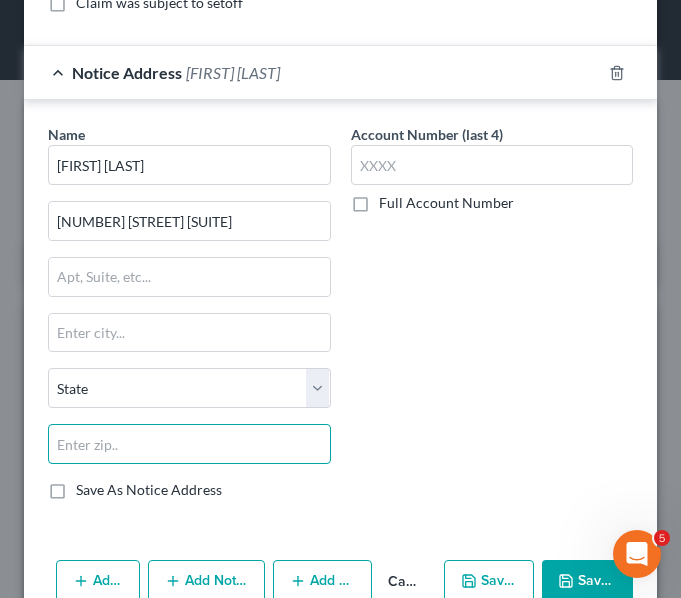 click at bounding box center (189, 444) 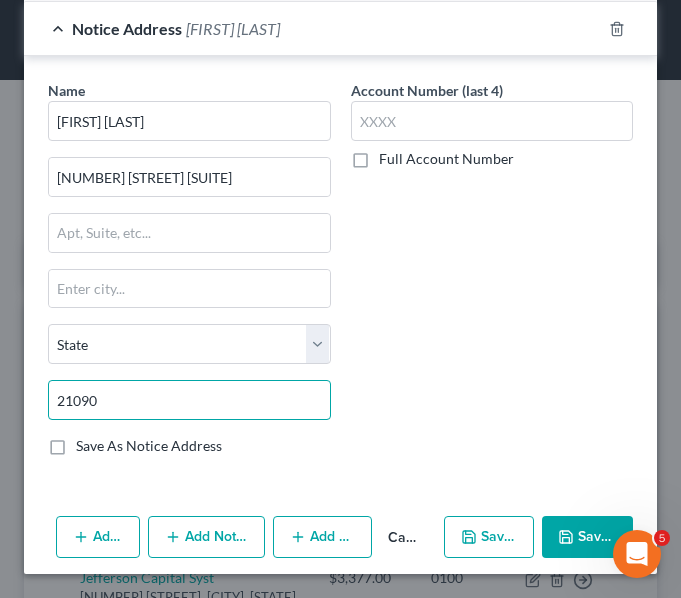 scroll, scrollTop: 884, scrollLeft: 0, axis: vertical 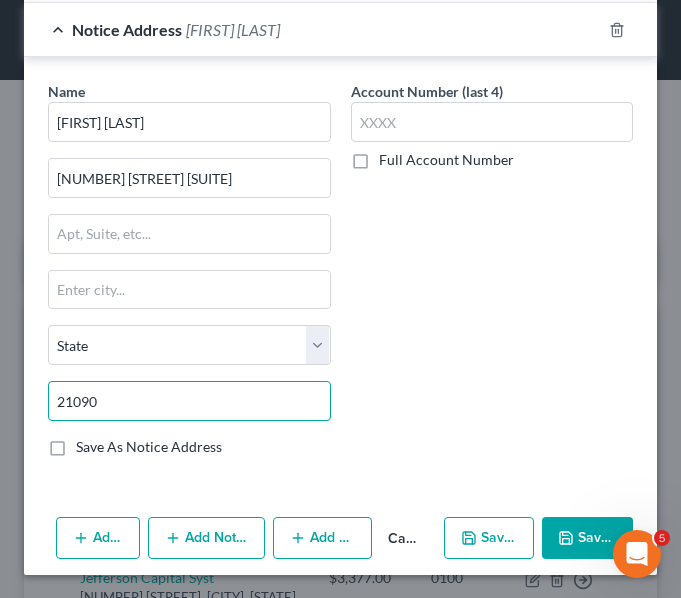 type on "21090" 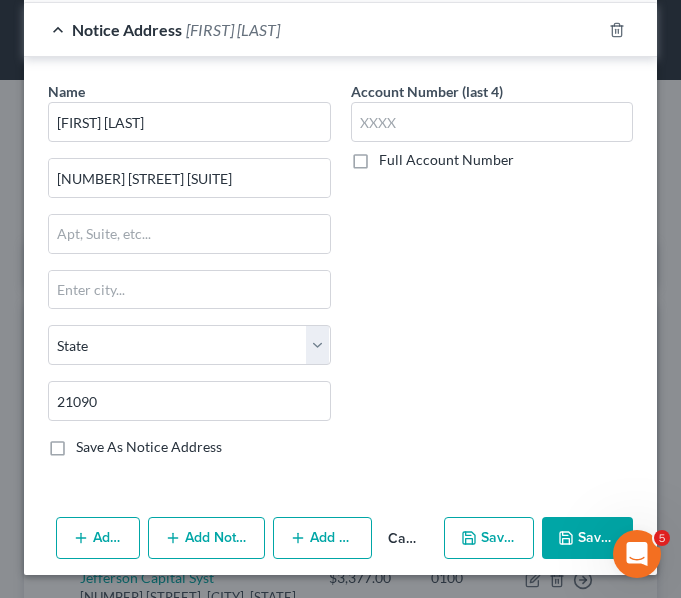 type on "[Linthicum Heights]" 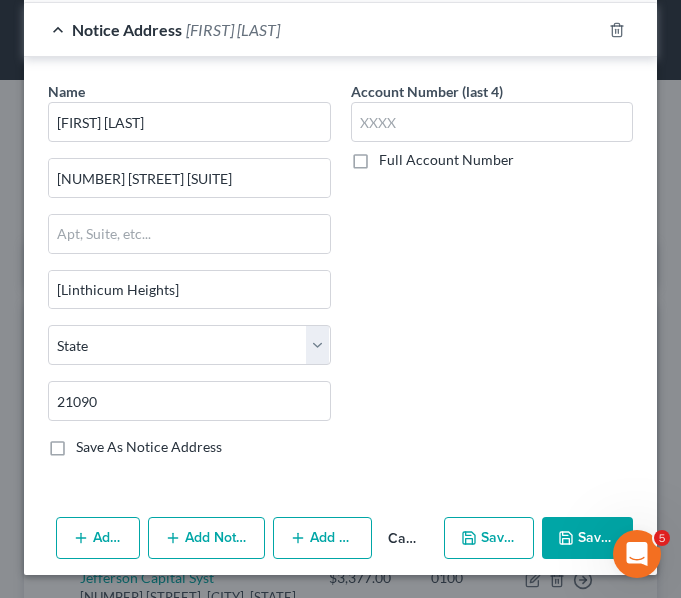 select on "21" 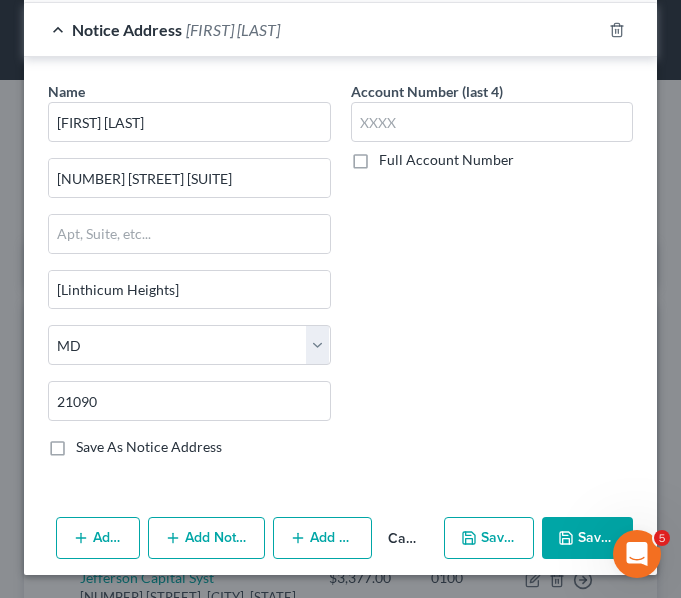 click on "Save As Notice Address" at bounding box center [149, 447] 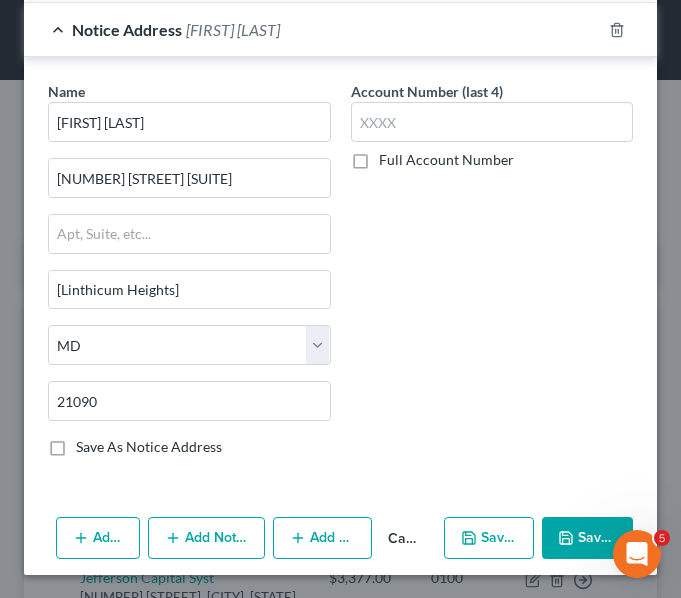 click on "Save As Notice Address" at bounding box center (90, 443) 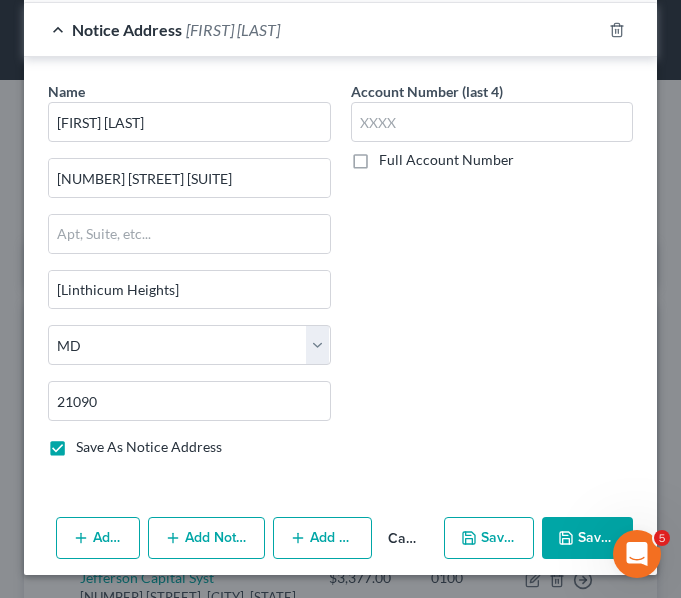 click 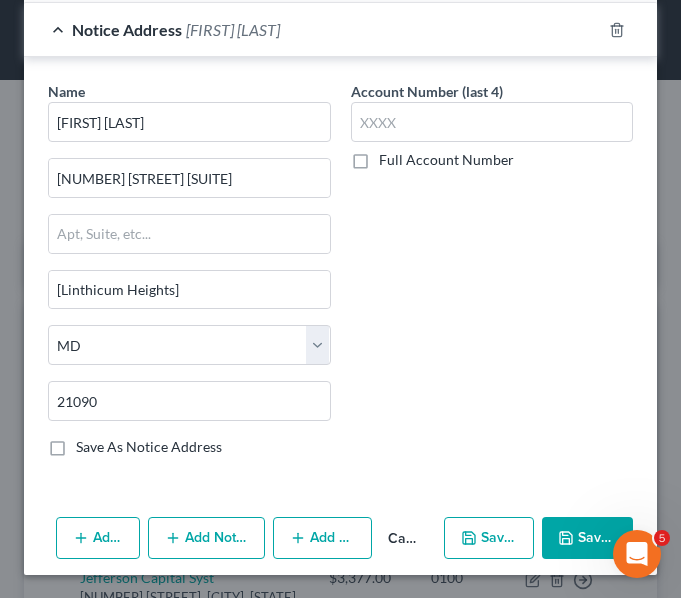 checkbox on "false" 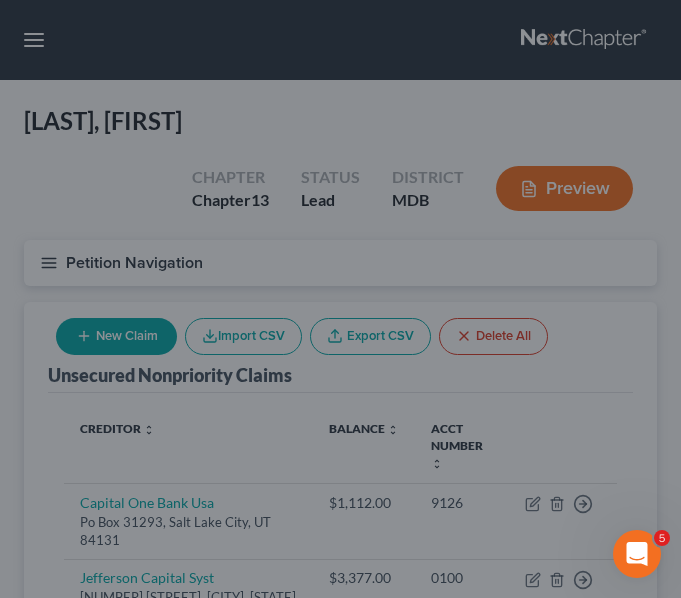type on "0.00" 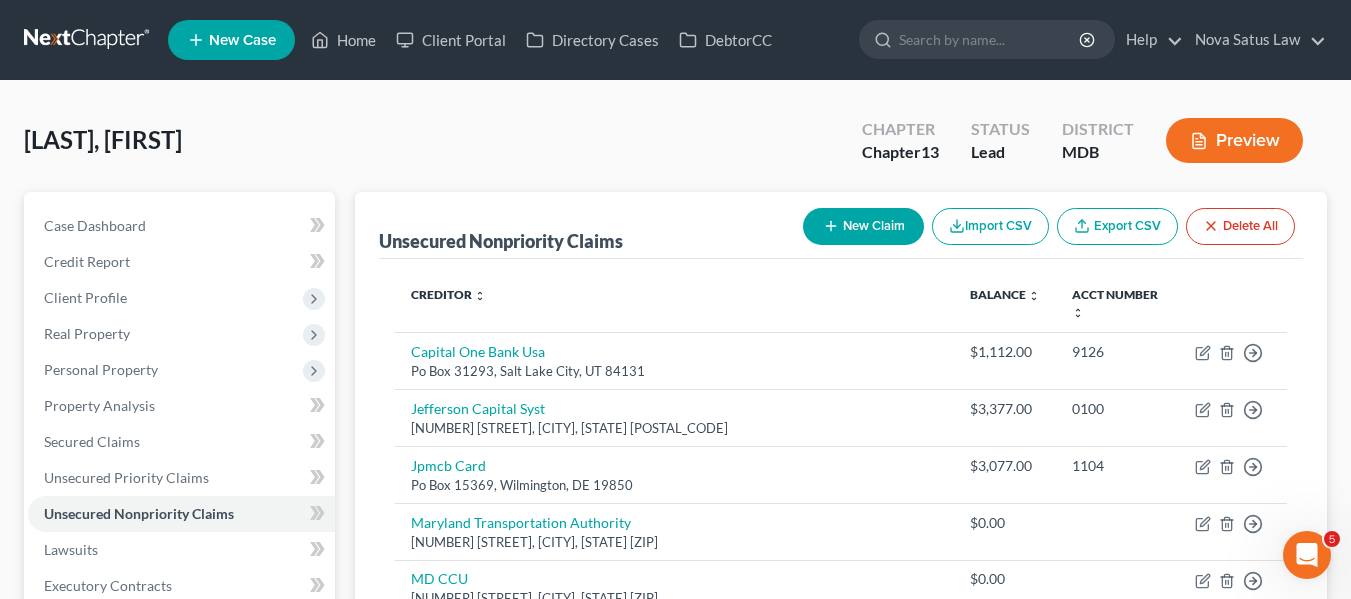 click 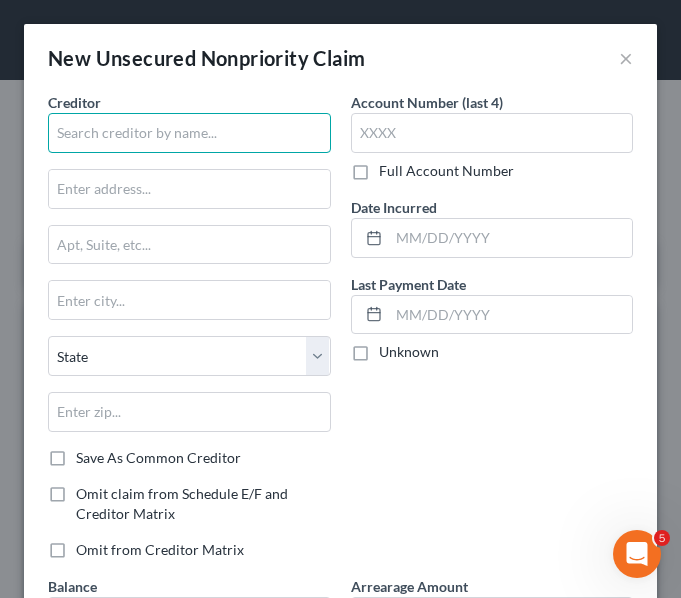 click at bounding box center (189, 133) 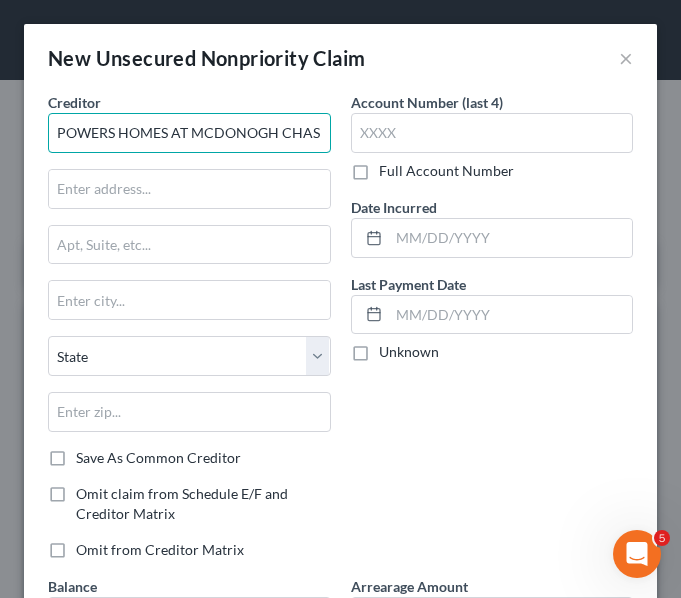 scroll, scrollTop: 0, scrollLeft: 41, axis: horizontal 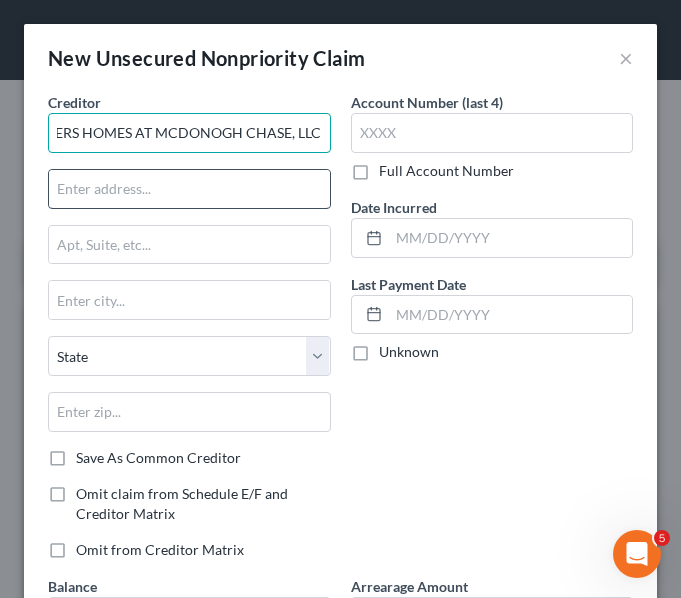 type on "POWERS HOMES AT MCDONOGH CHASE, LLC" 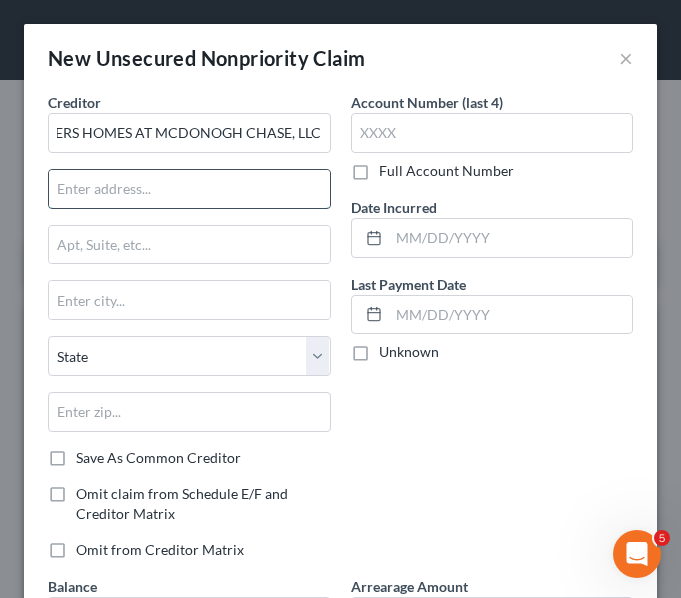 scroll, scrollTop: 0, scrollLeft: 0, axis: both 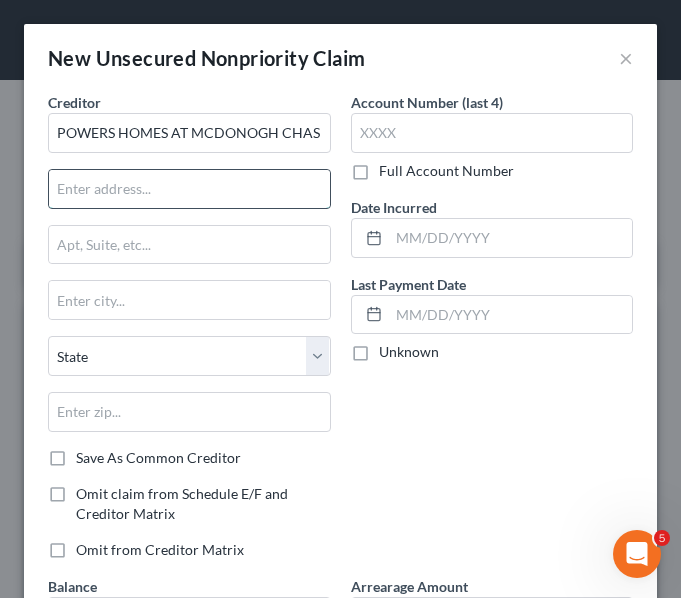 click at bounding box center [189, 189] 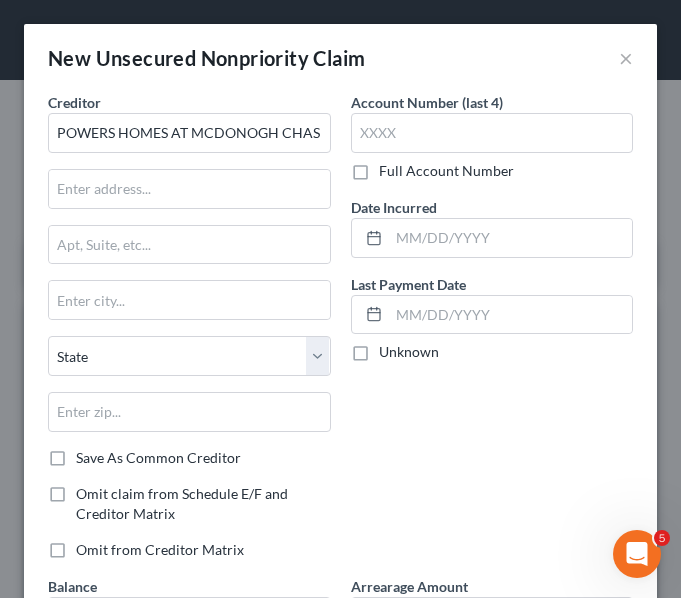 click on "Creditor *    POWERS HOMES AT MCDONOGH CHASE, LLC                      State AL AK AR AZ CA CO CT DE DC FL GA GU HI ID IL IN IA KS KY LA ME MD MA MI MN MS MO MT NC ND NE NV NH NJ MO MT NC ND NE NV NH NJ NM NY OH OK OR PA PR RI SC SD TN TX UT VI VA VT WA WV WI WY" at bounding box center (189, 270) 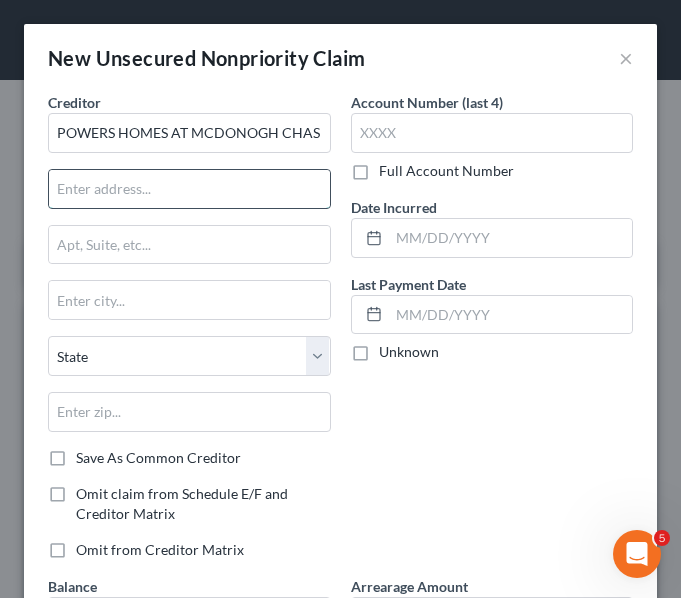 click at bounding box center (189, 189) 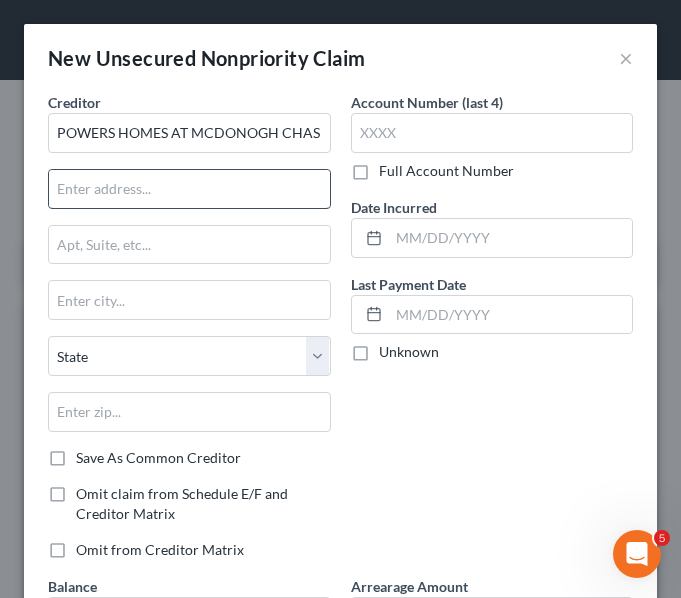 paste on "[NUMBER] [STREET], [SUITE]" 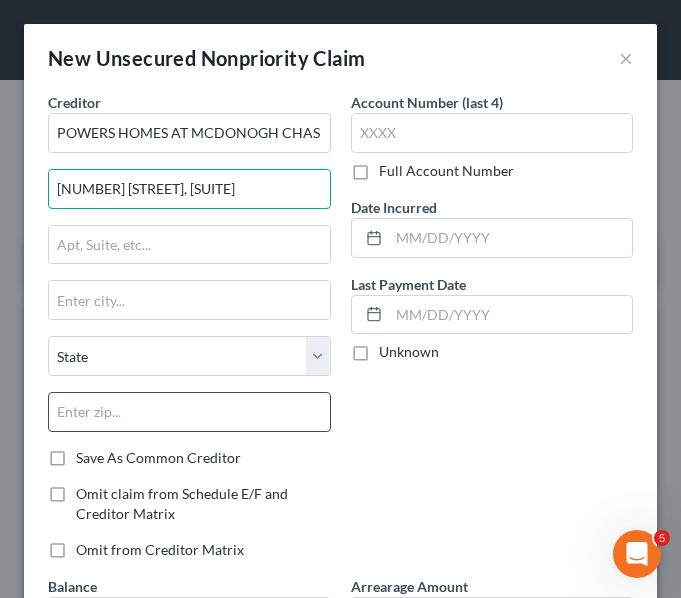 type on "[NUMBER] [STREET], [SUITE]" 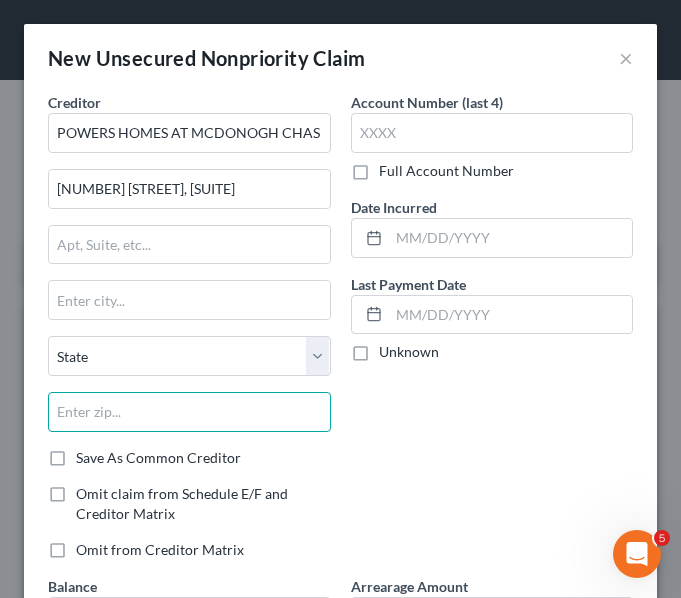click at bounding box center (189, 412) 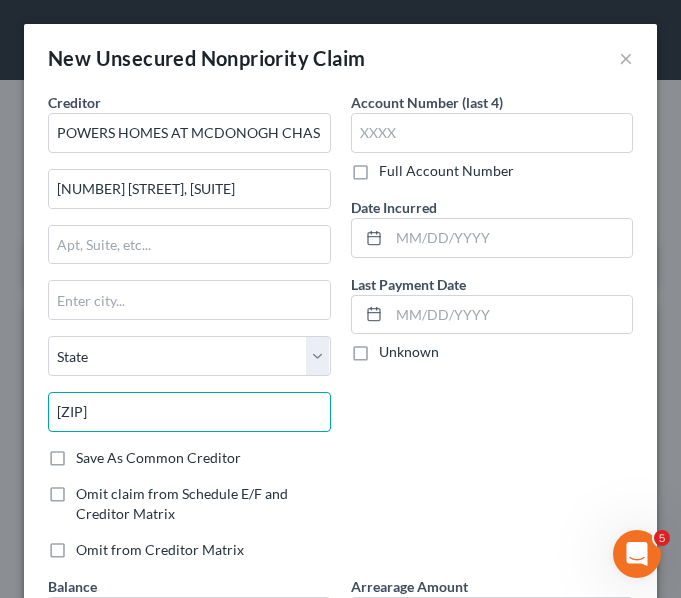type on "[ZIP]" 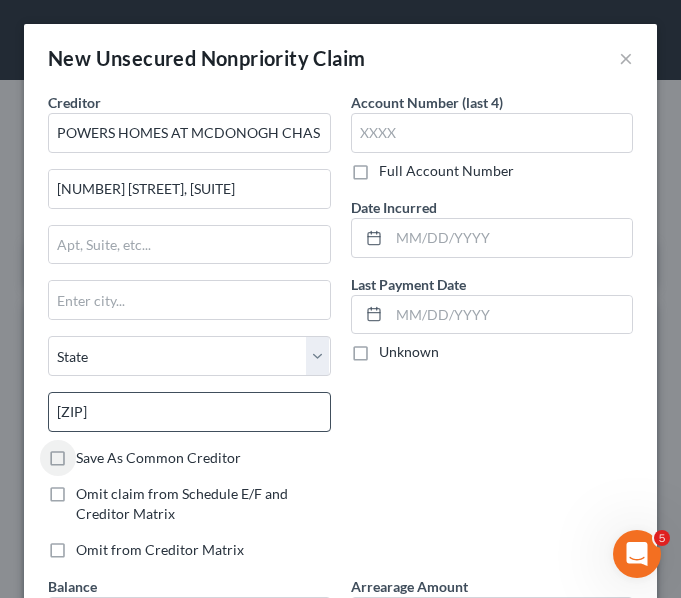 type on "[CITY]" 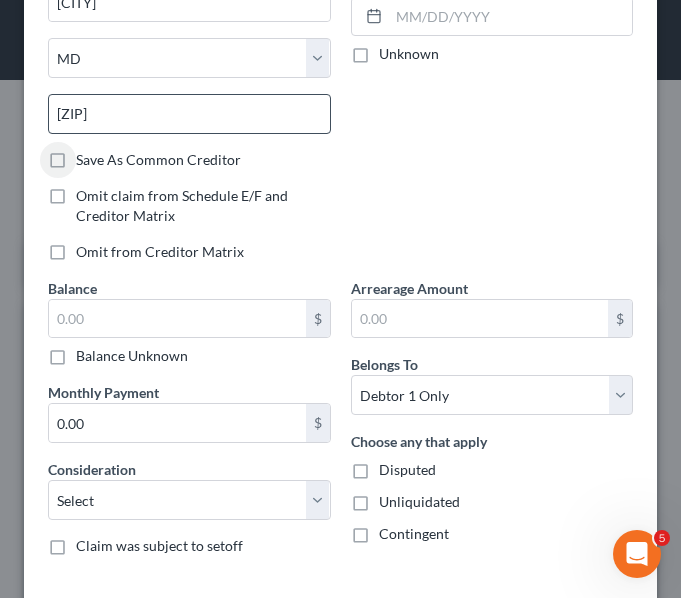scroll, scrollTop: 398, scrollLeft: 0, axis: vertical 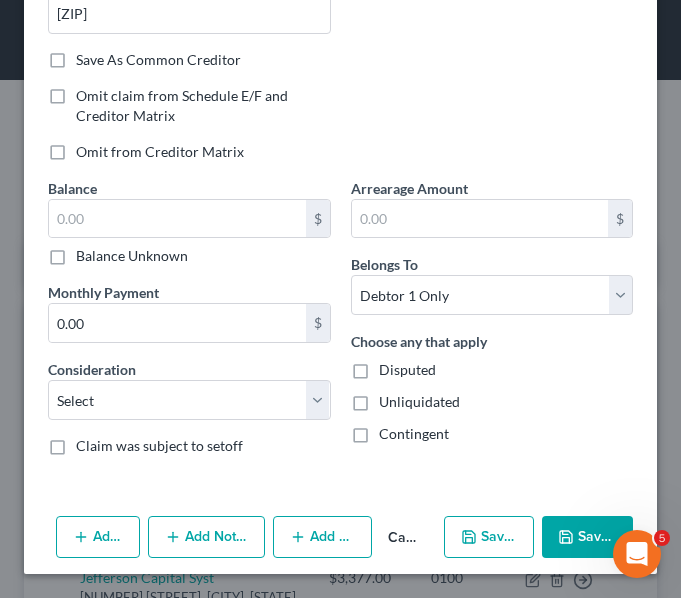 click on "Add Notice Address" at bounding box center (206, 537) 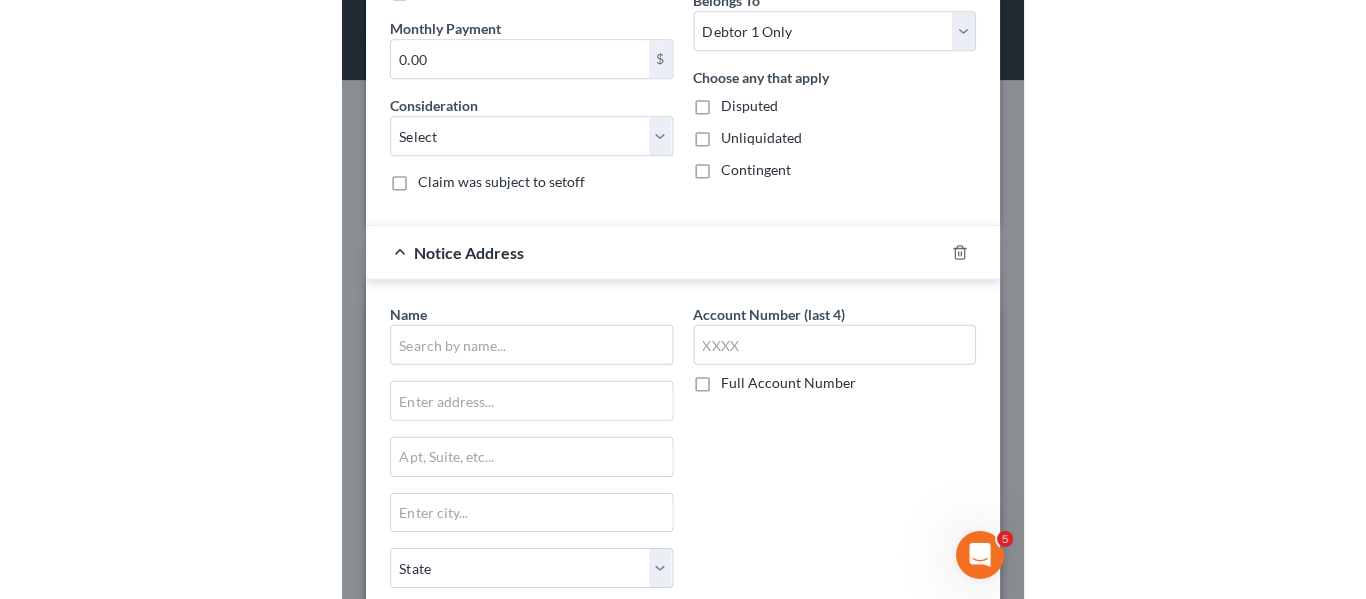 scroll, scrollTop: 663, scrollLeft: 0, axis: vertical 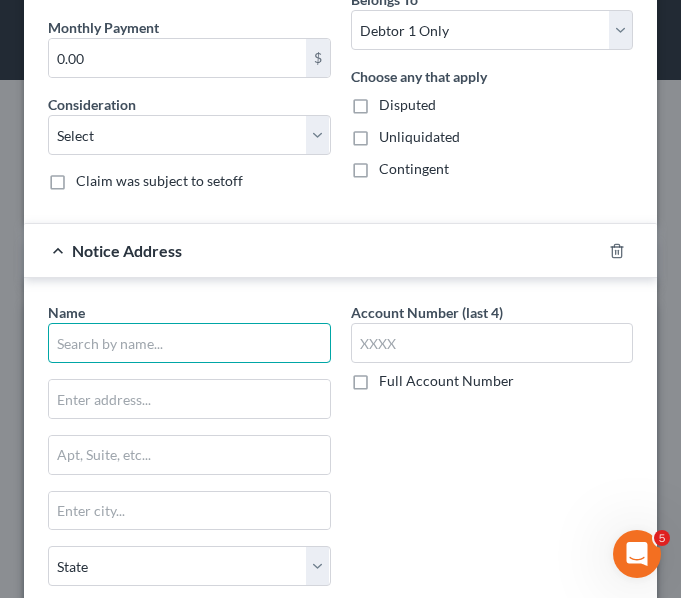 click at bounding box center (189, 343) 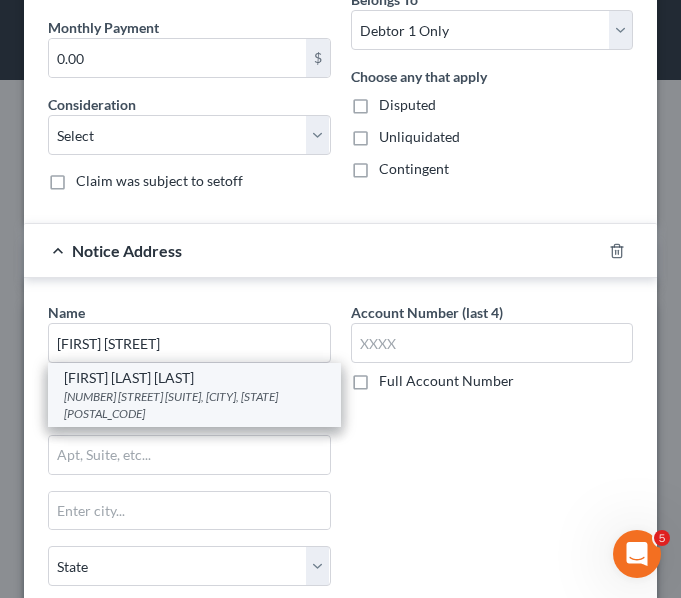 click on "[FIRST] [LAST] [LAST]" at bounding box center [194, 378] 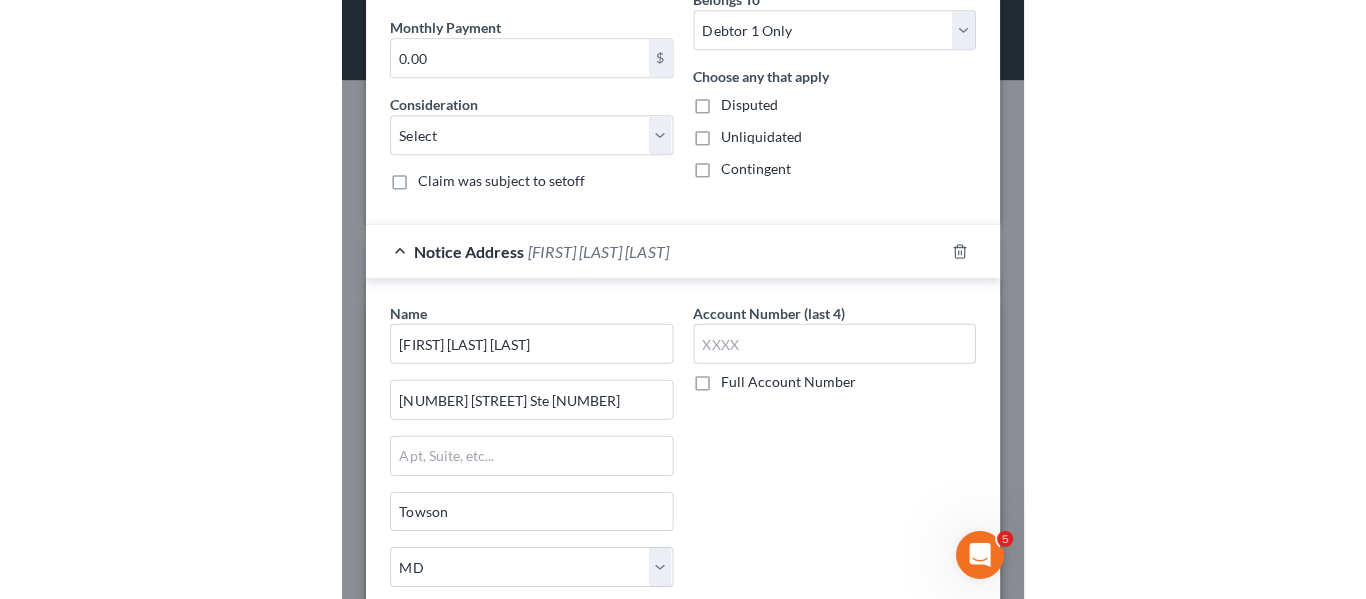 scroll, scrollTop: 478, scrollLeft: 0, axis: vertical 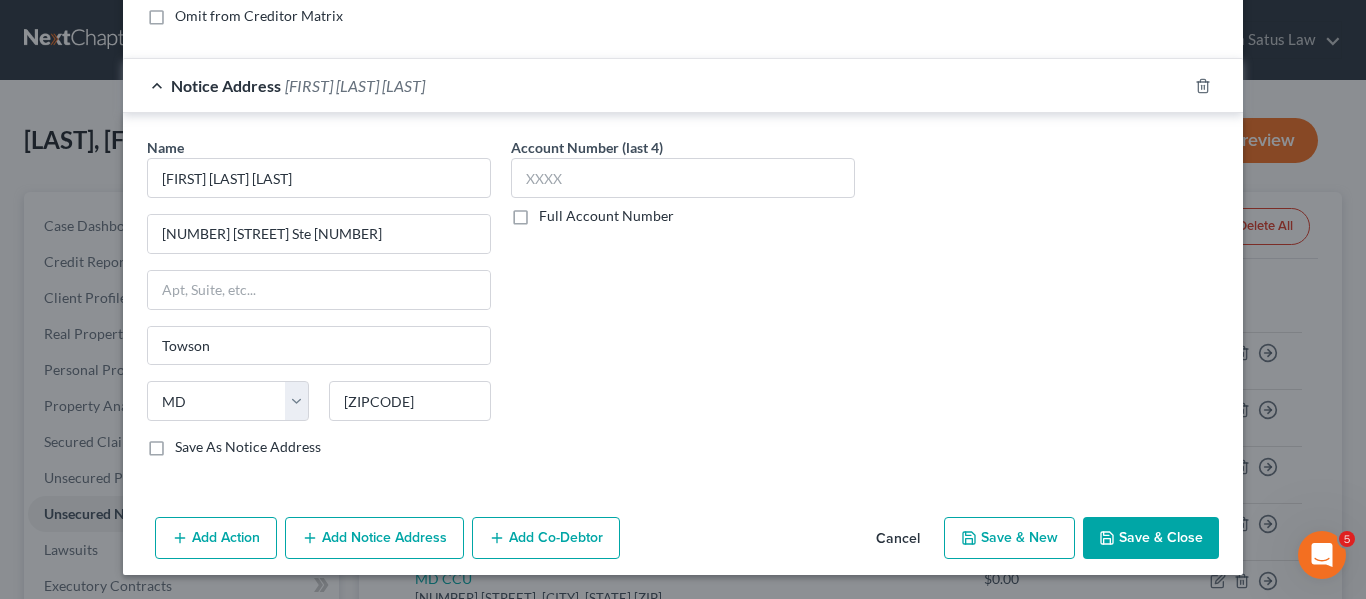 click 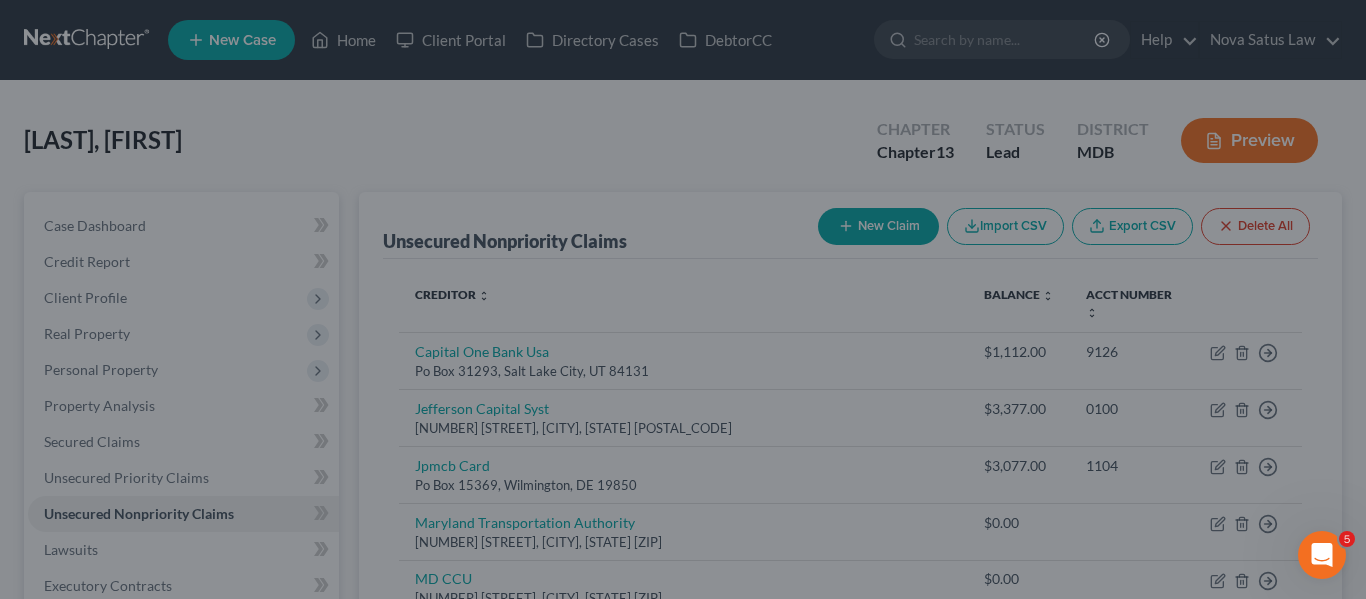 type on "0.00" 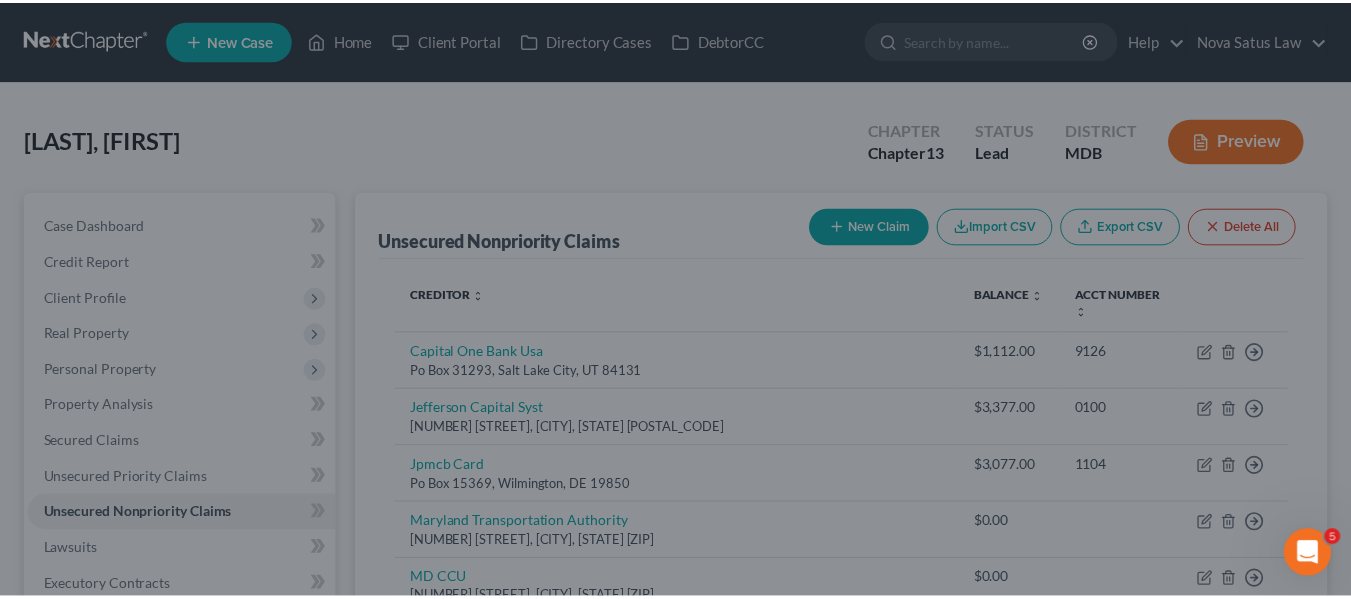 scroll, scrollTop: 0, scrollLeft: 0, axis: both 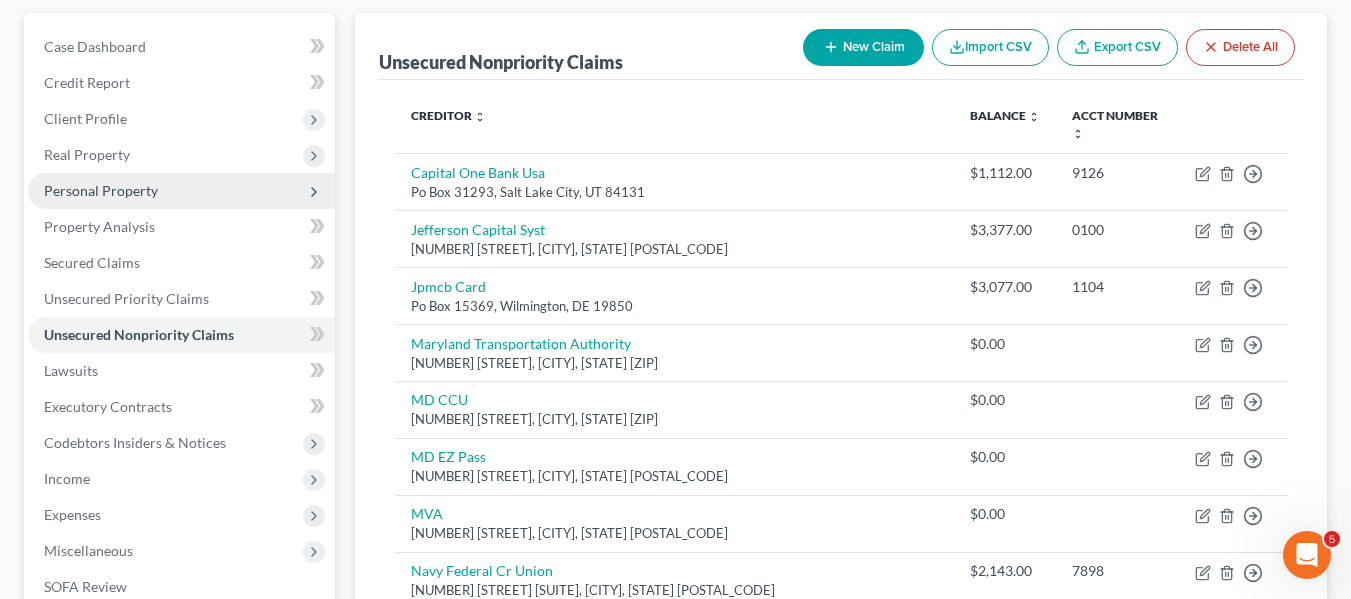 click on "Personal Property" at bounding box center (181, 191) 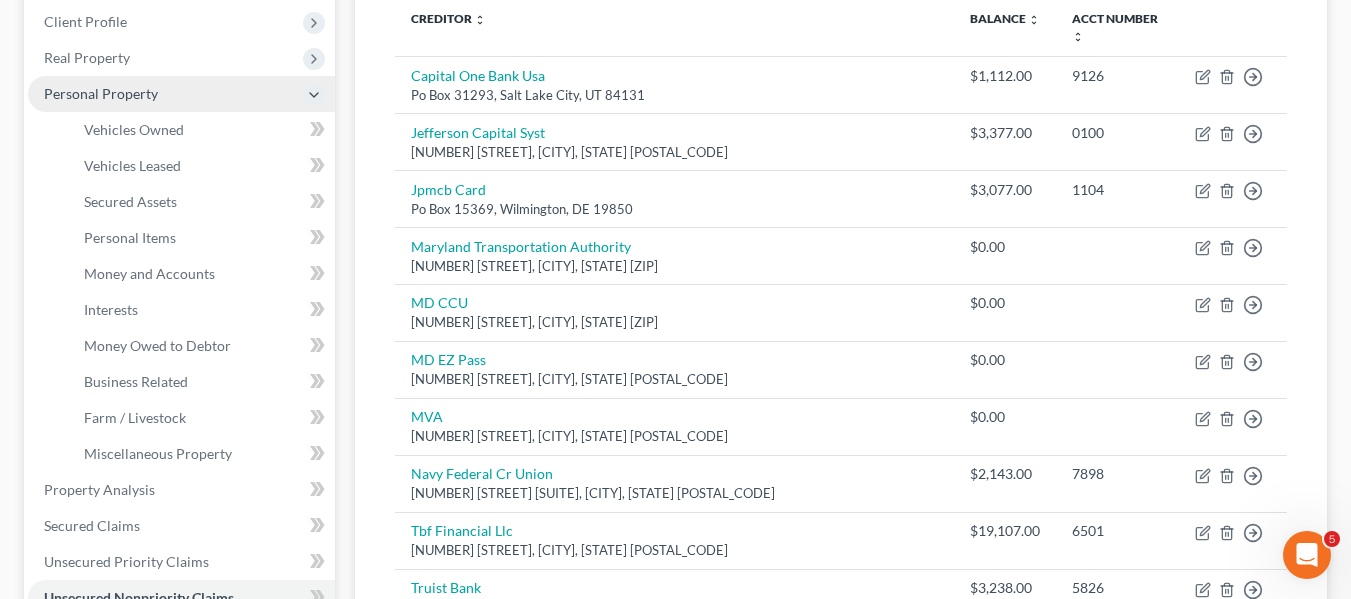 scroll, scrollTop: 278, scrollLeft: 0, axis: vertical 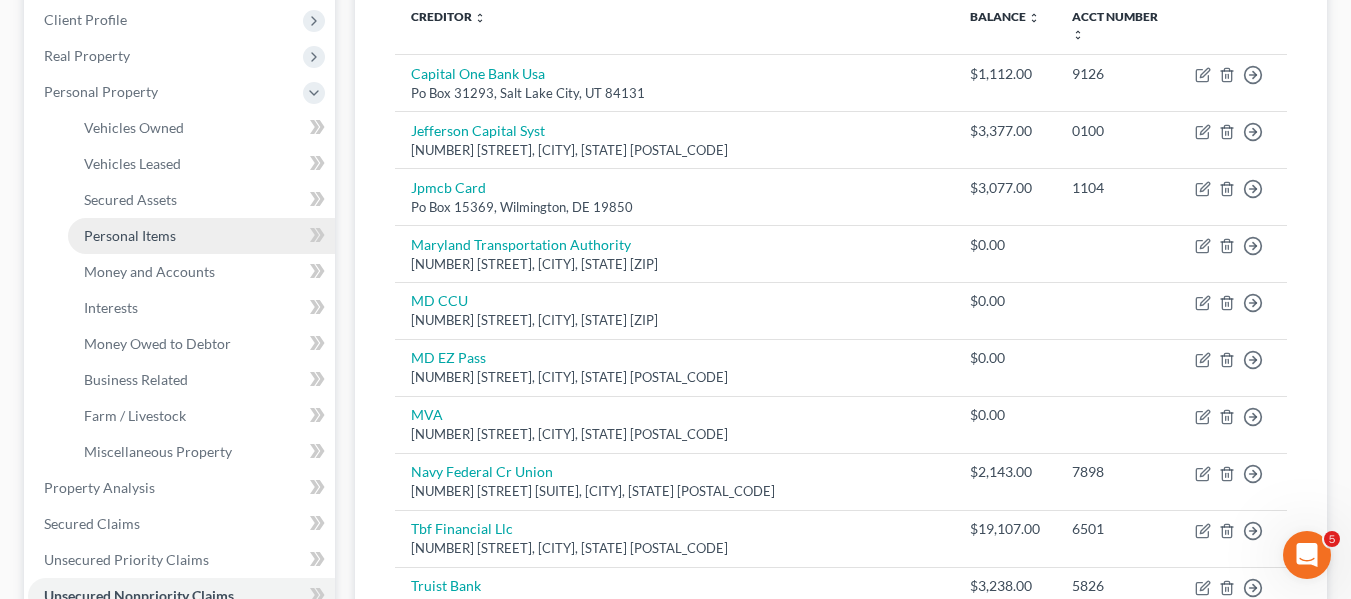 click on "Personal Items" at bounding box center [130, 235] 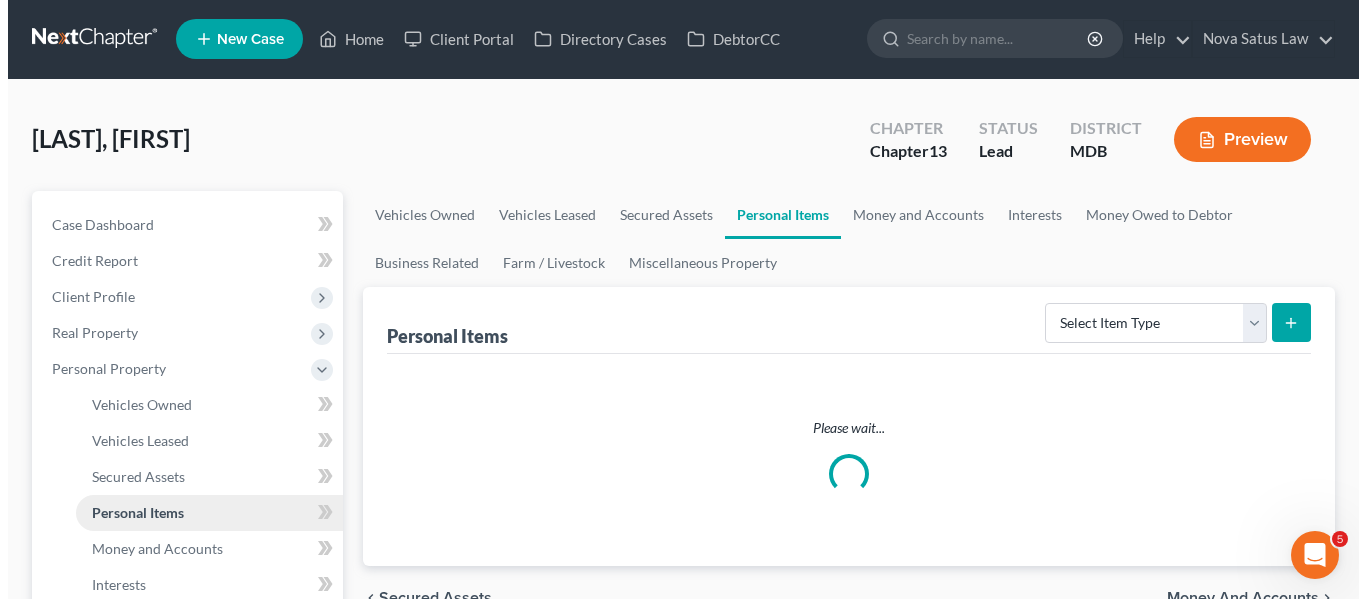 scroll, scrollTop: 0, scrollLeft: 0, axis: both 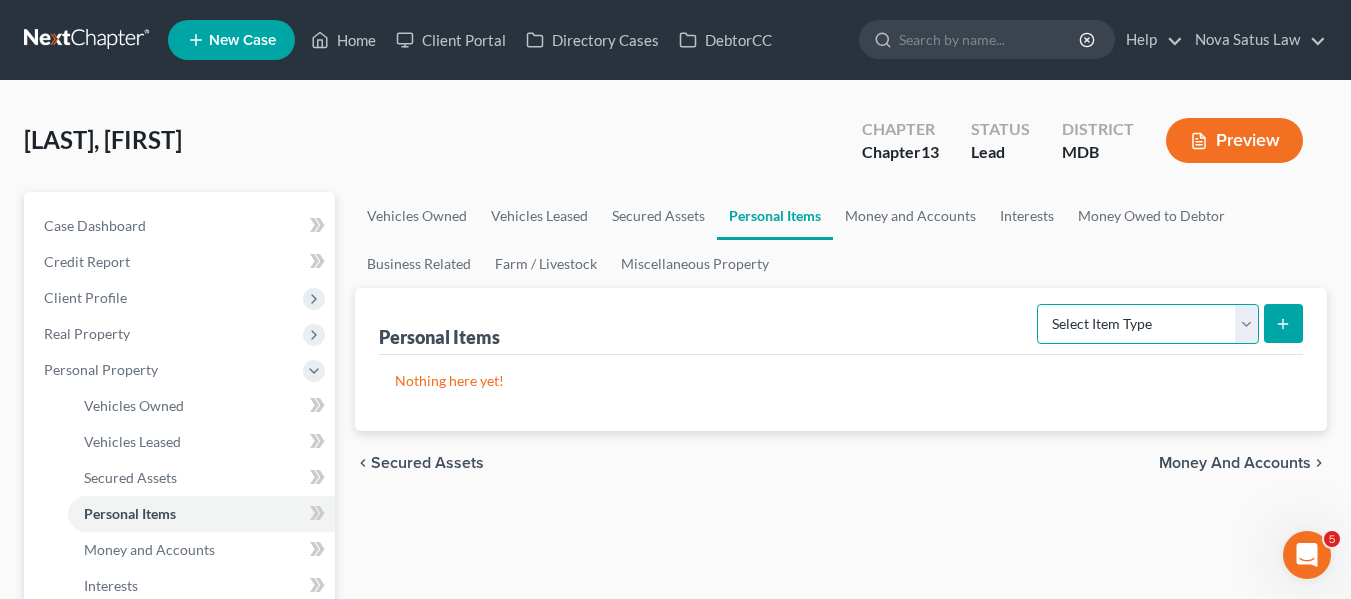 click on "Select Item Type Clothing Collectibles Of Value Electronics Firearms Household Goods Jewelry Other Pet(s) Sports & Hobby Equipment" at bounding box center (1148, 324) 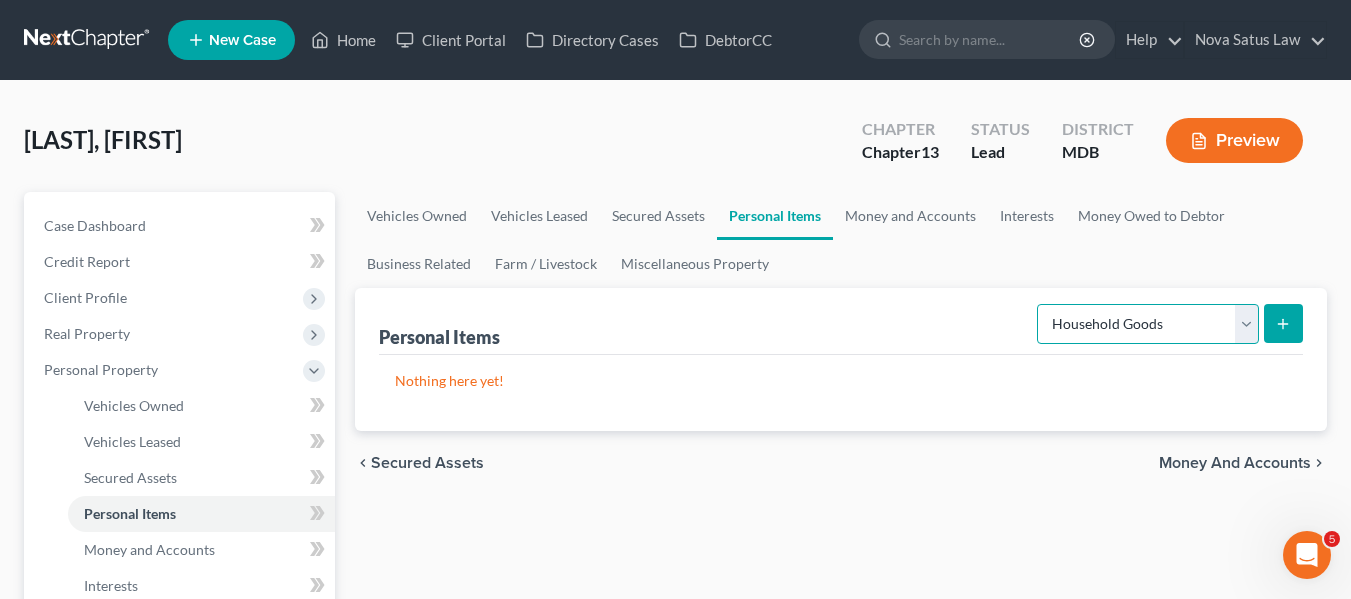 click on "Select Item Type Clothing Collectibles Of Value Electronics Firearms Household Goods Jewelry Other Pet(s) Sports & Hobby Equipment" at bounding box center [1148, 324] 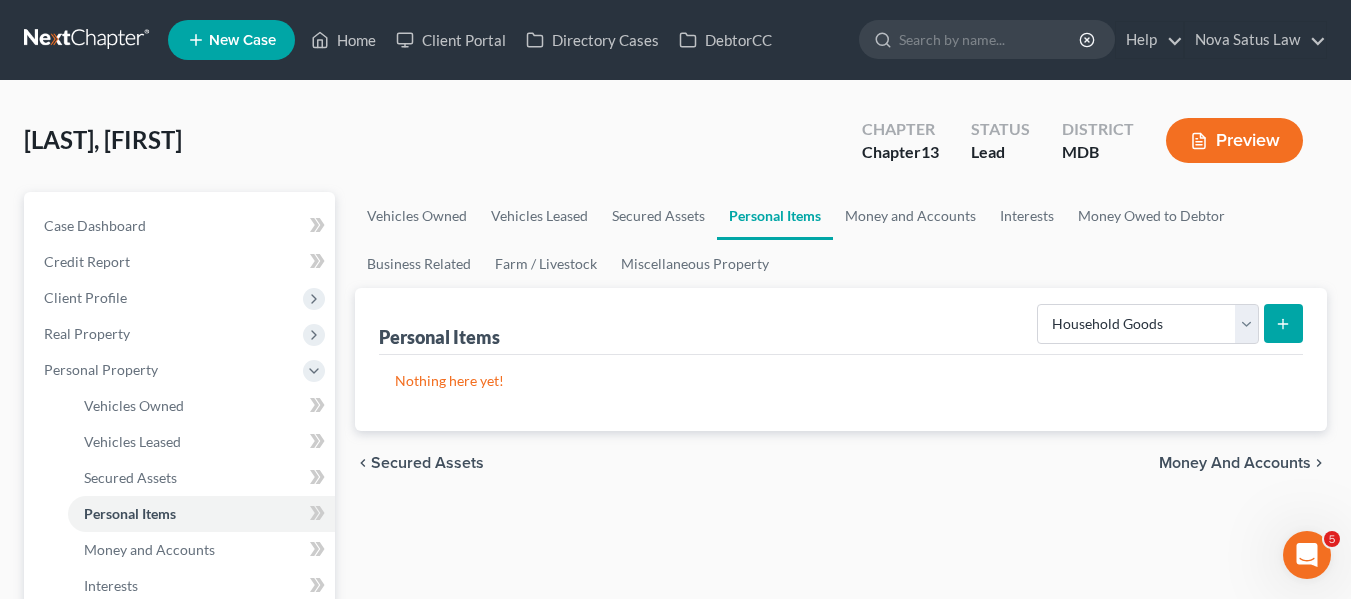 click 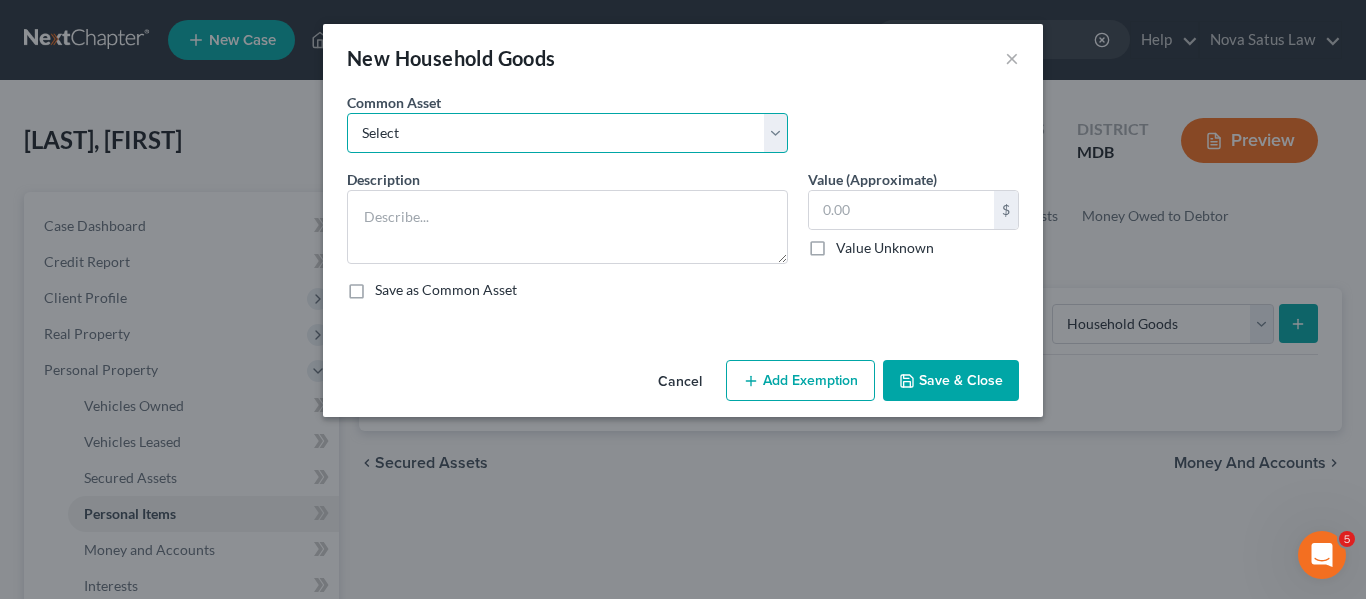 click on "Select All household goods and furnishings" at bounding box center (567, 133) 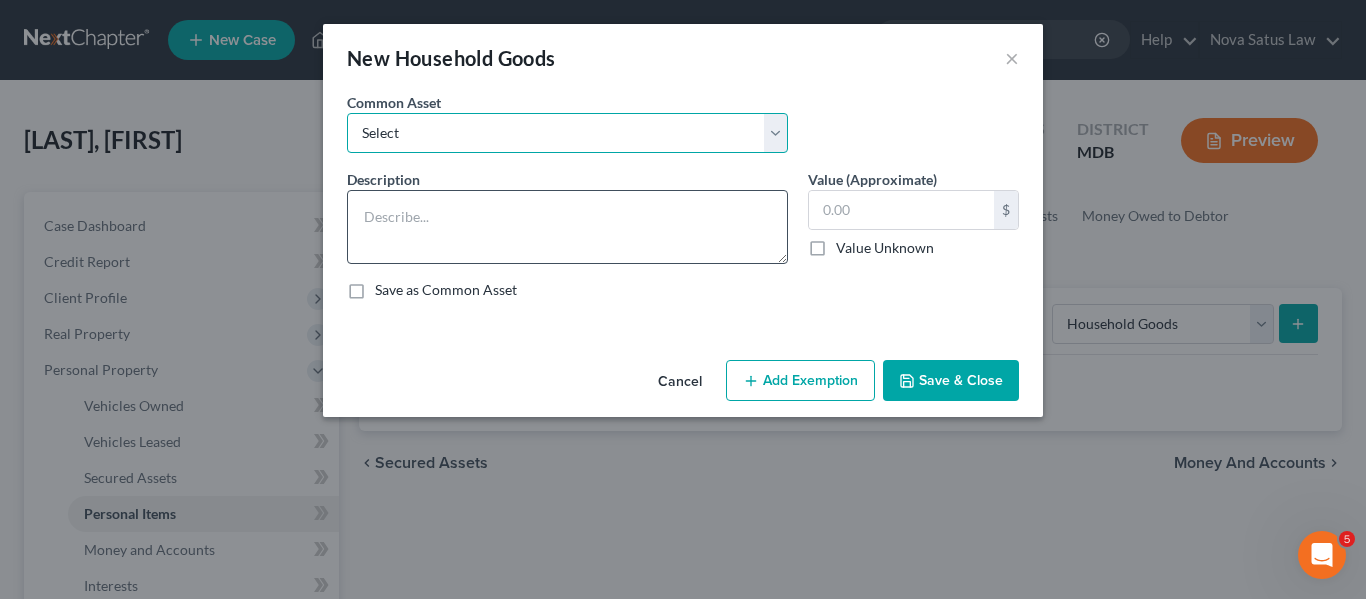 select on "0" 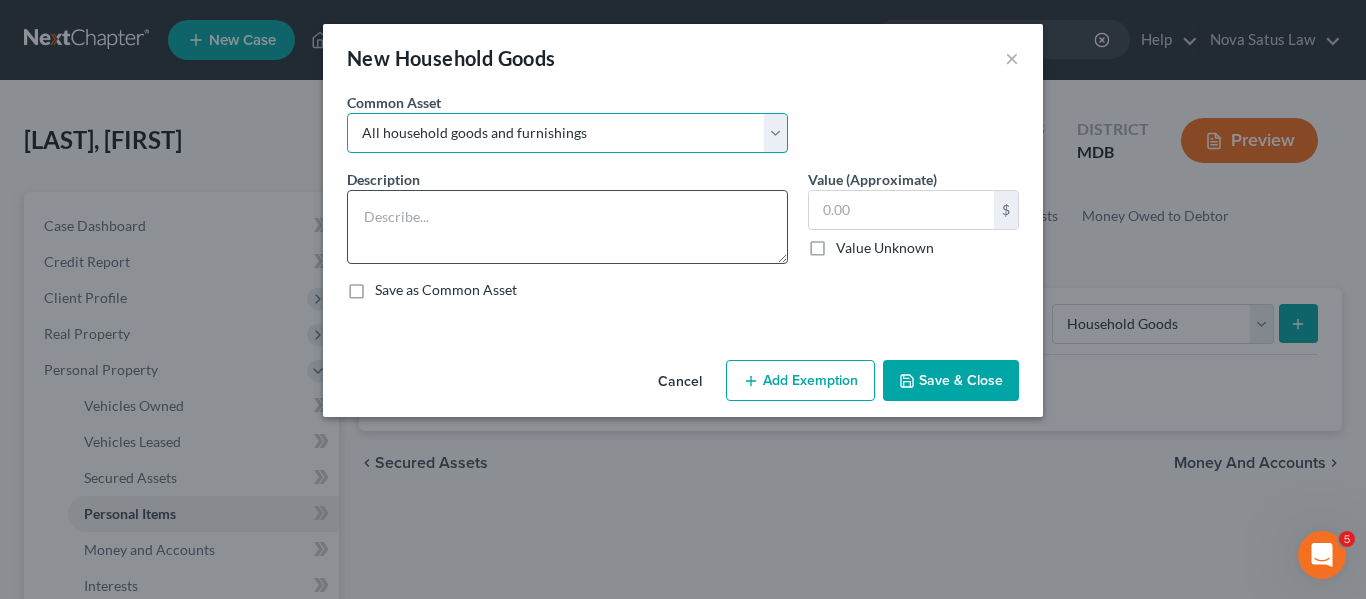 click on "Select All household goods and furnishings" at bounding box center [567, 133] 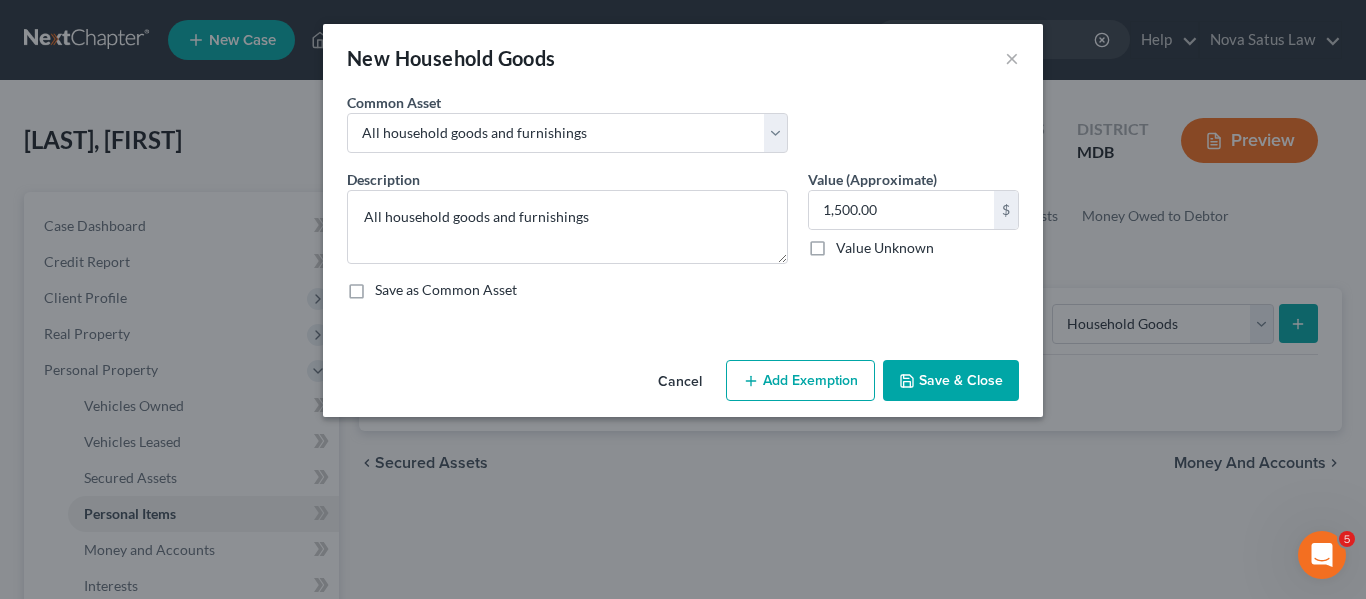 click on "Add Exemption" at bounding box center (800, 381) 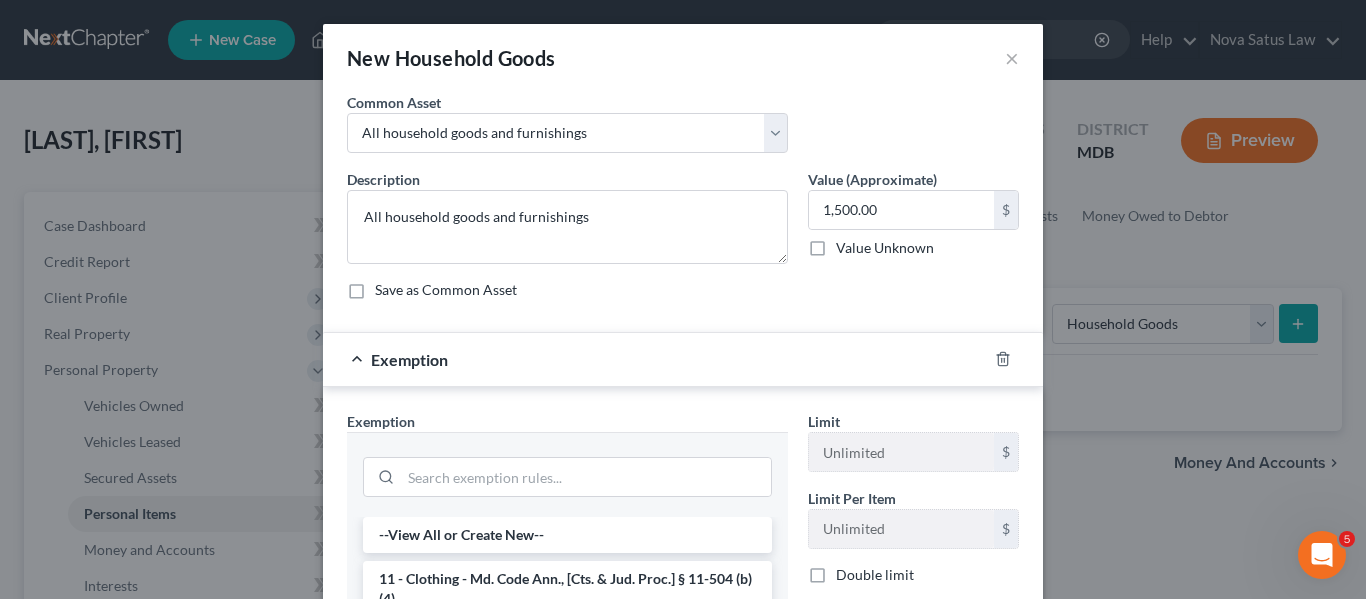 scroll, scrollTop: 380, scrollLeft: 0, axis: vertical 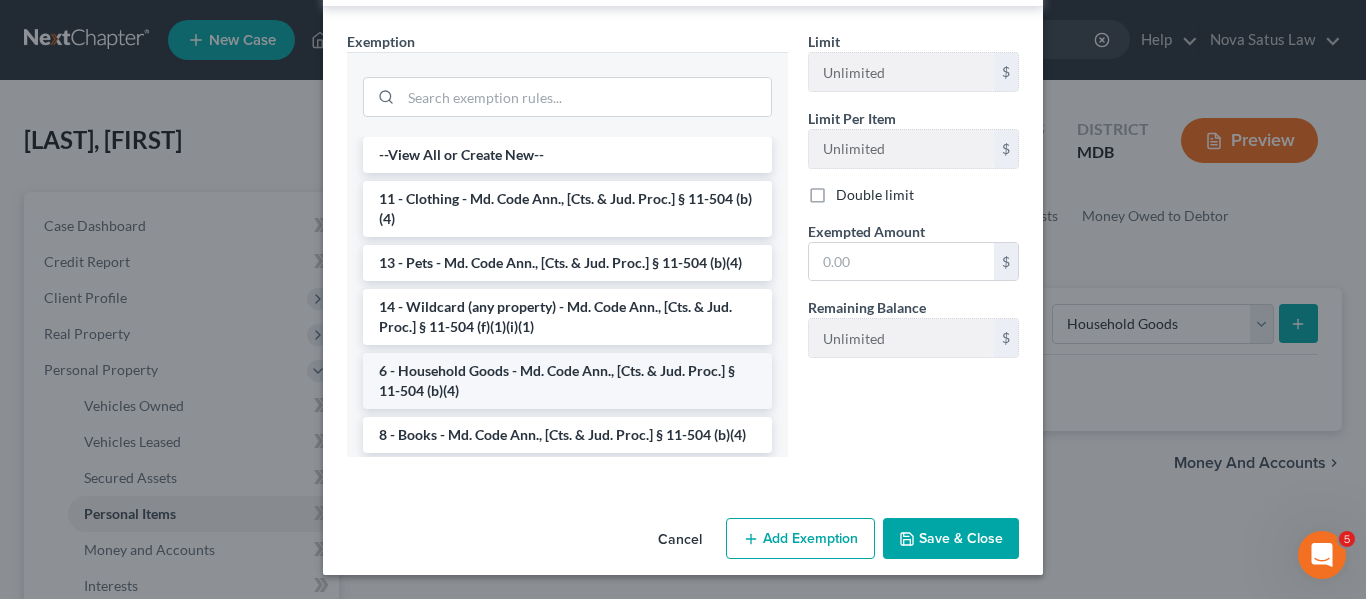click on "6 - Household Goods - Md. Code Ann., [Cts. & Jud. Proc.] § 11-504 (b)(4)" at bounding box center [567, 381] 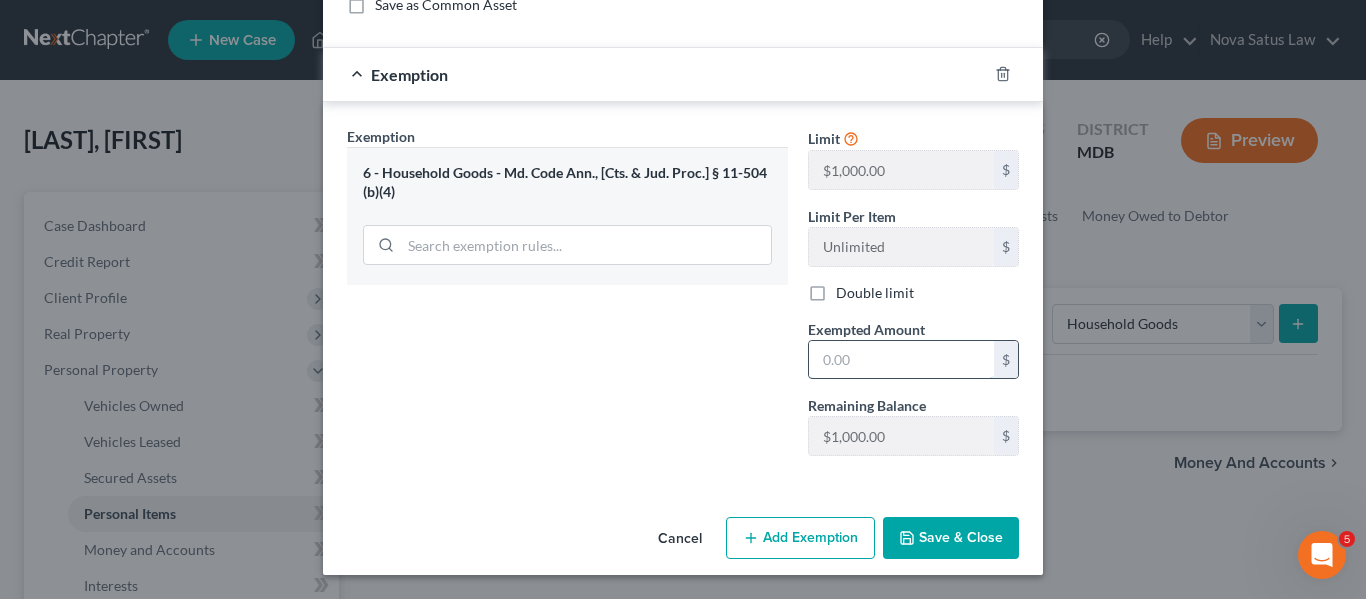 click at bounding box center (901, 360) 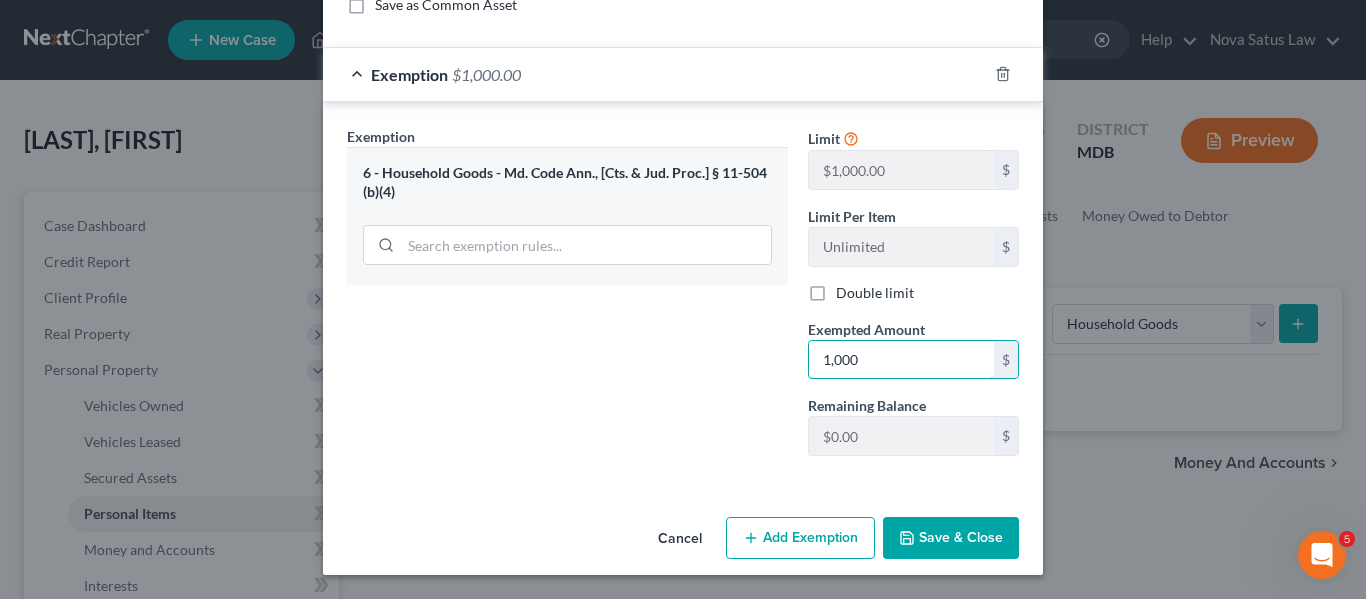 type on "1,000" 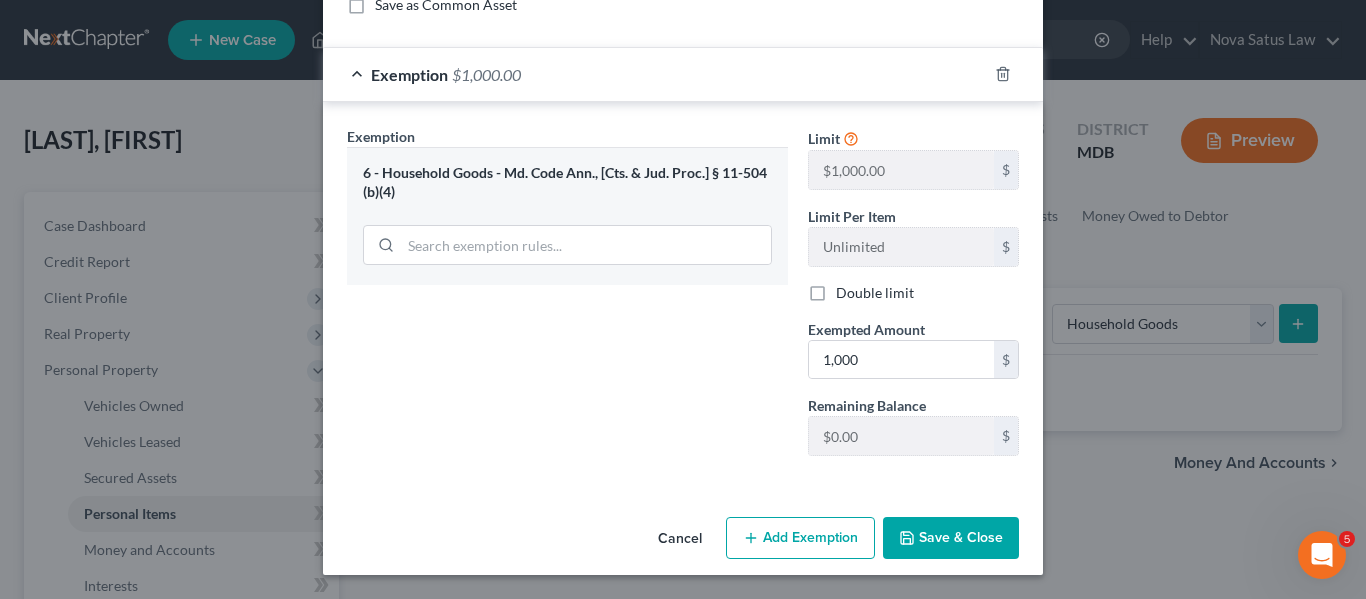 click on "Add Exemption" at bounding box center (800, 538) 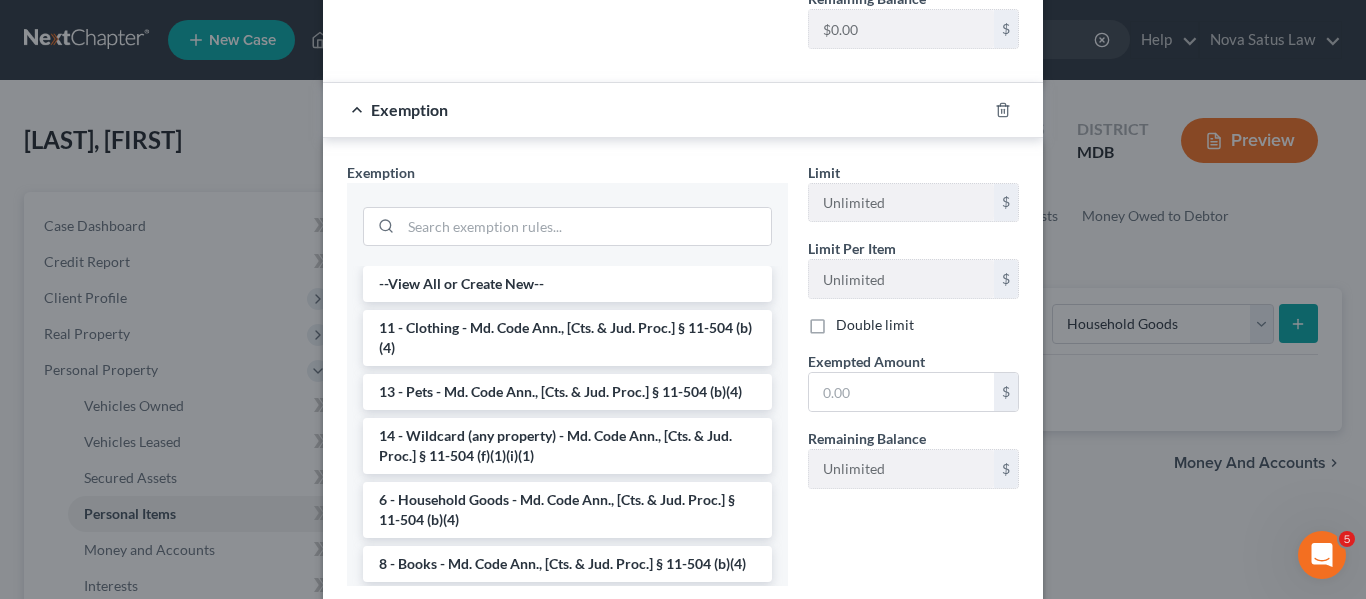 scroll, scrollTop: 694, scrollLeft: 0, axis: vertical 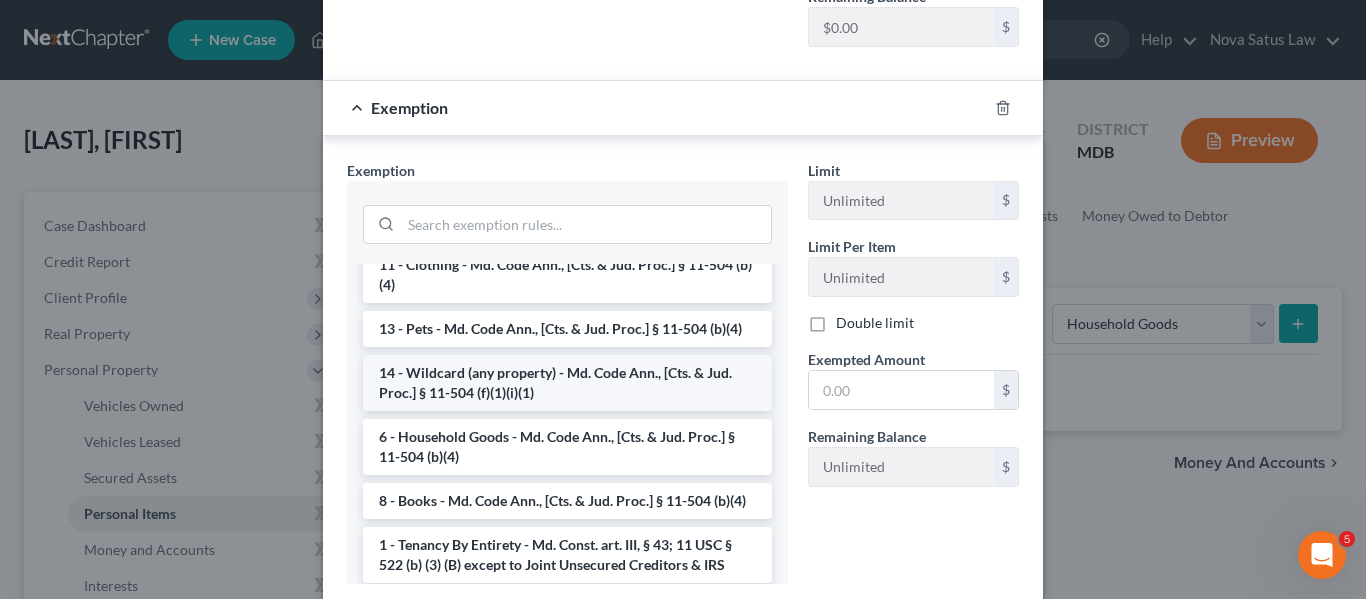 click on "14 - Wildcard (any property) - Md. Code Ann., [Cts. & Jud. Proc.] § 11-504 (f)(1)(i)(1)" at bounding box center (567, 383) 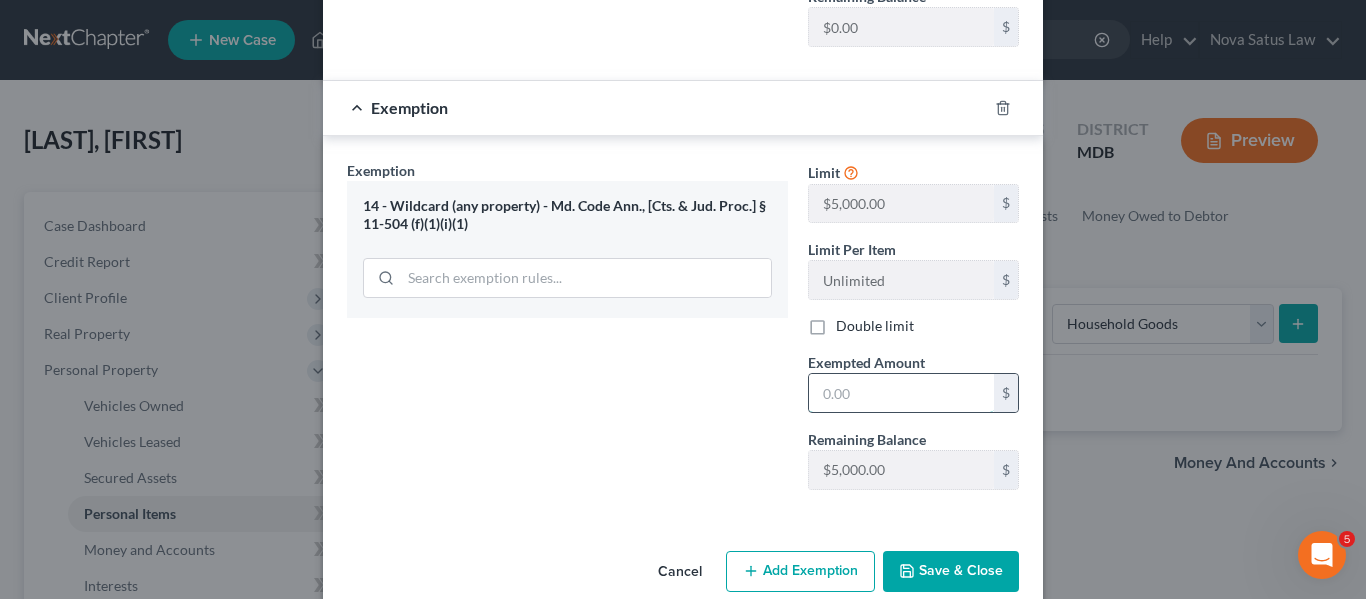 click at bounding box center (901, 393) 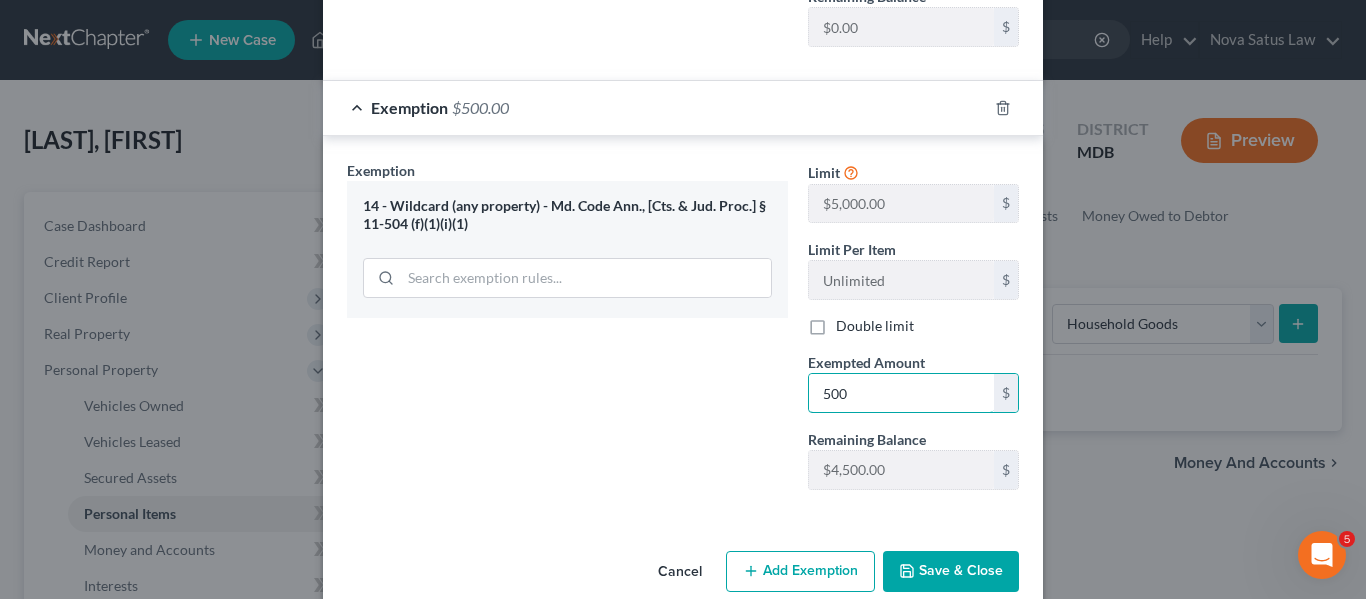 type on "500" 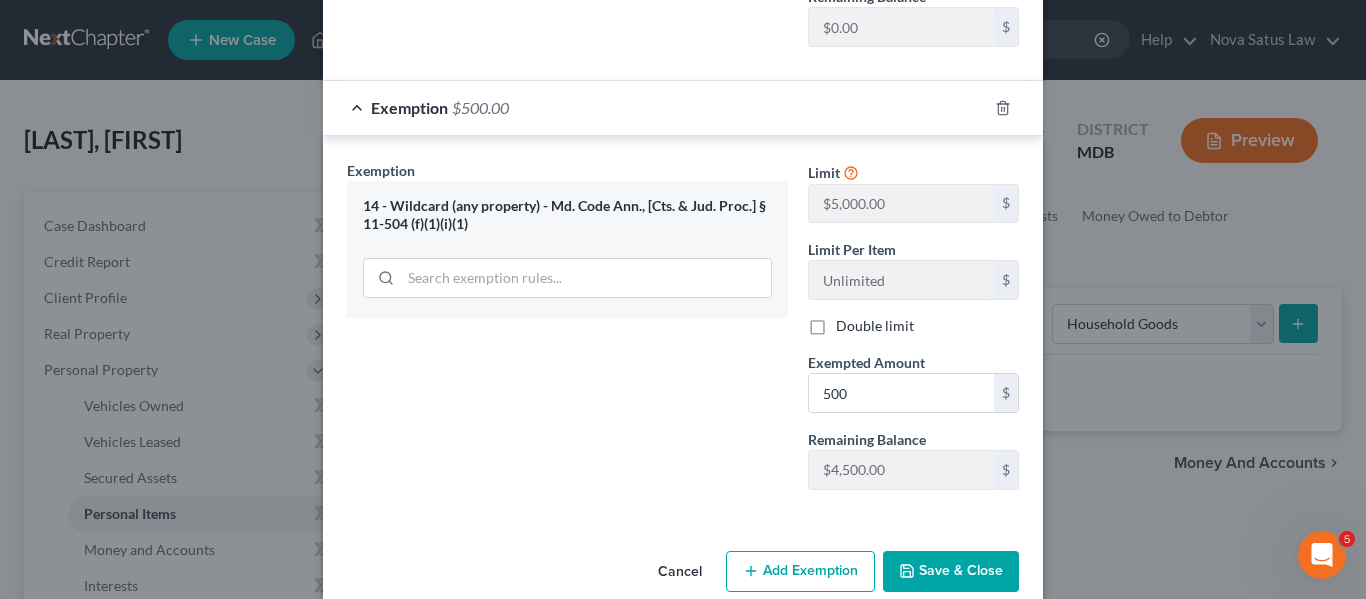 click on "Save & Close" at bounding box center [951, 572] 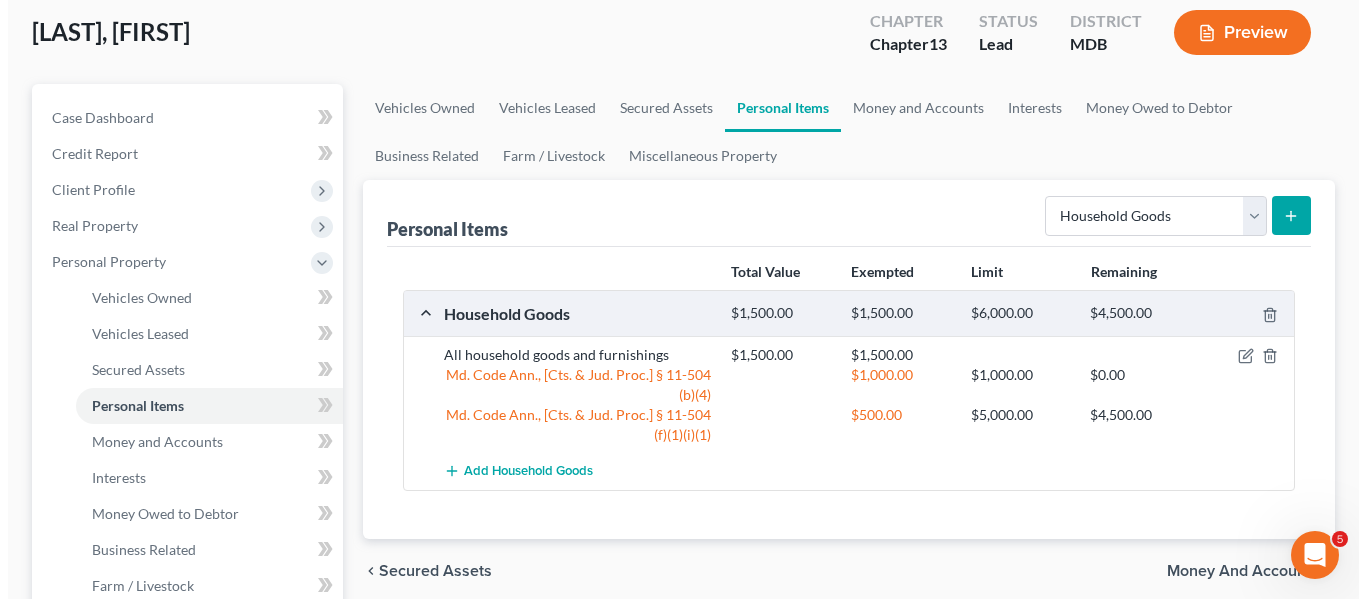 scroll, scrollTop: 109, scrollLeft: 0, axis: vertical 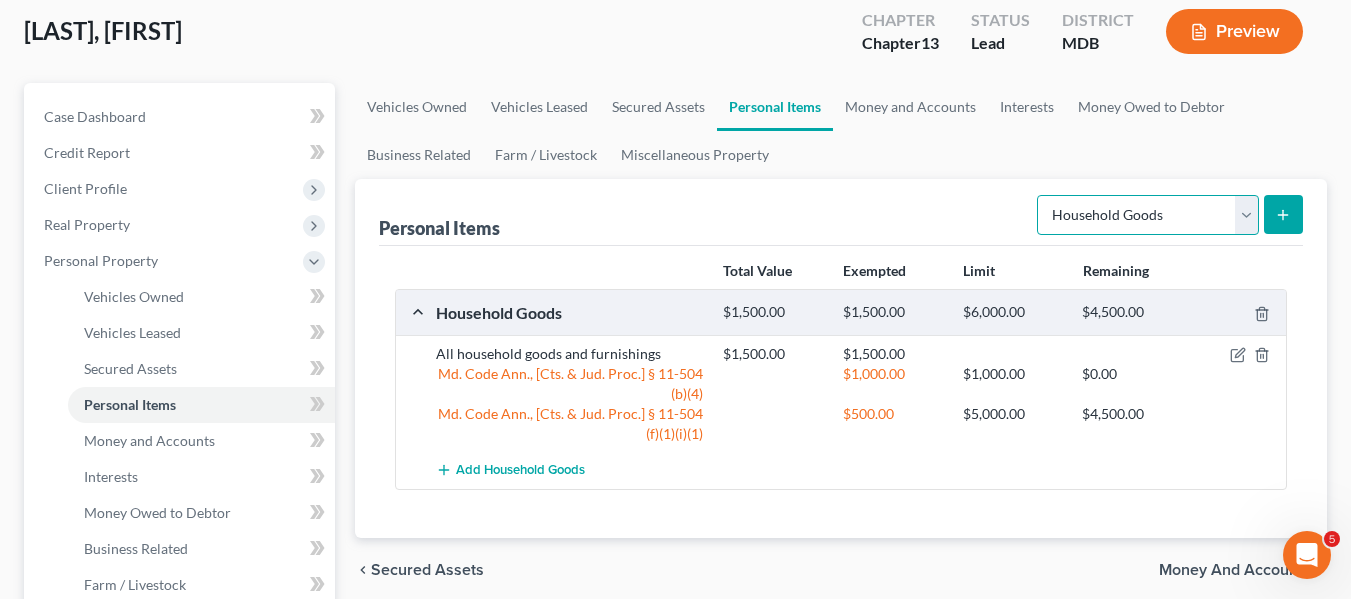 click on "Select Item Type Clothing Collectibles Of Value Electronics Firearms Household Goods Jewelry Other Pet(s) Sports & Hobby Equipment" at bounding box center (1148, 215) 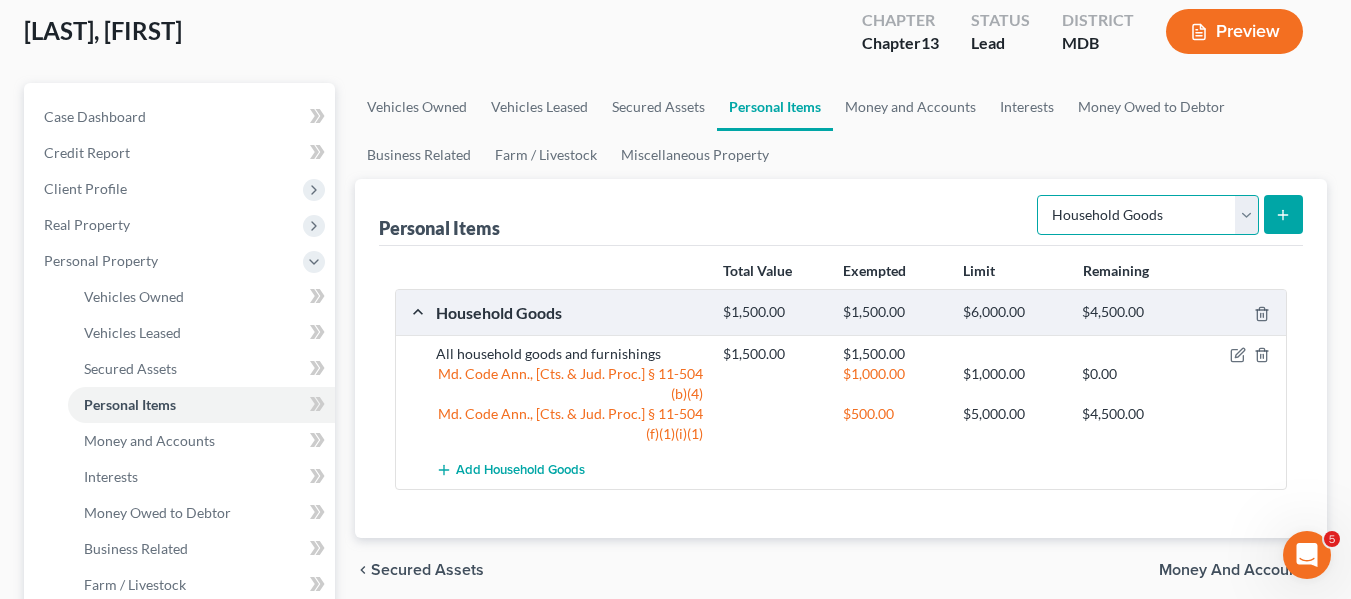 select on "electronics" 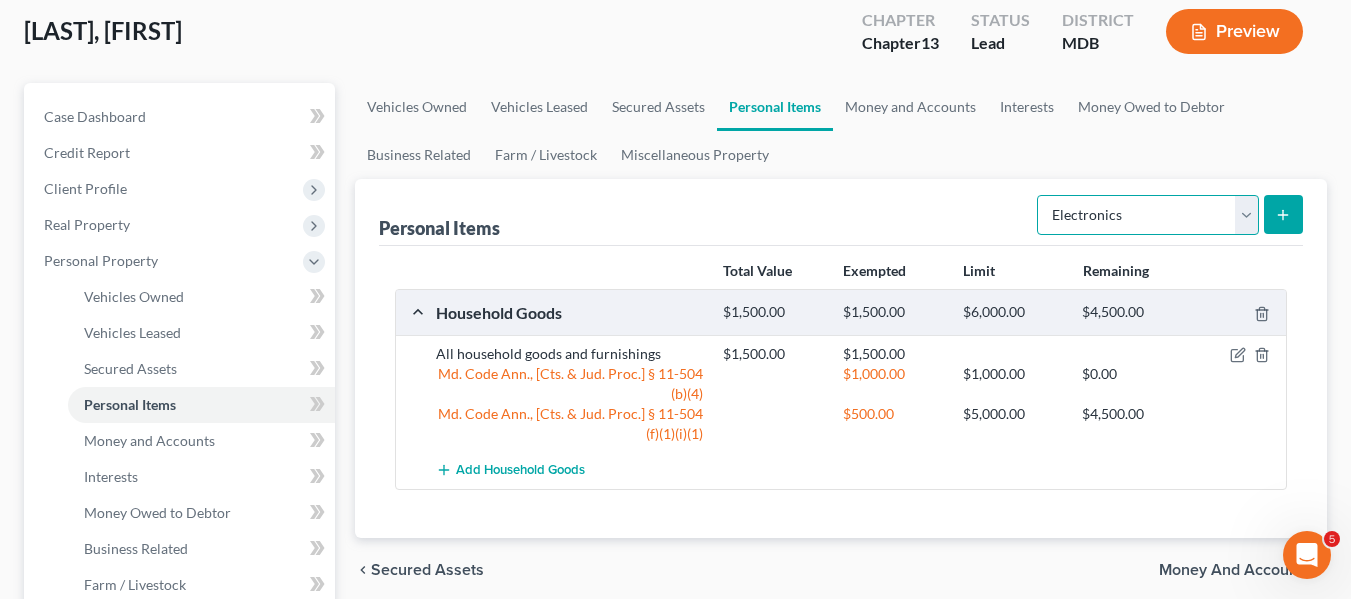 click on "Select Item Type Clothing Collectibles Of Value Electronics Firearms Household Goods Jewelry Other Pet(s) Sports & Hobby Equipment" at bounding box center [1148, 215] 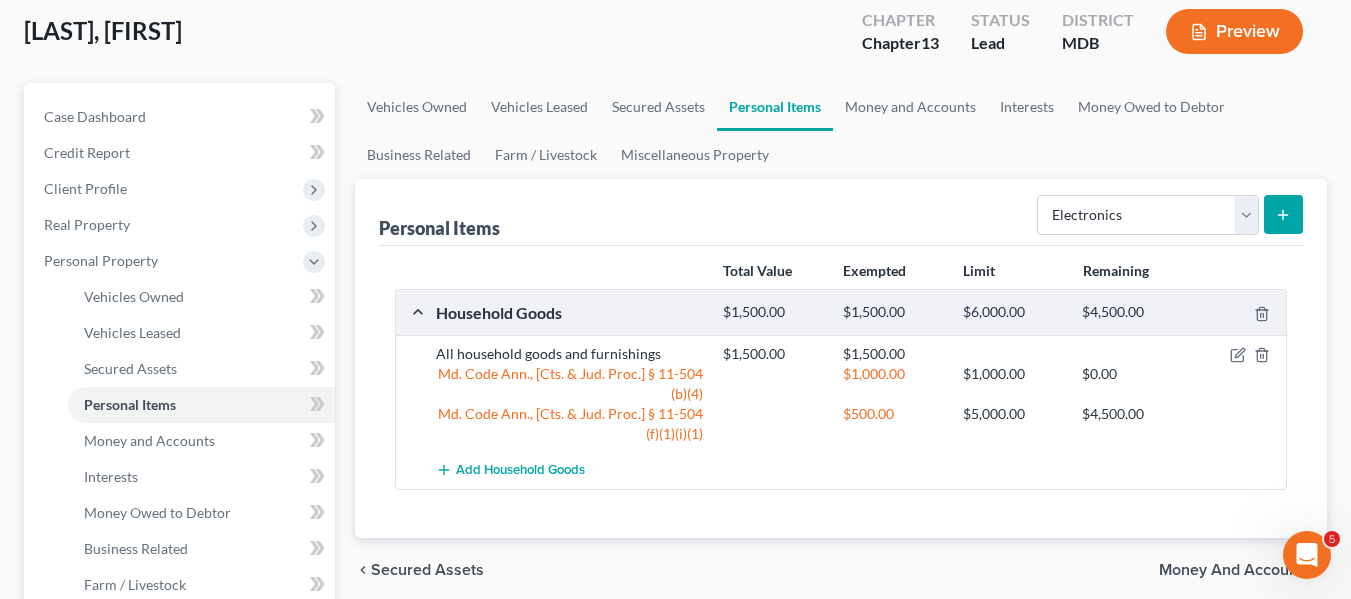 click 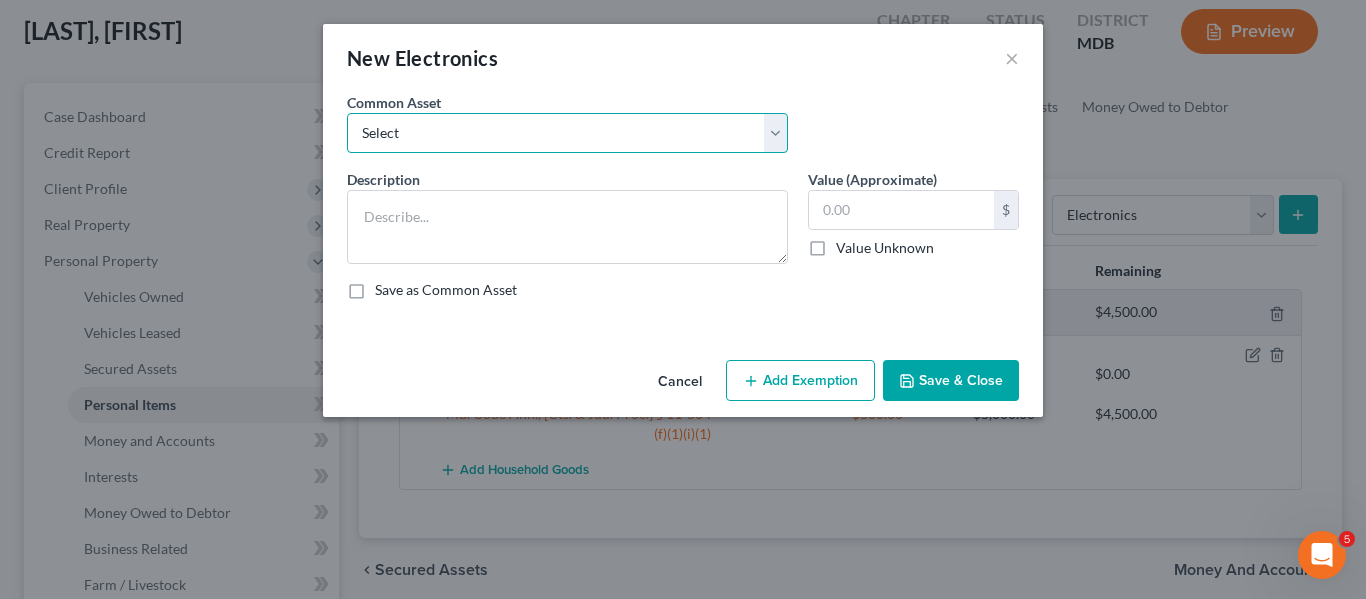 click on "Select All electronics including TV's computers music equipment etc" at bounding box center (567, 133) 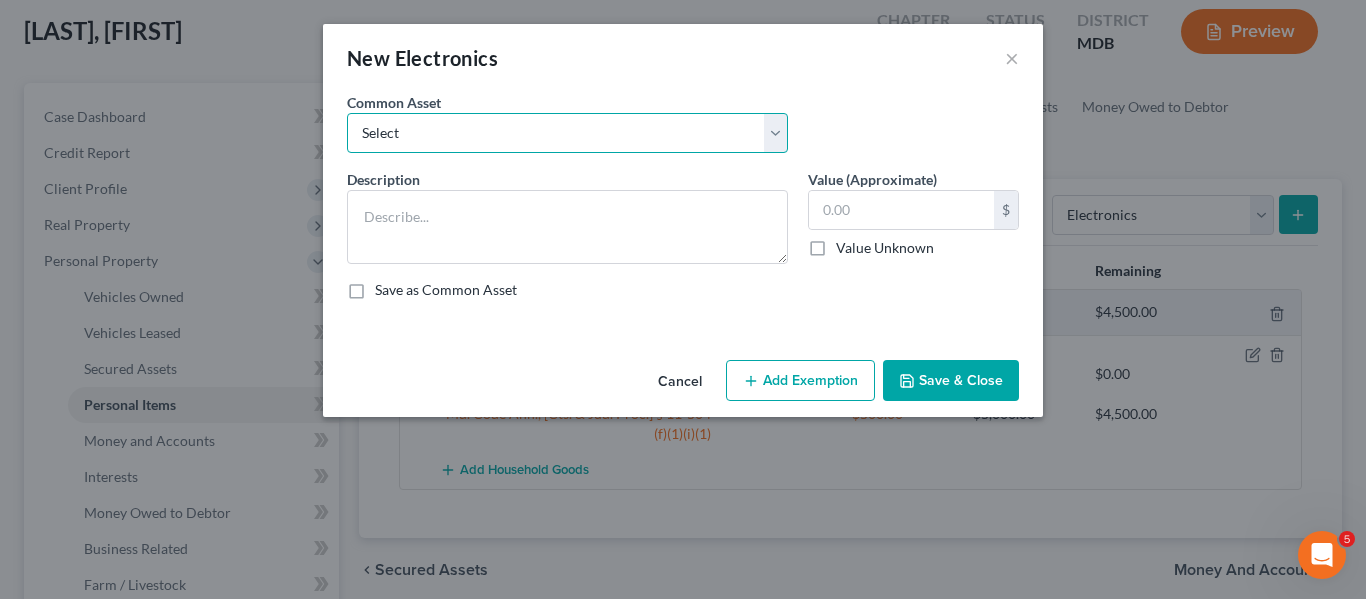 select on "0" 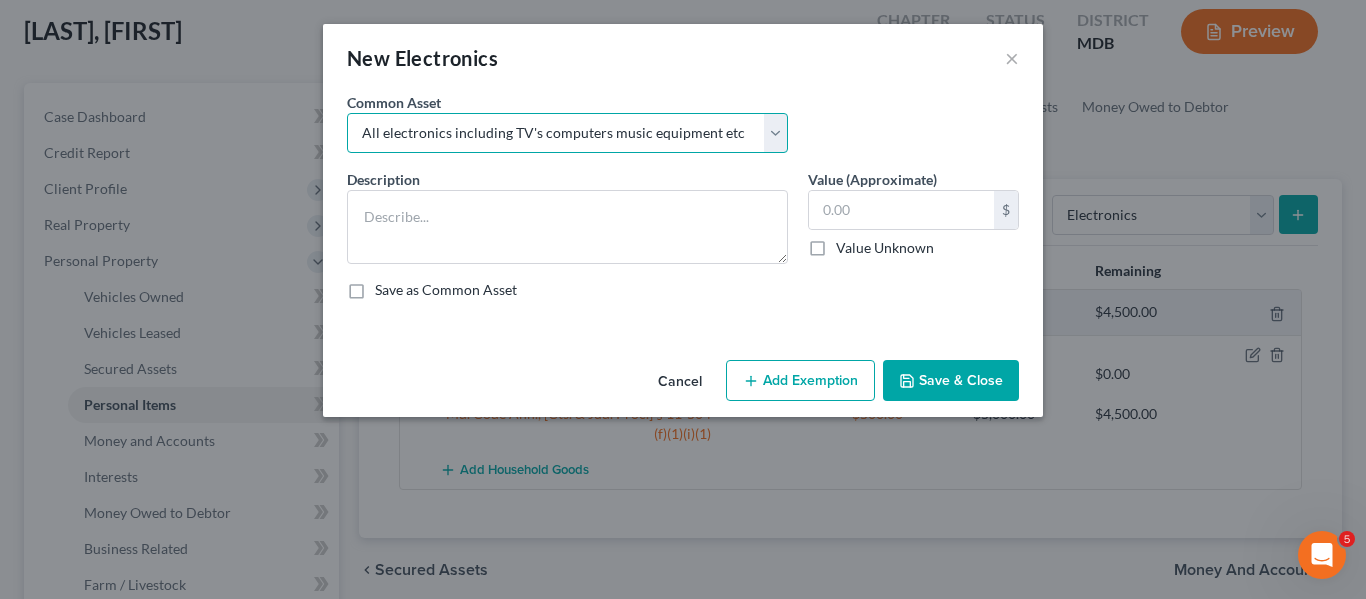click on "Select All electronics including TV's computers music equipment etc" at bounding box center [567, 133] 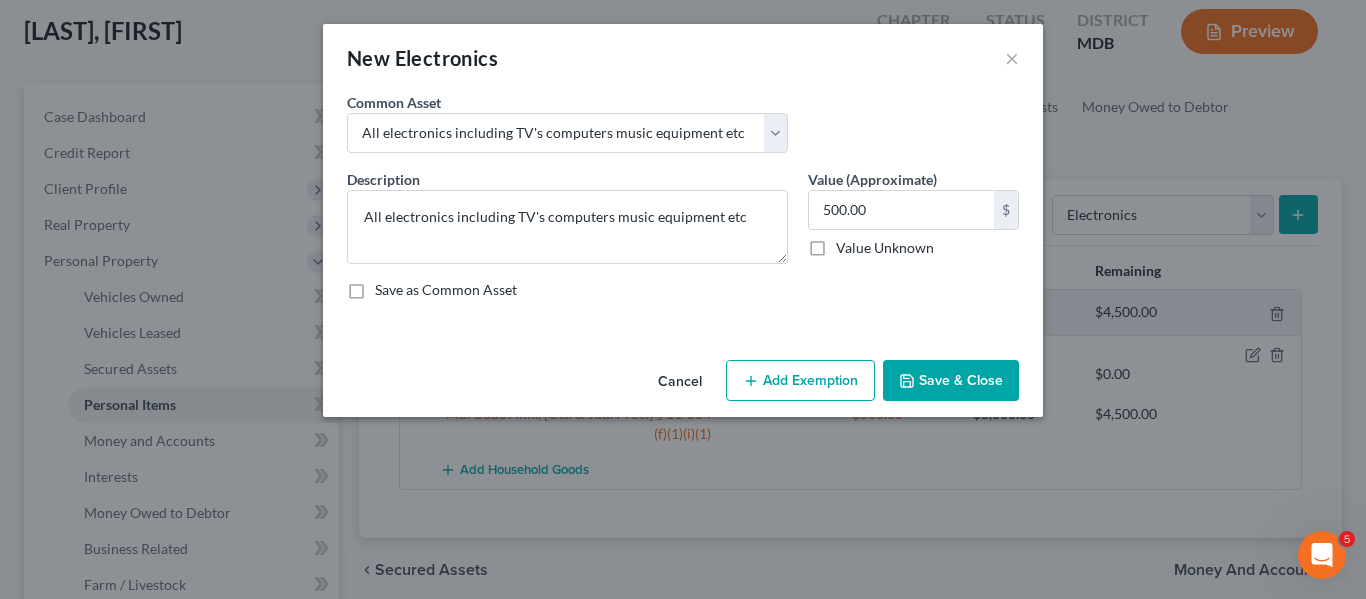 click on "Add Exemption" at bounding box center (800, 381) 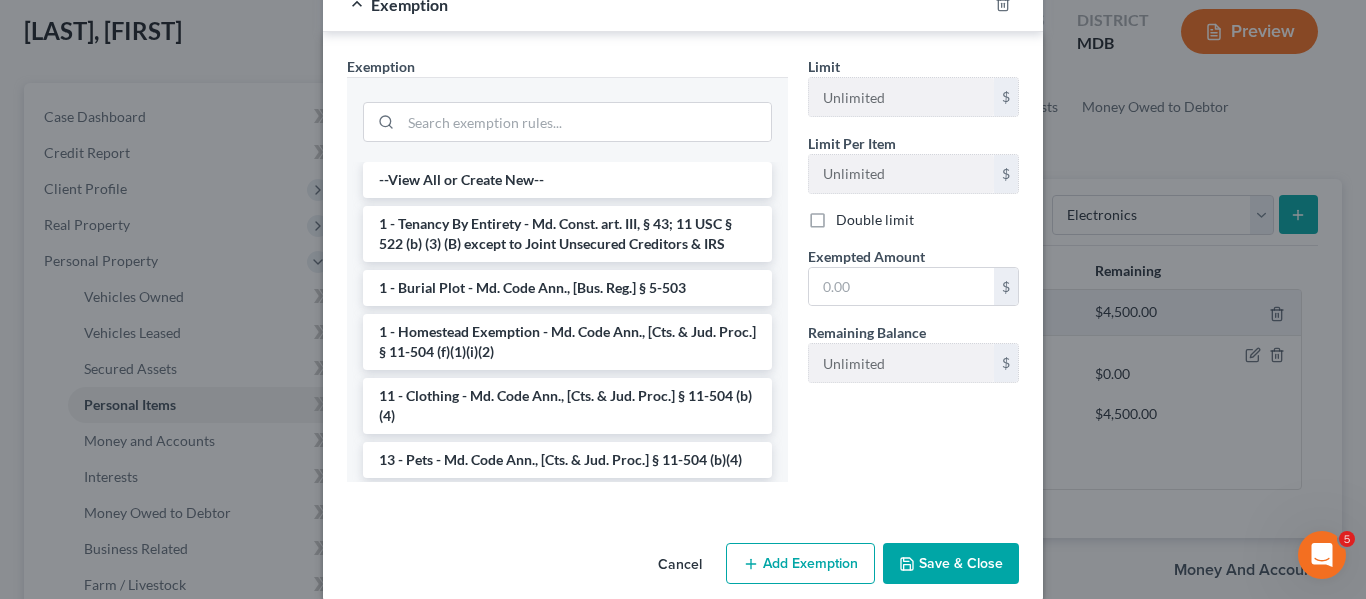 scroll, scrollTop: 380, scrollLeft: 0, axis: vertical 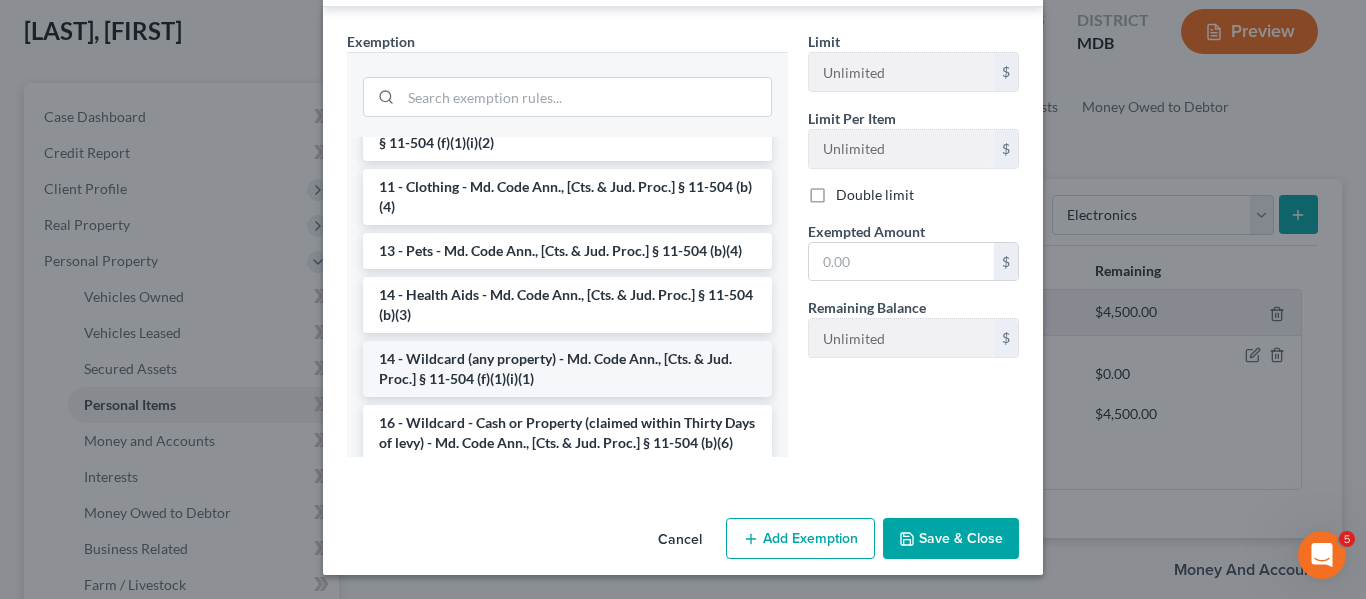 click on "14 - Wildcard (any property) - Md. Code Ann., [Cts. & Jud. Proc.] § 11-504 (f)(1)(i)(1)" at bounding box center (567, 369) 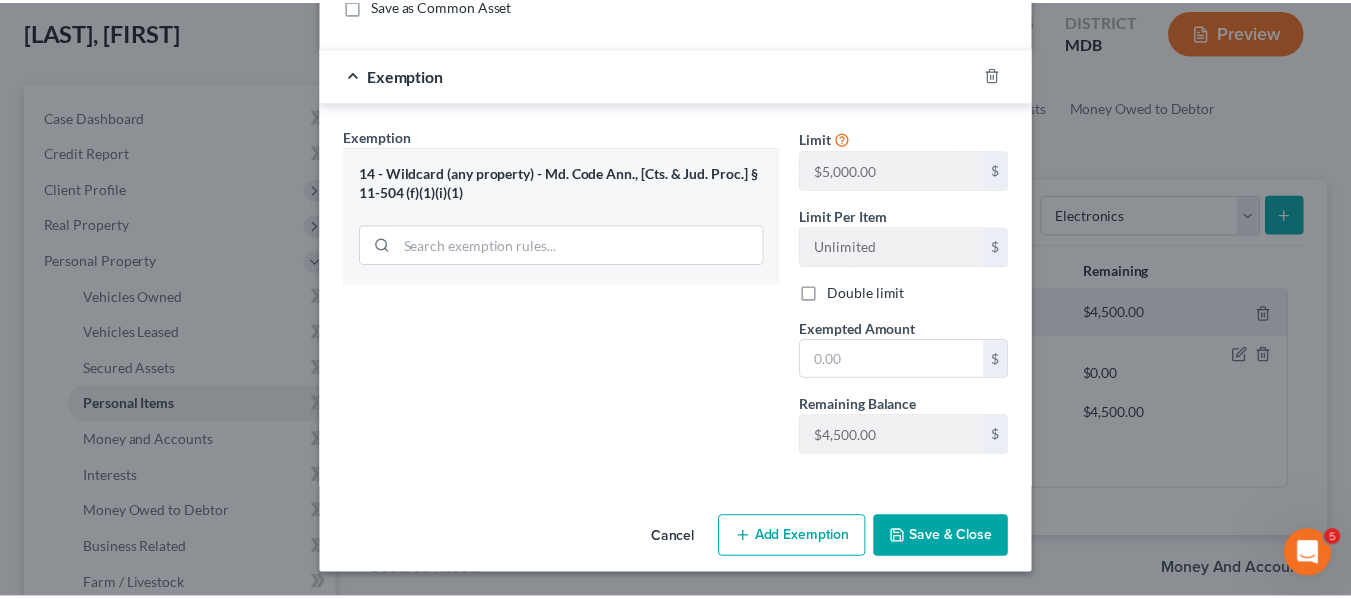 scroll, scrollTop: 285, scrollLeft: 0, axis: vertical 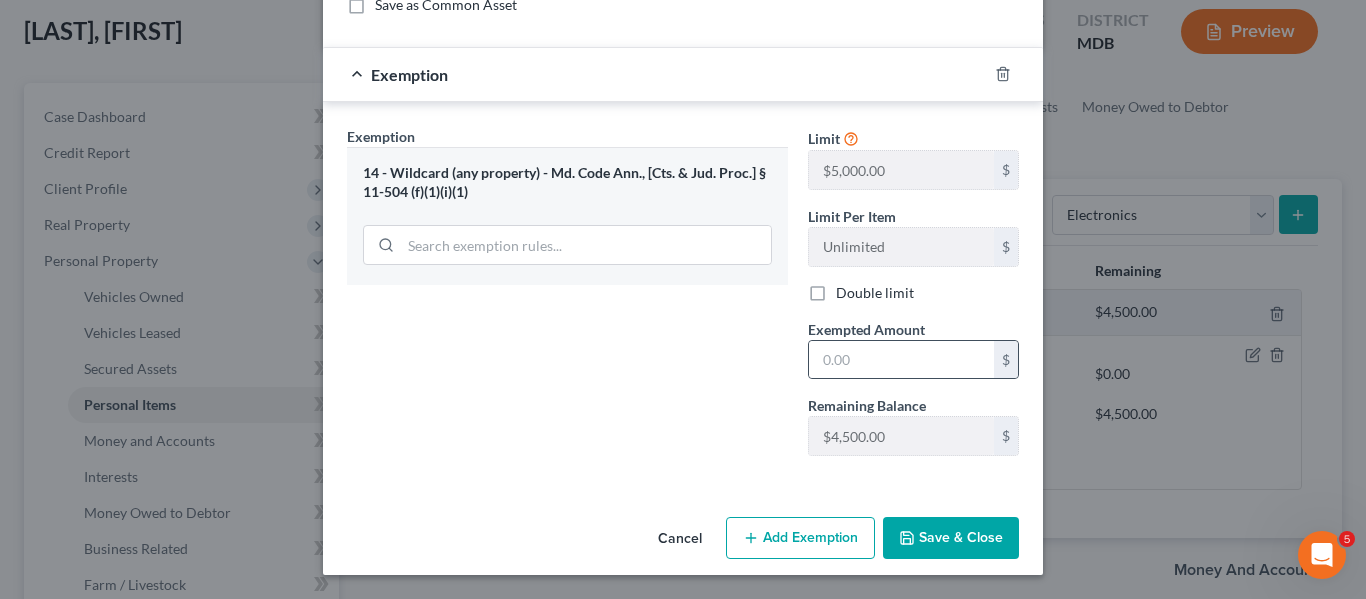 click on "$" at bounding box center [913, 360] 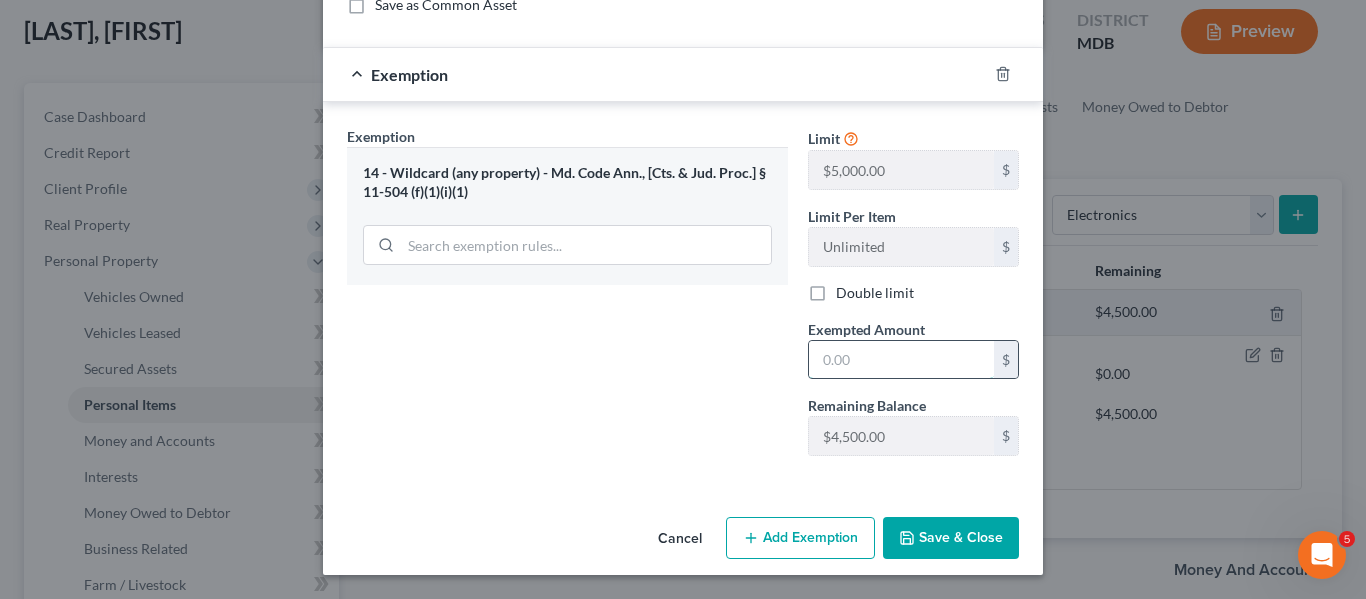 click at bounding box center (901, 360) 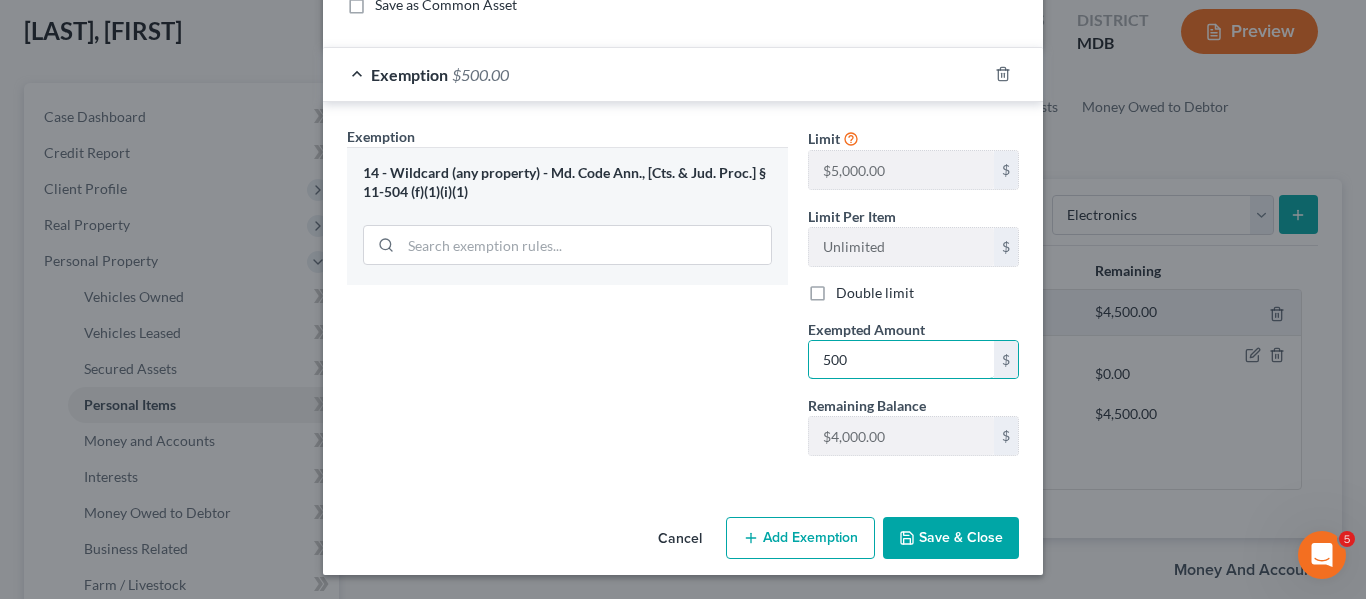 type on "500" 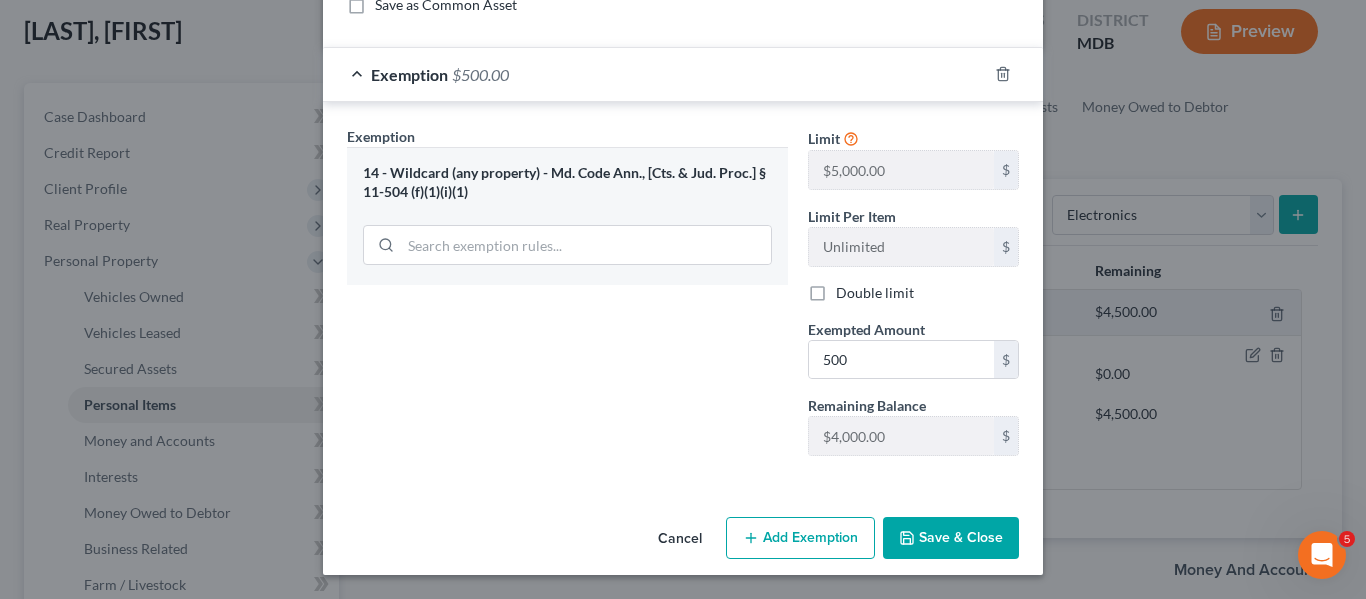 click on "Save & Close" at bounding box center (951, 538) 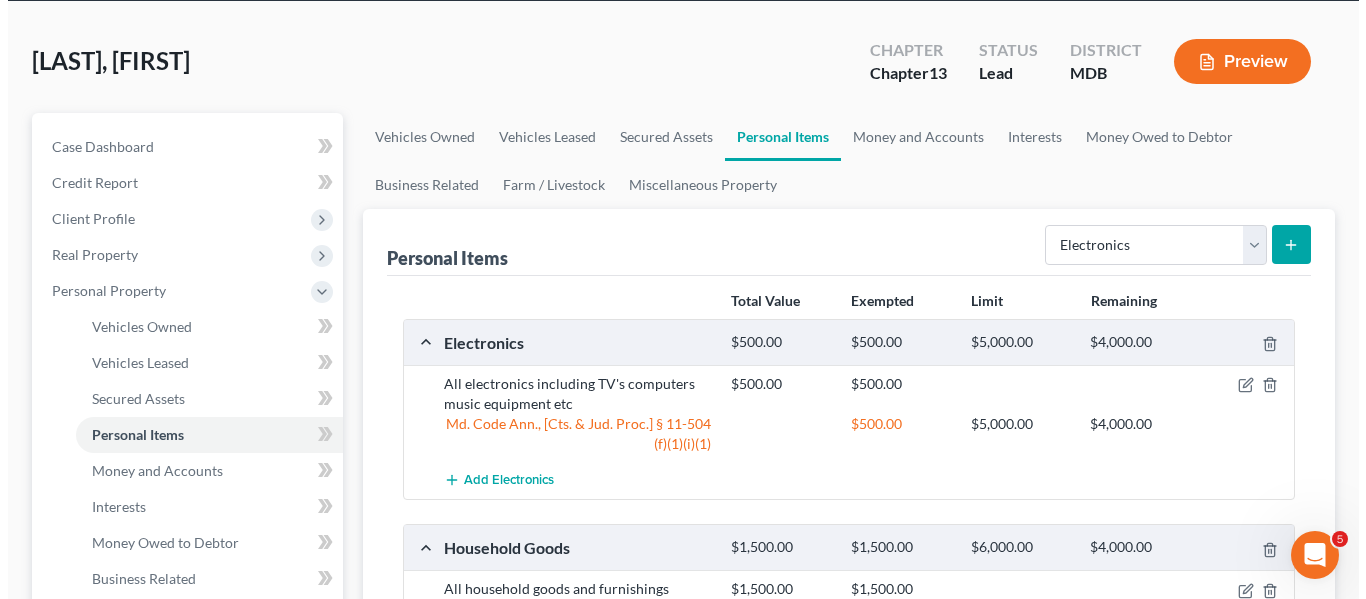 scroll, scrollTop: 226, scrollLeft: 0, axis: vertical 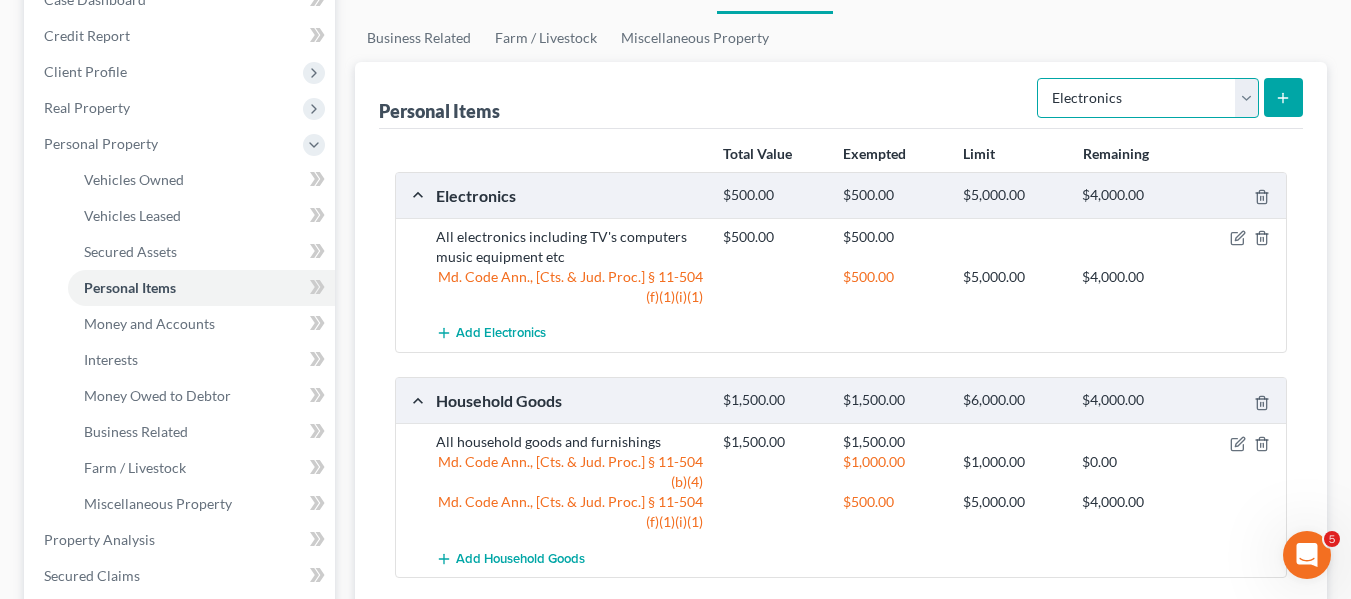 click on "Select Item Type Clothing Collectibles Of Value Electronics Firearms Household Goods Jewelry Other Pet(s) Sports & Hobby Equipment" at bounding box center (1148, 98) 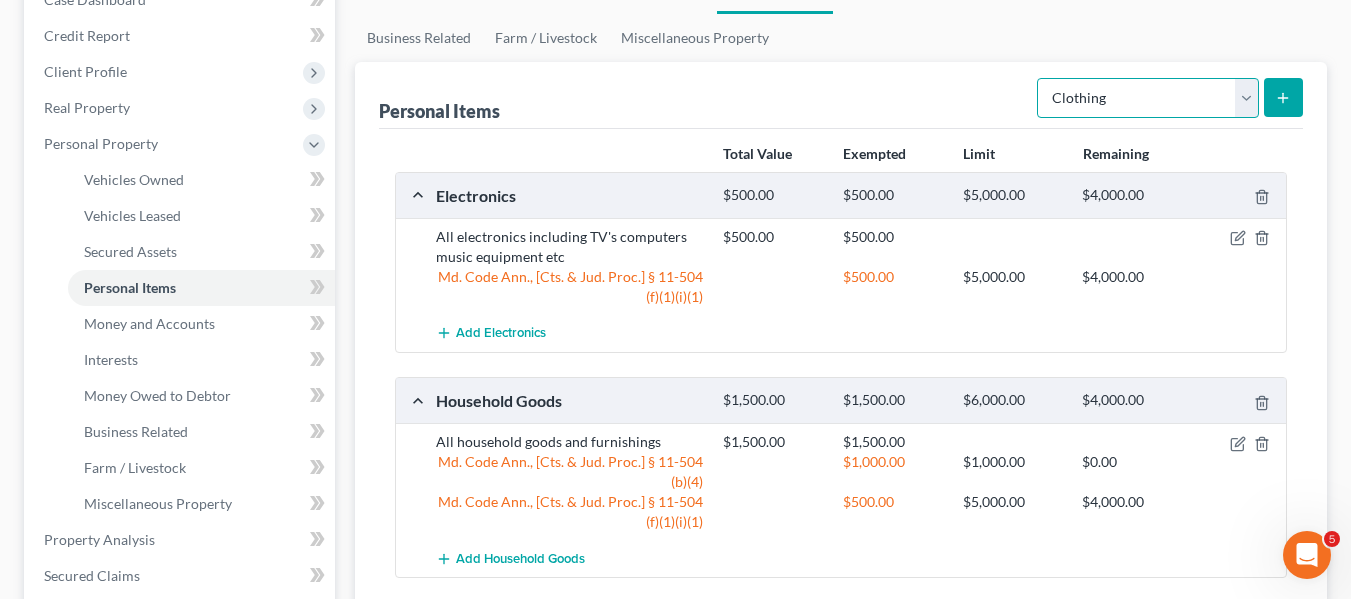 click on "Select Item Type Clothing Collectibles Of Value Electronics Firearms Household Goods Jewelry Other Pet(s) Sports & Hobby Equipment" at bounding box center (1148, 98) 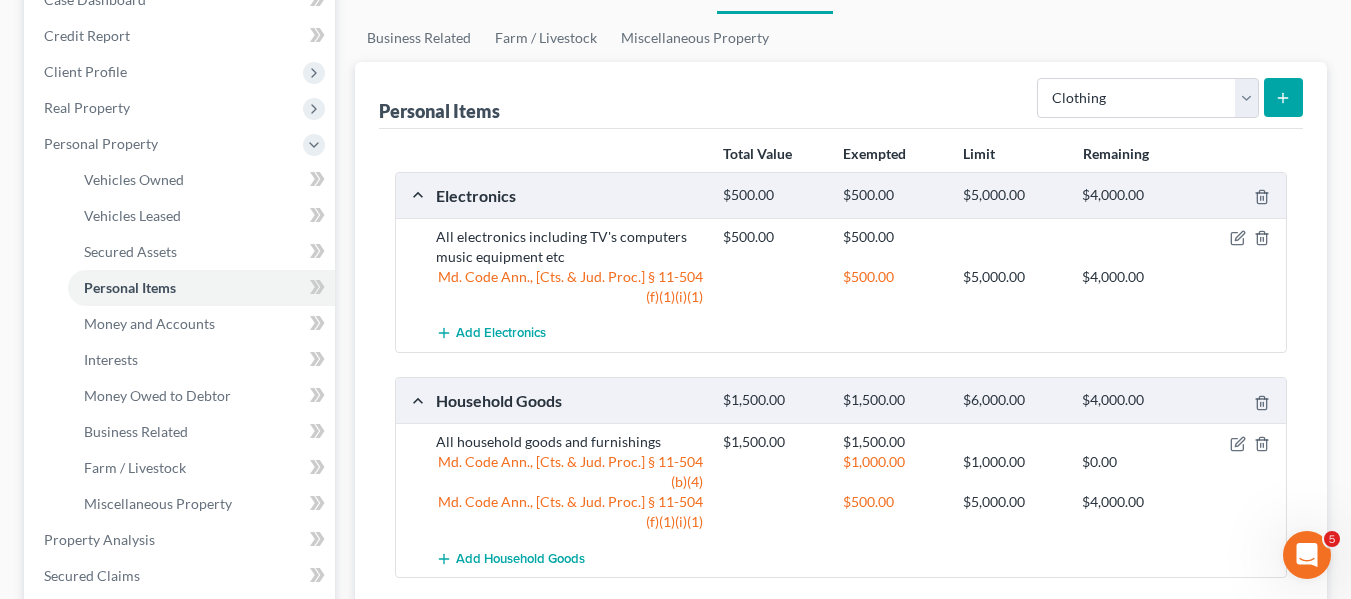 click 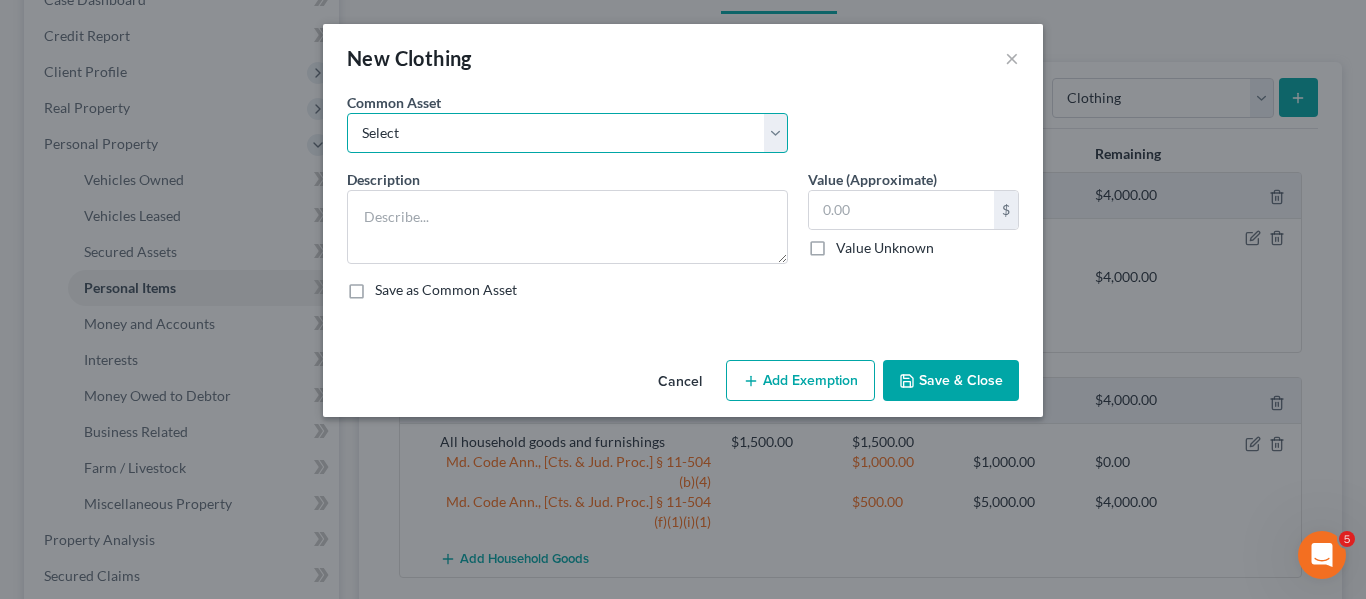 click on "Select All articles of clothing including shoes and outerwear" at bounding box center (567, 133) 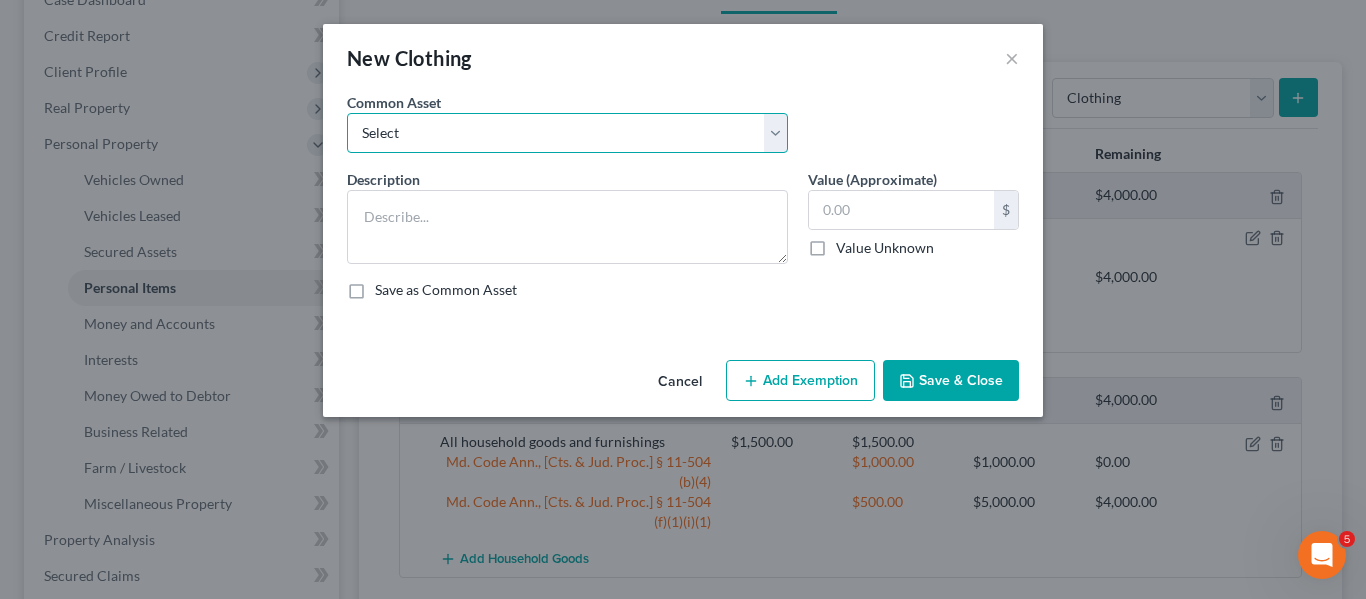 select on "0" 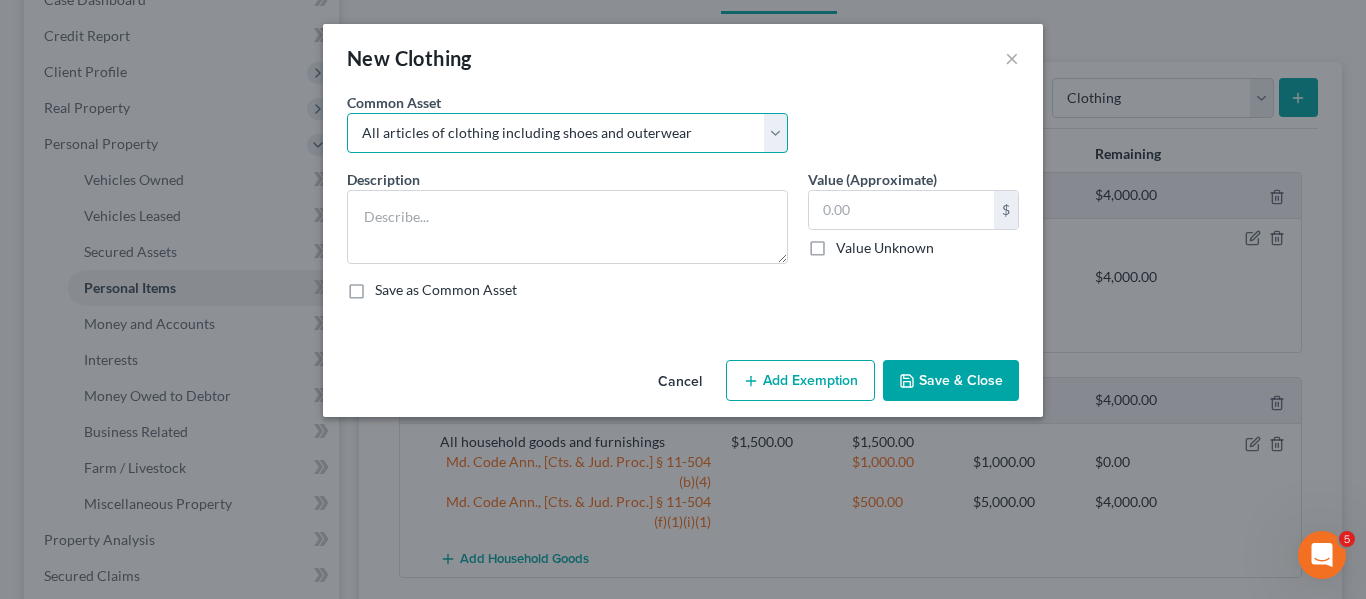 click on "Select All articles of clothing including shoes and outerwear" at bounding box center [567, 133] 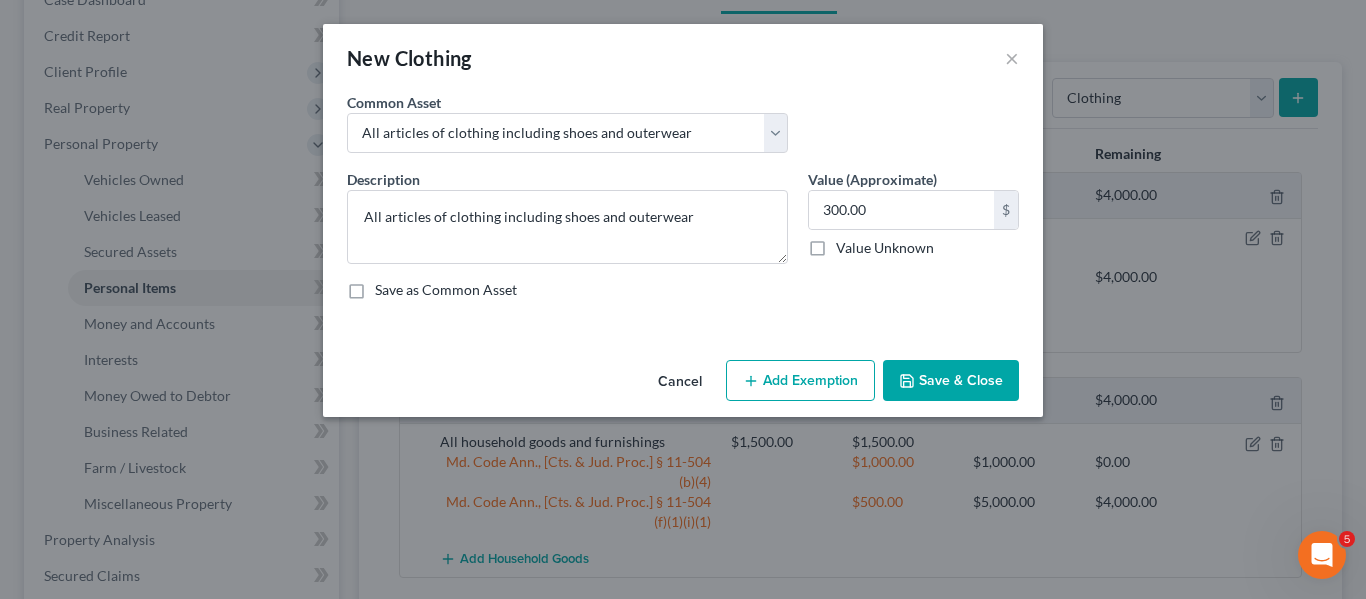 click on "Add Exemption" at bounding box center [800, 381] 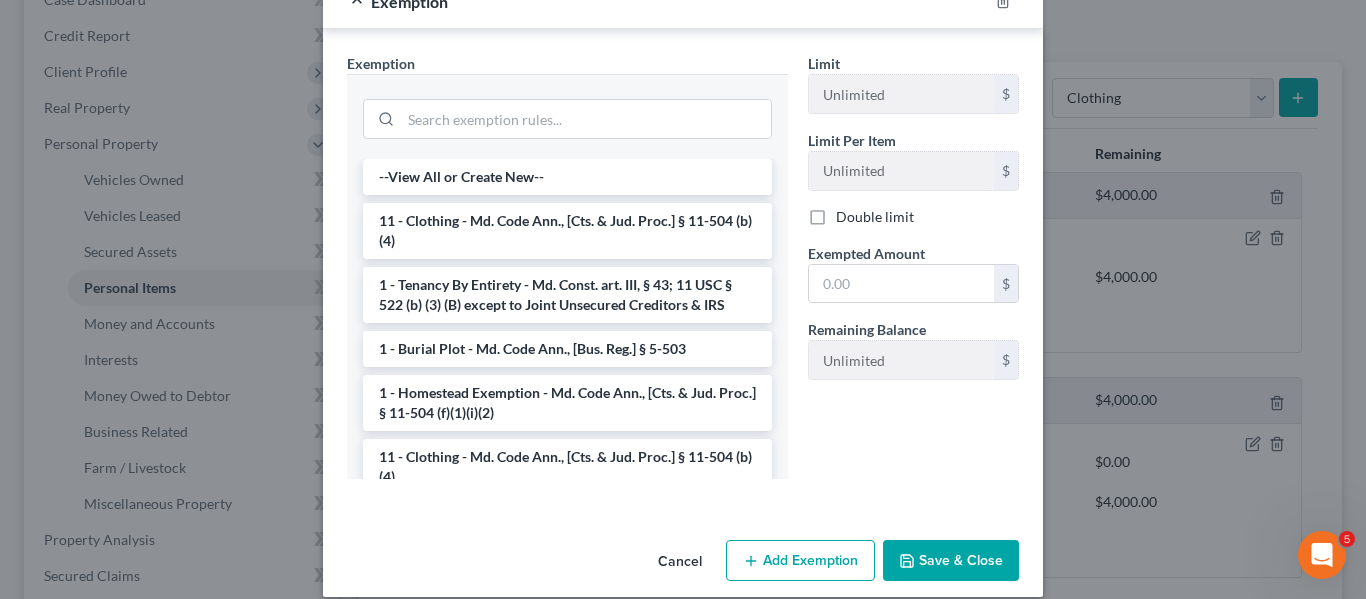 scroll, scrollTop: 380, scrollLeft: 0, axis: vertical 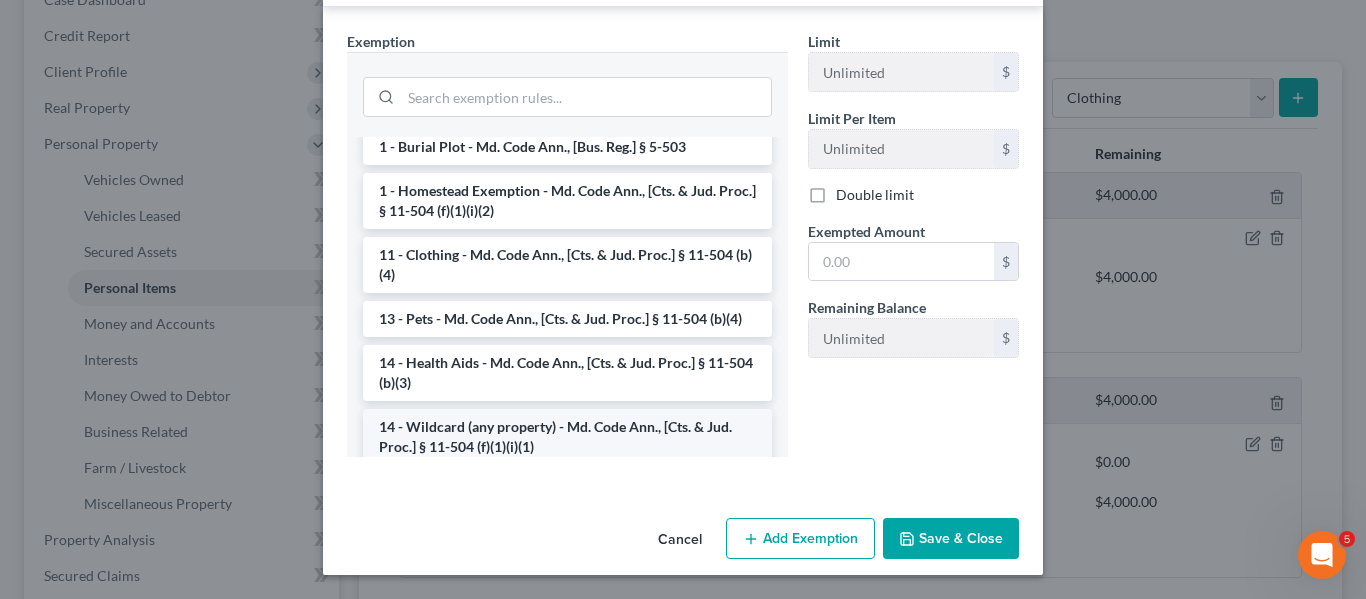 click on "14 - Wildcard (any property) - Md. Code Ann., [Cts. & Jud. Proc.] § 11-504 (f)(1)(i)(1)" at bounding box center (567, 437) 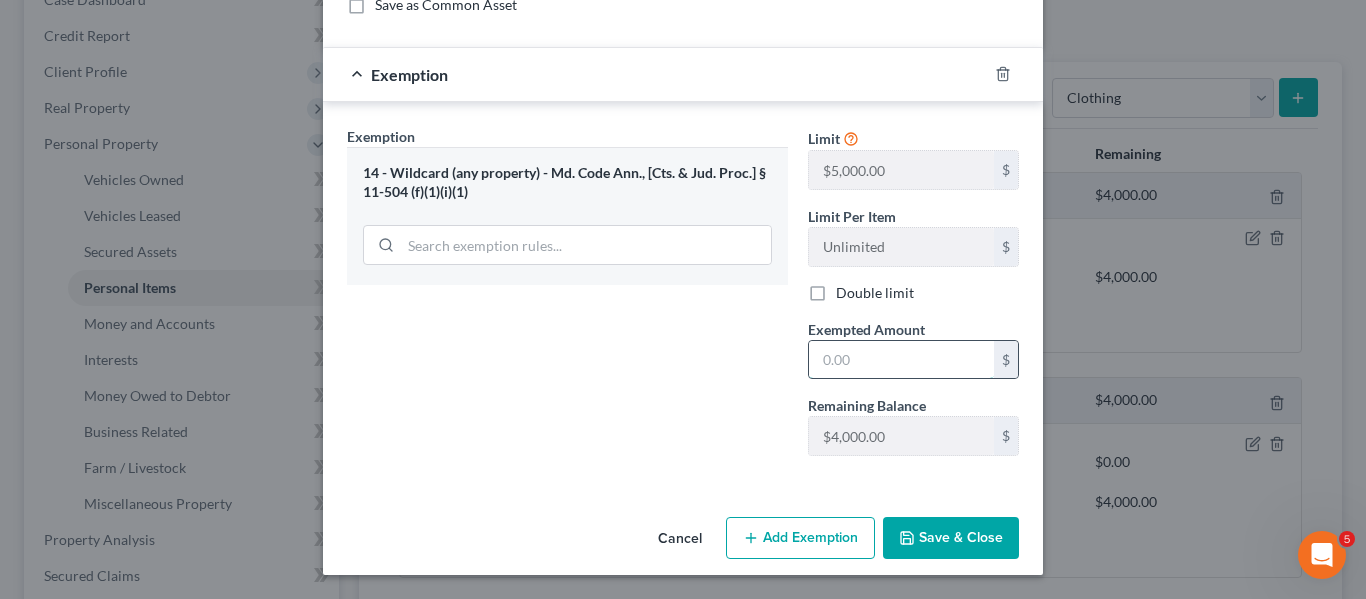 click at bounding box center [901, 360] 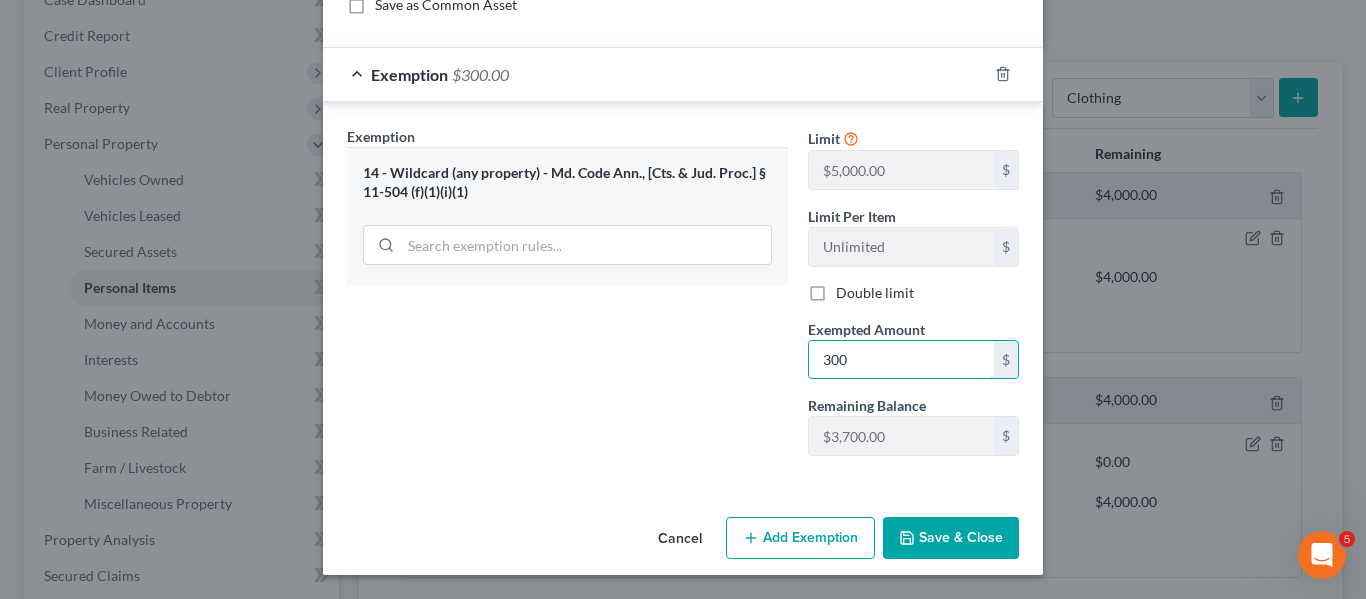 type on "300" 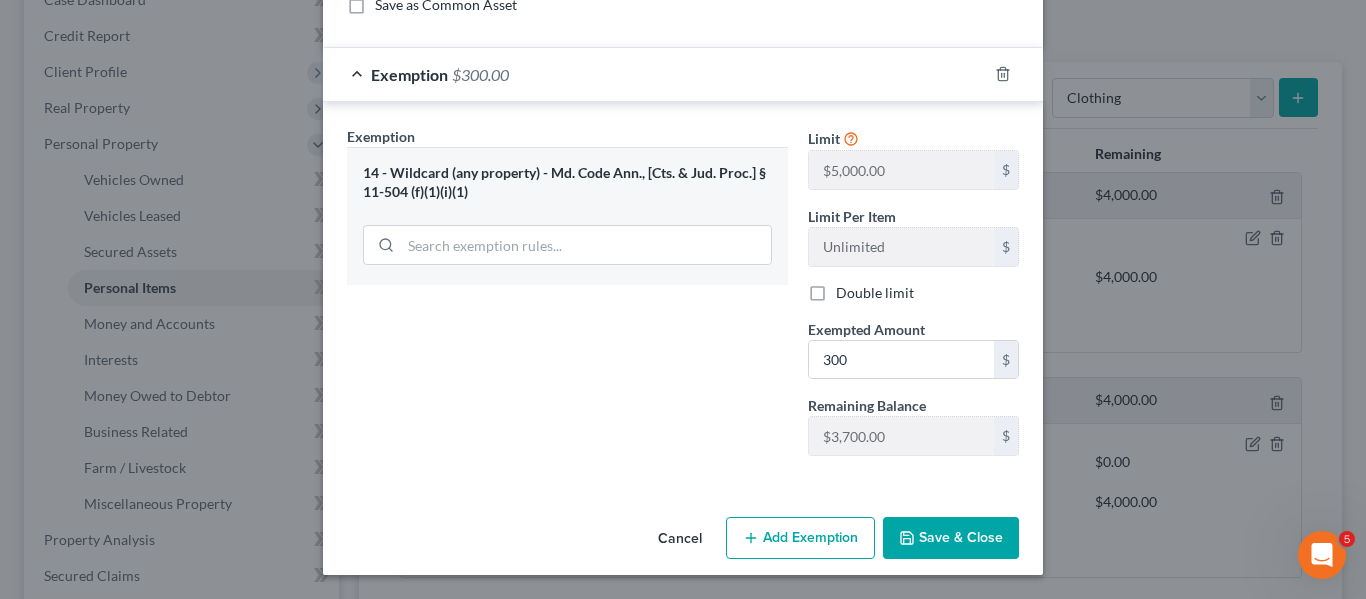 click on "Save & Close" at bounding box center [951, 538] 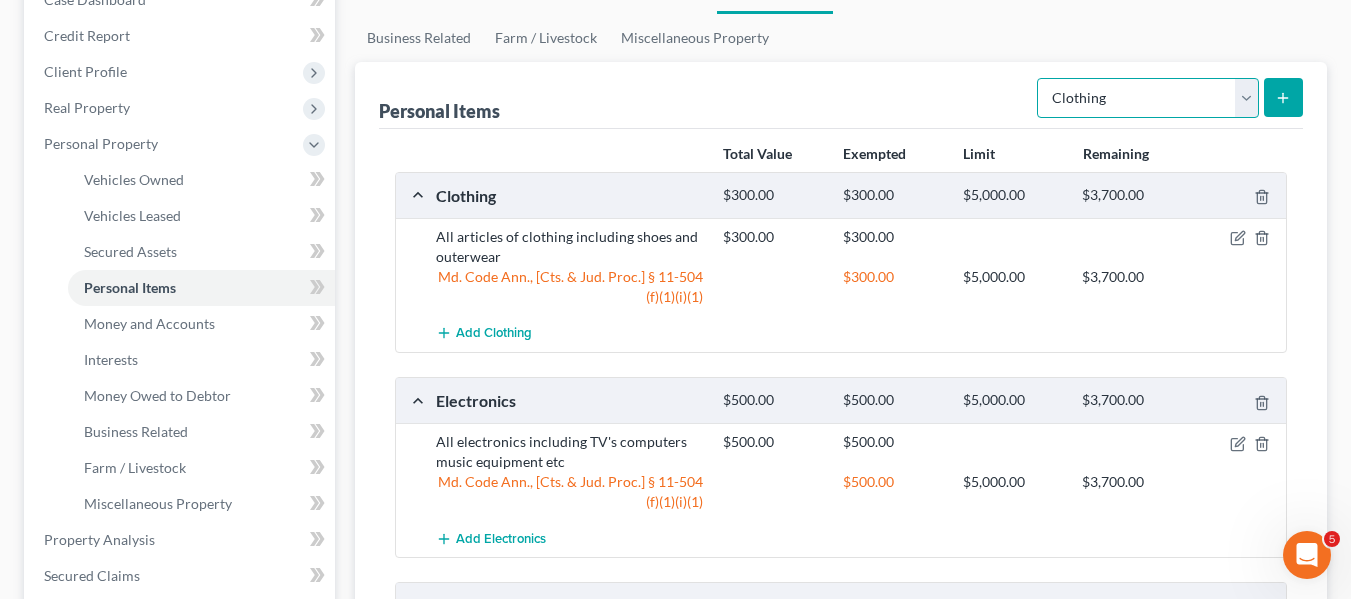 click on "Select Item Type Clothing Collectibles Of Value Electronics Firearms Household Goods Jewelry Other Pet(s) Sports & Hobby Equipment" at bounding box center (1148, 98) 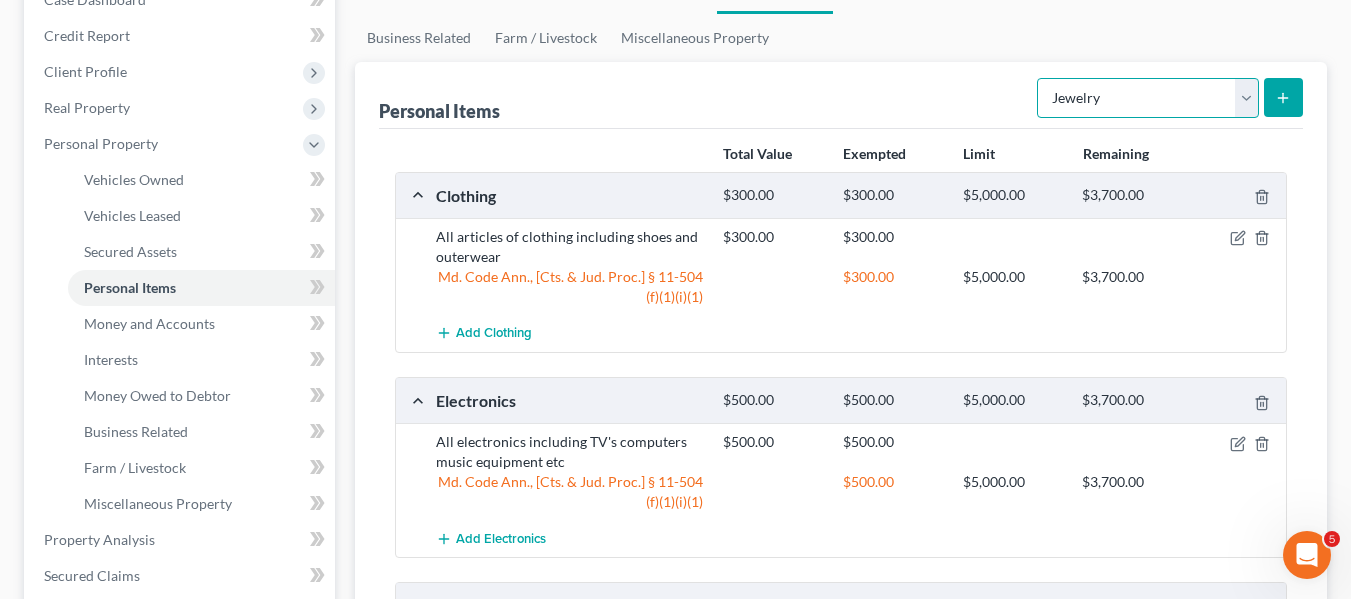 click on "Select Item Type Clothing Collectibles Of Value Electronics Firearms Household Goods Jewelry Other Pet(s) Sports & Hobby Equipment" at bounding box center [1148, 98] 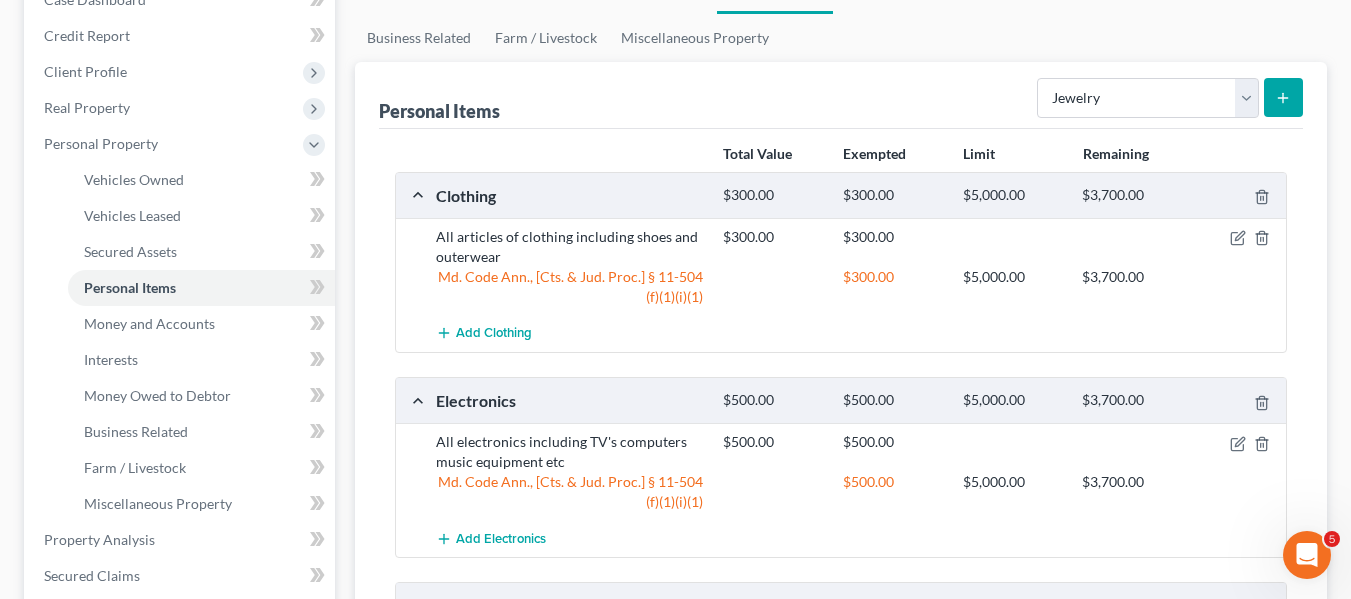 click at bounding box center (1283, 97) 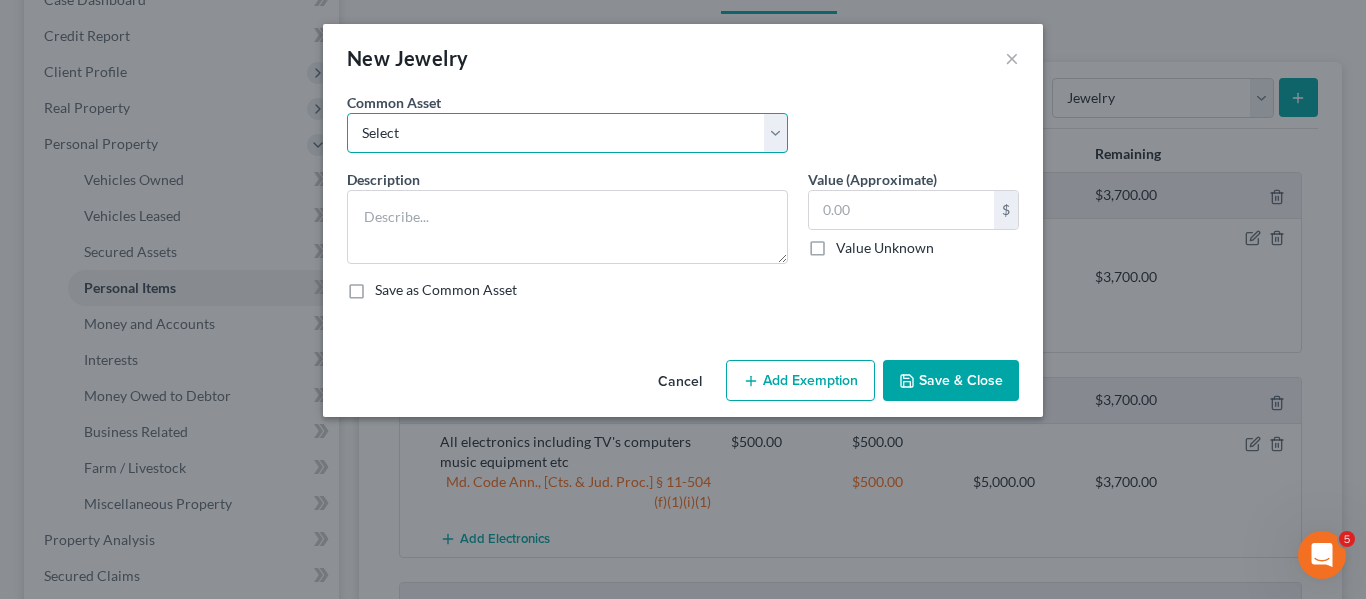 click on "Select All jewelry including rings watches bracelets earrings etc" at bounding box center [567, 133] 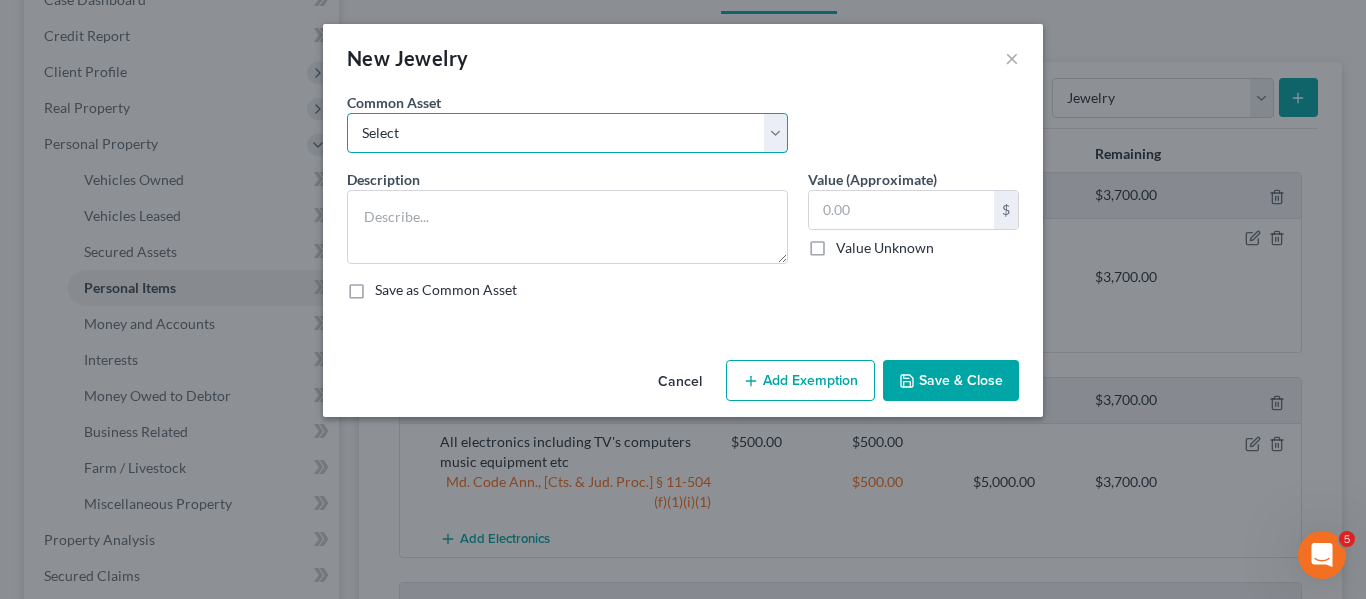 type 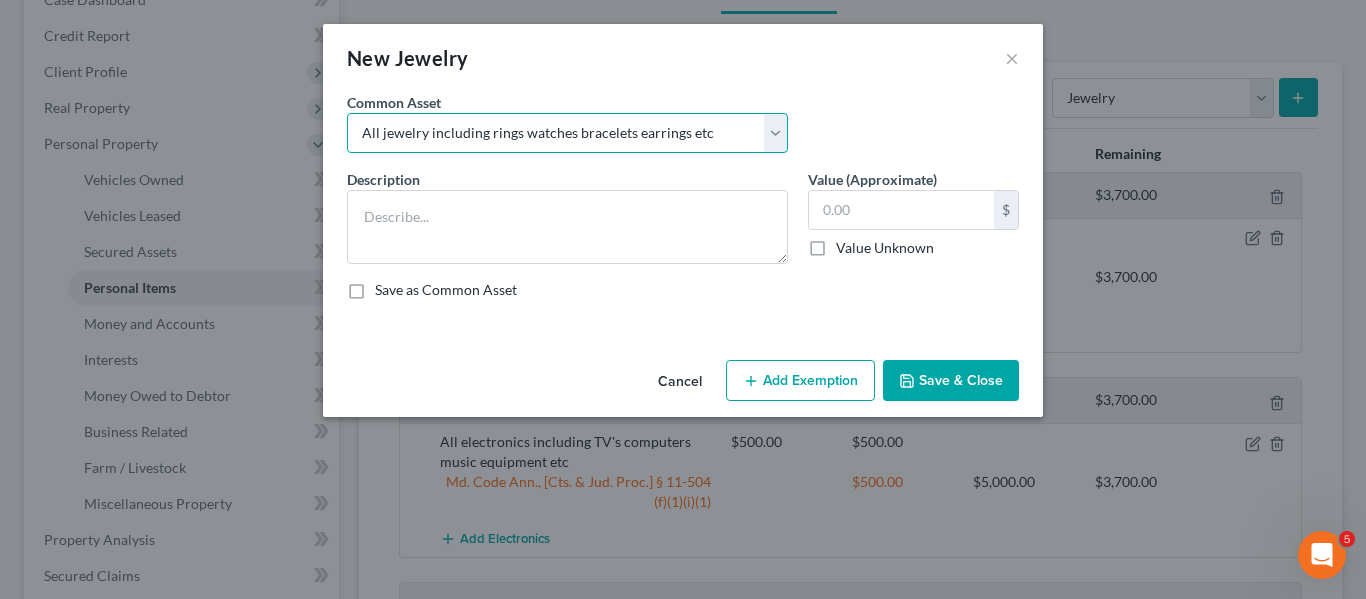 click on "Select All jewelry including rings watches bracelets earrings etc" at bounding box center (567, 133) 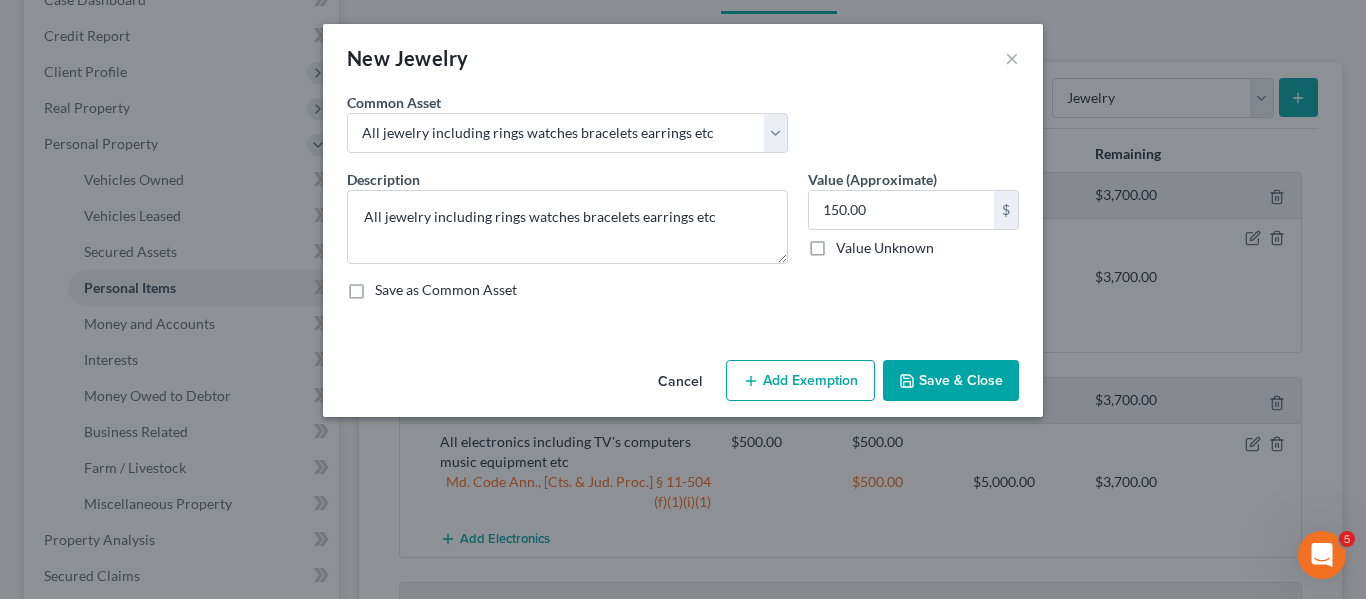 click on "Add Exemption" at bounding box center [800, 381] 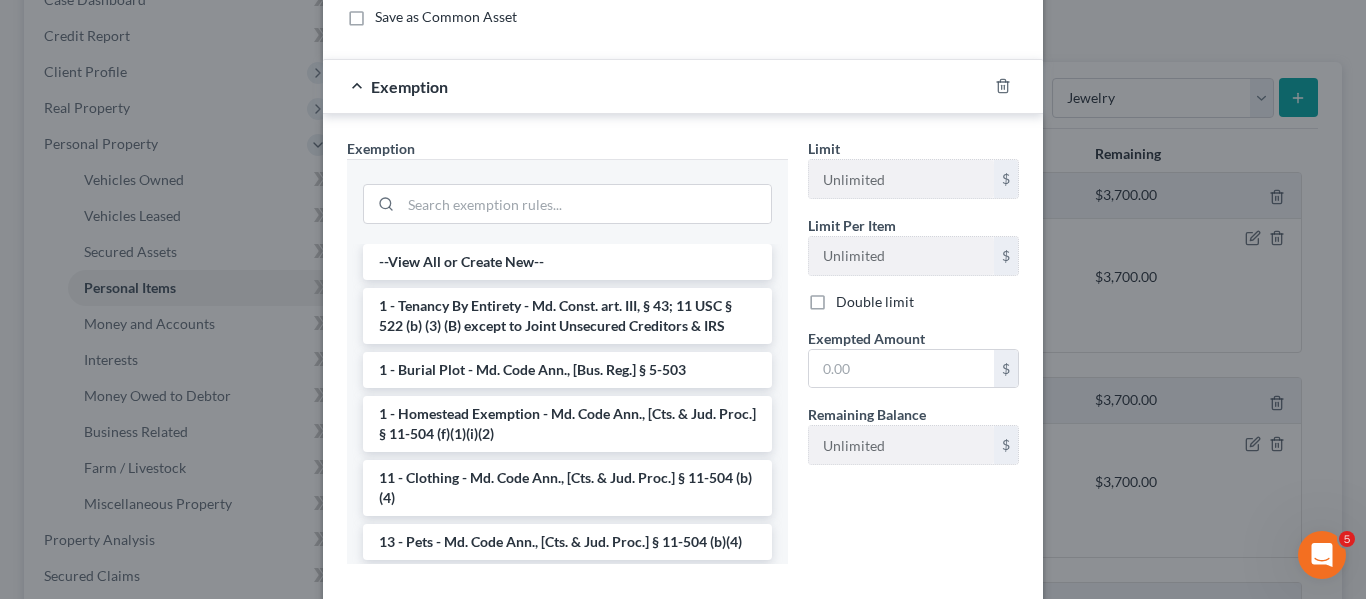 scroll, scrollTop: 380, scrollLeft: 0, axis: vertical 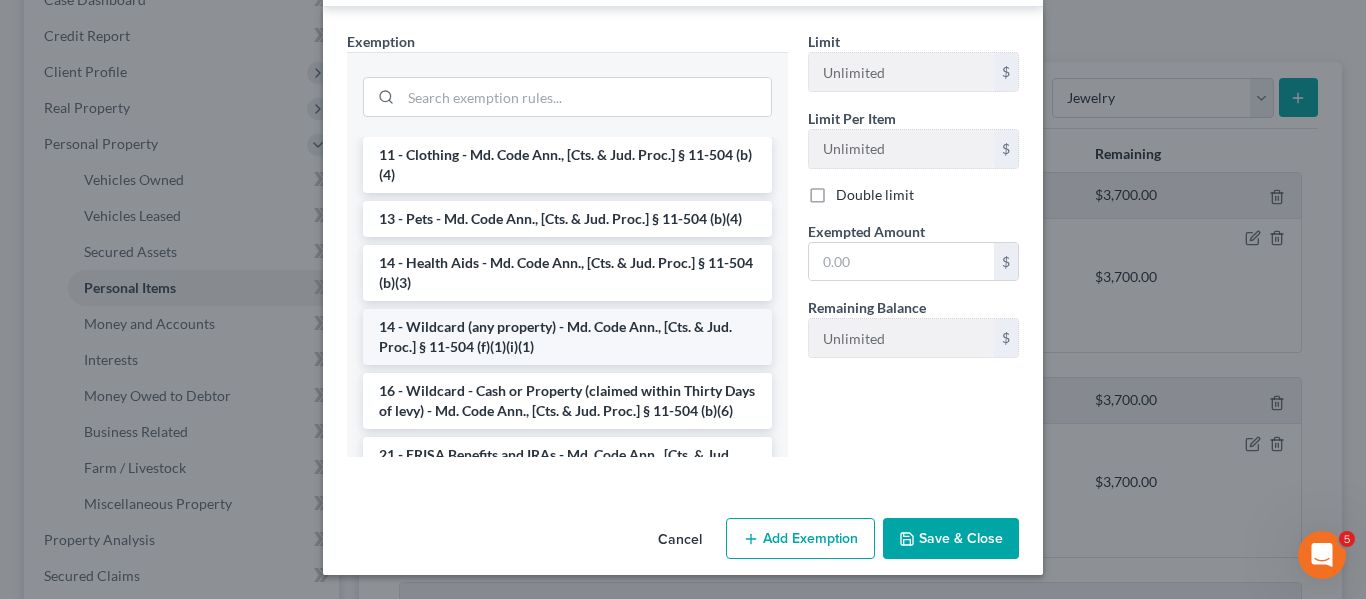click on "14 - Wildcard (any property) - Md. Code Ann., [Cts. & Jud. Proc.] § 11-504 (f)(1)(i)(1)" at bounding box center [567, 337] 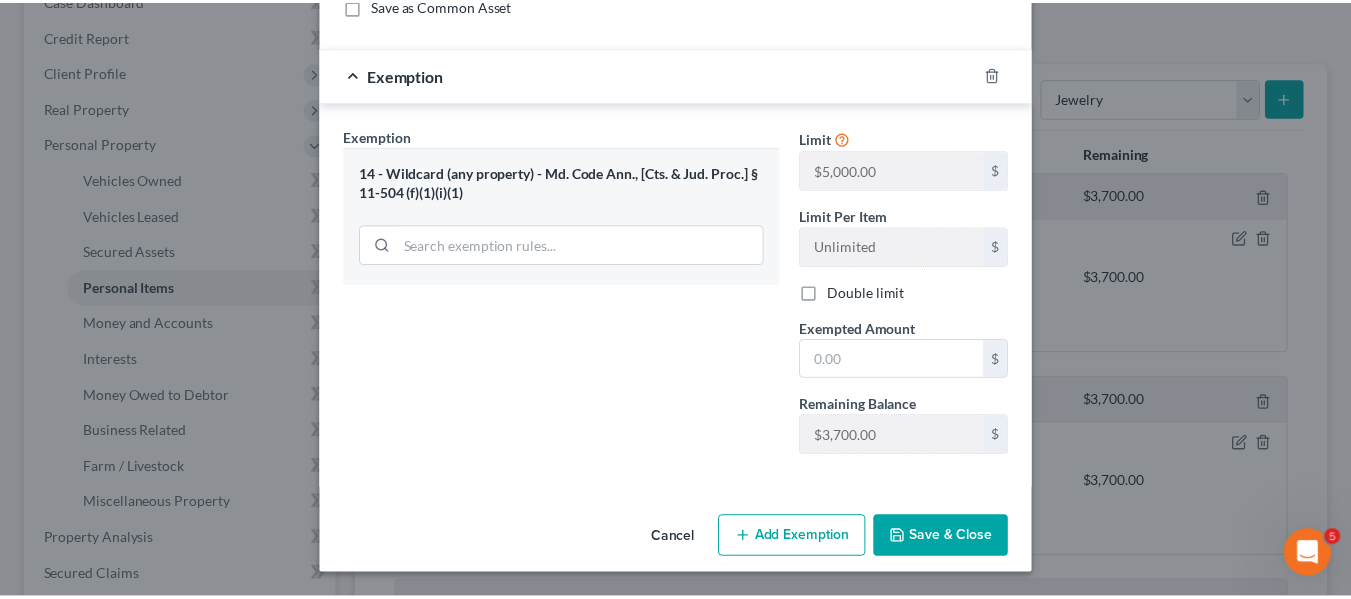 scroll, scrollTop: 285, scrollLeft: 0, axis: vertical 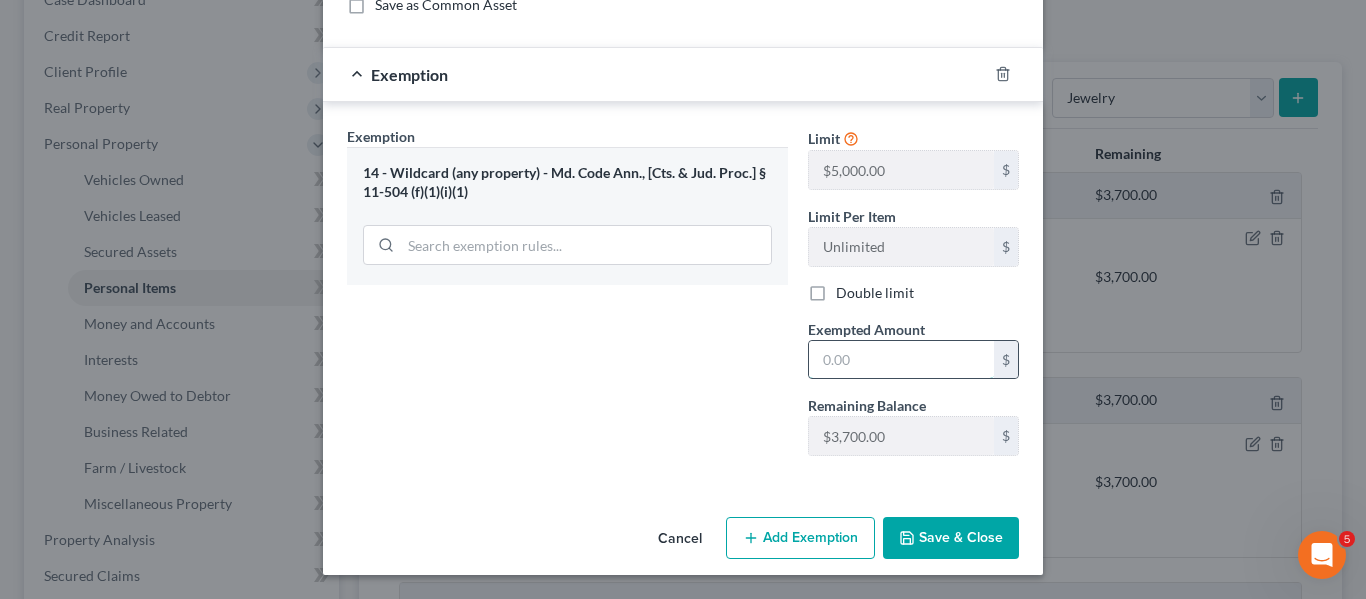 click at bounding box center (901, 360) 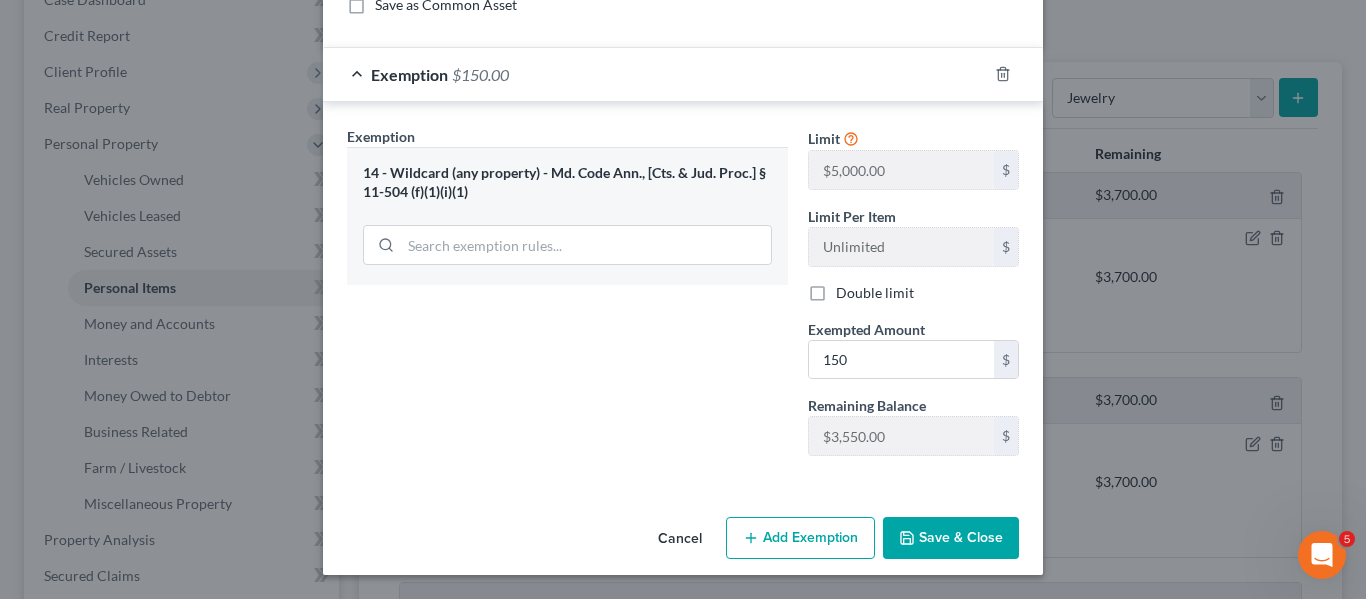 click on "Save & Close" at bounding box center [951, 538] 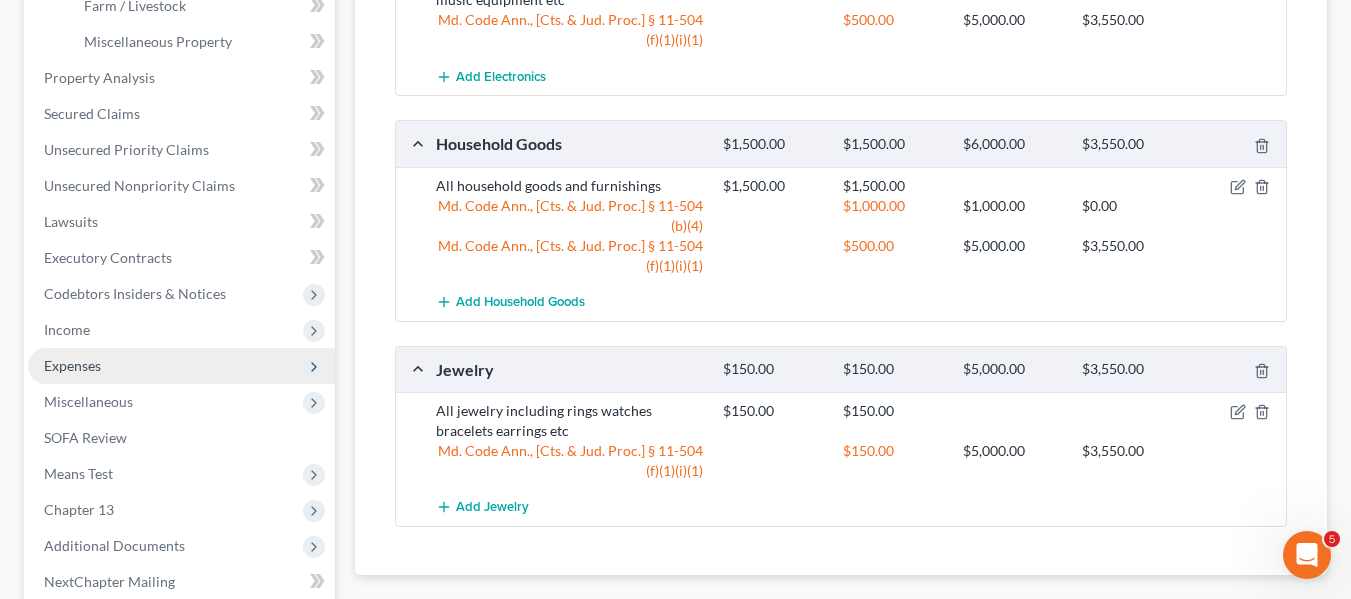 scroll, scrollTop: 780, scrollLeft: 0, axis: vertical 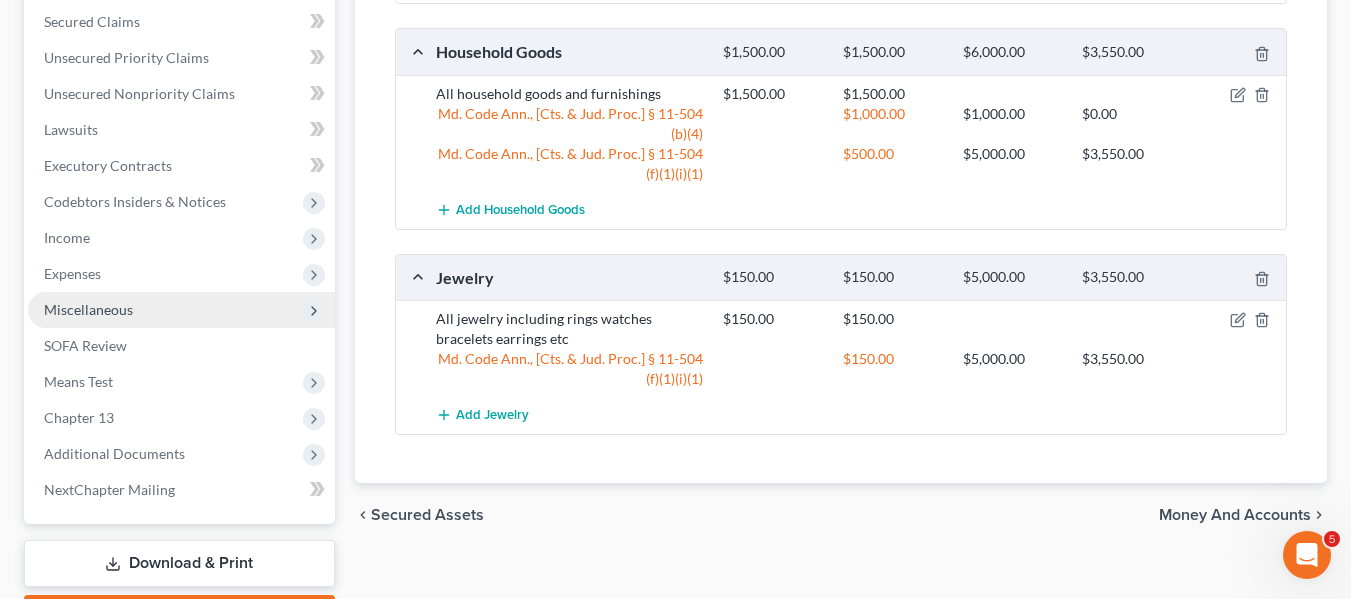 click on "Miscellaneous" at bounding box center [181, 310] 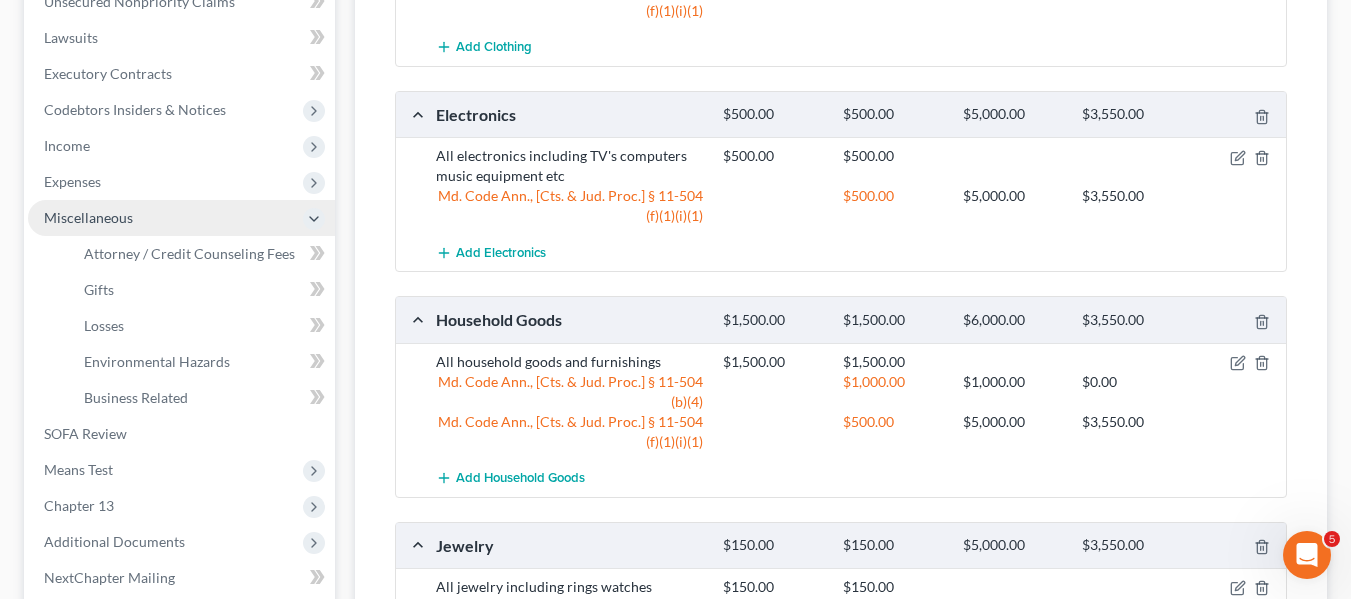 scroll, scrollTop: 420, scrollLeft: 0, axis: vertical 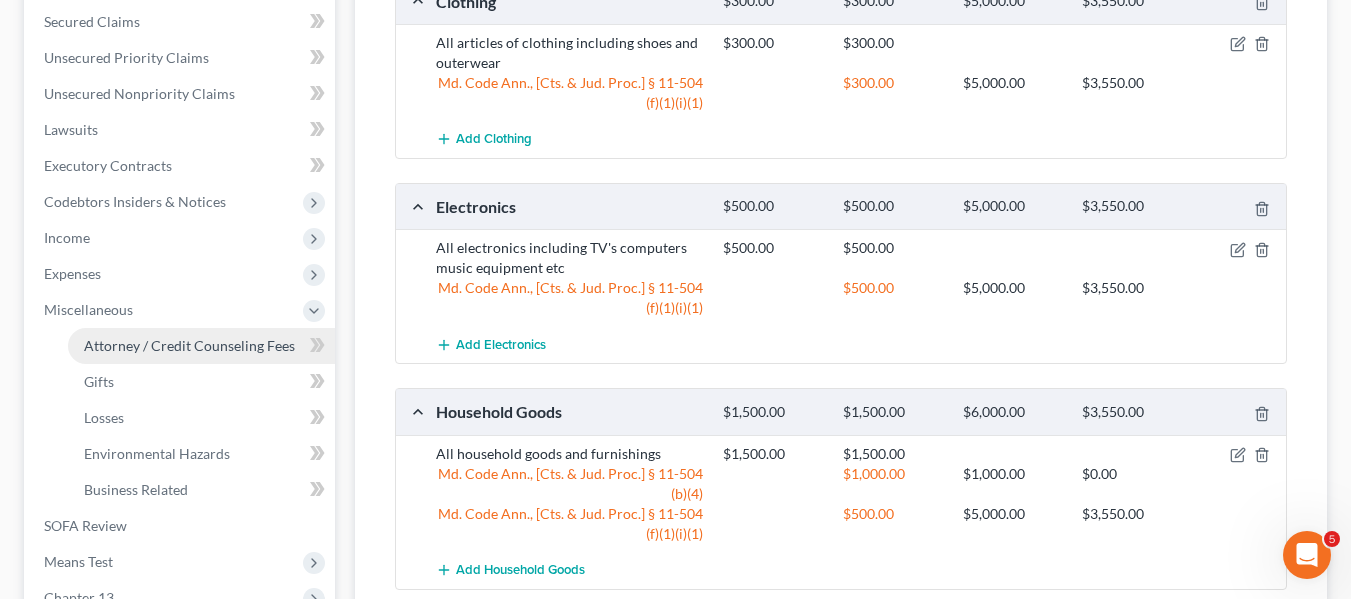 click on "Attorney / Credit Counseling Fees" at bounding box center (189, 345) 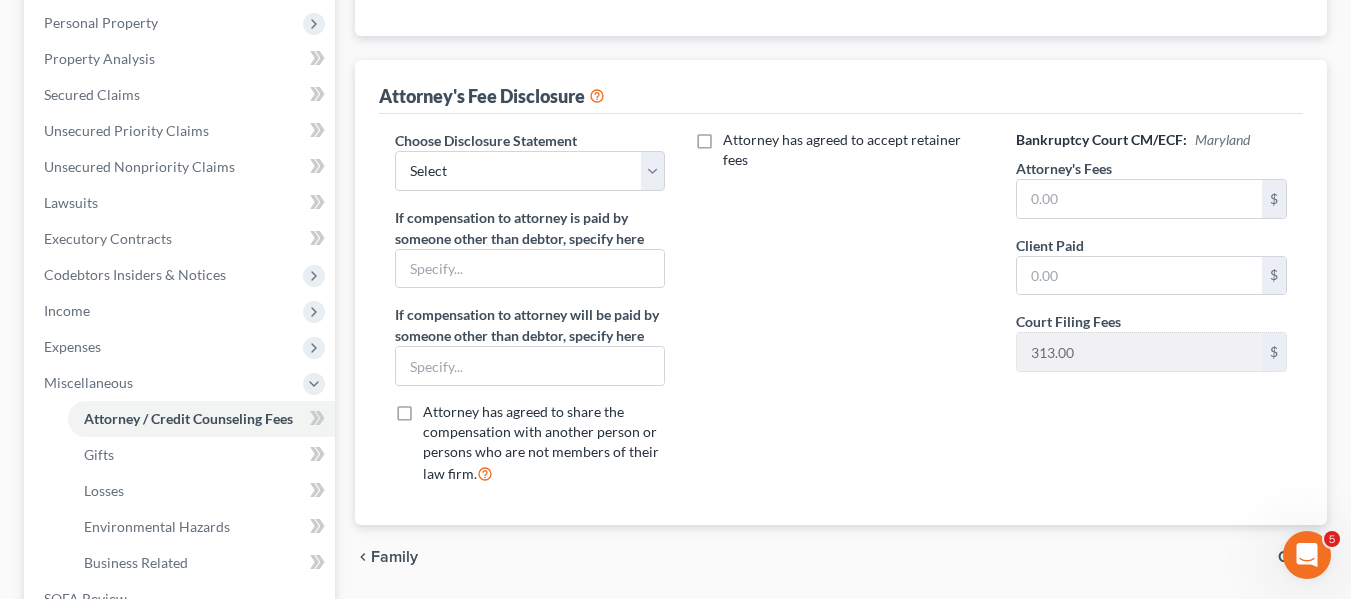 scroll, scrollTop: 348, scrollLeft: 0, axis: vertical 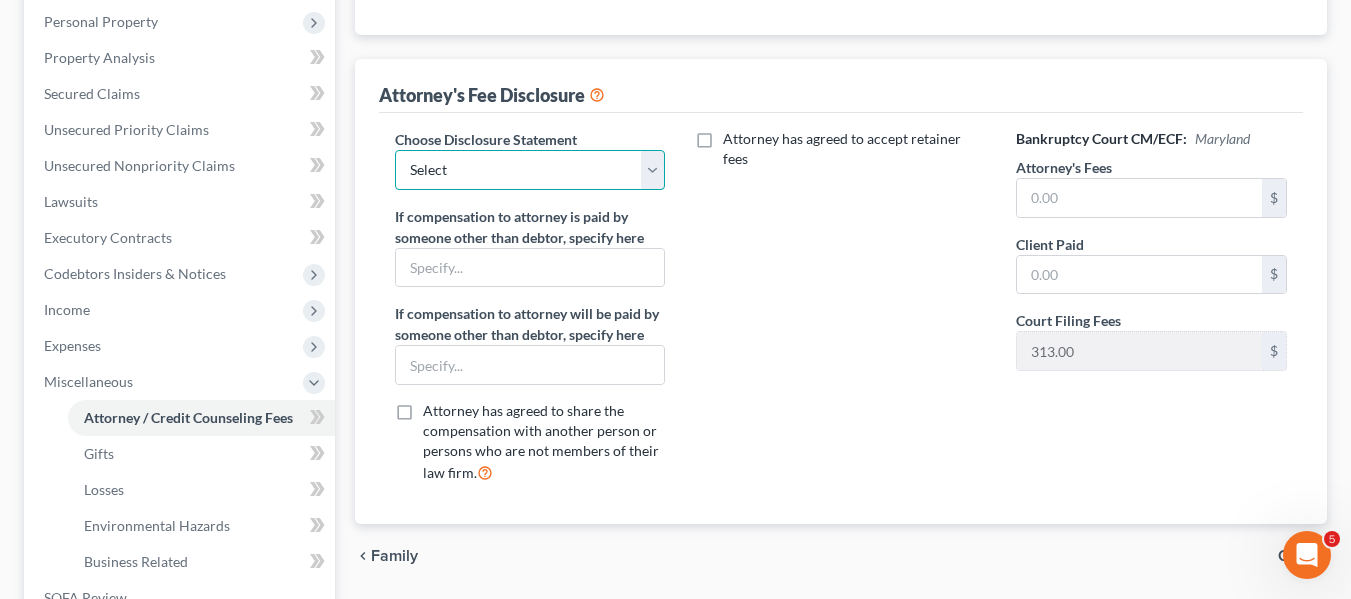 click on "Select [FIRST] [LAST] Disclosure 7 Disclosure 13" at bounding box center [530, 170] 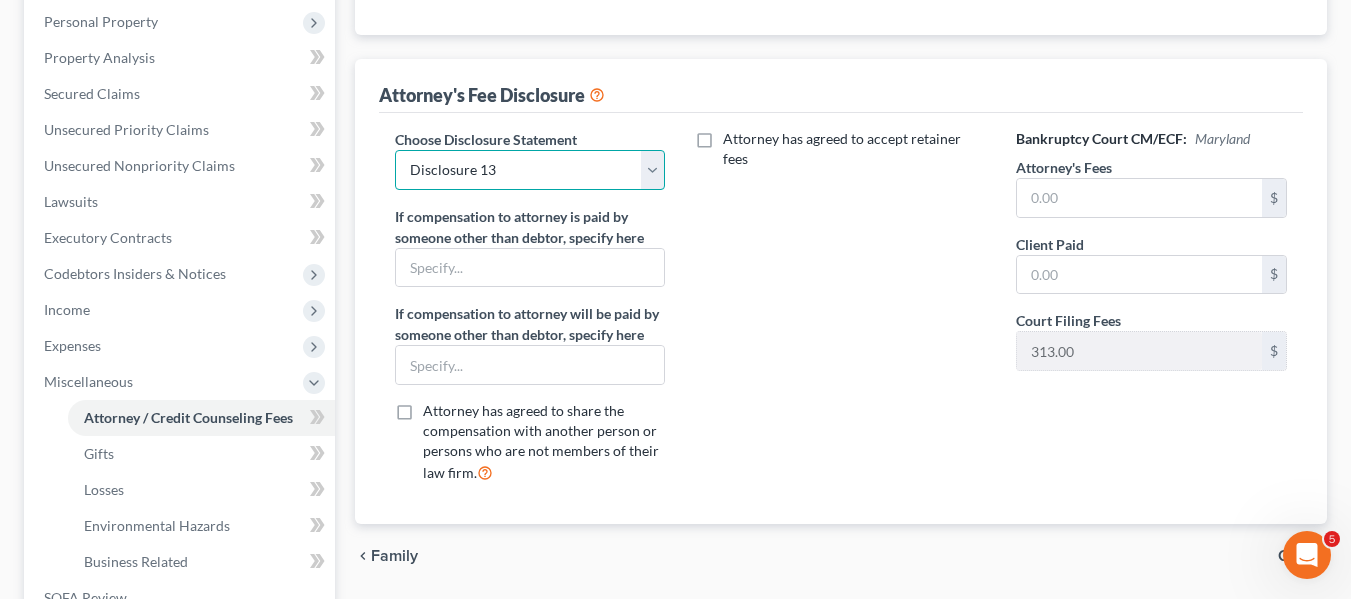 click on "Select [FIRST] [LAST] Disclosure 7 Disclosure 13" at bounding box center (530, 170) 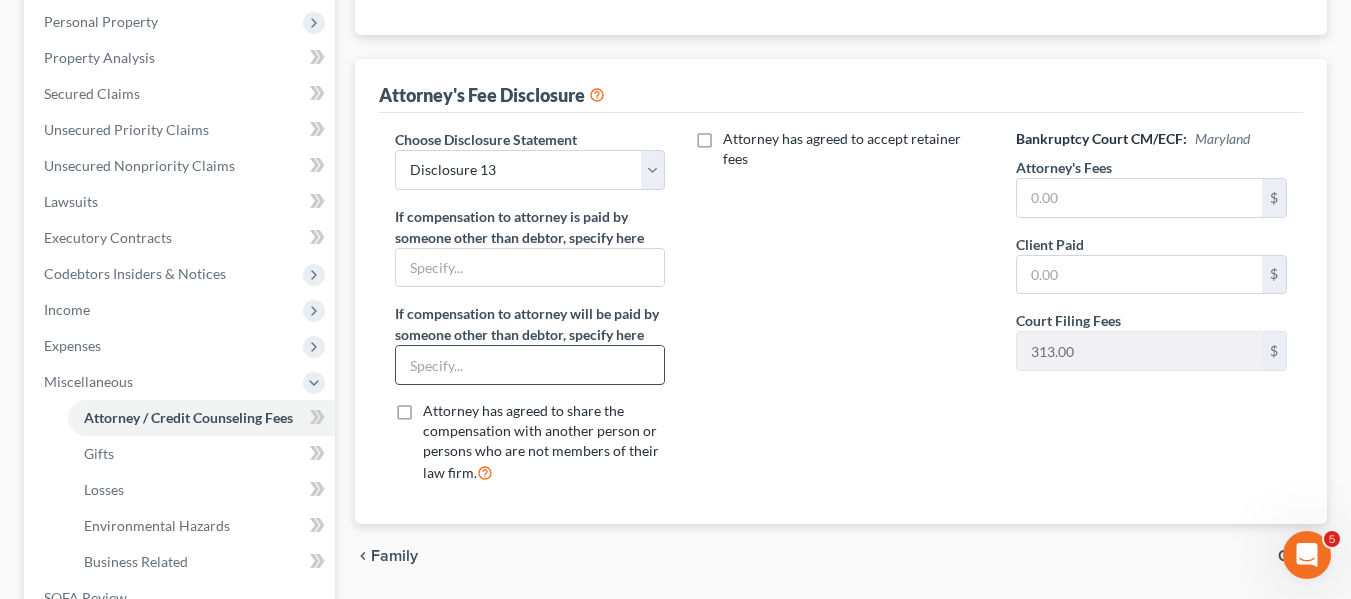 click at bounding box center [530, 365] 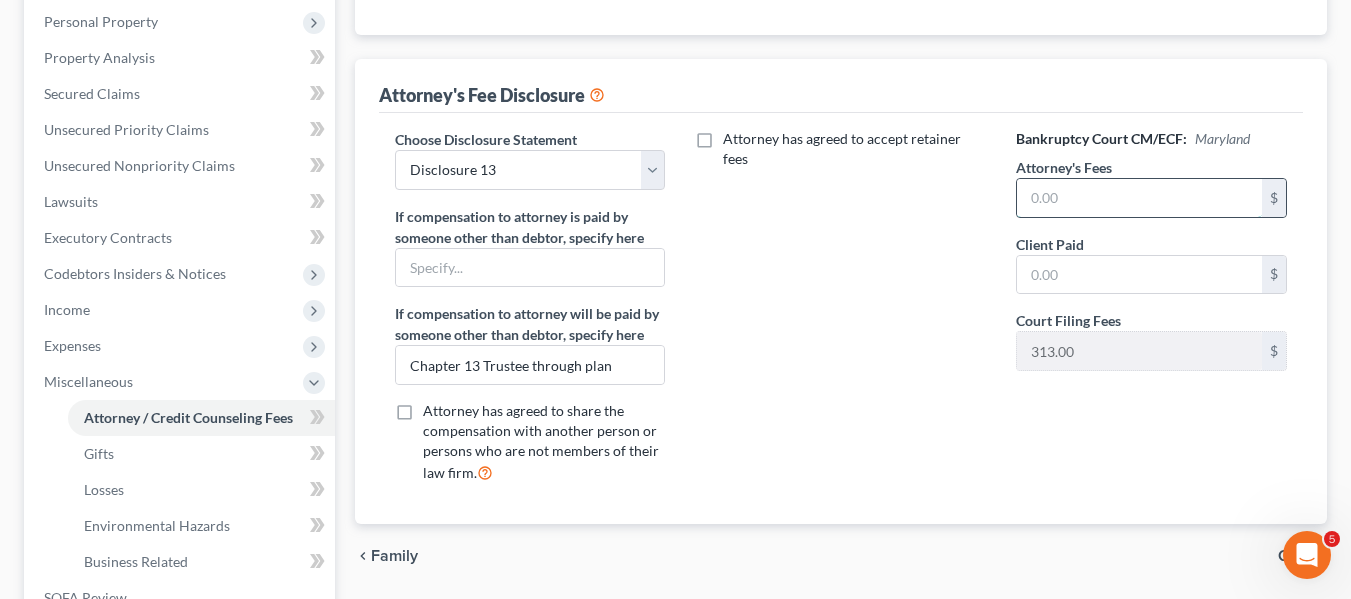 click at bounding box center (1139, 198) 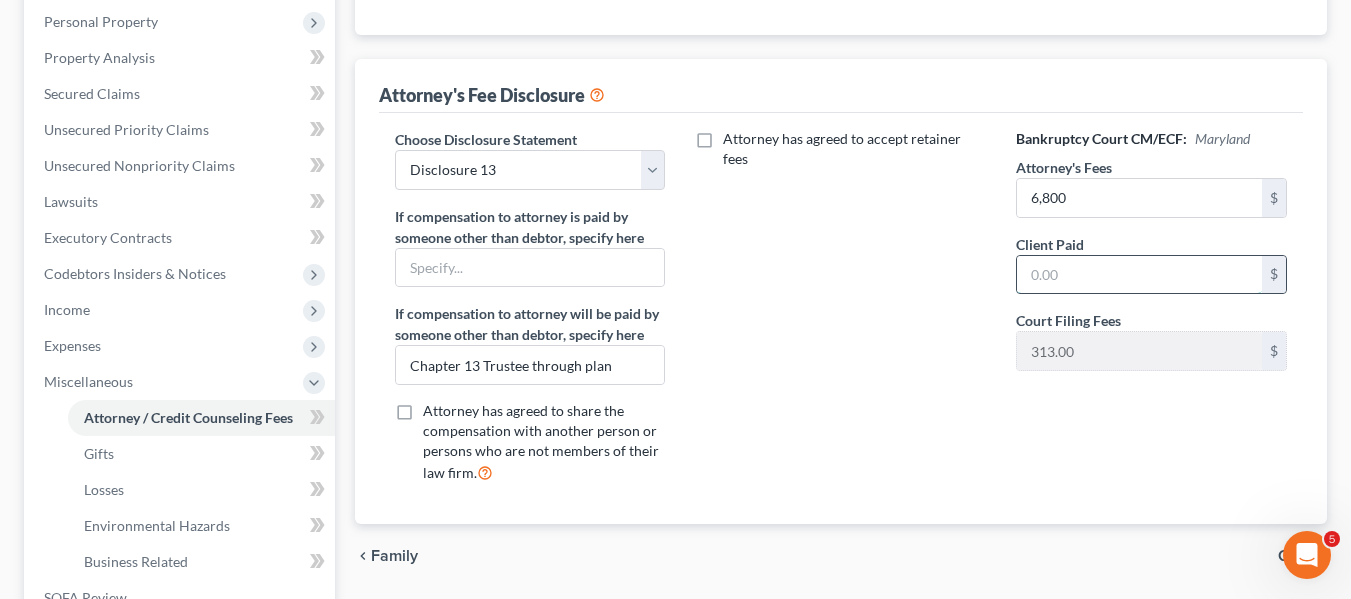 click at bounding box center (1139, 275) 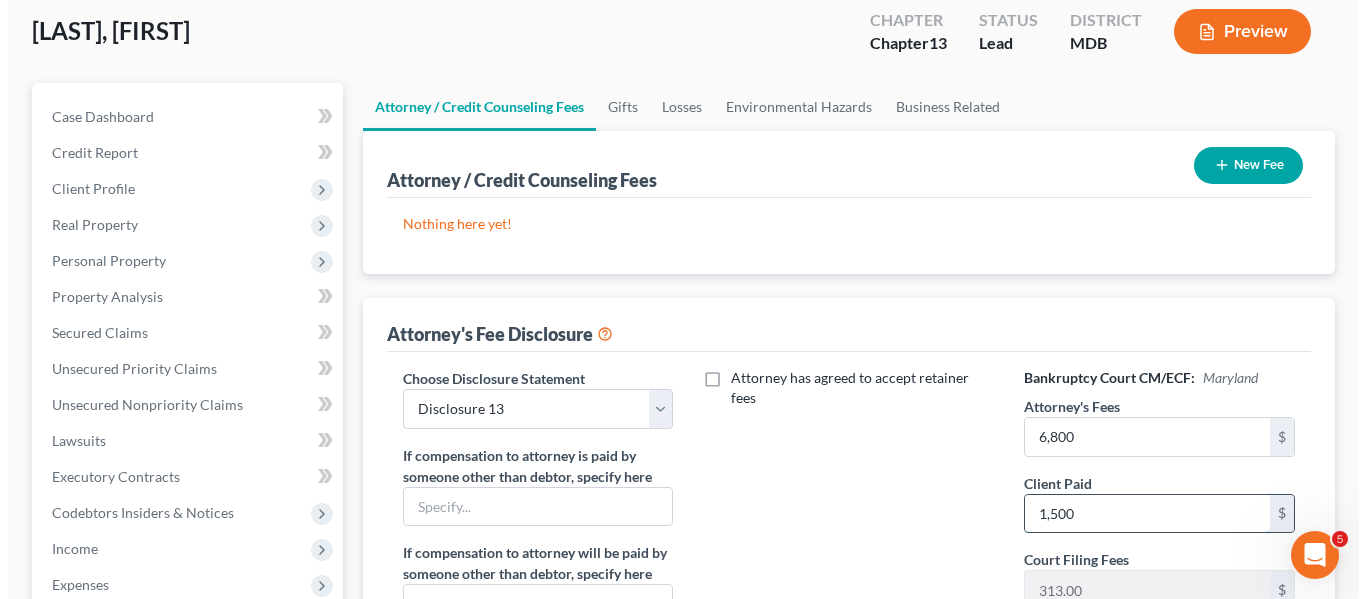 scroll, scrollTop: 107, scrollLeft: 0, axis: vertical 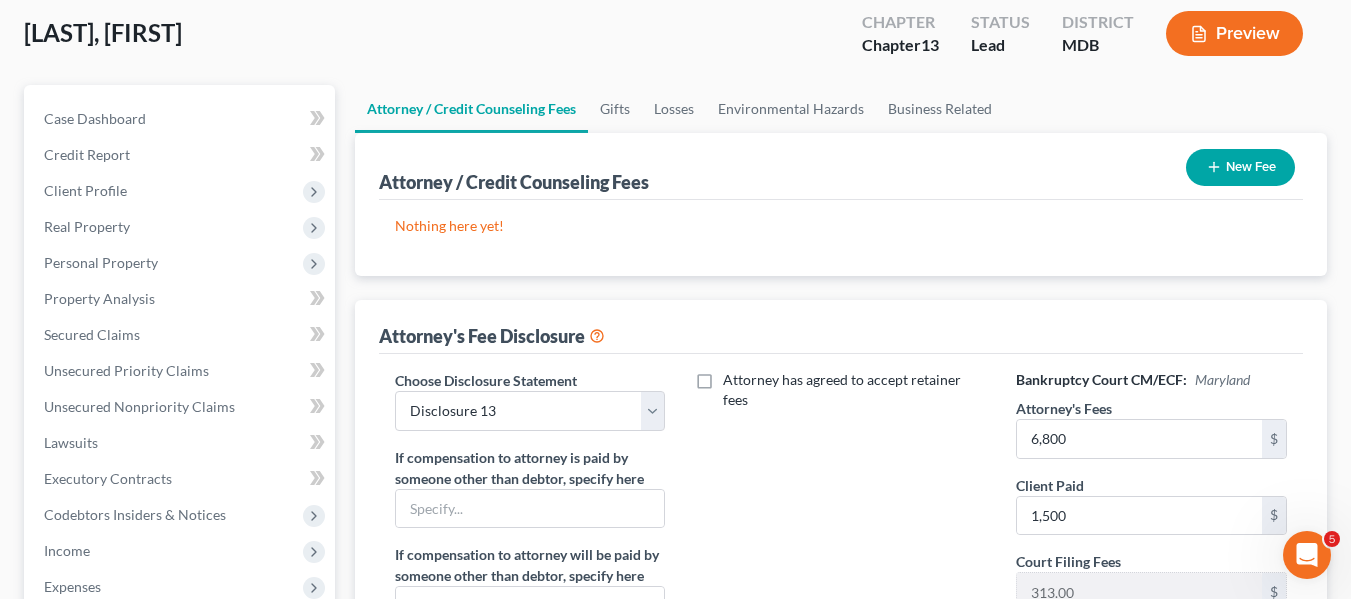click 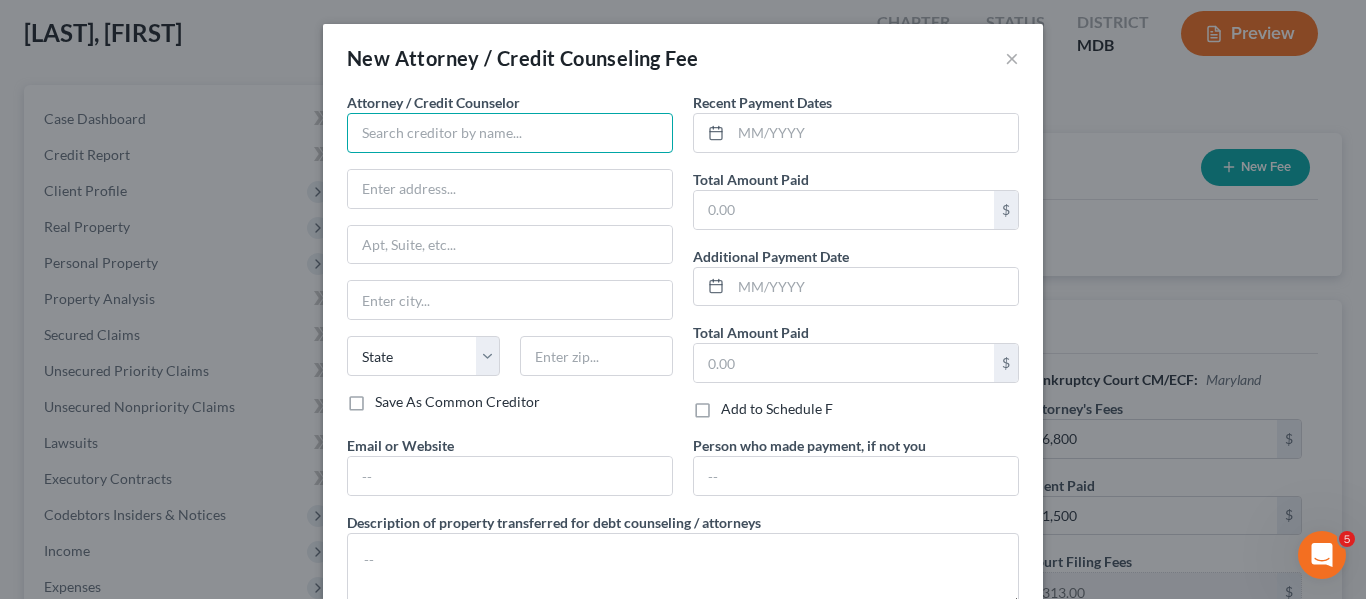click at bounding box center [510, 133] 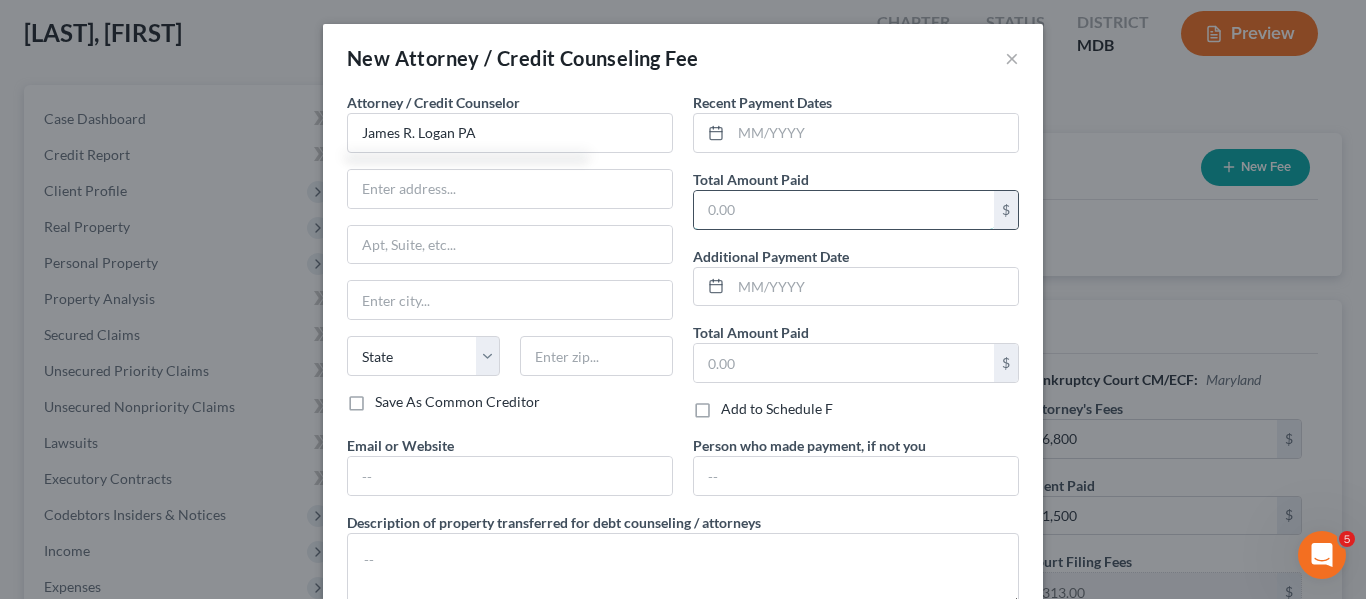 click at bounding box center [844, 210] 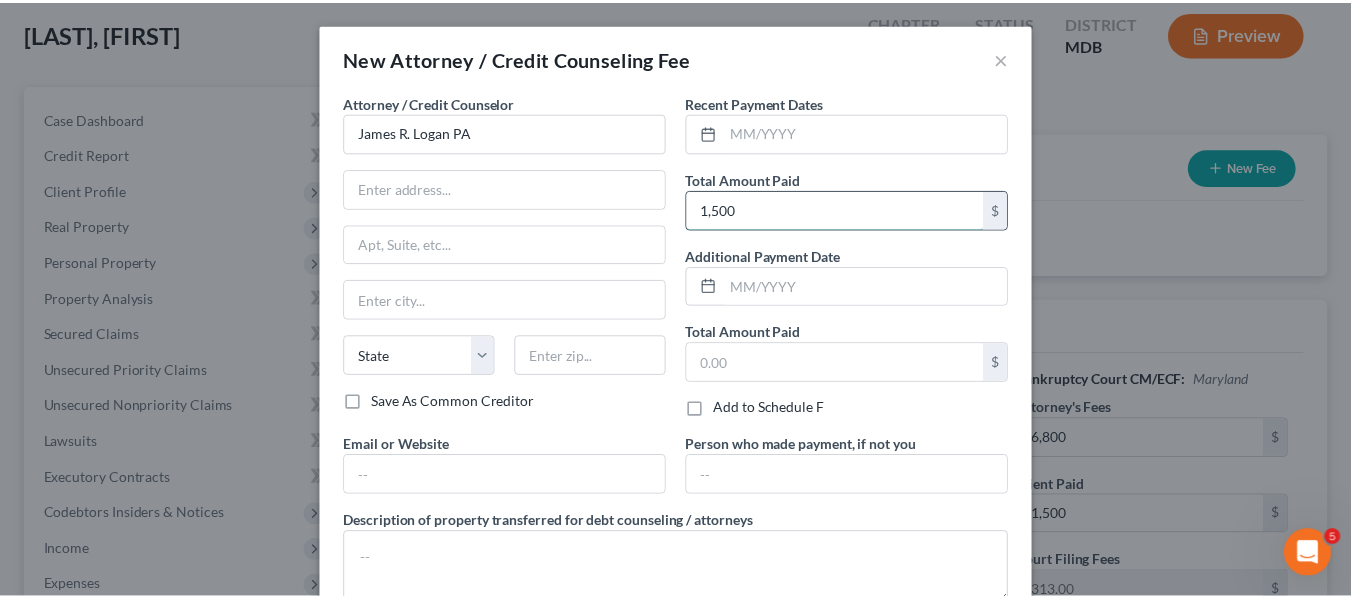 scroll, scrollTop: 134, scrollLeft: 0, axis: vertical 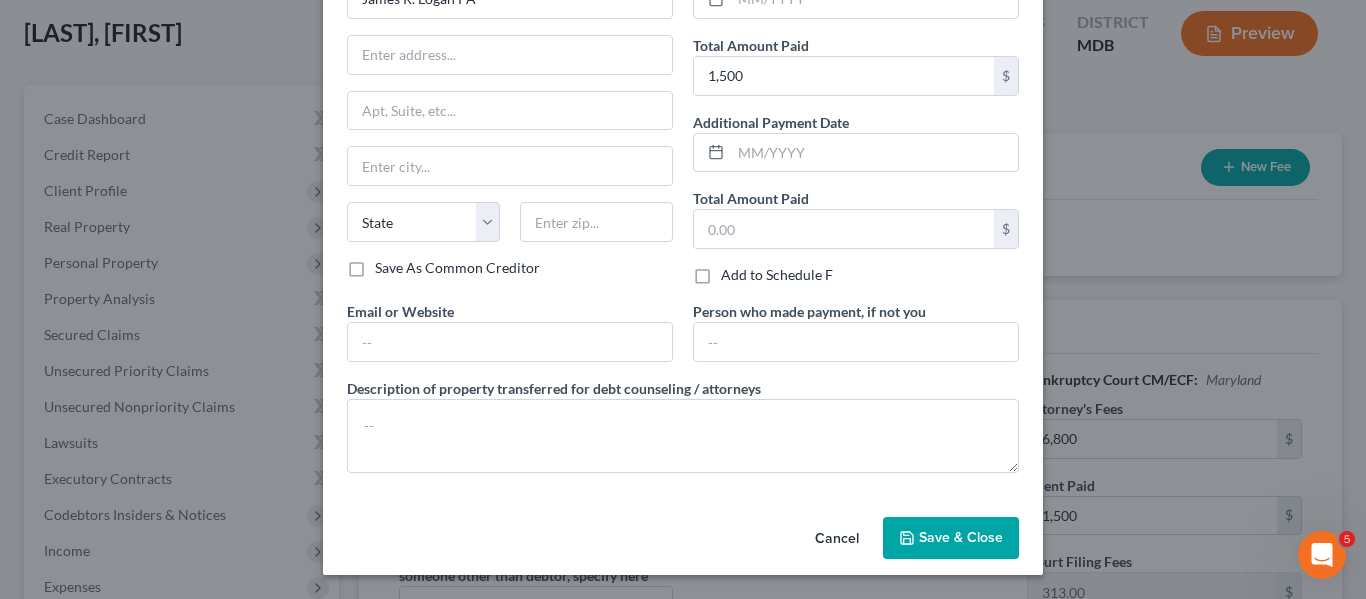 click on "Save & Close" at bounding box center [961, 537] 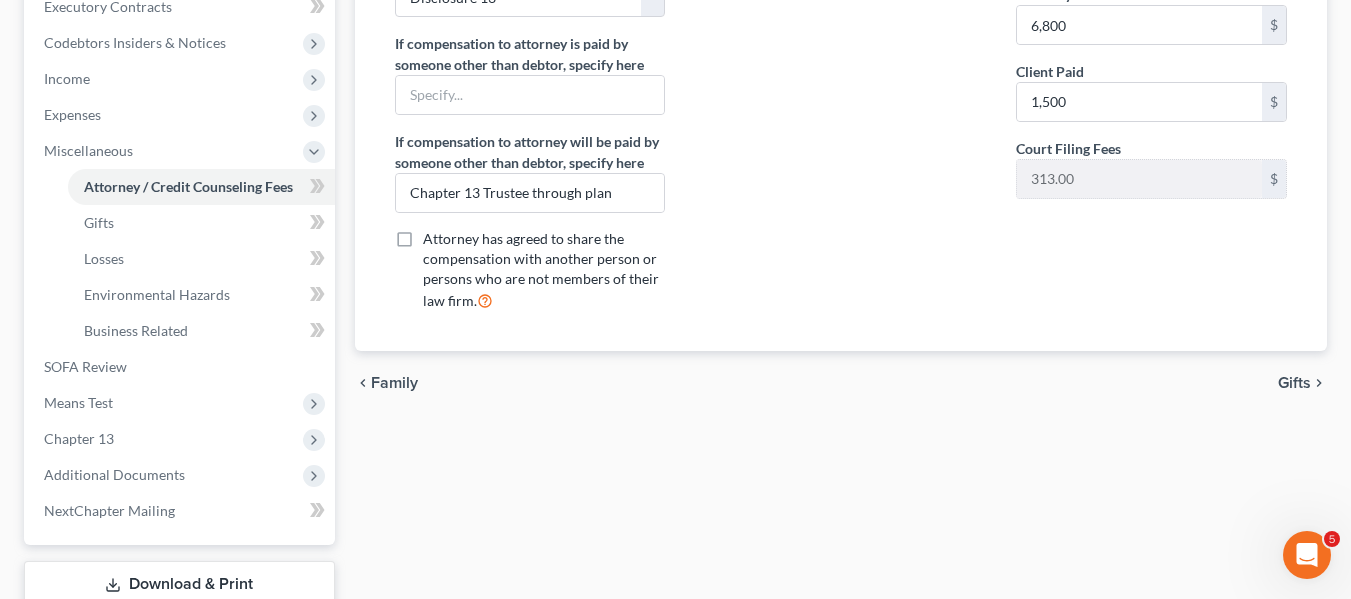 scroll, scrollTop: 716, scrollLeft: 0, axis: vertical 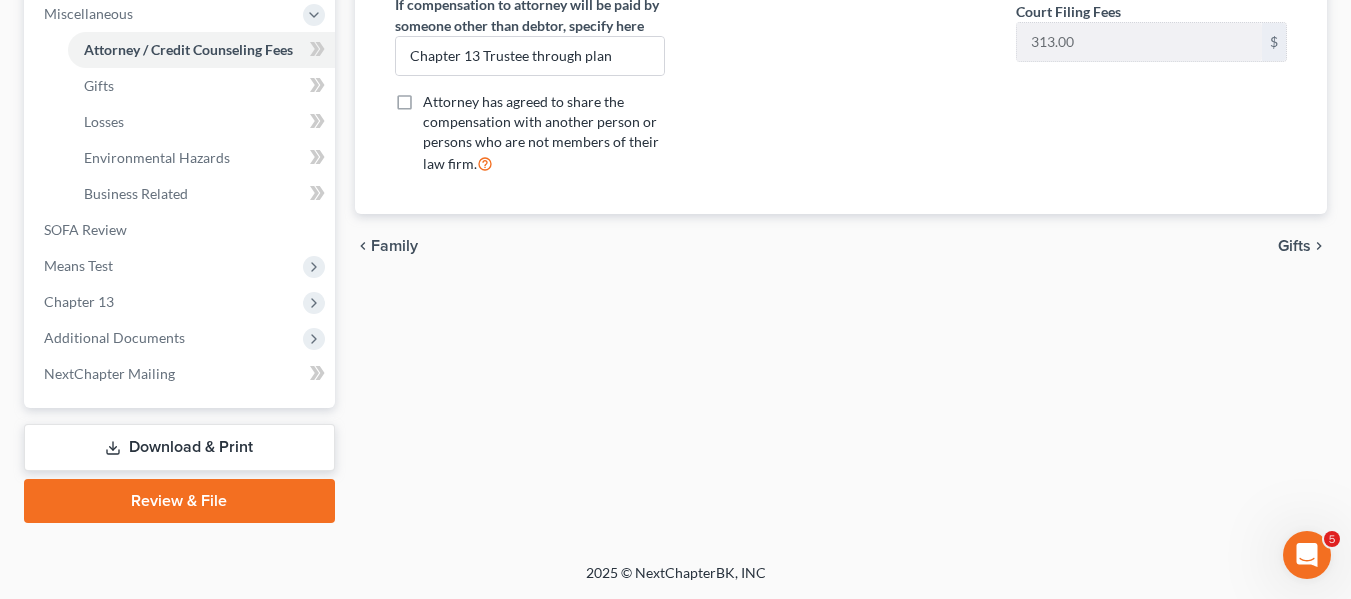 click on "Download & Print" at bounding box center (179, 447) 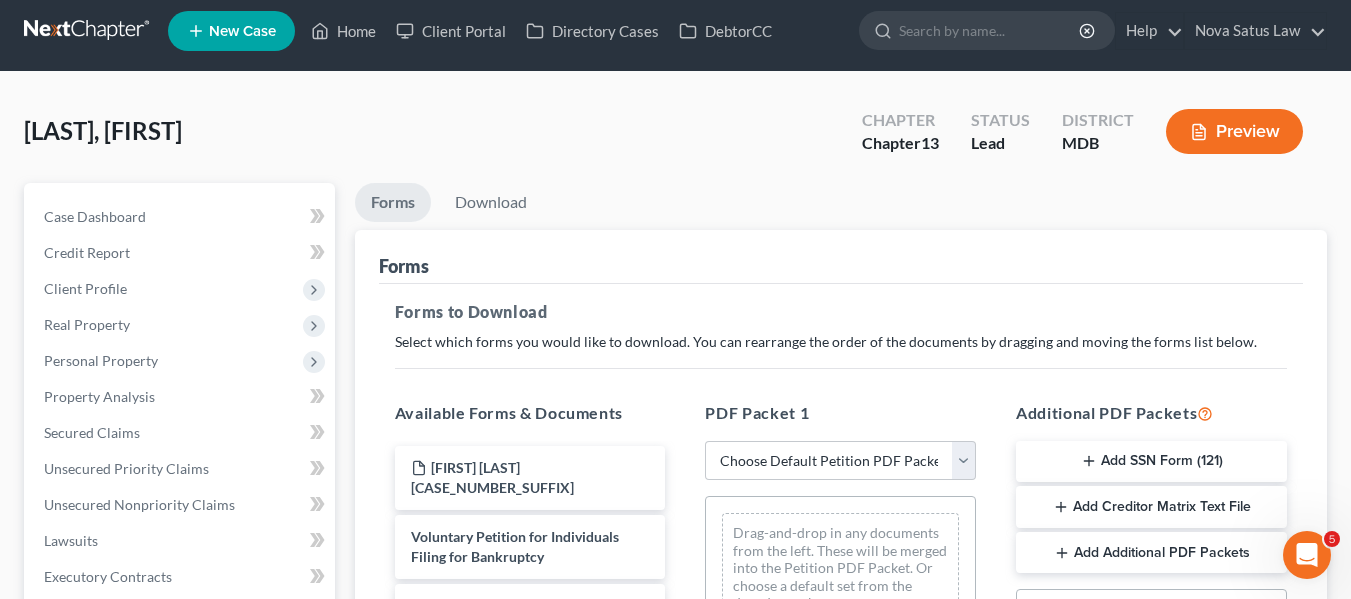 scroll, scrollTop: 0, scrollLeft: 0, axis: both 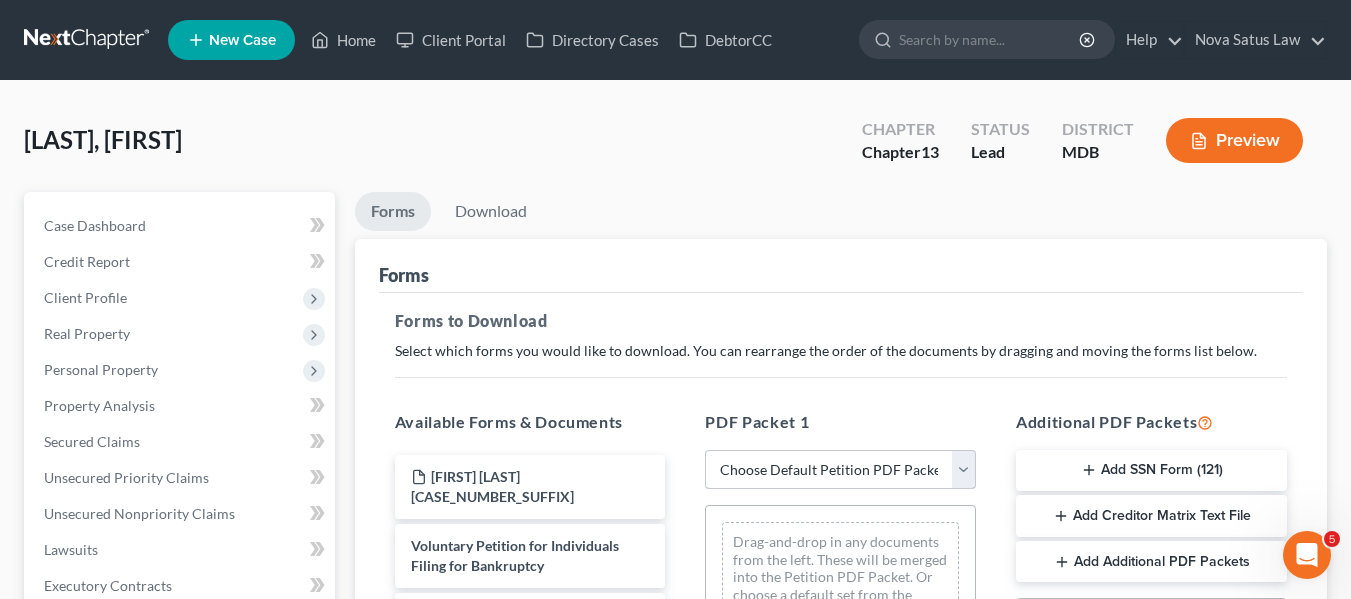 click on "Choose Default Petition PDF Packet Complete Bankruptcy Petition (all forms and schedules) Emergency Filing Forms (Petition and Creditor List Only) Amended Forms Signature Pages Only Supplemental Post Petition (Sch. I & J) Supplemental Post Petition (Sch. I) Supplemental Post Petition (Sch. J) AJ" at bounding box center (840, 470) 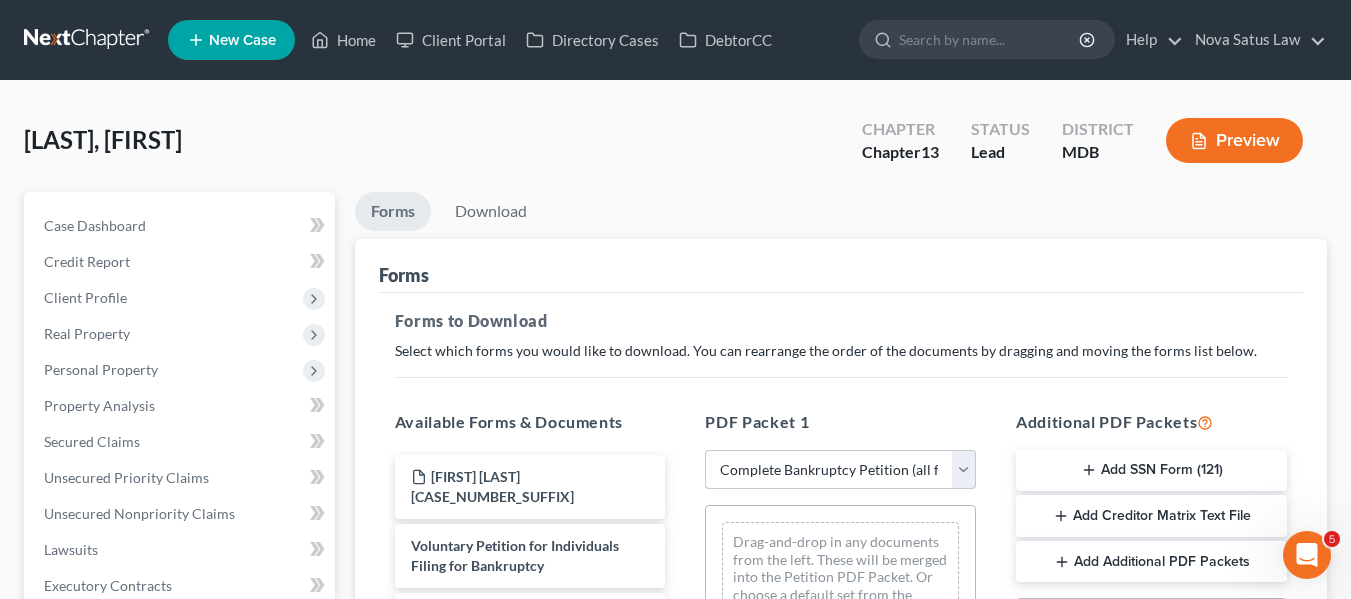 click on "Choose Default Petition PDF Packet Complete Bankruptcy Petition (all forms and schedules) Emergency Filing Forms (Petition and Creditor List Only) Amended Forms Signature Pages Only Supplemental Post Petition (Sch. I & J) Supplemental Post Petition (Sch. I) Supplemental Post Petition (Sch. J) AJ" at bounding box center [840, 470] 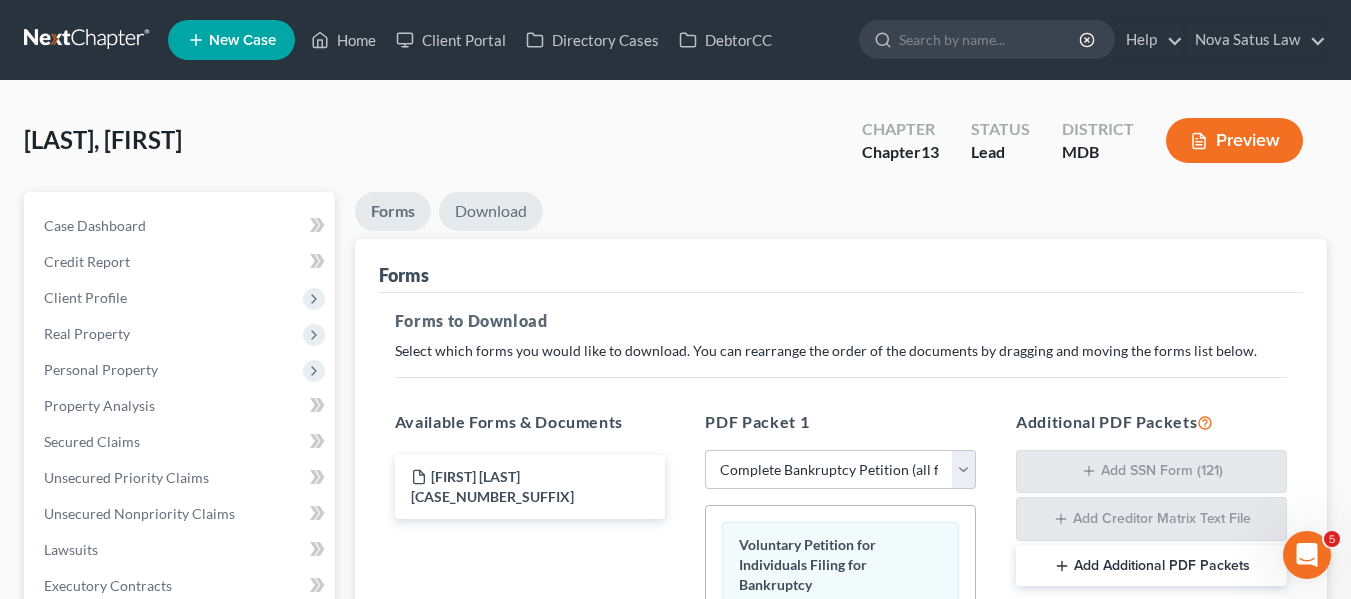 click on "Download" at bounding box center (491, 211) 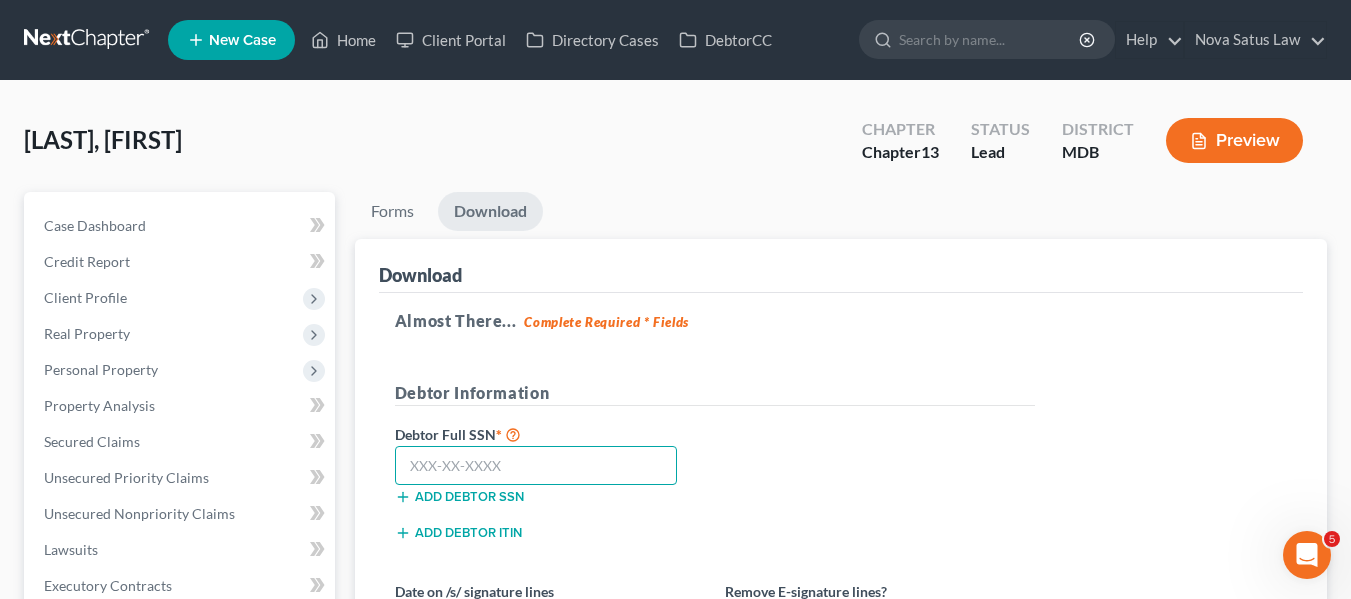 click at bounding box center [536, 466] 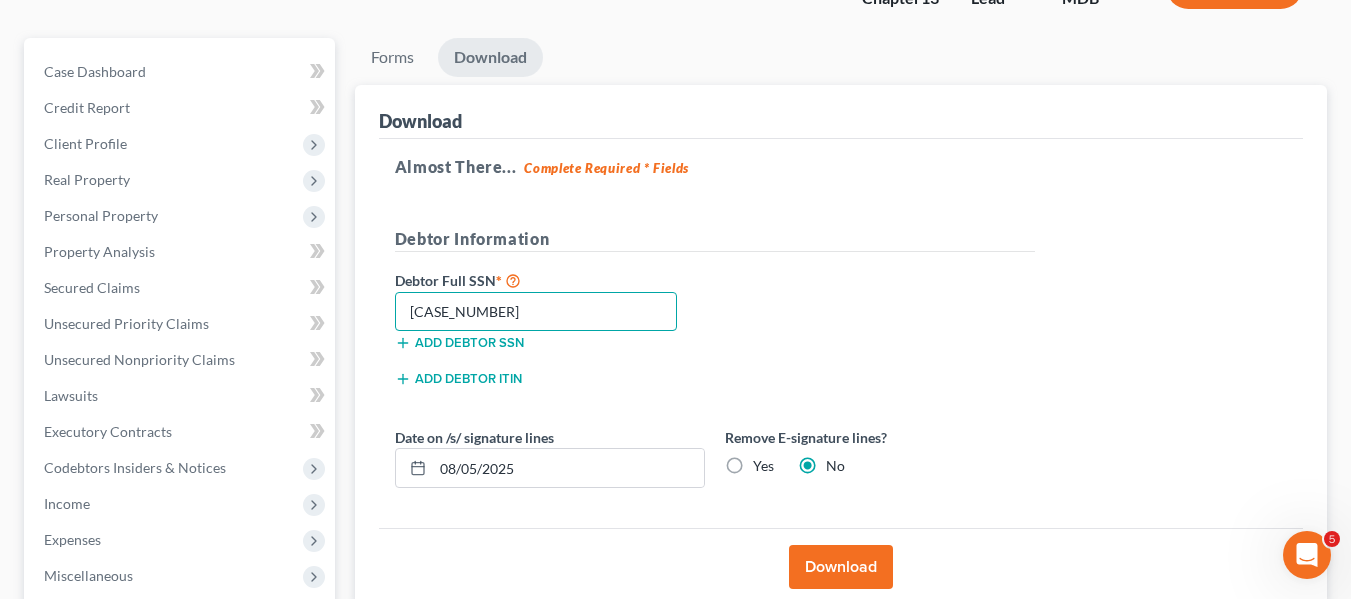 scroll, scrollTop: 155, scrollLeft: 0, axis: vertical 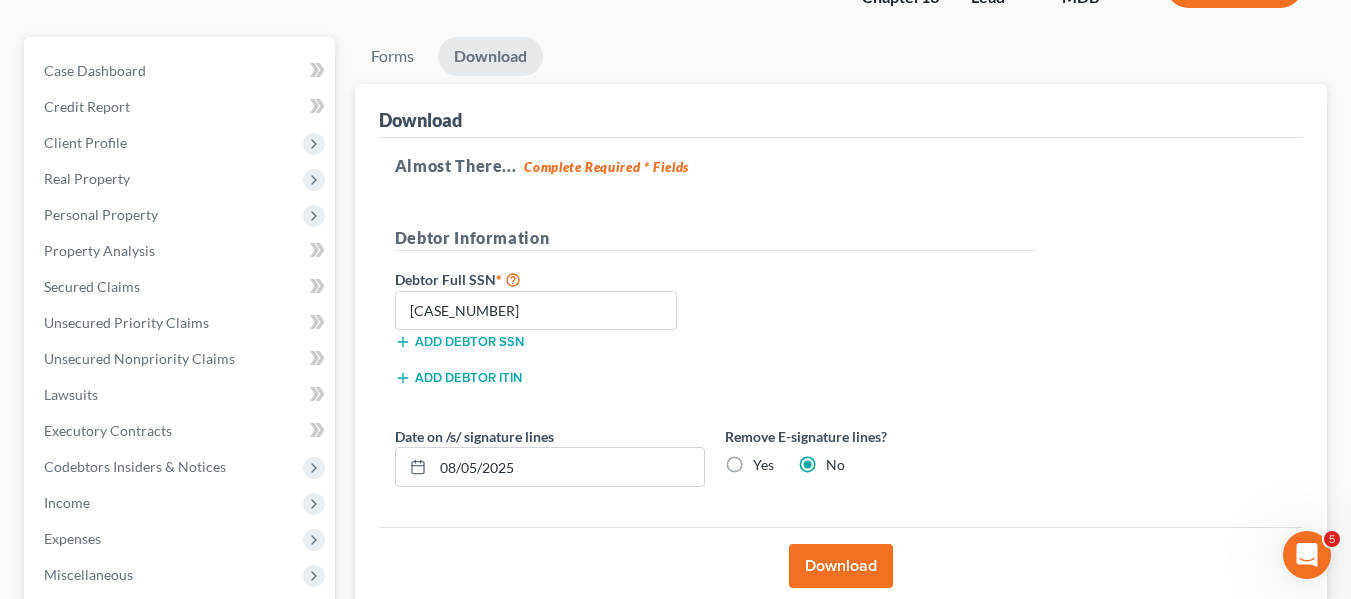 click on "Download" at bounding box center (841, 566) 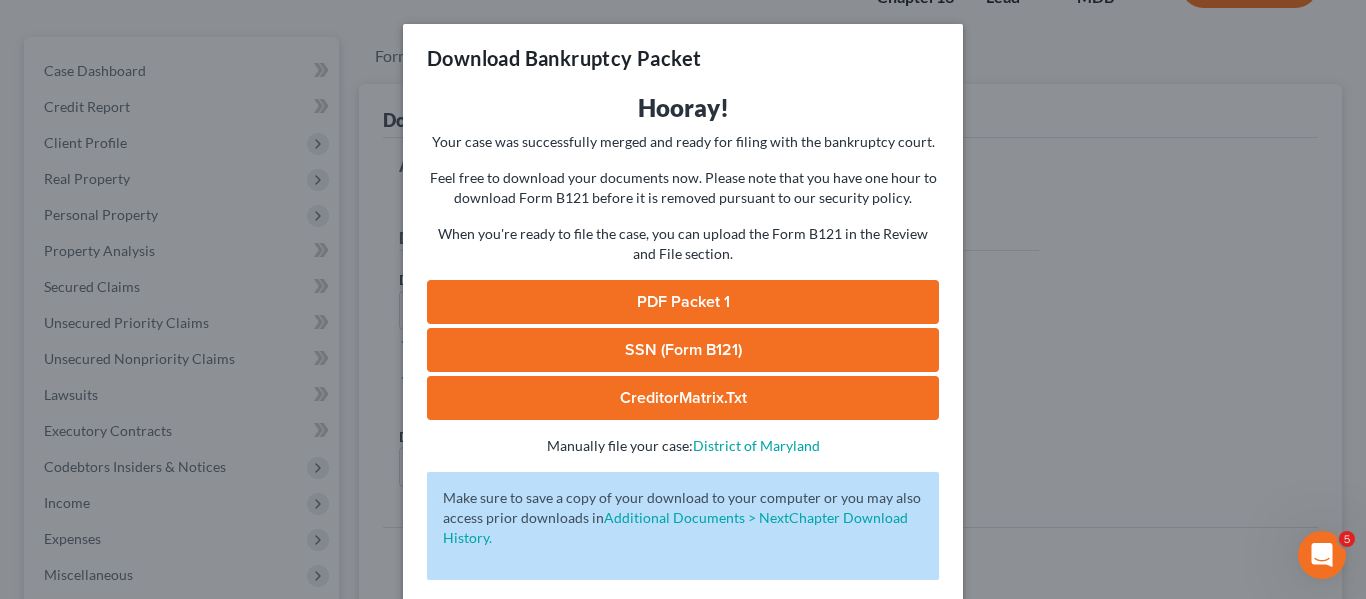 click on "PDF Packet 1" at bounding box center (683, 302) 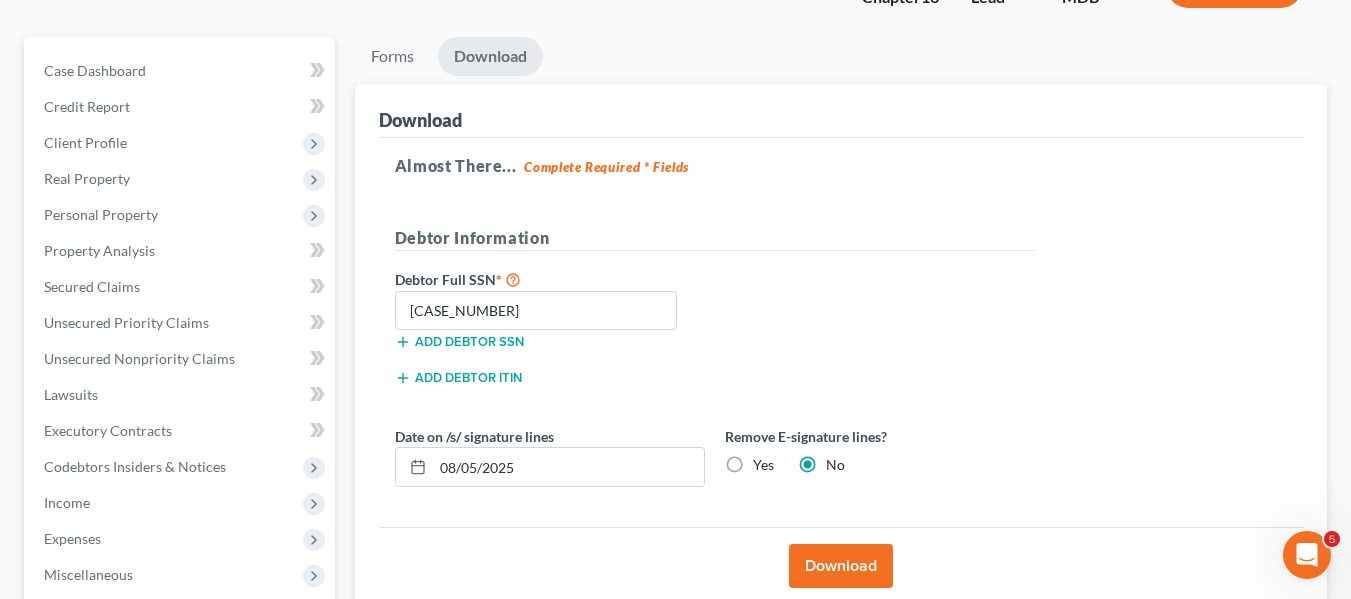 scroll, scrollTop: 0, scrollLeft: 0, axis: both 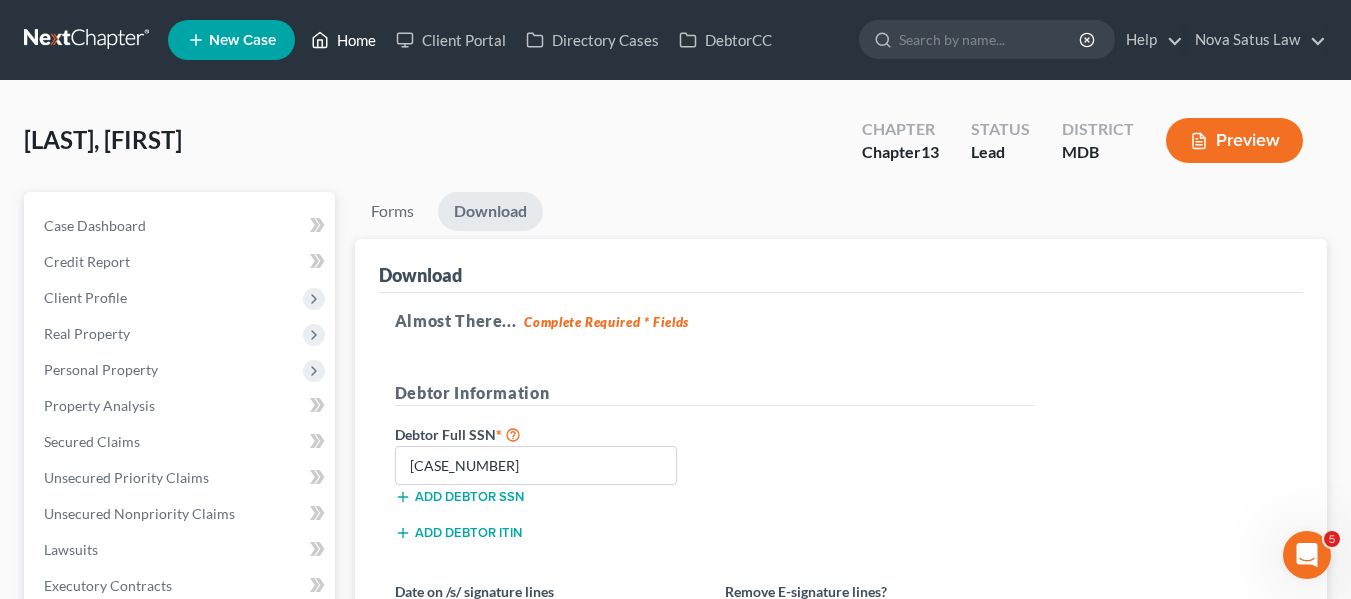 click on "Home" at bounding box center [343, 40] 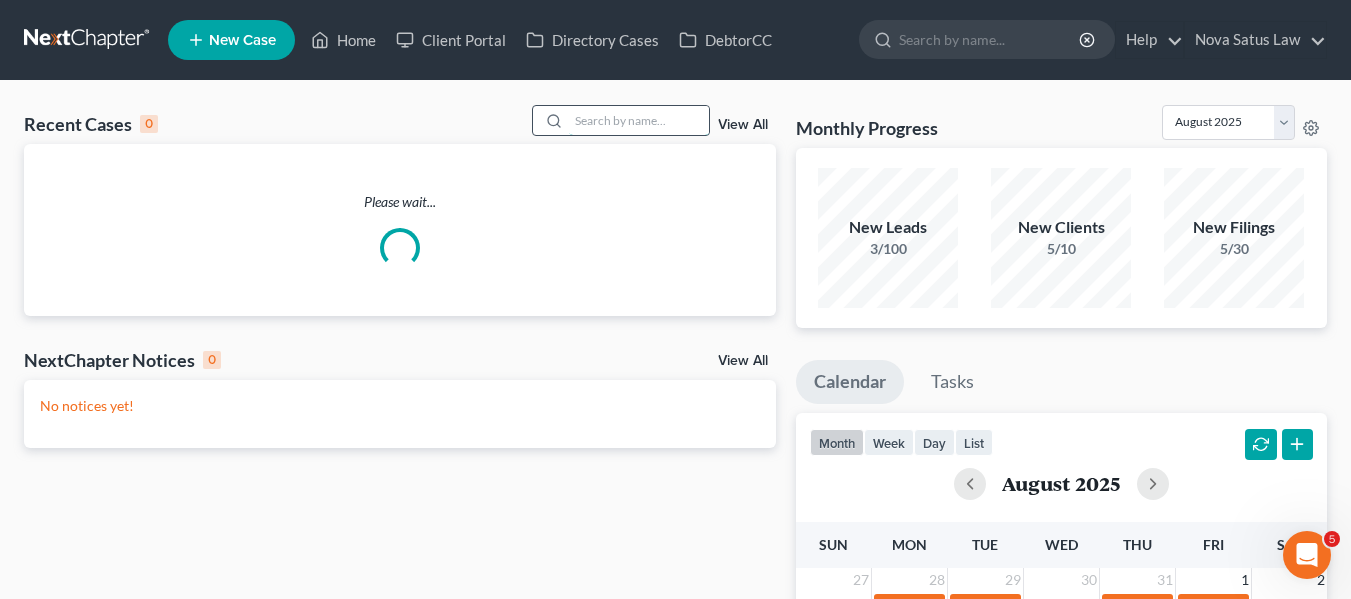 click at bounding box center (639, 120) 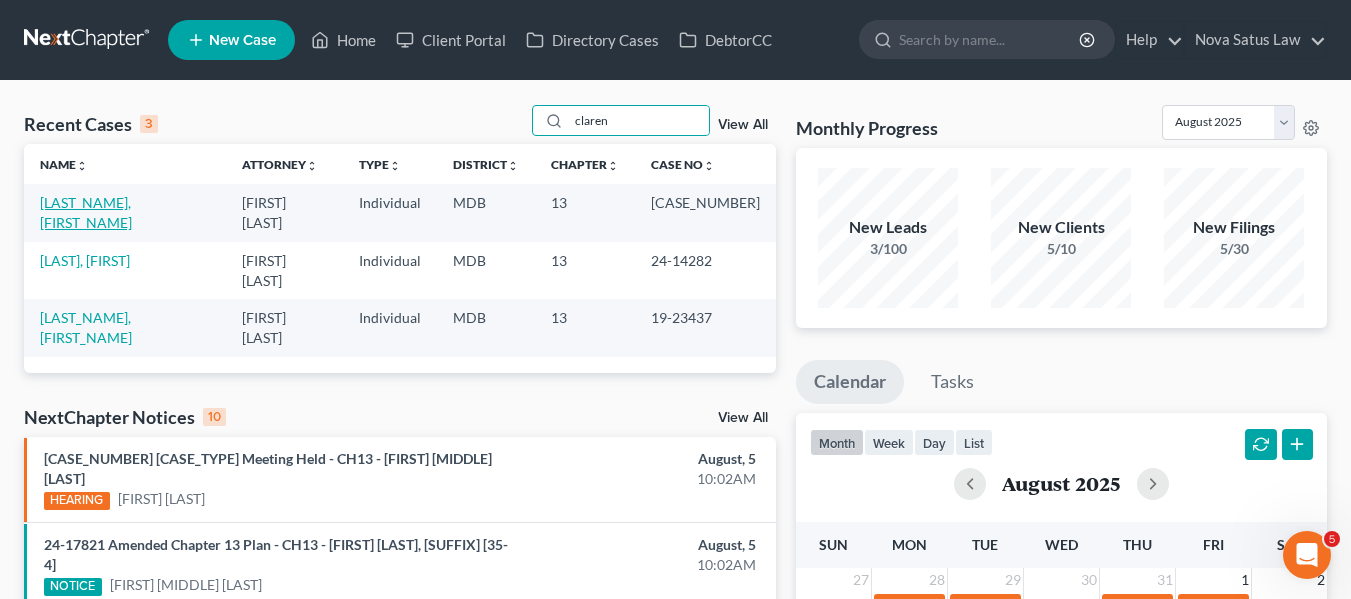 click on "[LAST_NAME], [FIRST_NAME]" at bounding box center (86, 212) 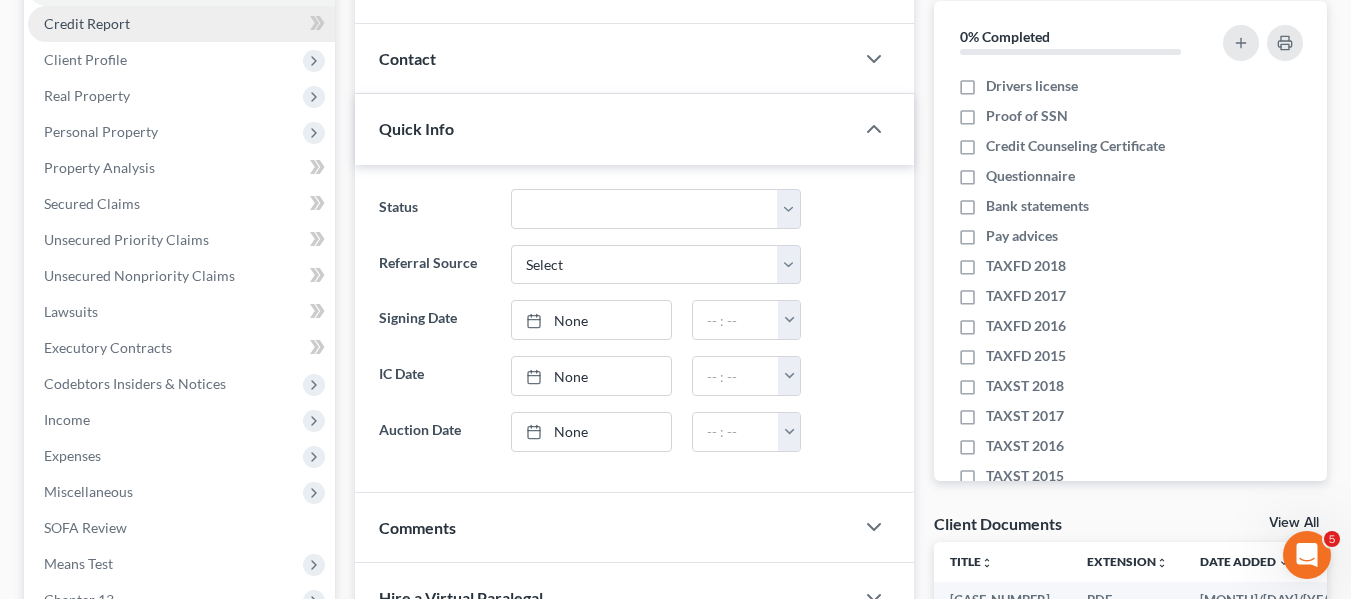 scroll, scrollTop: 0, scrollLeft: 0, axis: both 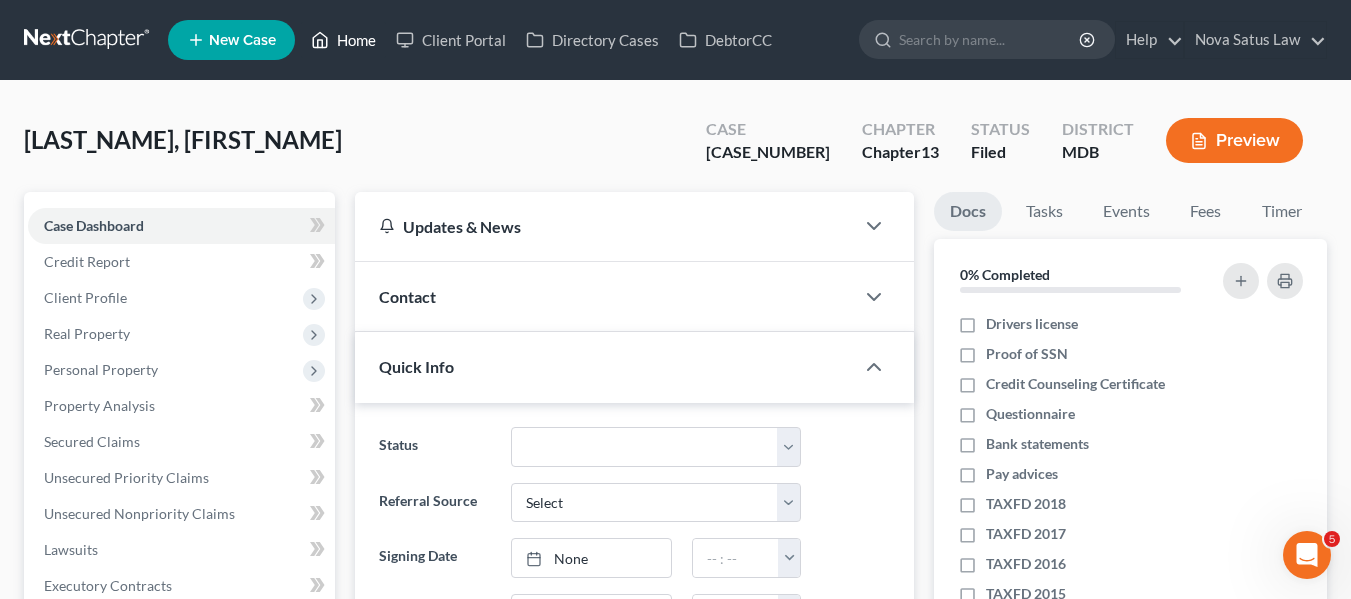 click on "Home" at bounding box center (343, 40) 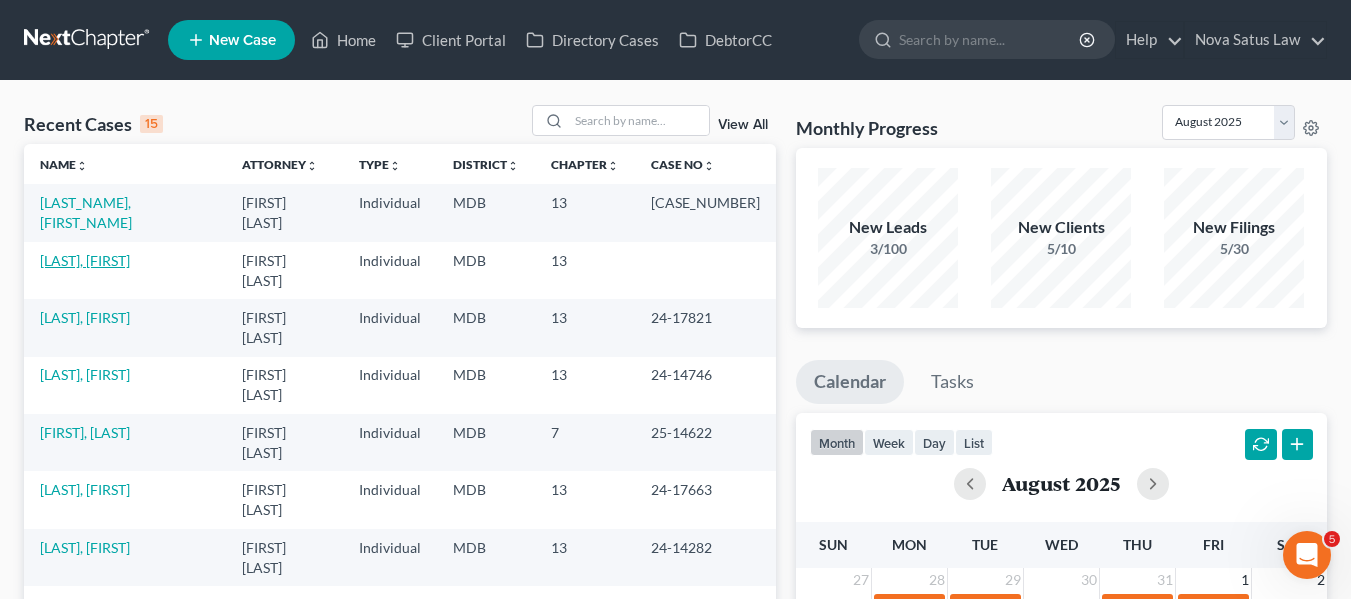 click on "[LAST], [FIRST]" at bounding box center (85, 260) 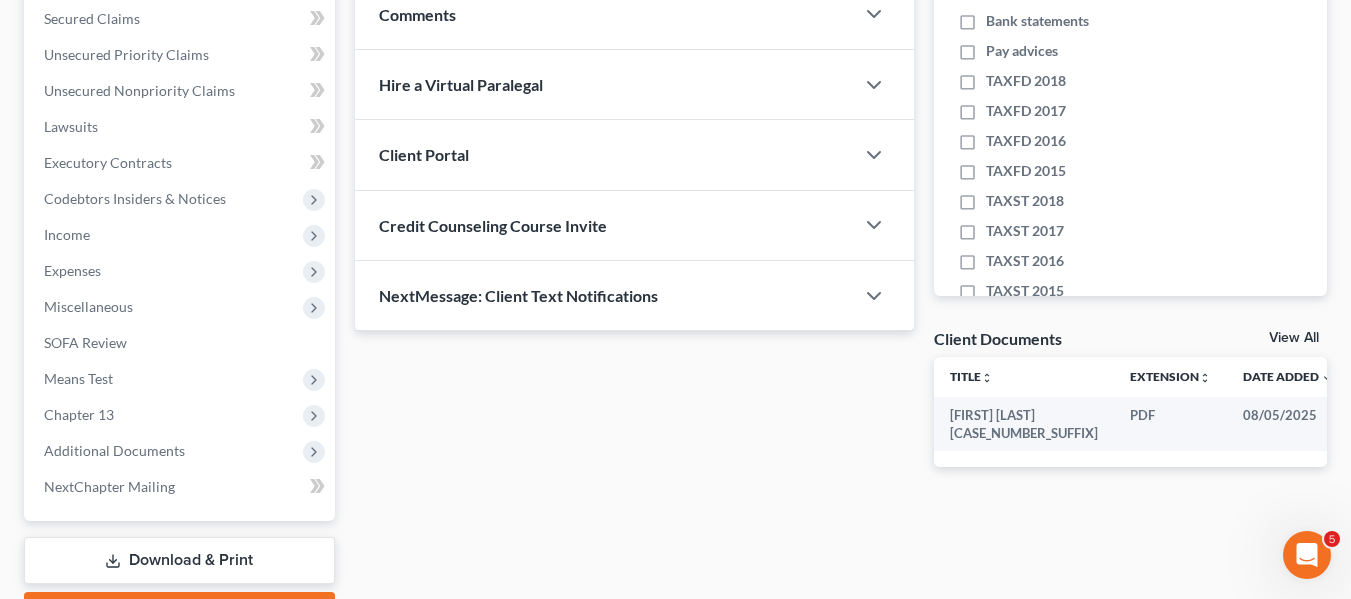 scroll, scrollTop: 424, scrollLeft: 0, axis: vertical 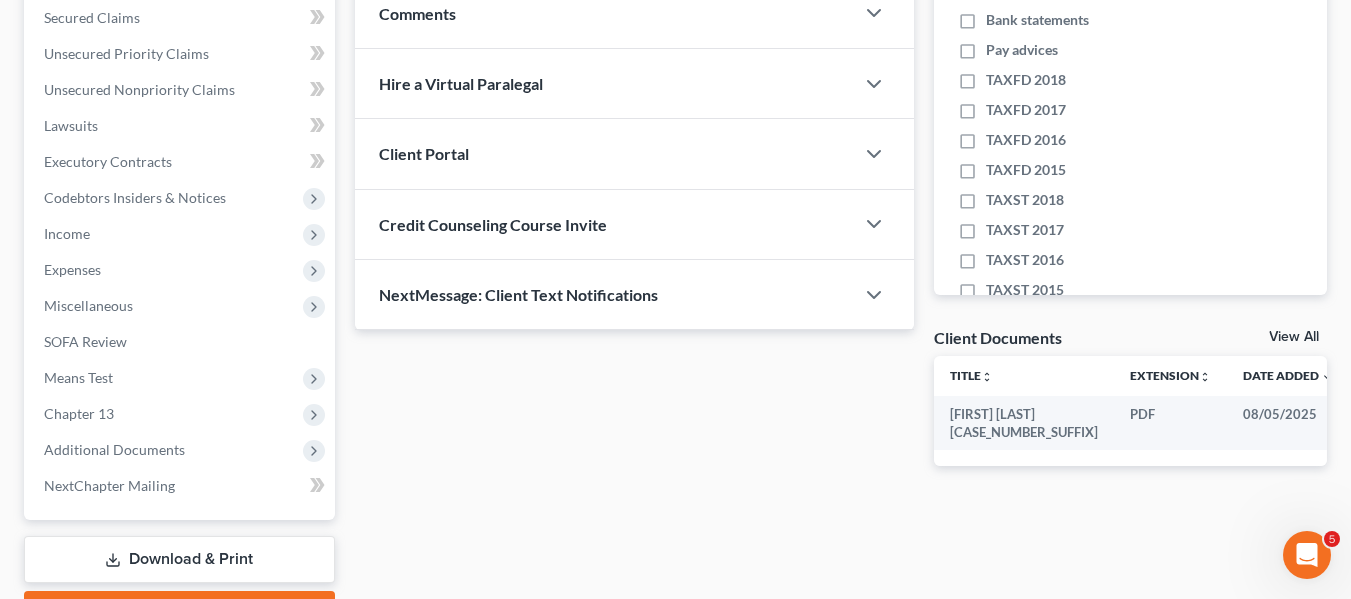 click on "Income" at bounding box center (67, 233) 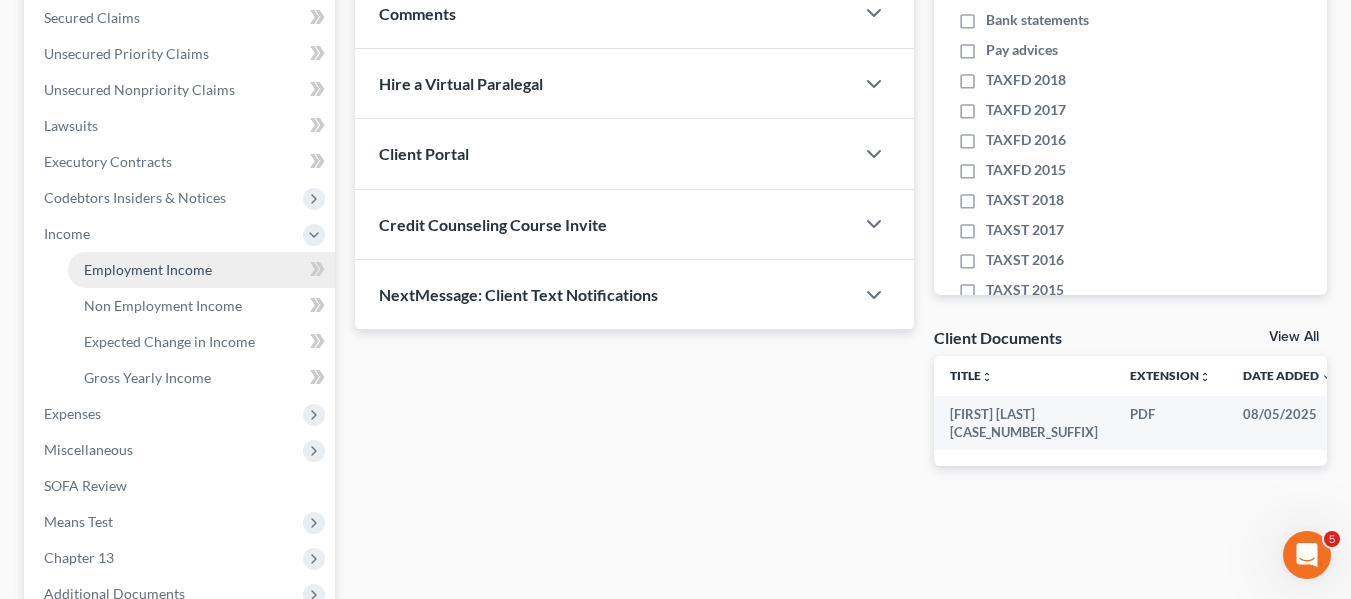 click on "Employment Income" at bounding box center [148, 269] 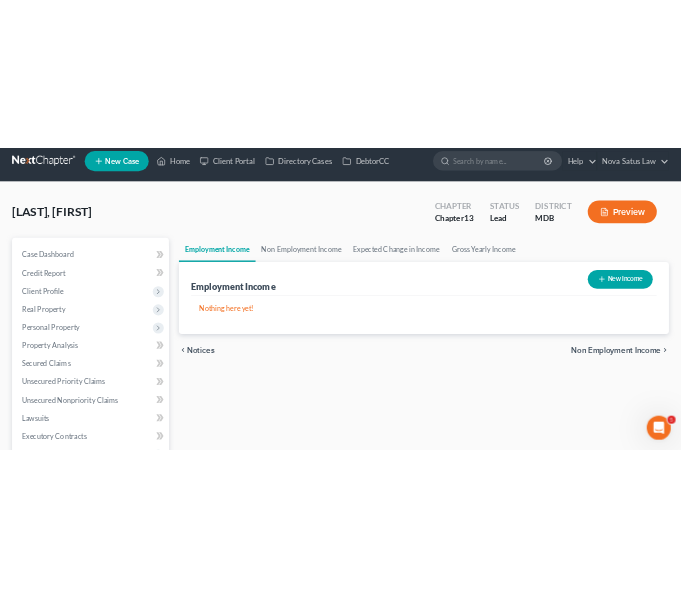scroll, scrollTop: 0, scrollLeft: 0, axis: both 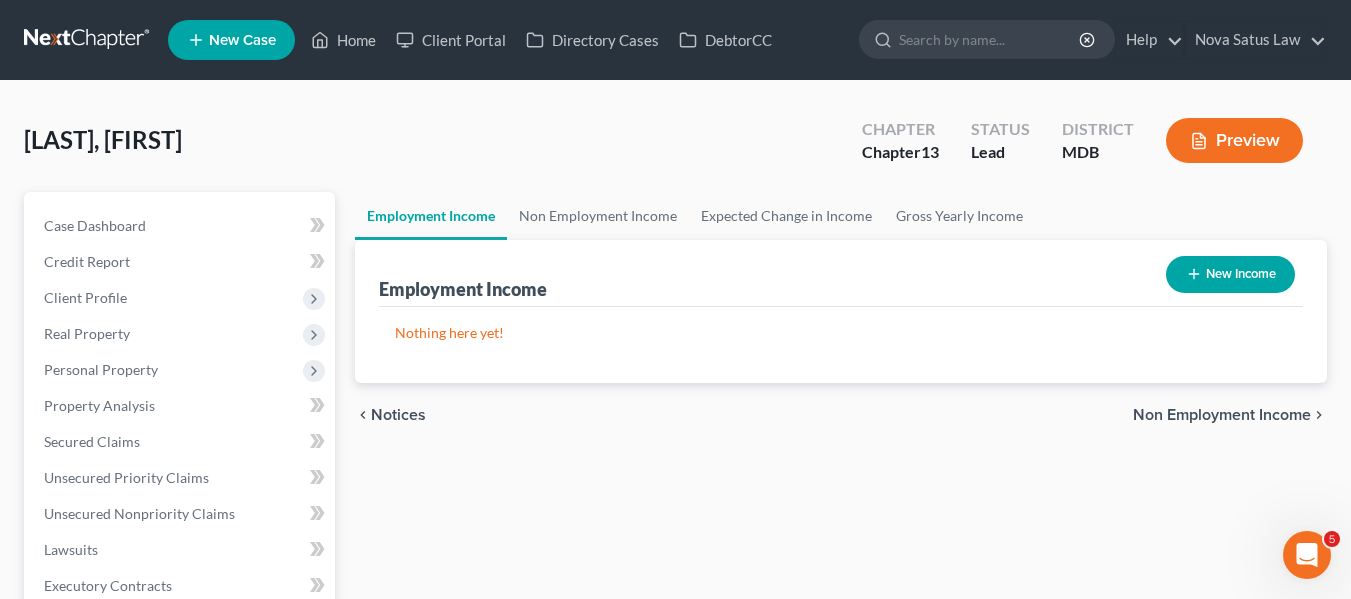 click on "New Income" at bounding box center [1230, 274] 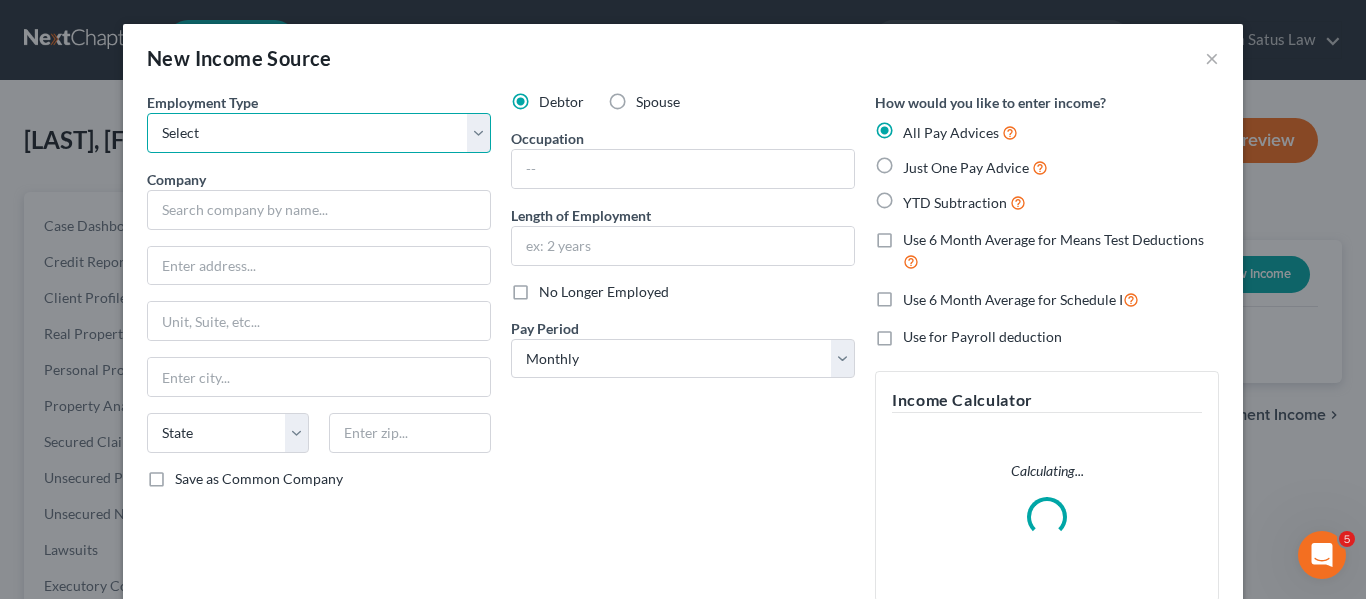 click on "Select Full or Part Time Employment Self Employment" at bounding box center [319, 133] 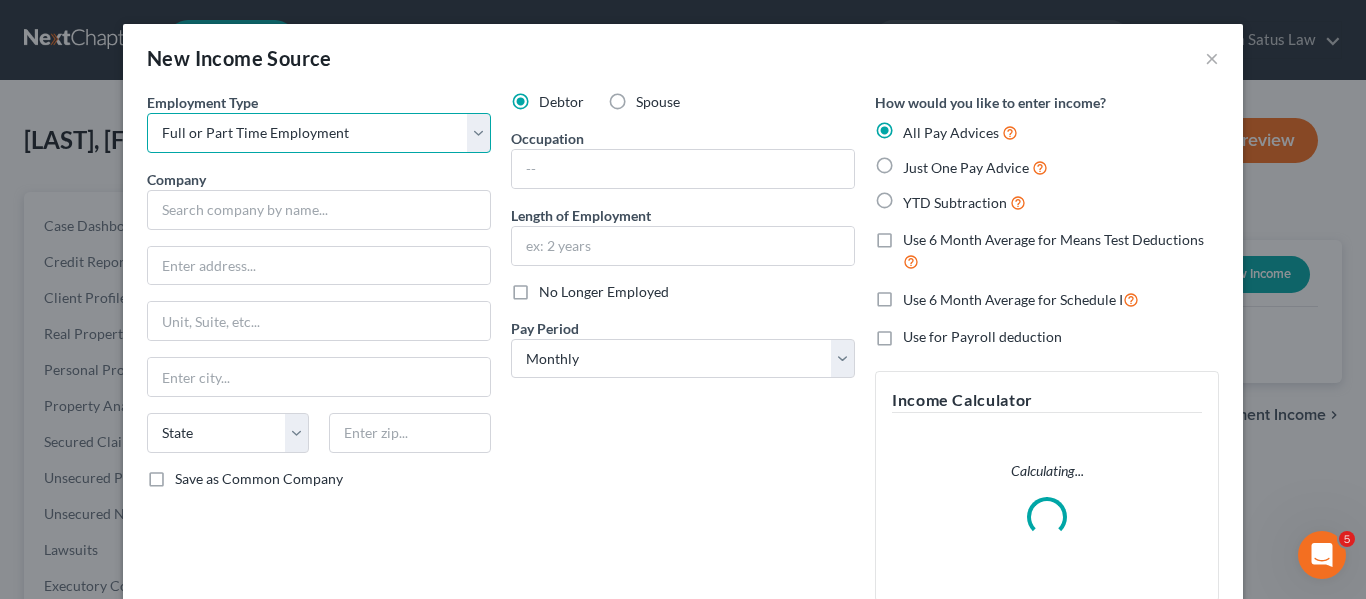 click on "Select Full or Part Time Employment Self Employment" at bounding box center [319, 133] 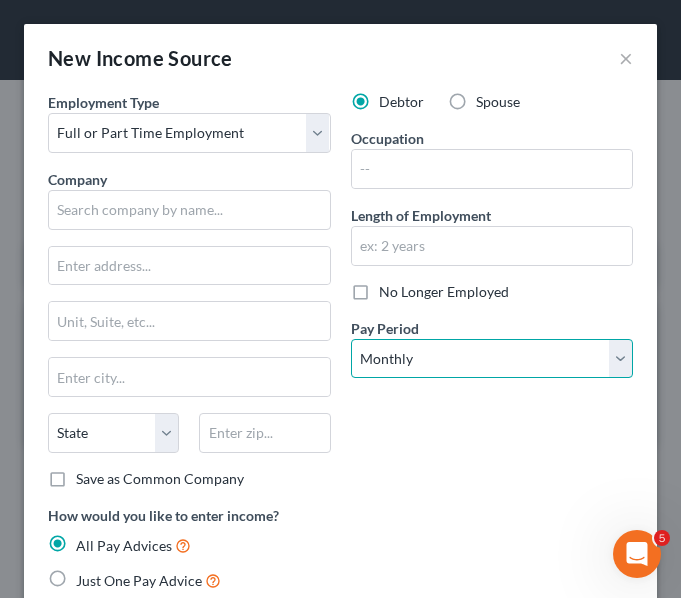 click on "Select Monthly Twice Monthly Every Other Week Weekly" at bounding box center [492, 359] 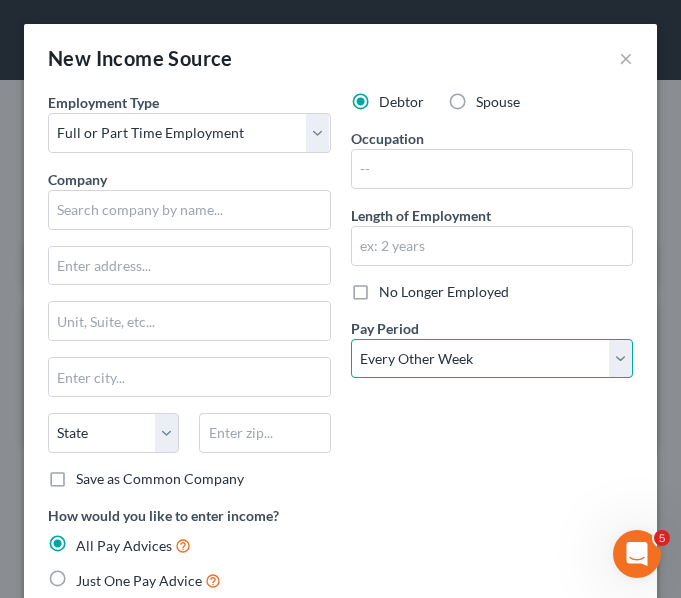 click on "Select Monthly Twice Monthly Every Other Week Weekly" at bounding box center (492, 359) 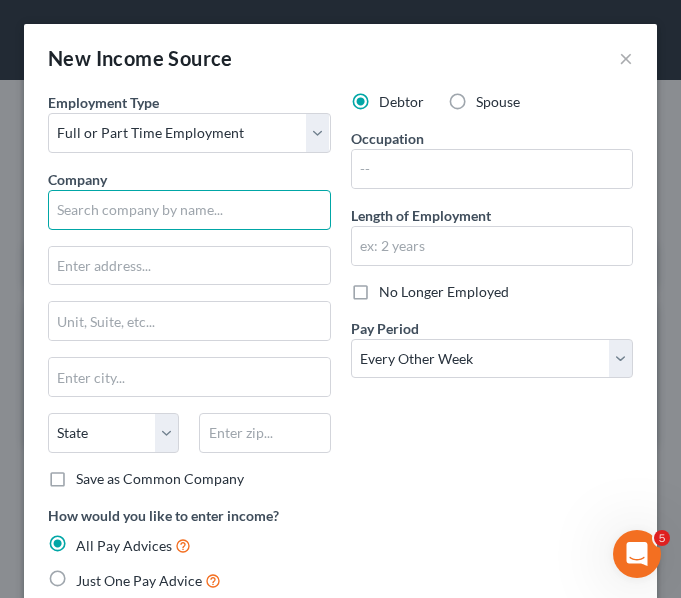 click at bounding box center [189, 210] 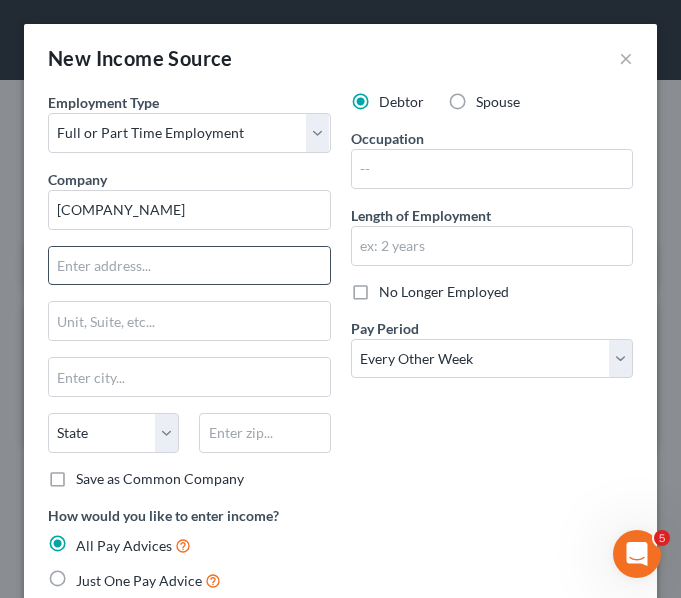 click at bounding box center [189, 266] 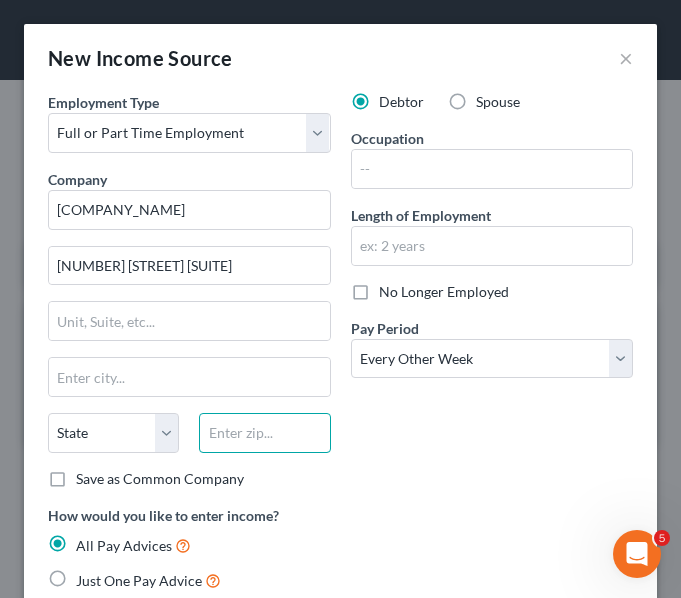 click at bounding box center [264, 433] 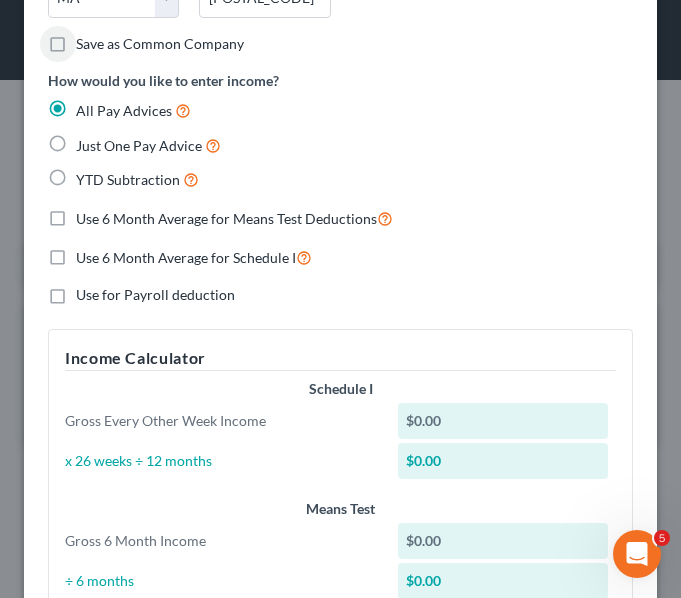 scroll, scrollTop: 309, scrollLeft: 0, axis: vertical 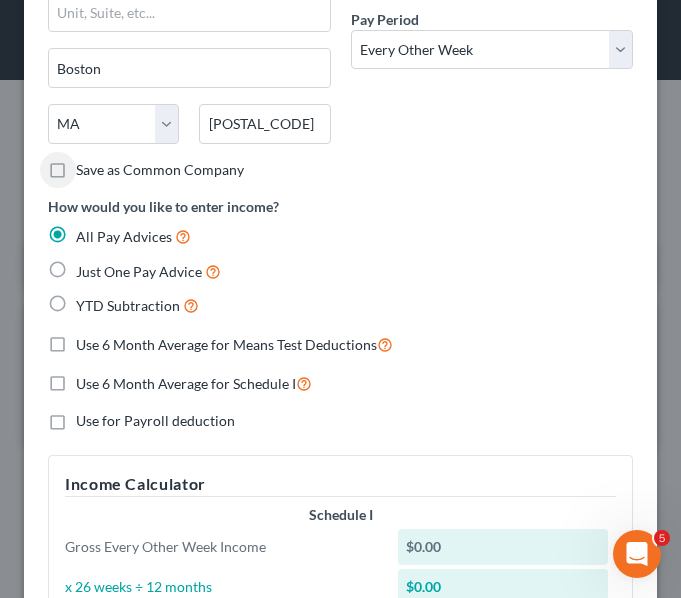 click on "Just One Pay Advice" at bounding box center (148, 271) 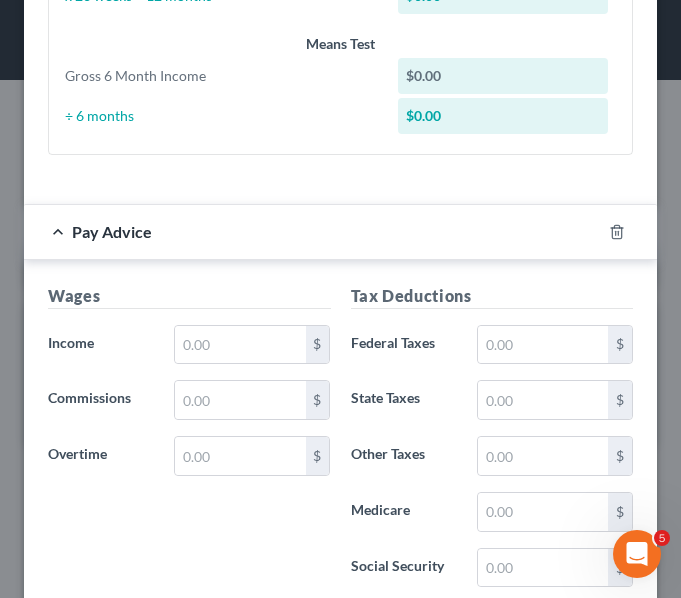 scroll, scrollTop: 858, scrollLeft: 0, axis: vertical 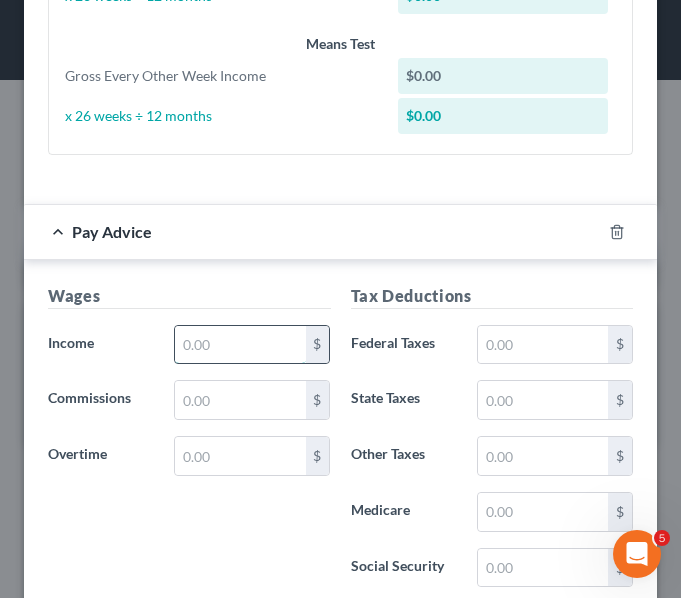 click at bounding box center [240, 345] 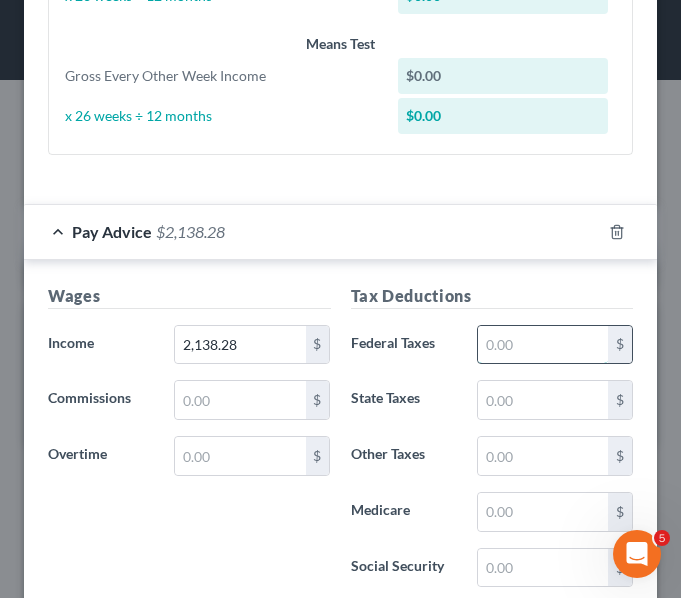 click at bounding box center [543, 345] 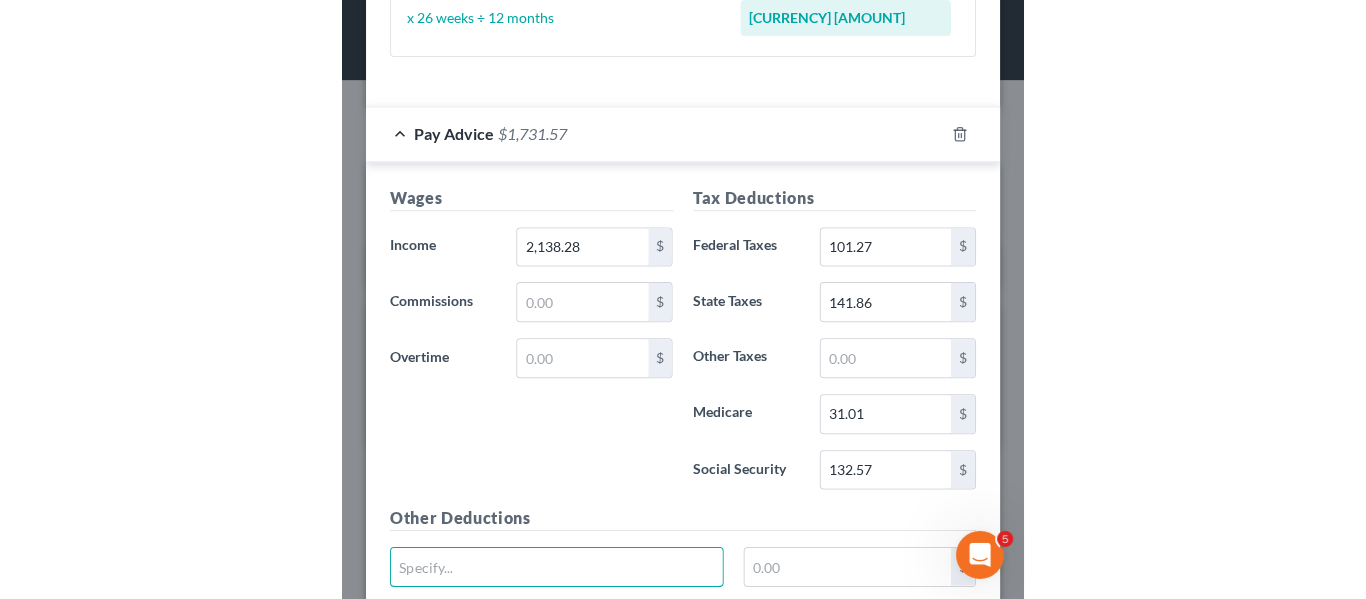 scroll, scrollTop: 712, scrollLeft: 0, axis: vertical 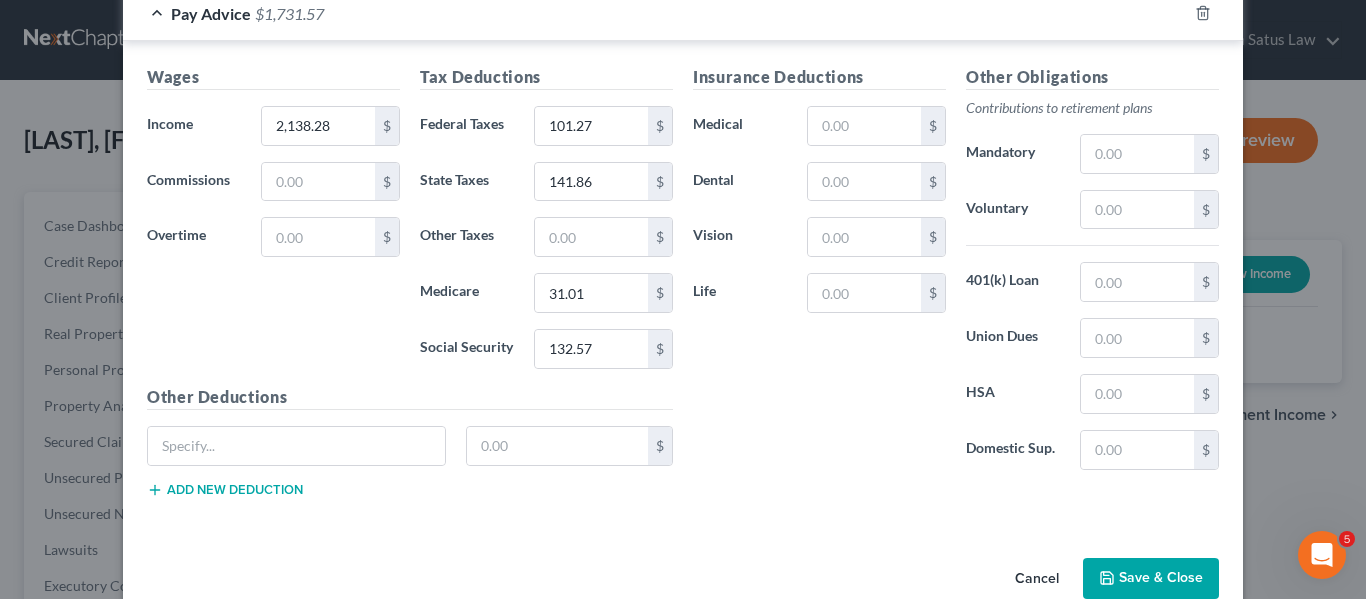 click on "Save & Close" at bounding box center (1151, 579) 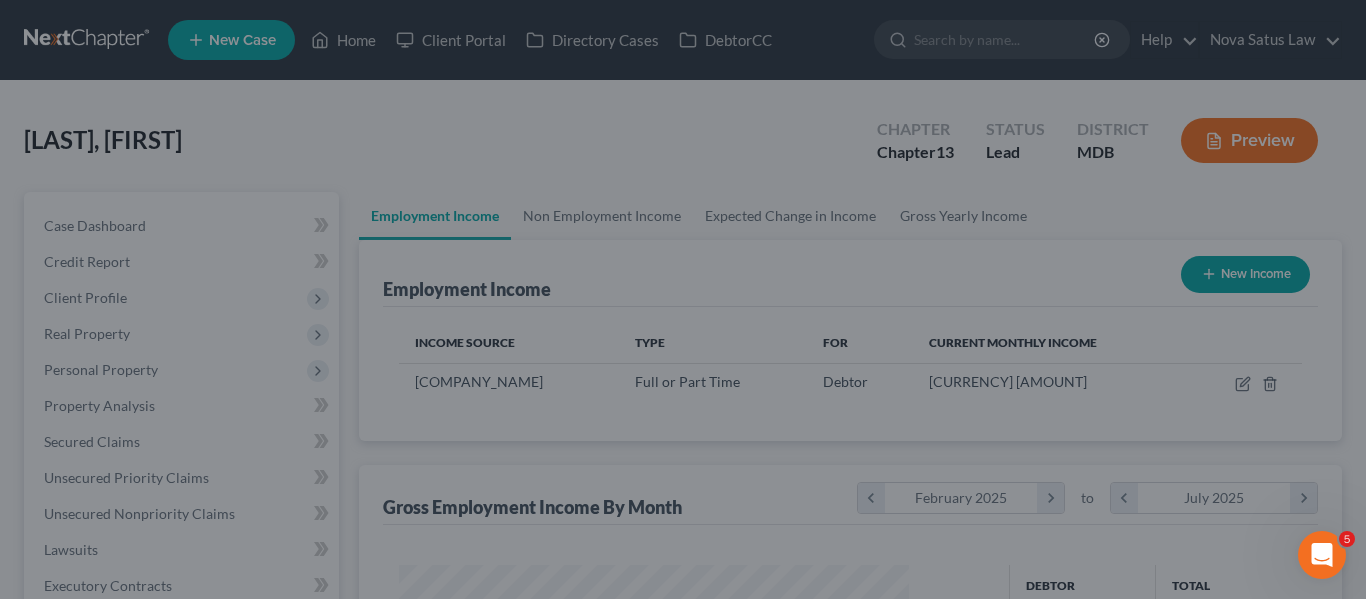 scroll, scrollTop: 999642, scrollLeft: 999450, axis: both 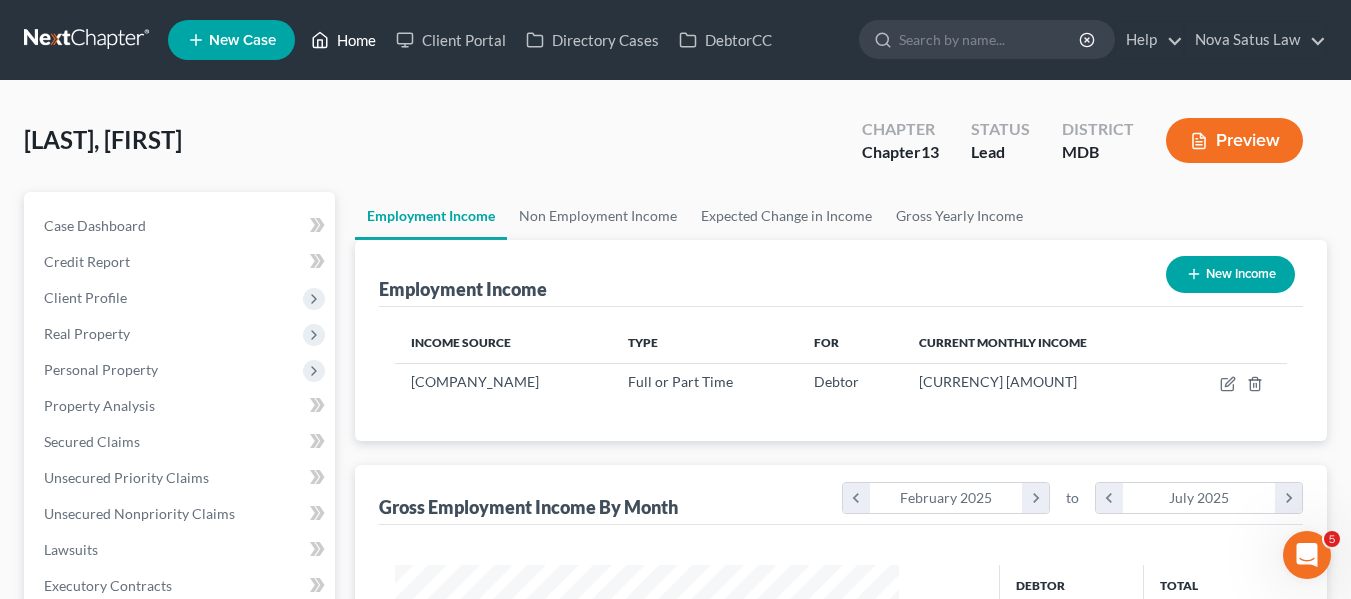 click on "Home" at bounding box center (343, 40) 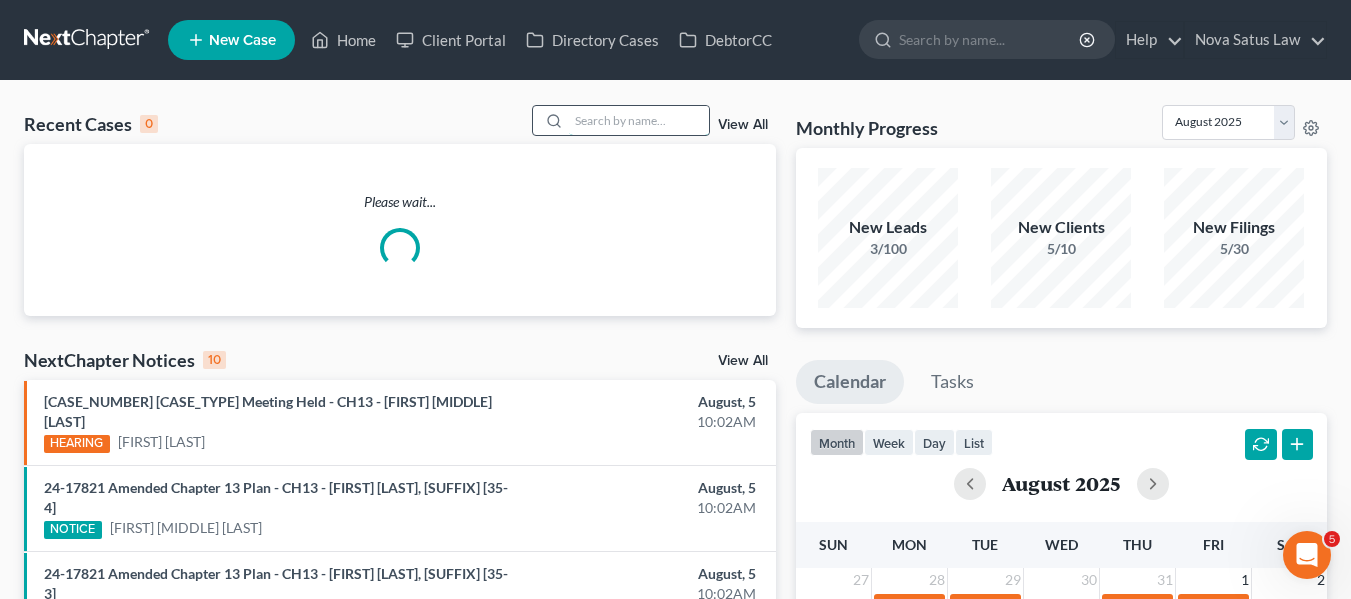 click at bounding box center (639, 120) 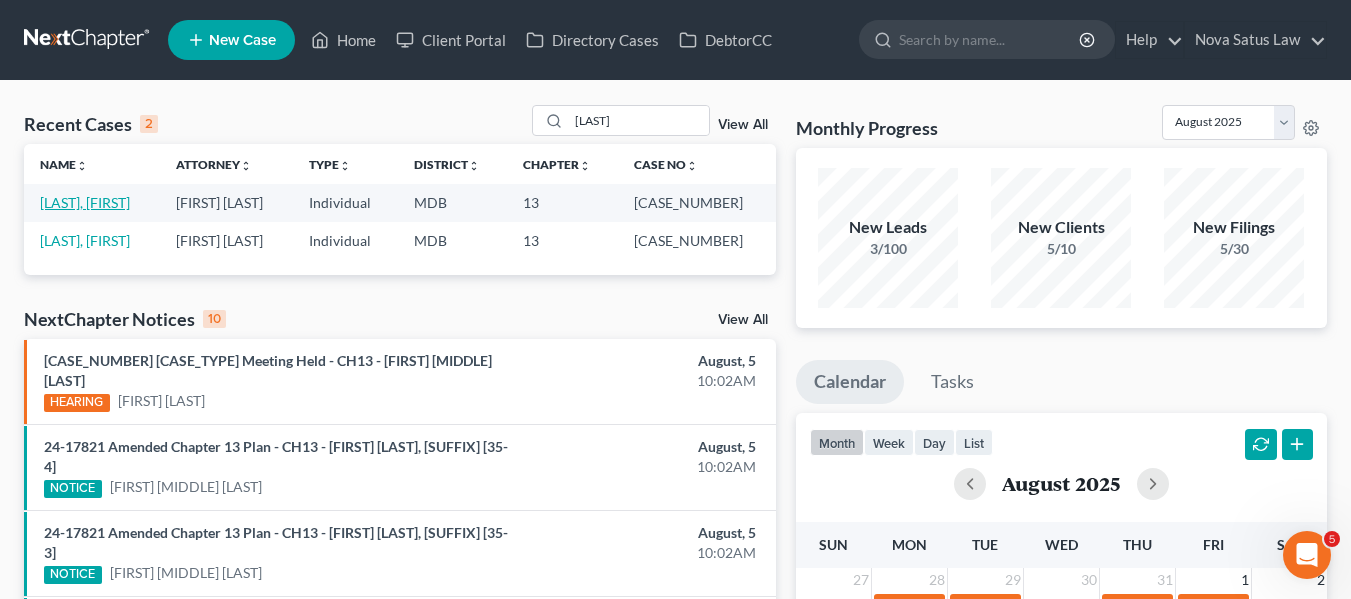 click on "[LAST], [FIRST]" at bounding box center [85, 202] 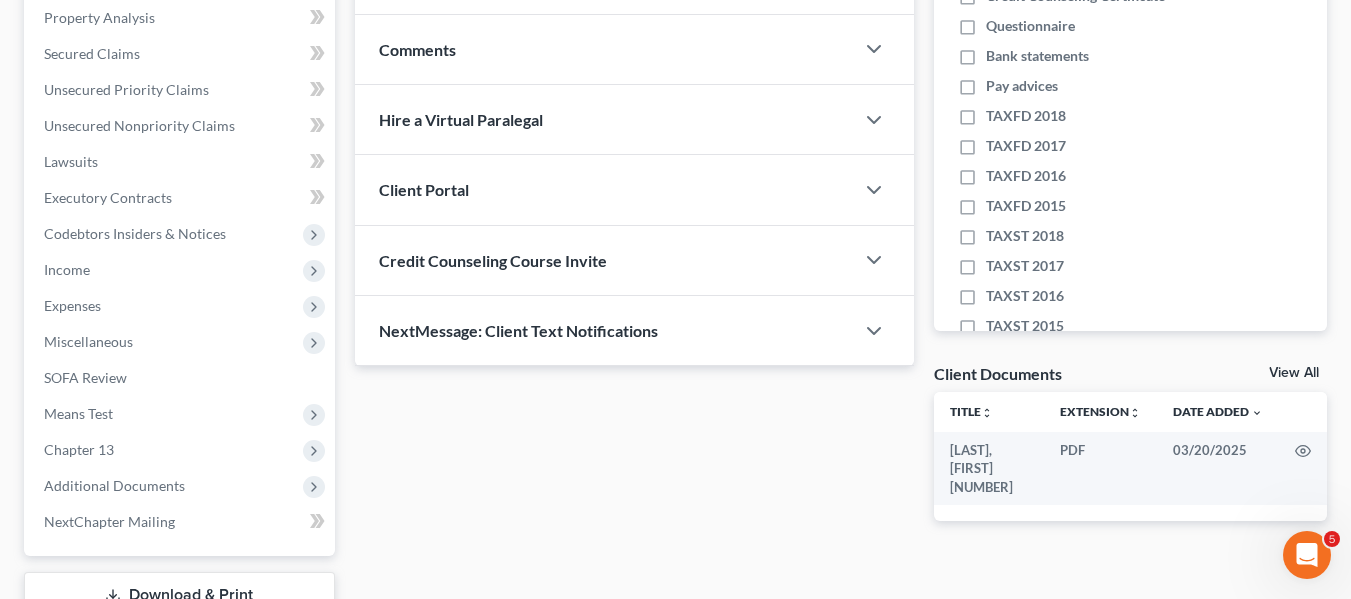 scroll, scrollTop: 0, scrollLeft: 0, axis: both 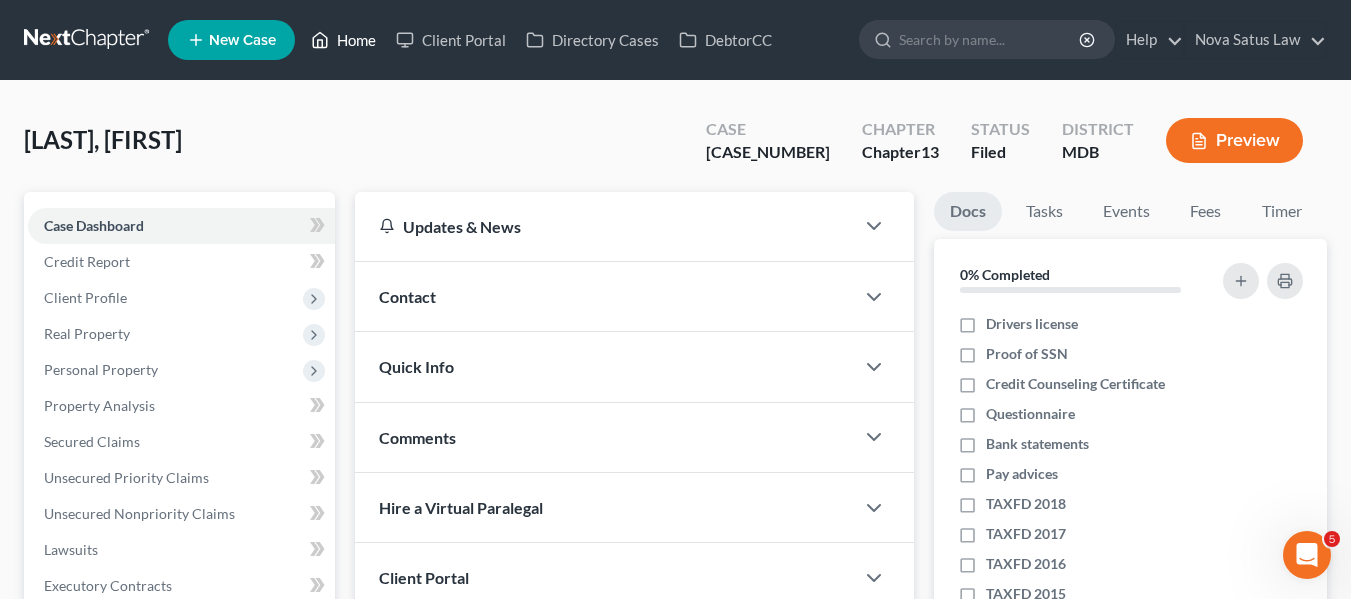 click on "Home" at bounding box center [343, 40] 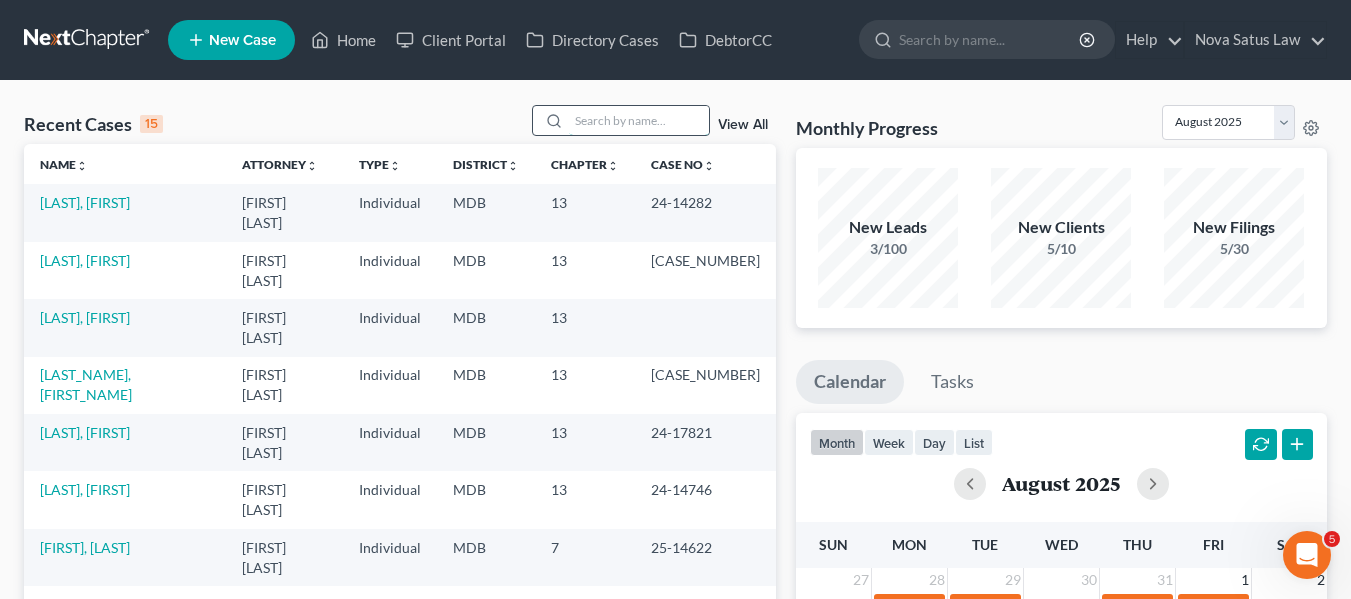 click at bounding box center (639, 120) 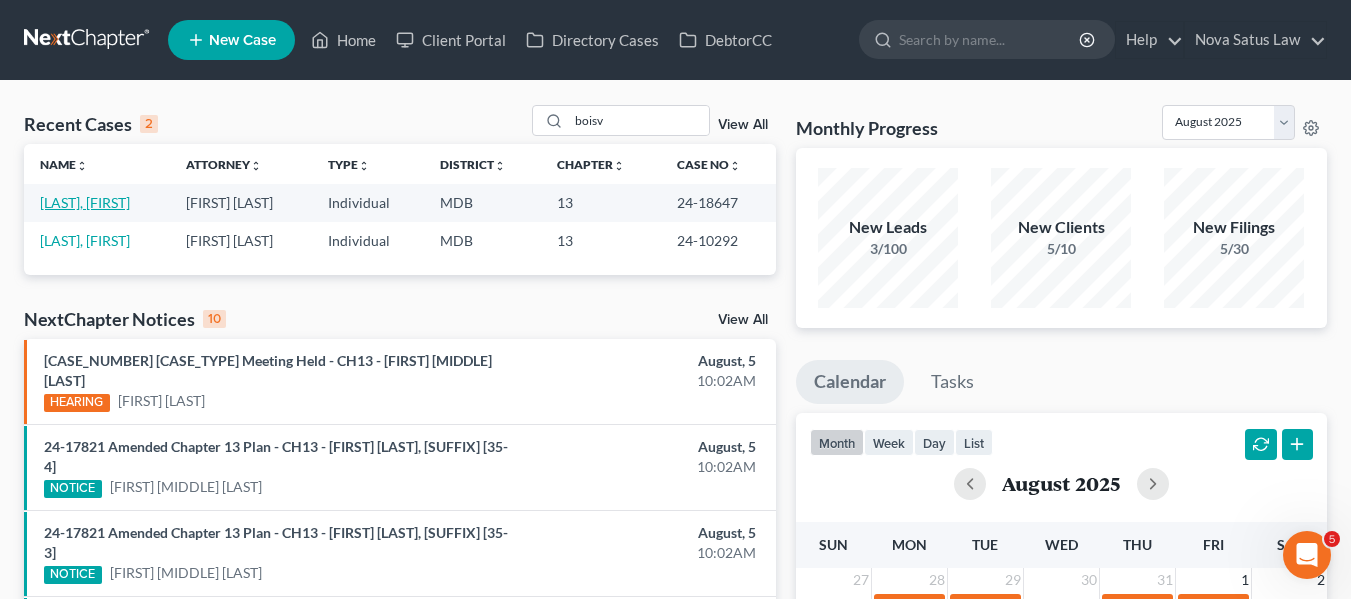 click on "[LAST], [FIRST]" at bounding box center (85, 202) 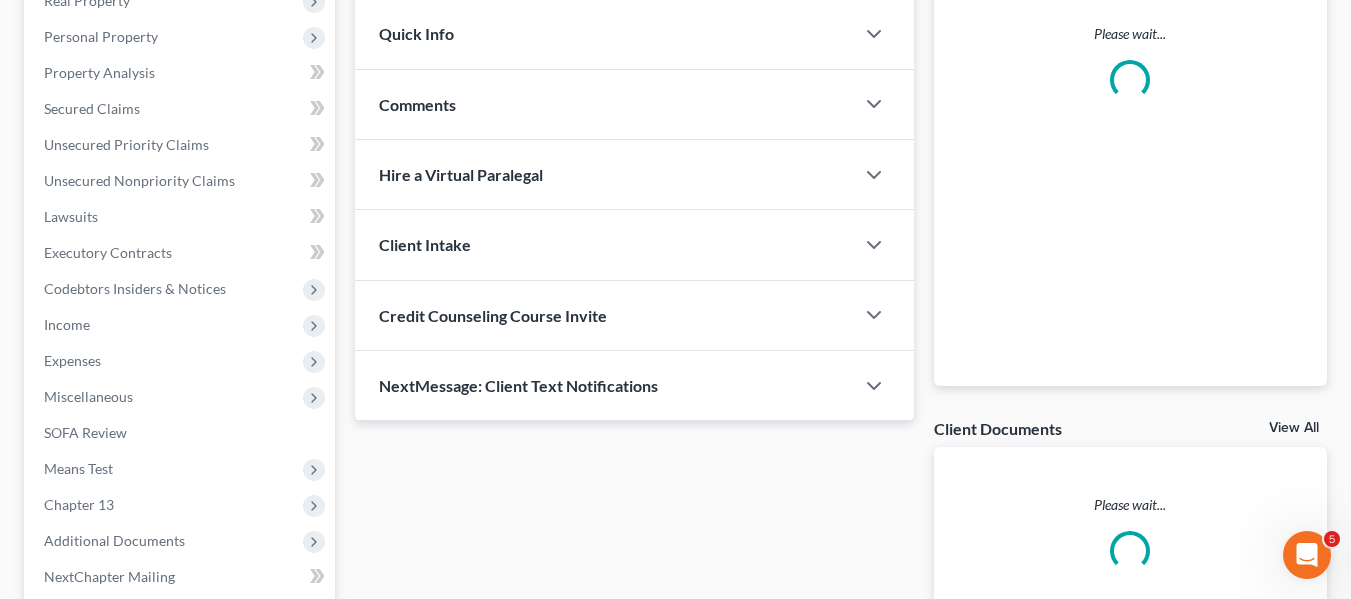 scroll, scrollTop: 536, scrollLeft: 0, axis: vertical 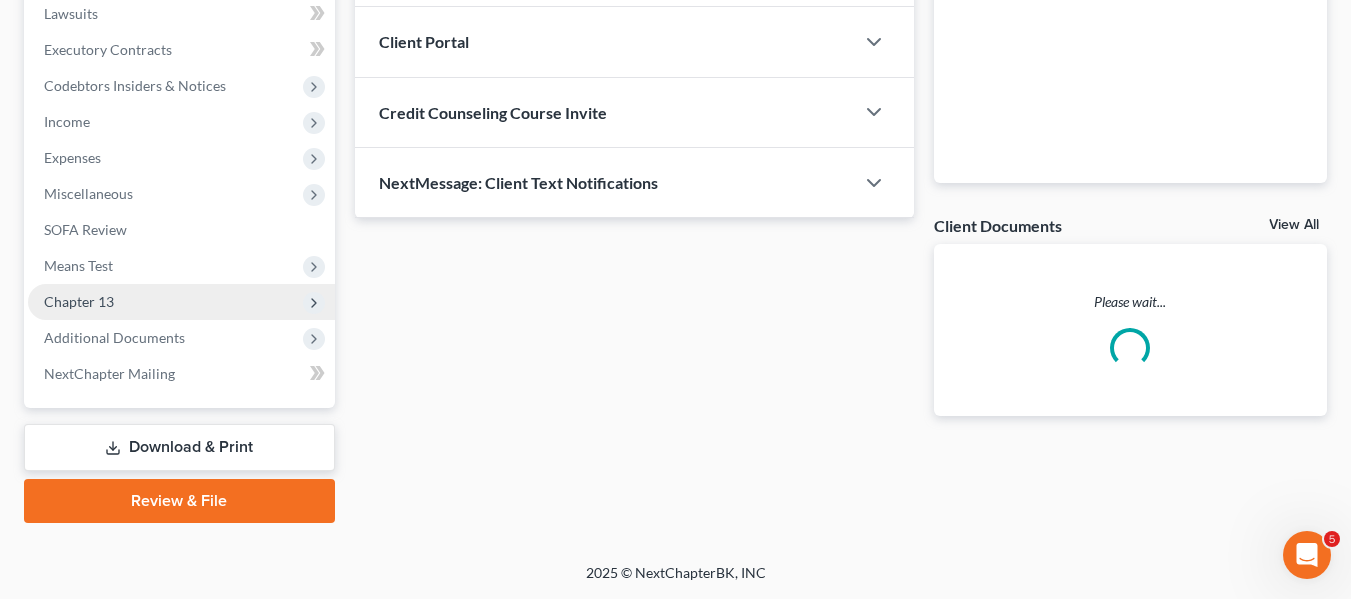 click on "Chapter 13" at bounding box center (181, 302) 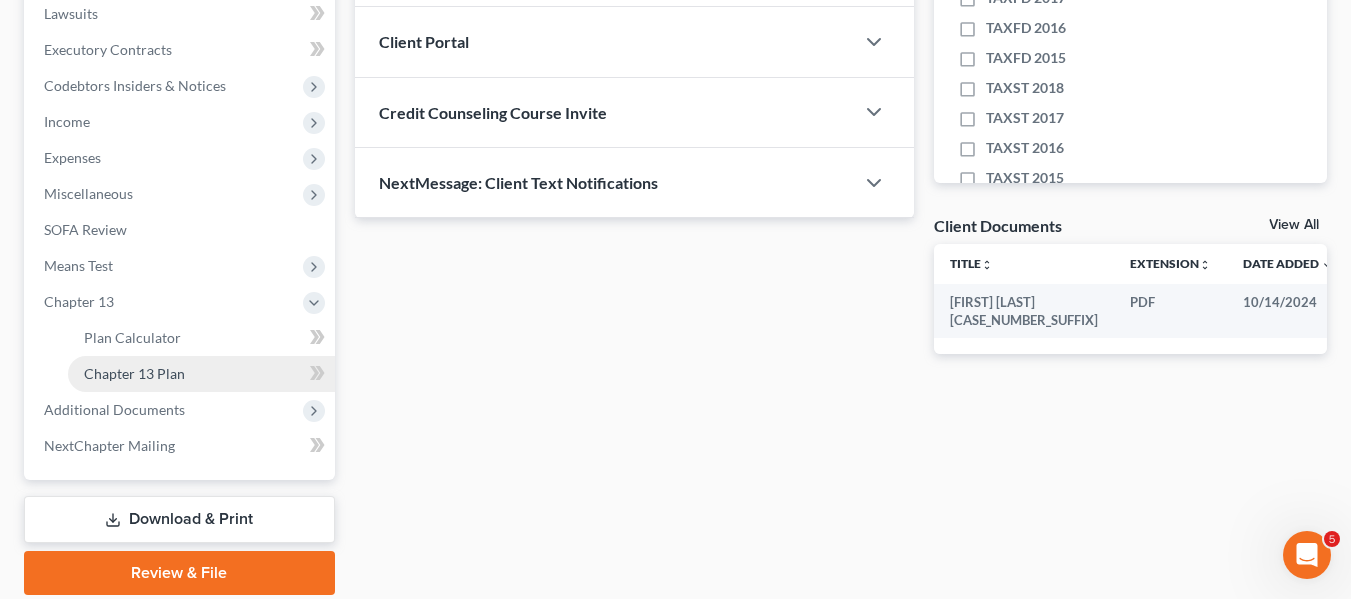 click on "Chapter 13 Plan" at bounding box center (134, 373) 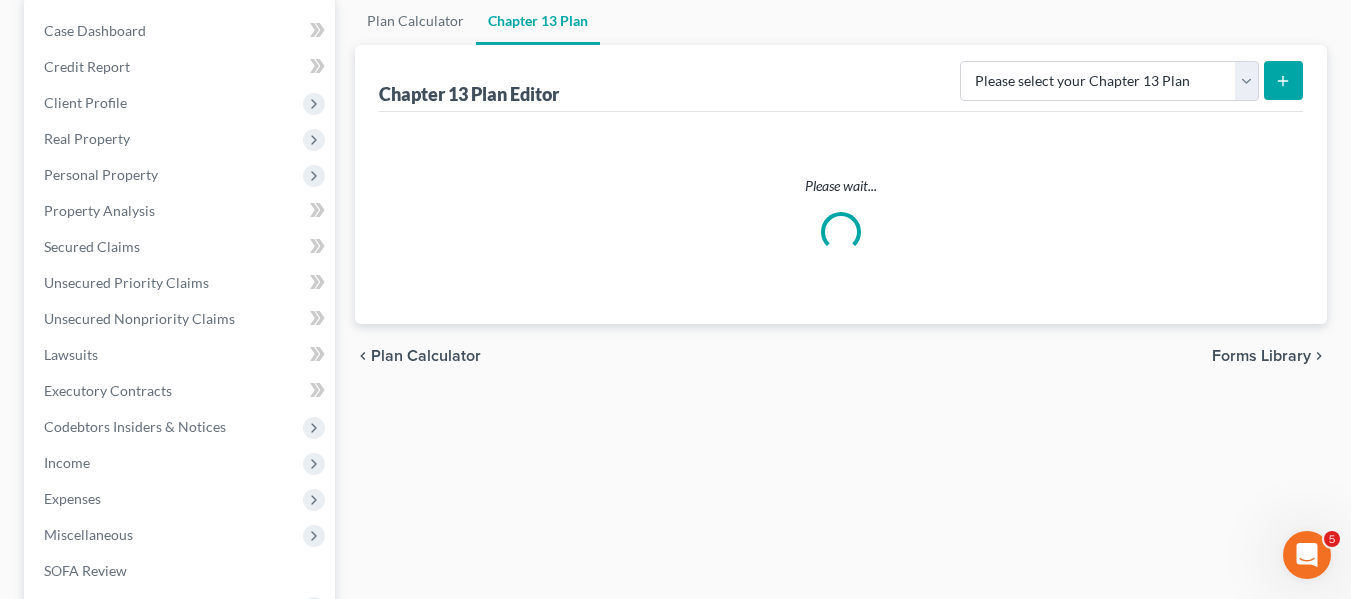 scroll, scrollTop: 198, scrollLeft: 0, axis: vertical 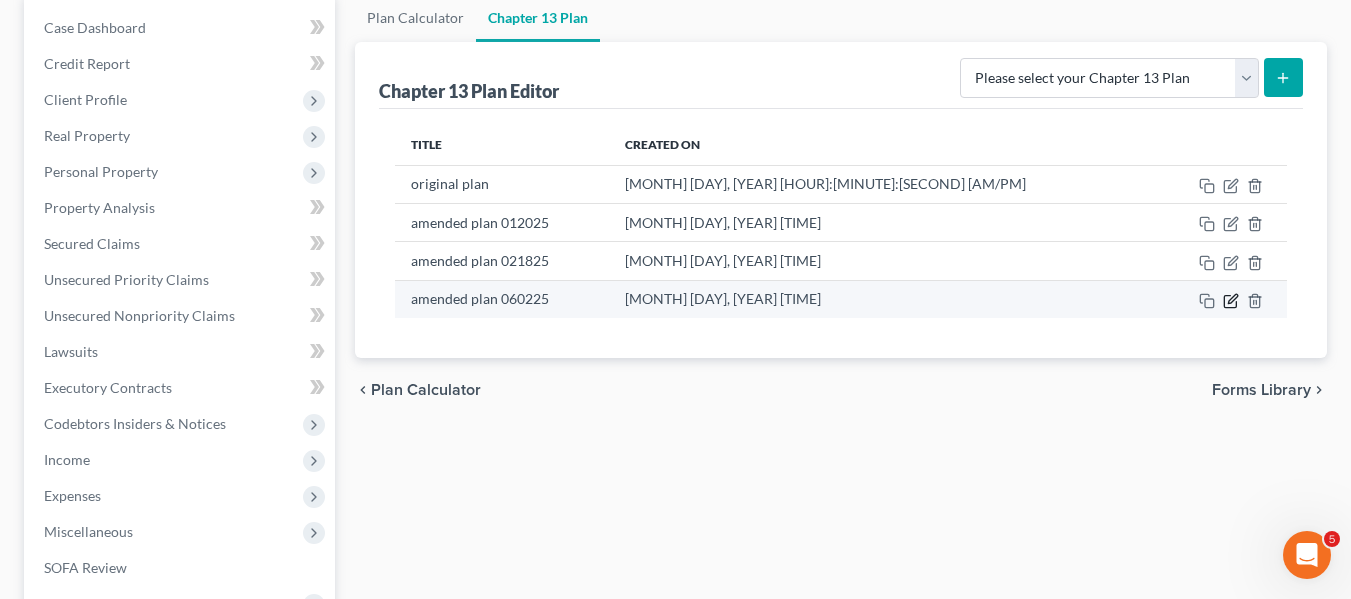 click 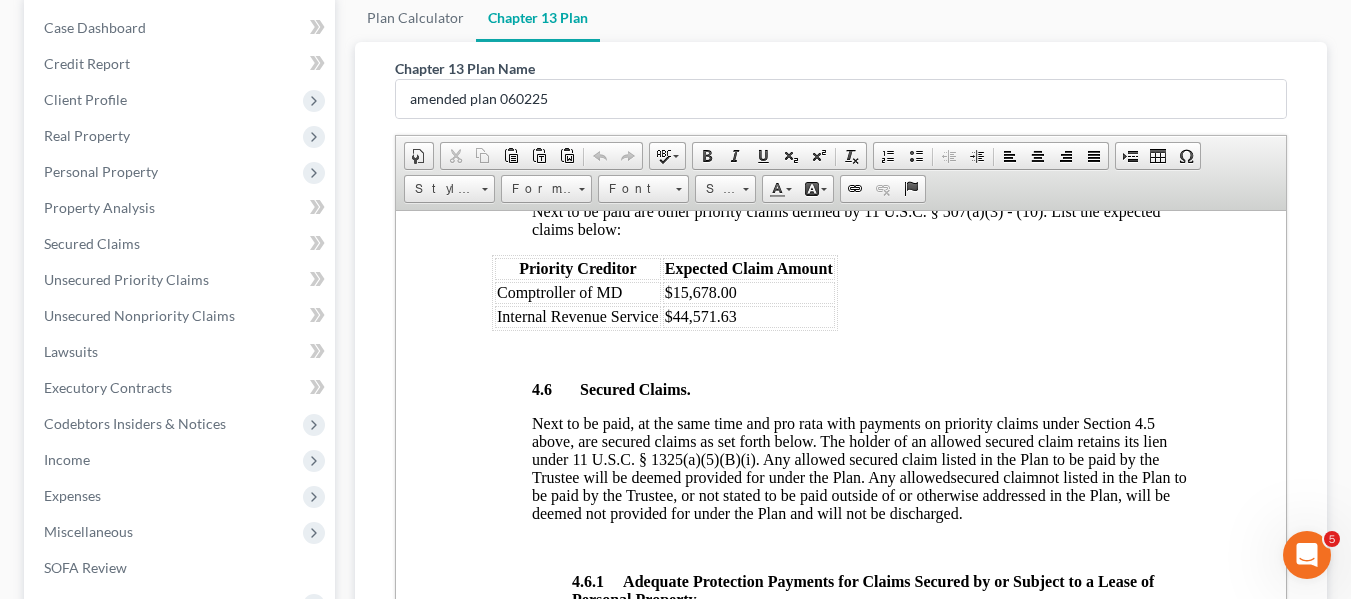 scroll, scrollTop: 2993, scrollLeft: 0, axis: vertical 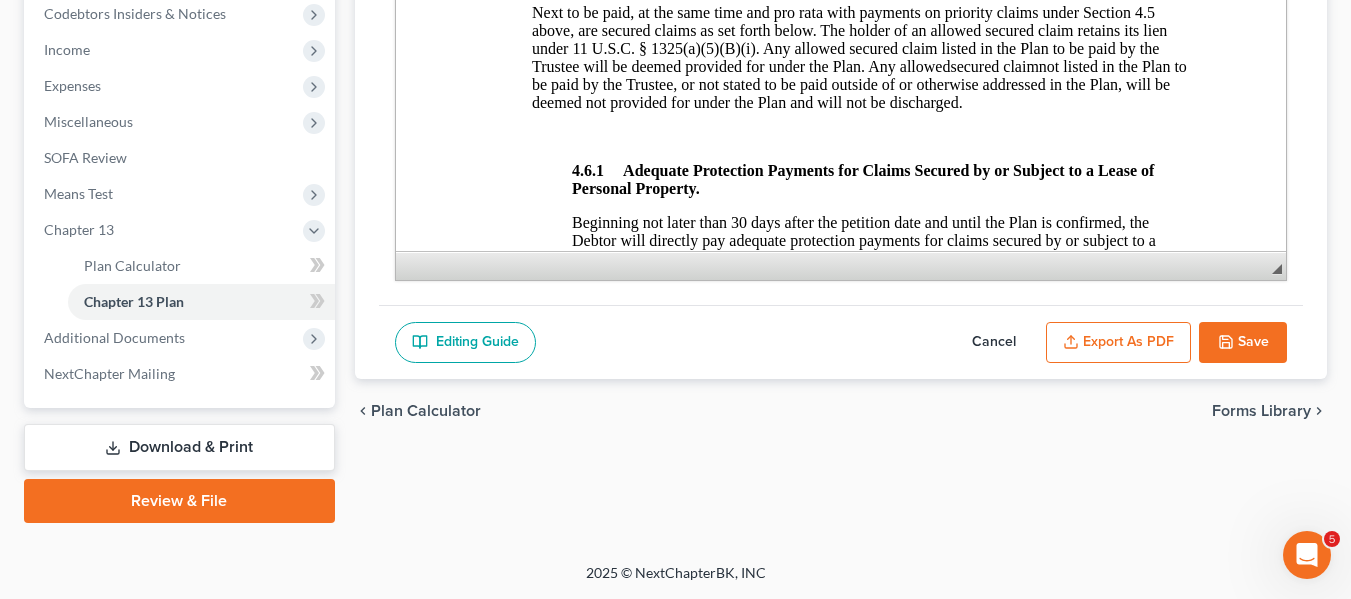 click on "Save" at bounding box center (1243, 343) 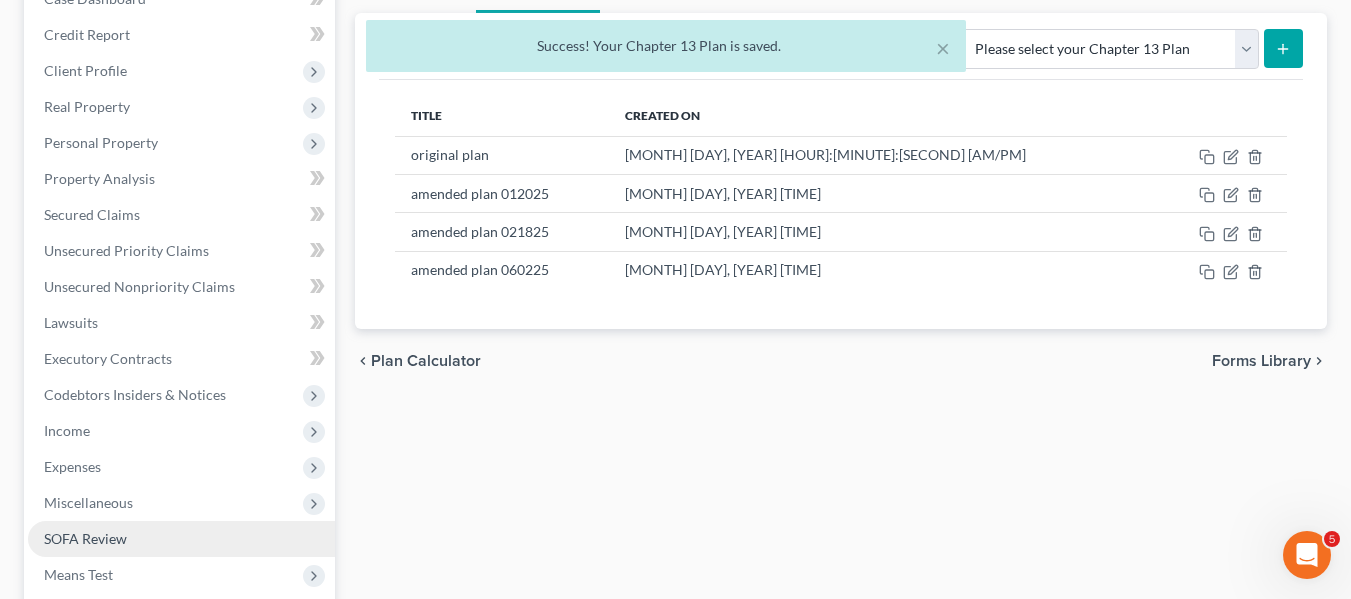 scroll, scrollTop: 226, scrollLeft: 0, axis: vertical 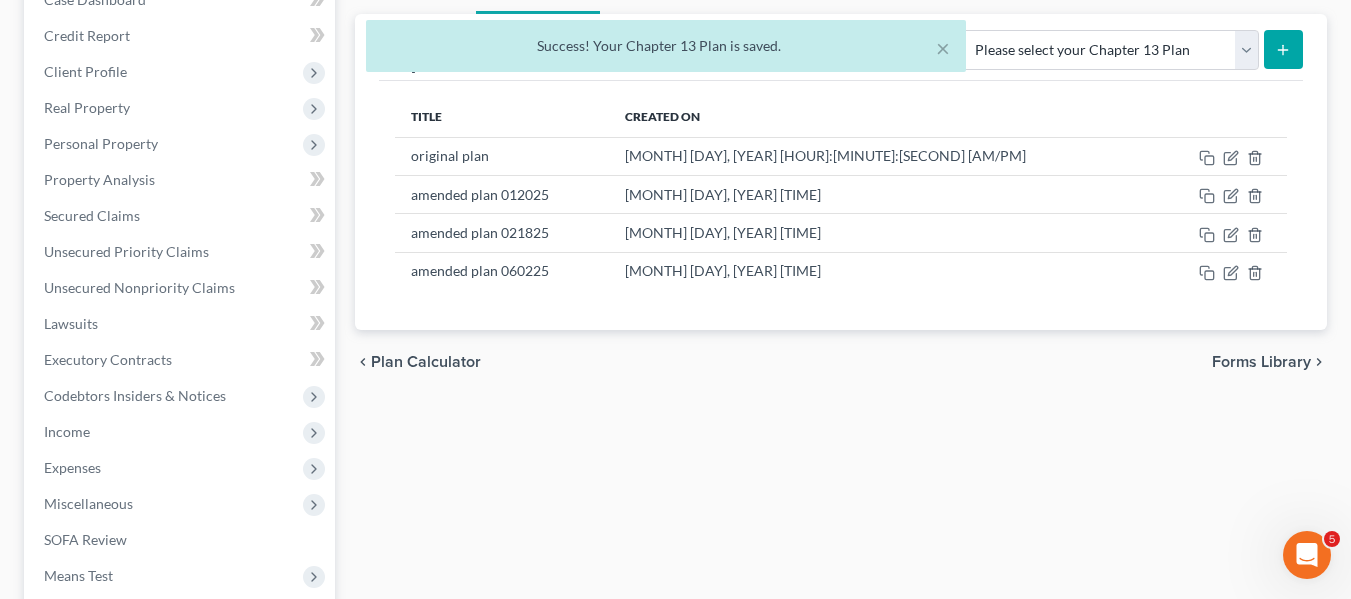 click on "×                     Success! Your Chapter 13 Plan is saved." at bounding box center (665, 51) 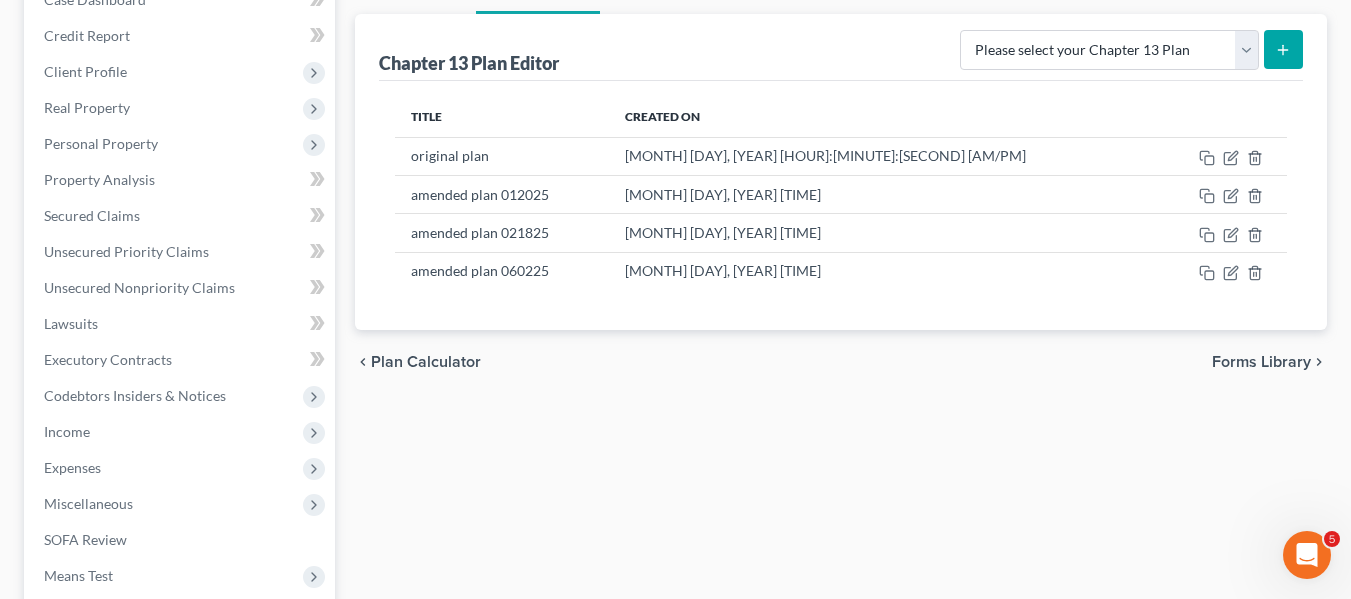 click on "Client Profile" at bounding box center [85, 71] 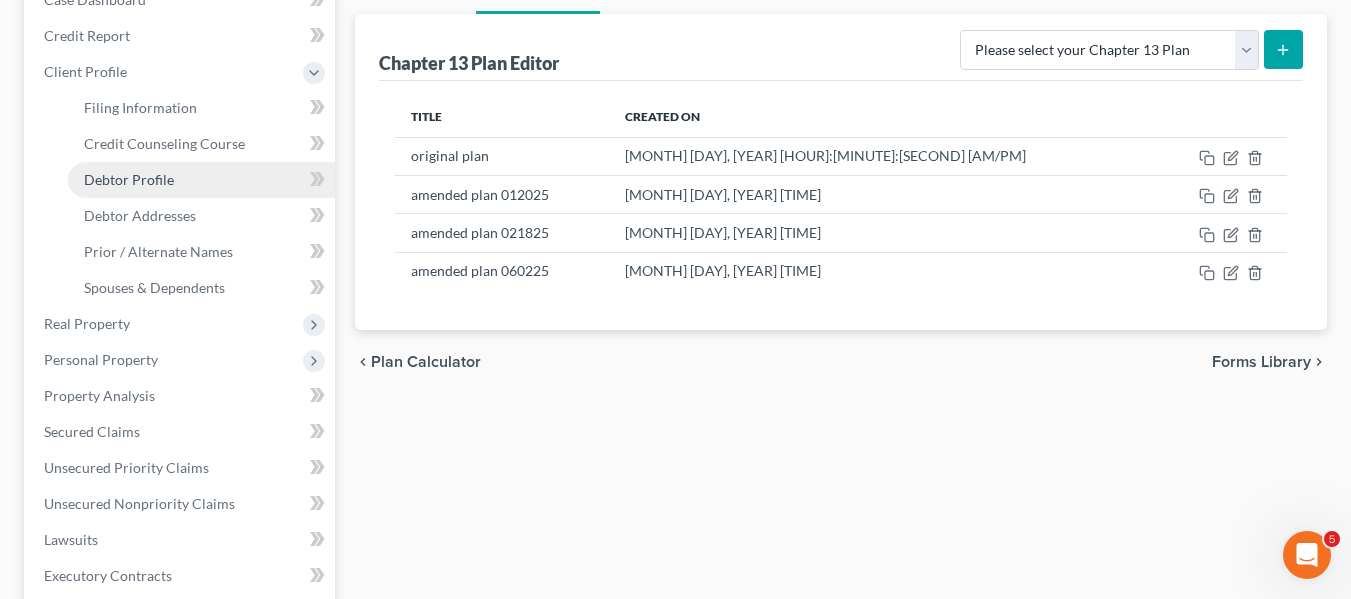 click on "Debtor Profile" at bounding box center (129, 179) 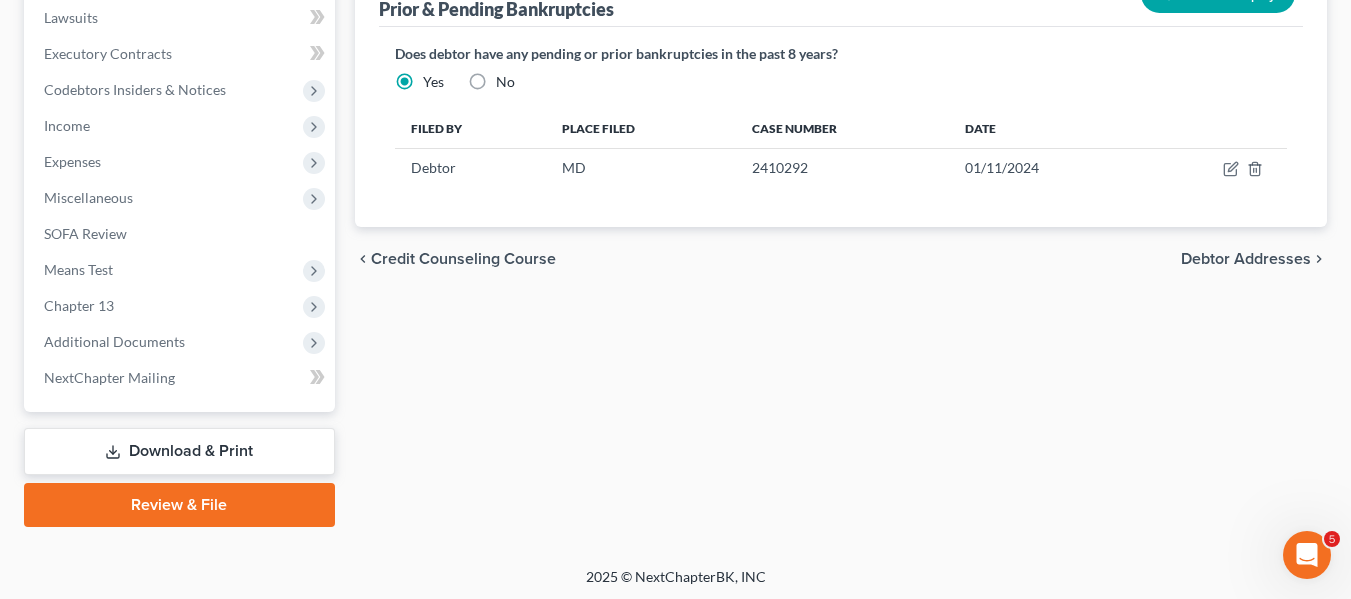scroll, scrollTop: 752, scrollLeft: 0, axis: vertical 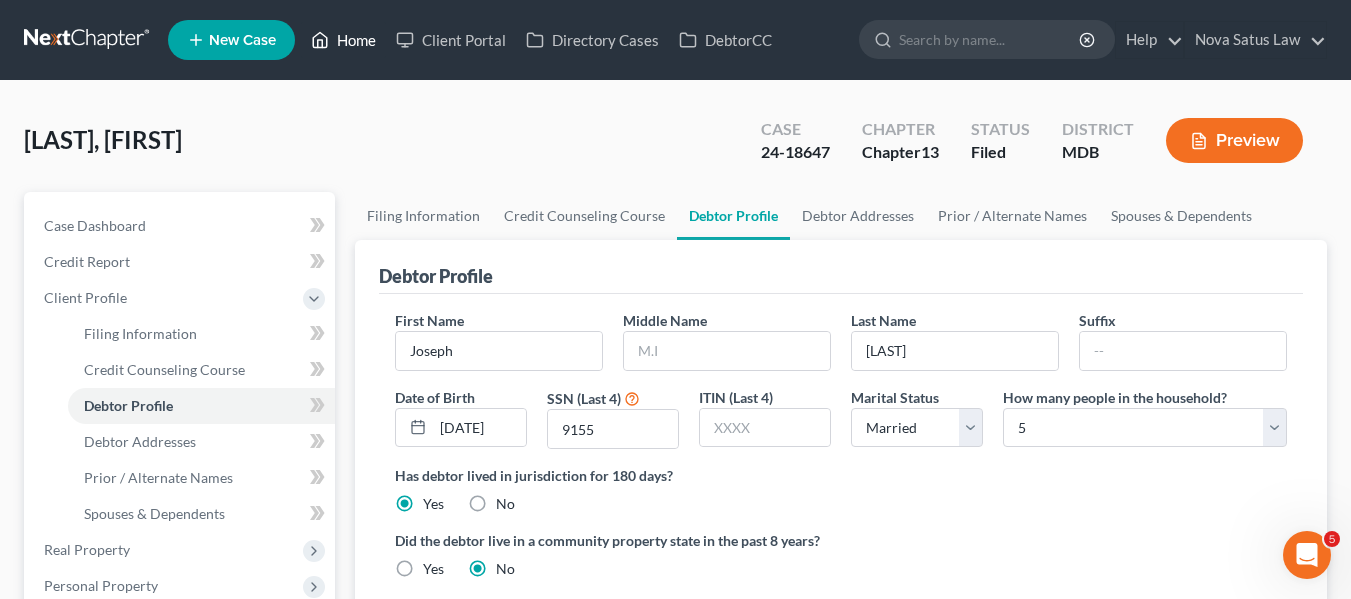 click on "Home" at bounding box center (343, 40) 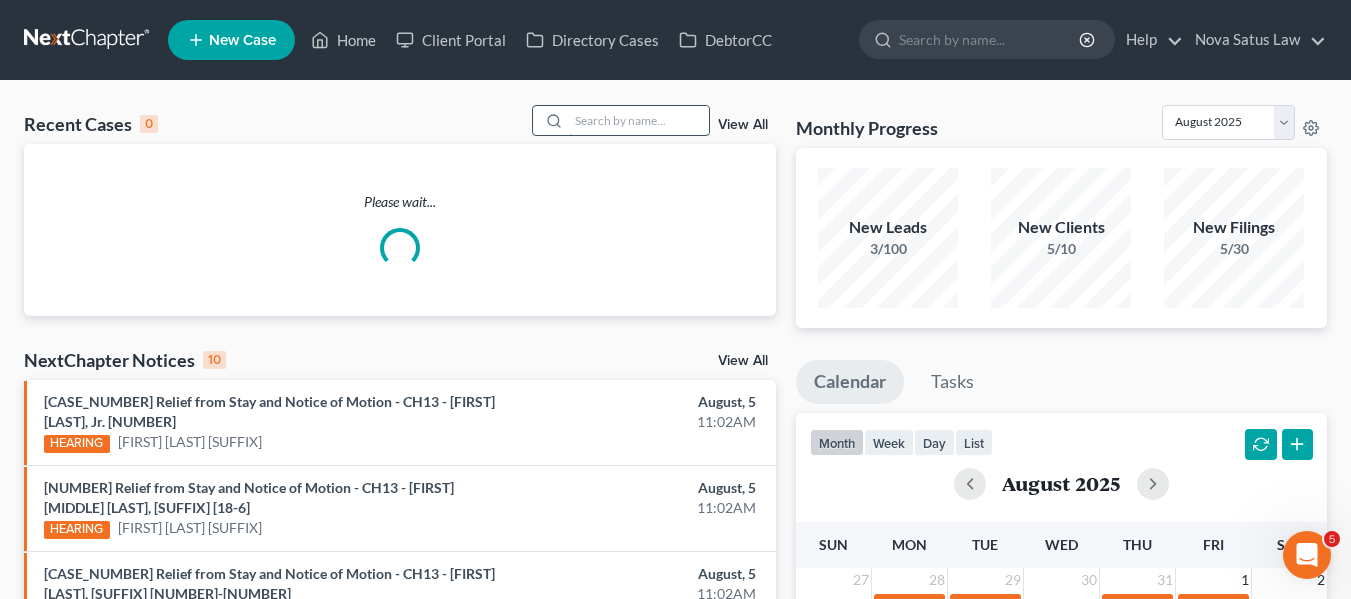 click at bounding box center [639, 120] 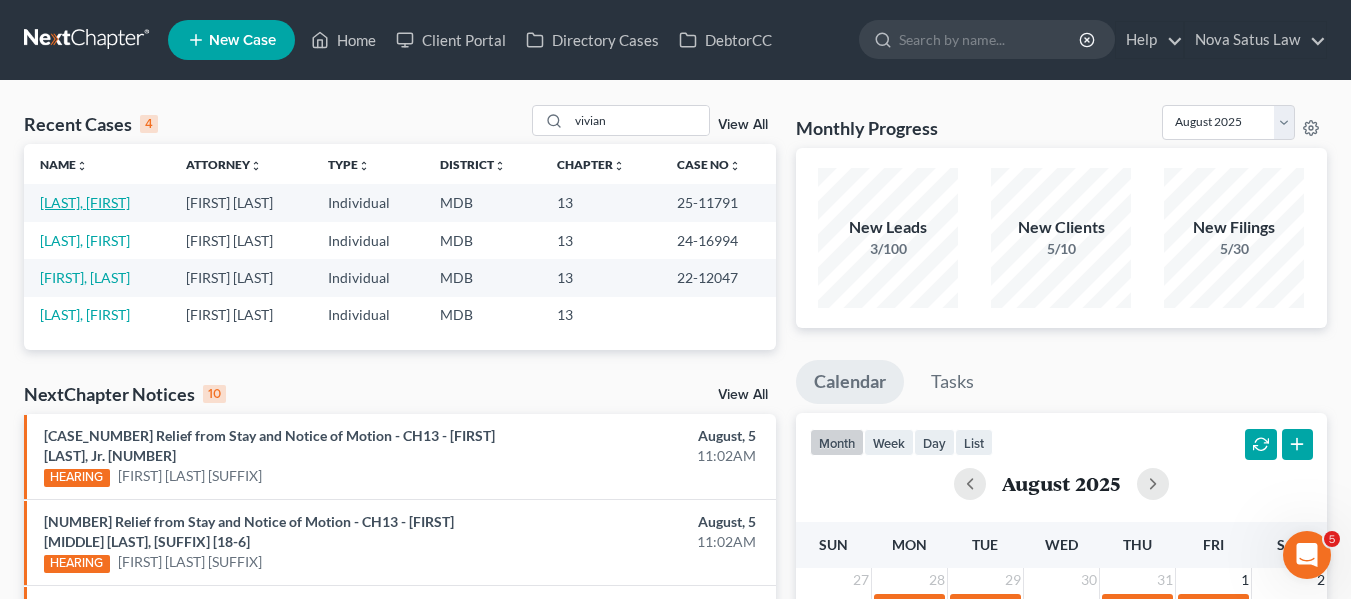 click on "[LAST], [FIRST]" at bounding box center [85, 202] 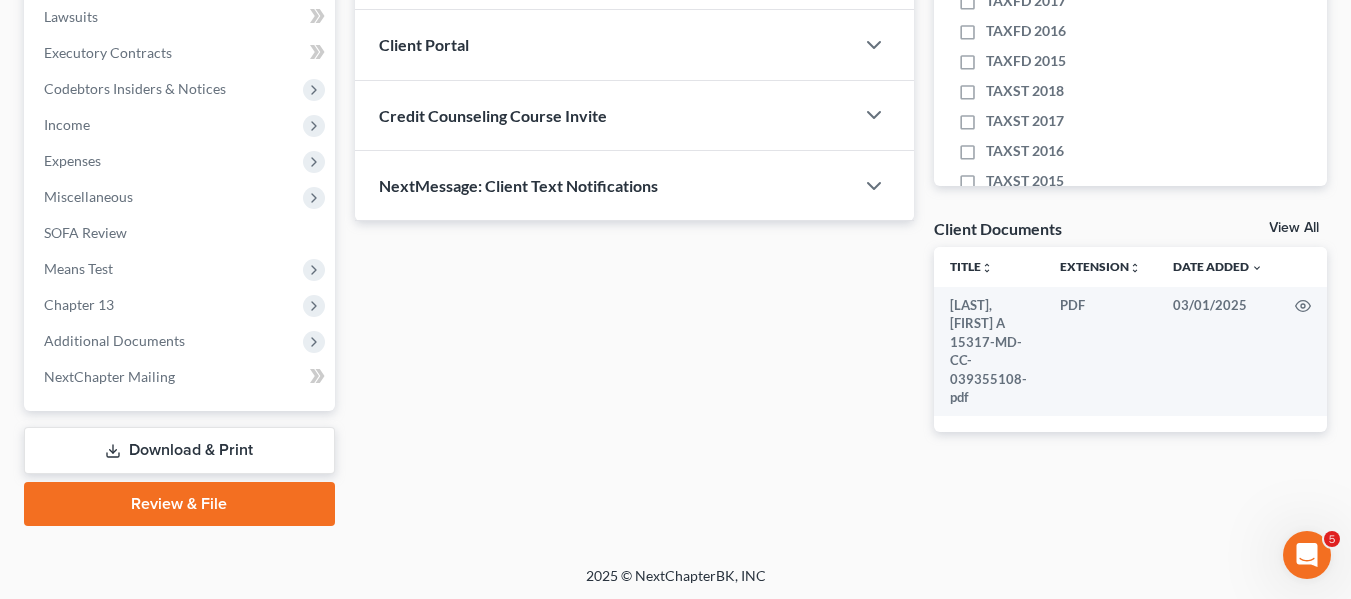 scroll, scrollTop: 536, scrollLeft: 0, axis: vertical 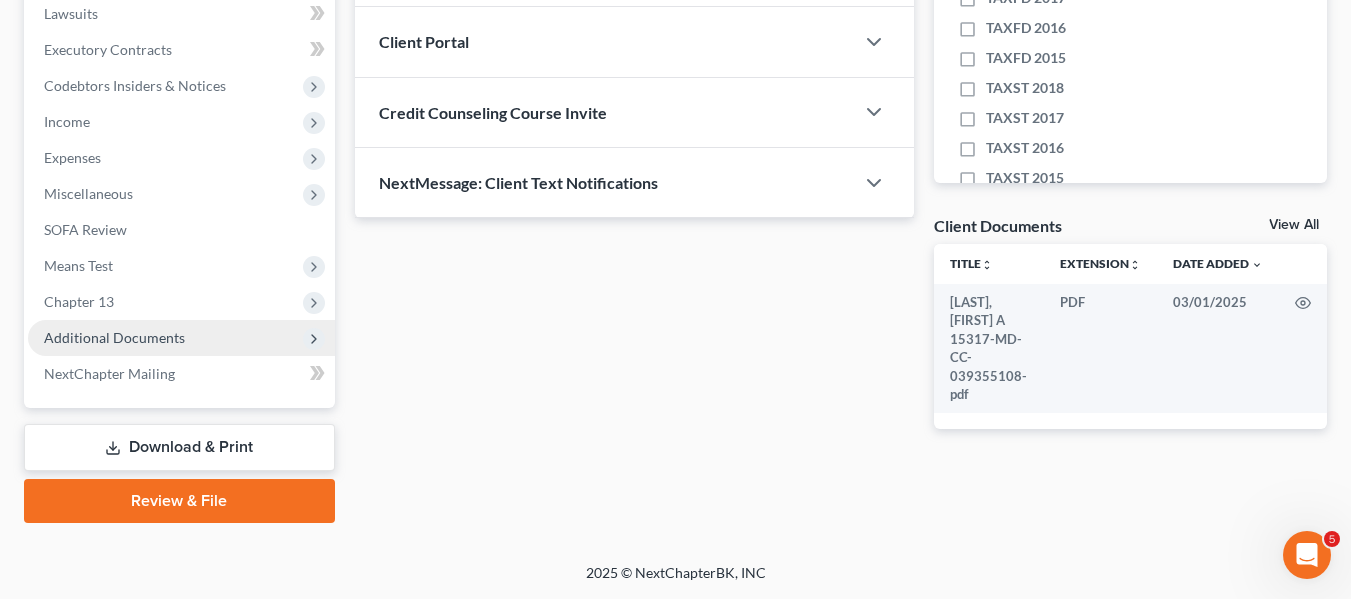 click on "Additional Documents" at bounding box center (114, 337) 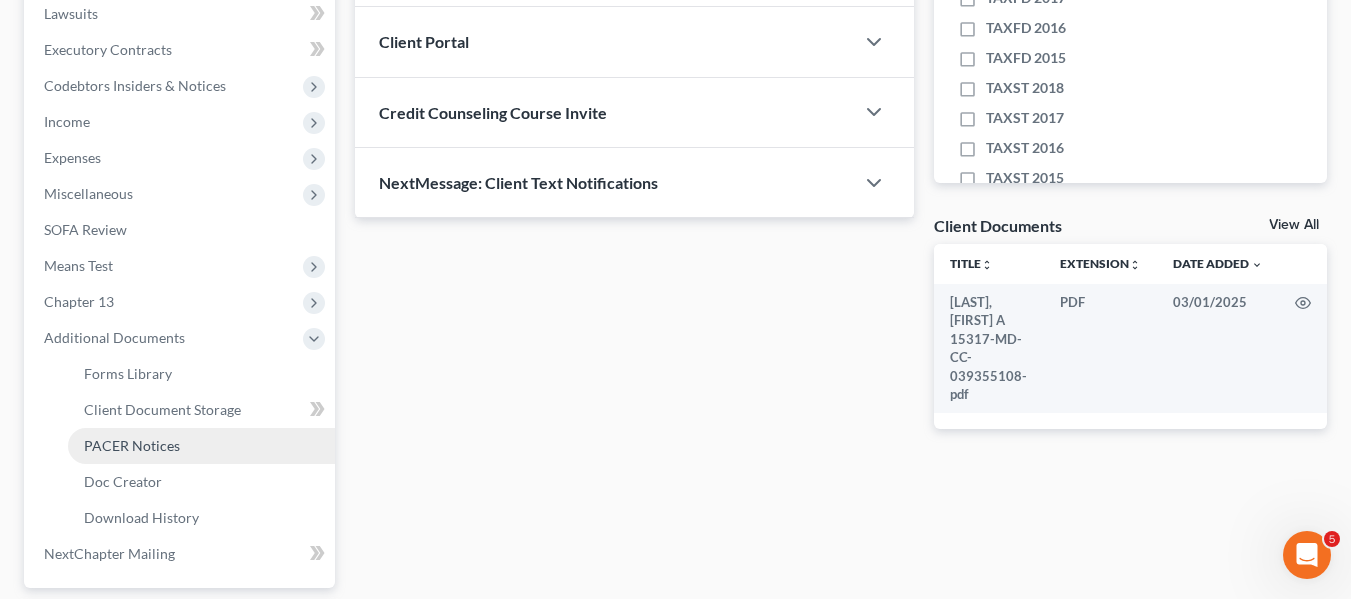 click on "PACER Notices" at bounding box center (132, 445) 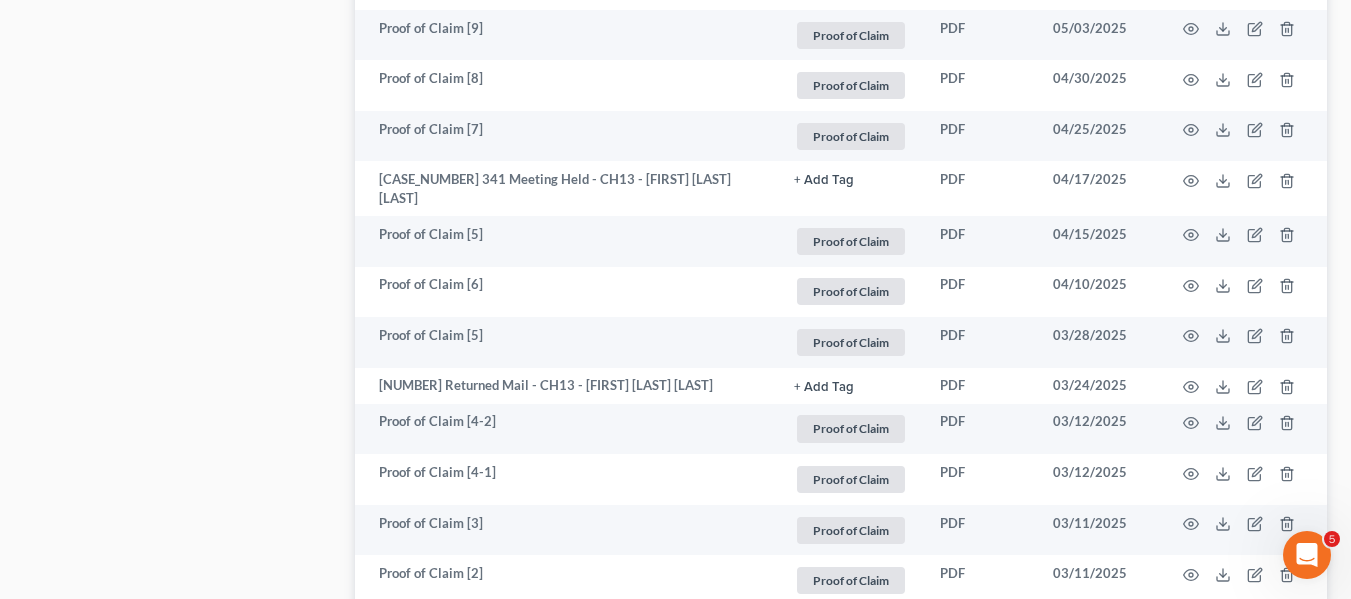 scroll, scrollTop: 2428, scrollLeft: 0, axis: vertical 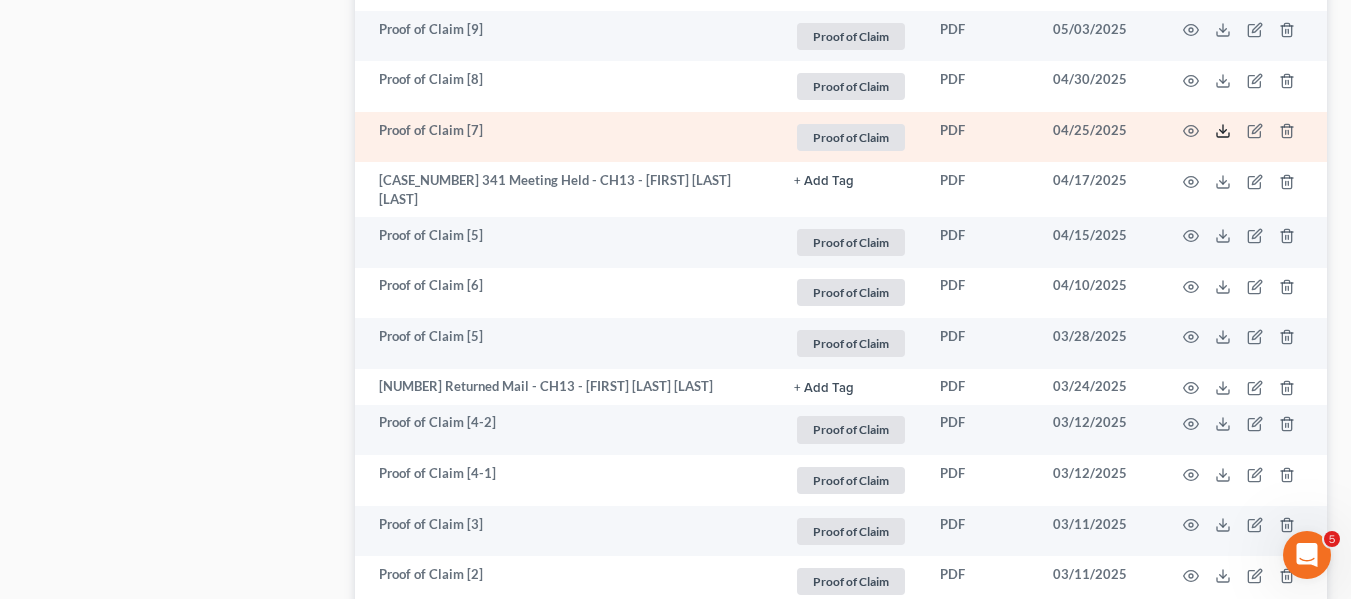 click 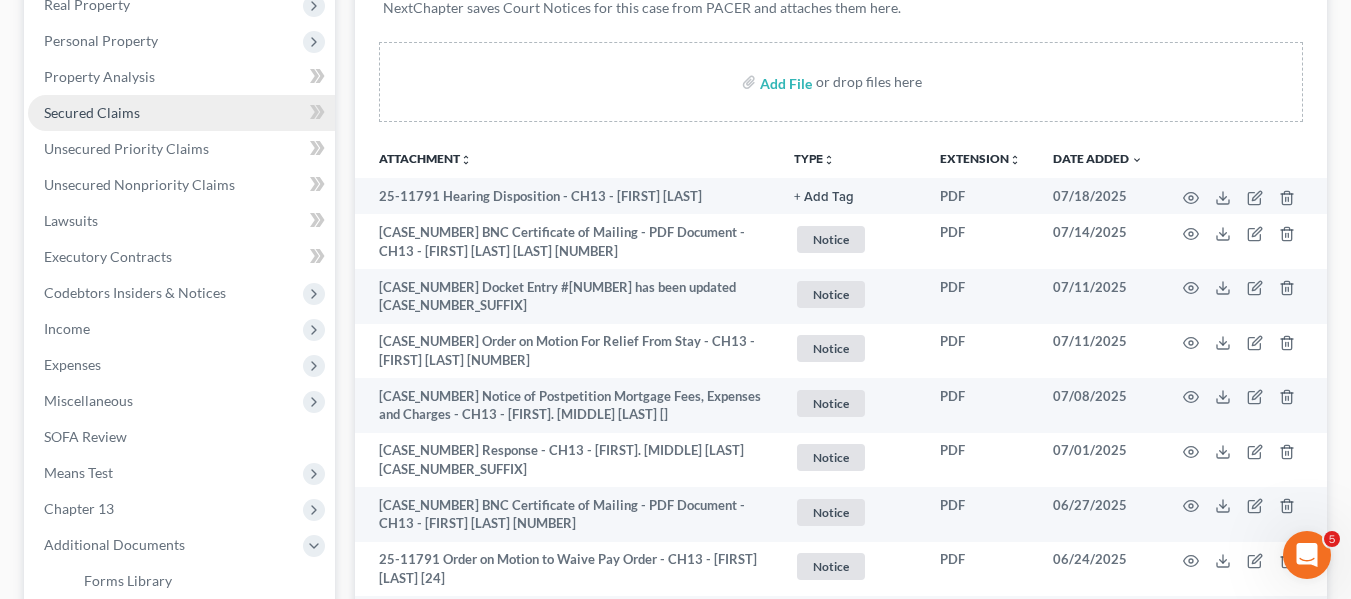 scroll, scrollTop: 330, scrollLeft: 0, axis: vertical 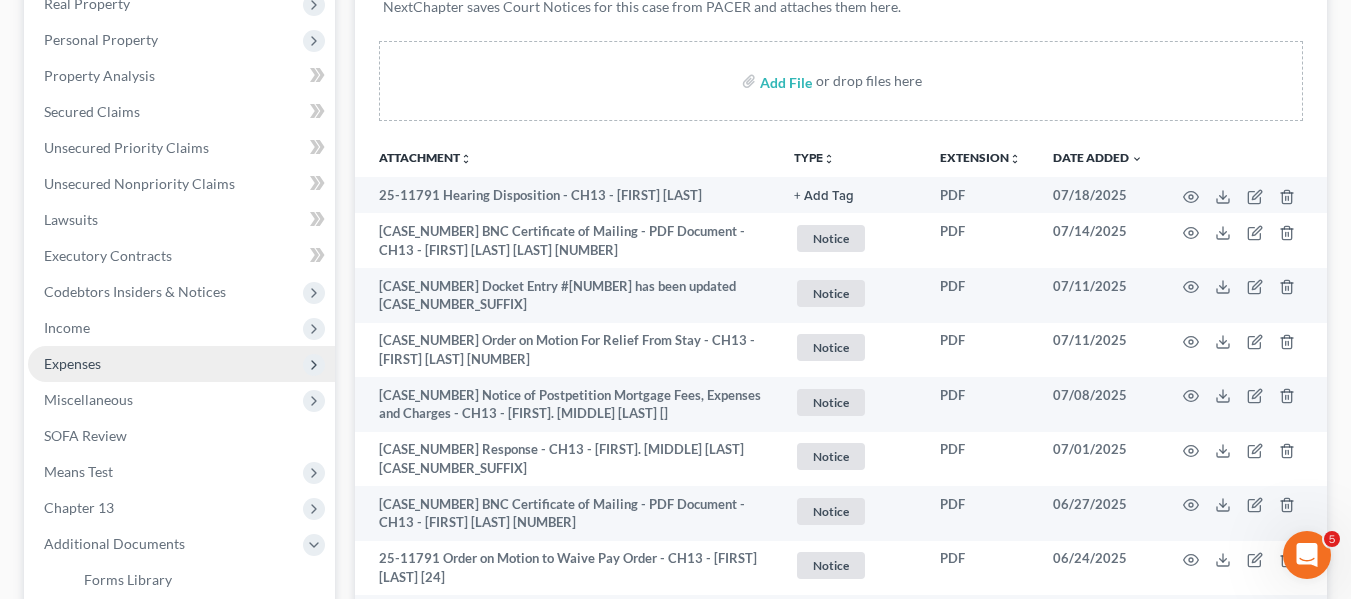 click on "Expenses" at bounding box center [72, 363] 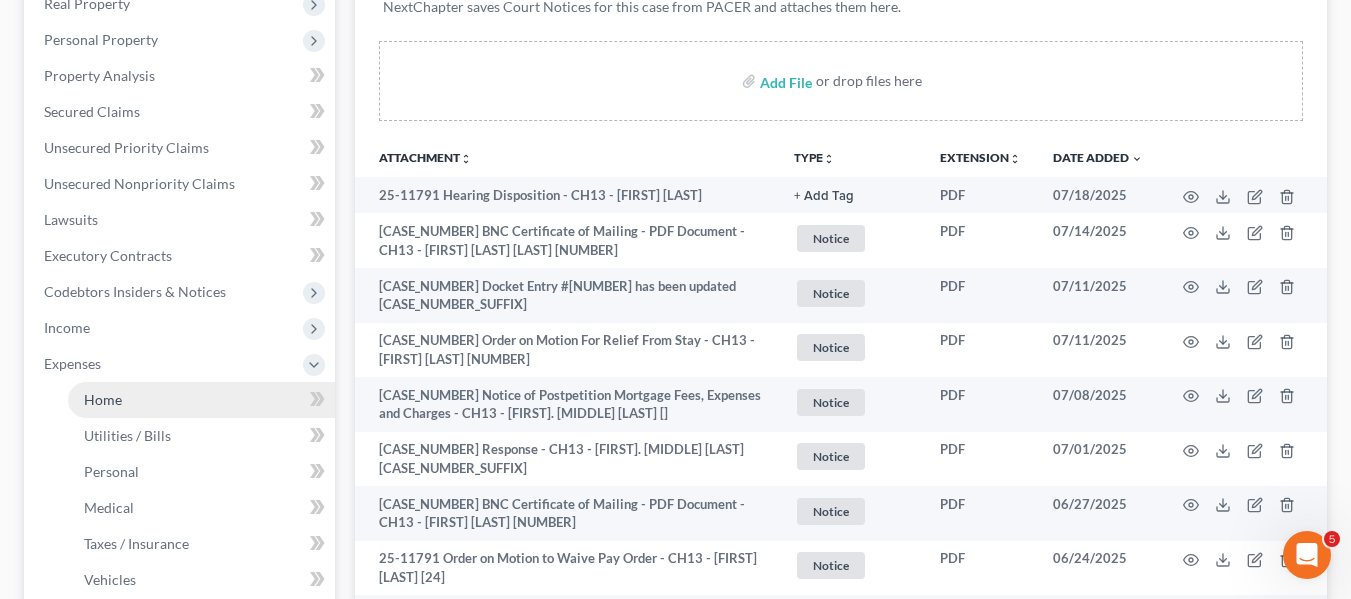 click on "Home" at bounding box center (103, 399) 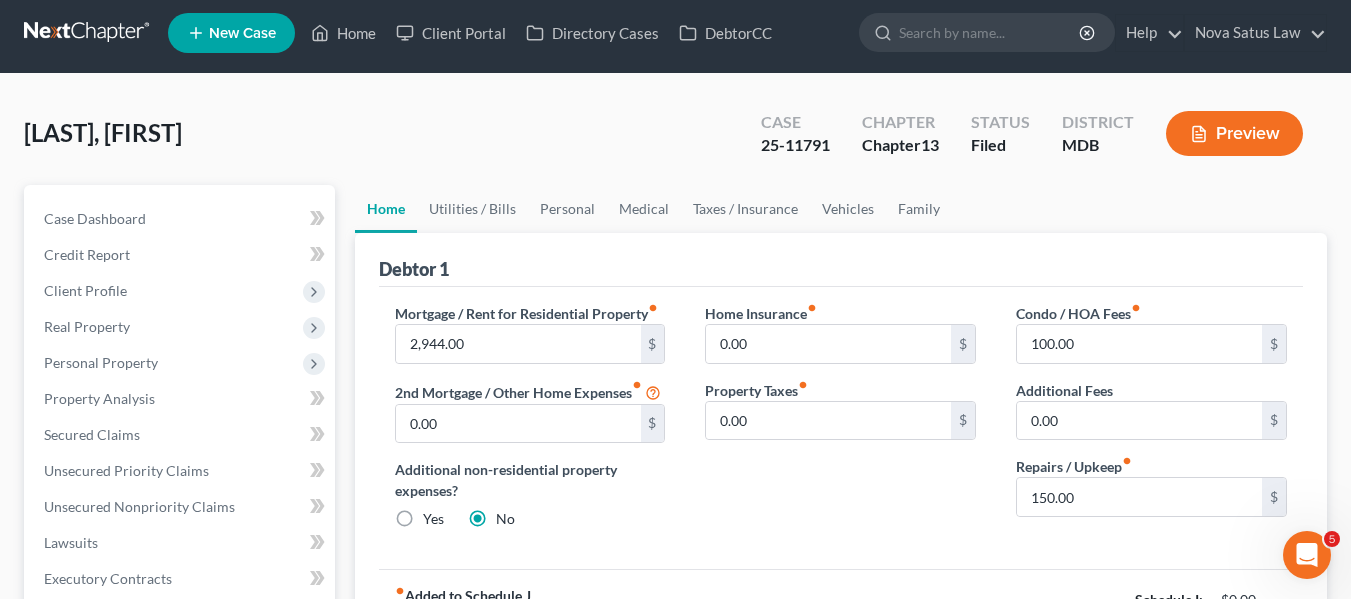 scroll, scrollTop: 0, scrollLeft: 0, axis: both 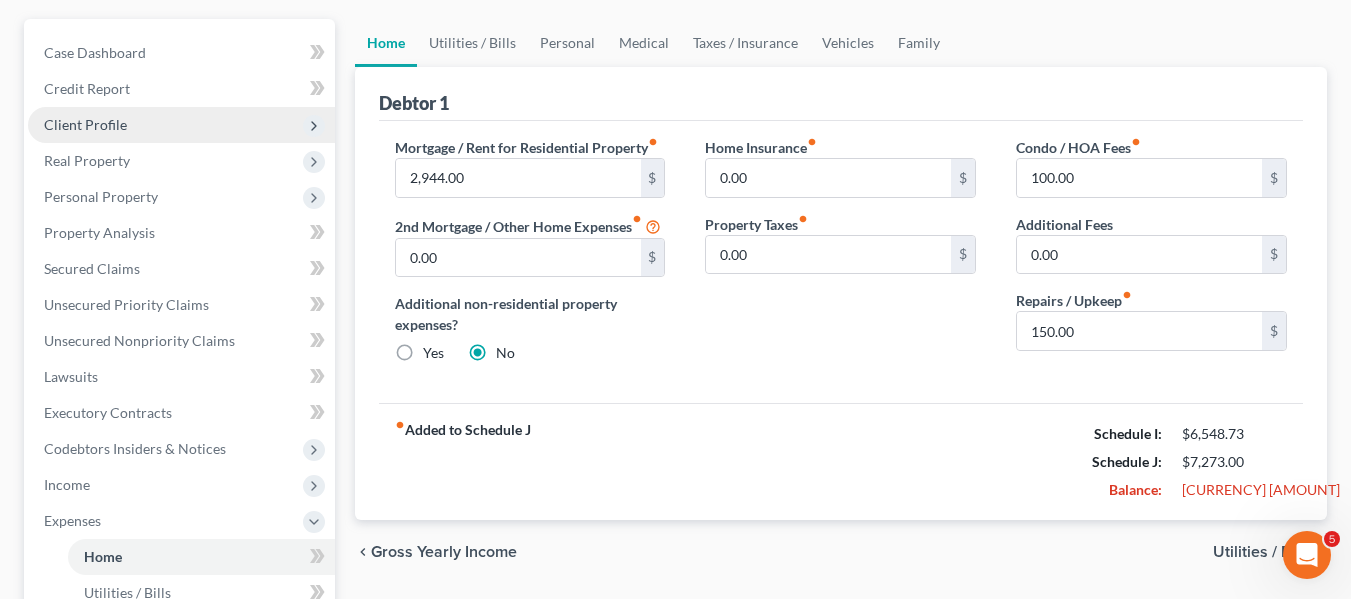 click on "Client Profile" at bounding box center [181, 125] 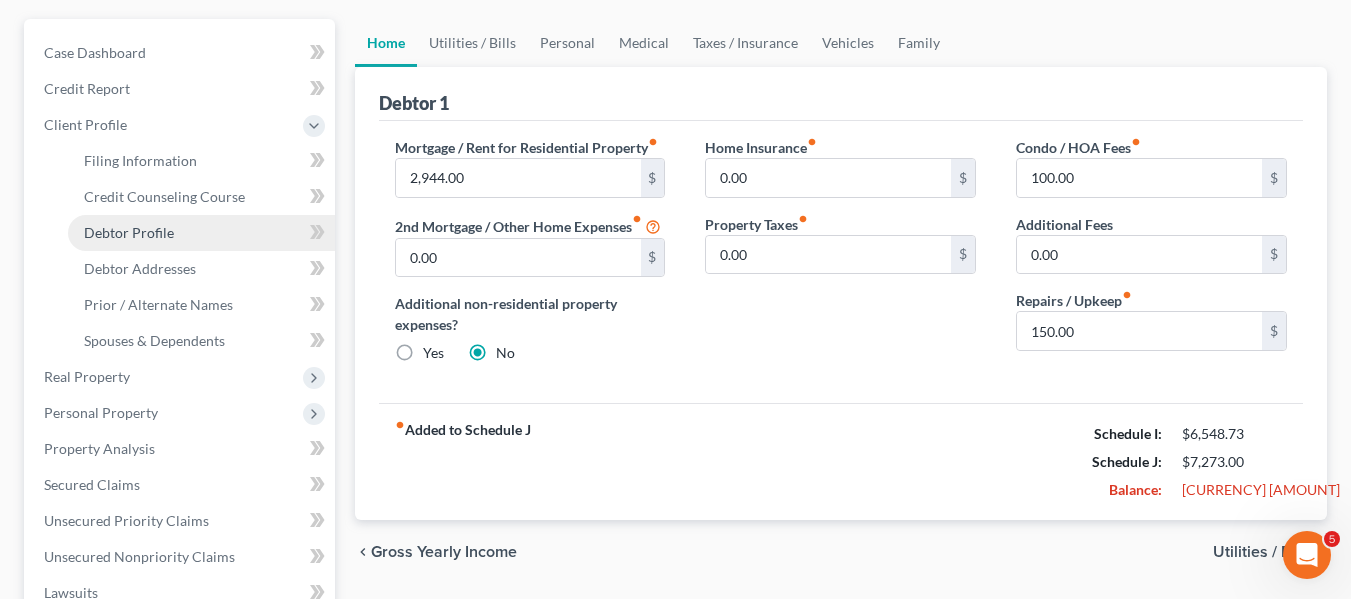 click on "Debtor Profile" at bounding box center [129, 232] 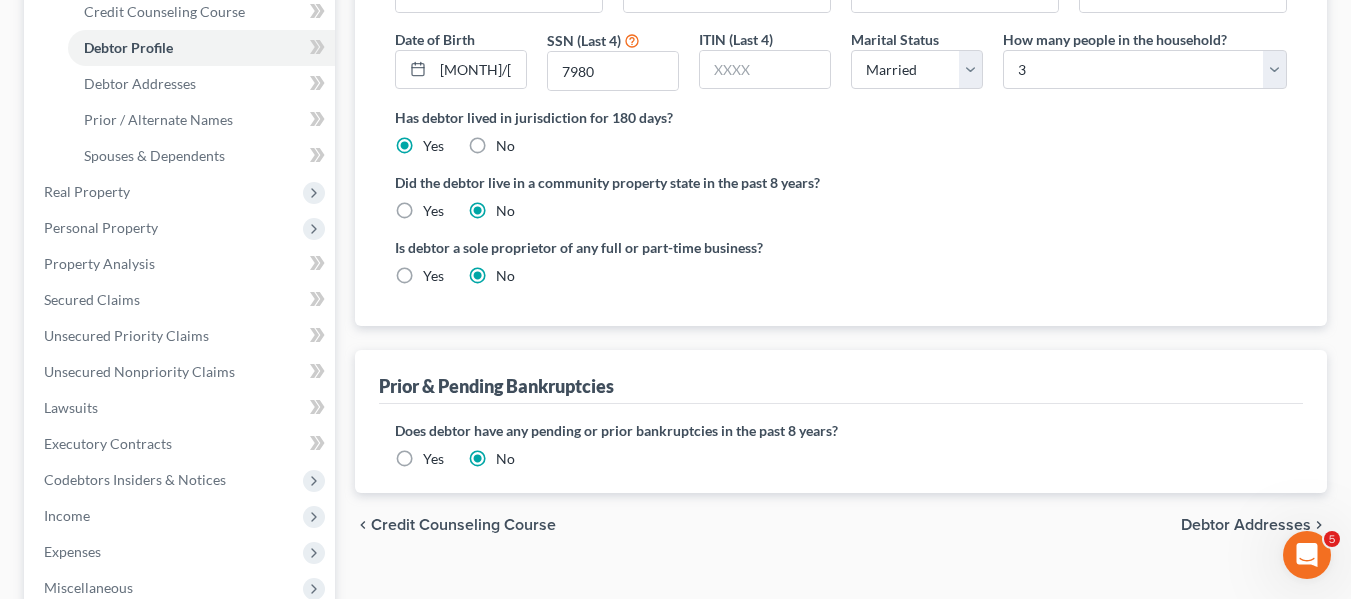 scroll, scrollTop: 450, scrollLeft: 0, axis: vertical 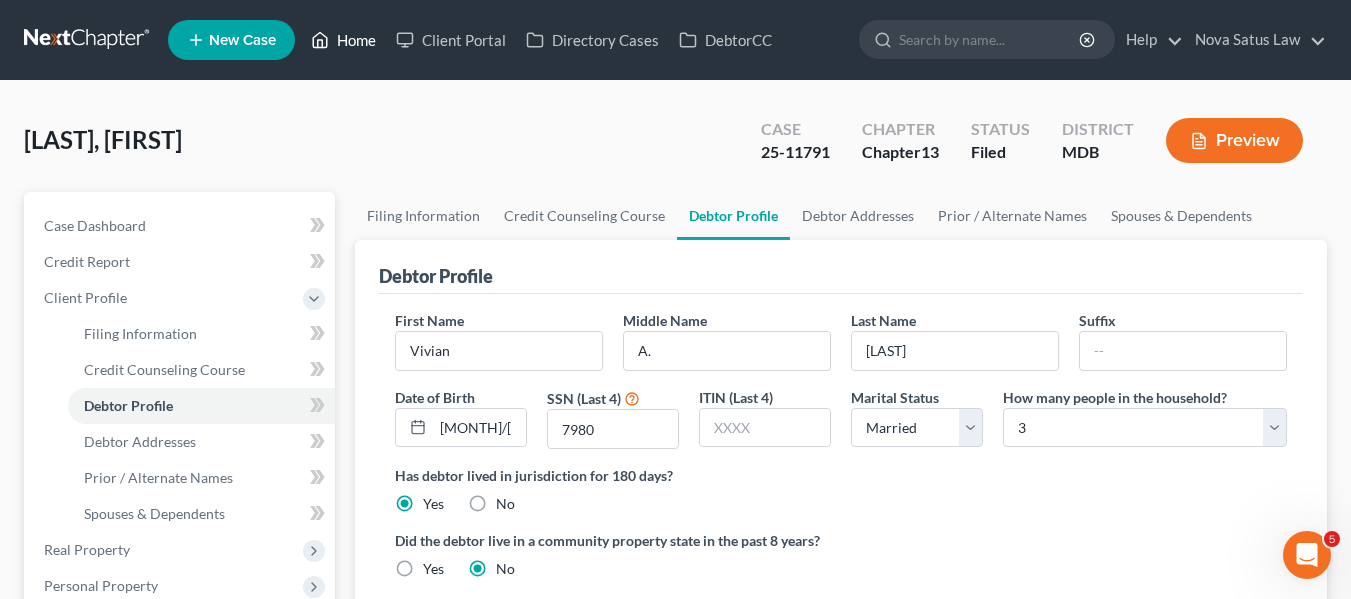 click on "Home" at bounding box center (343, 40) 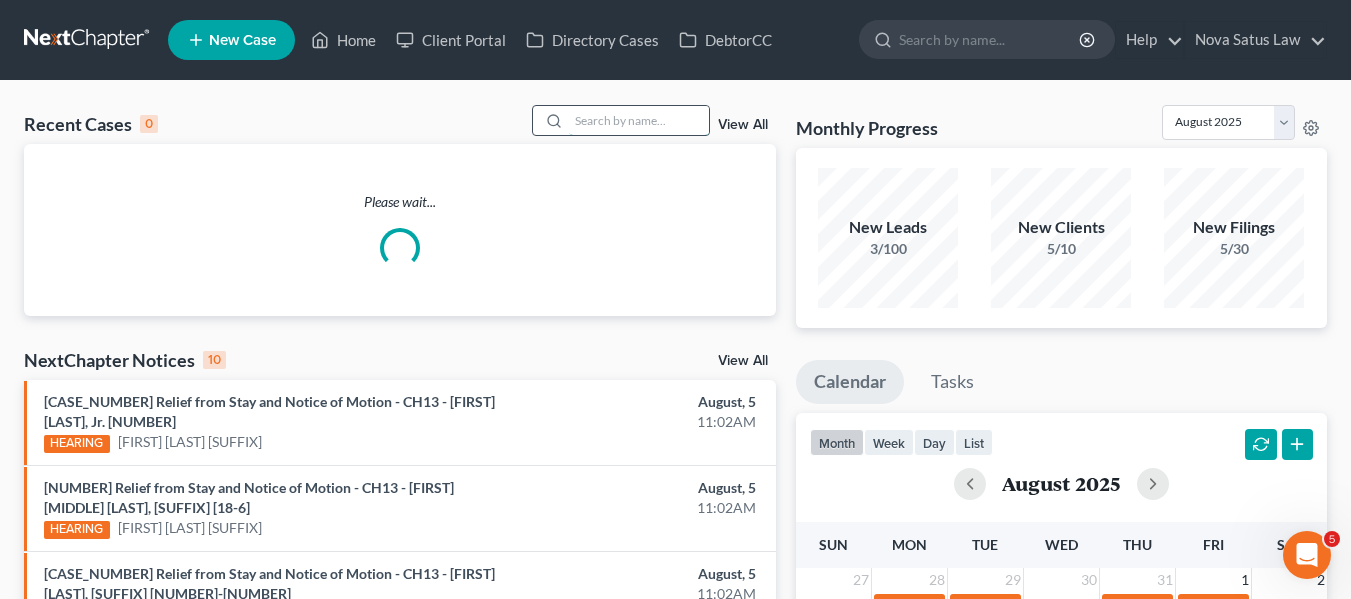 click at bounding box center (639, 120) 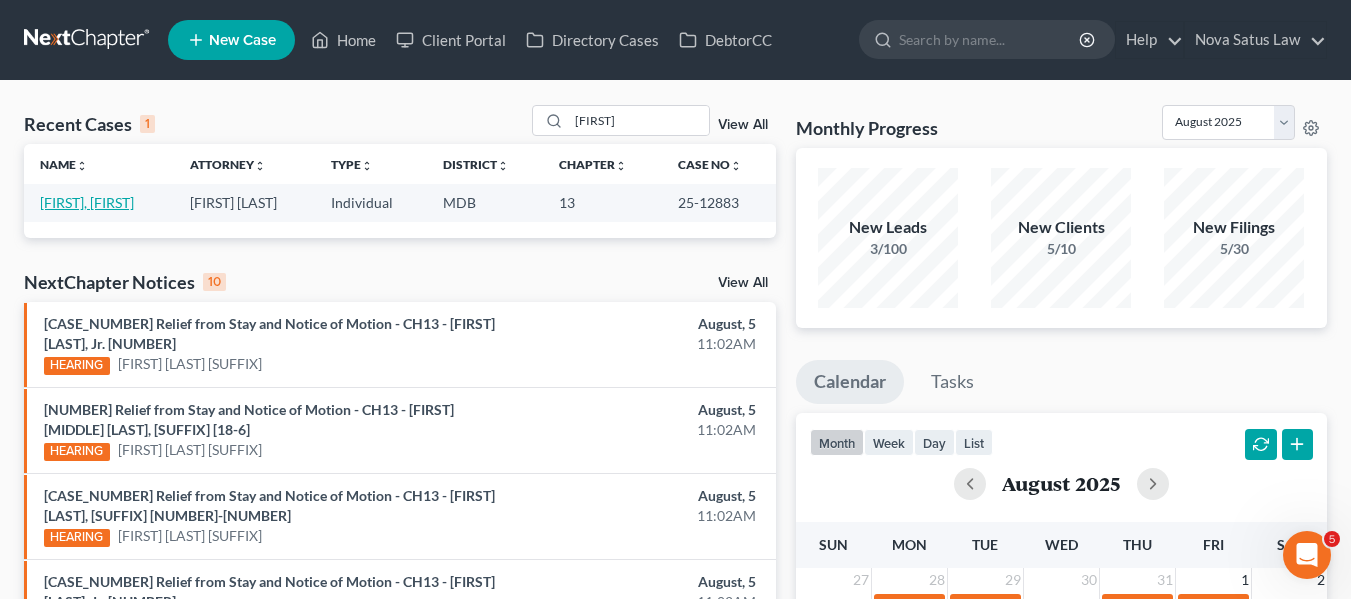 click on "[FIRST], [FIRST]" at bounding box center (87, 202) 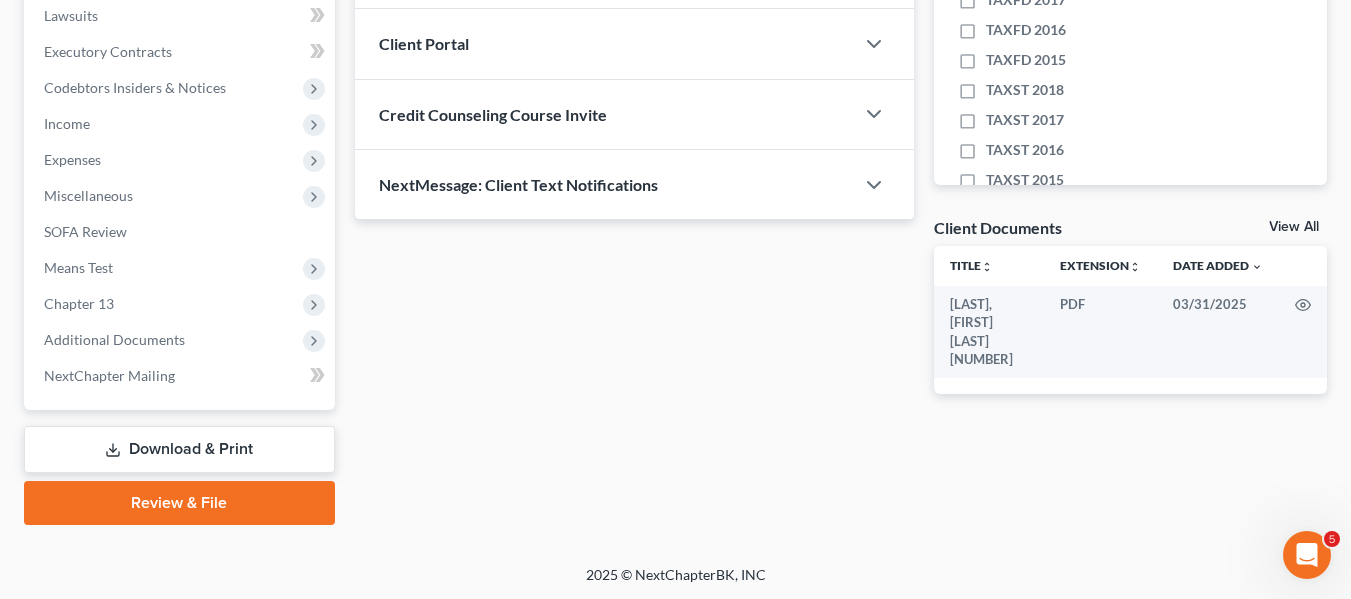 scroll, scrollTop: 536, scrollLeft: 0, axis: vertical 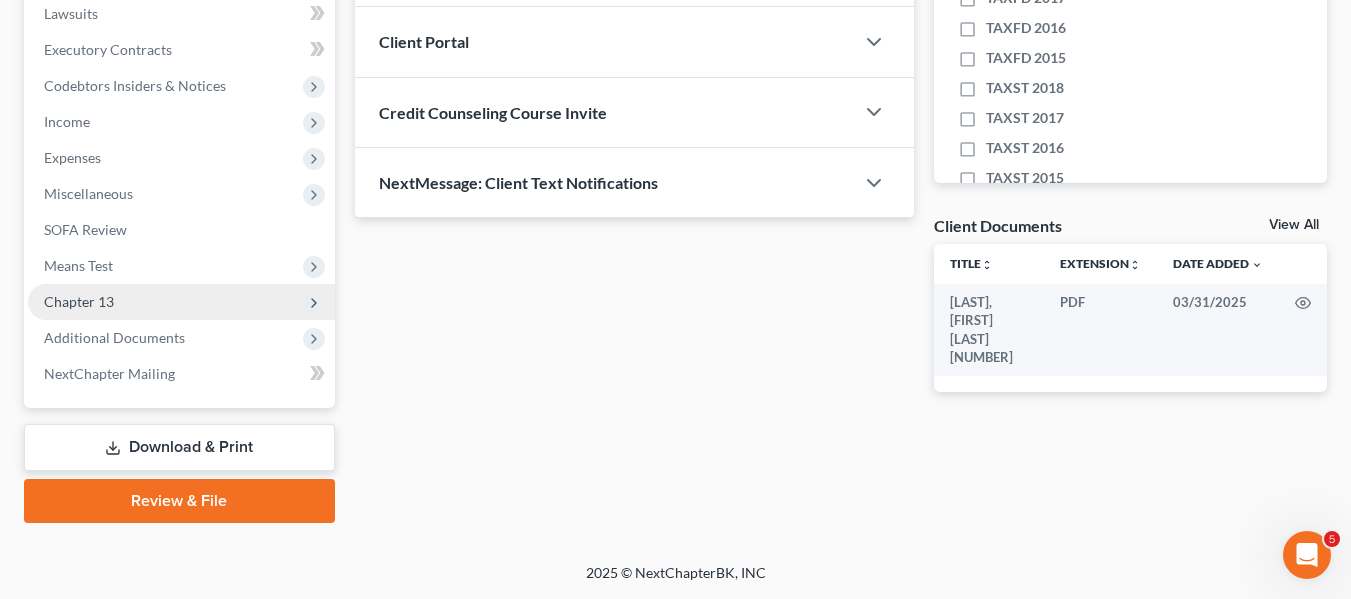 click on "Chapter 13" at bounding box center [79, 301] 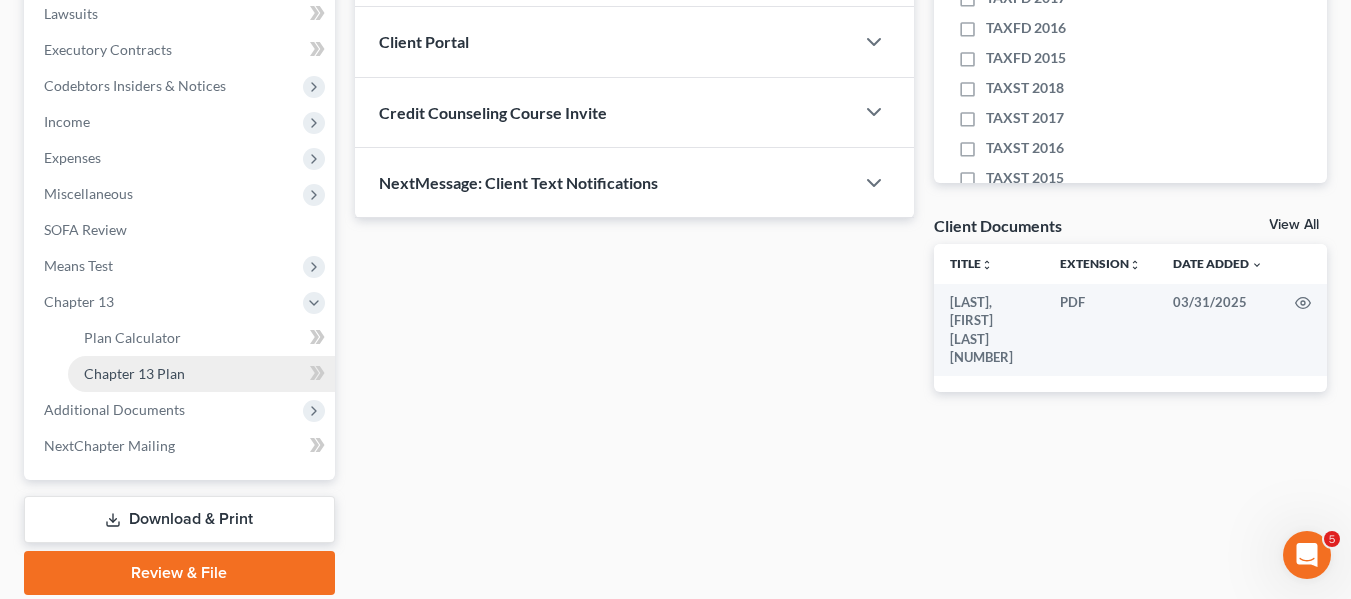 click on "Chapter 13 Plan" at bounding box center [134, 373] 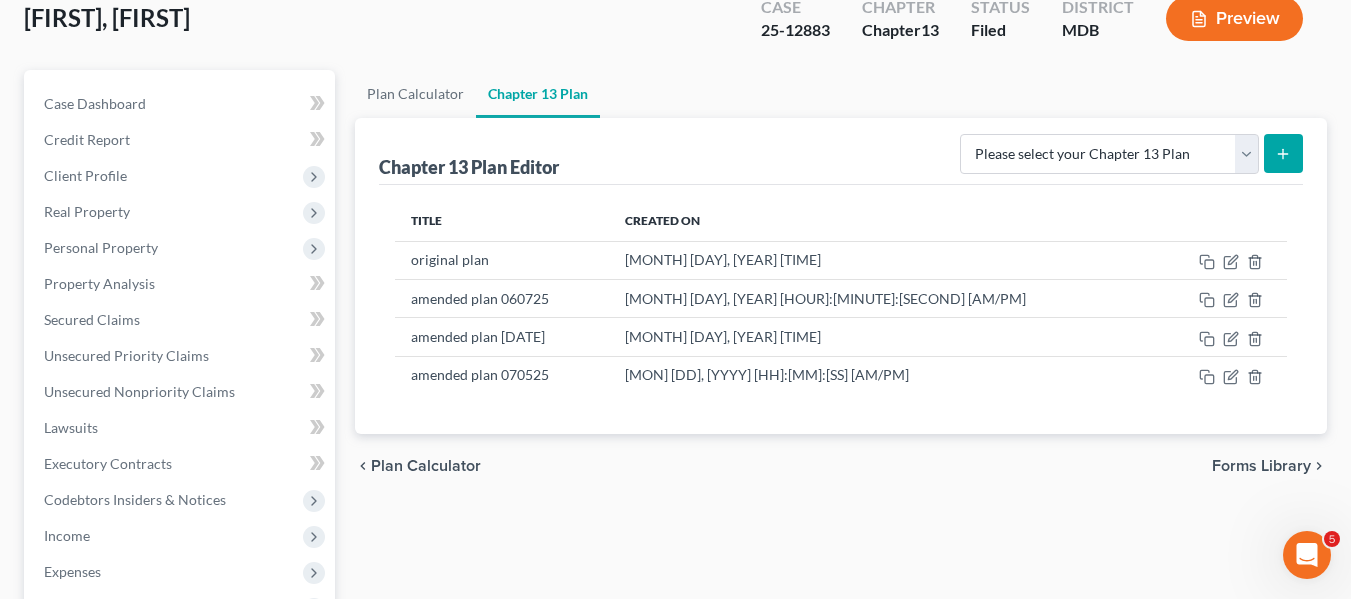 scroll, scrollTop: 124, scrollLeft: 0, axis: vertical 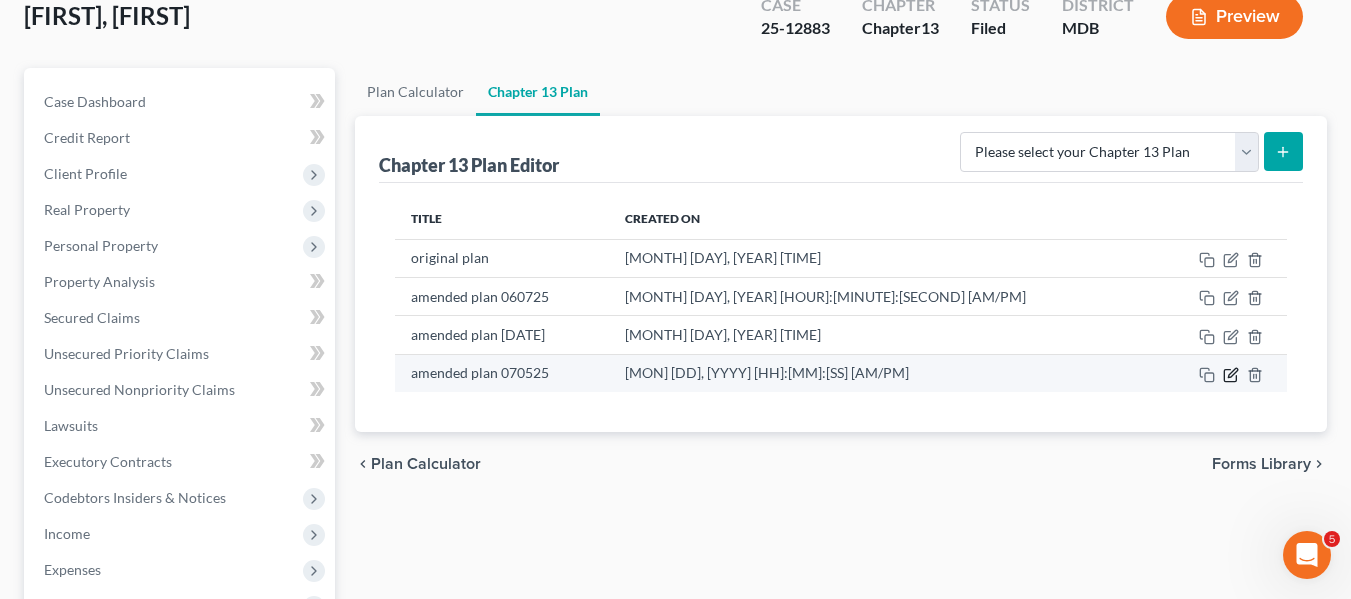 click 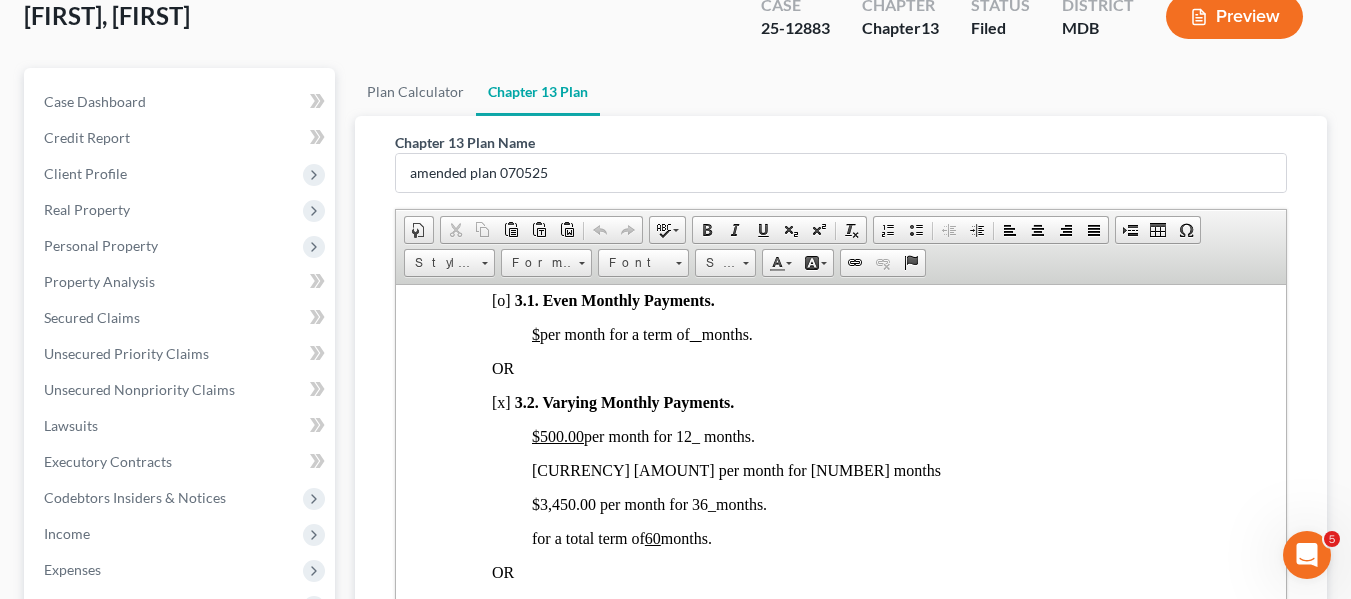 scroll, scrollTop: 1514, scrollLeft: 0, axis: vertical 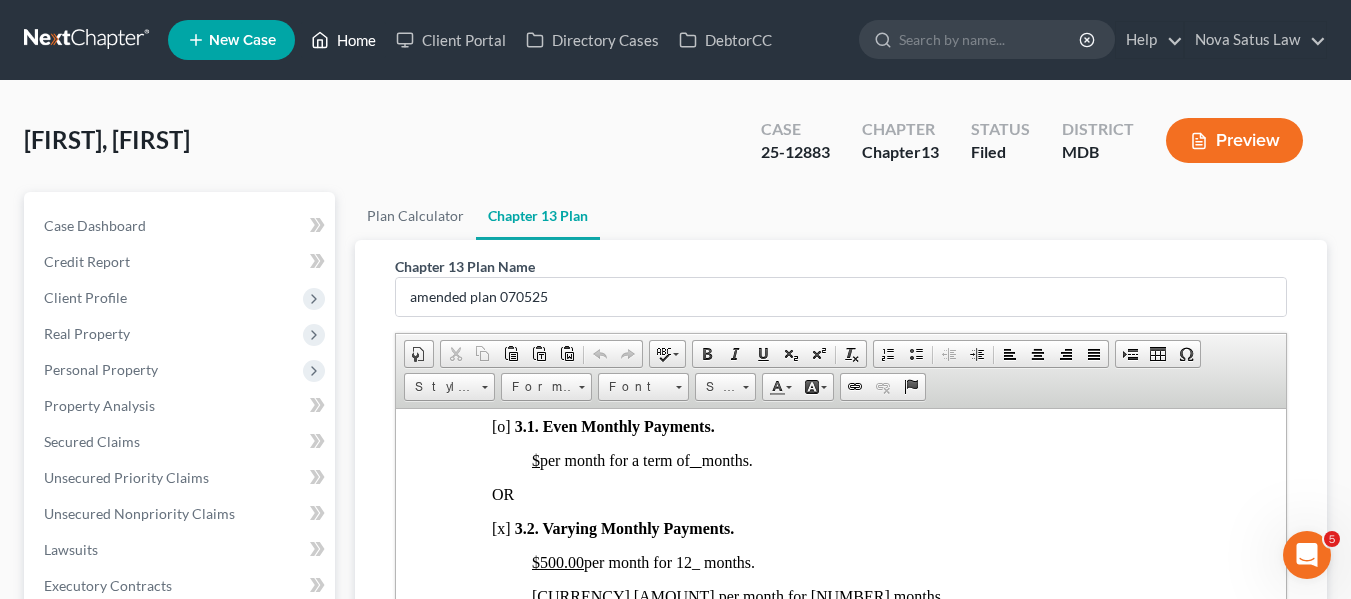 click on "Home" at bounding box center (343, 40) 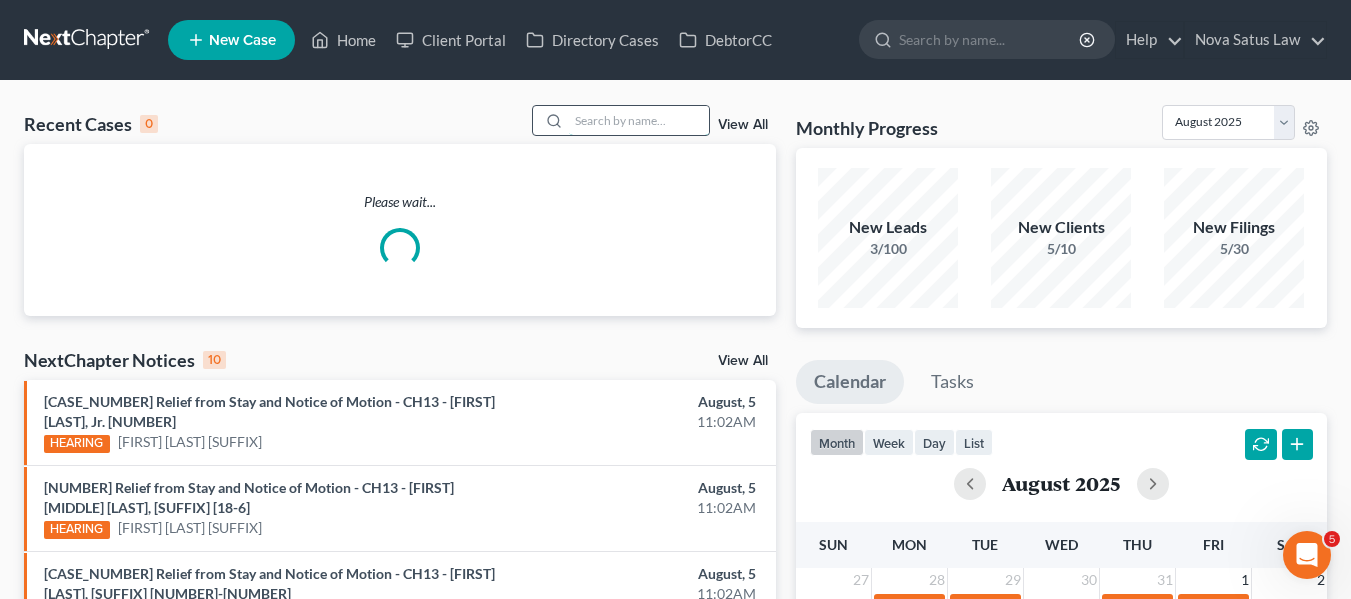 click at bounding box center (639, 120) 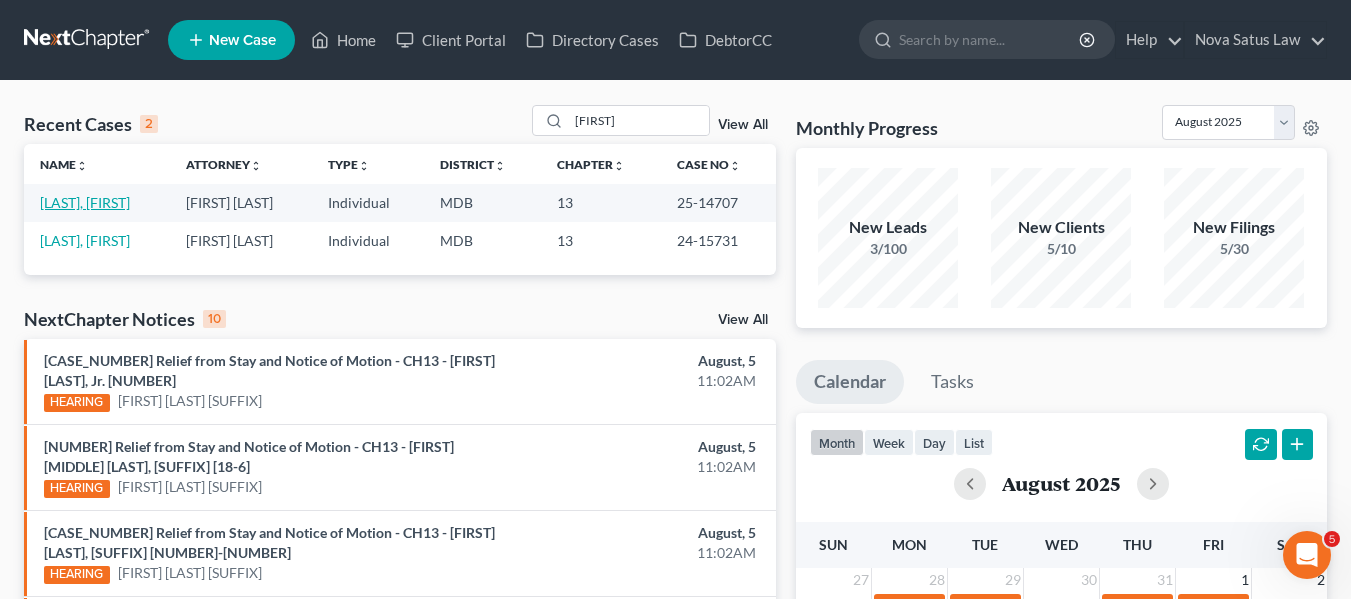 click on "[LAST], [FIRST]" at bounding box center (85, 202) 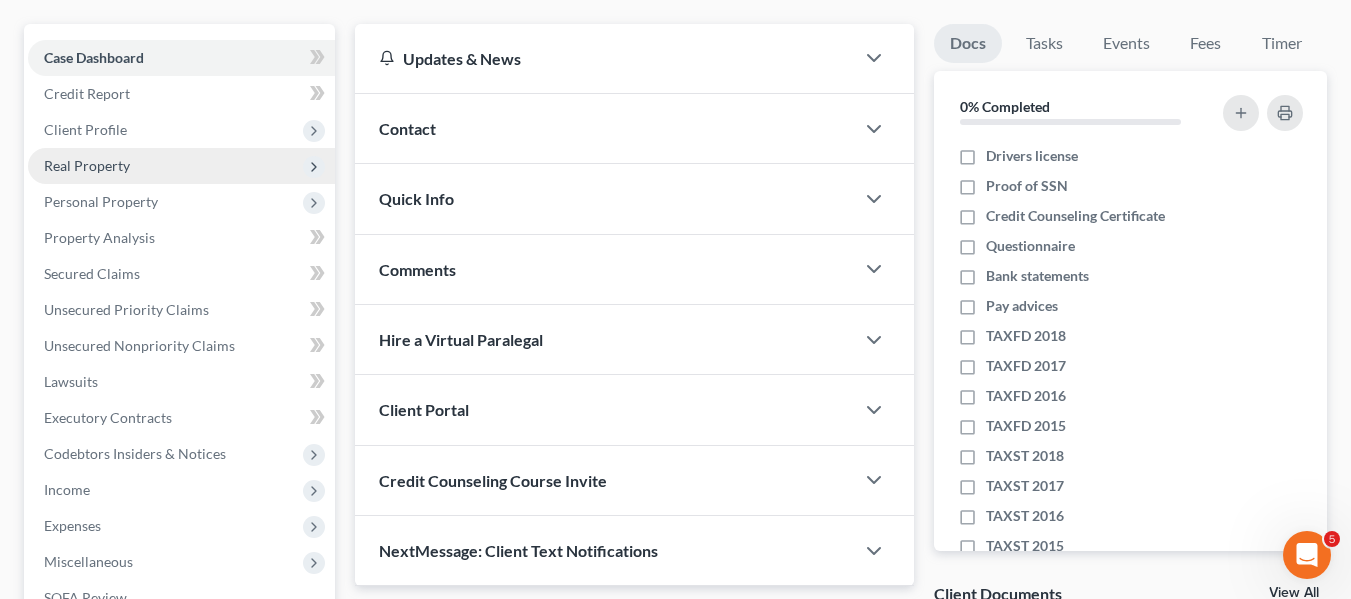 scroll, scrollTop: 169, scrollLeft: 0, axis: vertical 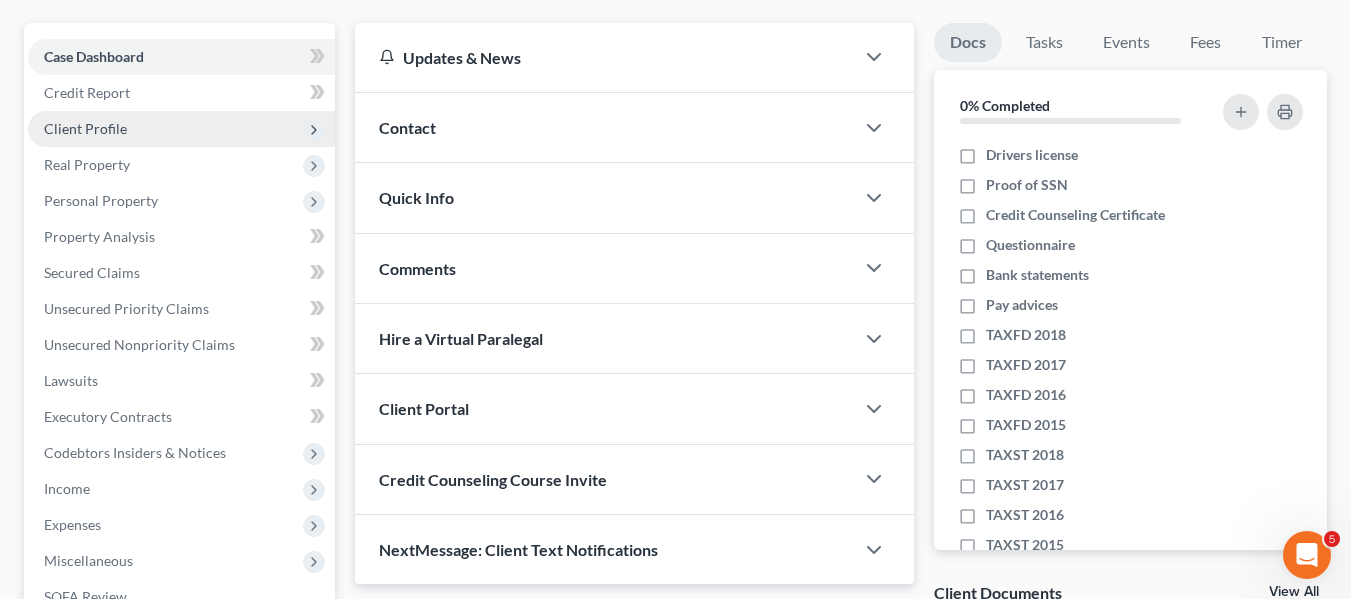 click on "Client Profile" at bounding box center (85, 128) 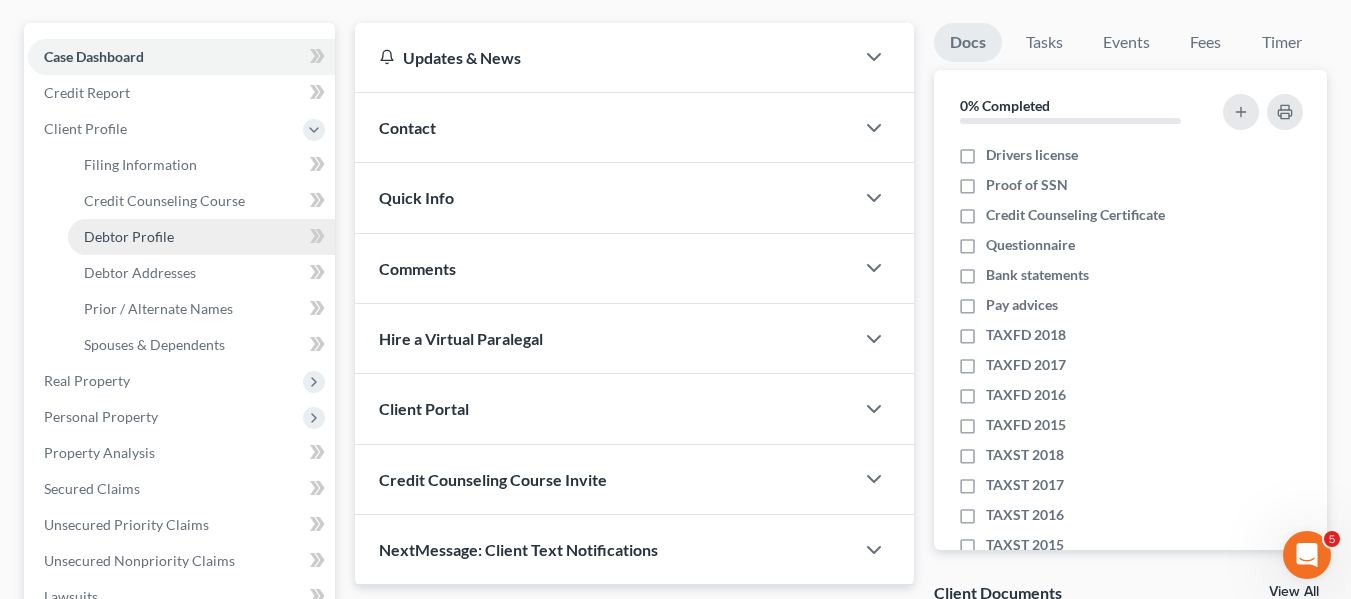 click on "Debtor Profile" at bounding box center [129, 236] 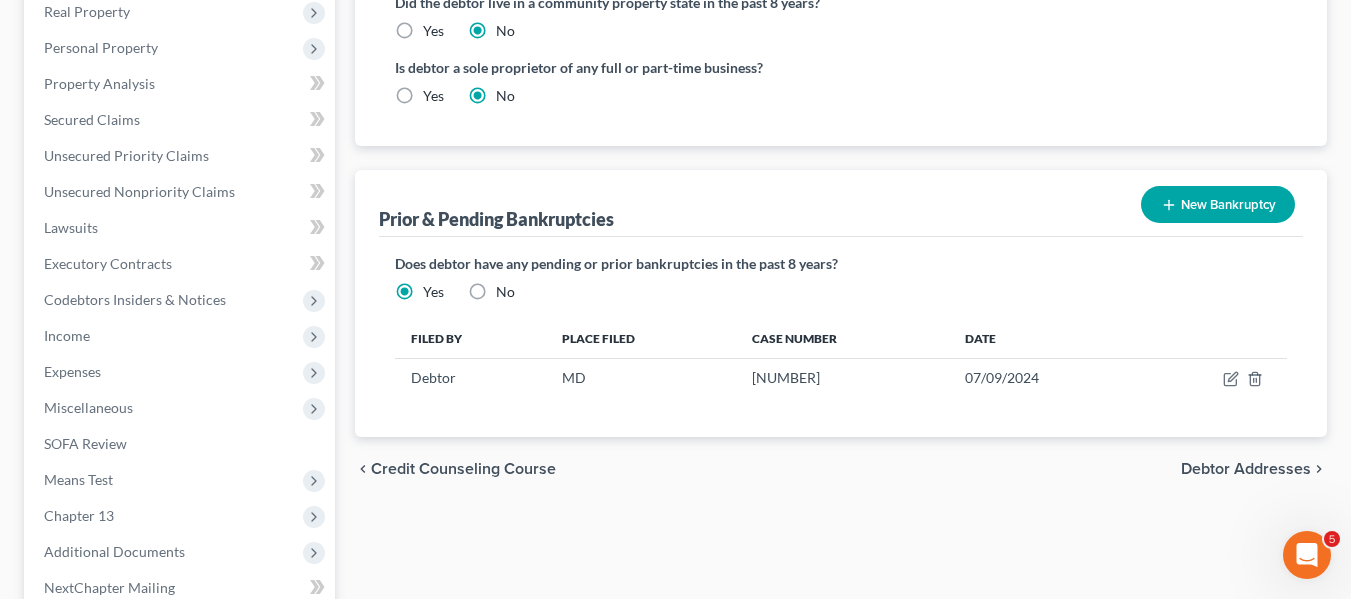 scroll, scrollTop: 539, scrollLeft: 0, axis: vertical 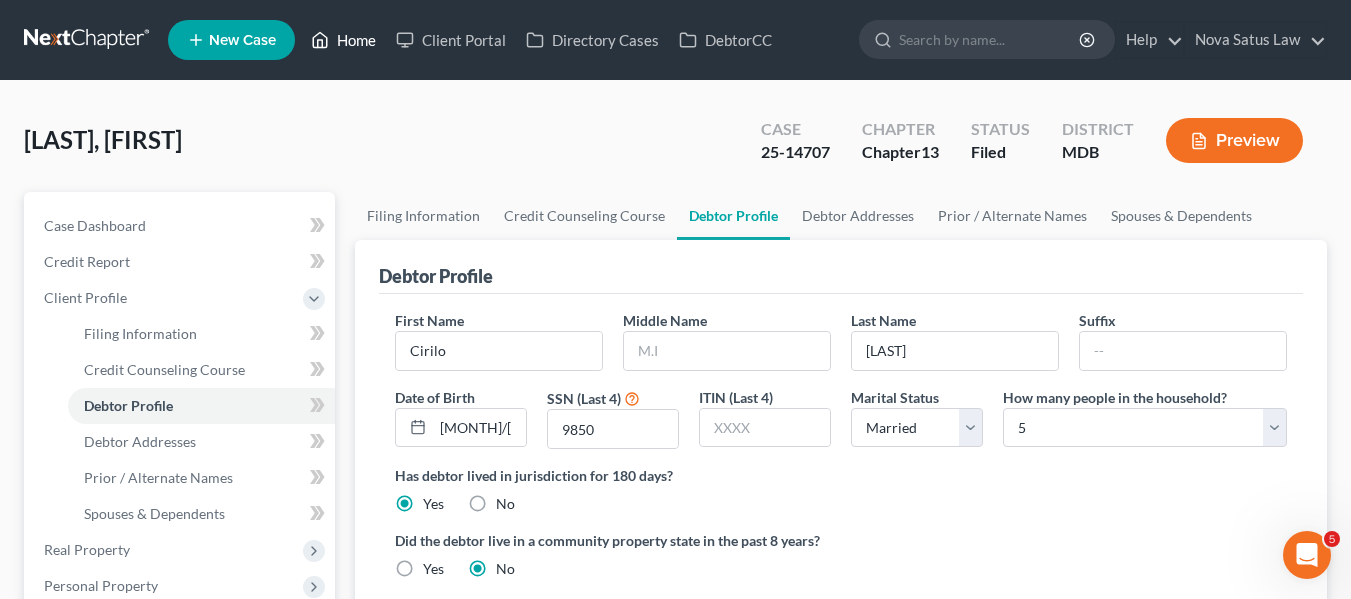 click on "Home" at bounding box center (343, 40) 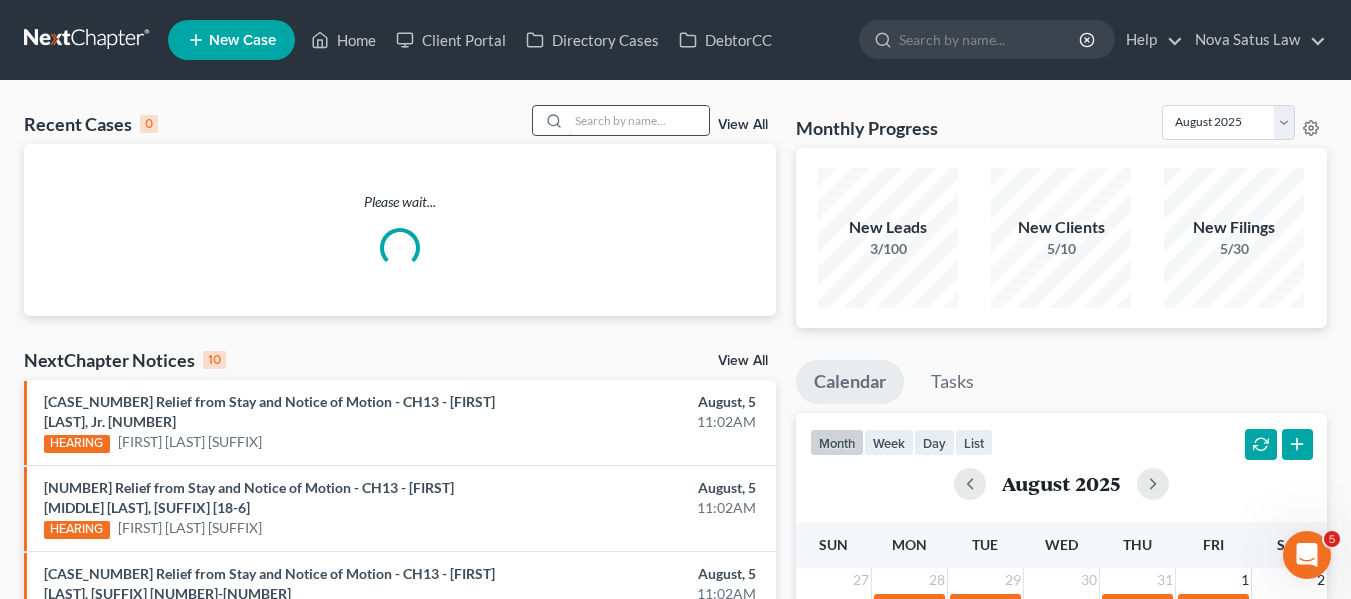 click at bounding box center [639, 120] 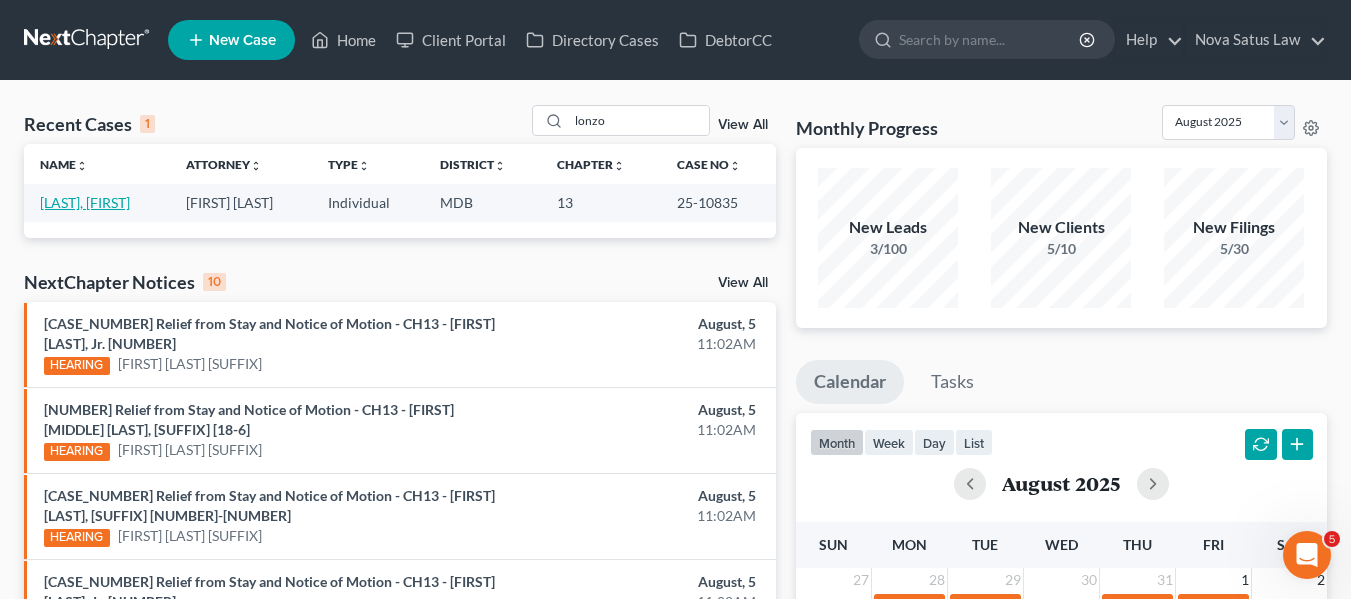 click on "[LAST], [FIRST]" at bounding box center (85, 202) 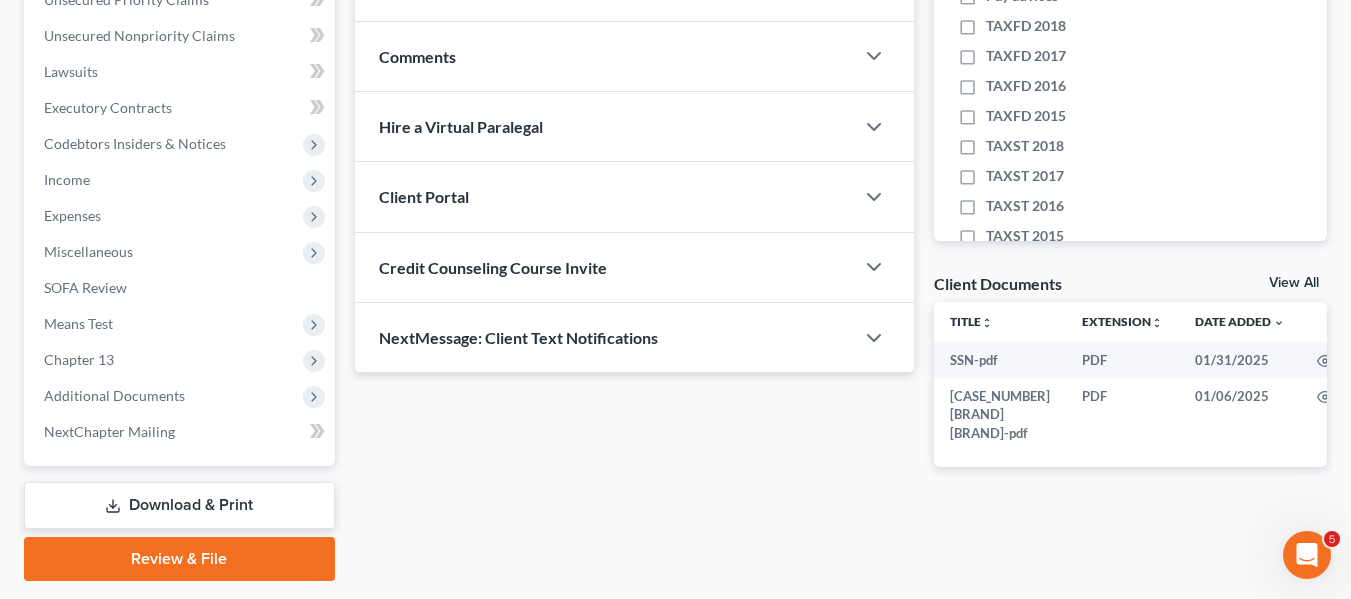 scroll, scrollTop: 536, scrollLeft: 0, axis: vertical 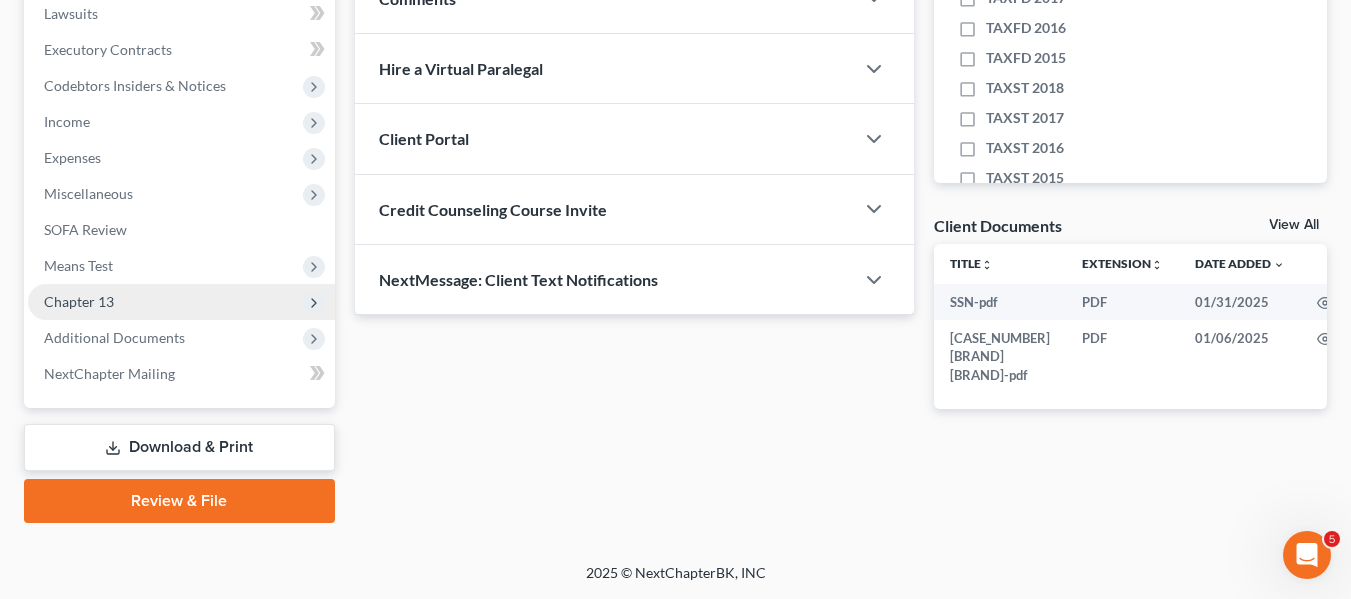 click on "Chapter 13" at bounding box center (79, 301) 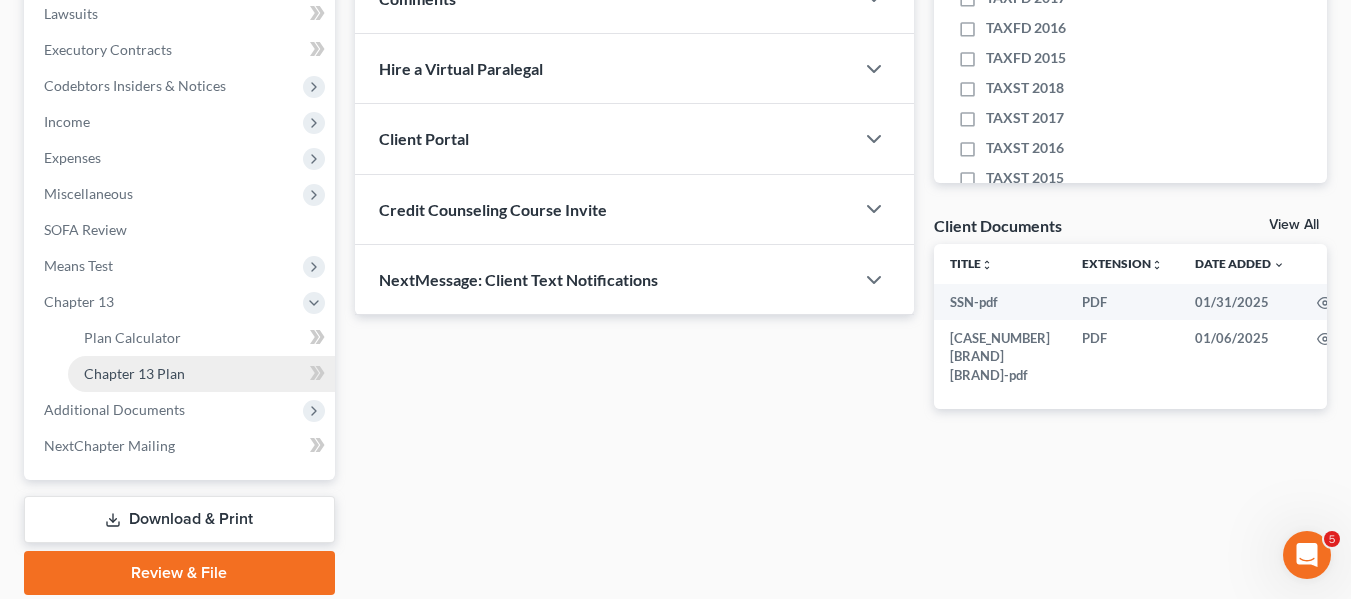 click on "Chapter 13 Plan" at bounding box center [134, 373] 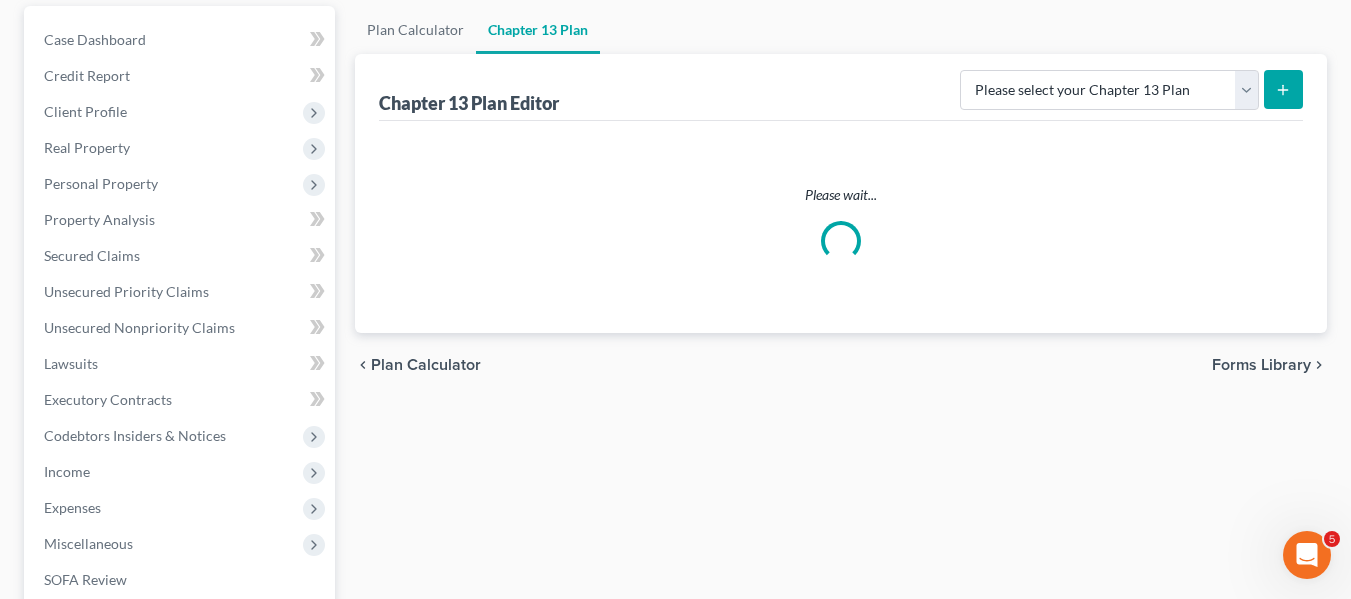 scroll, scrollTop: 188, scrollLeft: 0, axis: vertical 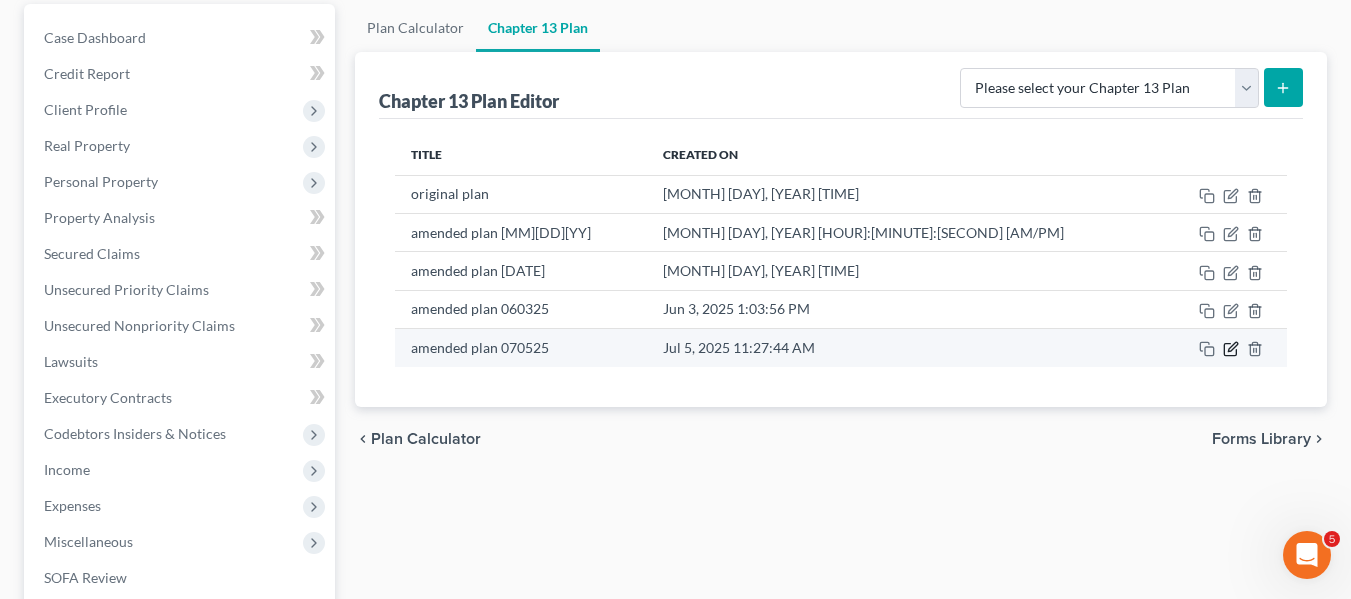 click 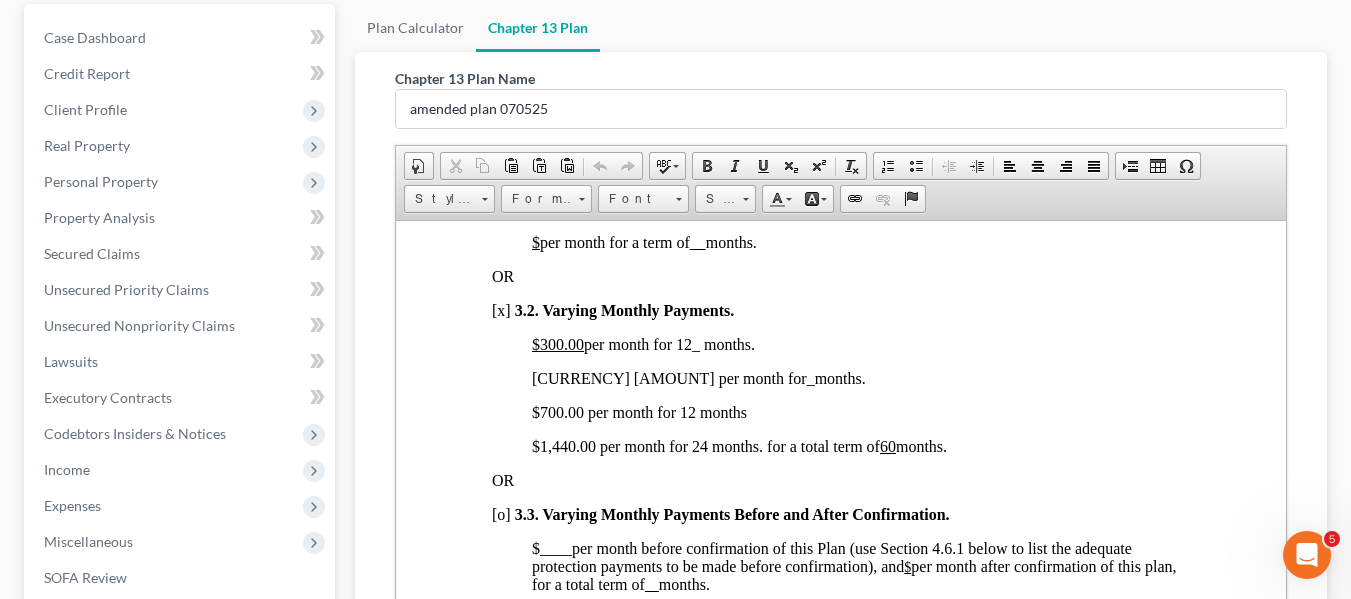 scroll, scrollTop: 1545, scrollLeft: 0, axis: vertical 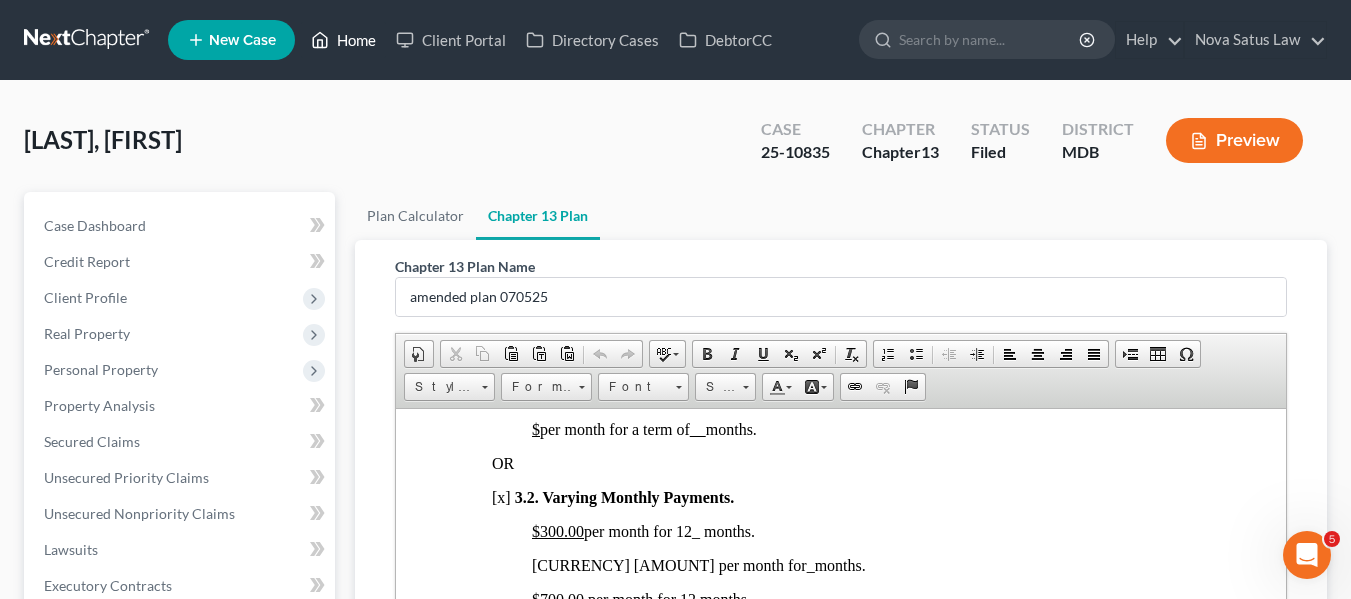 click on "Home" at bounding box center (343, 40) 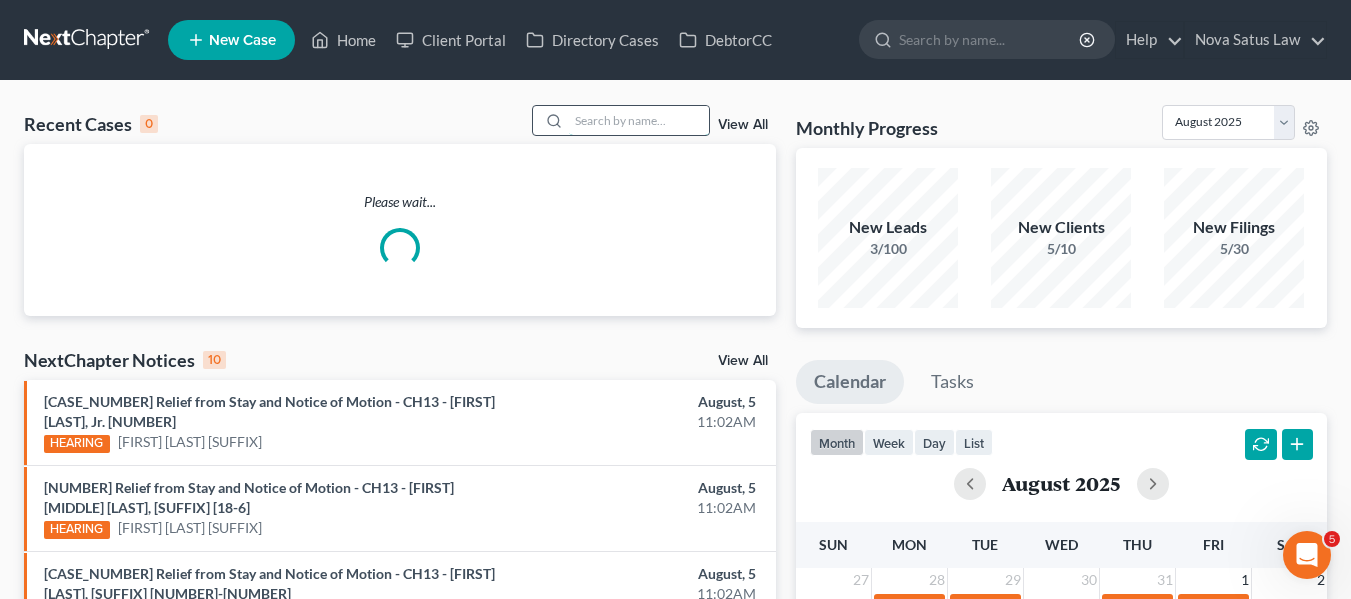 click at bounding box center [639, 120] 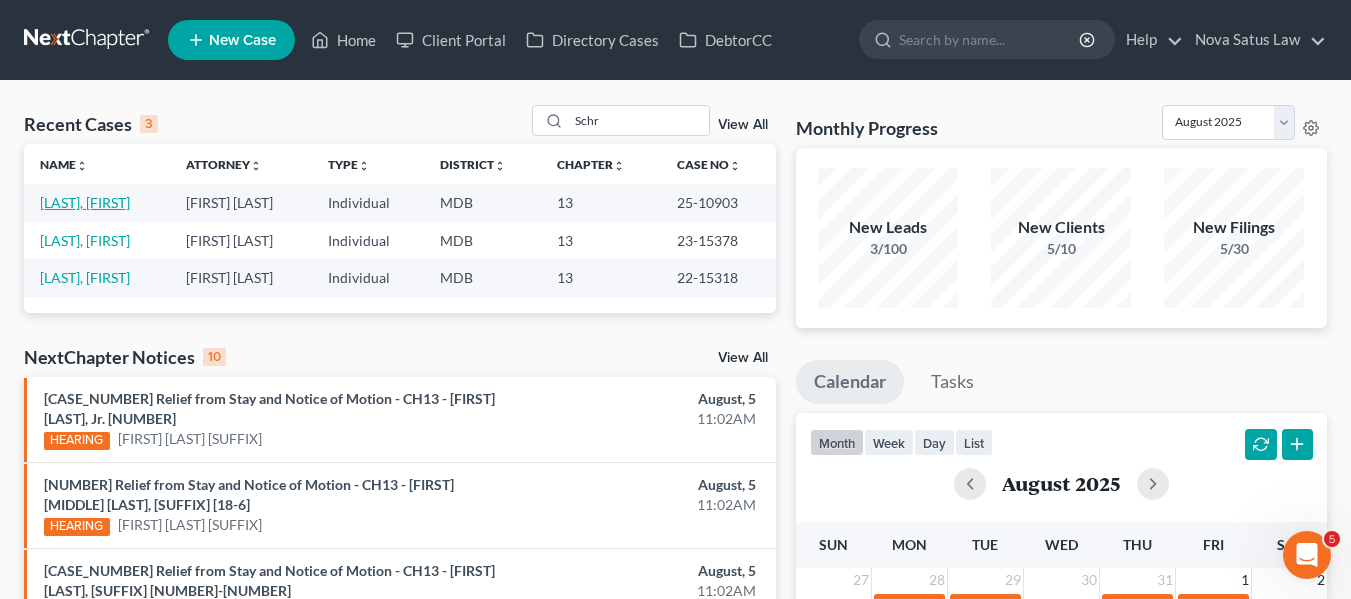 click on "[LAST], [FIRST]" at bounding box center (85, 202) 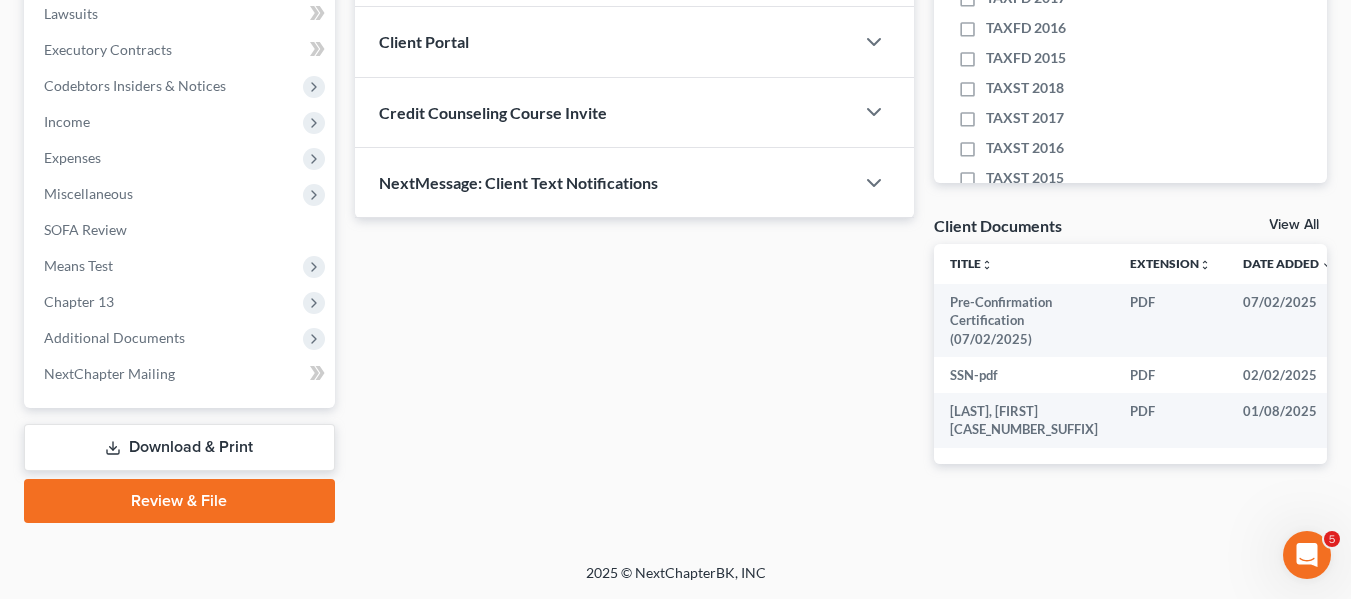 scroll, scrollTop: 596, scrollLeft: 0, axis: vertical 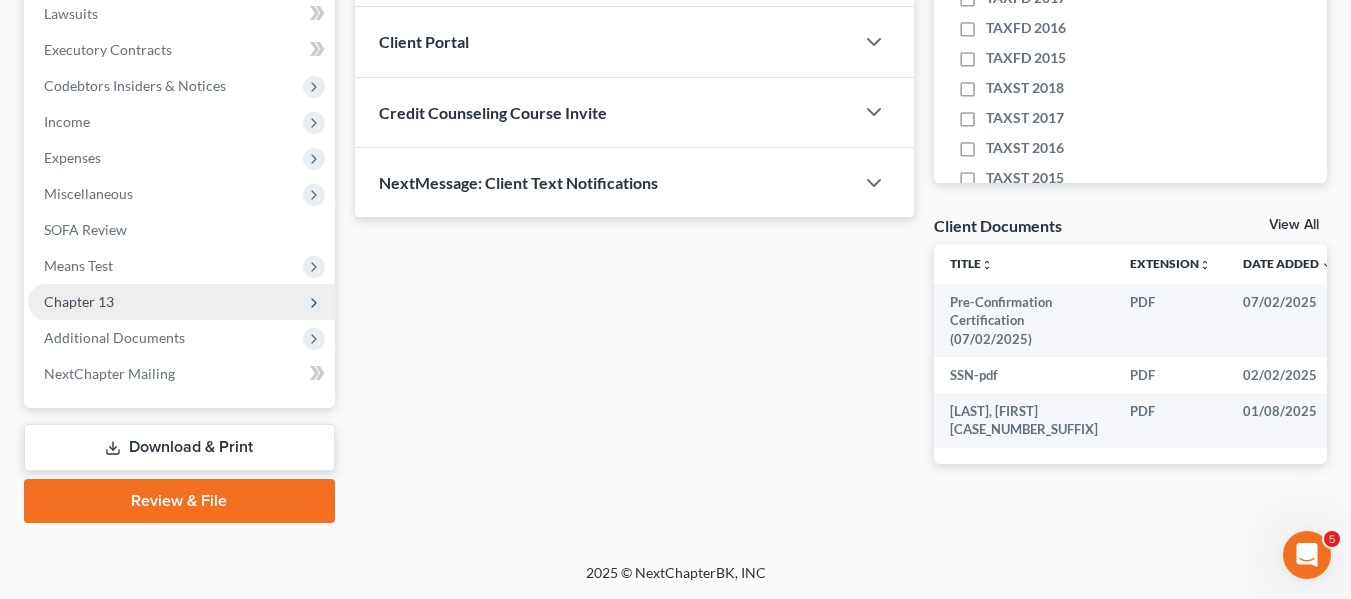 click on "Chapter 13" at bounding box center (79, 301) 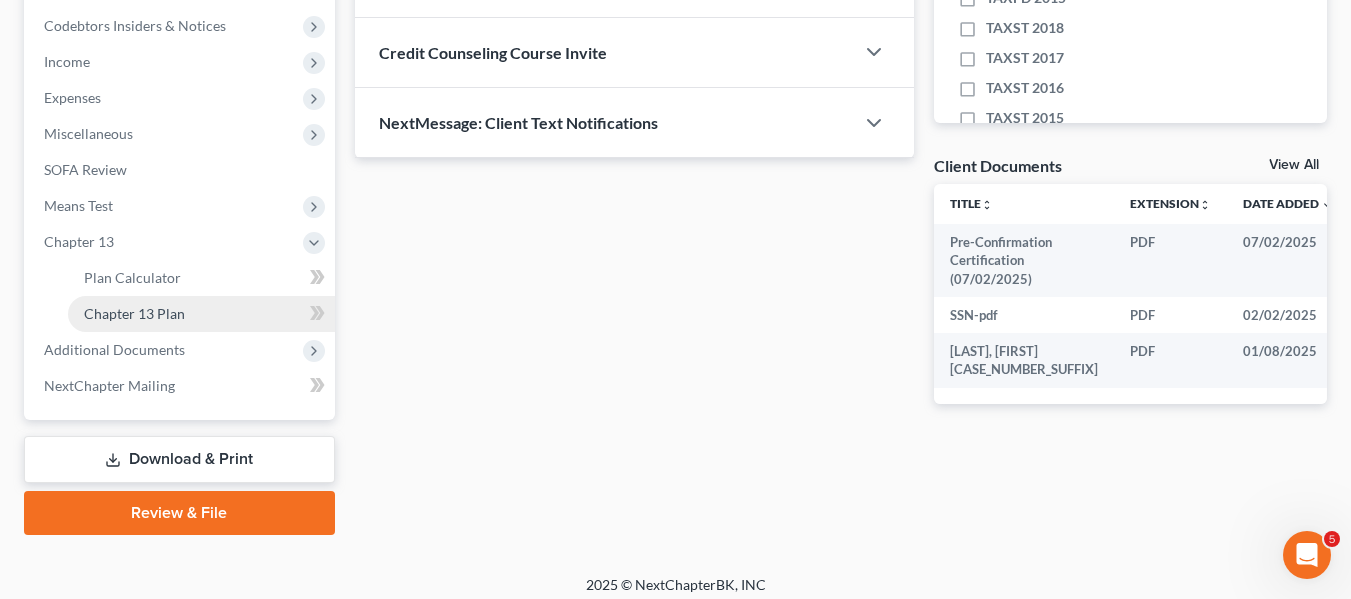 click on "Chapter 13 Plan" at bounding box center [134, 313] 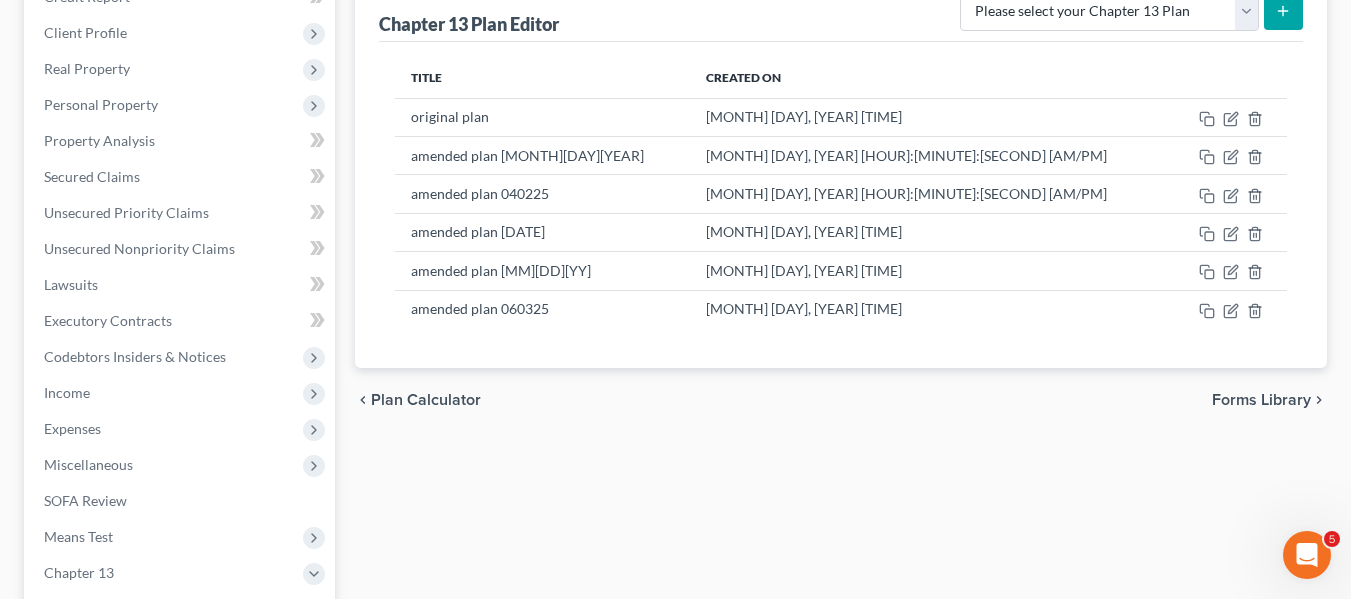 scroll, scrollTop: 266, scrollLeft: 0, axis: vertical 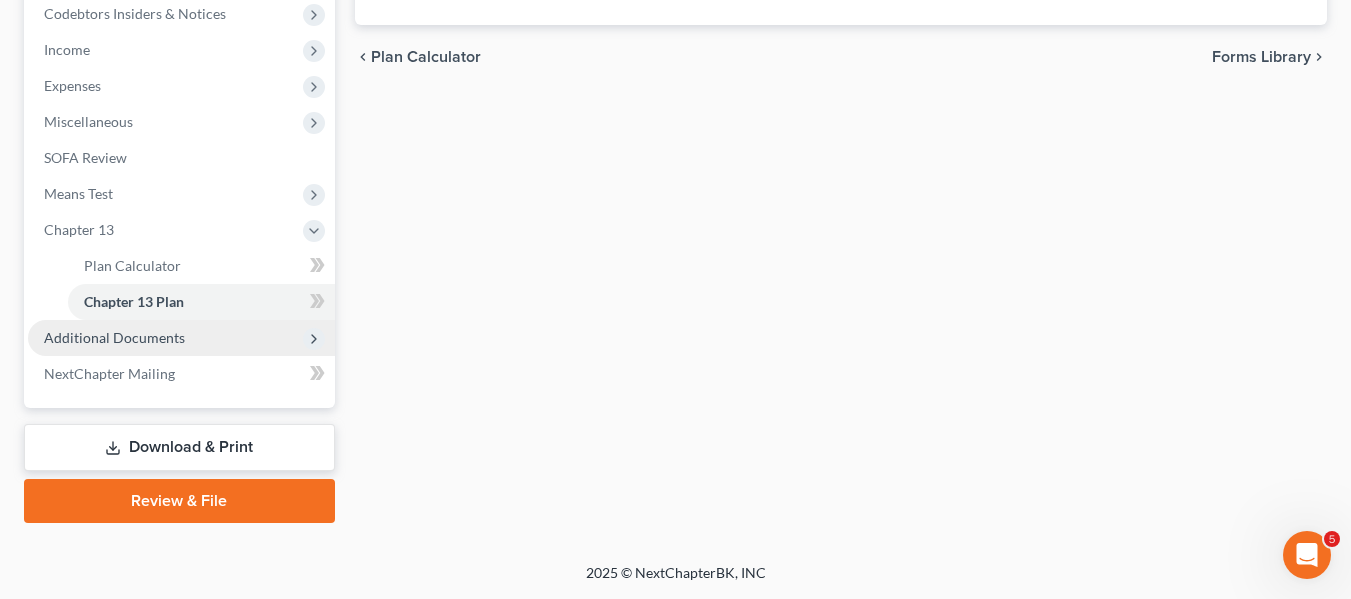click on "Additional Documents" at bounding box center [114, 337] 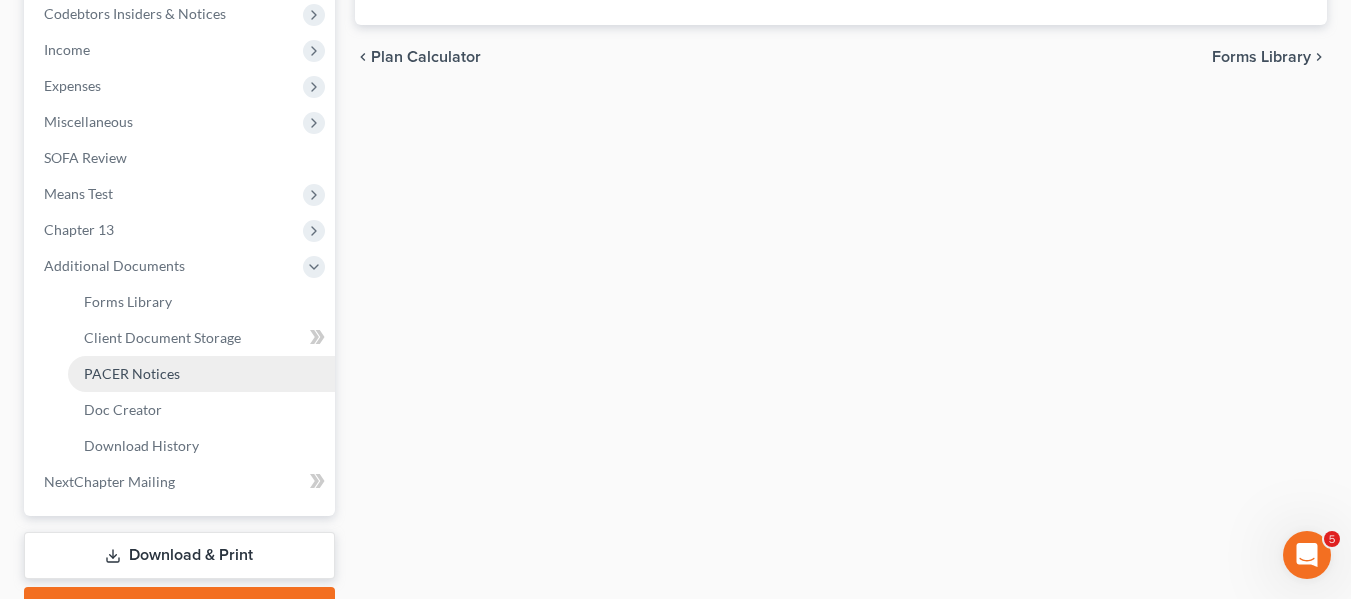click on "PACER Notices" at bounding box center [132, 373] 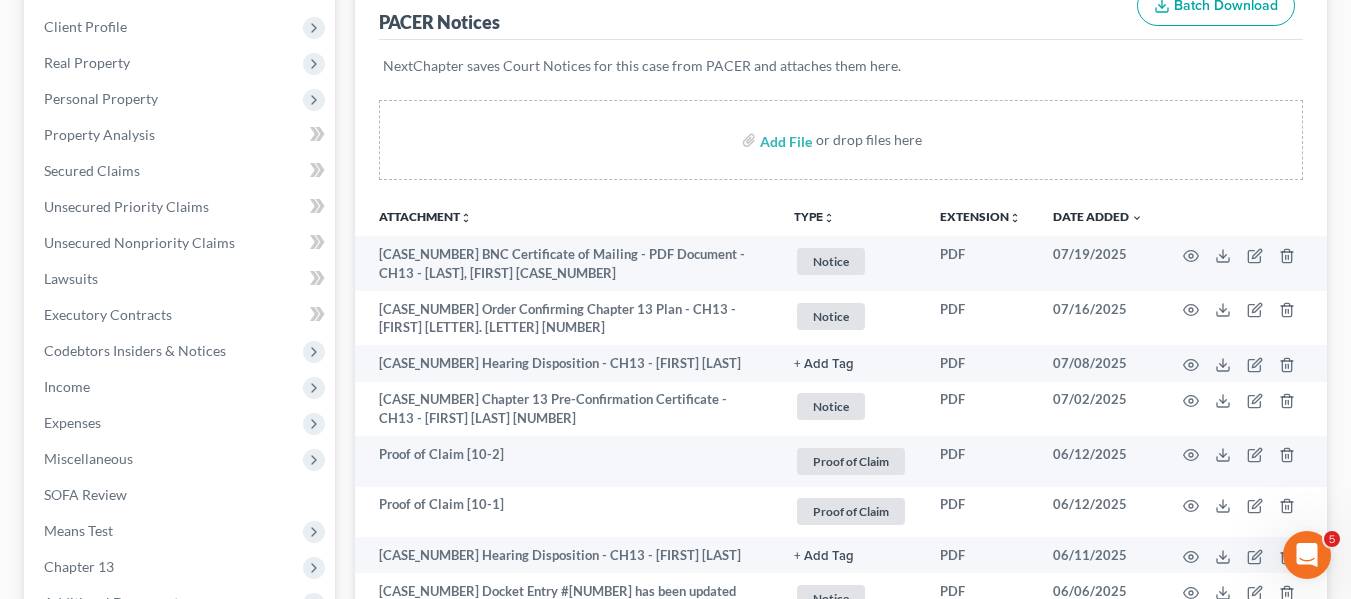 scroll, scrollTop: 377, scrollLeft: 0, axis: vertical 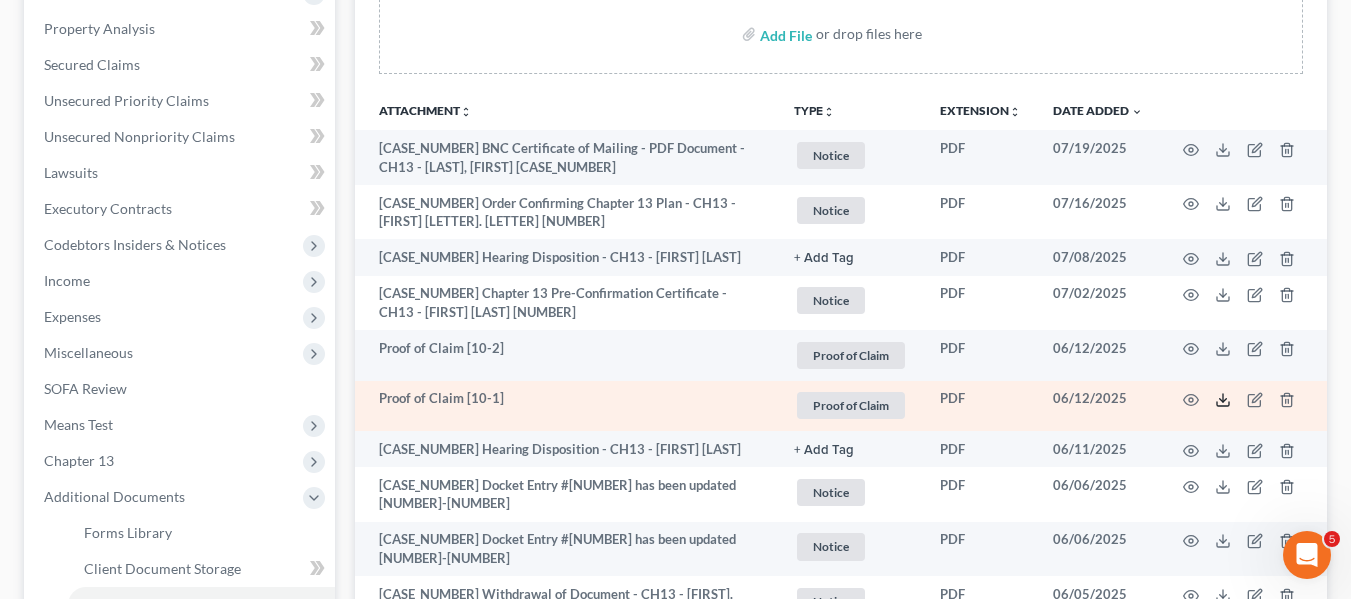 click 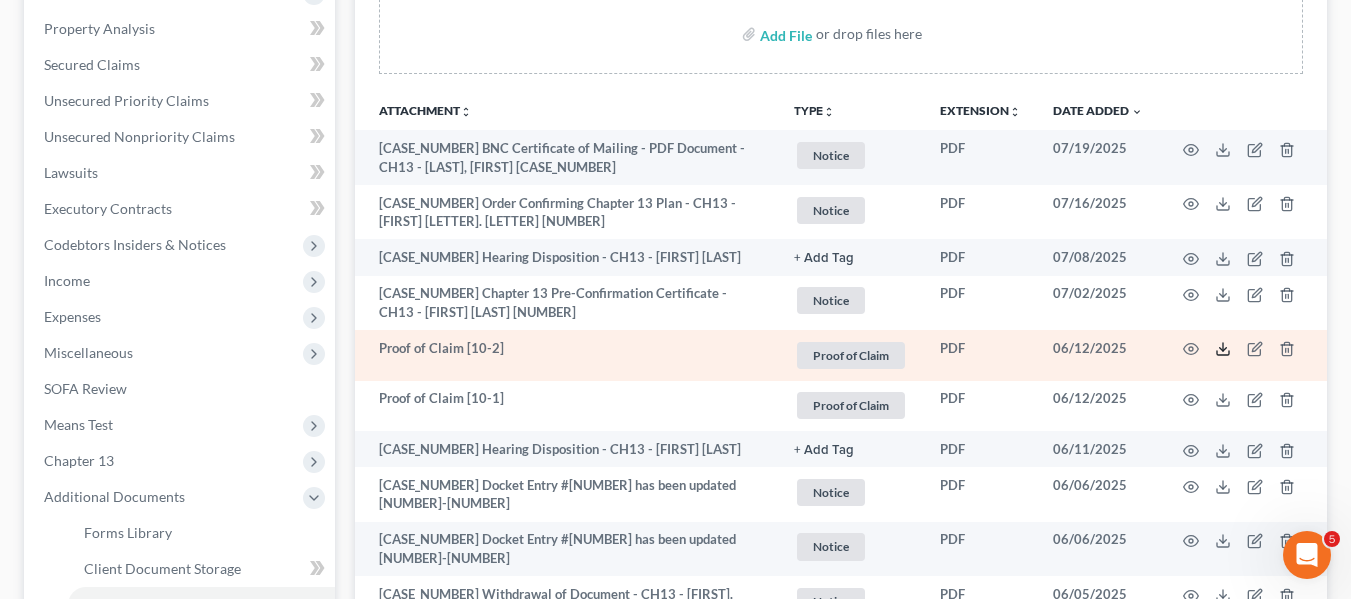 click 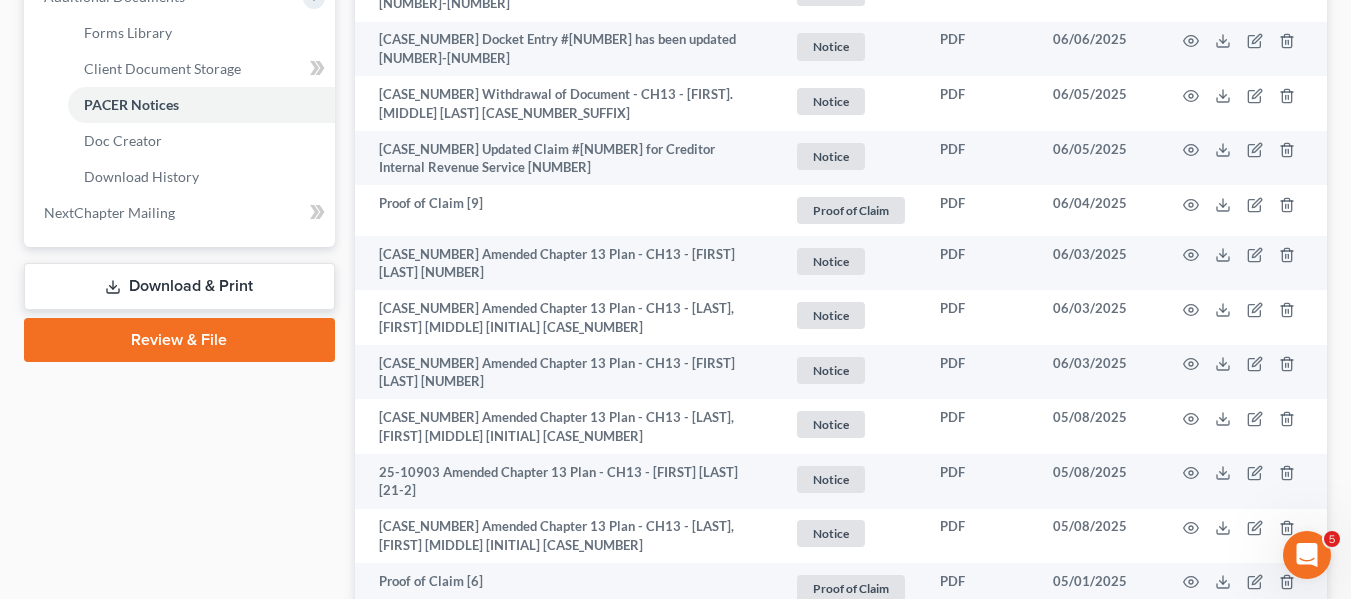 scroll, scrollTop: 878, scrollLeft: 0, axis: vertical 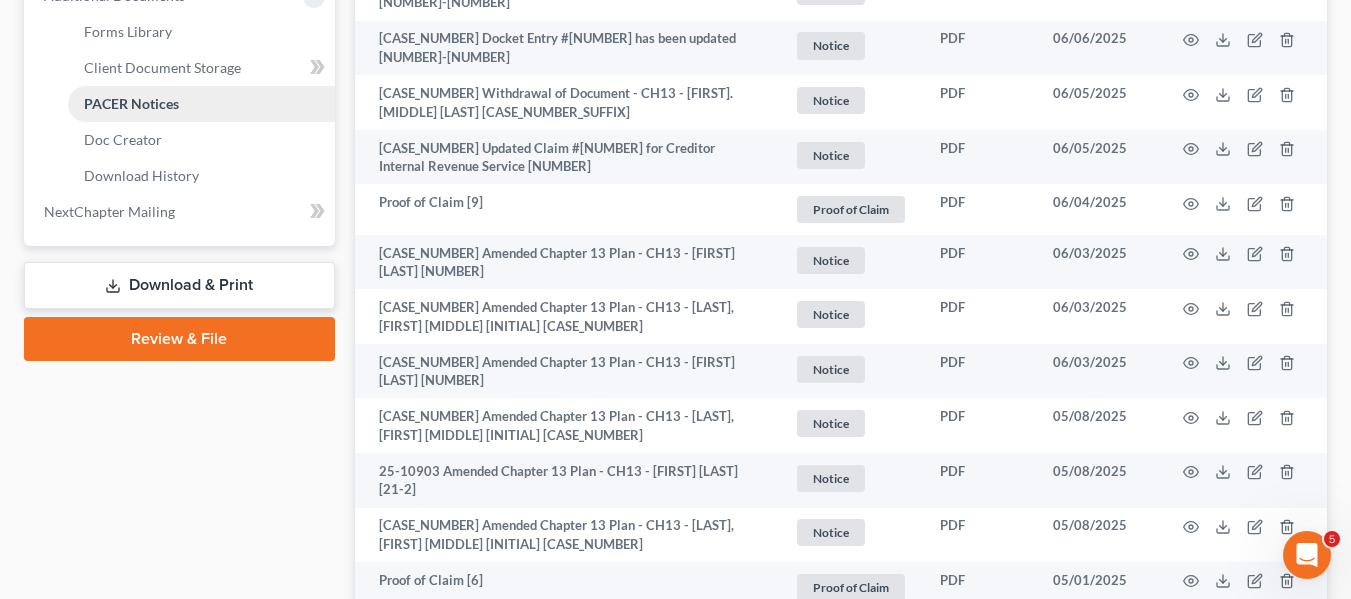 click on "PACER Notices" at bounding box center (131, 103) 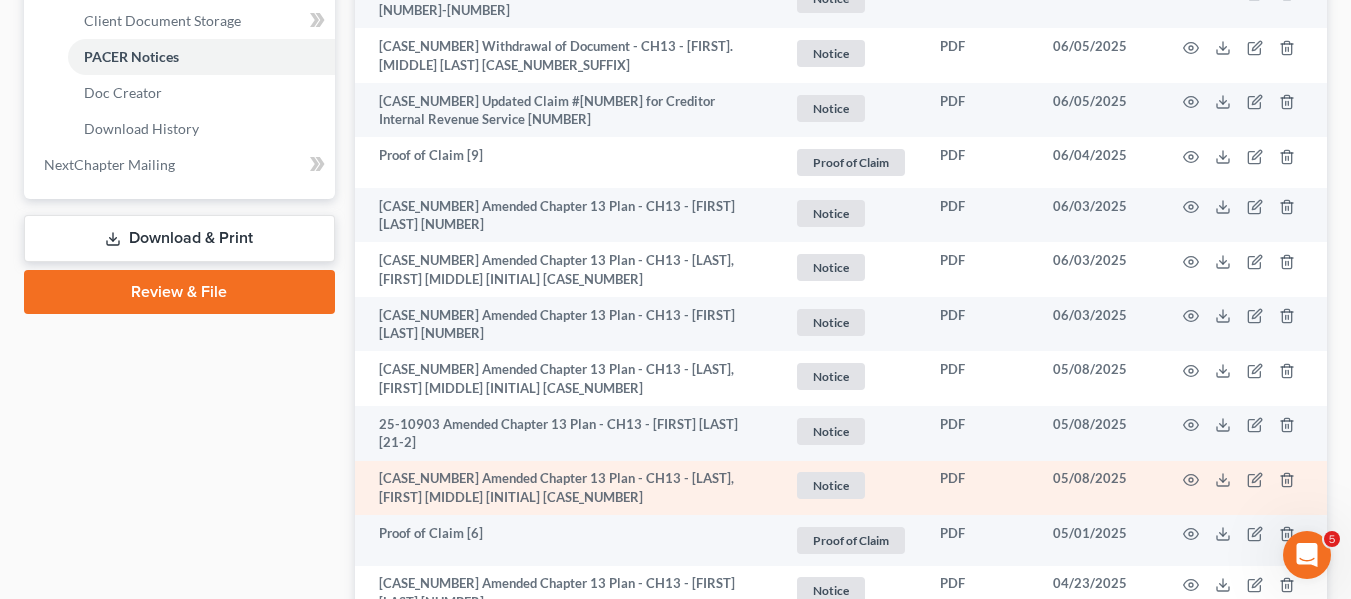 scroll, scrollTop: 992, scrollLeft: 0, axis: vertical 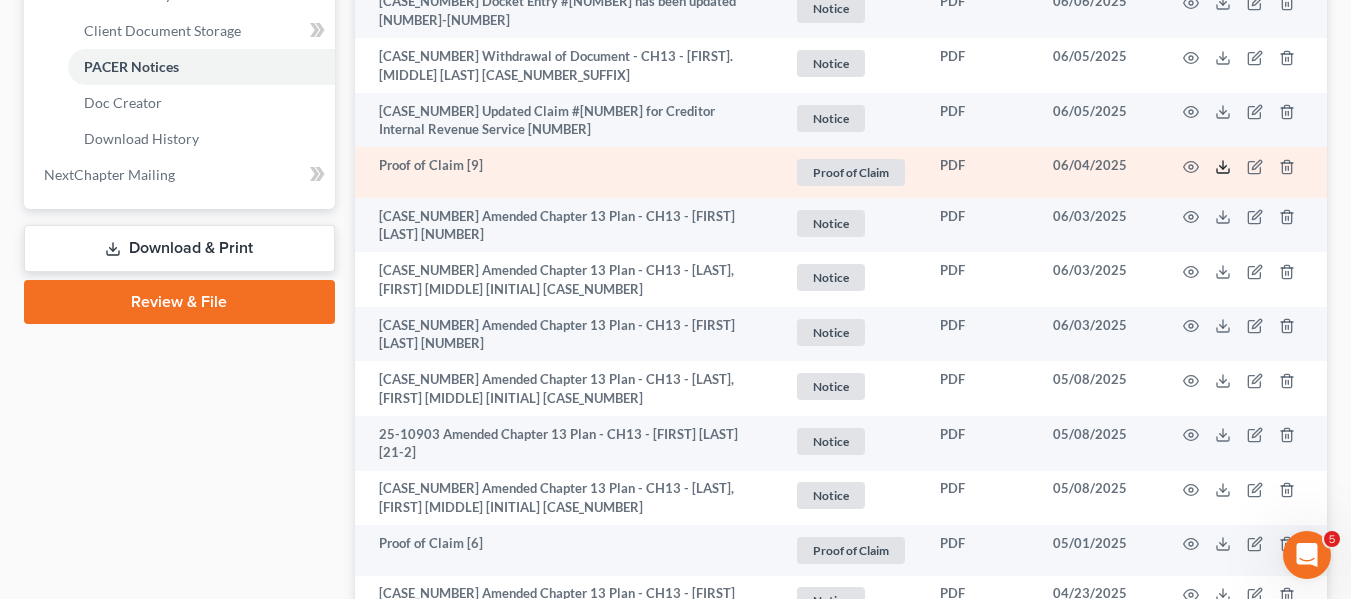 click 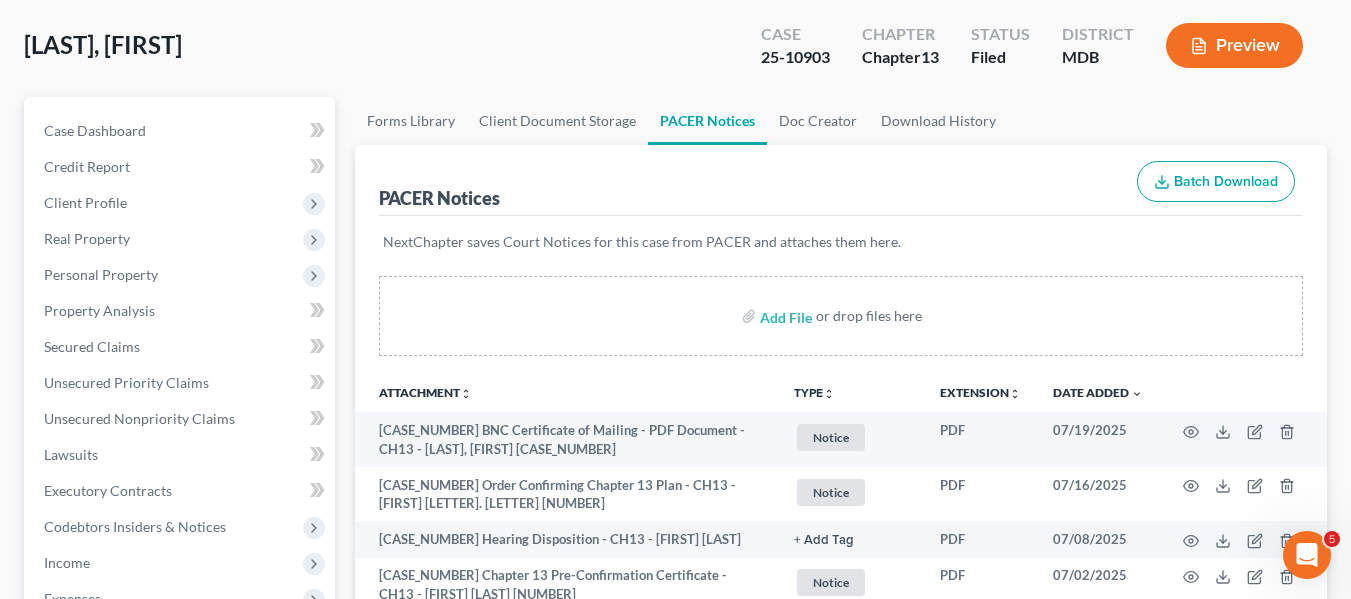 scroll, scrollTop: 7, scrollLeft: 0, axis: vertical 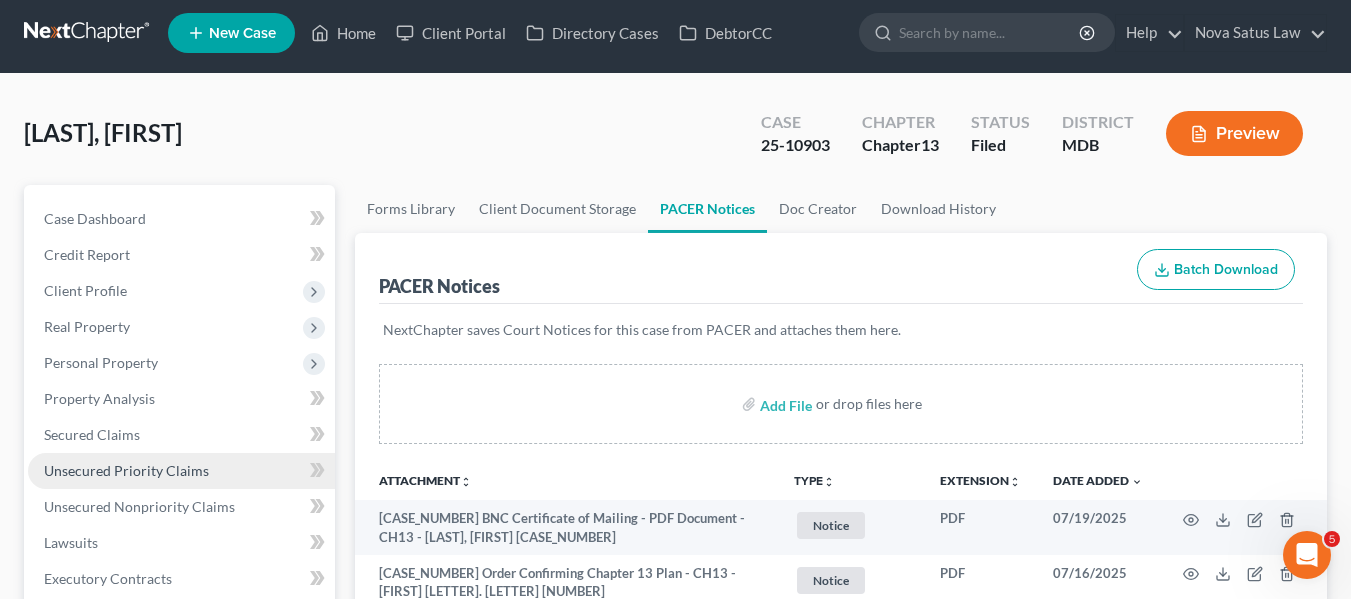 click on "Unsecured Priority Claims" at bounding box center [126, 470] 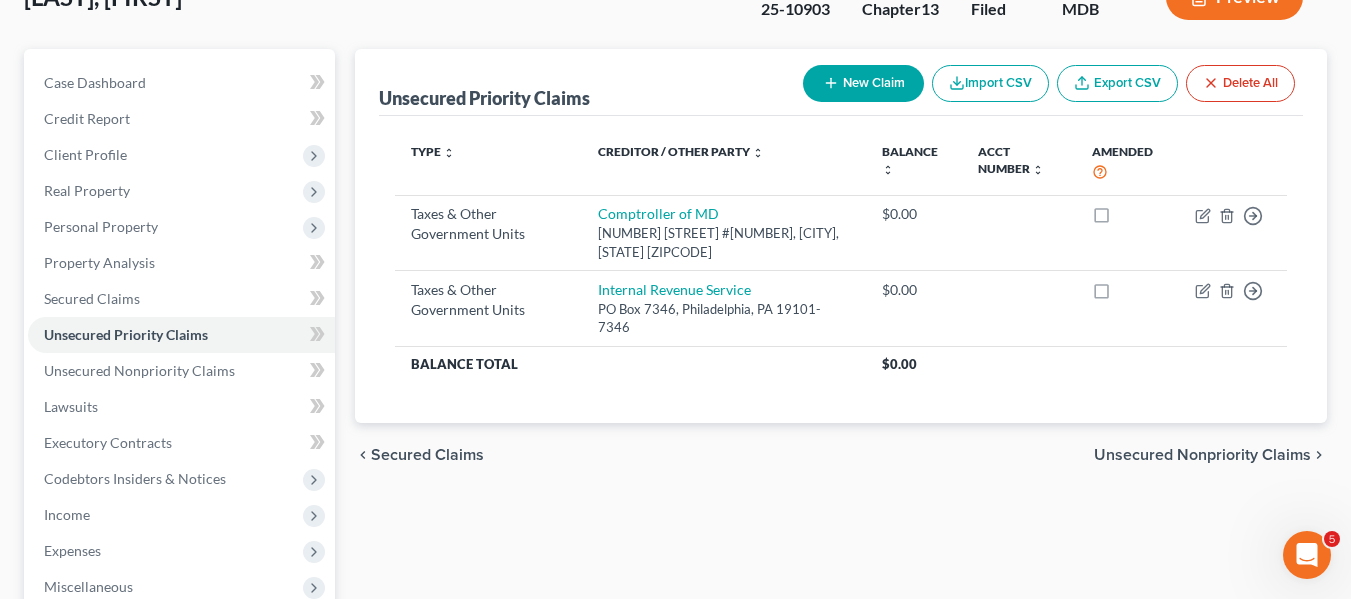 scroll, scrollTop: 145, scrollLeft: 0, axis: vertical 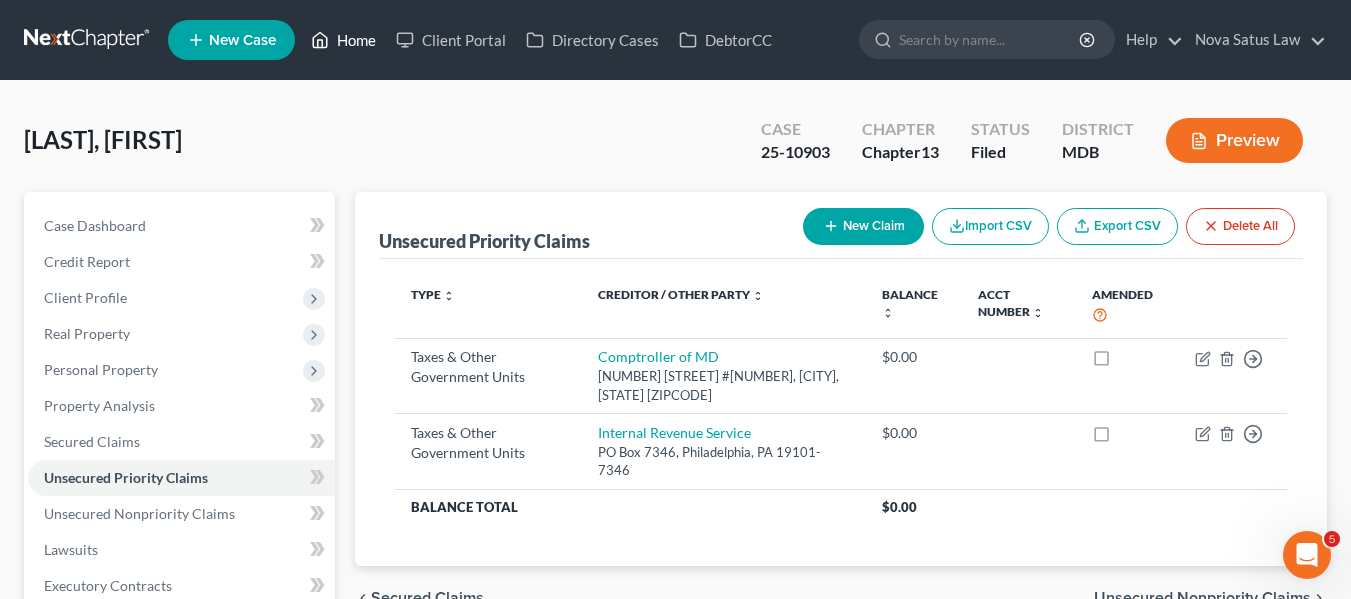 click on "Home" at bounding box center [343, 40] 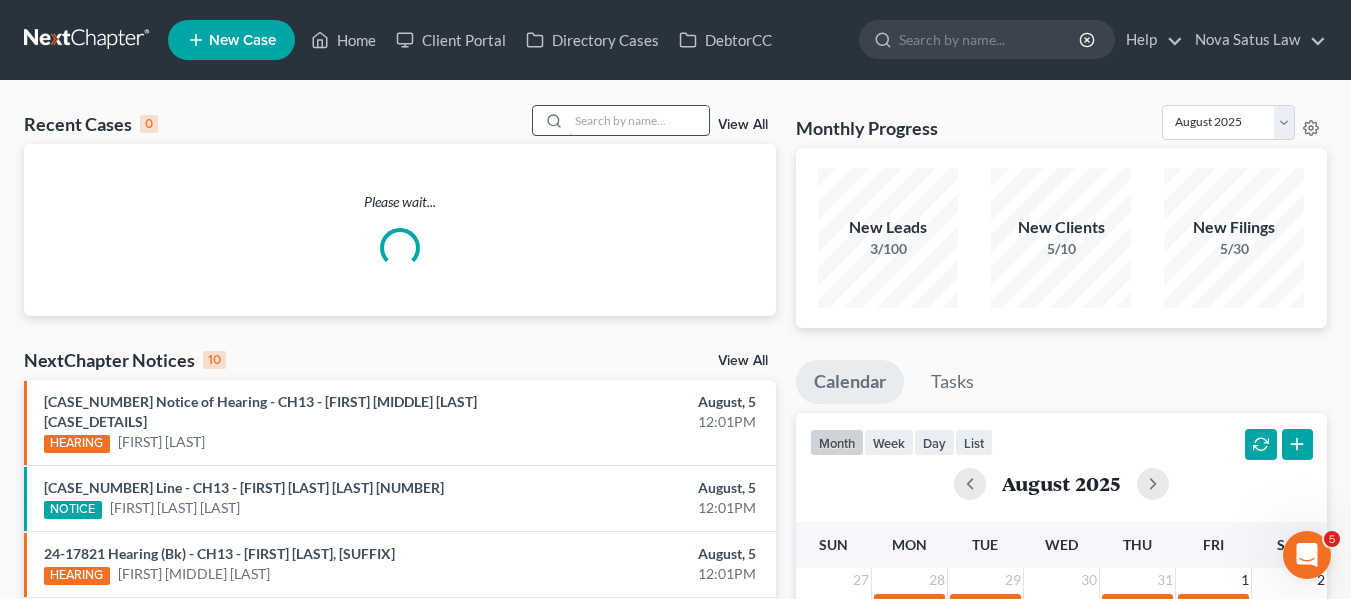 click at bounding box center [639, 120] 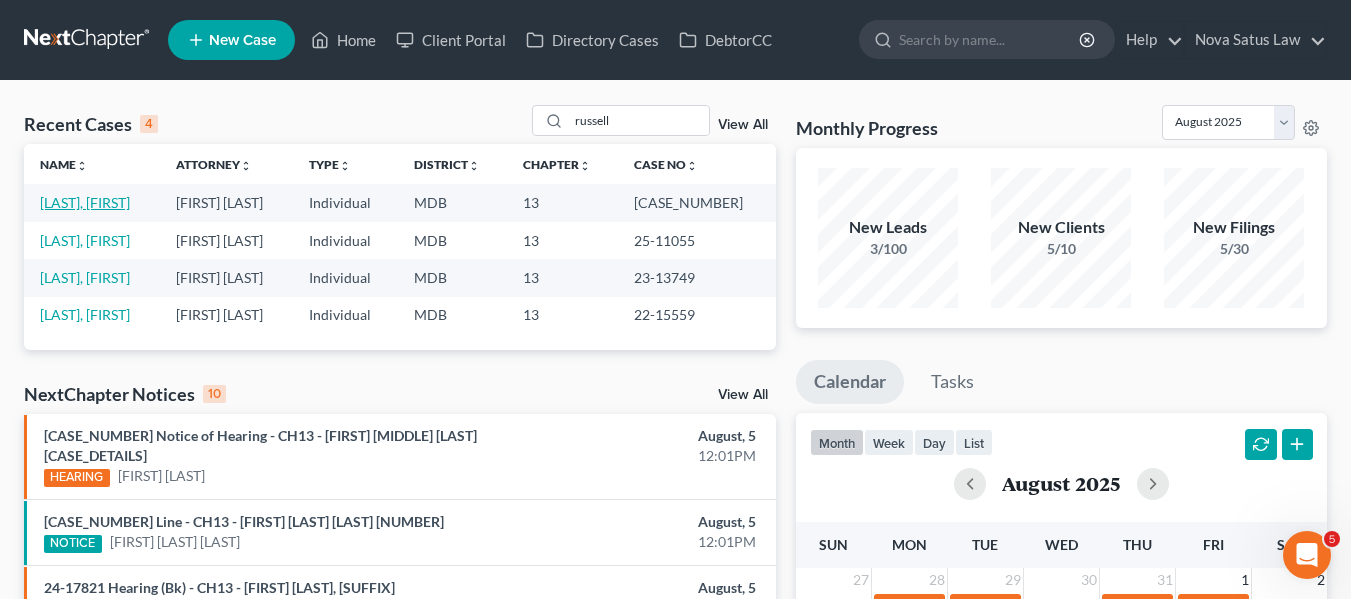 click on "[LAST], [FIRST]" at bounding box center [85, 202] 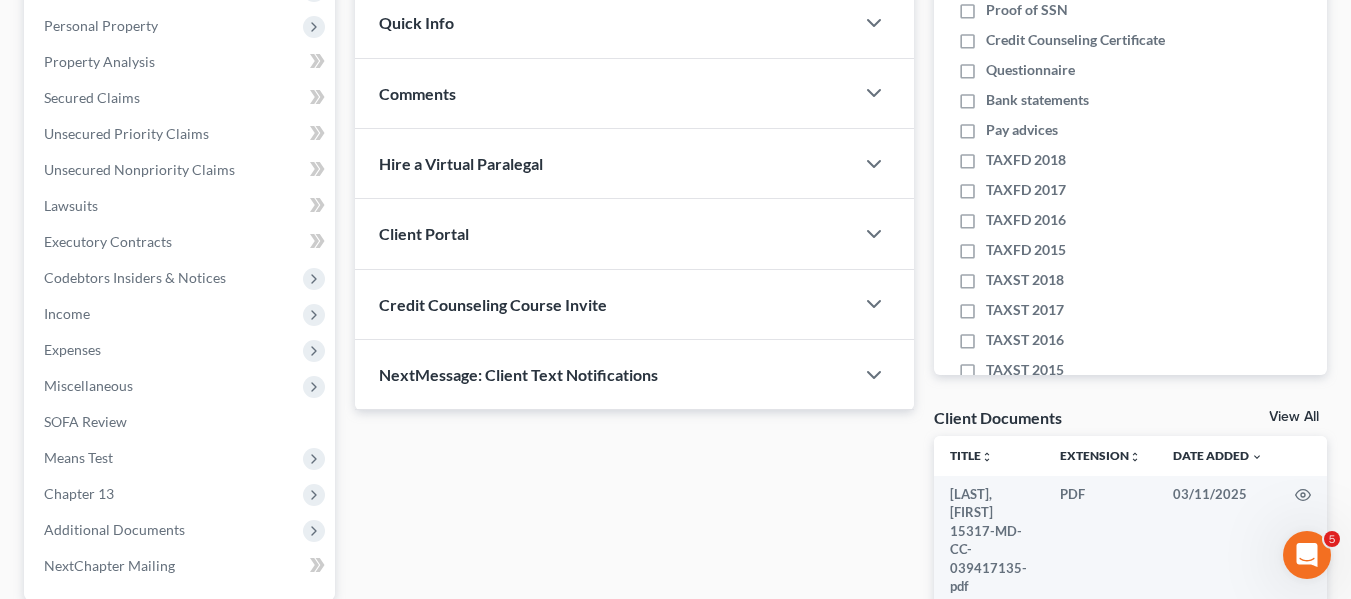 scroll, scrollTop: 351, scrollLeft: 0, axis: vertical 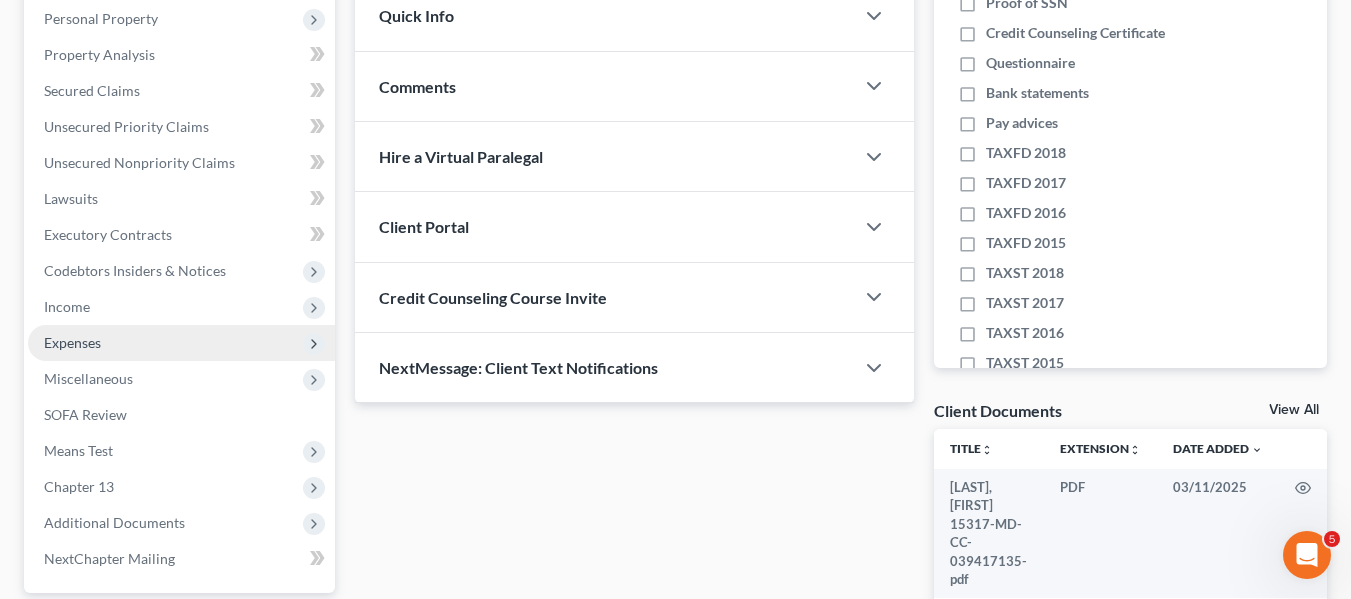 click on "Expenses" at bounding box center (72, 342) 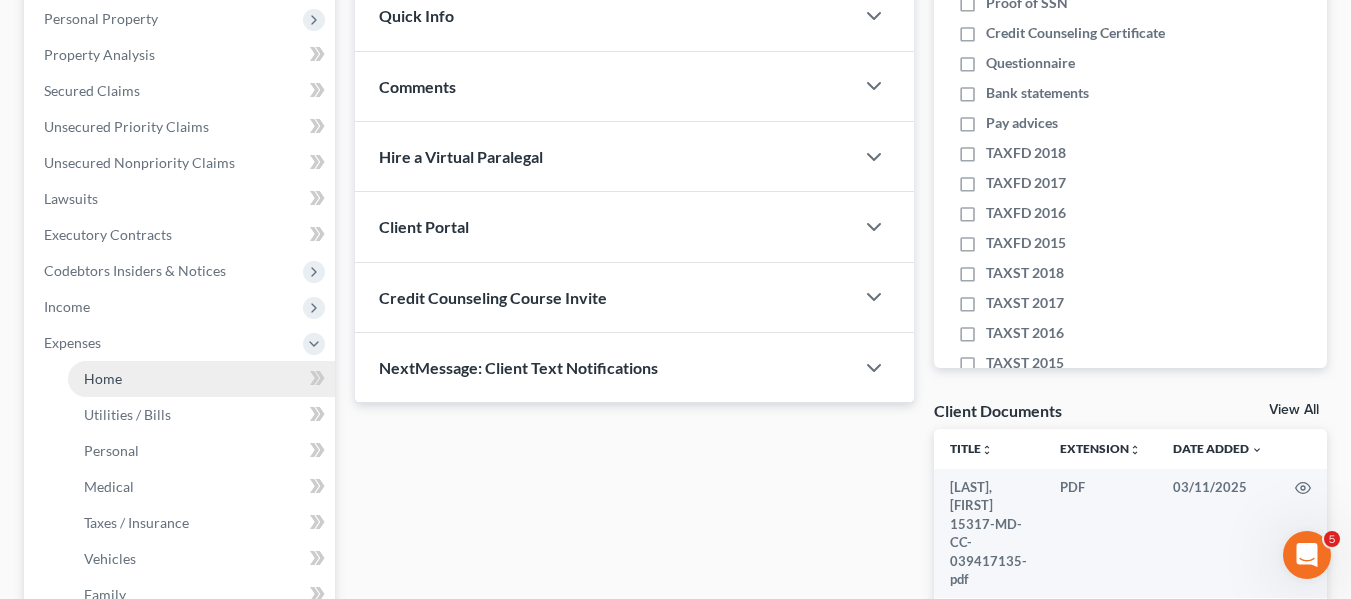 click on "Home" at bounding box center (103, 378) 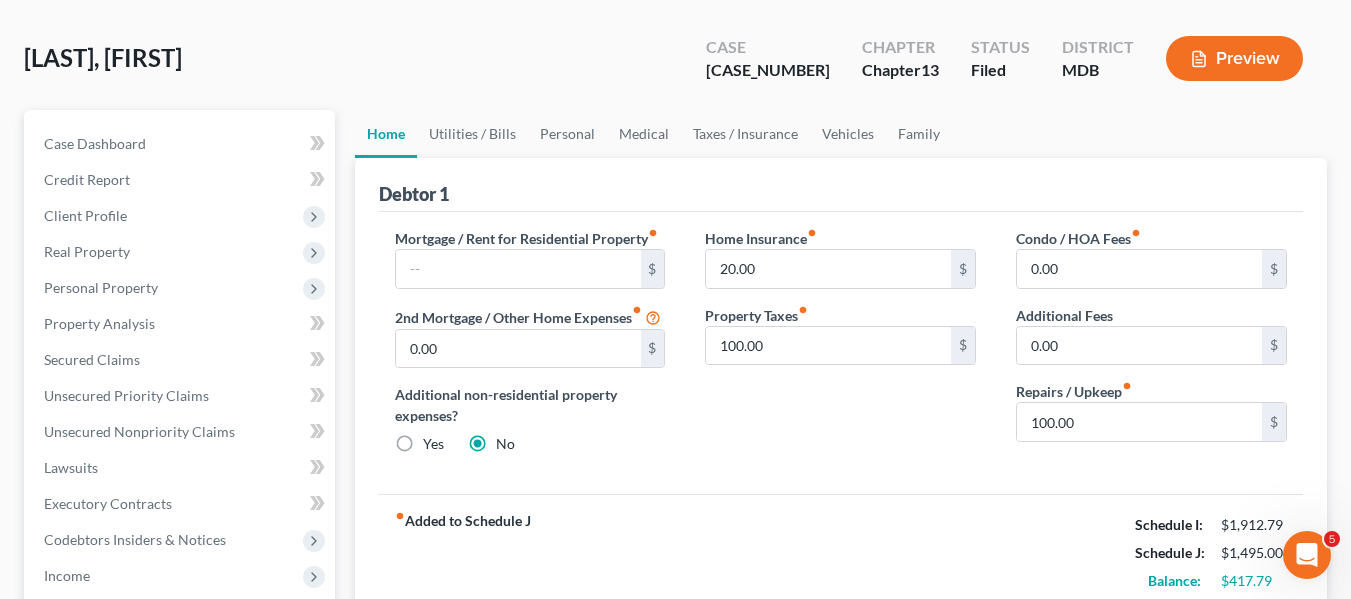 scroll, scrollTop: 170, scrollLeft: 0, axis: vertical 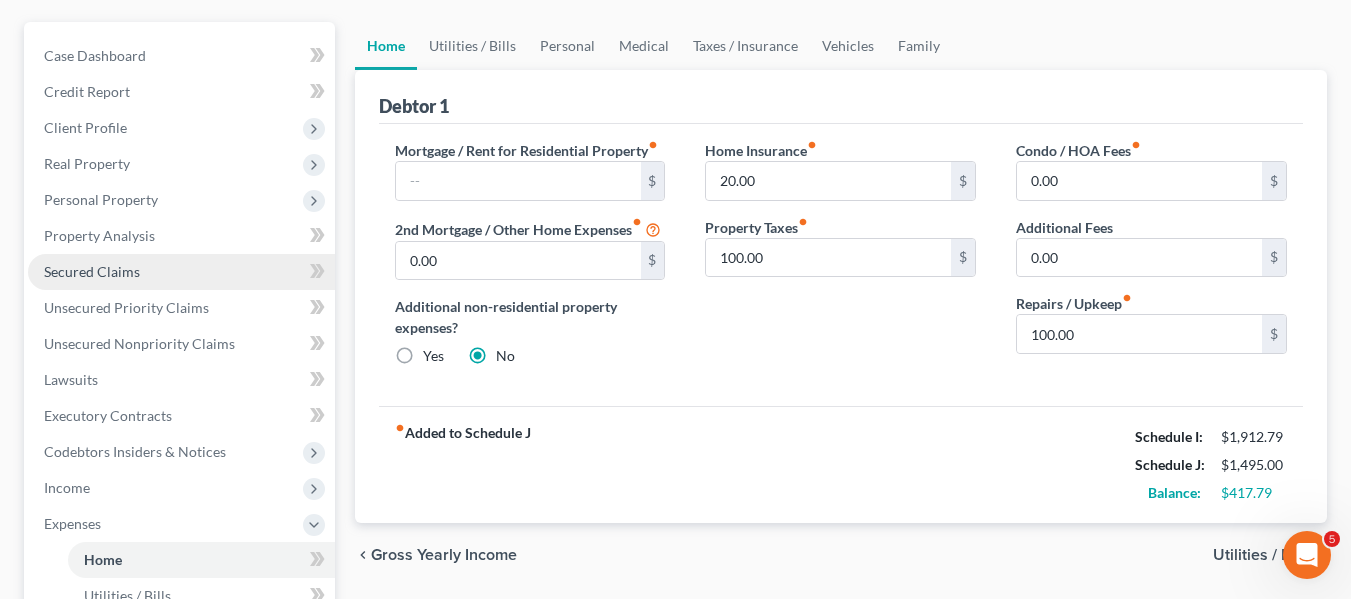 click on "Secured Claims" at bounding box center (92, 271) 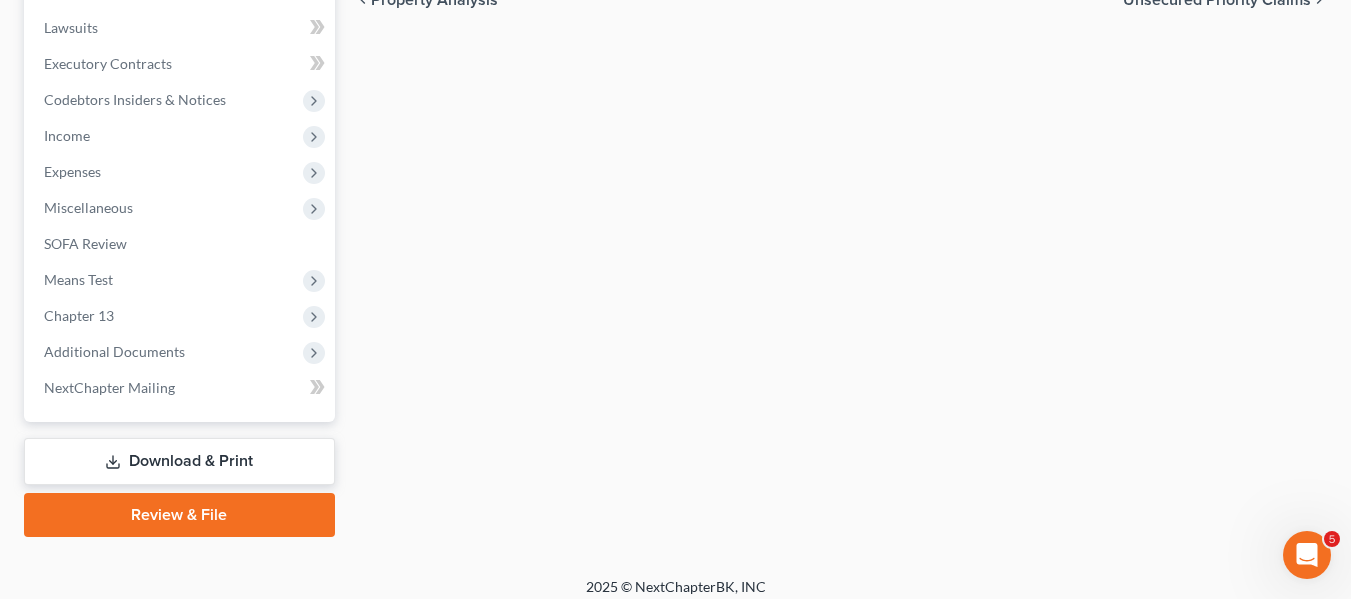 scroll, scrollTop: 523, scrollLeft: 0, axis: vertical 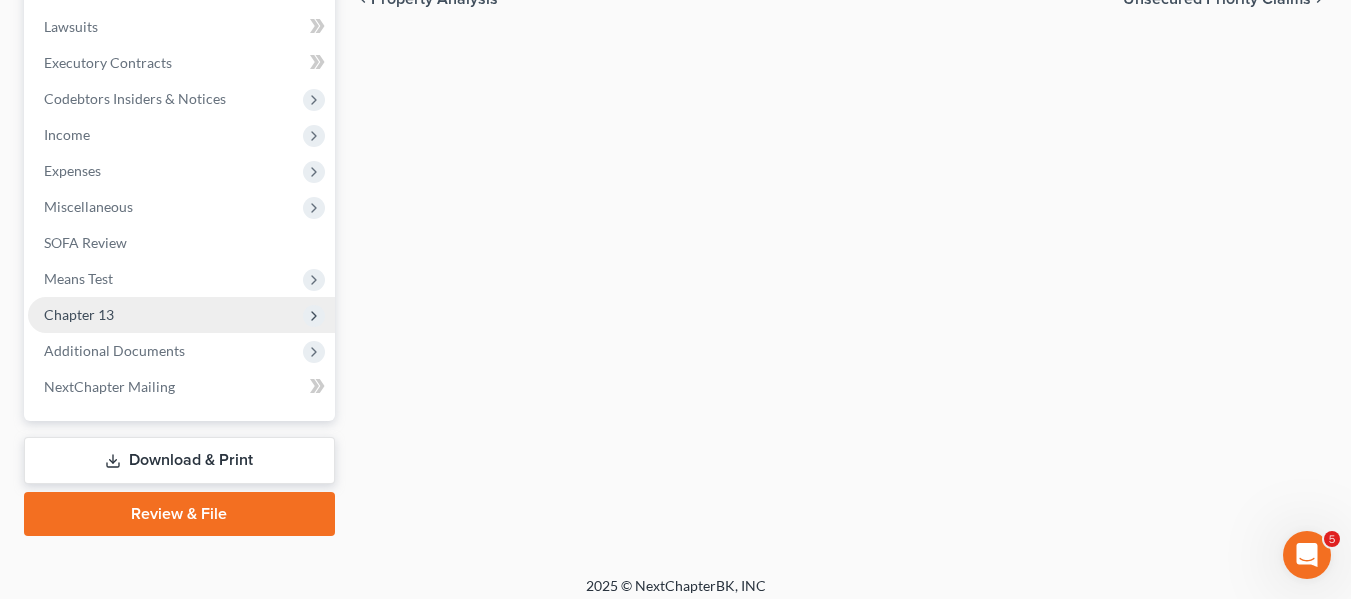 click on "Chapter 13" at bounding box center (79, 314) 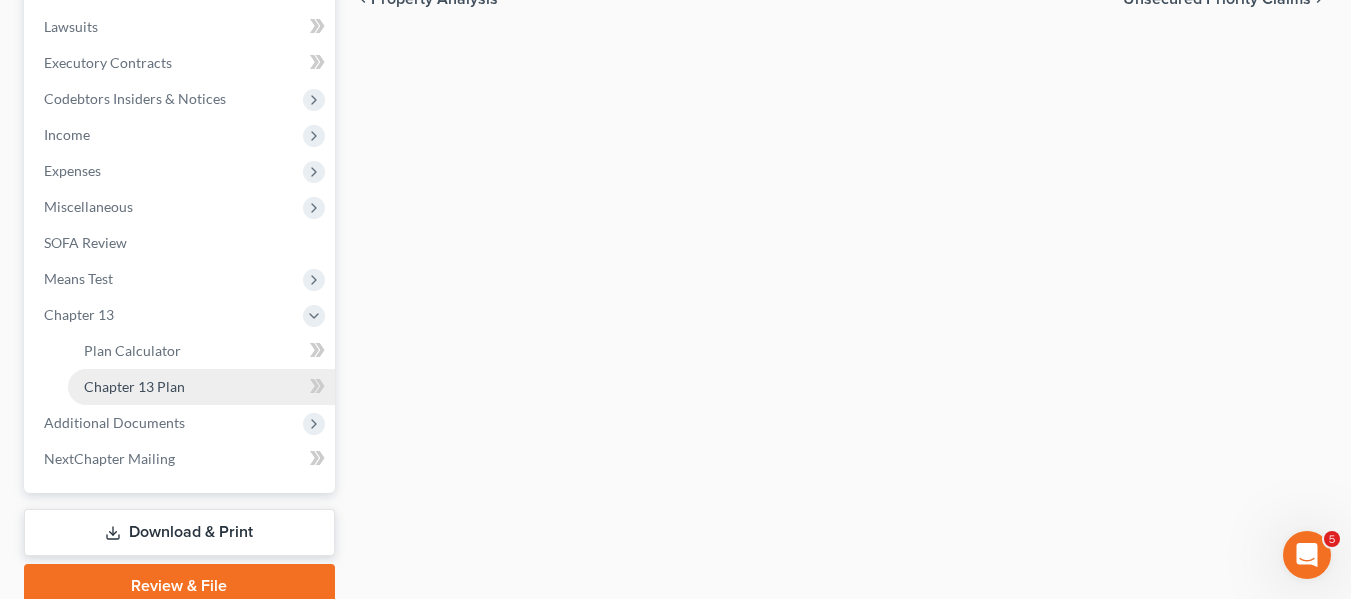 click on "Chapter 13 Plan" at bounding box center [134, 386] 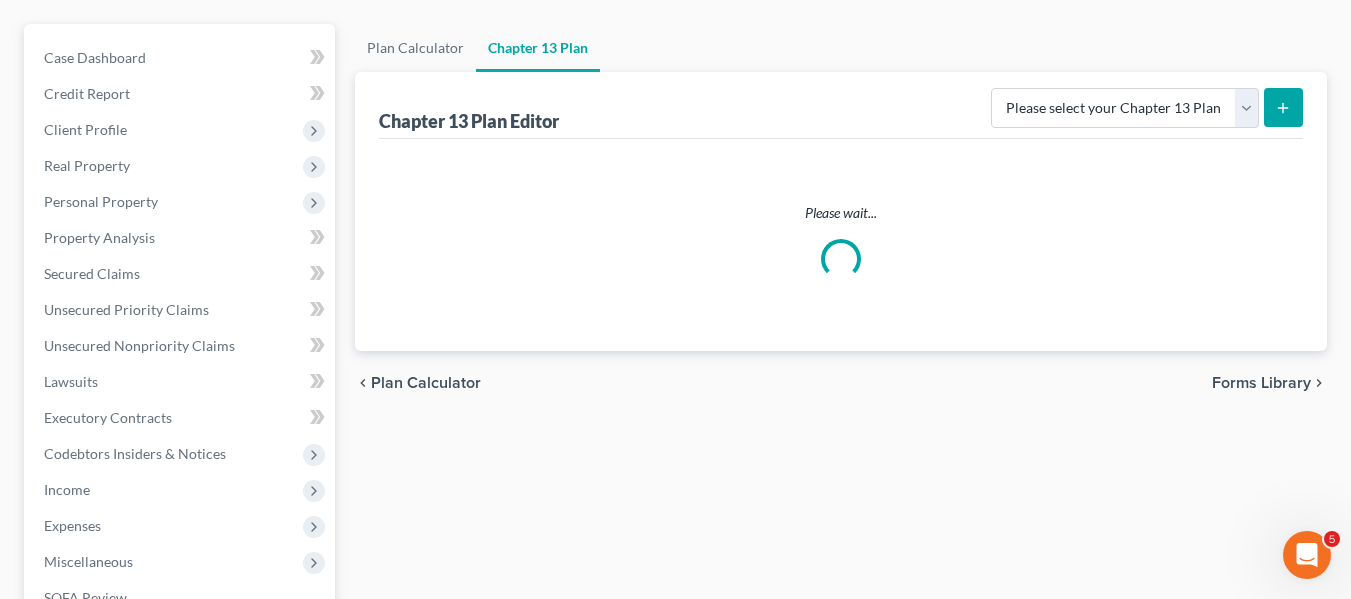 scroll, scrollTop: 169, scrollLeft: 0, axis: vertical 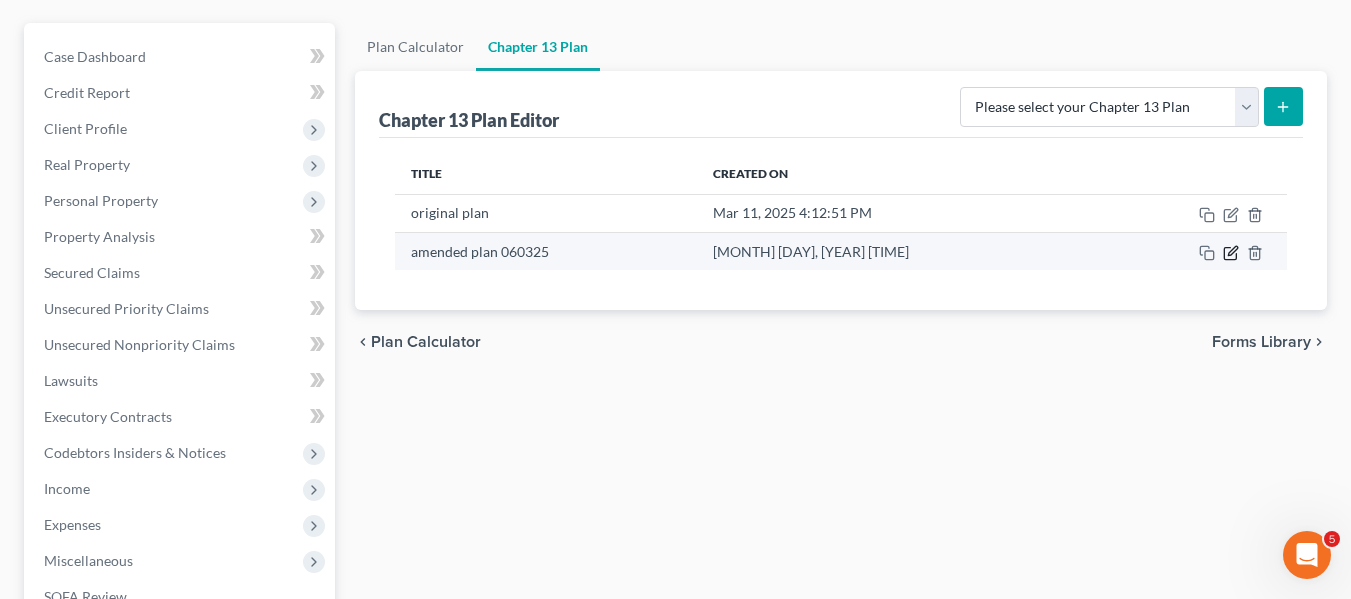 click 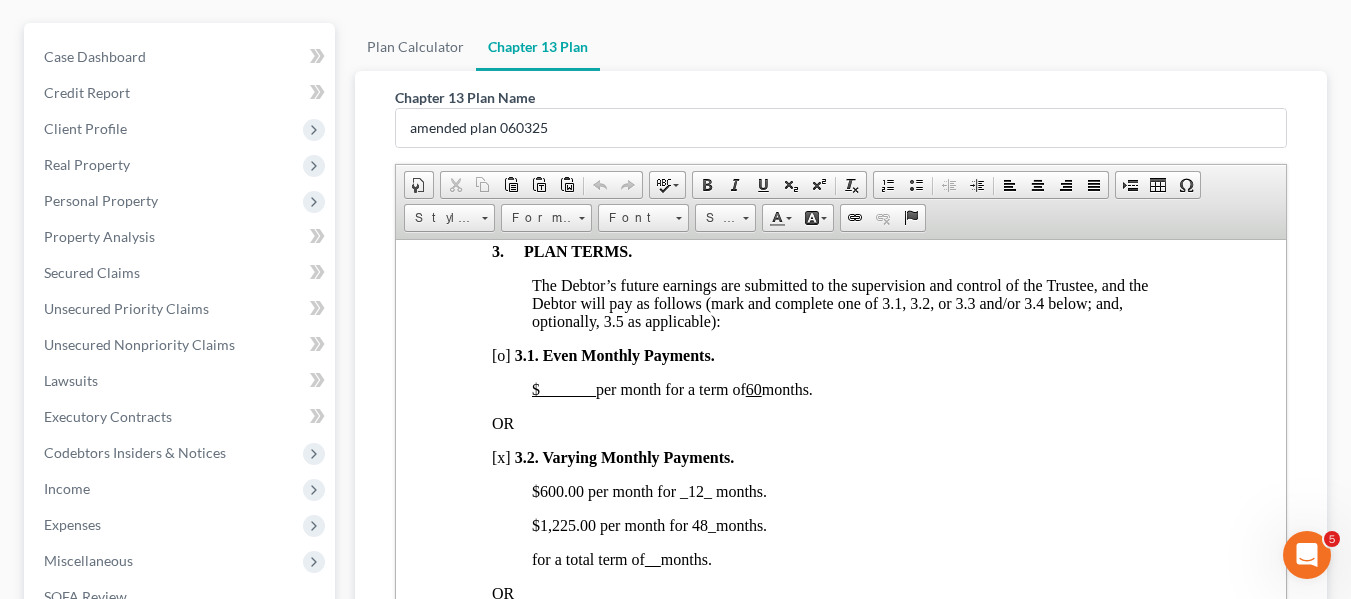 scroll, scrollTop: 1415, scrollLeft: 0, axis: vertical 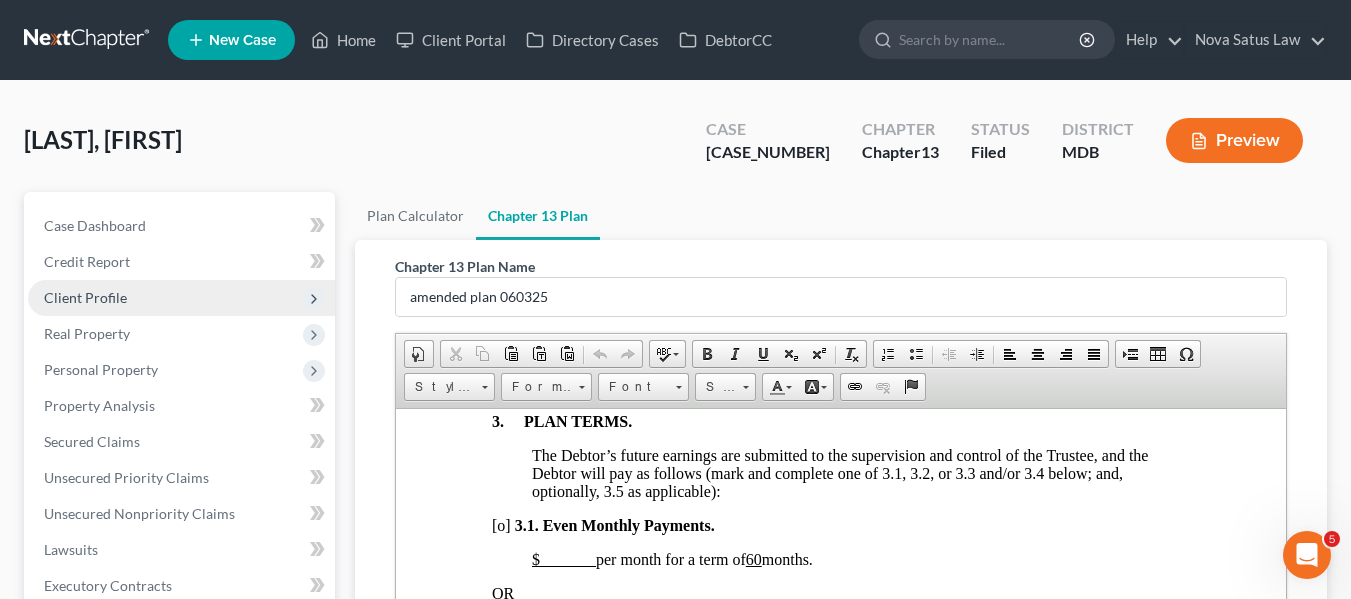 click on "Client Profile" at bounding box center (85, 297) 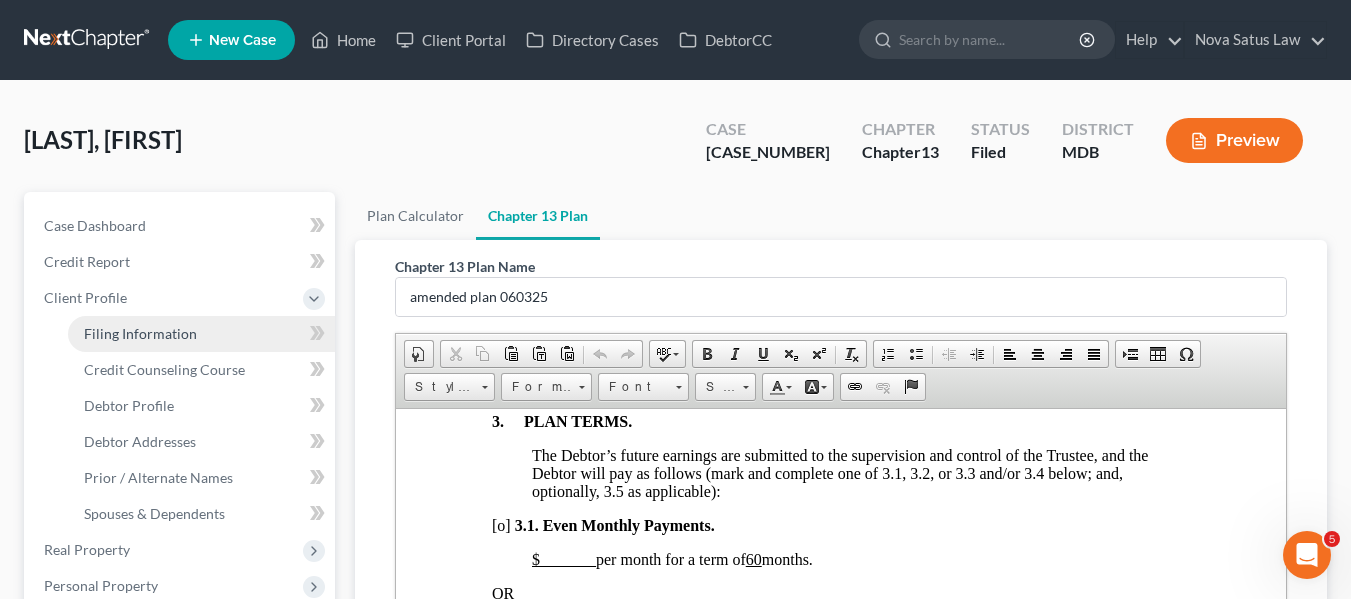 click on "Filing Information" at bounding box center (140, 333) 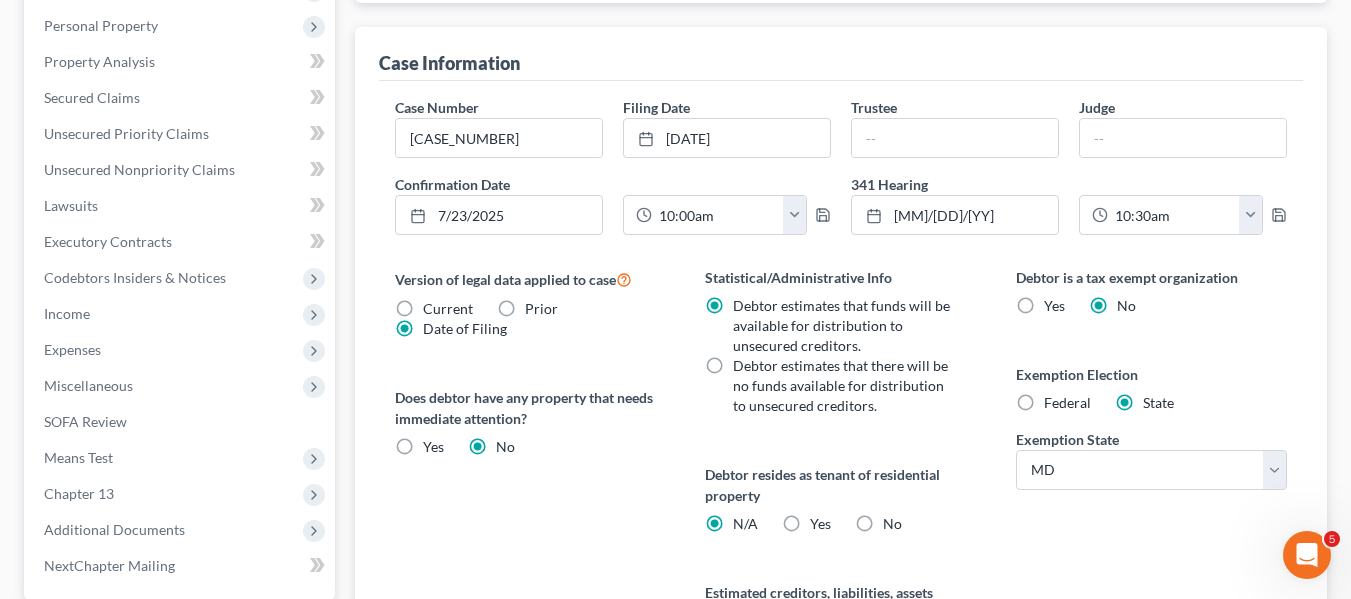 scroll, scrollTop: 800, scrollLeft: 0, axis: vertical 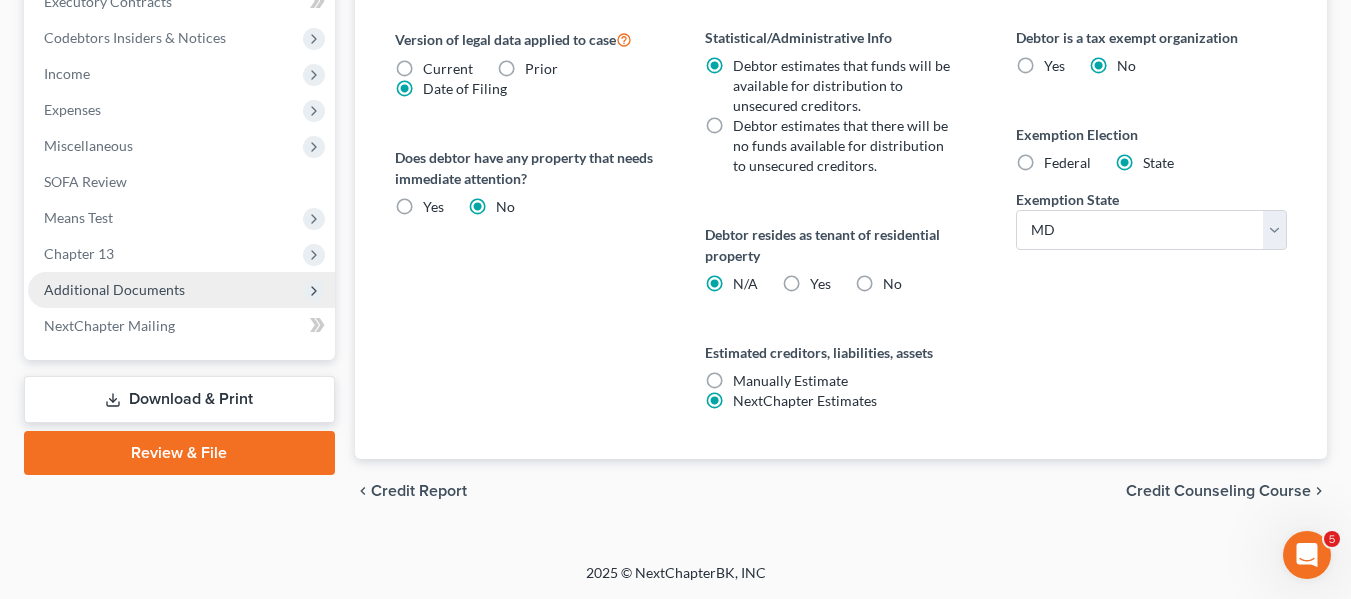 click on "Additional Documents" at bounding box center [114, 289] 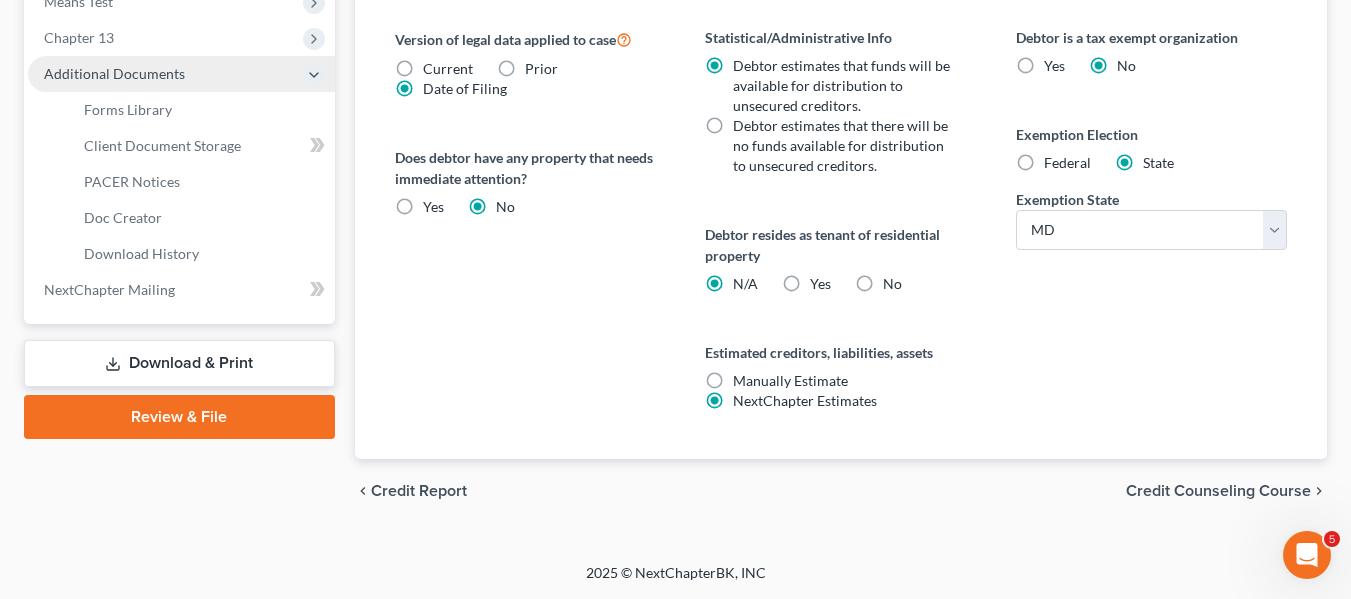 scroll, scrollTop: 584, scrollLeft: 0, axis: vertical 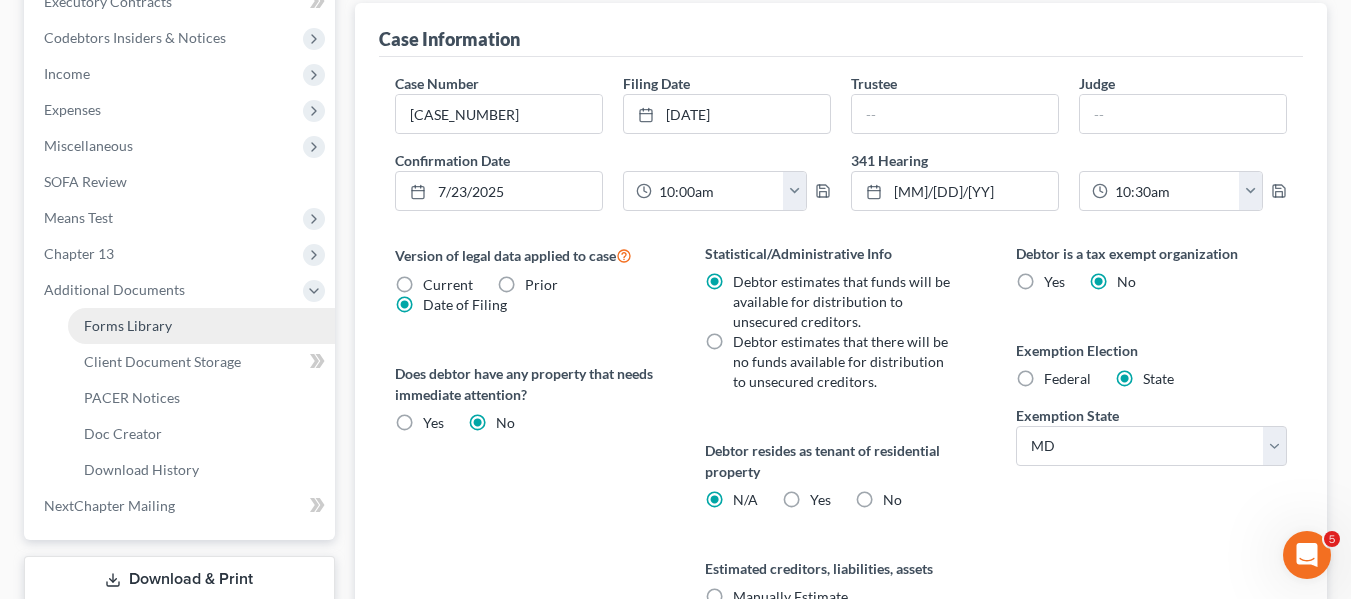 click on "Forms Library" at bounding box center [128, 325] 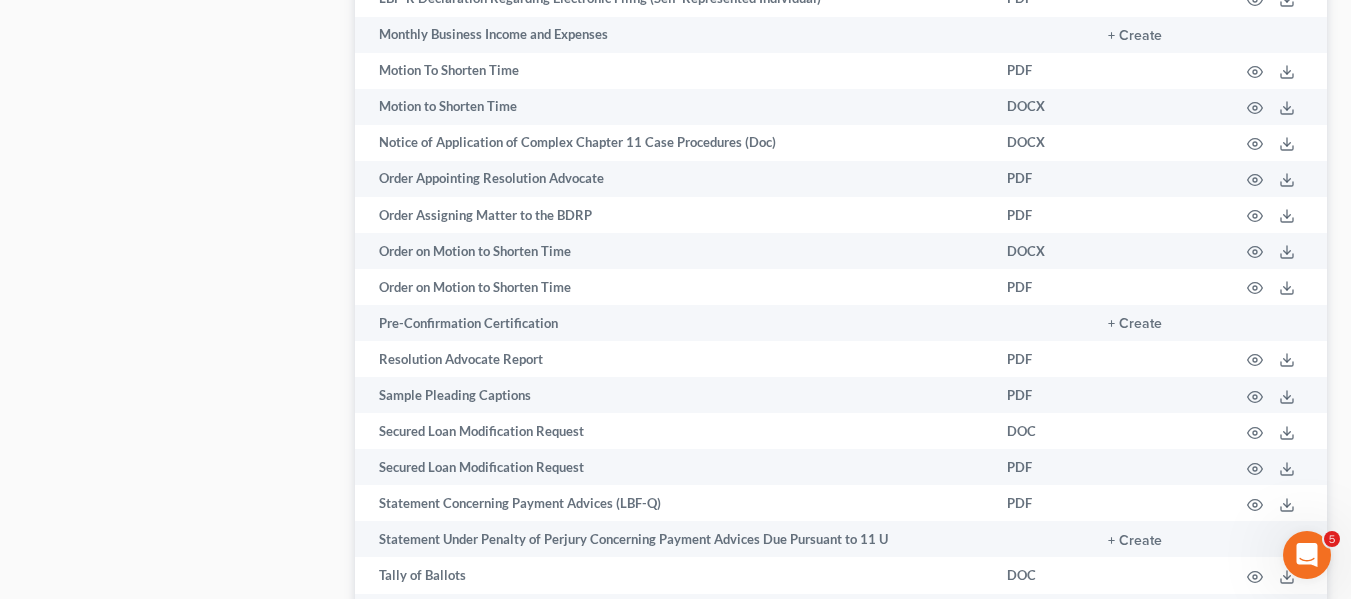 scroll, scrollTop: 2449, scrollLeft: 0, axis: vertical 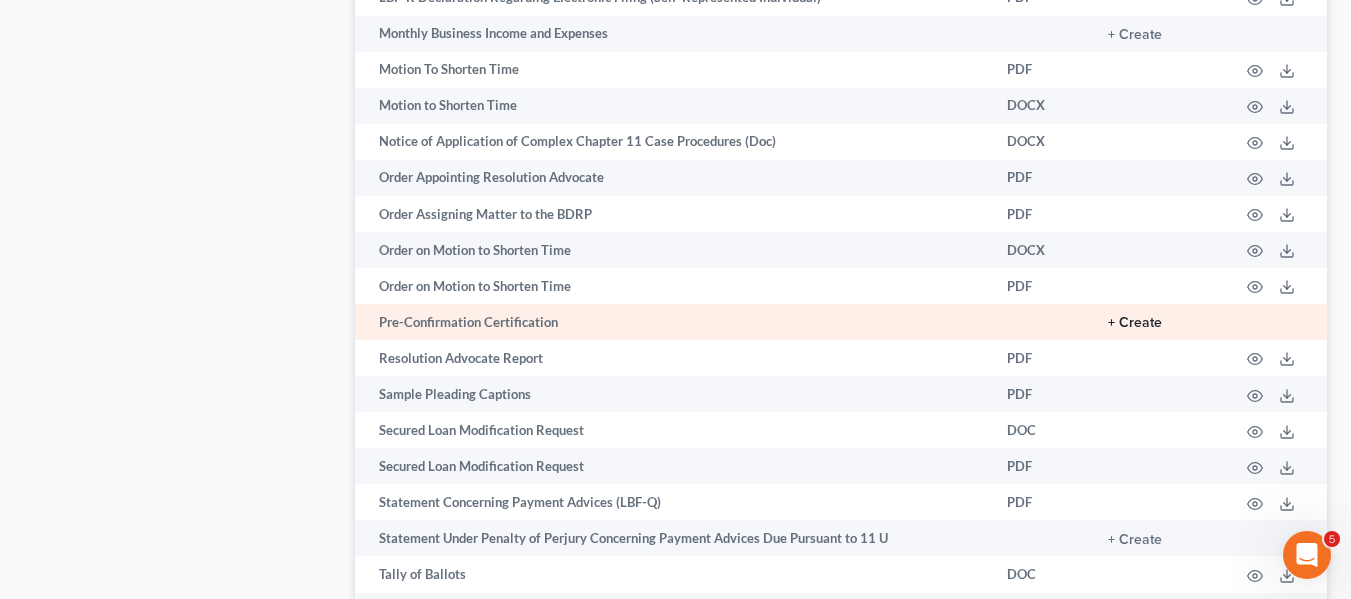 click on "+ Create" at bounding box center [1135, 323] 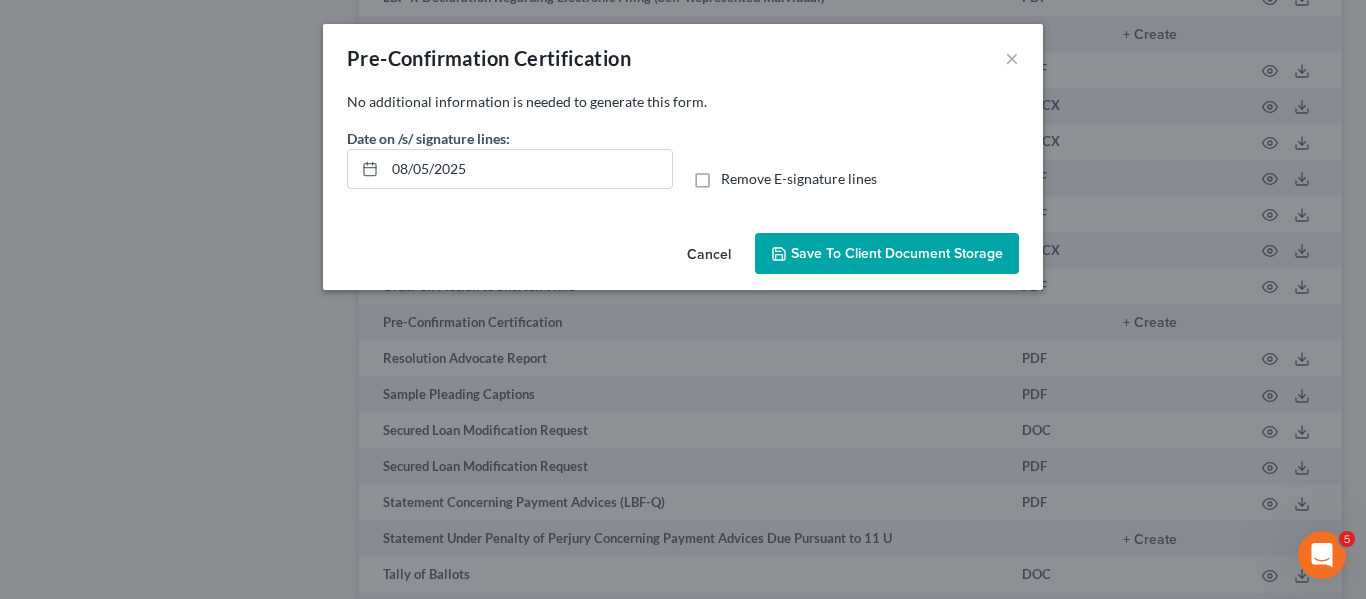 click on "Save to Client Document Storage" at bounding box center [897, 253] 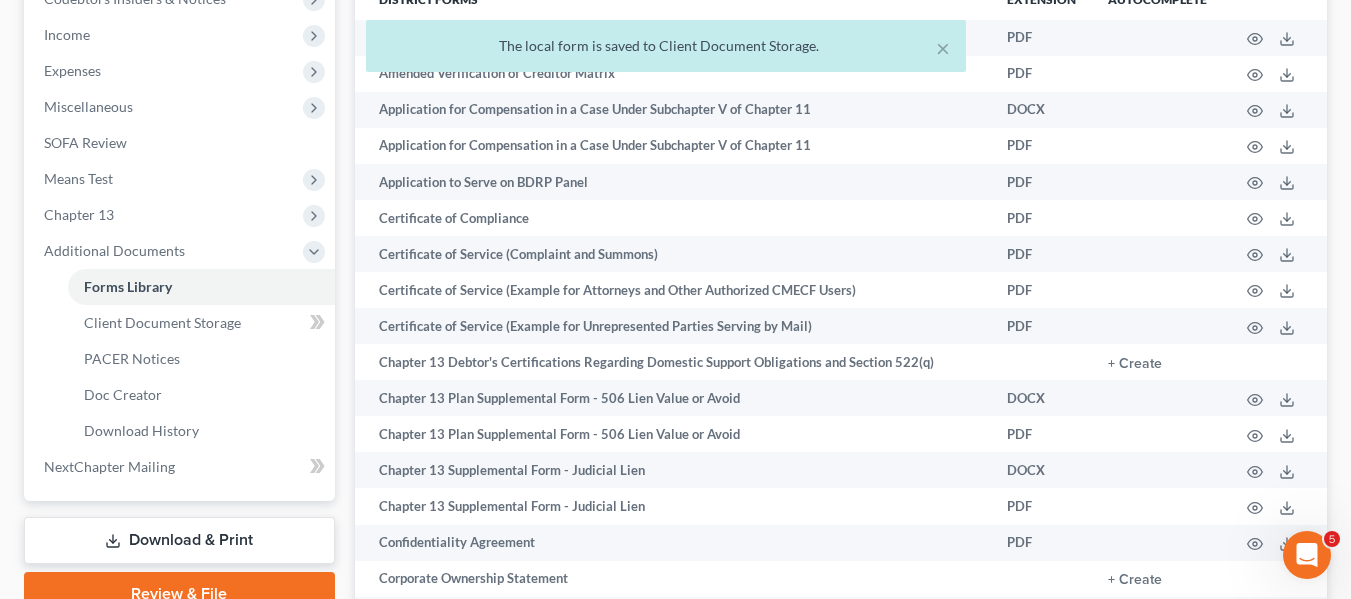 scroll, scrollTop: 0, scrollLeft: 0, axis: both 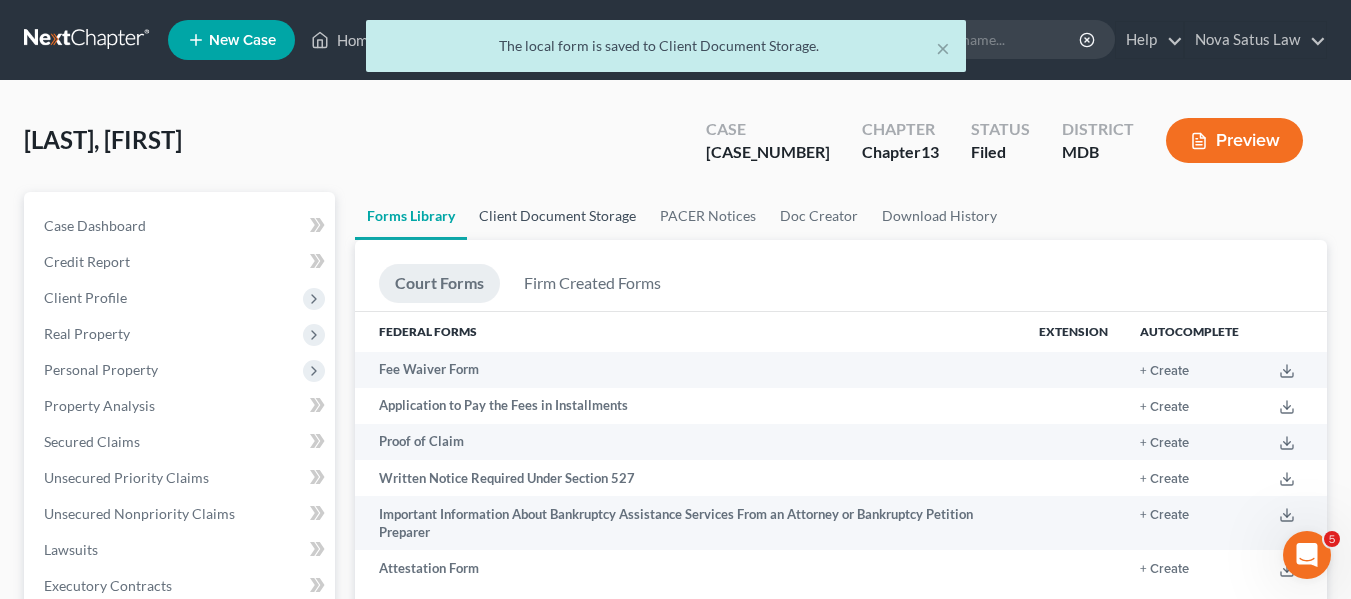 click on "Client Document Storage" at bounding box center [557, 216] 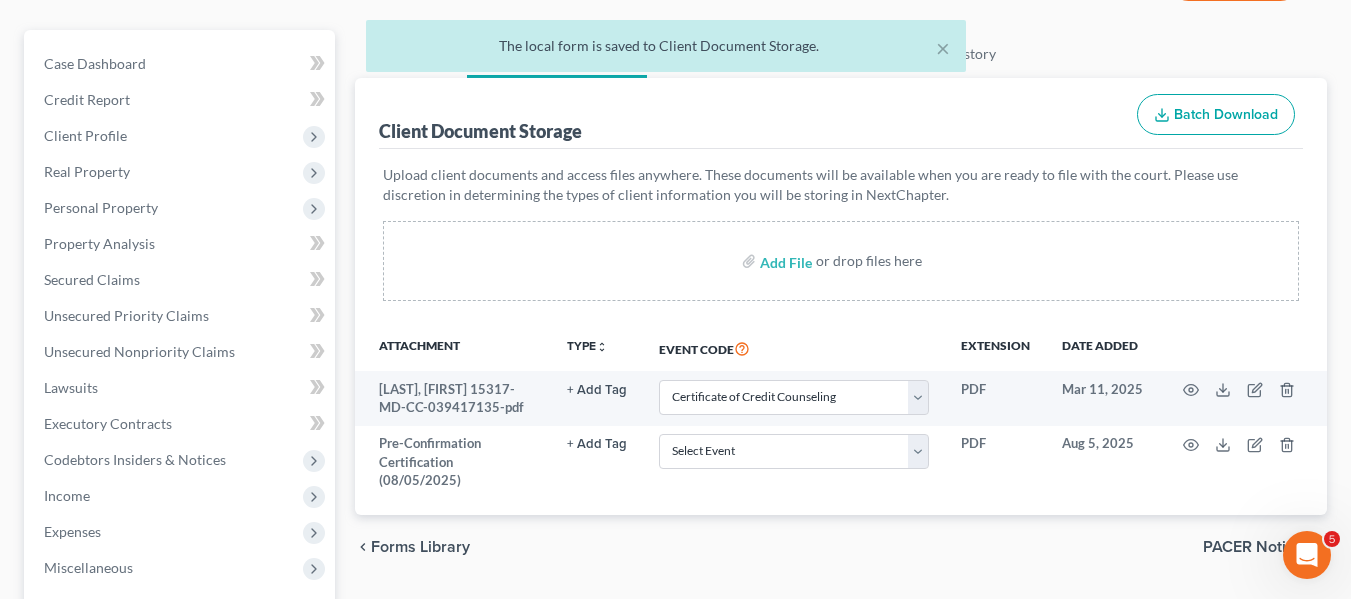 scroll, scrollTop: 165, scrollLeft: 0, axis: vertical 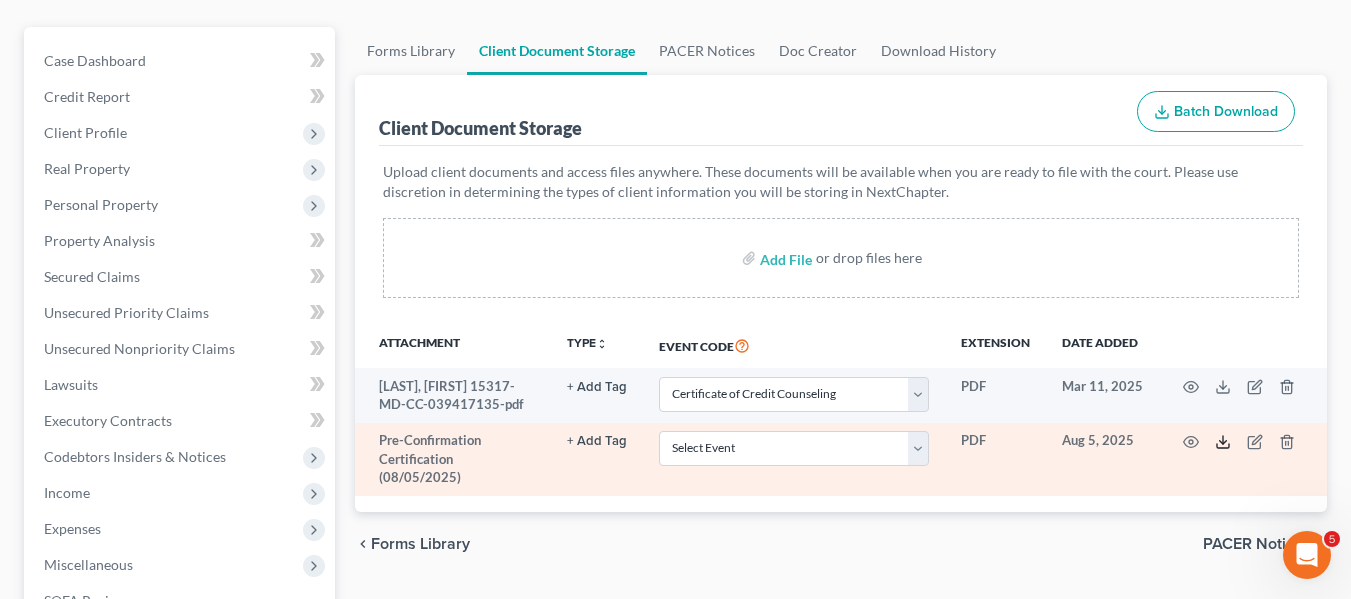 click 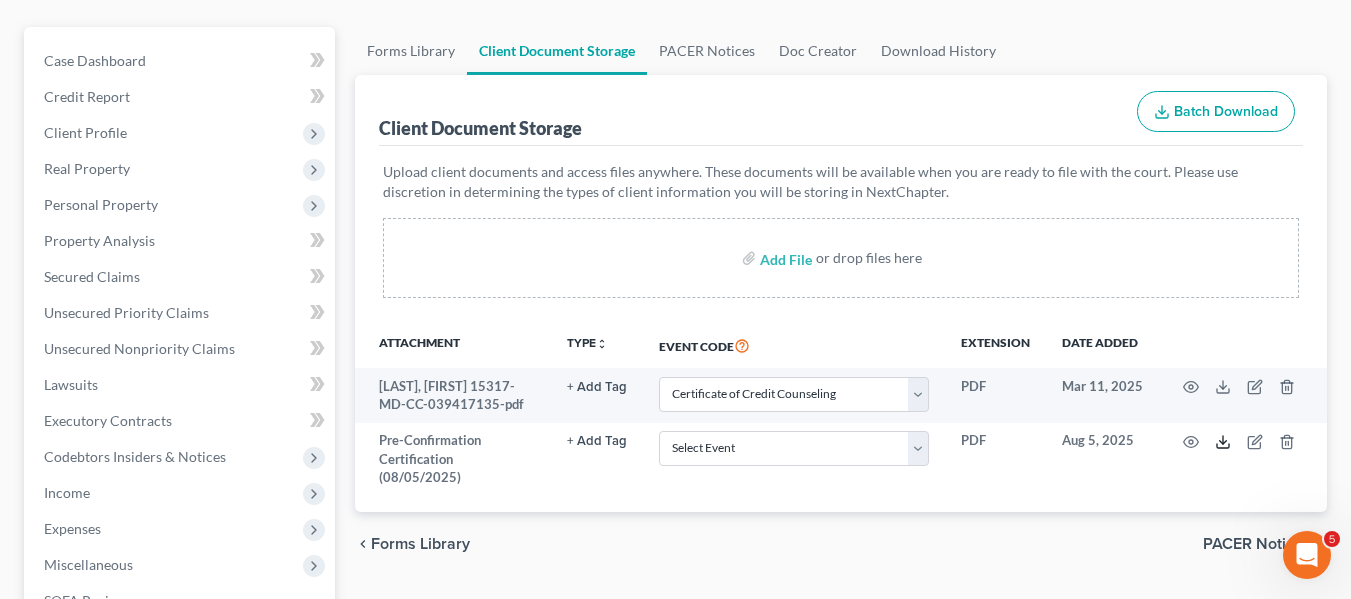 scroll, scrollTop: 0, scrollLeft: 0, axis: both 